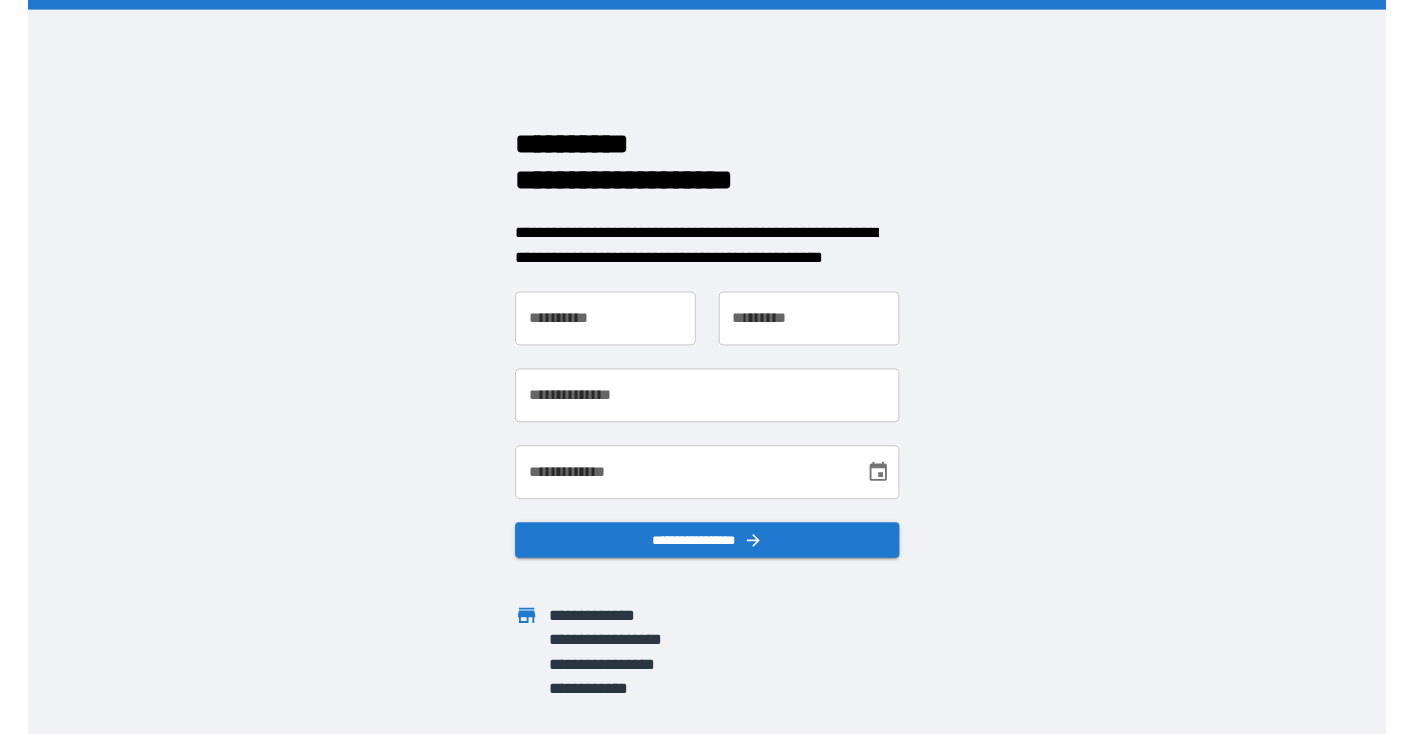 scroll, scrollTop: 0, scrollLeft: 0, axis: both 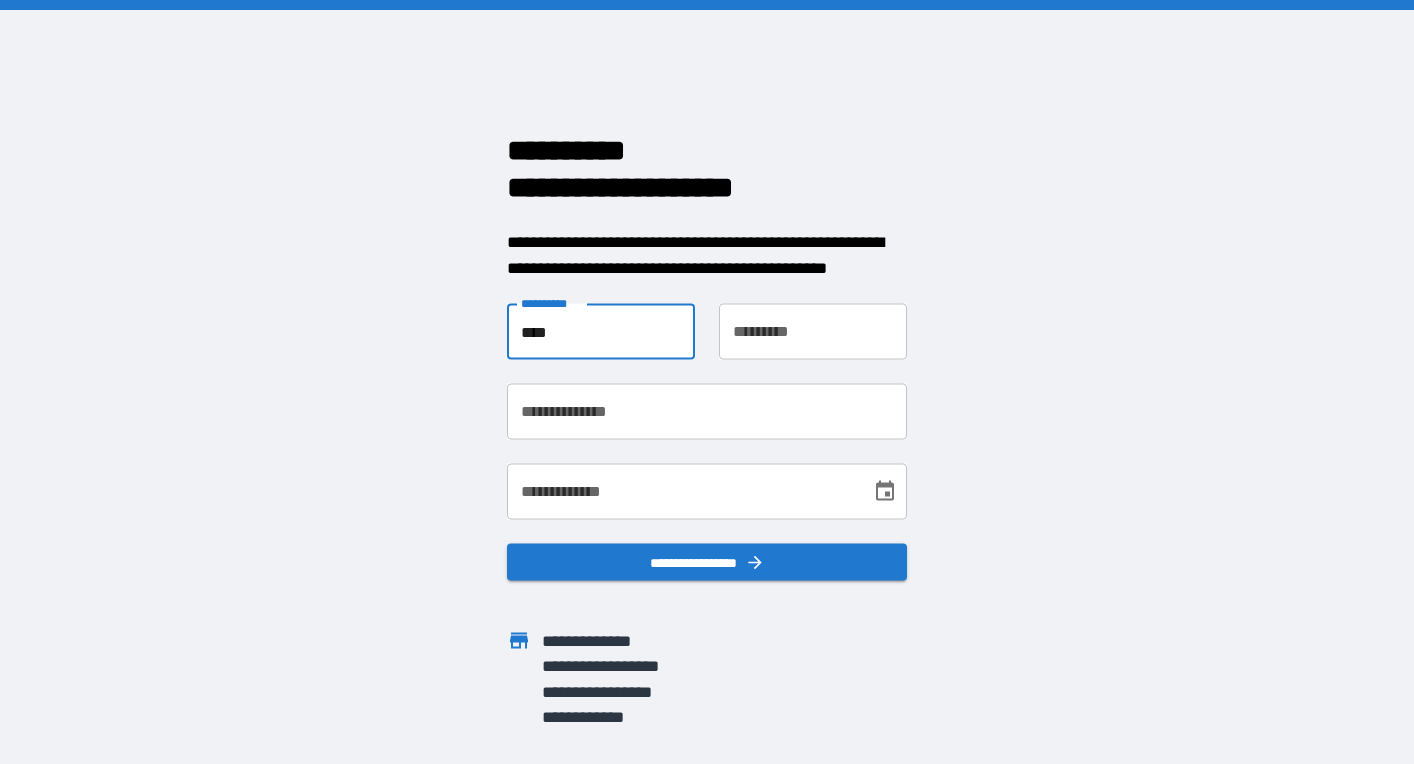 type on "****" 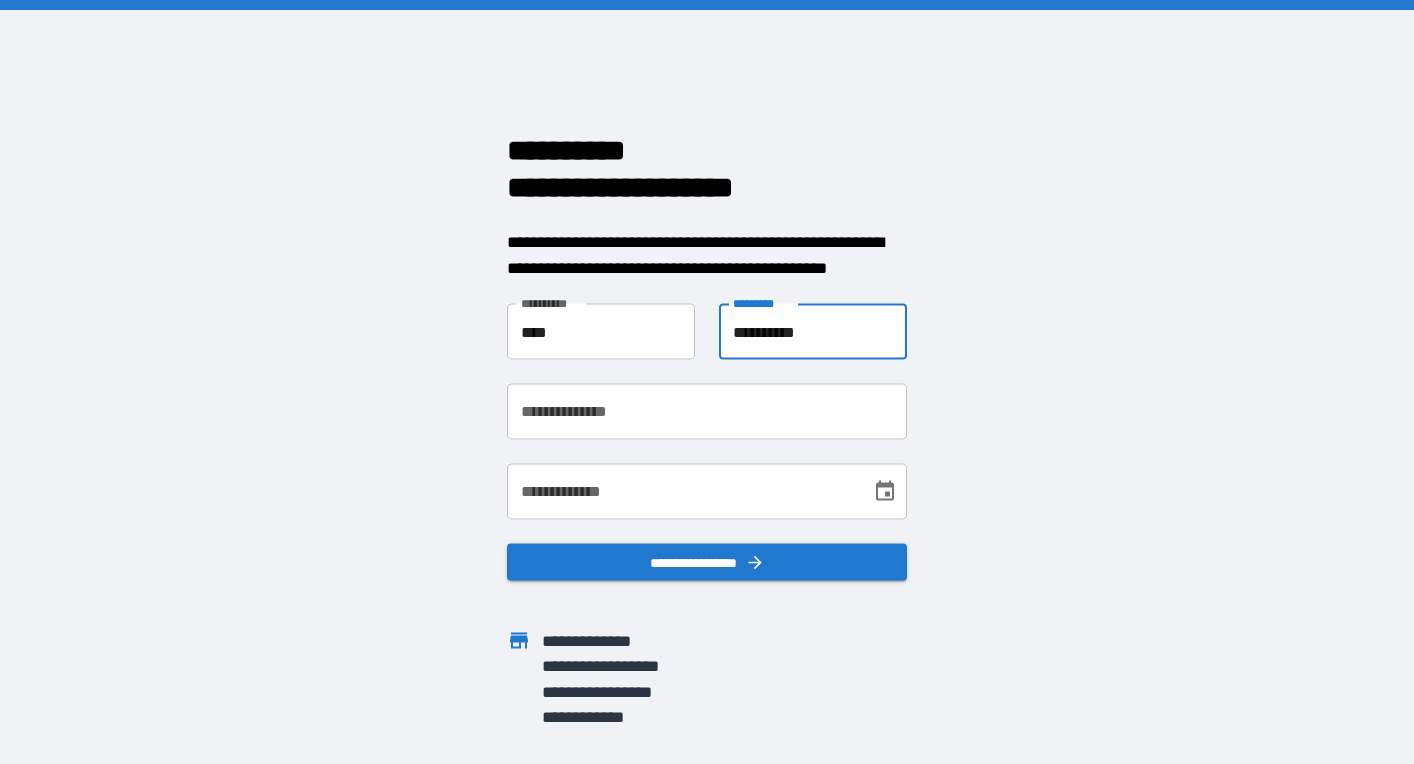 type on "**********" 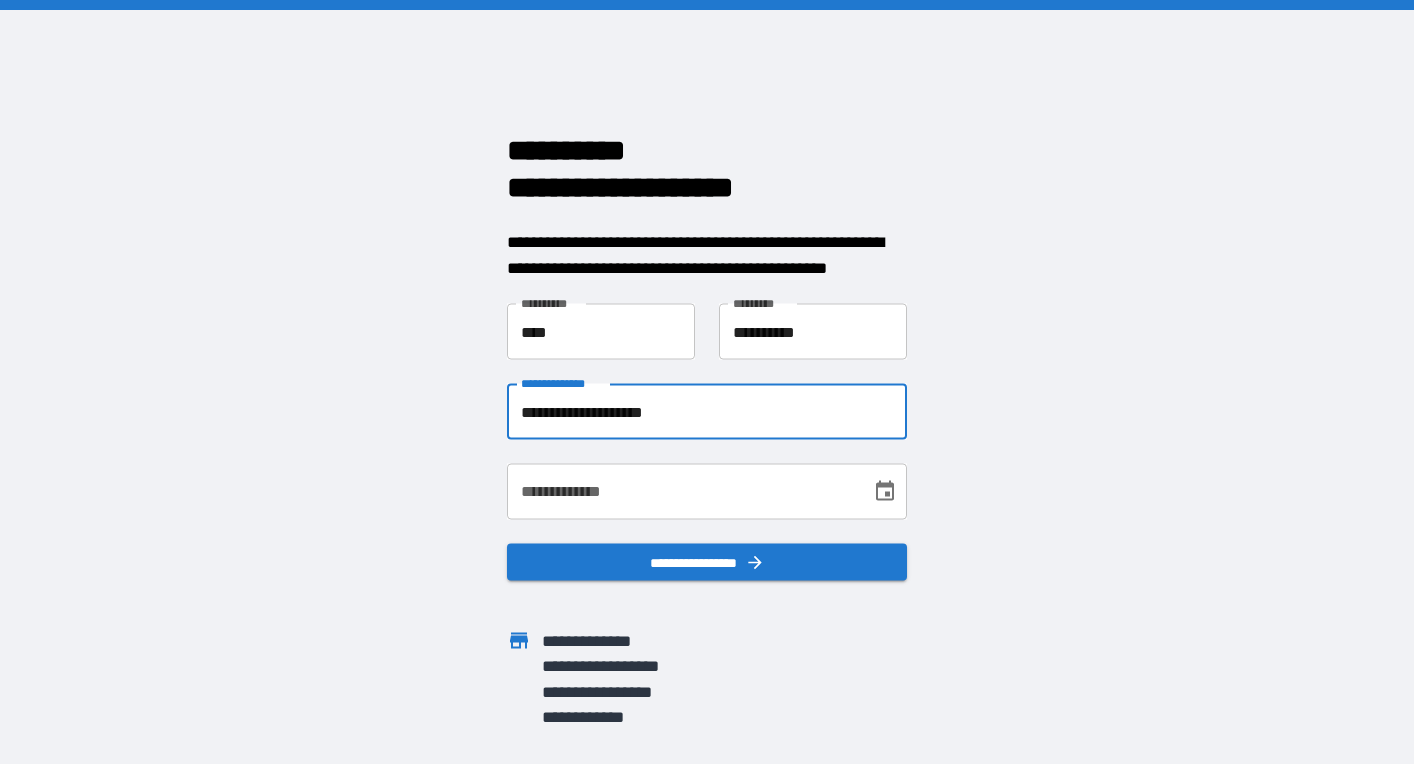 type on "**********" 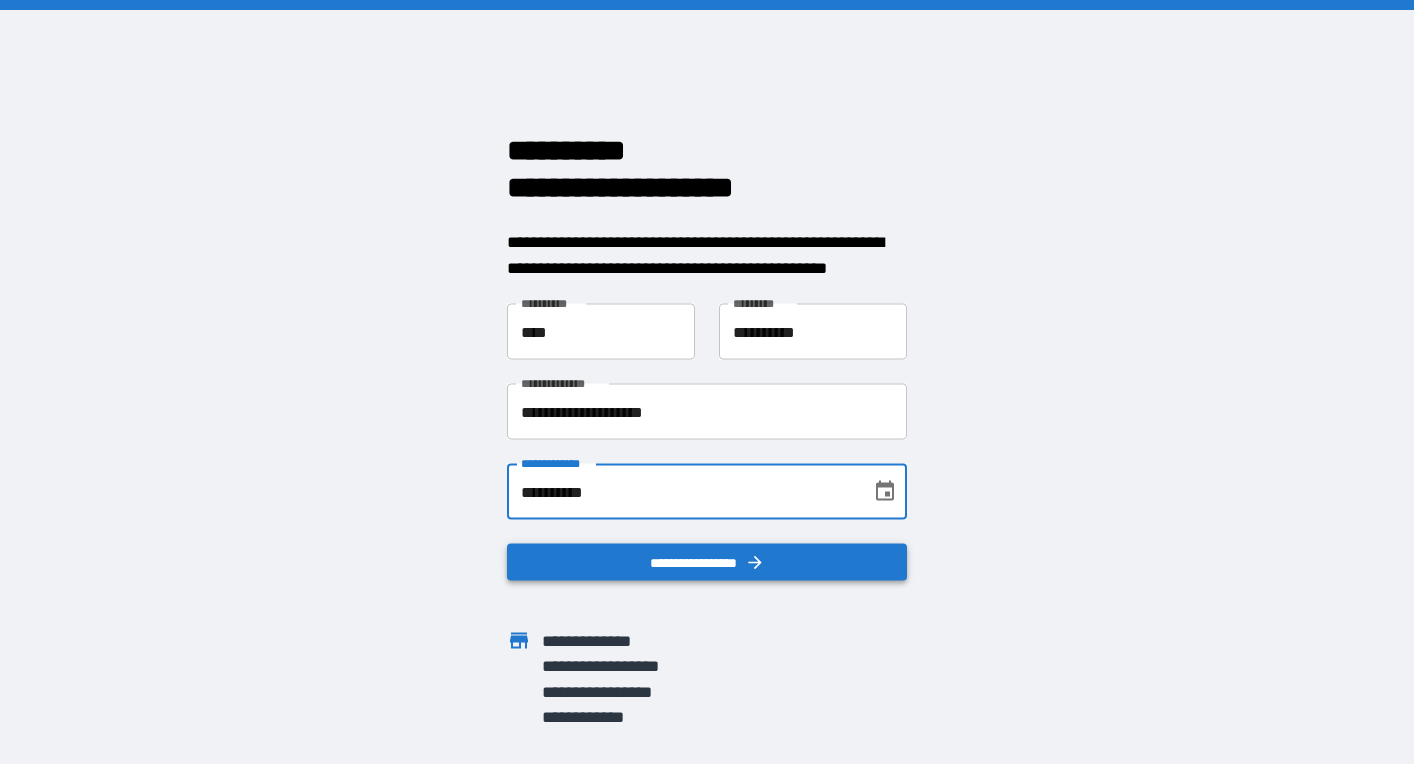 type on "**********" 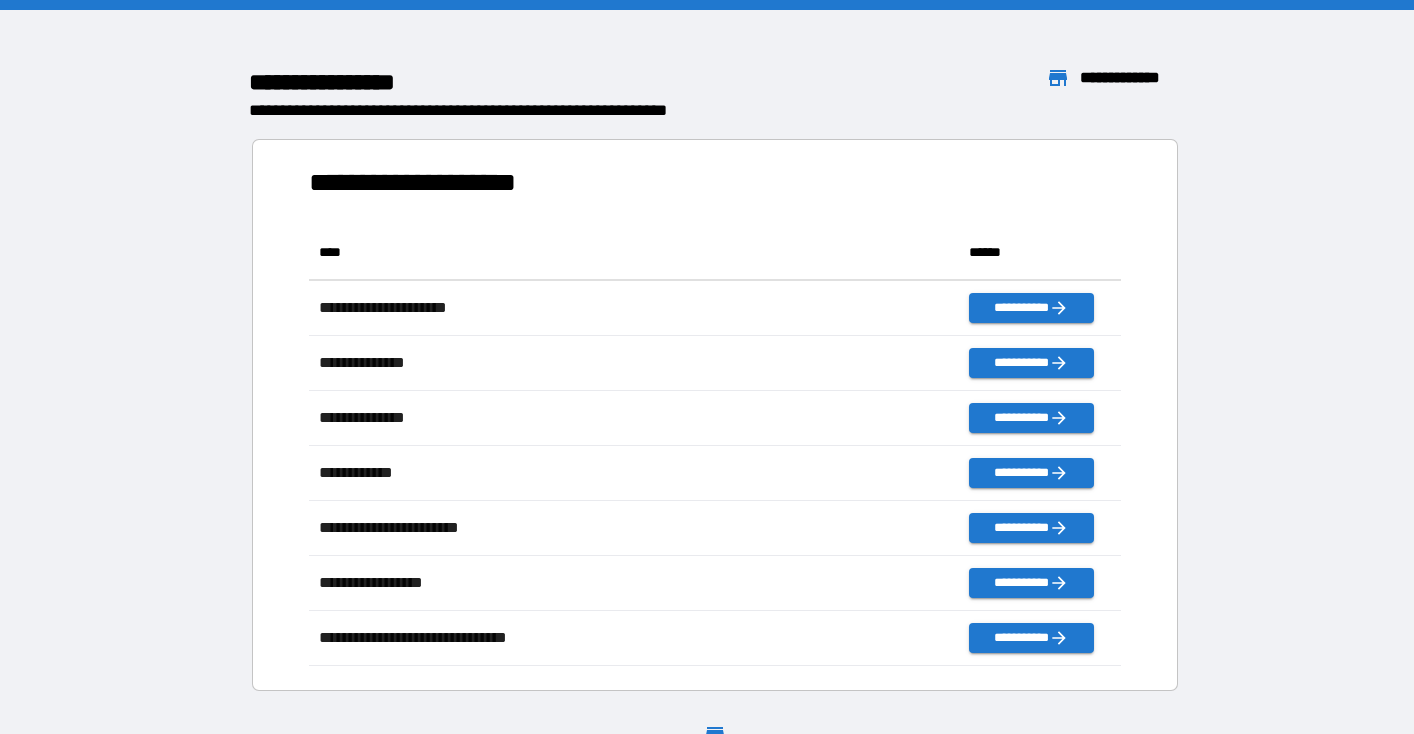 scroll, scrollTop: 441, scrollLeft: 812, axis: both 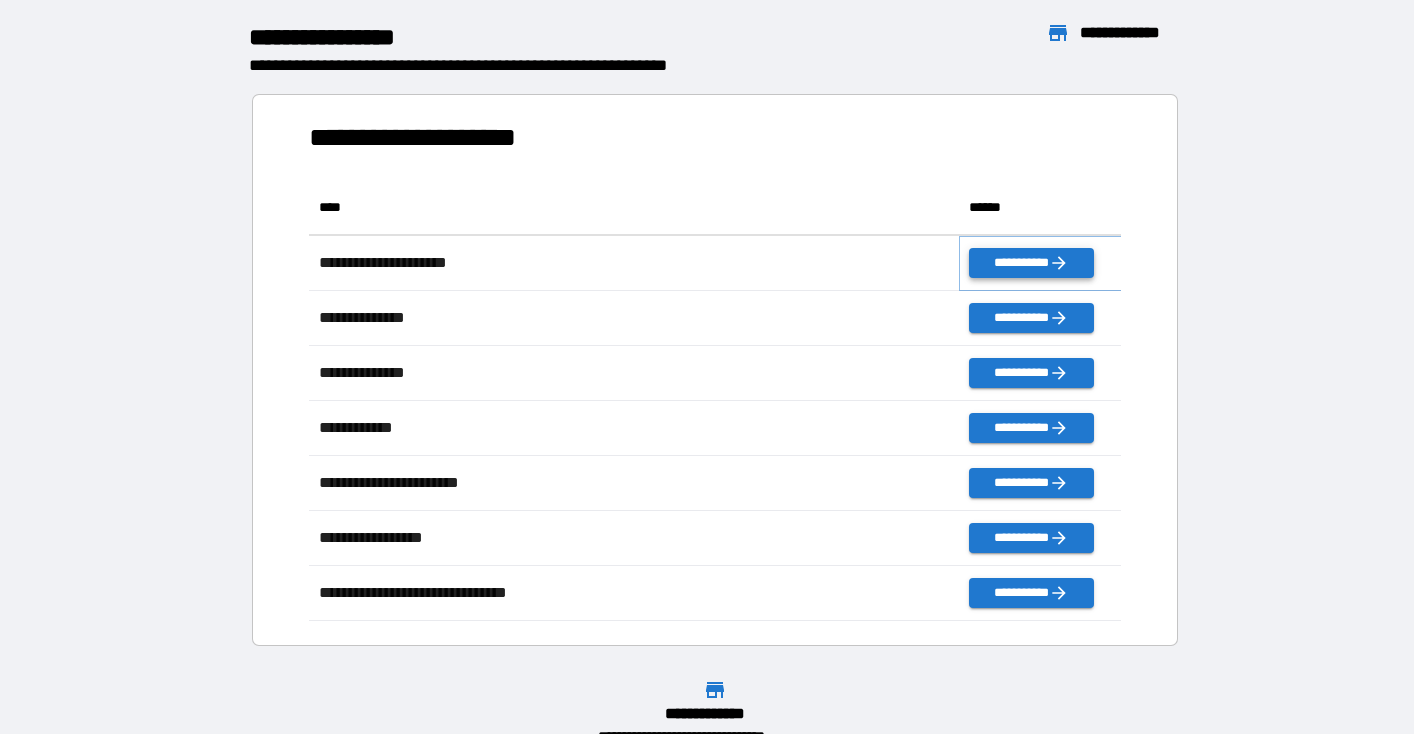click on "**********" at bounding box center (1031, 263) 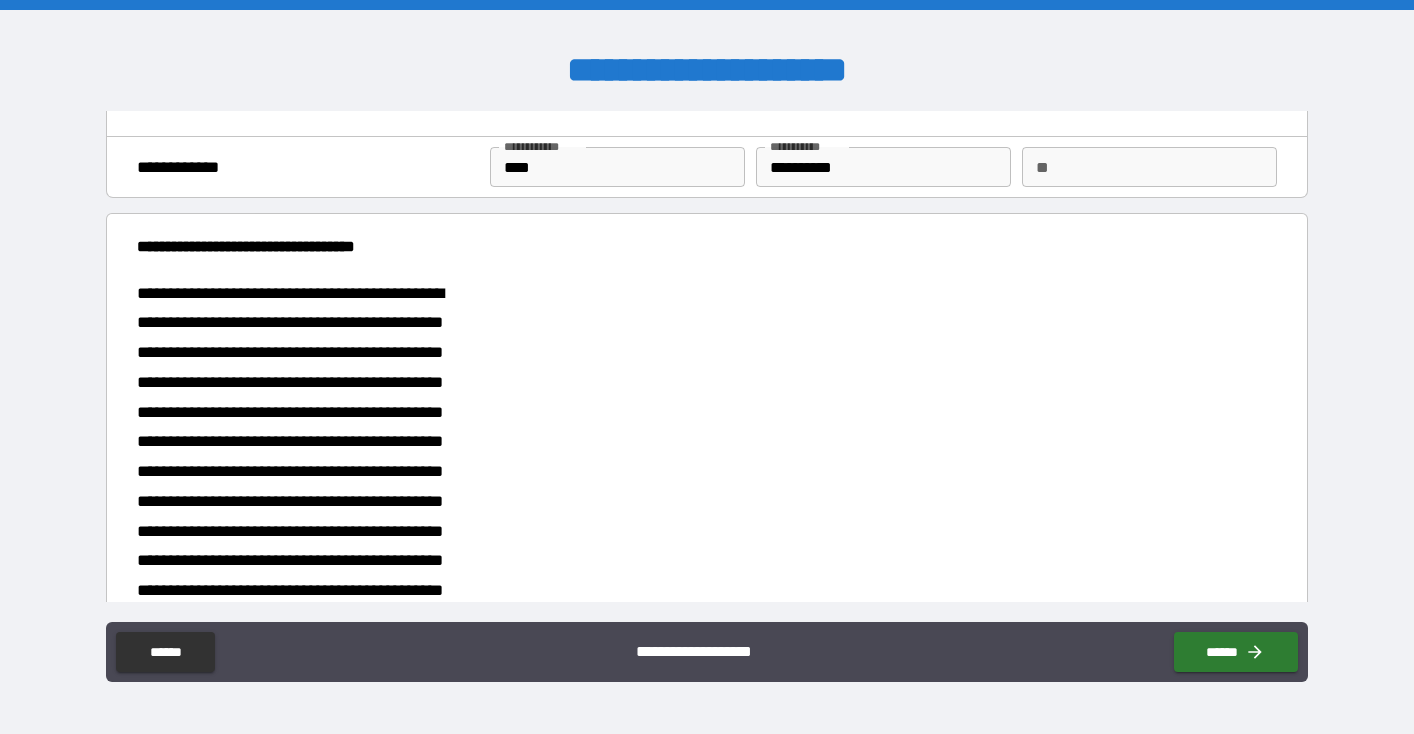 scroll, scrollTop: 39, scrollLeft: 0, axis: vertical 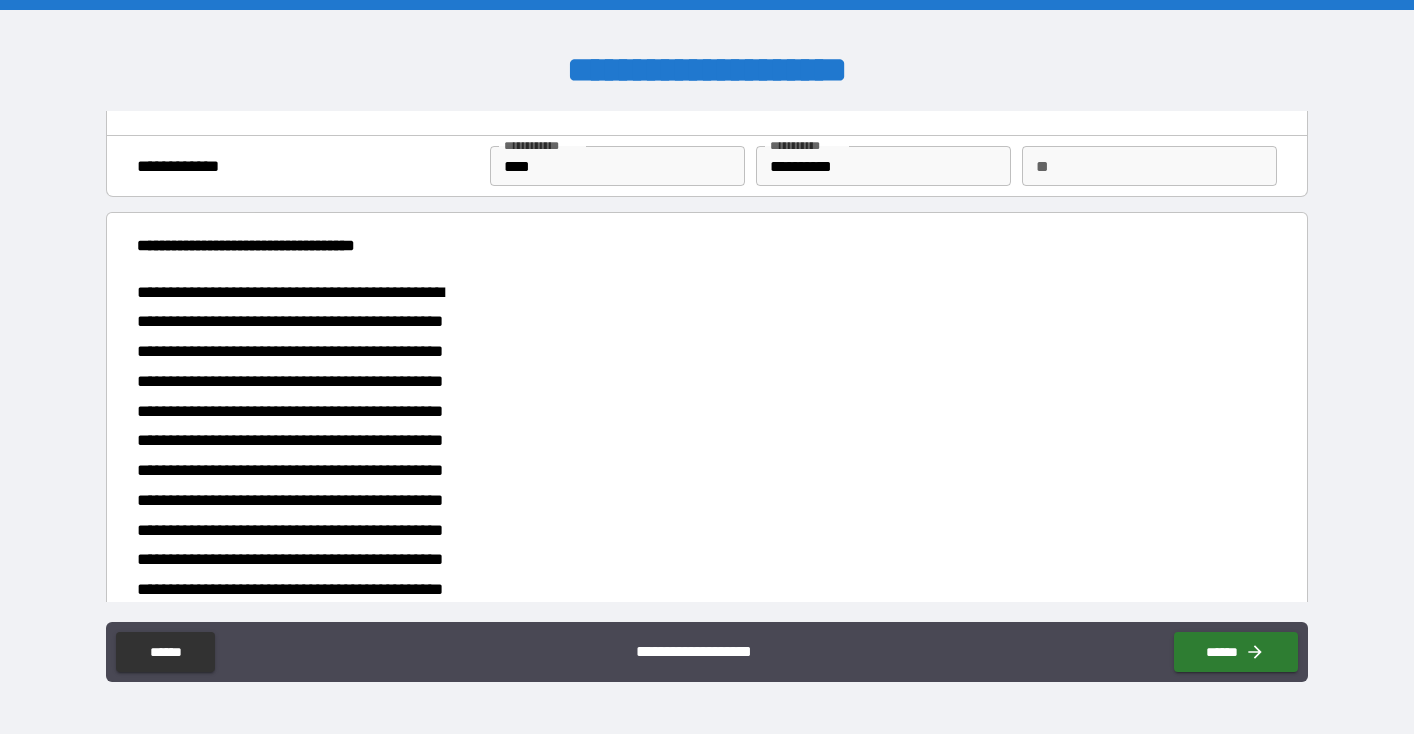 click on "**" at bounding box center [1149, 166] 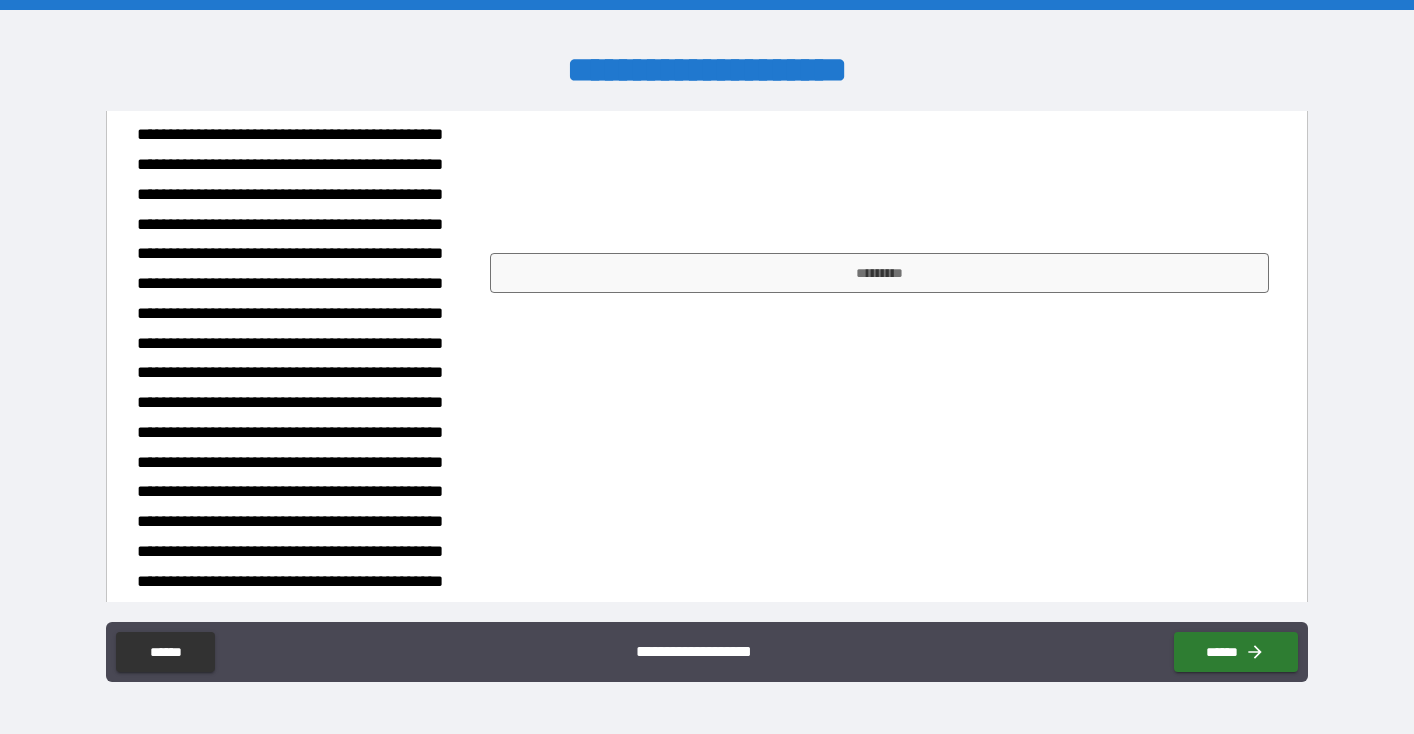 scroll, scrollTop: 449, scrollLeft: 0, axis: vertical 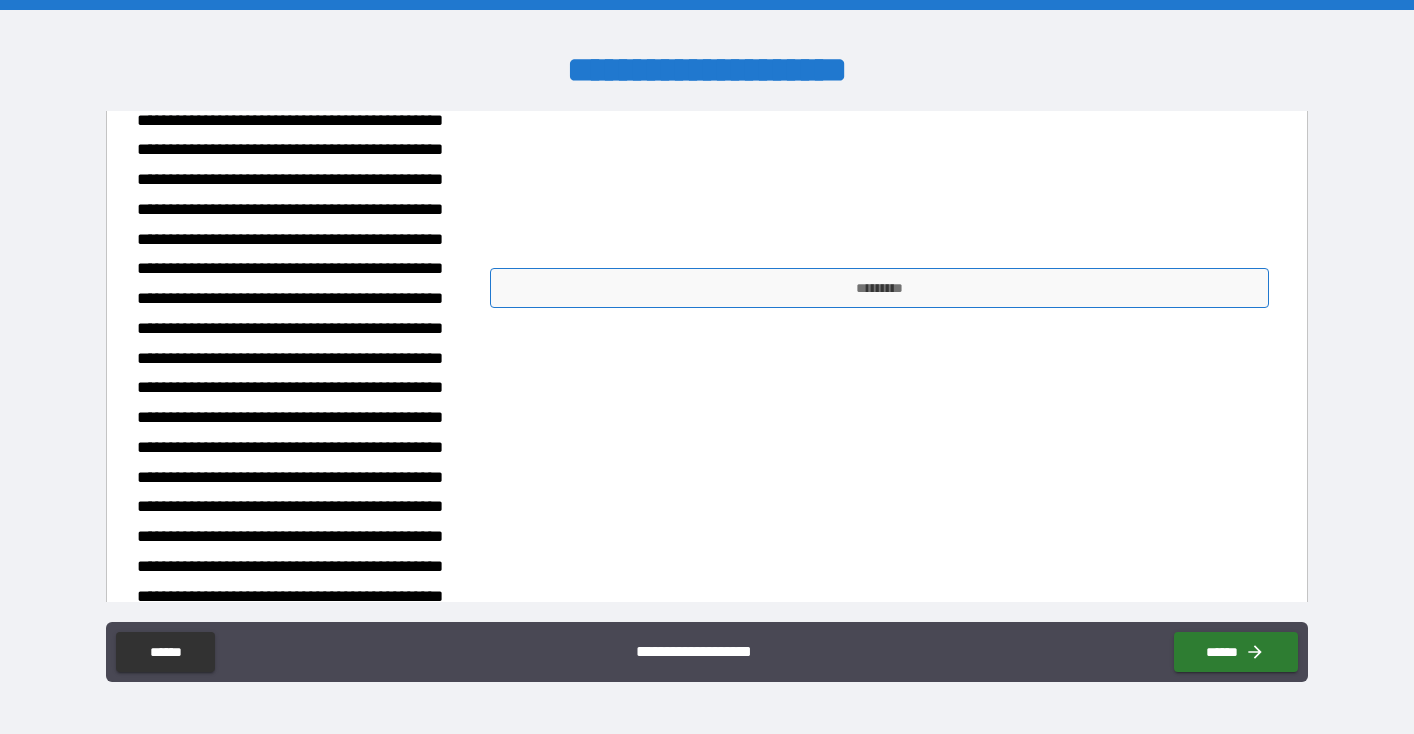 type on "******" 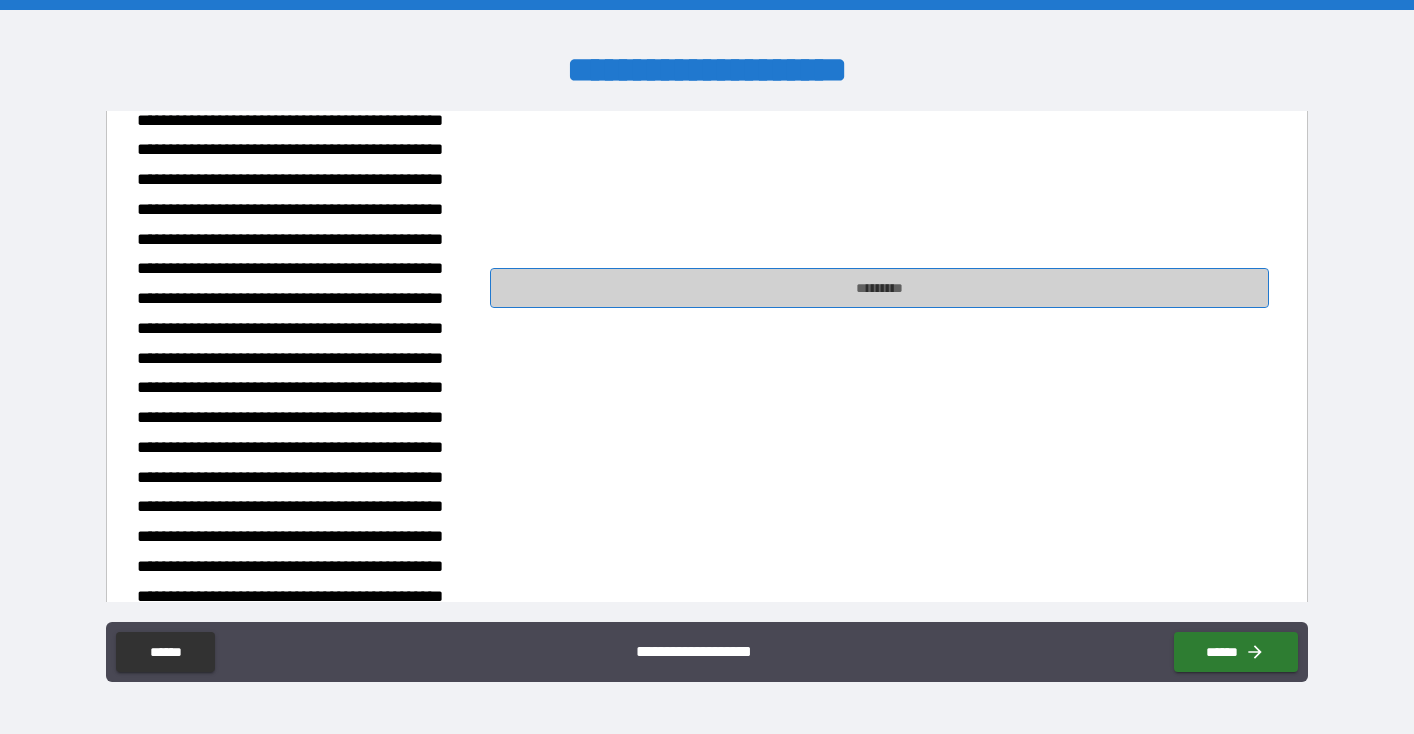 click on "*********" at bounding box center [879, 288] 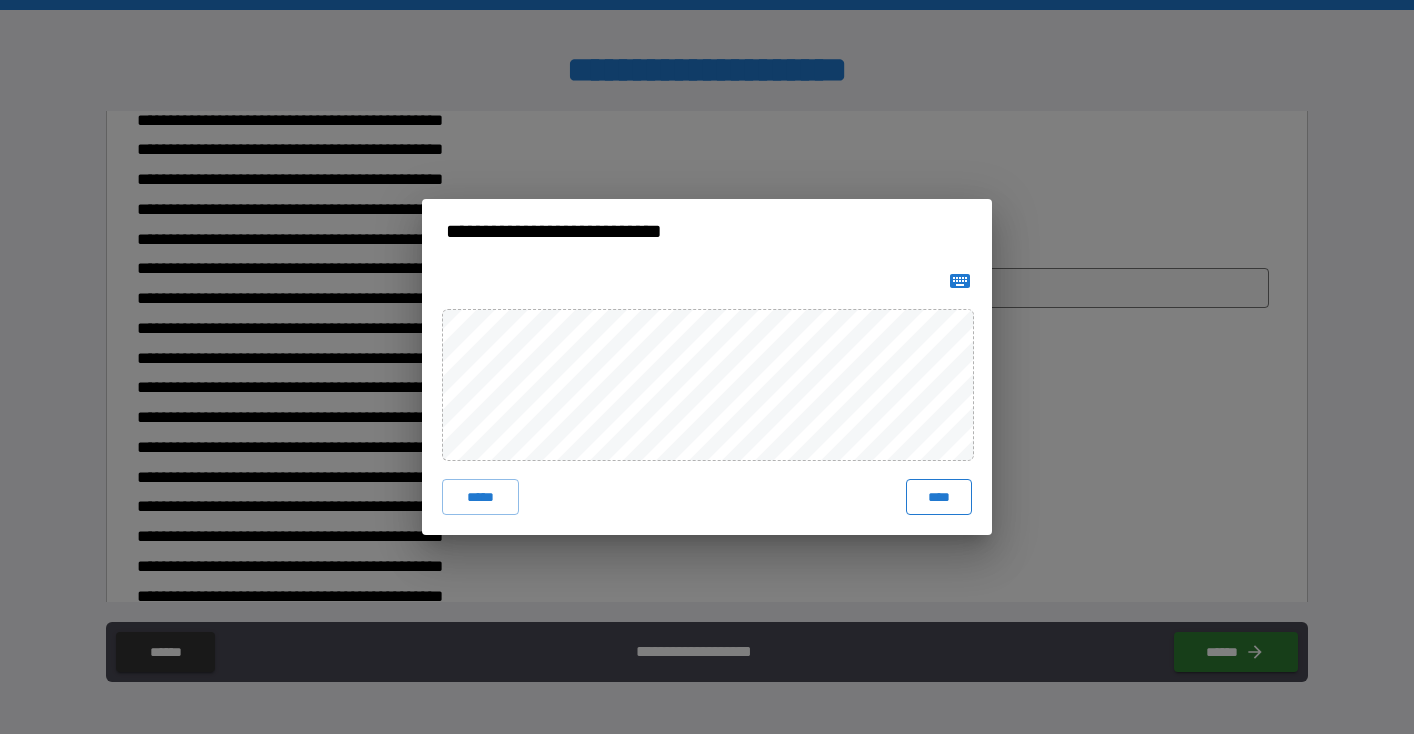 click on "****" at bounding box center [939, 497] 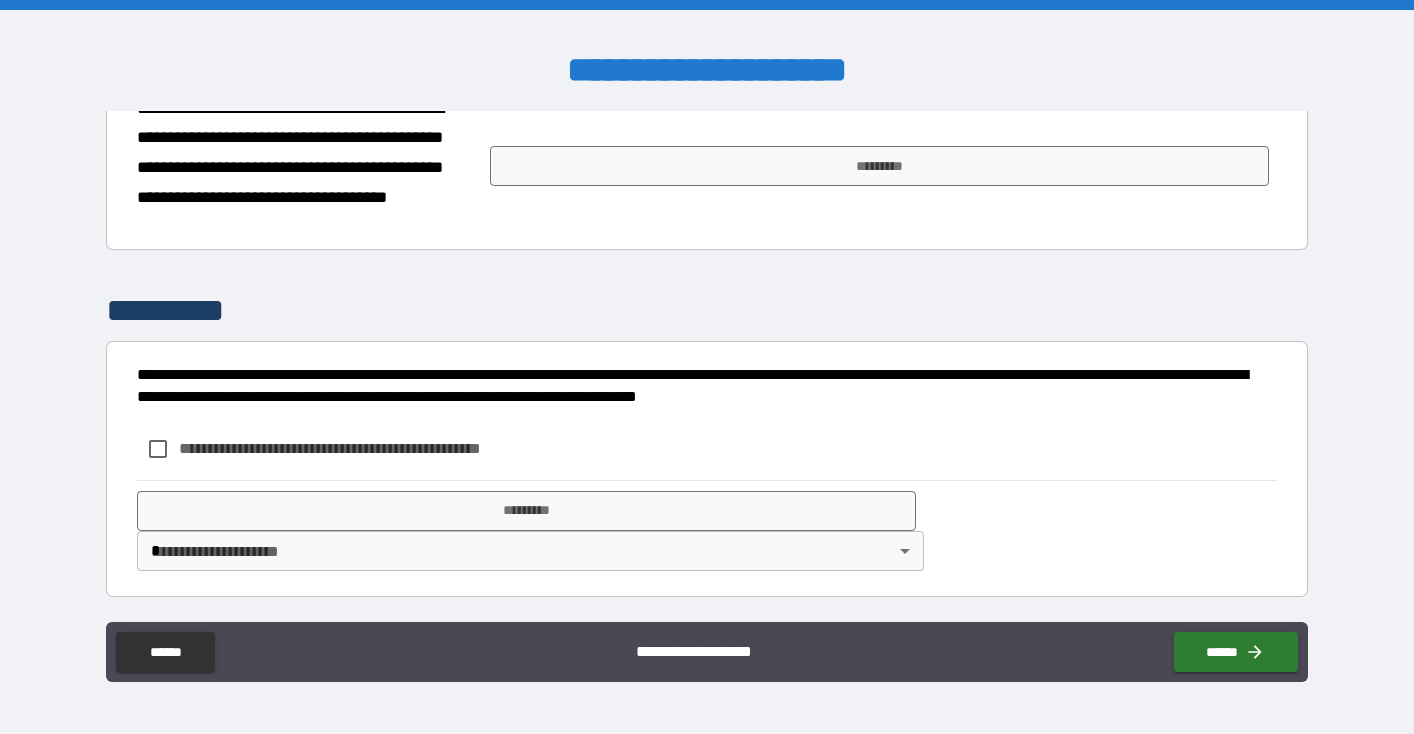 scroll, scrollTop: 1084, scrollLeft: 0, axis: vertical 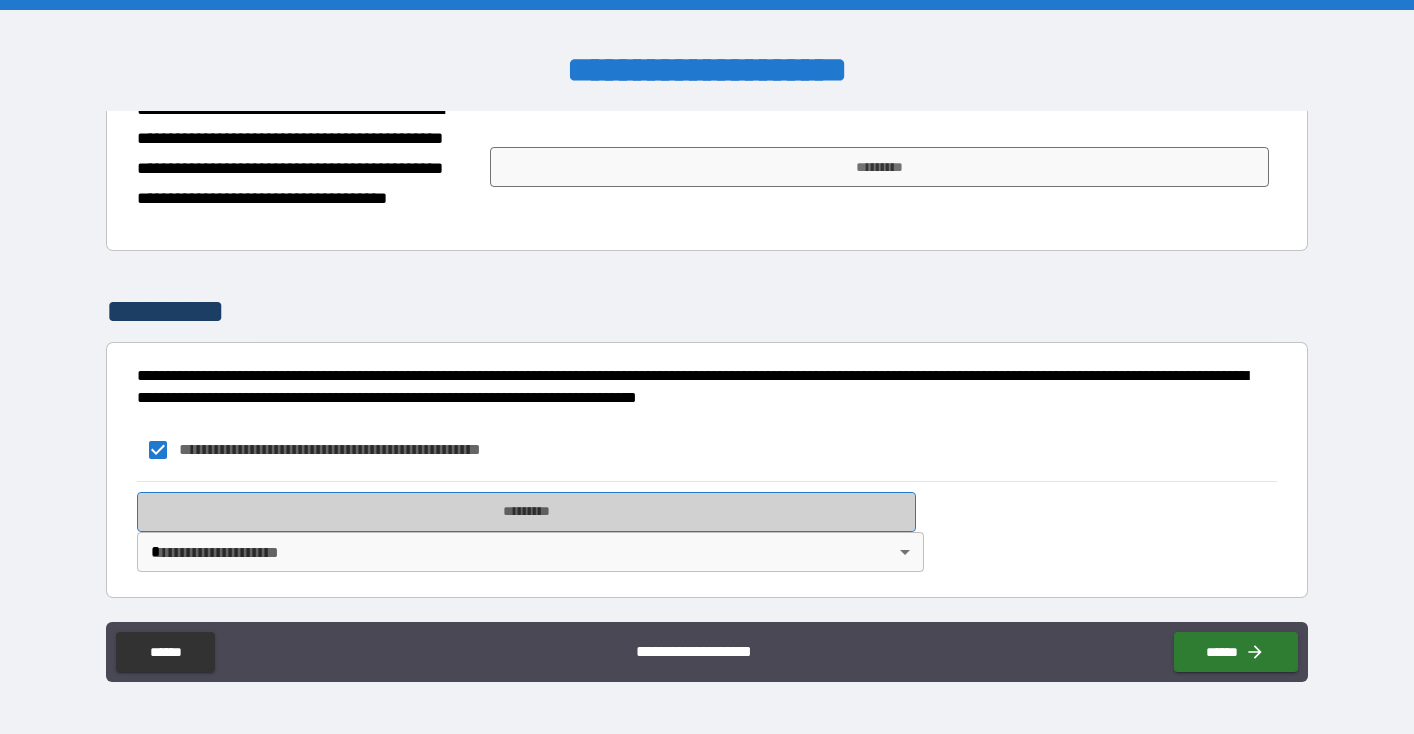 click on "*********" at bounding box center (526, 512) 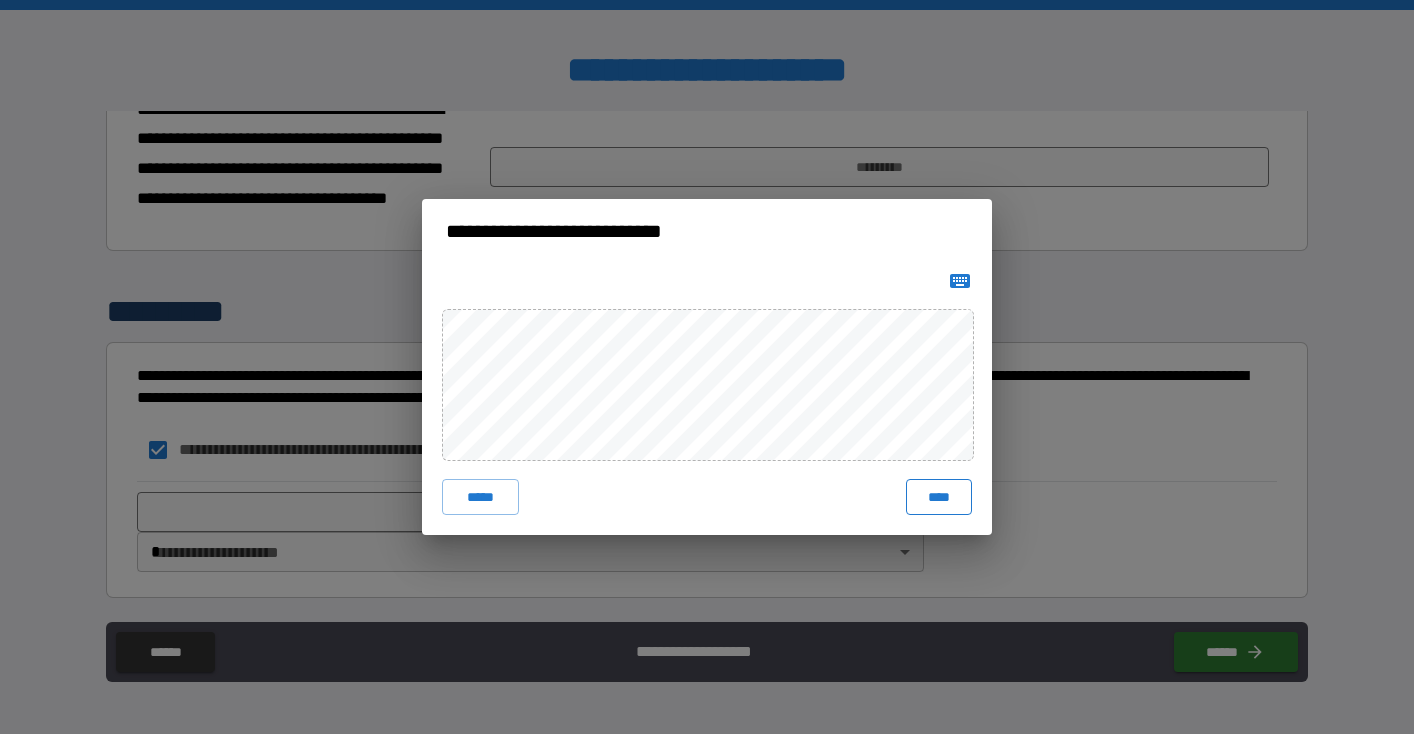 click on "****" at bounding box center [939, 497] 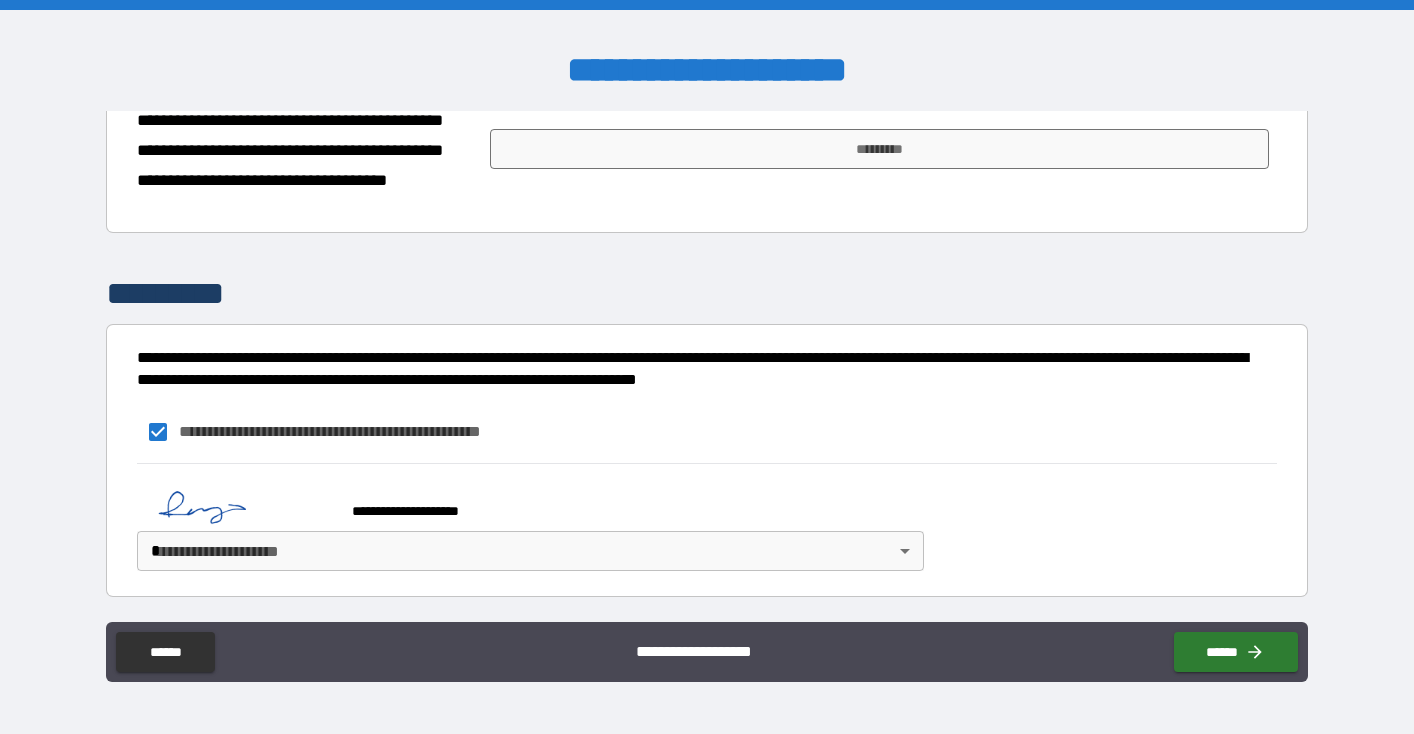 scroll, scrollTop: 1101, scrollLeft: 0, axis: vertical 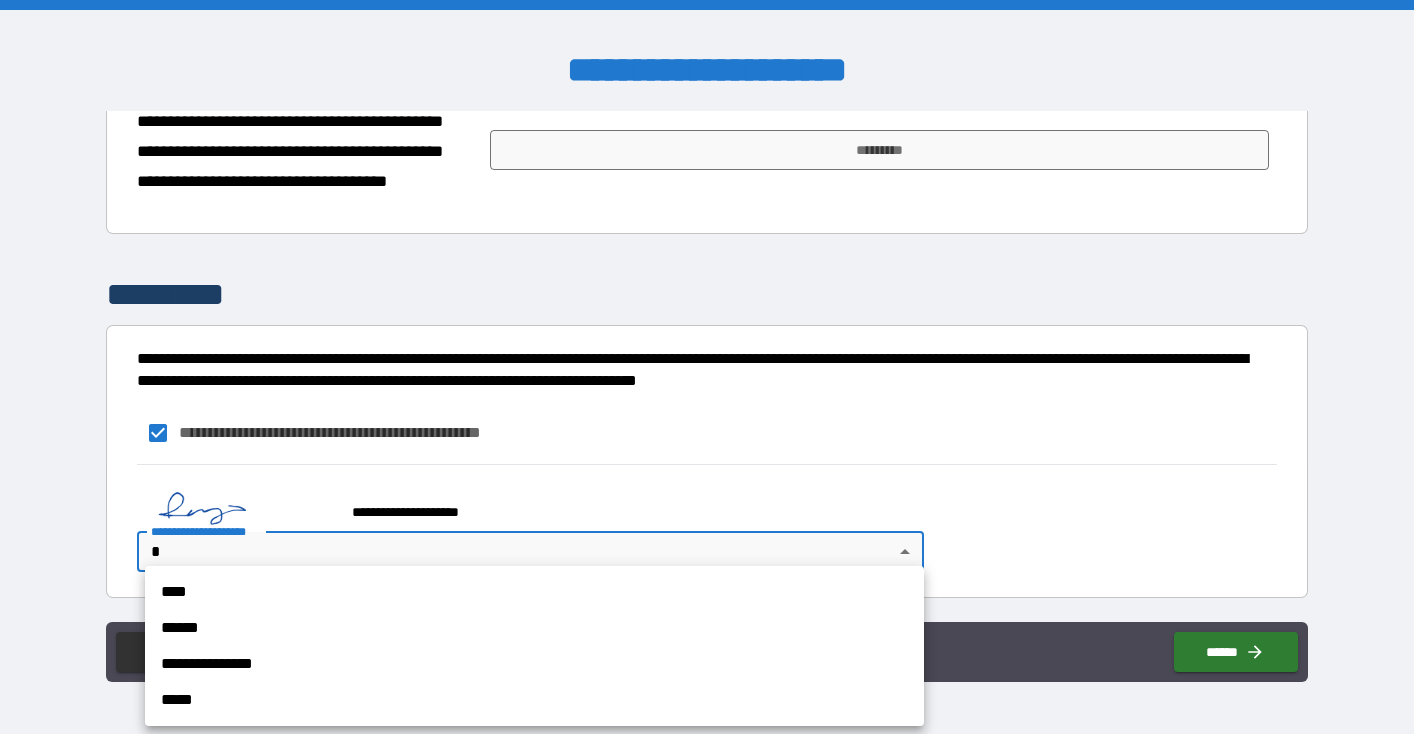 click on "**********" at bounding box center [707, 367] 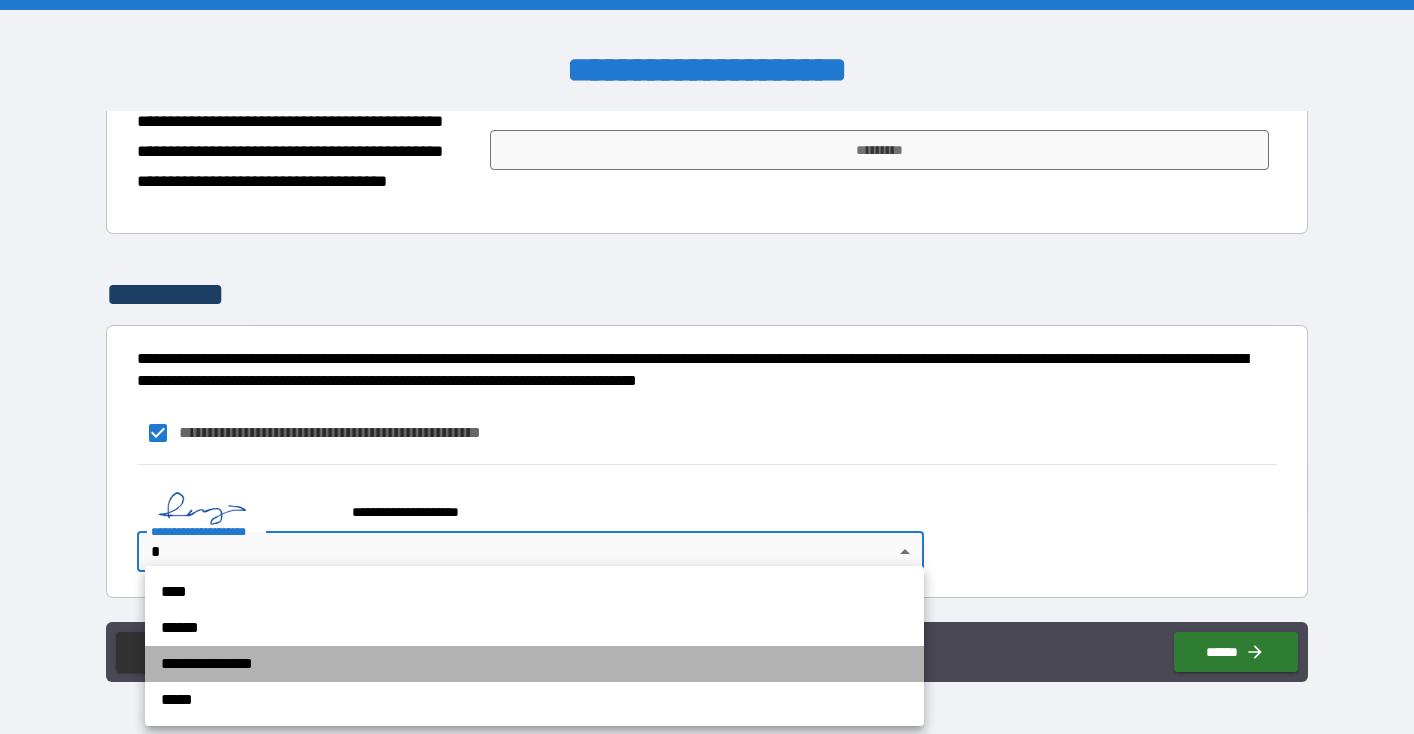 click on "**********" at bounding box center (534, 664) 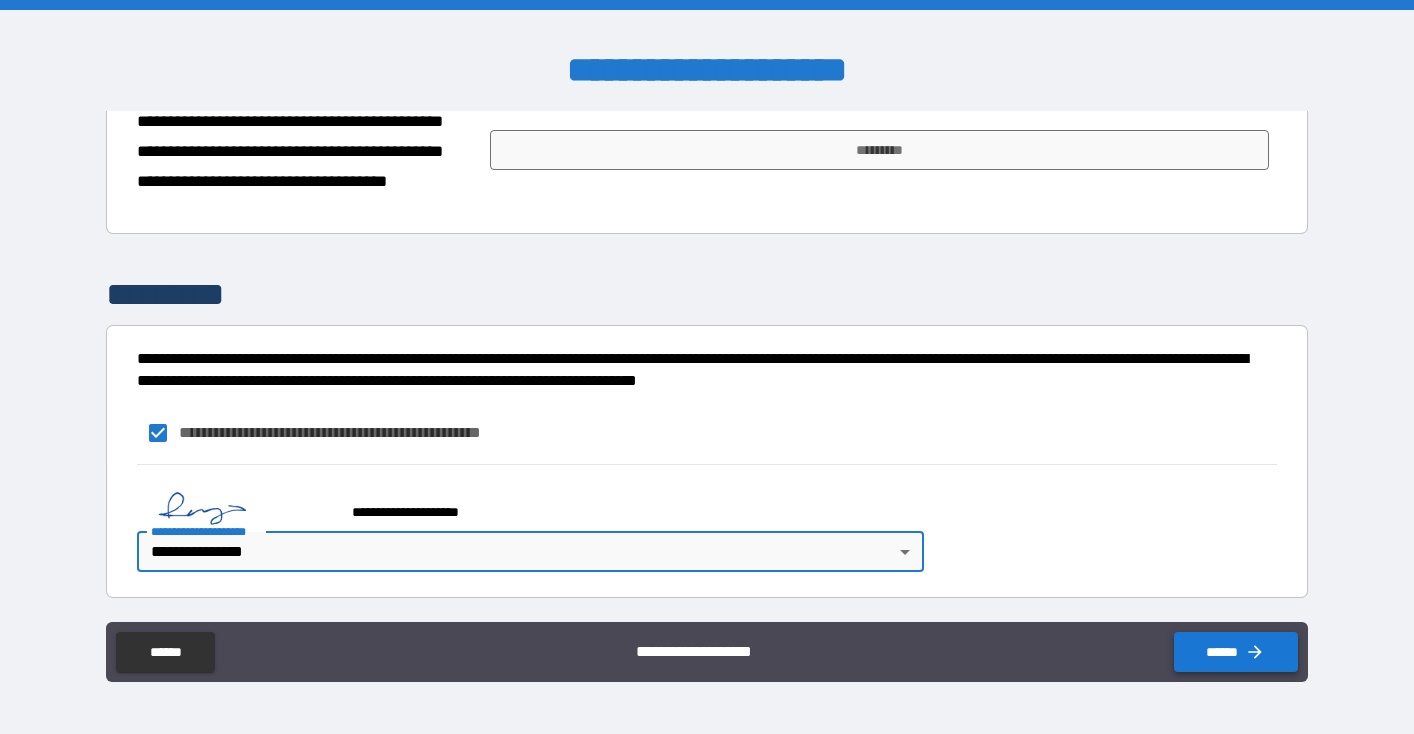 click on "******" at bounding box center [1236, 652] 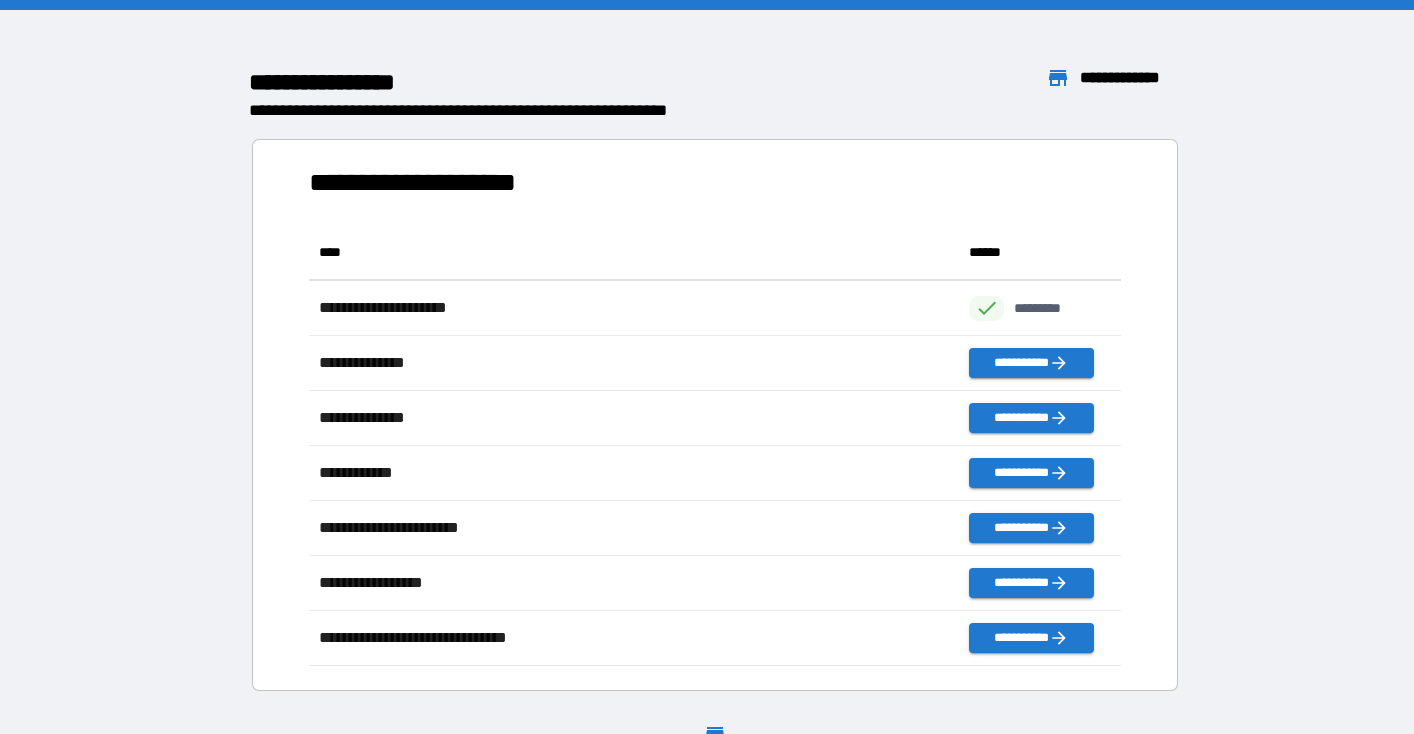 scroll, scrollTop: 1, scrollLeft: 1, axis: both 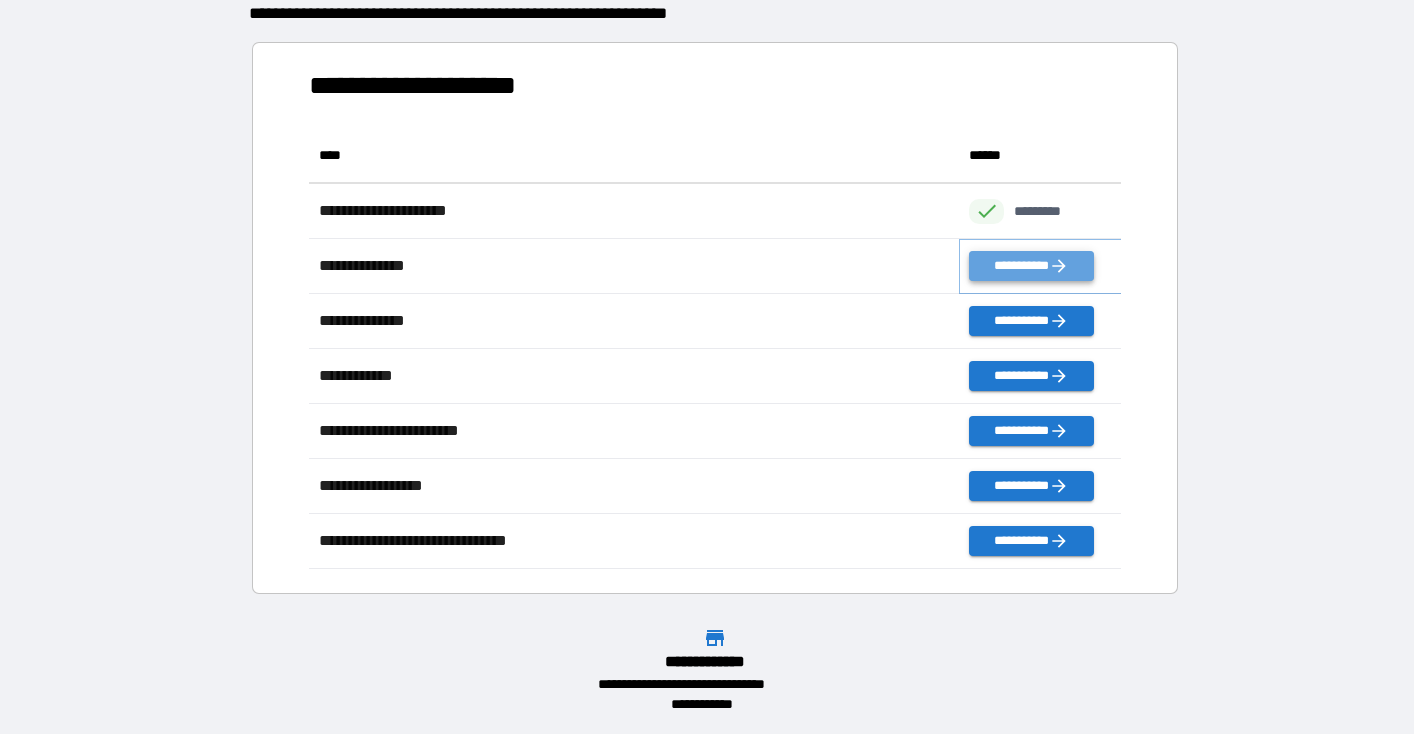 click on "**********" at bounding box center (1031, 266) 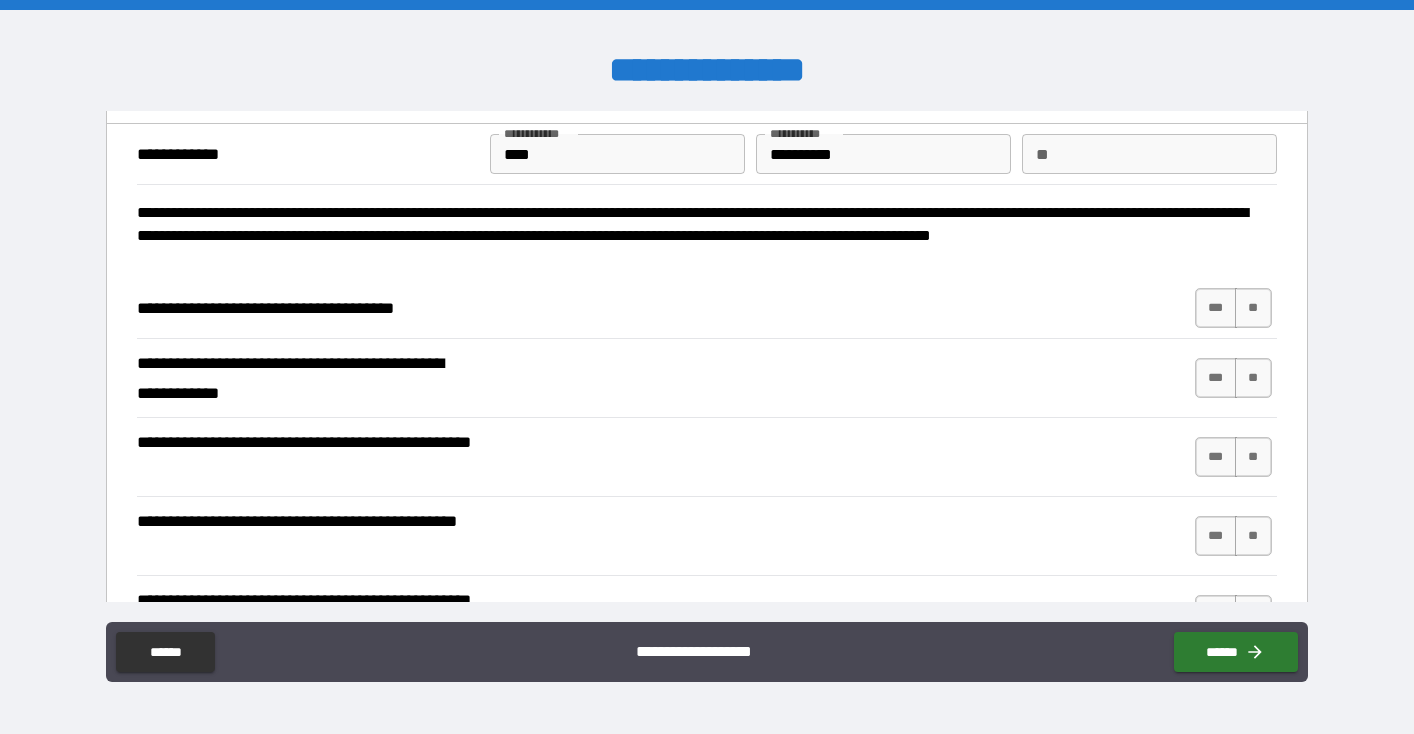 scroll, scrollTop: 67, scrollLeft: 0, axis: vertical 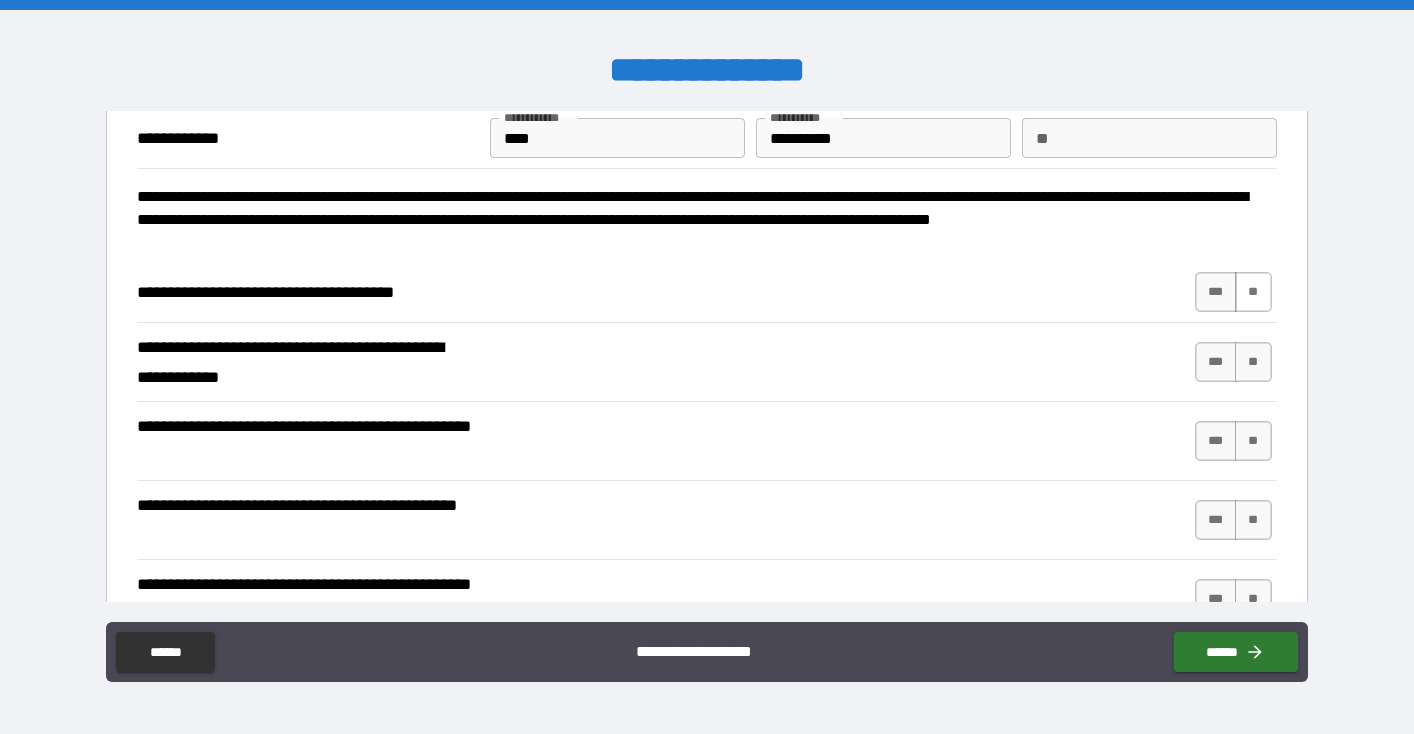 click on "**" at bounding box center [1253, 292] 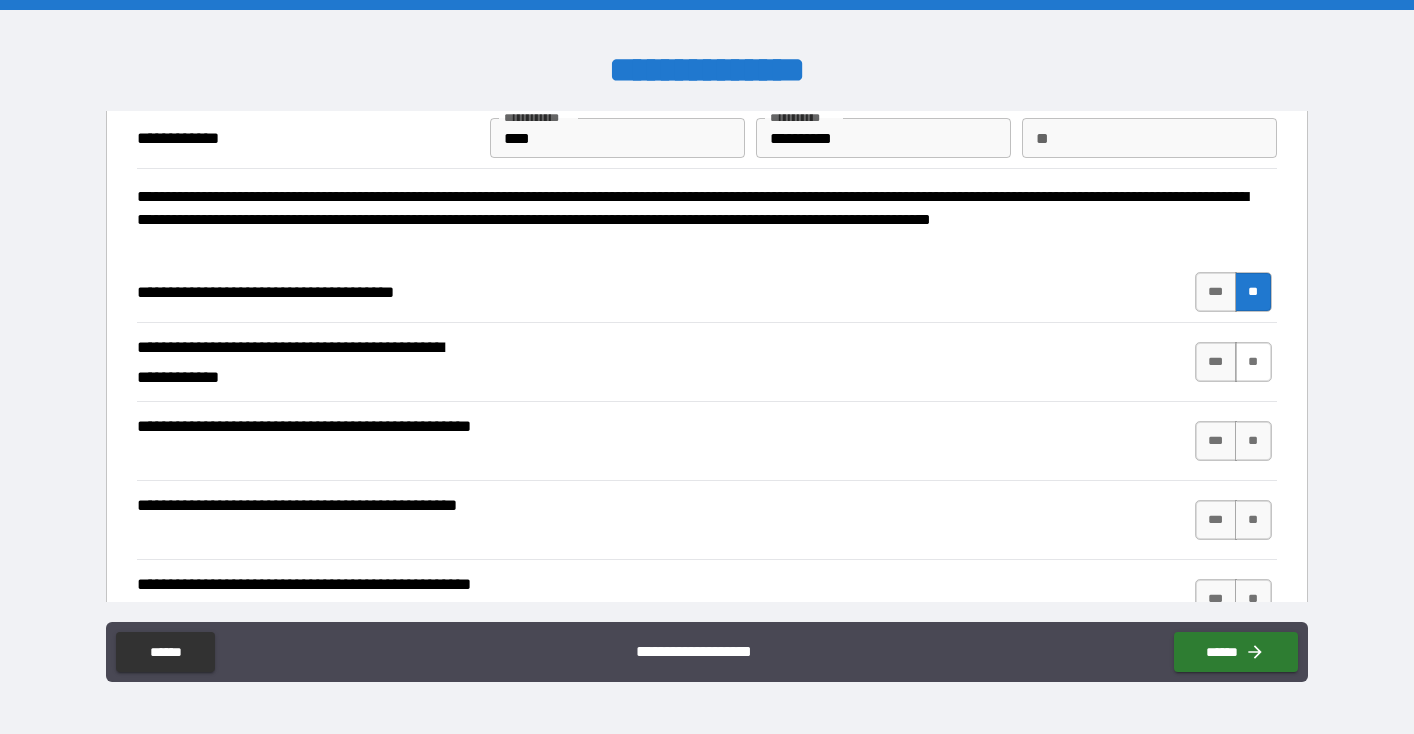 click on "**" at bounding box center [1253, 362] 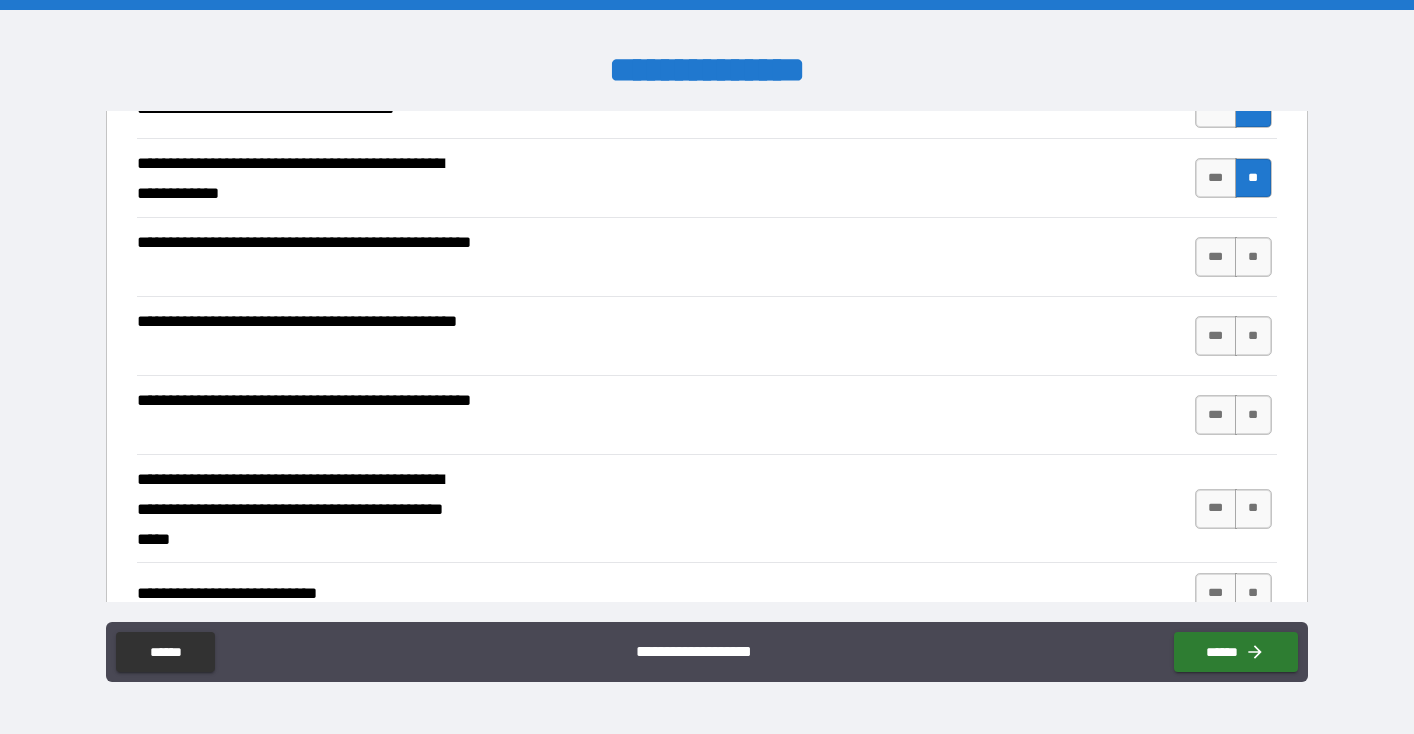 scroll, scrollTop: 265, scrollLeft: 0, axis: vertical 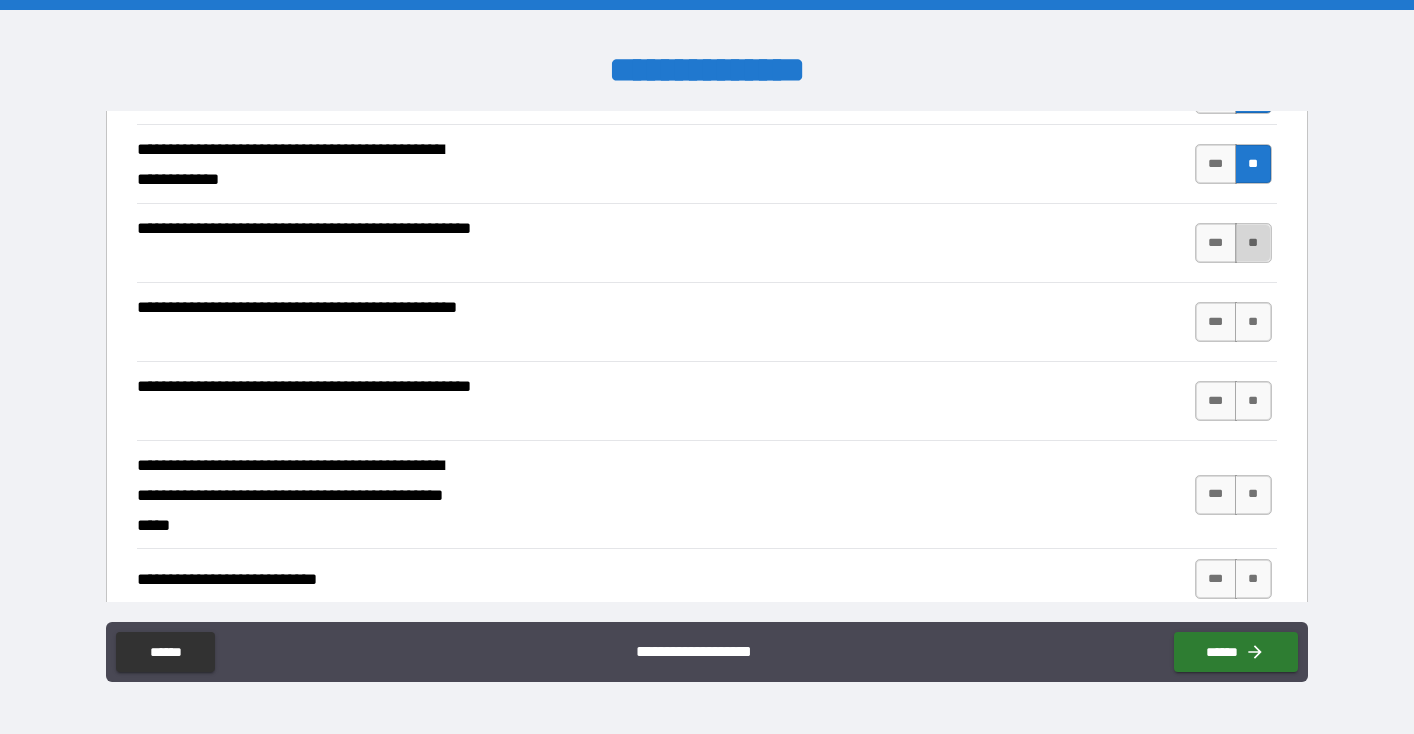 click on "**" at bounding box center (1253, 243) 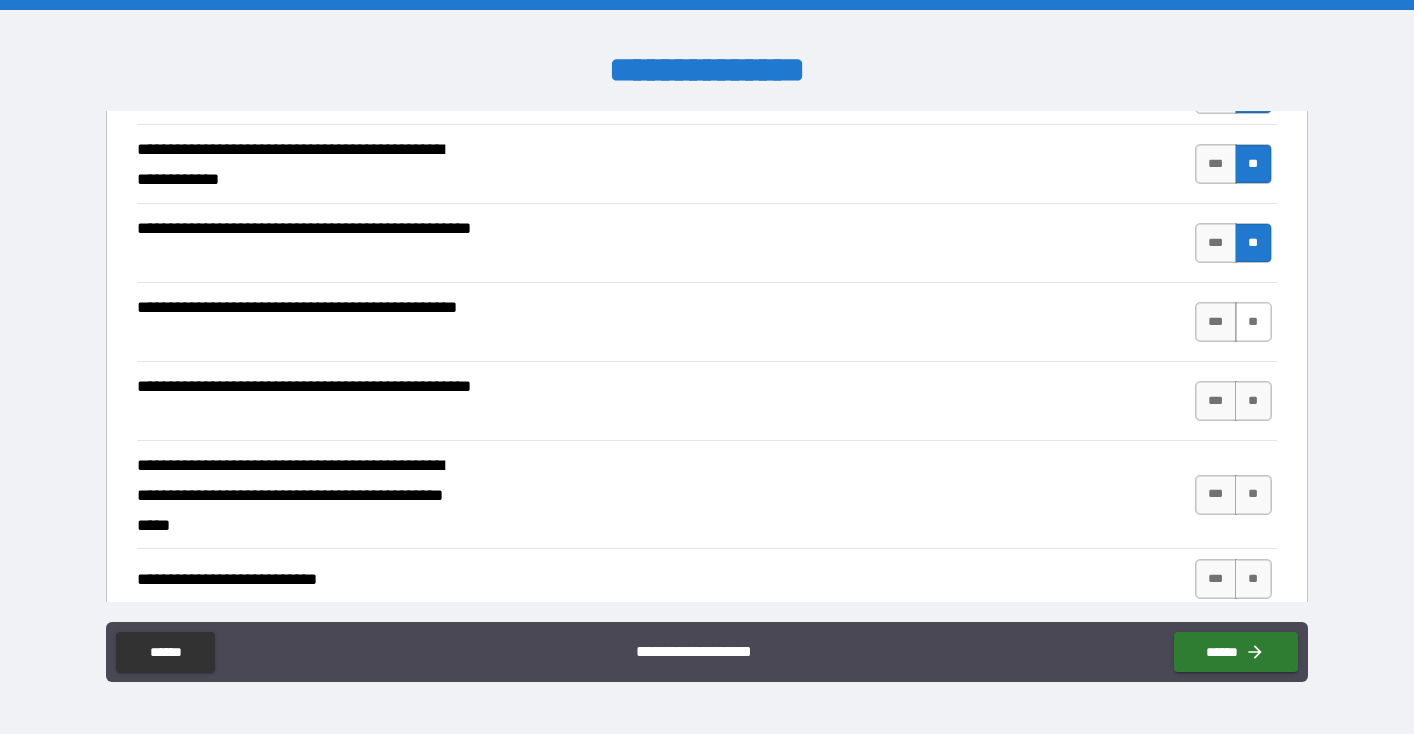 click on "**" at bounding box center (1253, 322) 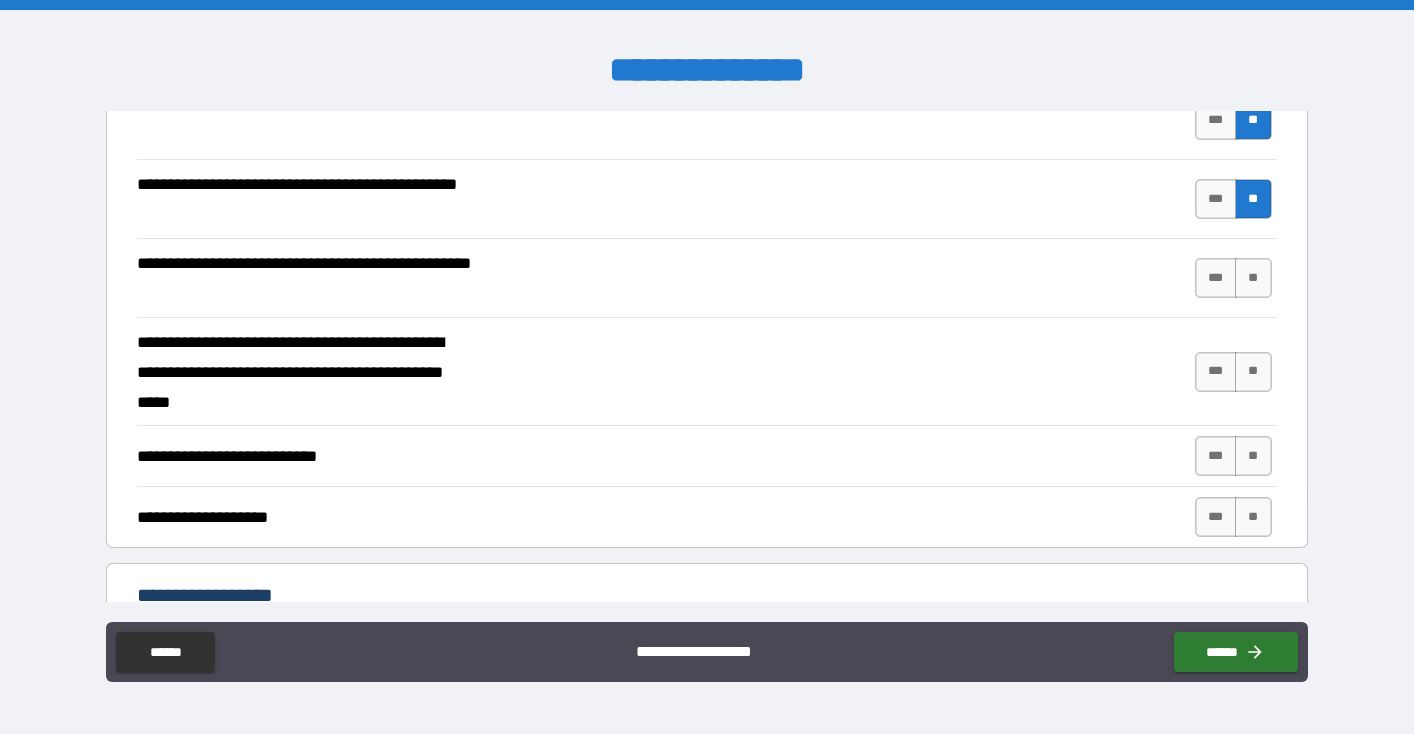 scroll, scrollTop: 390, scrollLeft: 0, axis: vertical 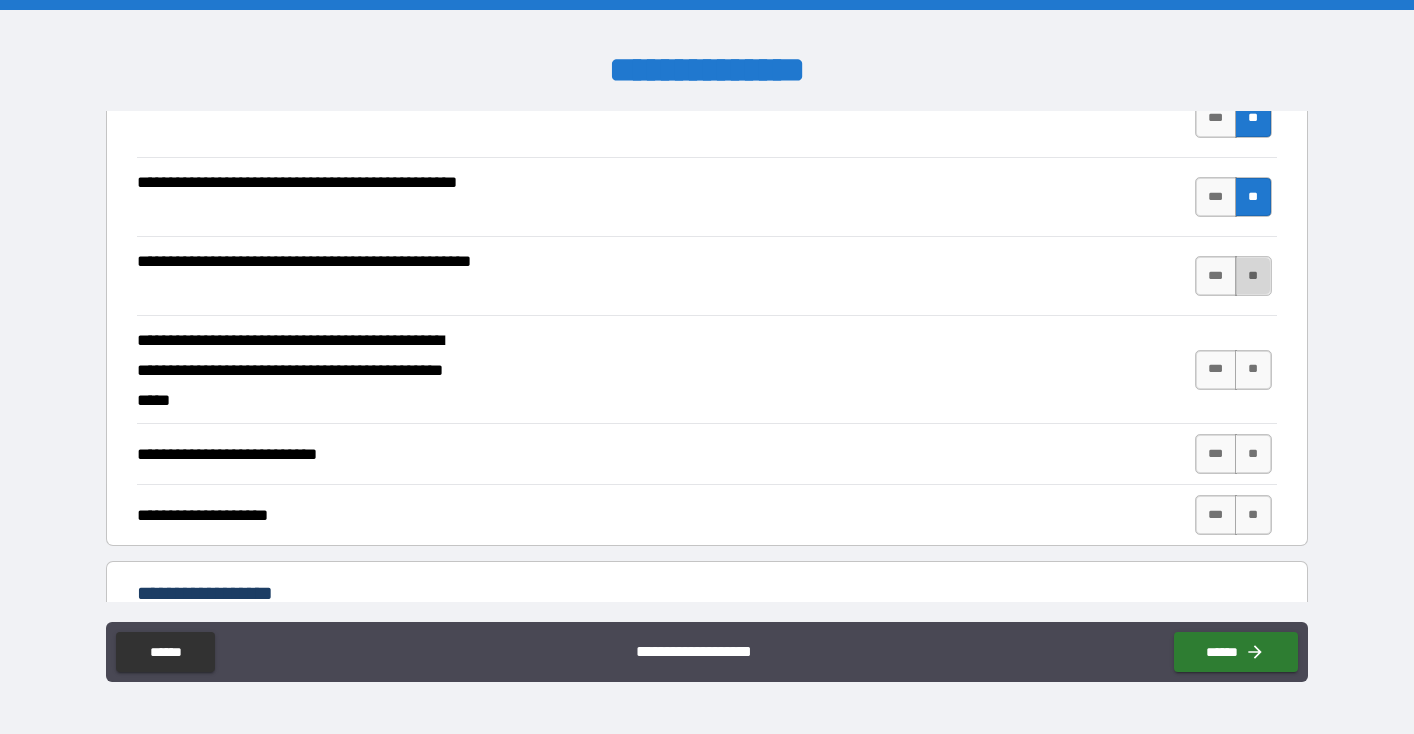 click on "**" at bounding box center [1253, 276] 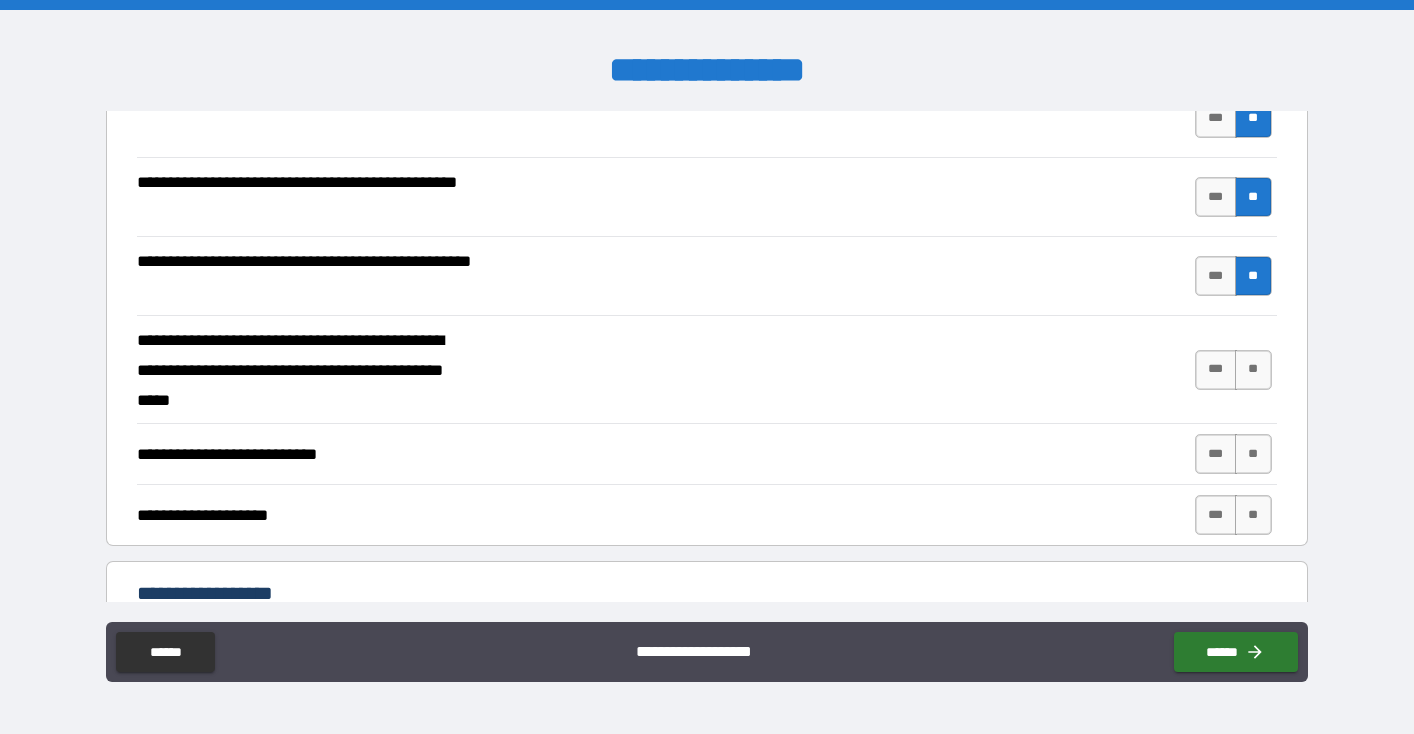 scroll, scrollTop: 461, scrollLeft: 0, axis: vertical 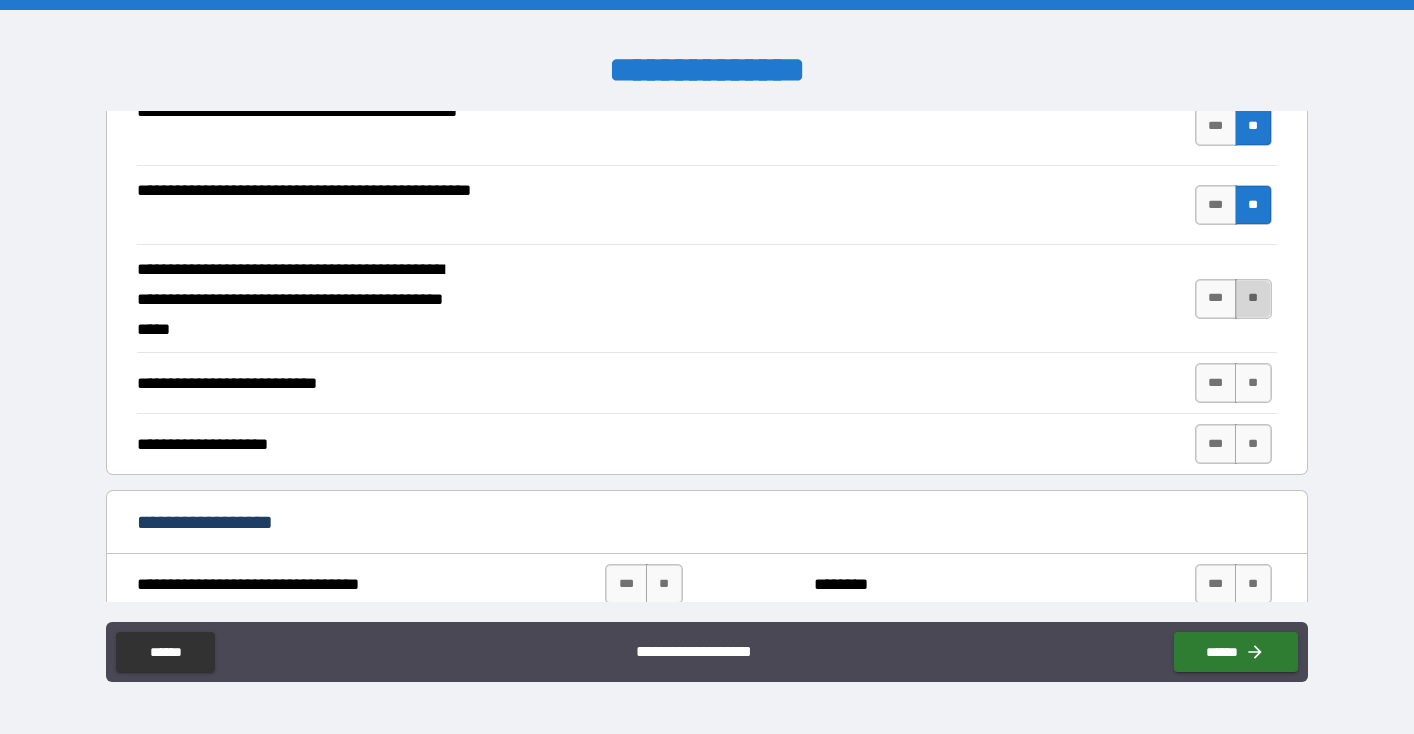 click on "**" at bounding box center (1253, 299) 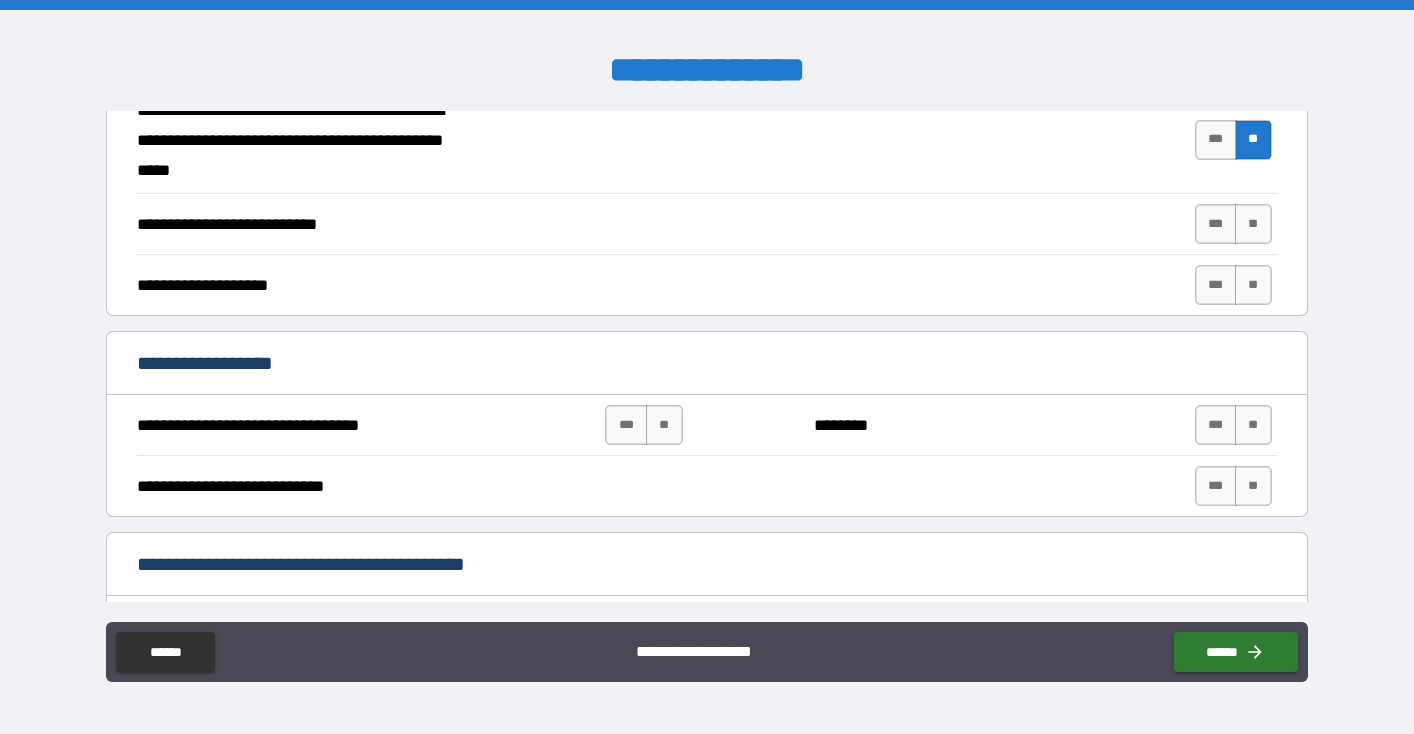 scroll, scrollTop: 669, scrollLeft: 0, axis: vertical 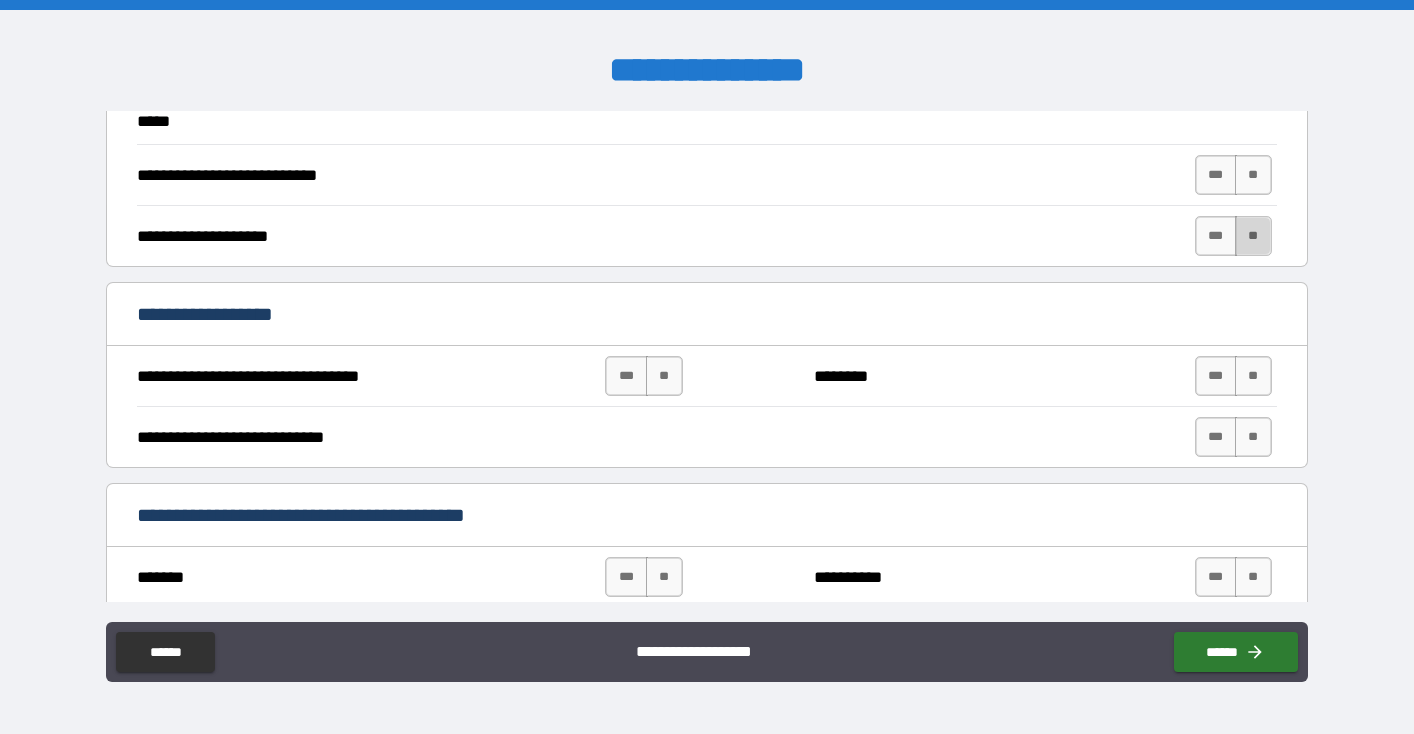 click on "**" at bounding box center (1253, 236) 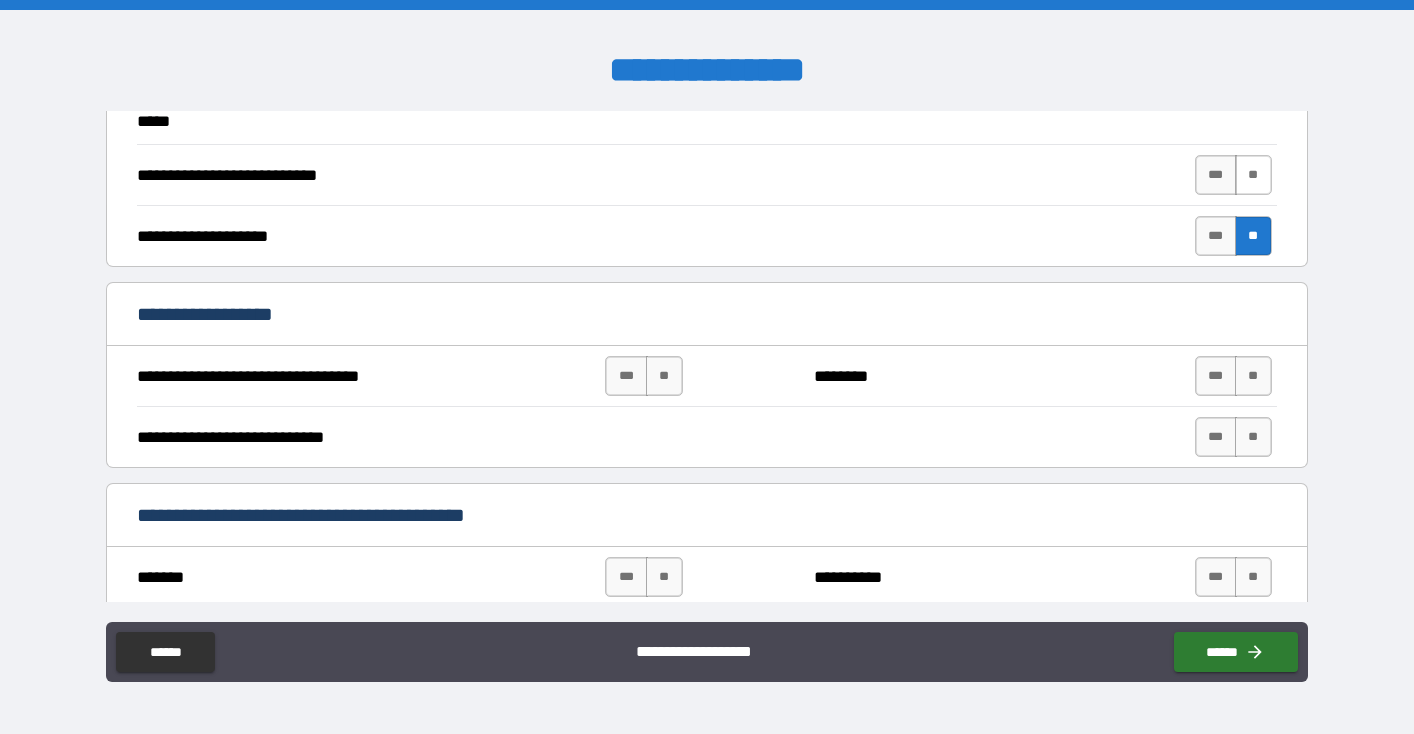 click on "**" at bounding box center [1253, 175] 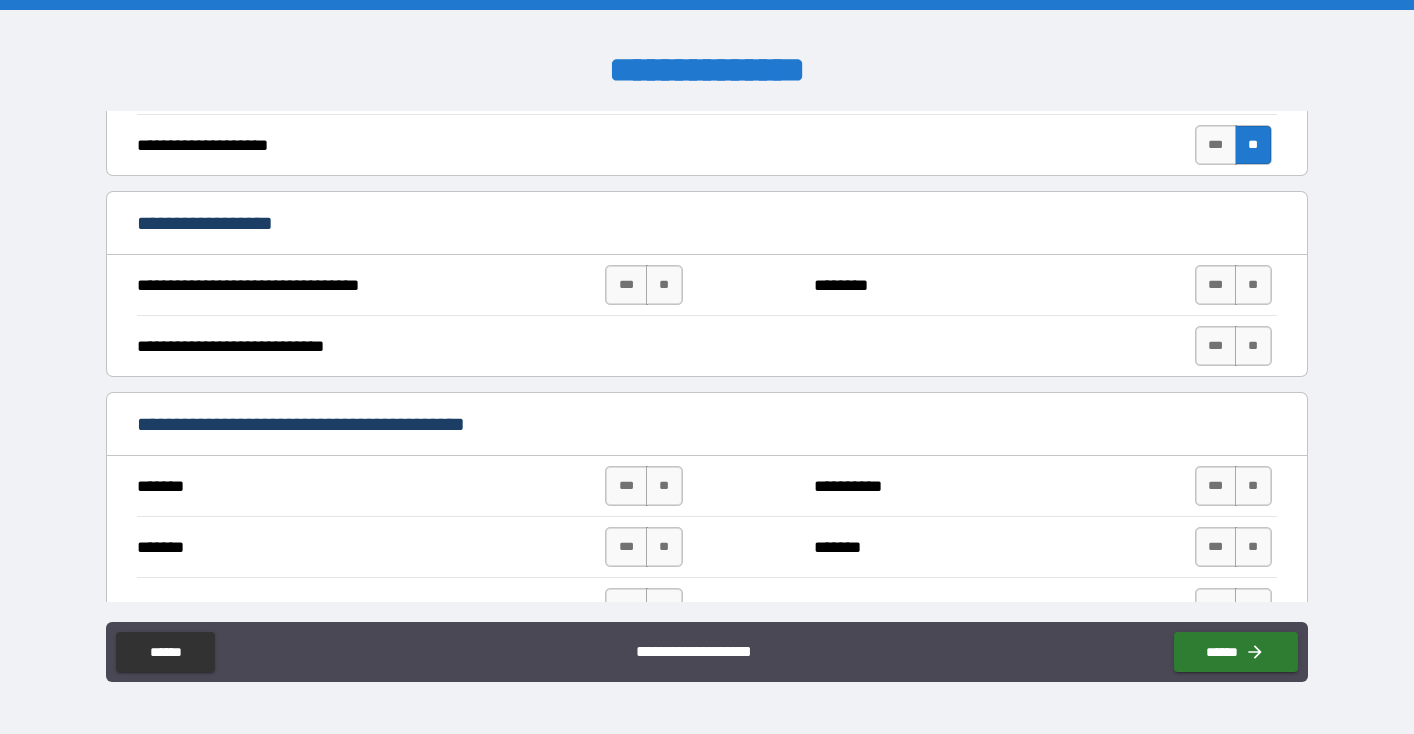 scroll, scrollTop: 765, scrollLeft: 0, axis: vertical 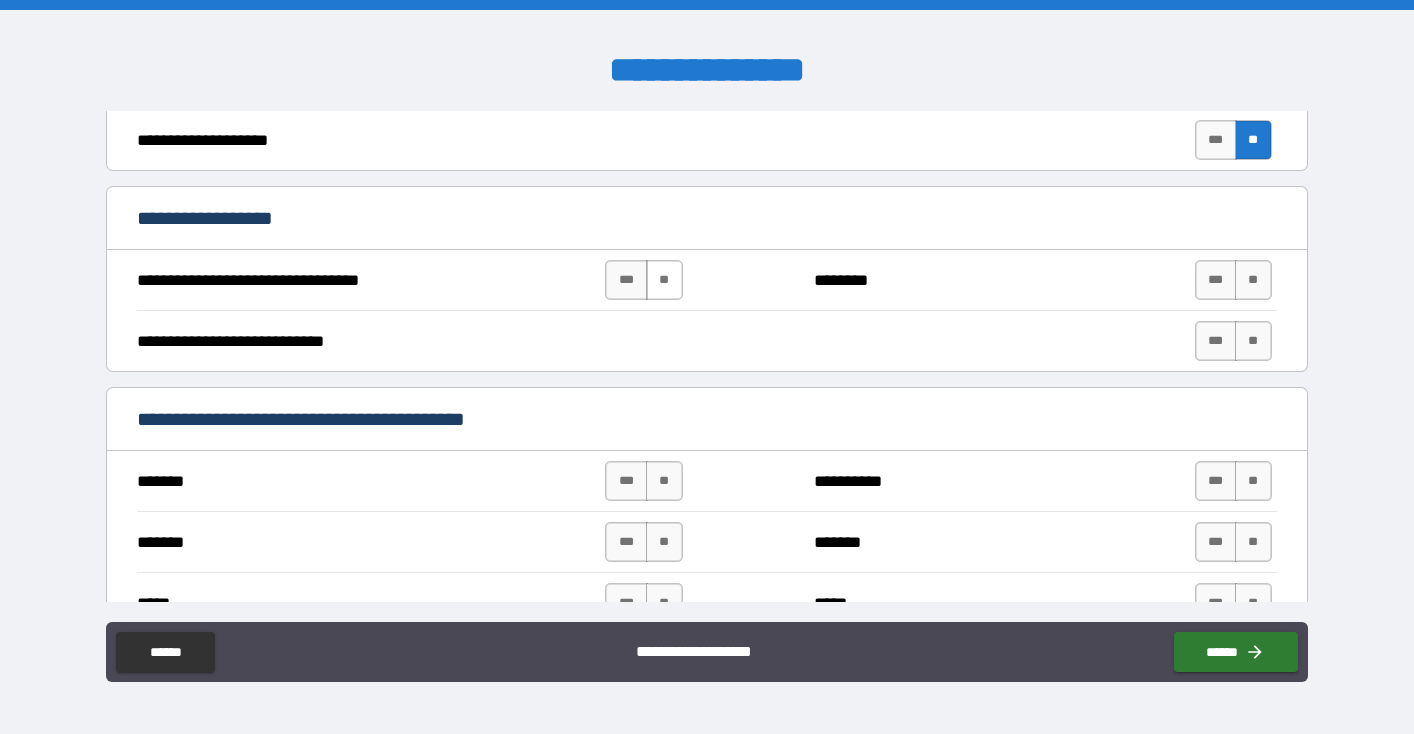 click on "**" at bounding box center [664, 280] 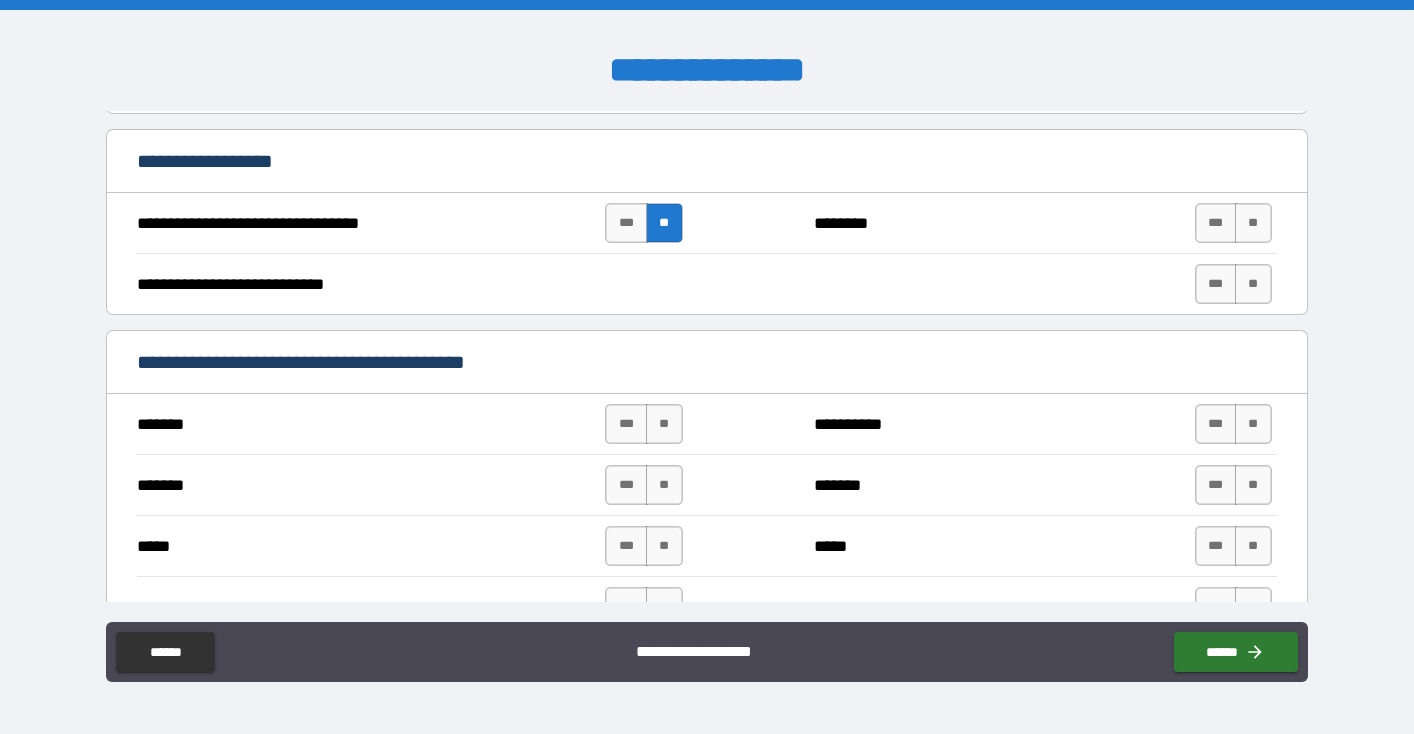 scroll, scrollTop: 823, scrollLeft: 0, axis: vertical 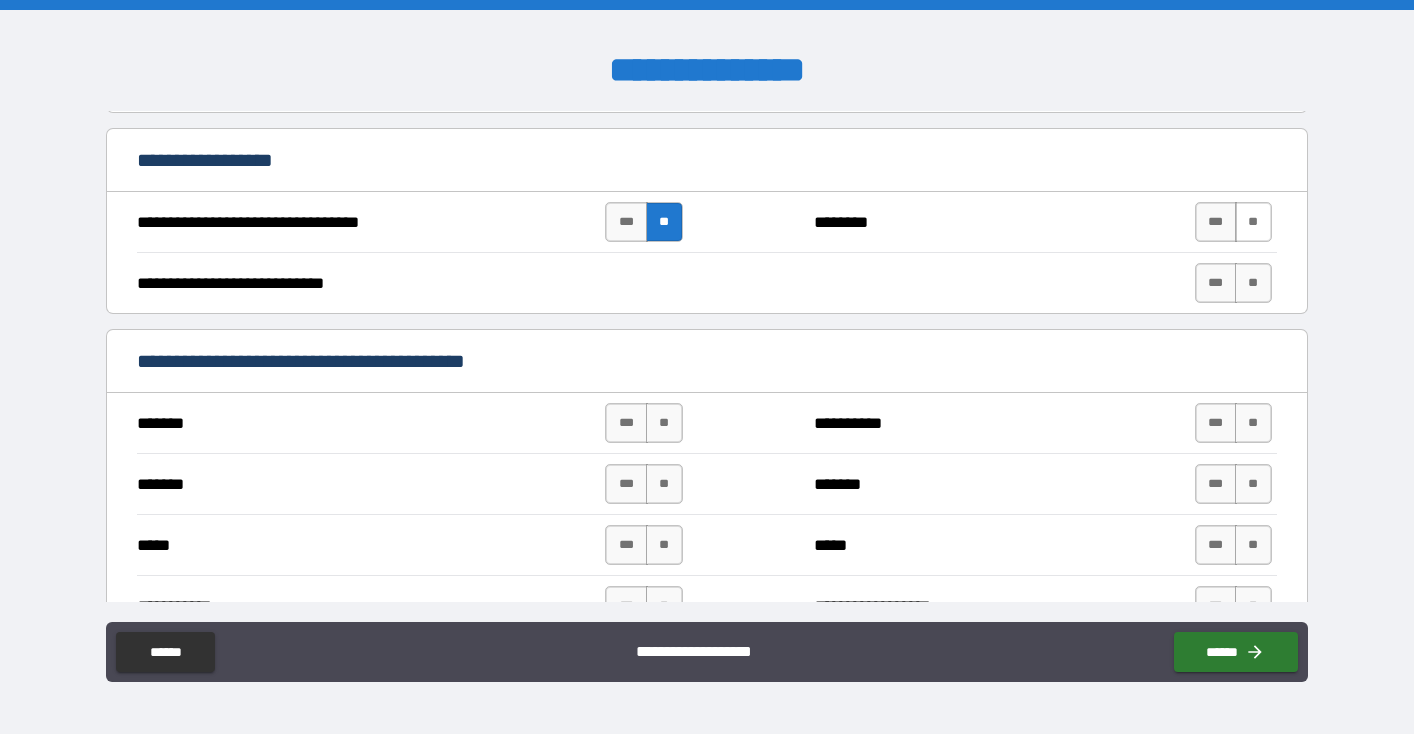 click on "**" at bounding box center [1253, 222] 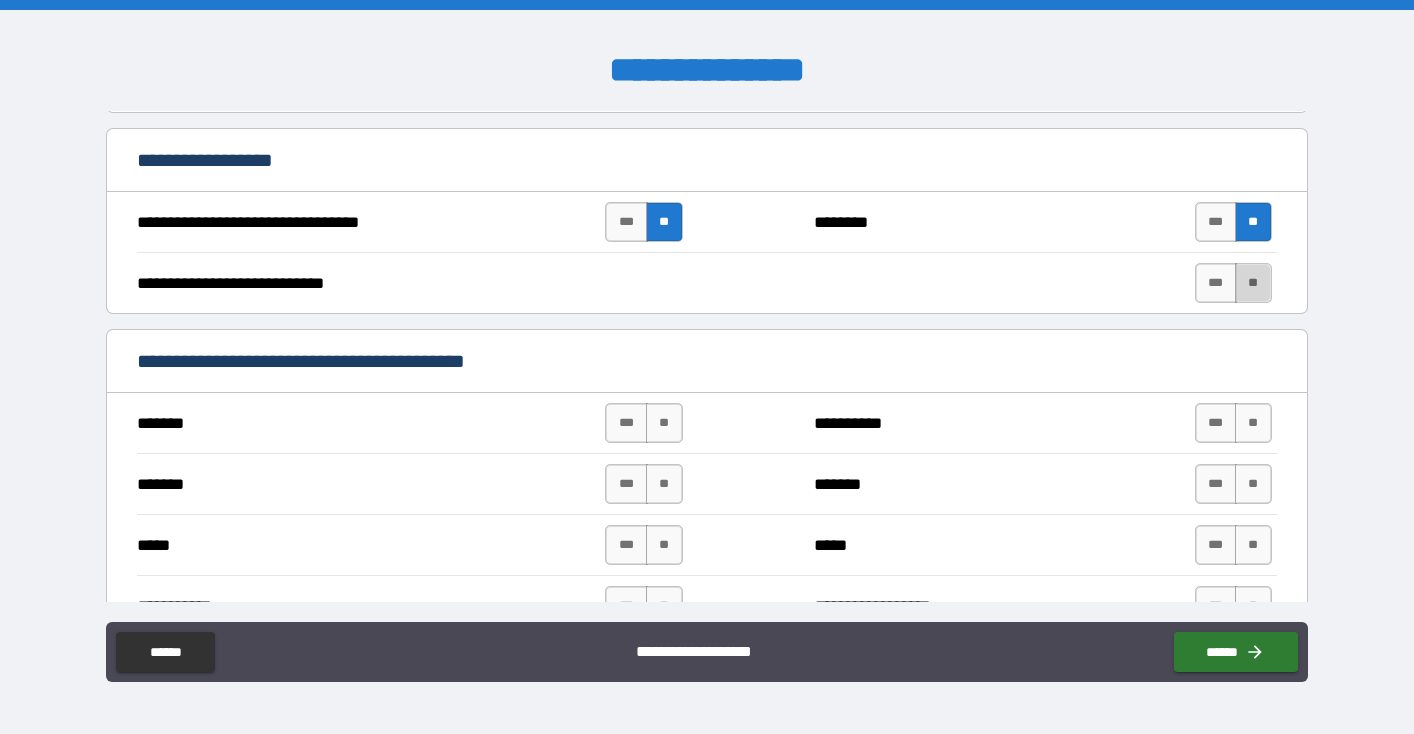 click on "**" at bounding box center [1253, 283] 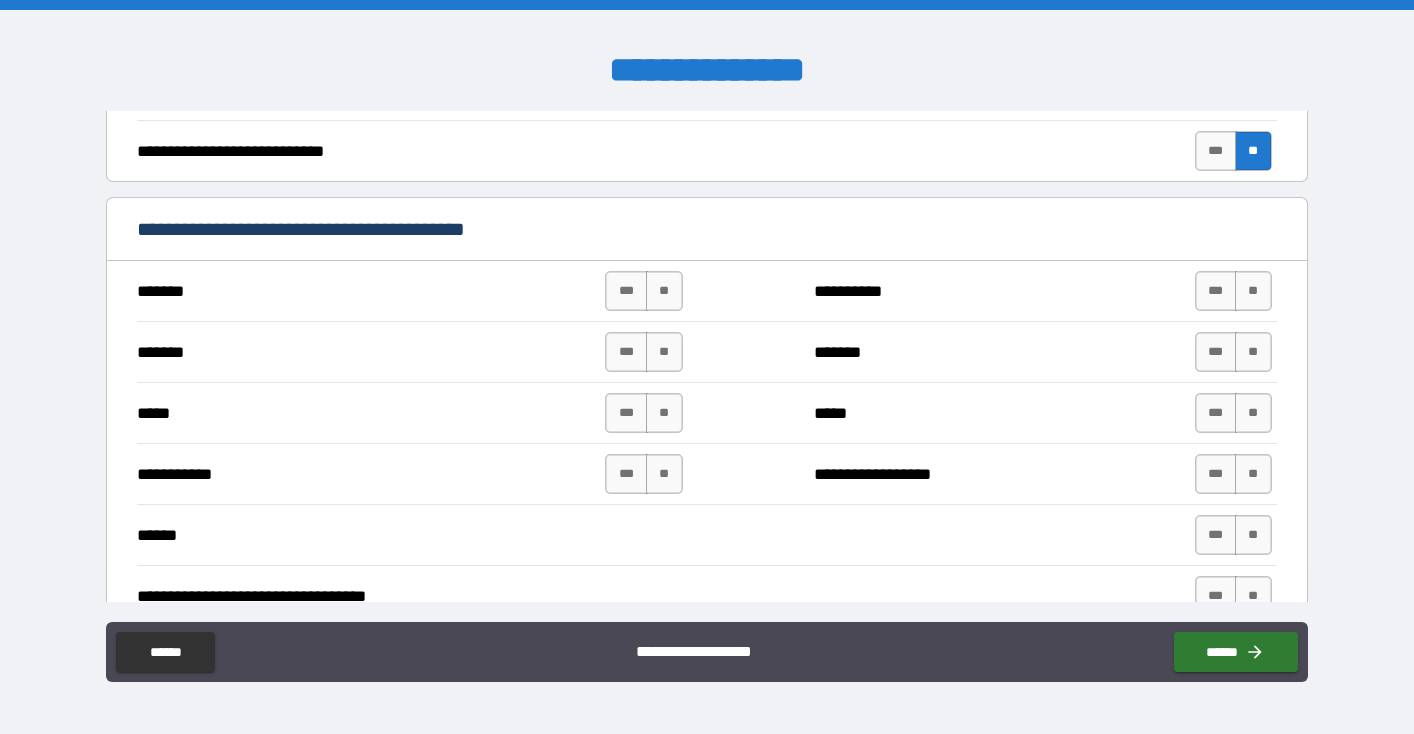 scroll, scrollTop: 1019, scrollLeft: 0, axis: vertical 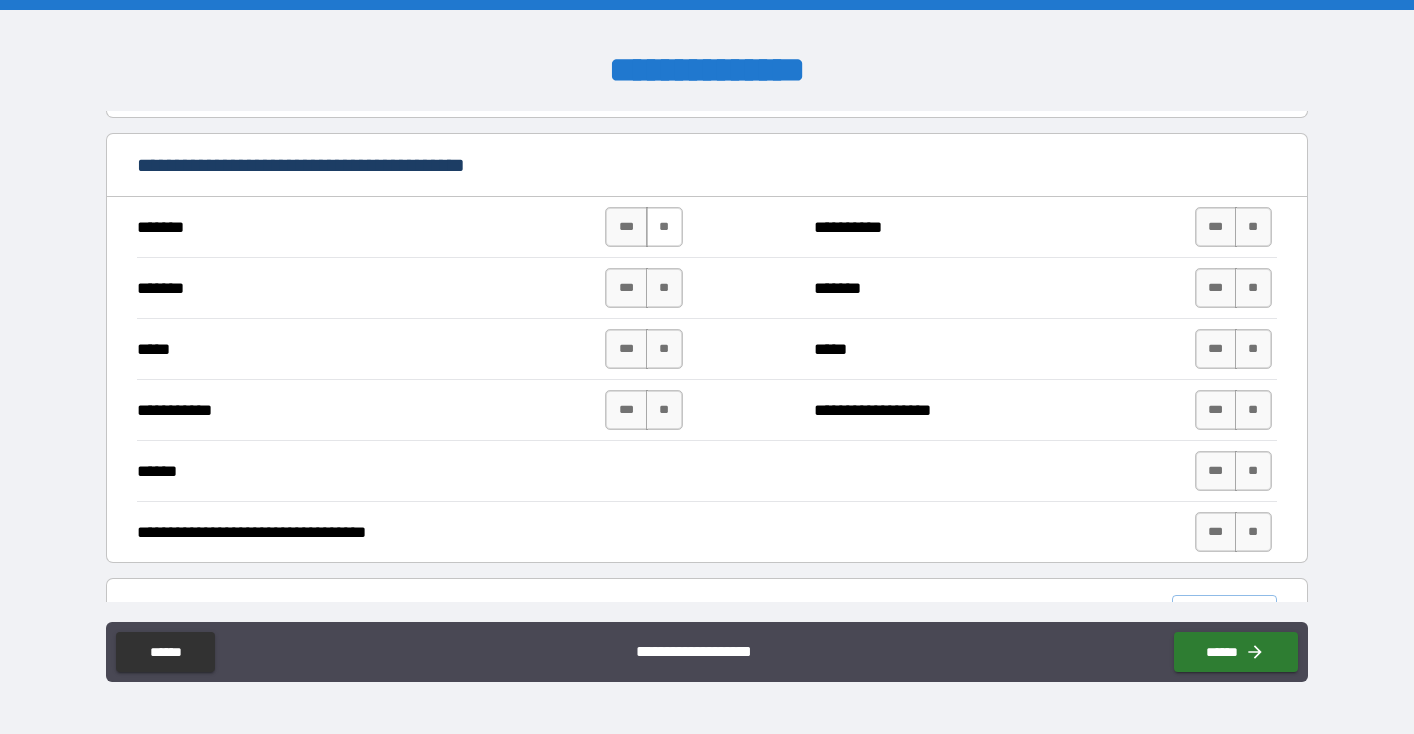 click on "**" at bounding box center [664, 227] 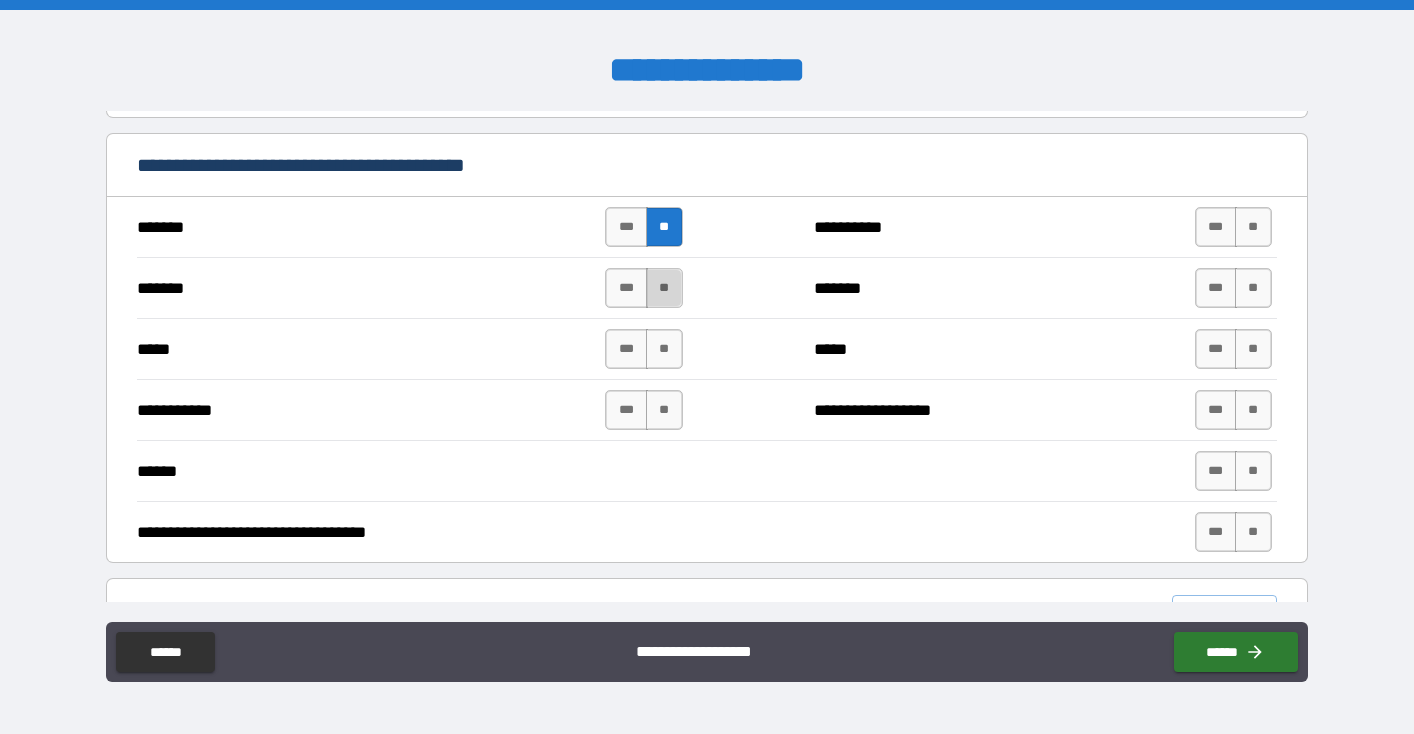 click on "**" at bounding box center (664, 288) 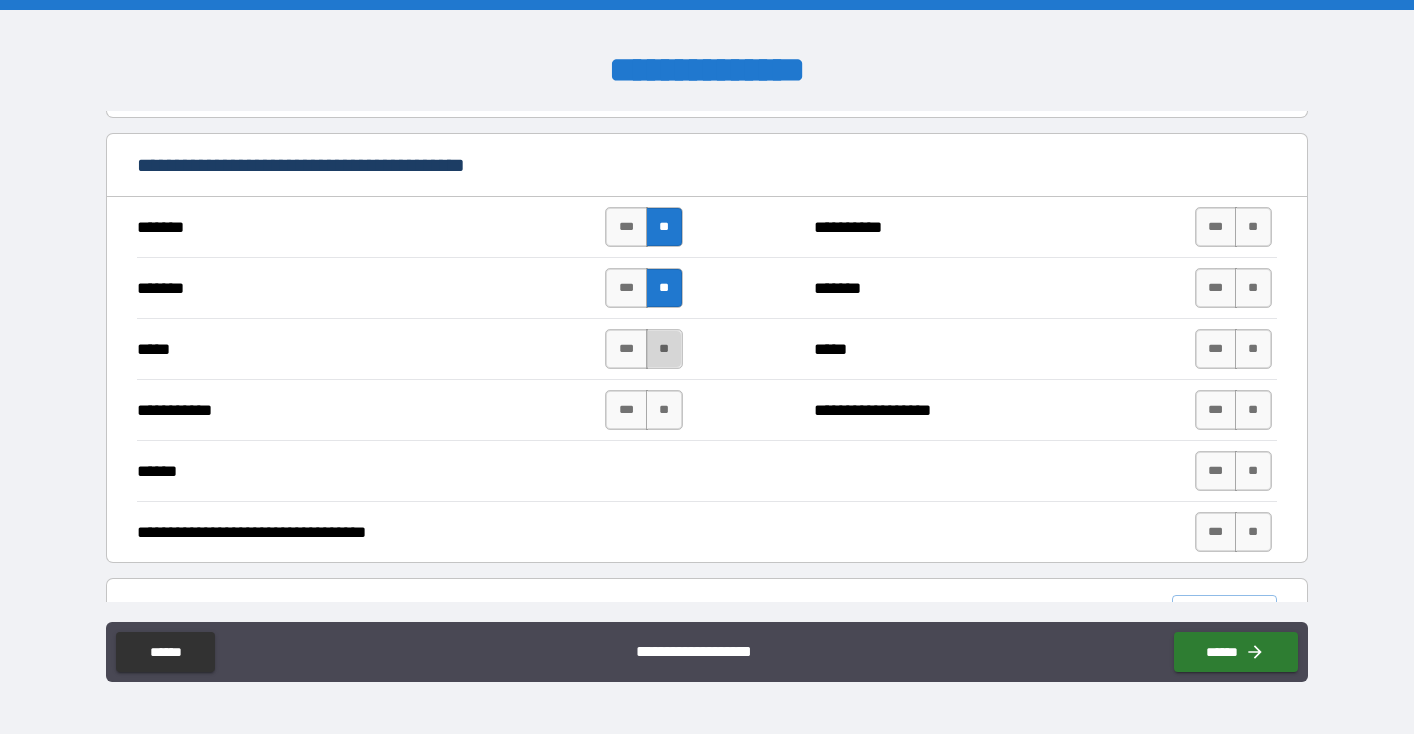 click on "**" at bounding box center [664, 349] 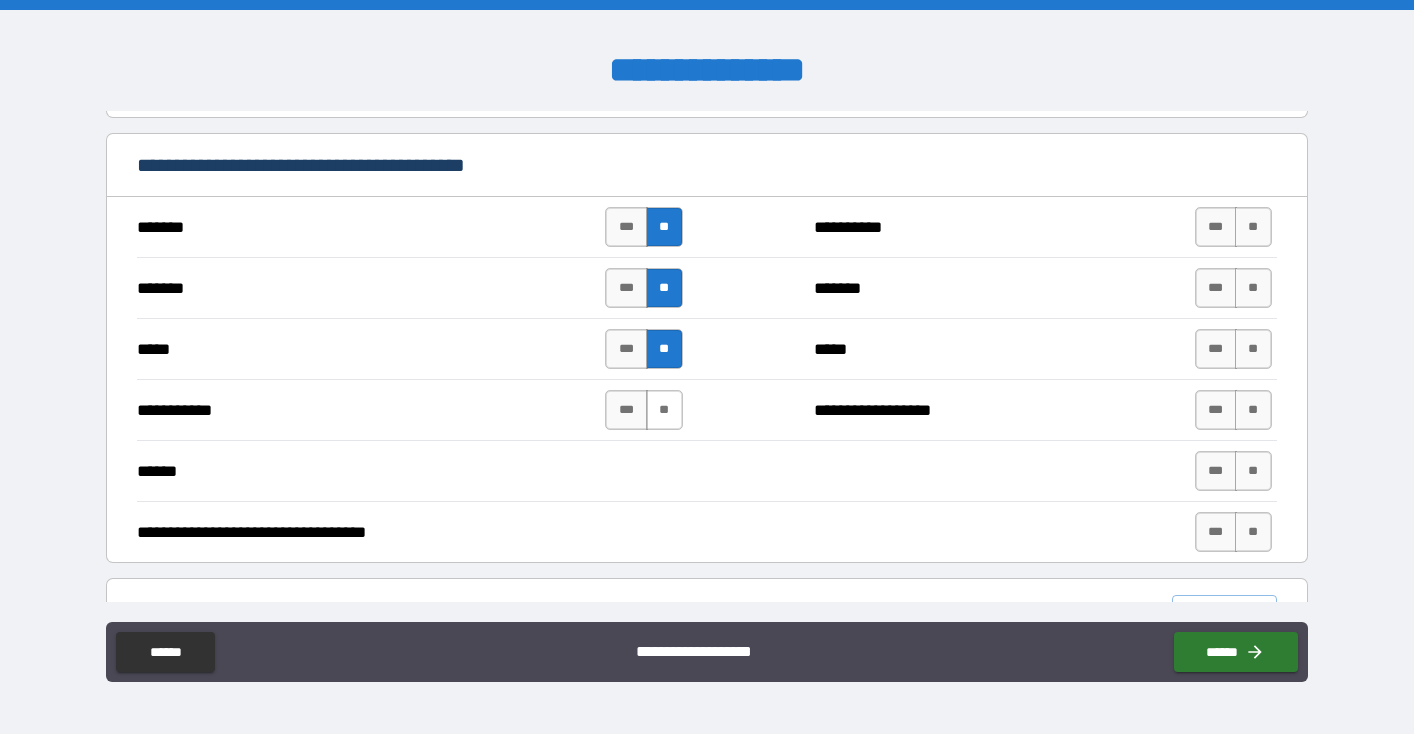 click on "**" at bounding box center [664, 410] 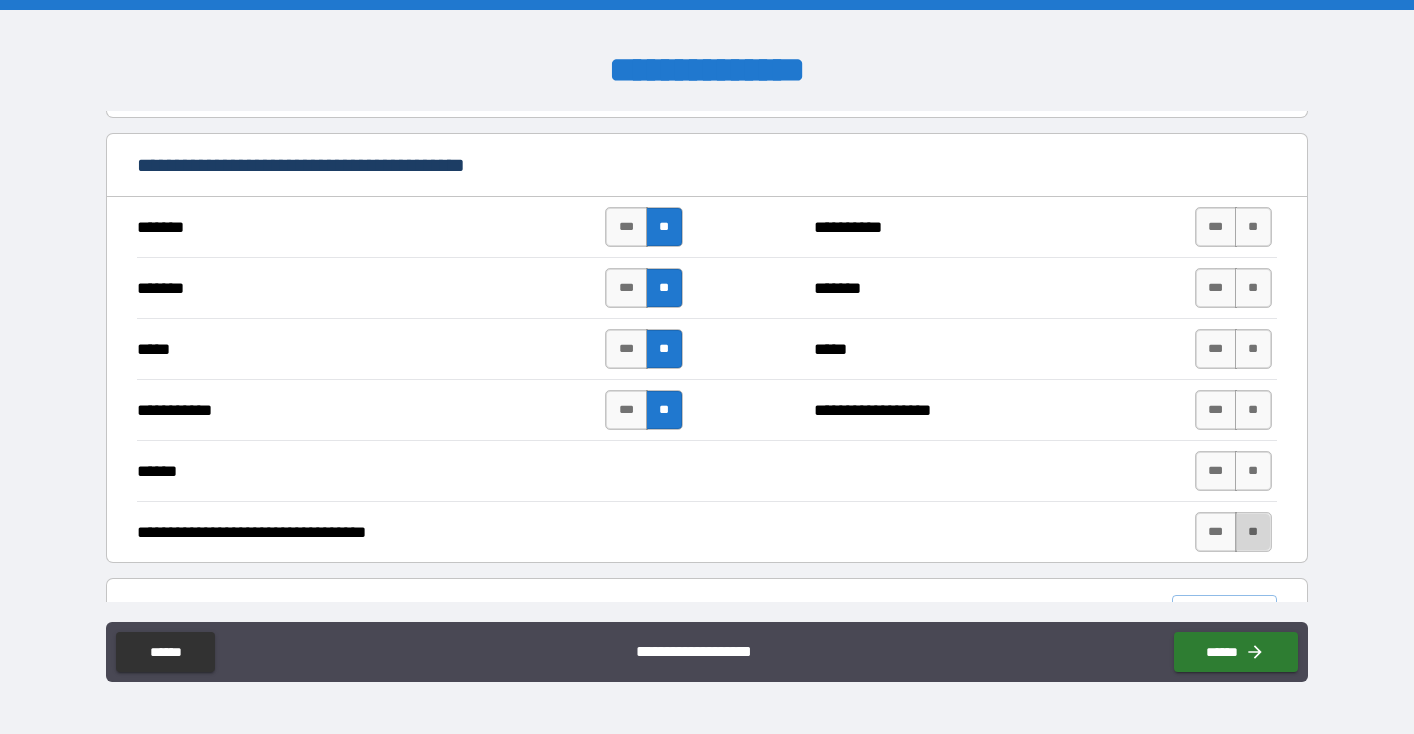 click on "**" at bounding box center (1253, 532) 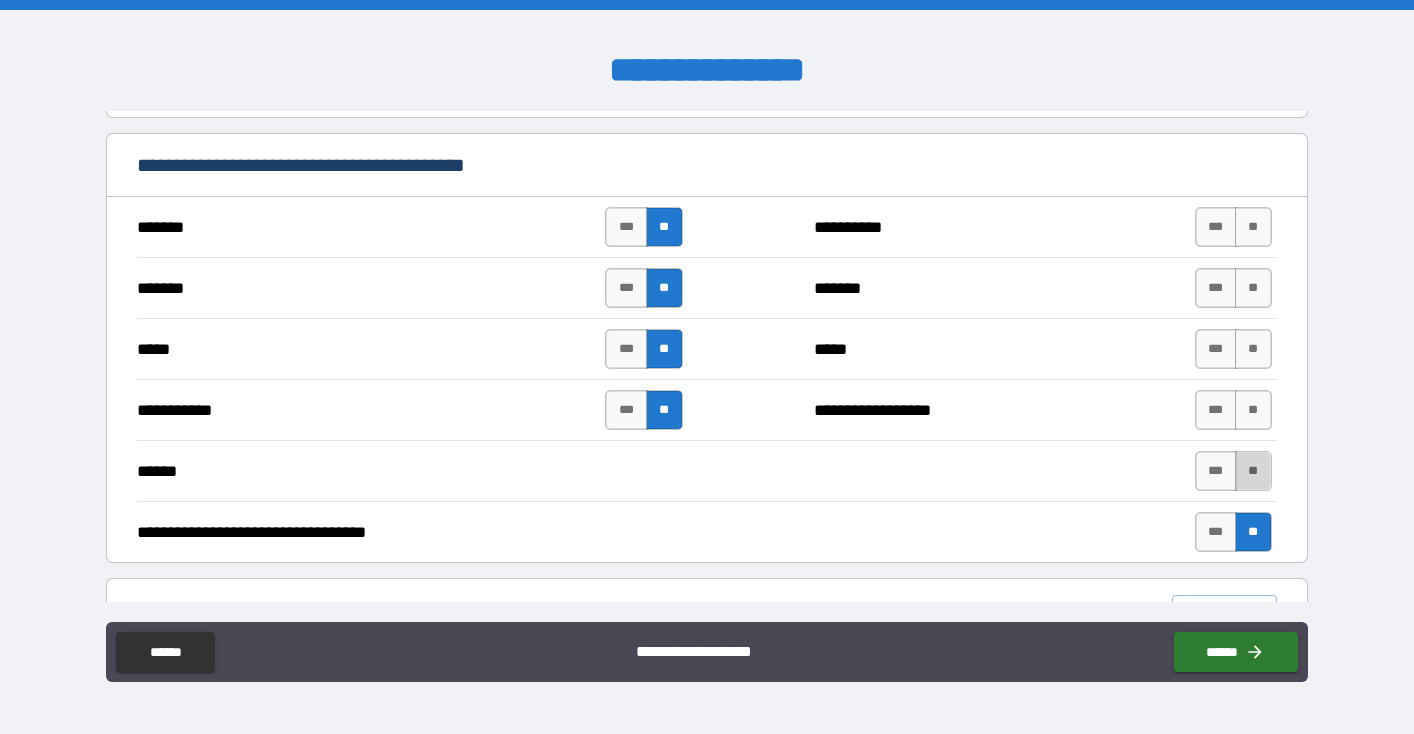 click on "**" at bounding box center (1253, 471) 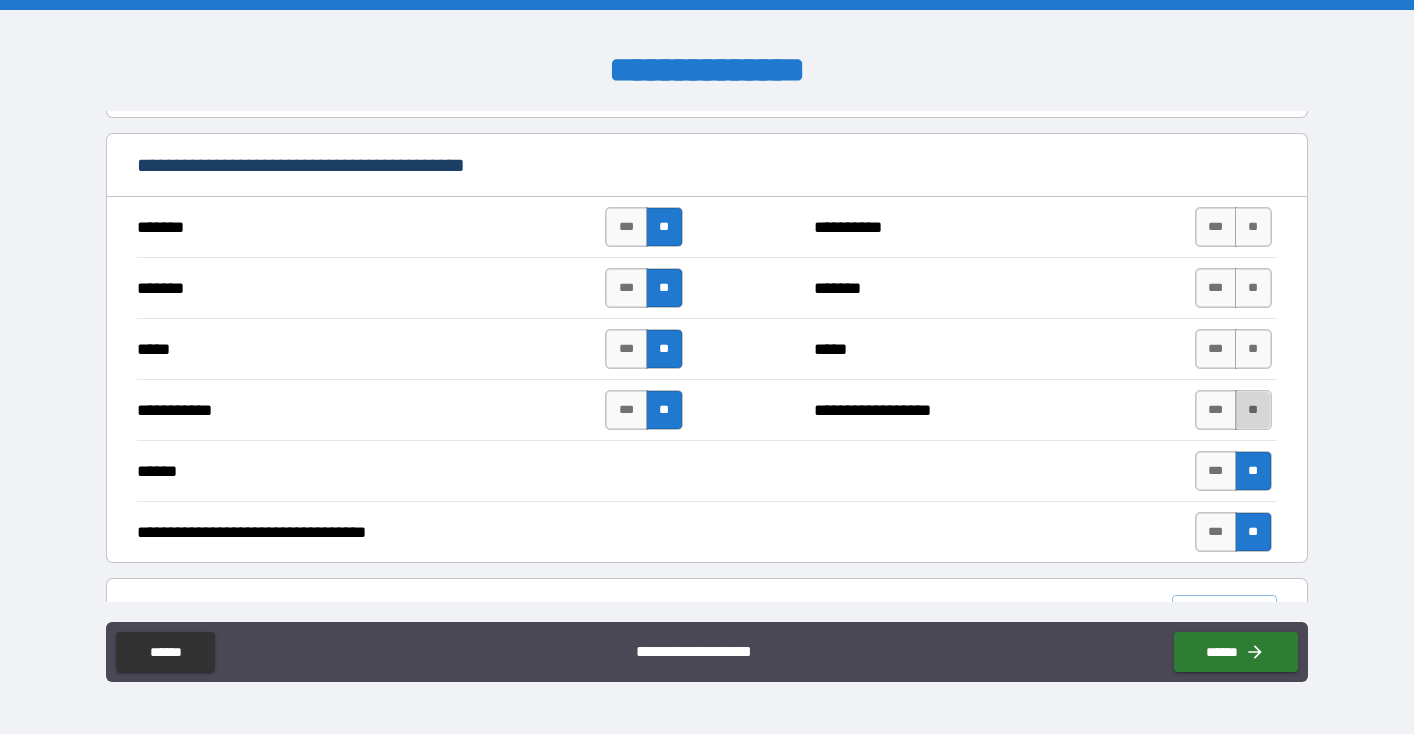 click on "**" at bounding box center [1253, 410] 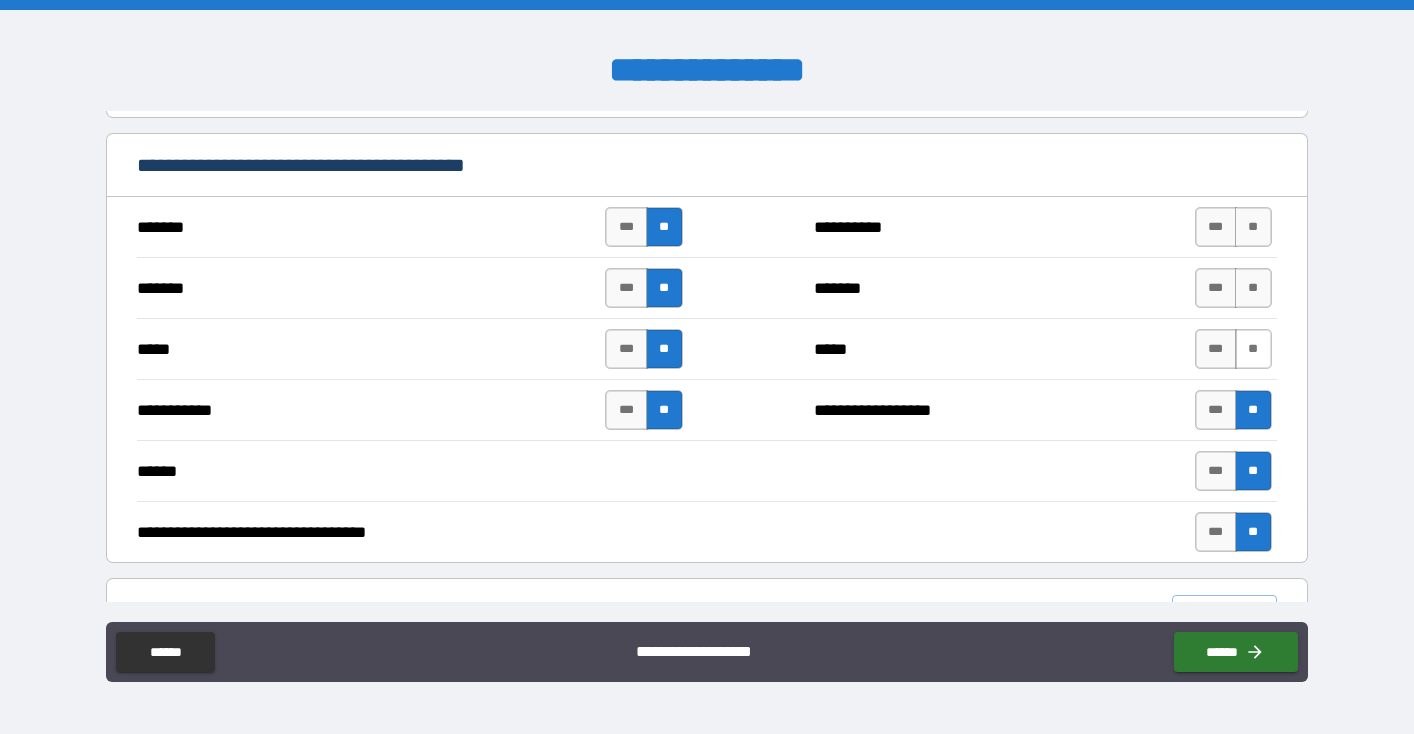 click on "**" at bounding box center (1253, 349) 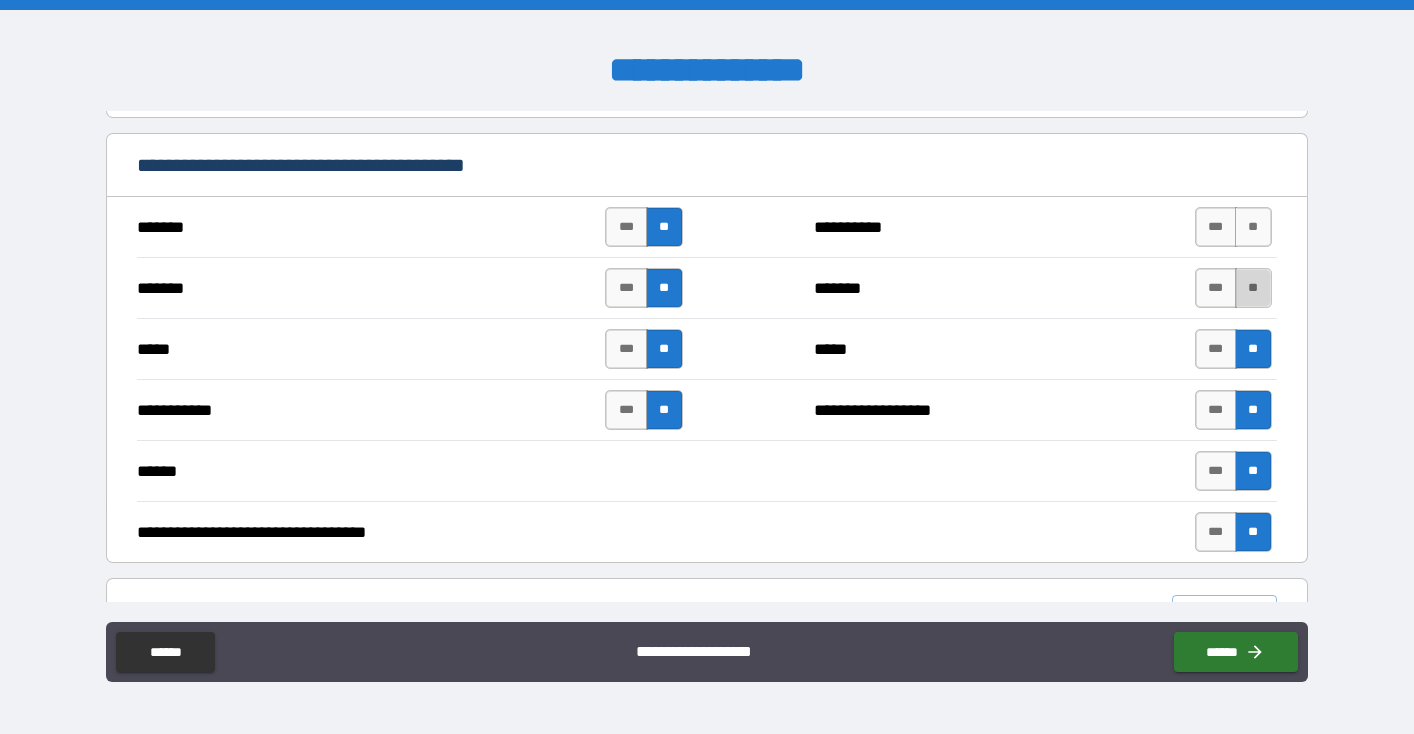click on "**" at bounding box center (1253, 288) 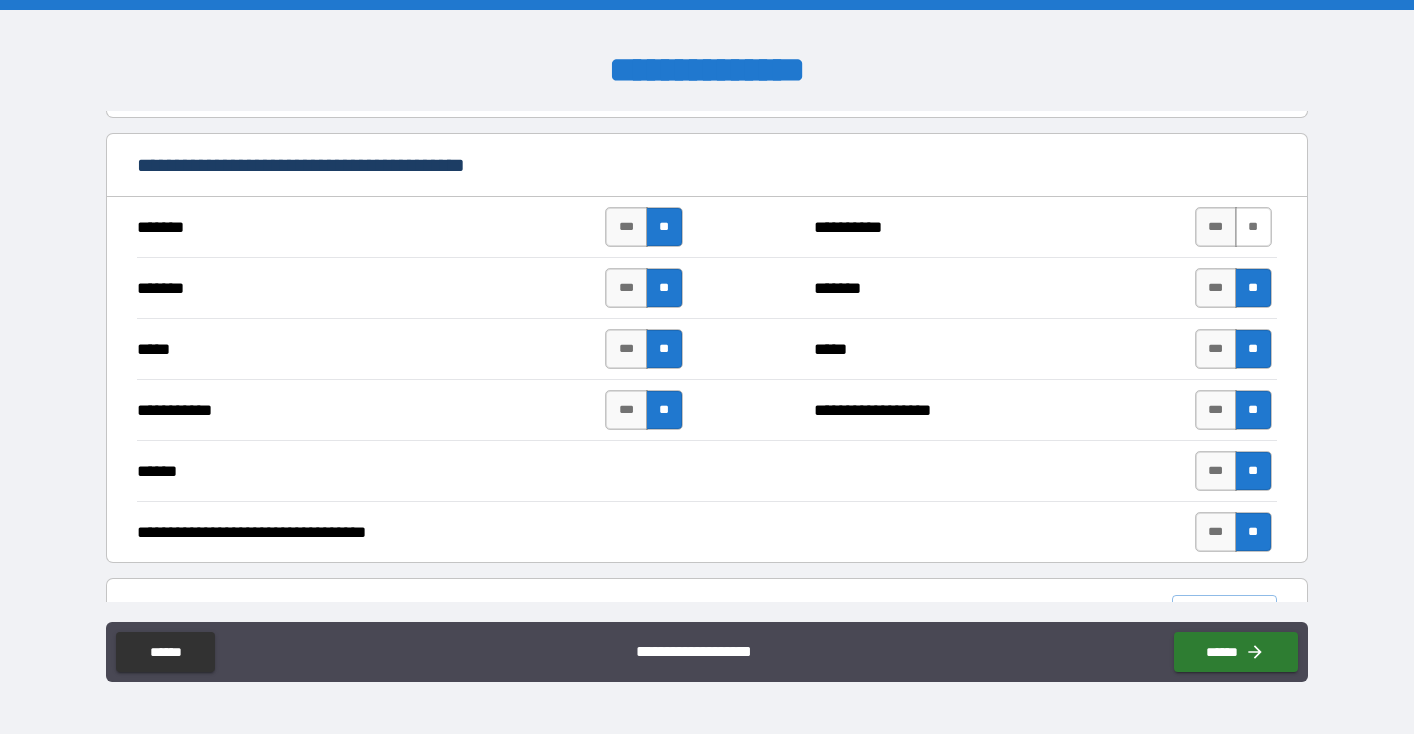 click on "**" at bounding box center [1253, 227] 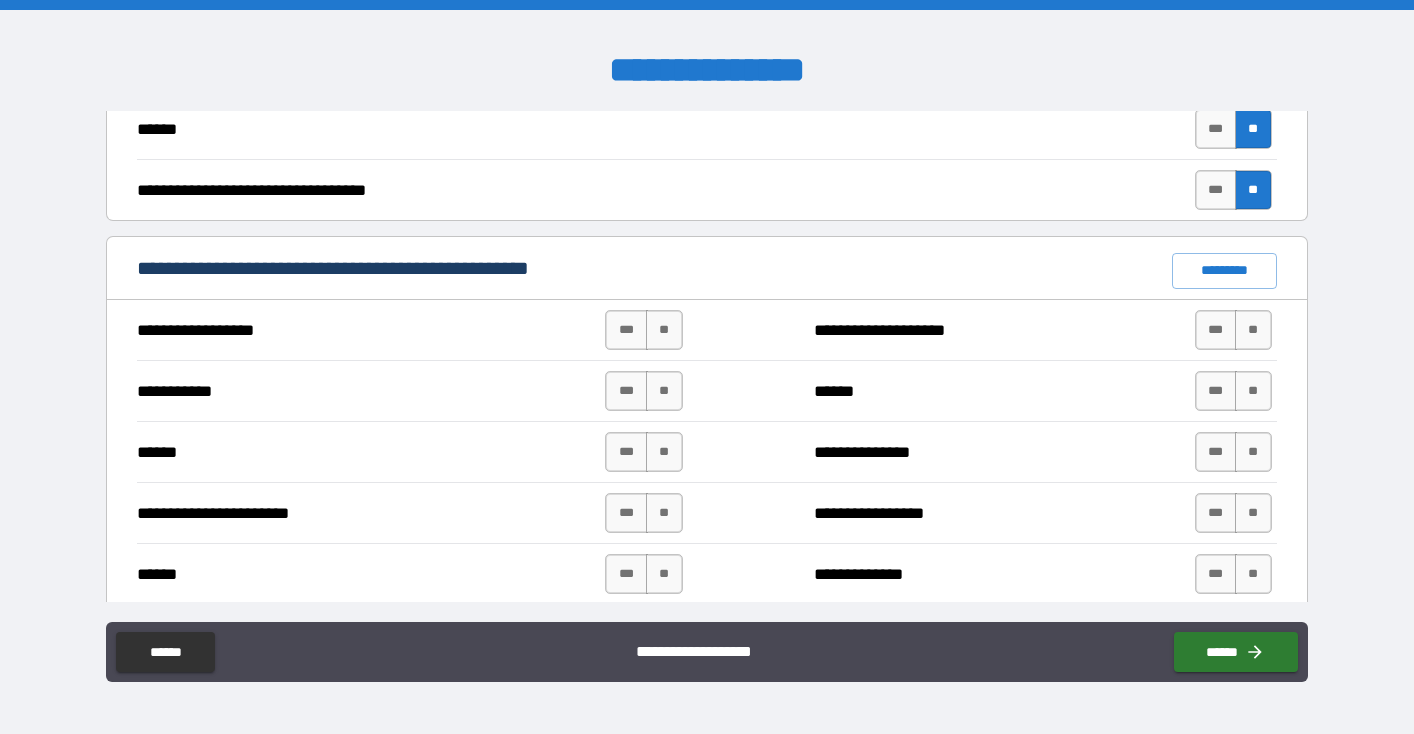 scroll, scrollTop: 1417, scrollLeft: 0, axis: vertical 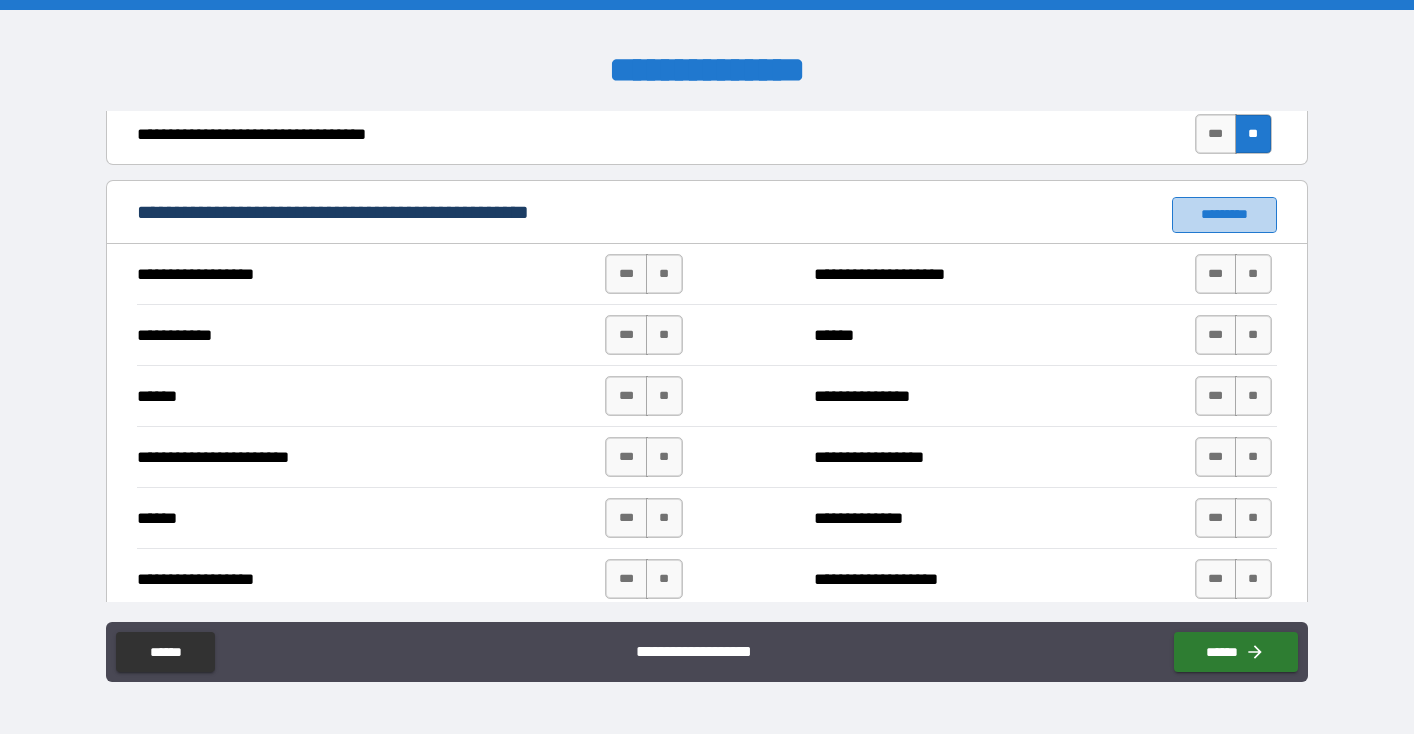 click on "*********" at bounding box center [1224, 215] 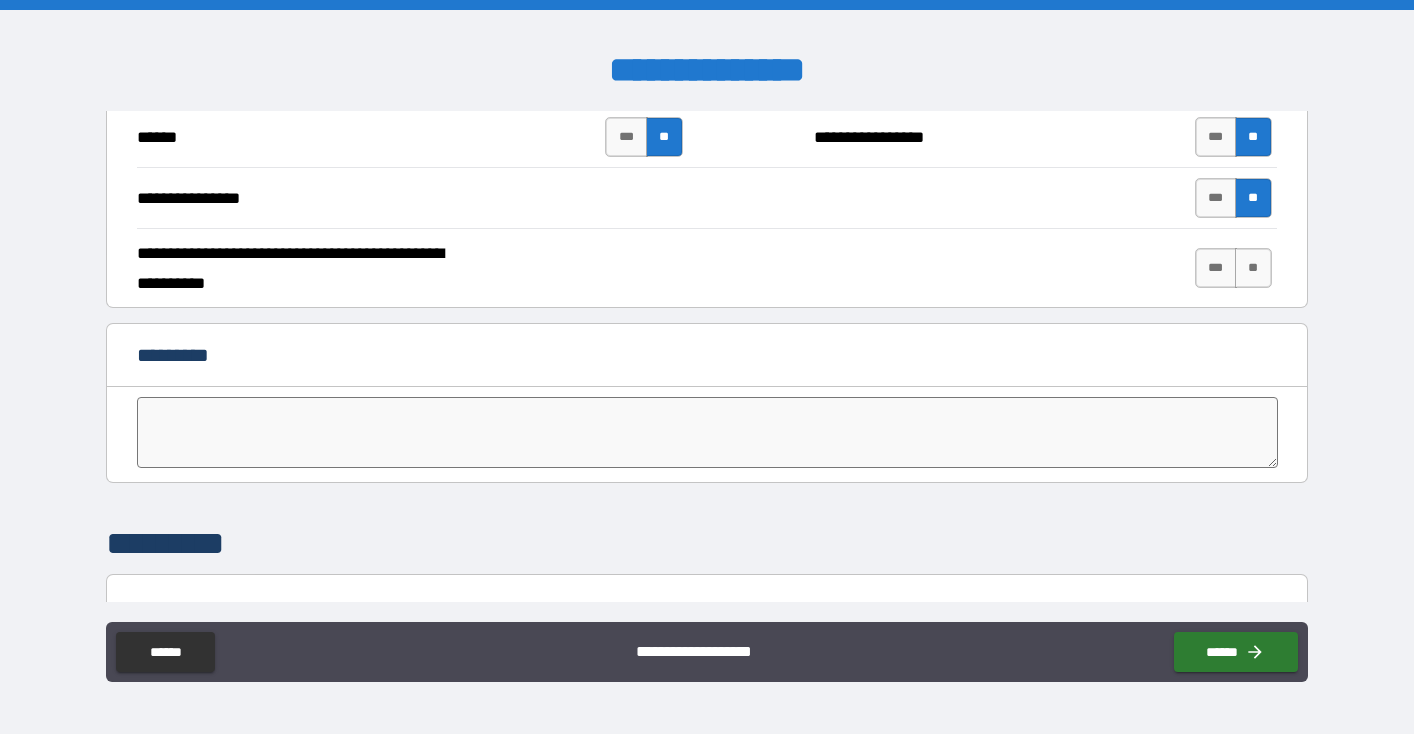 scroll, scrollTop: 3809, scrollLeft: 0, axis: vertical 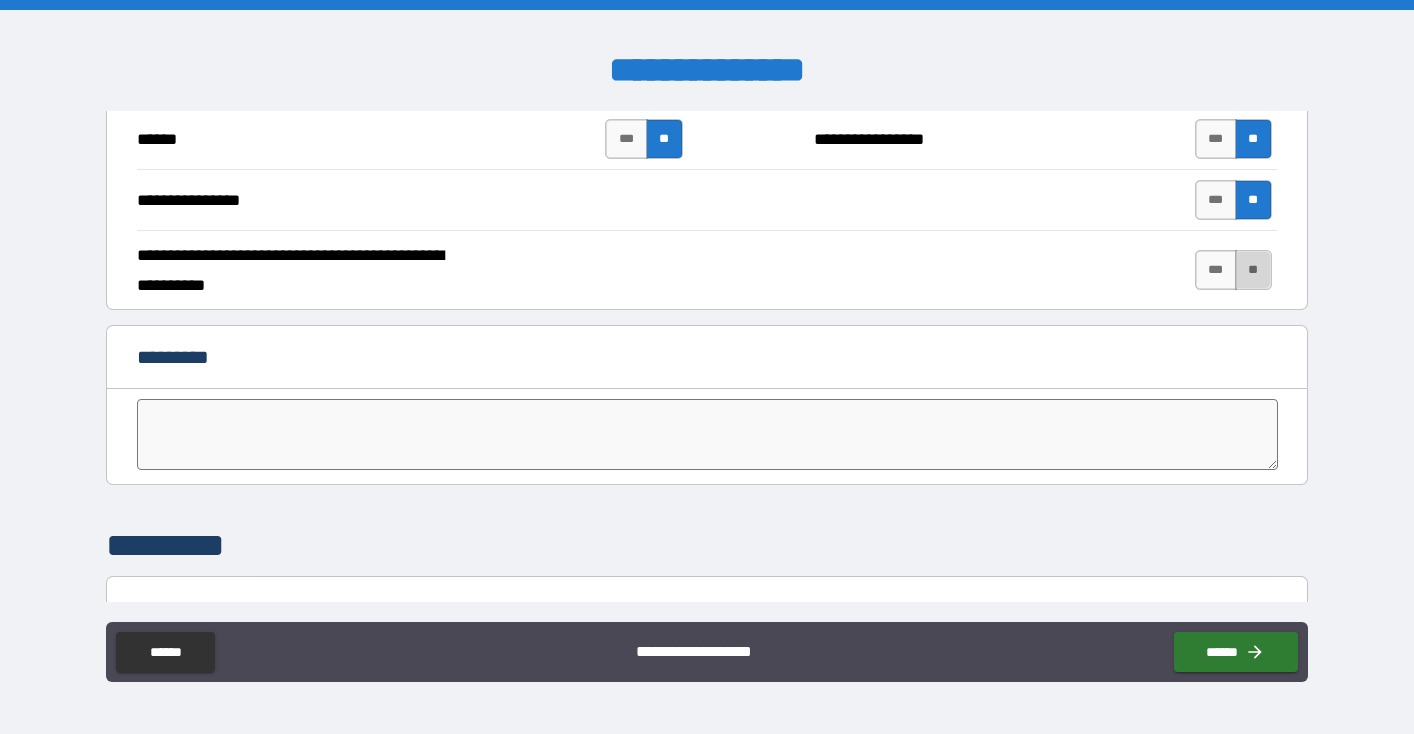 click on "**" at bounding box center [1253, 270] 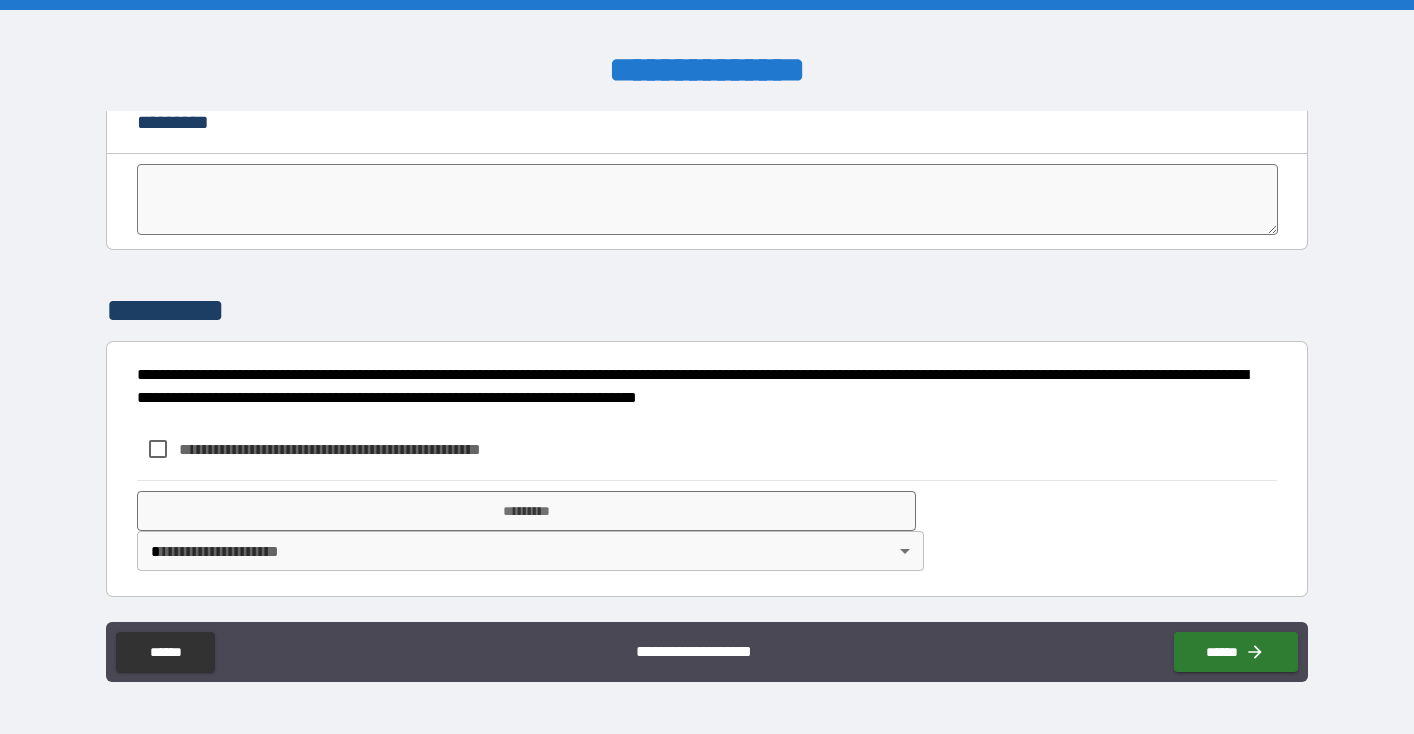 scroll, scrollTop: 4044, scrollLeft: 0, axis: vertical 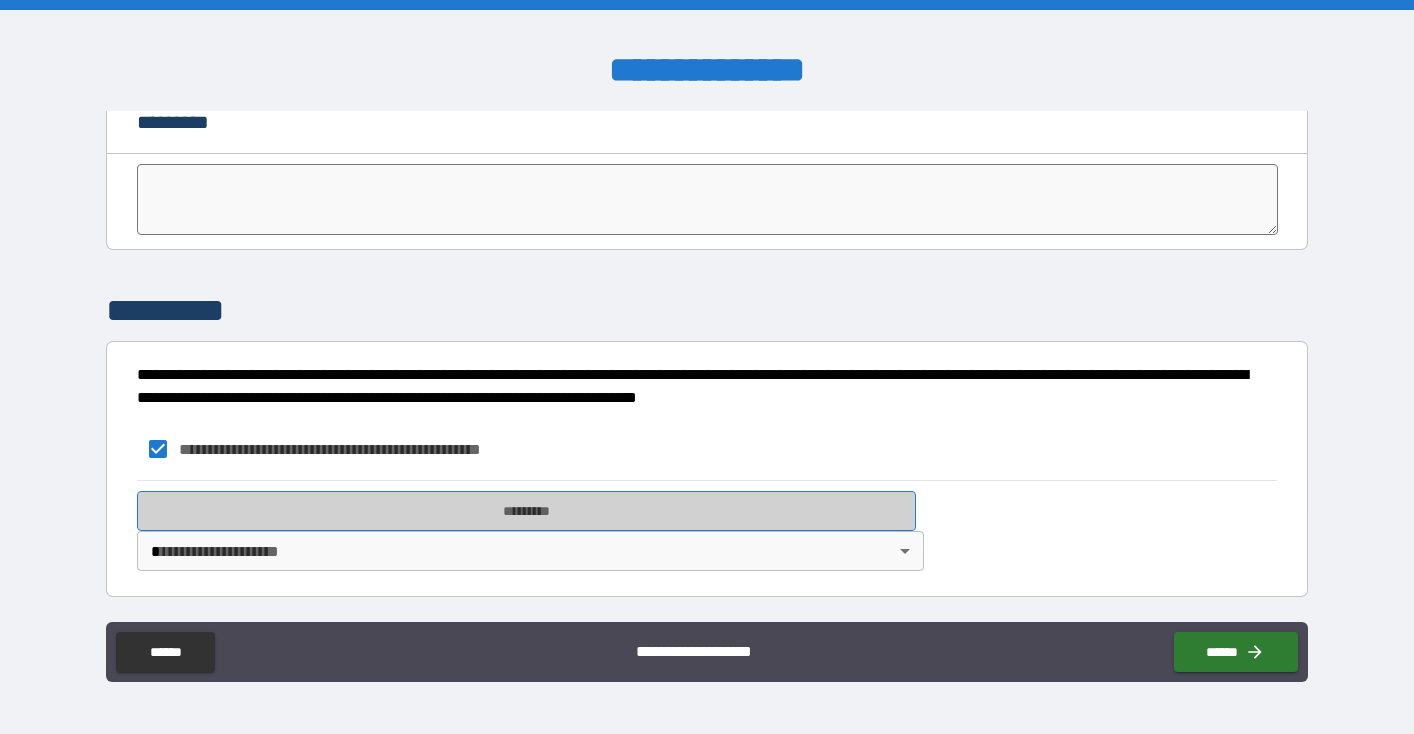 click on "*********" at bounding box center [526, 511] 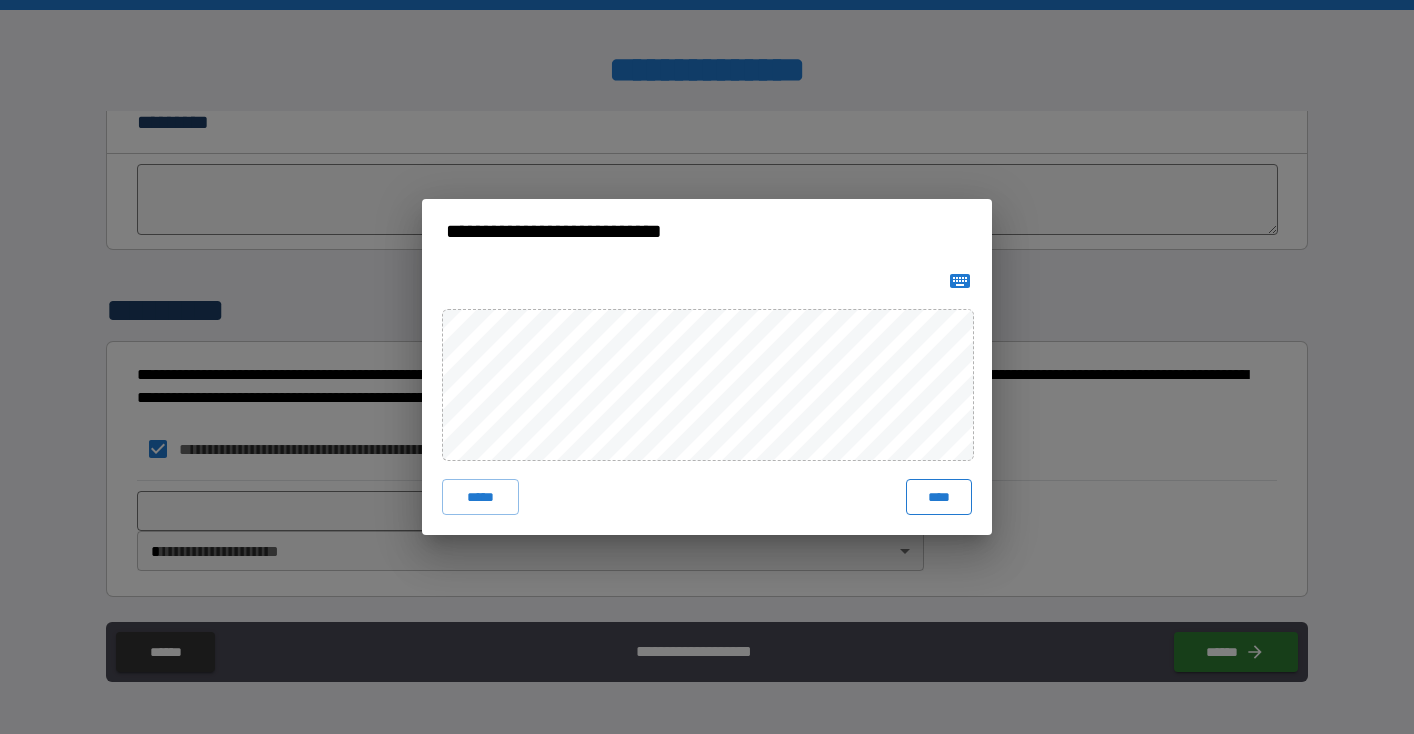 click on "****" at bounding box center [939, 497] 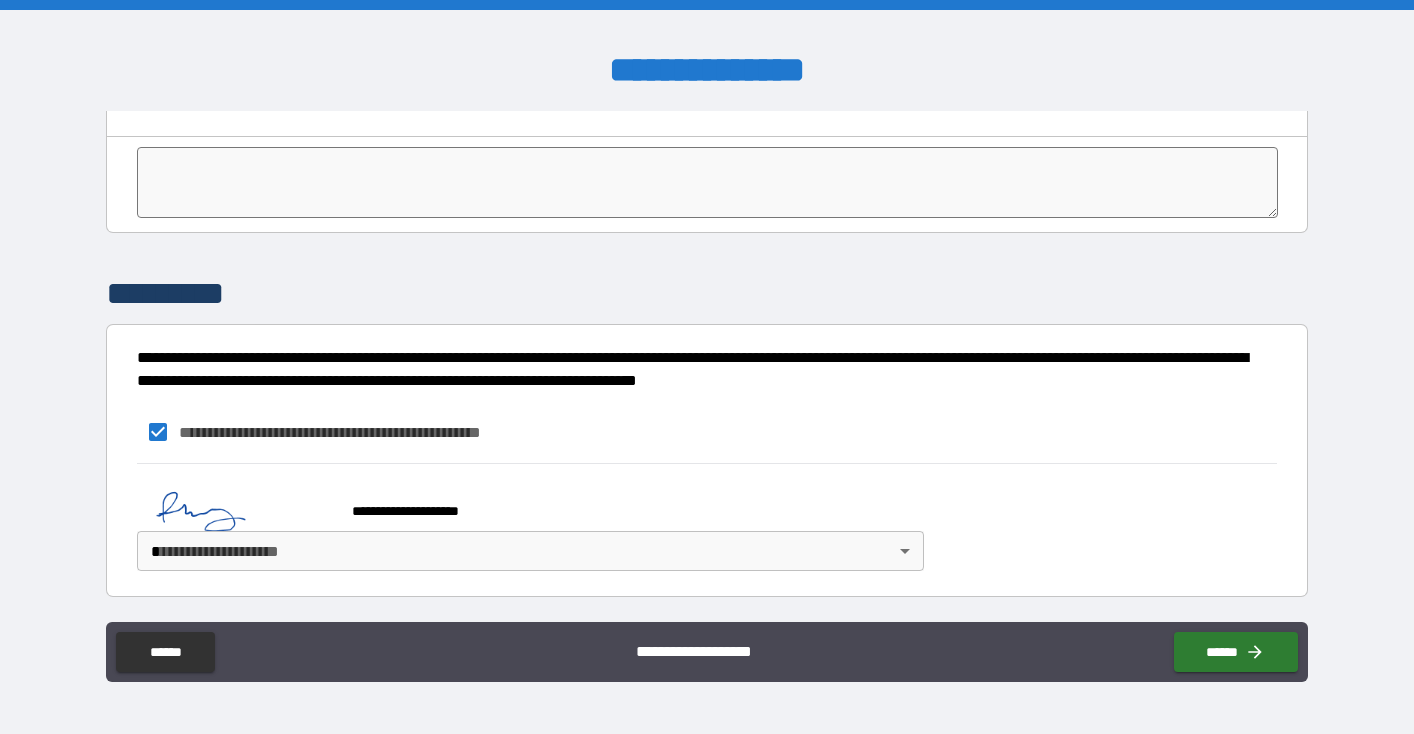 scroll, scrollTop: 4061, scrollLeft: 0, axis: vertical 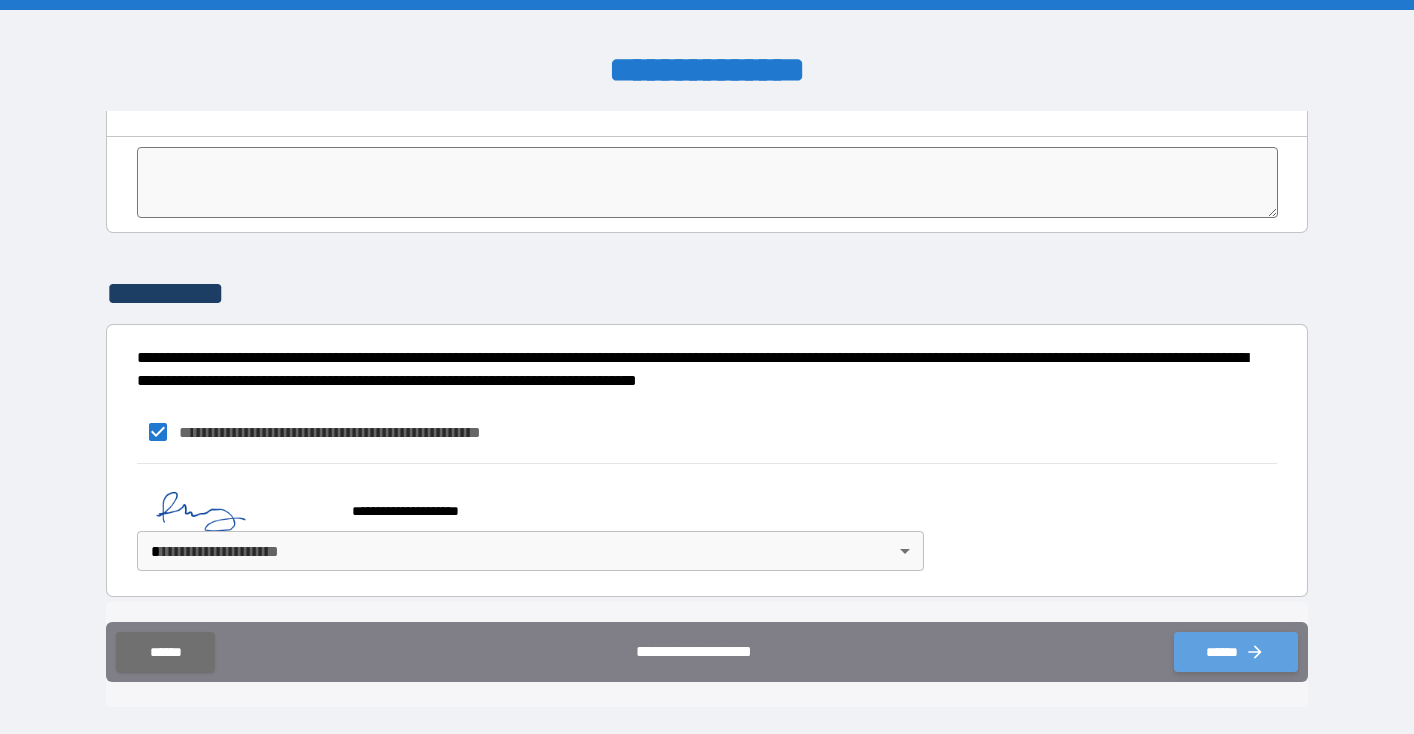 click on "******" at bounding box center [1236, 652] 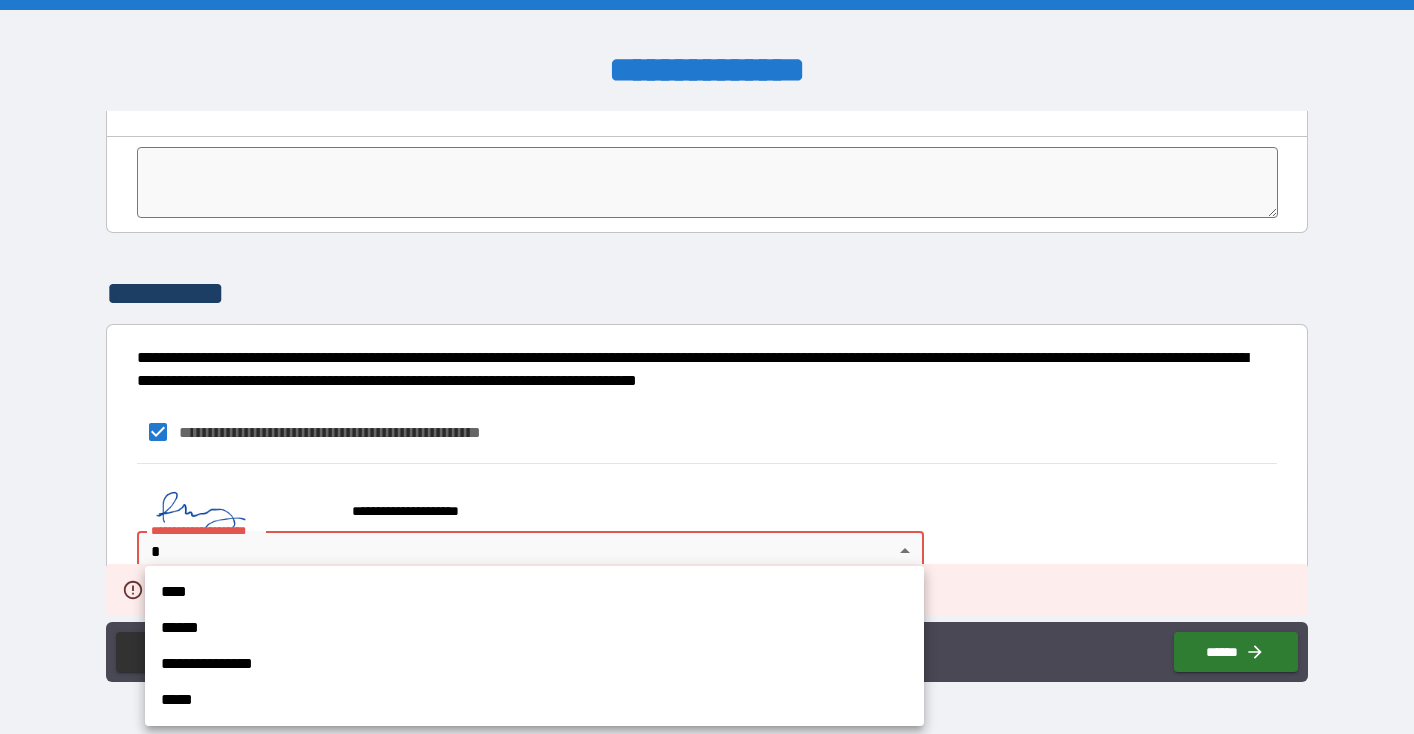 click on "**********" at bounding box center (707, 367) 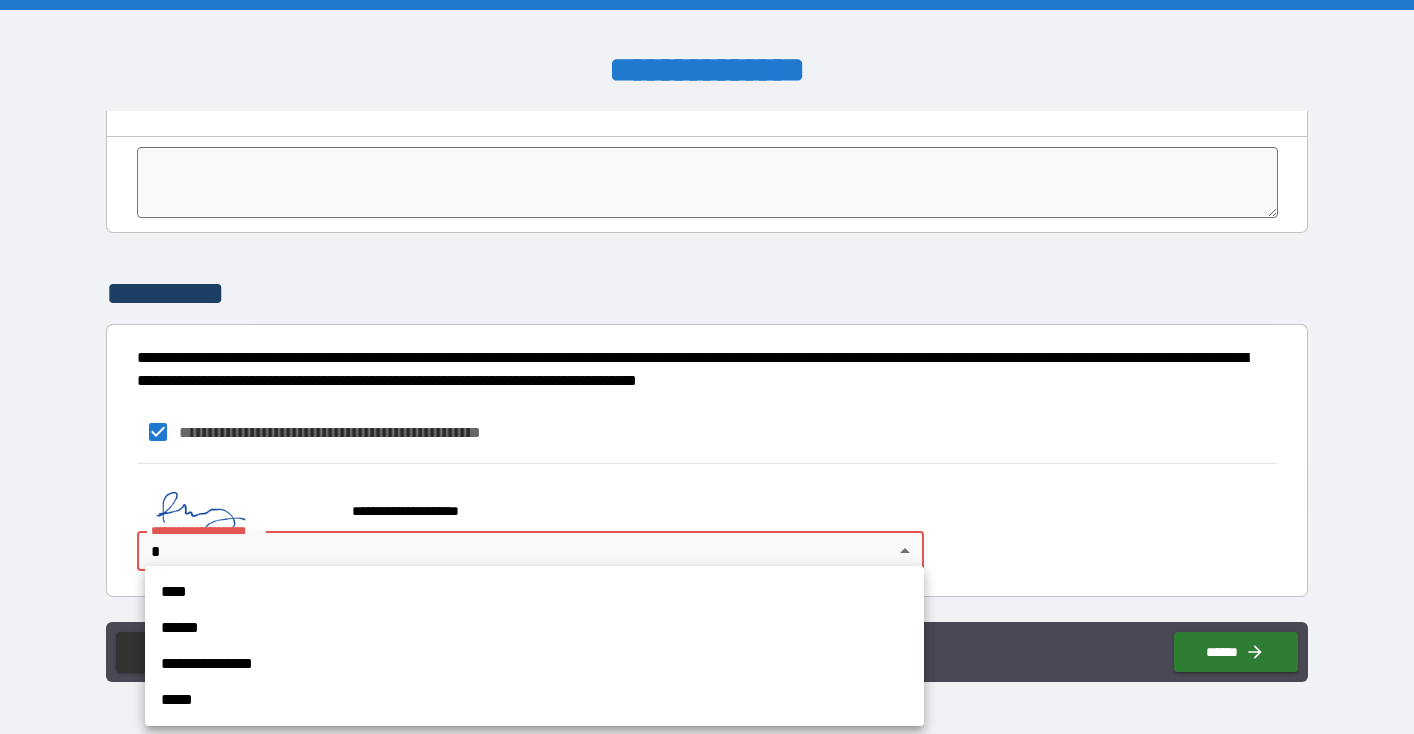 click on "**********" at bounding box center [534, 664] 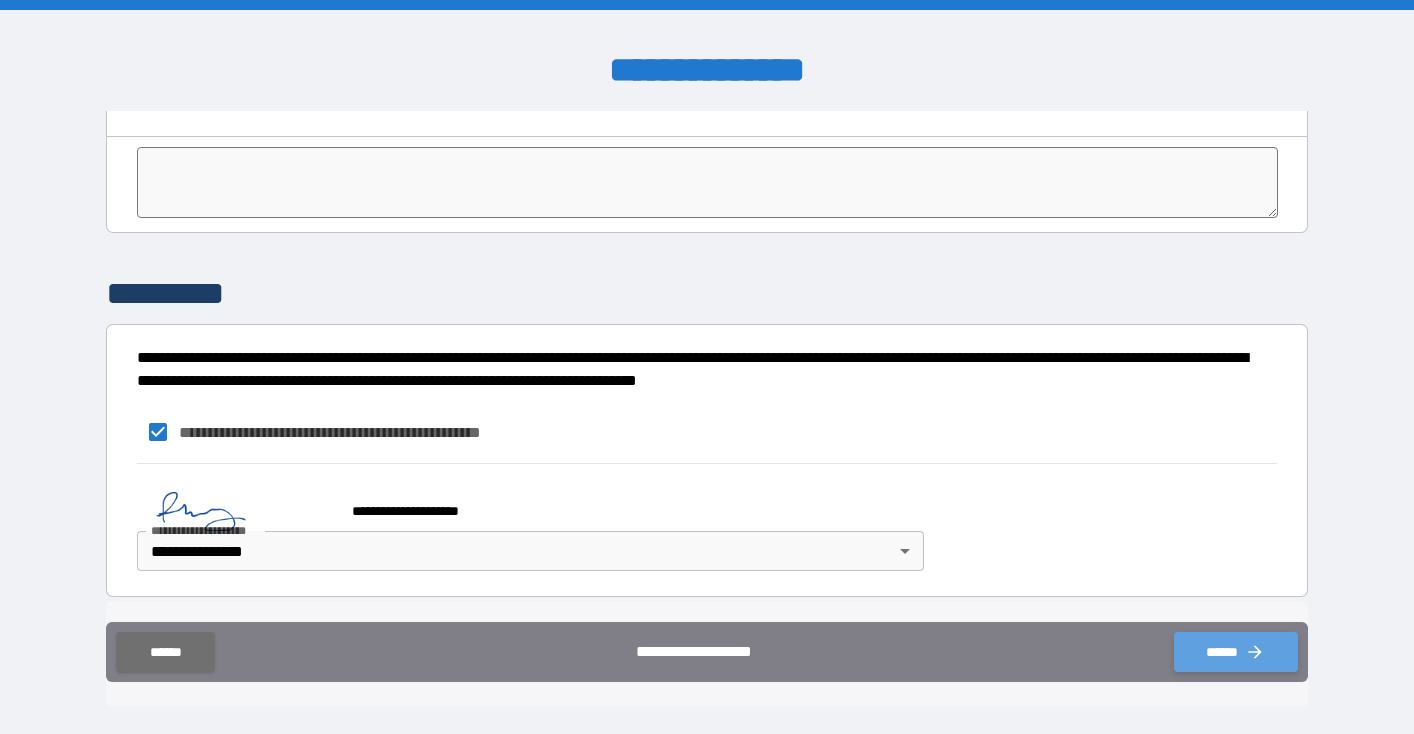 click 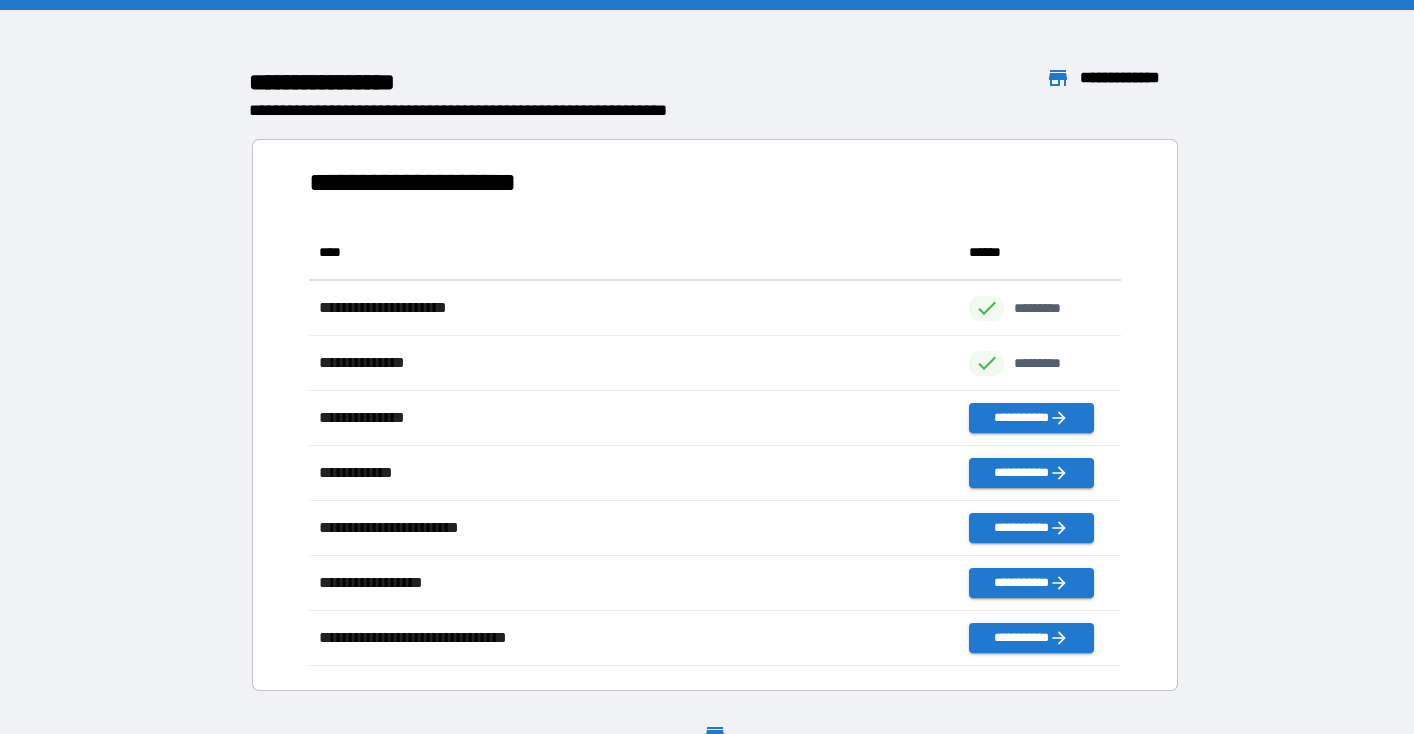scroll, scrollTop: 1, scrollLeft: 1, axis: both 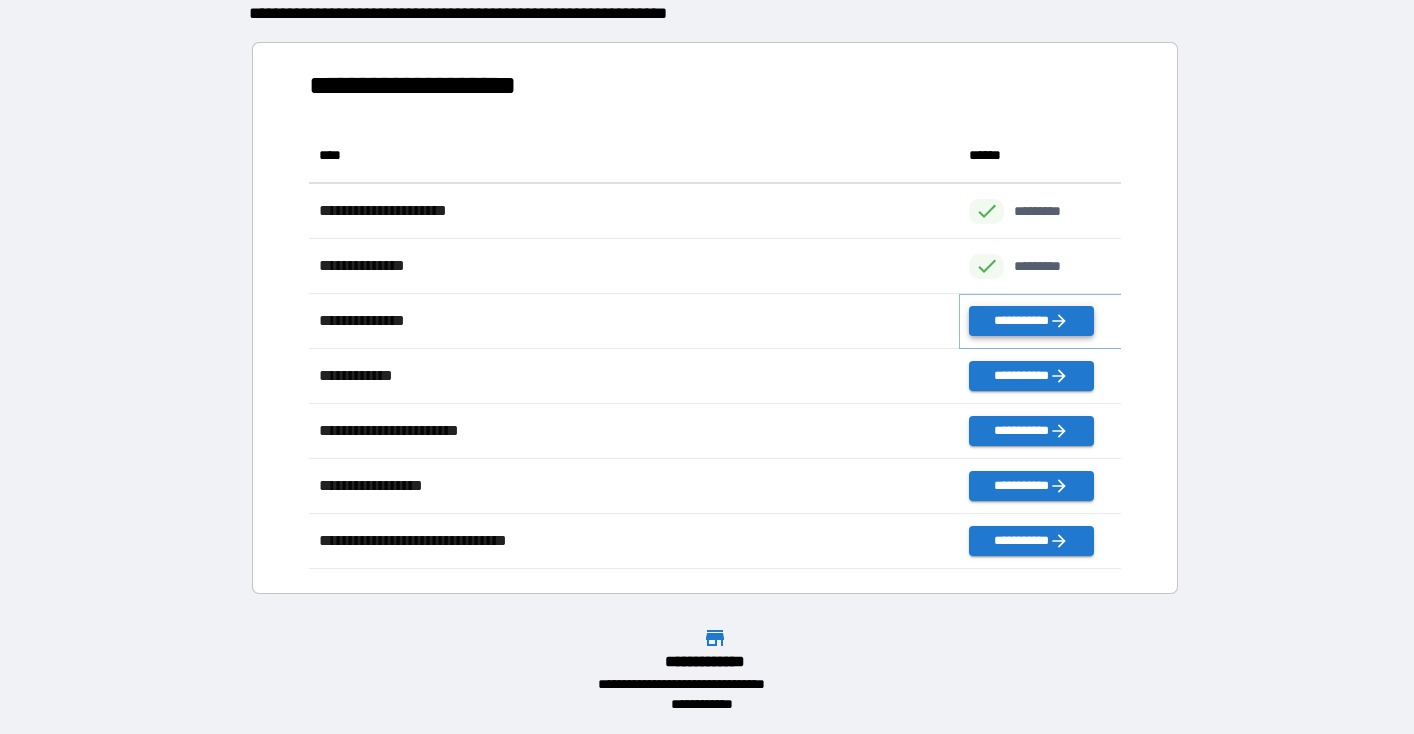 click on "**********" at bounding box center [1031, 321] 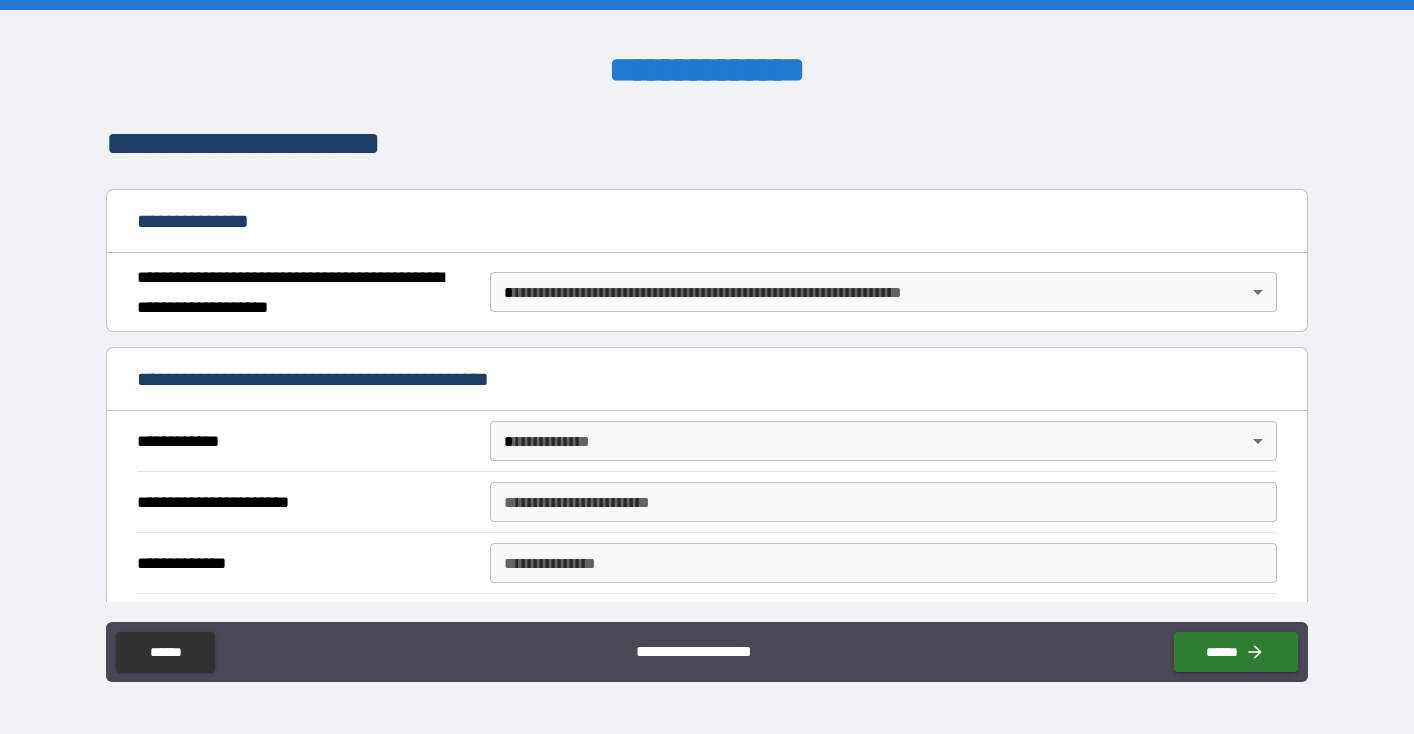 scroll, scrollTop: 173, scrollLeft: 0, axis: vertical 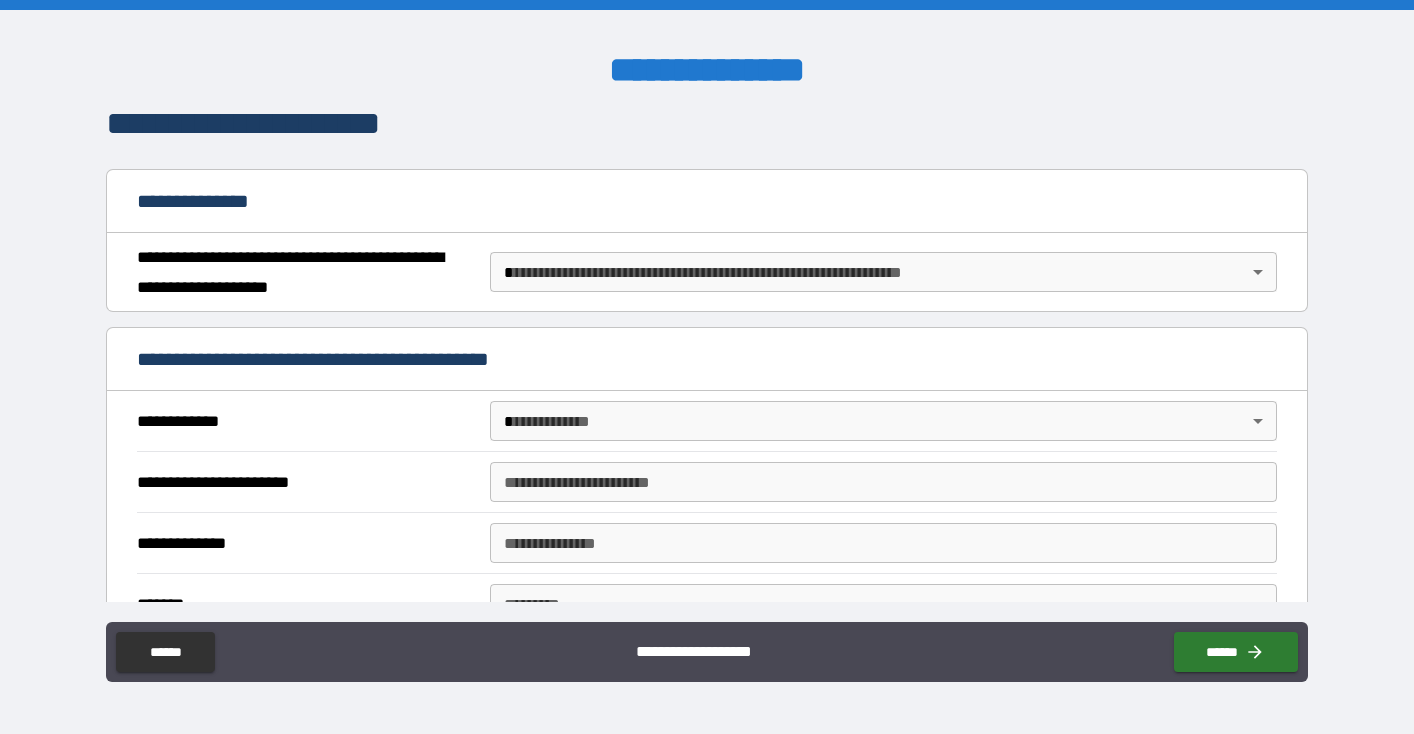 click on "**********" at bounding box center [707, 367] 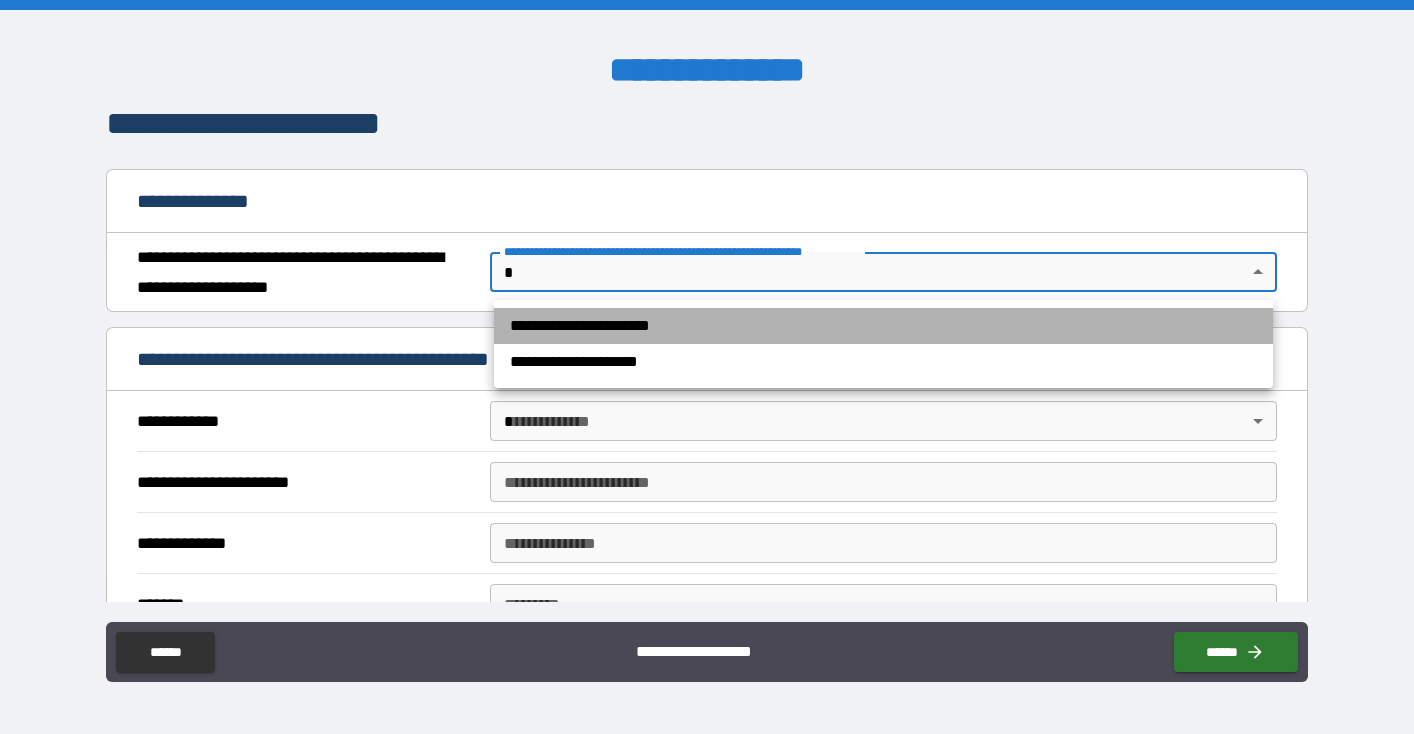 click on "**********" at bounding box center (883, 326) 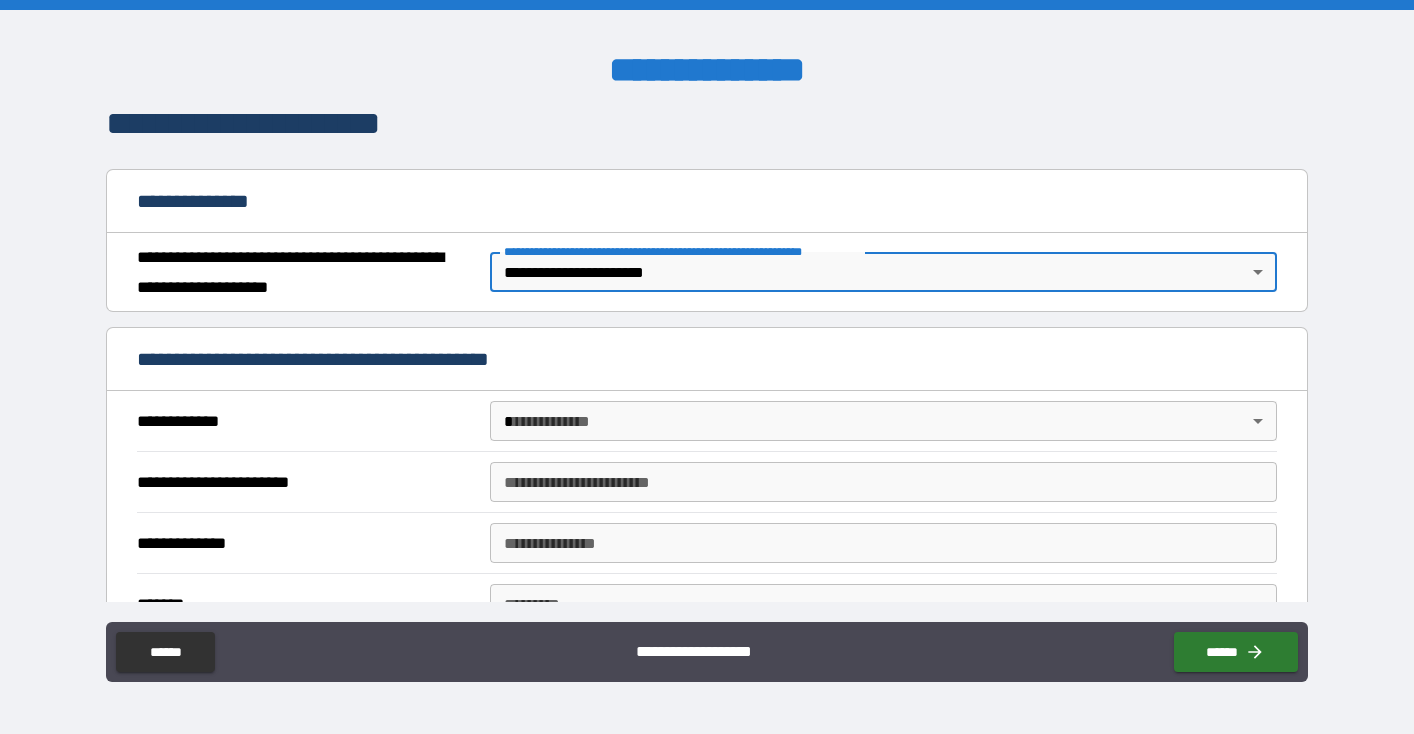 click on "**********" at bounding box center (707, 367) 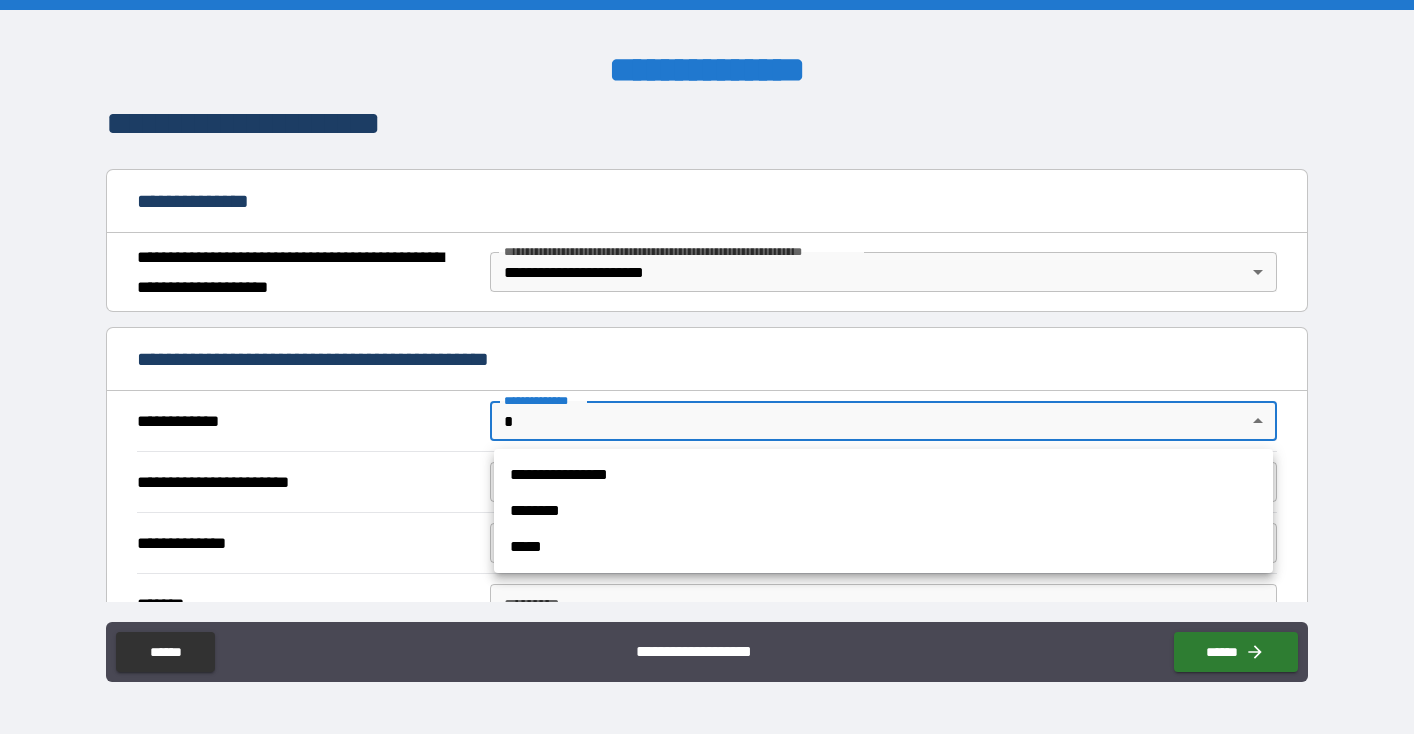 click on "**********" at bounding box center [883, 475] 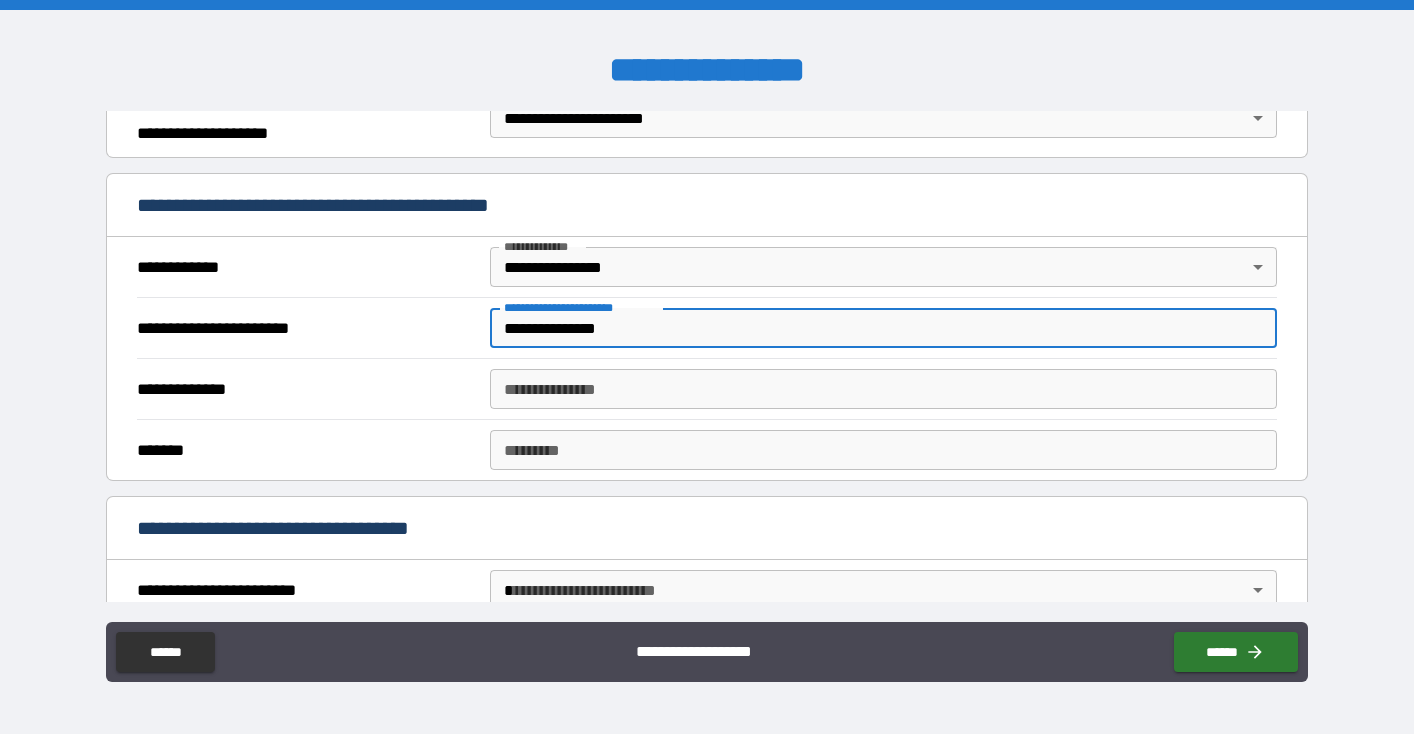 scroll, scrollTop: 352, scrollLeft: 0, axis: vertical 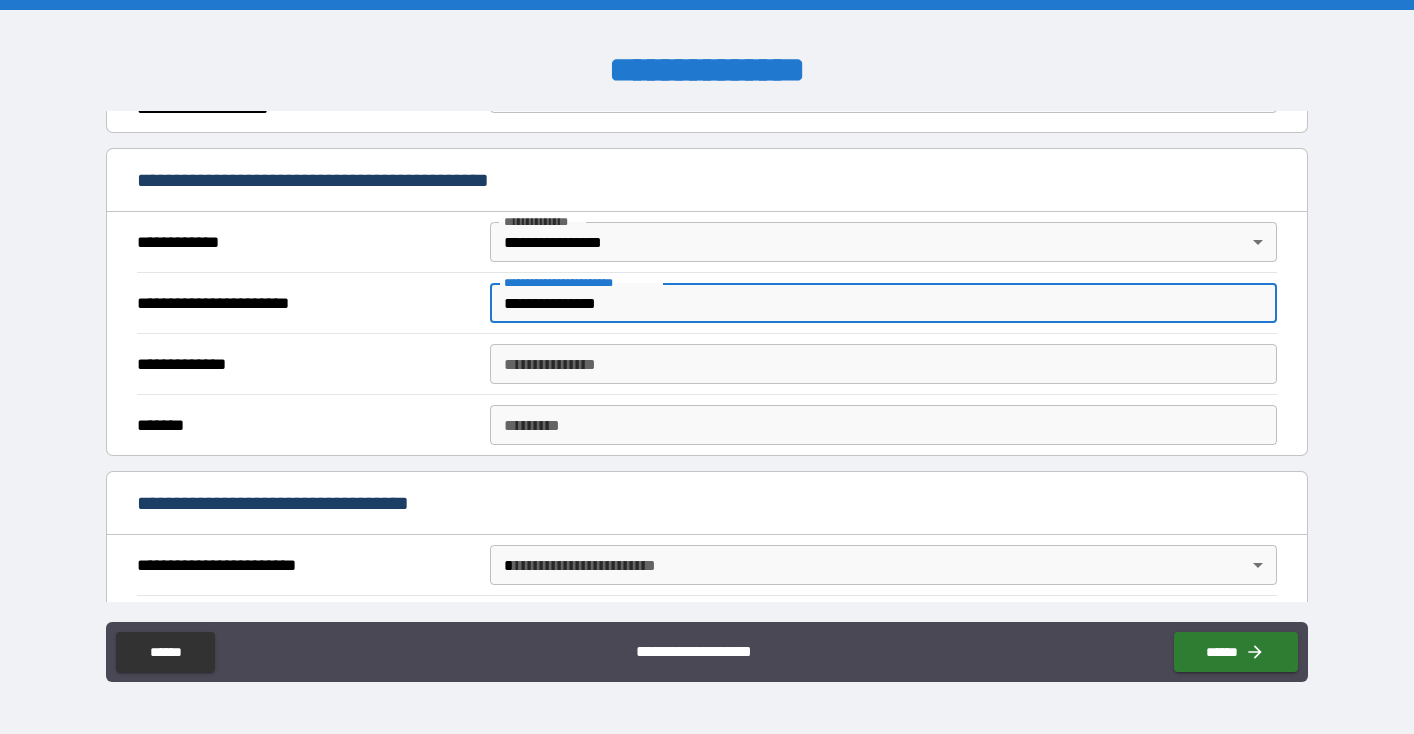 type on "**********" 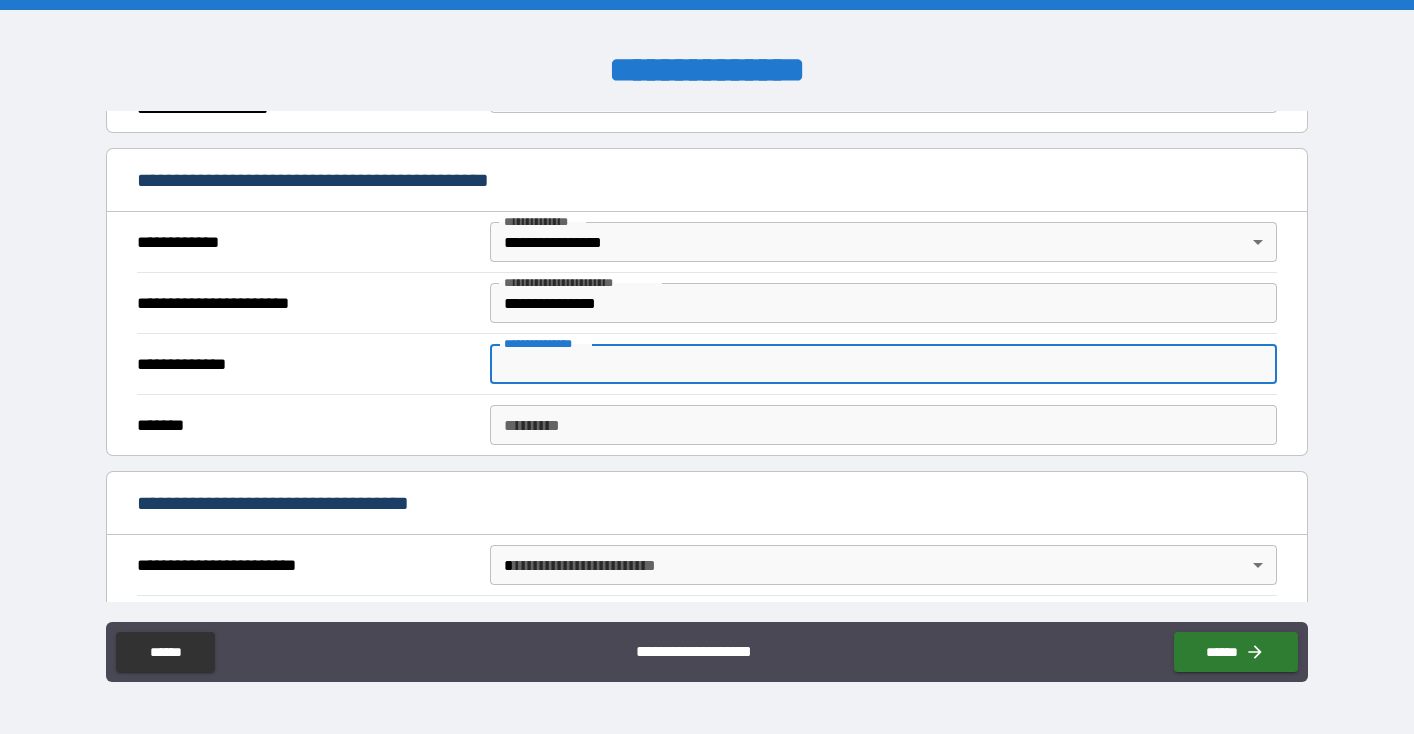 click on "**********" at bounding box center (883, 364) 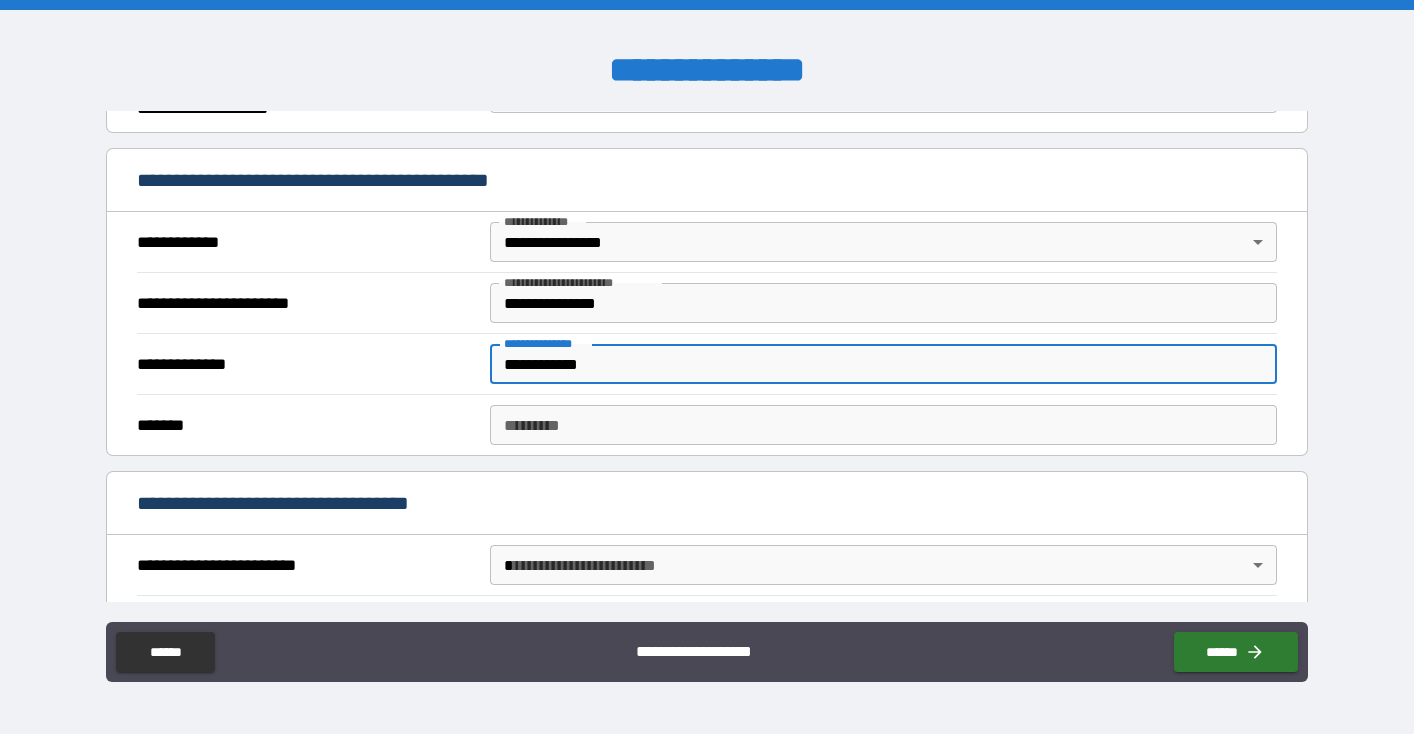 type on "**********" 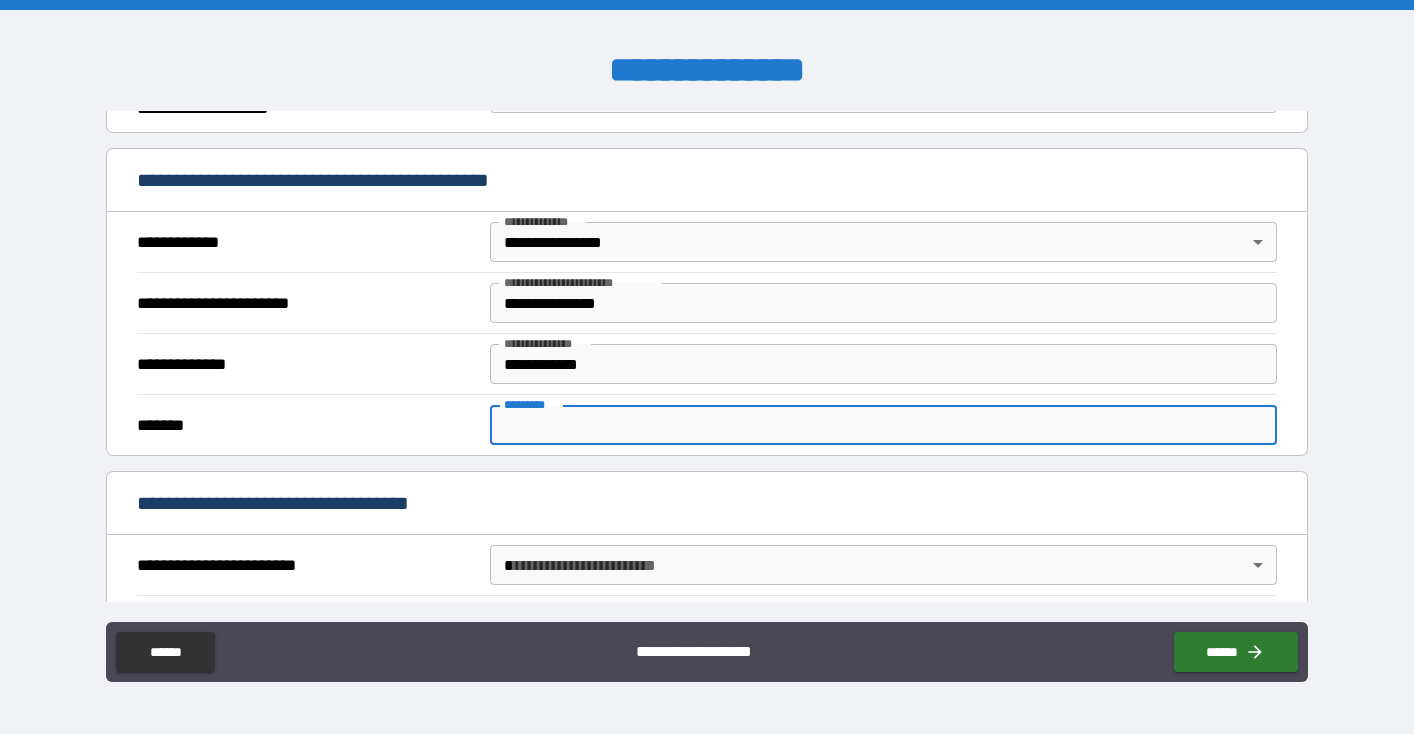 click on "*******   *" at bounding box center [883, 425] 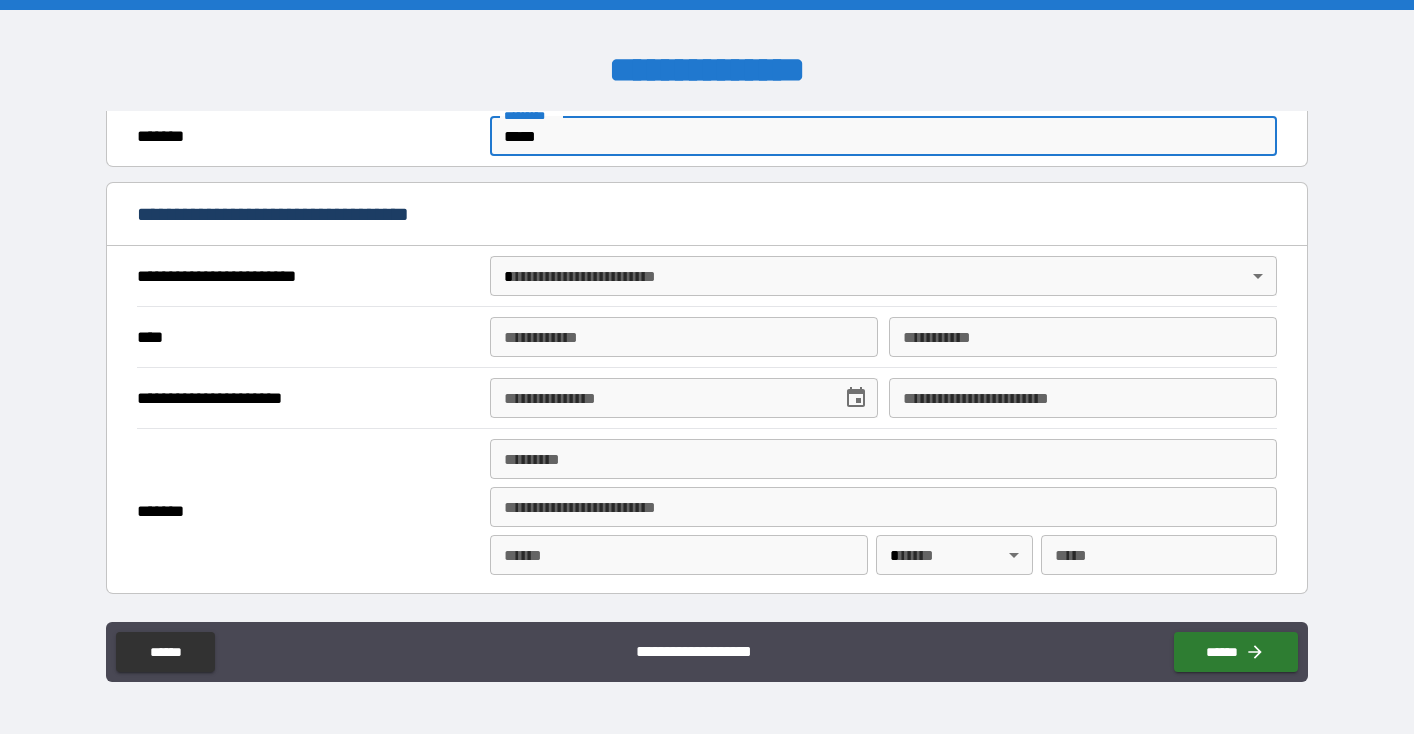 scroll, scrollTop: 637, scrollLeft: 0, axis: vertical 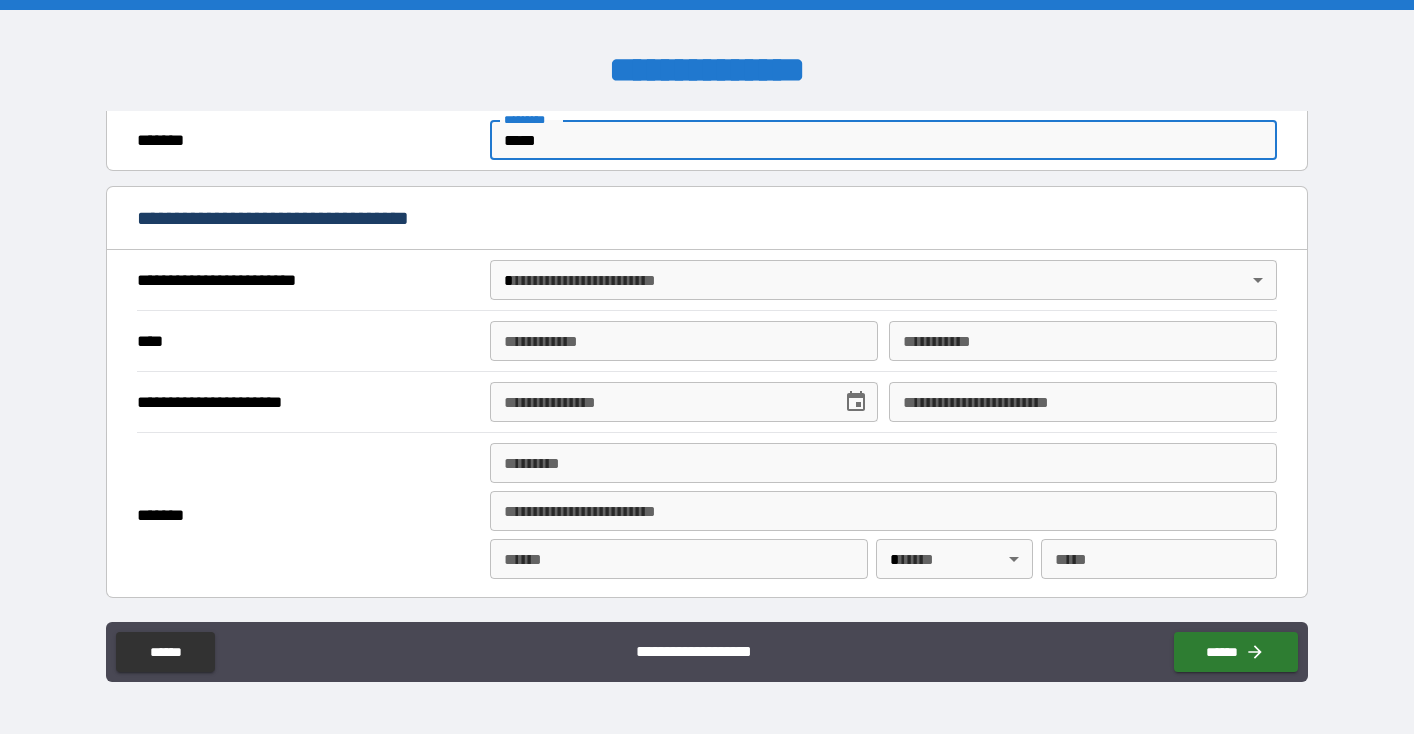 type on "*****" 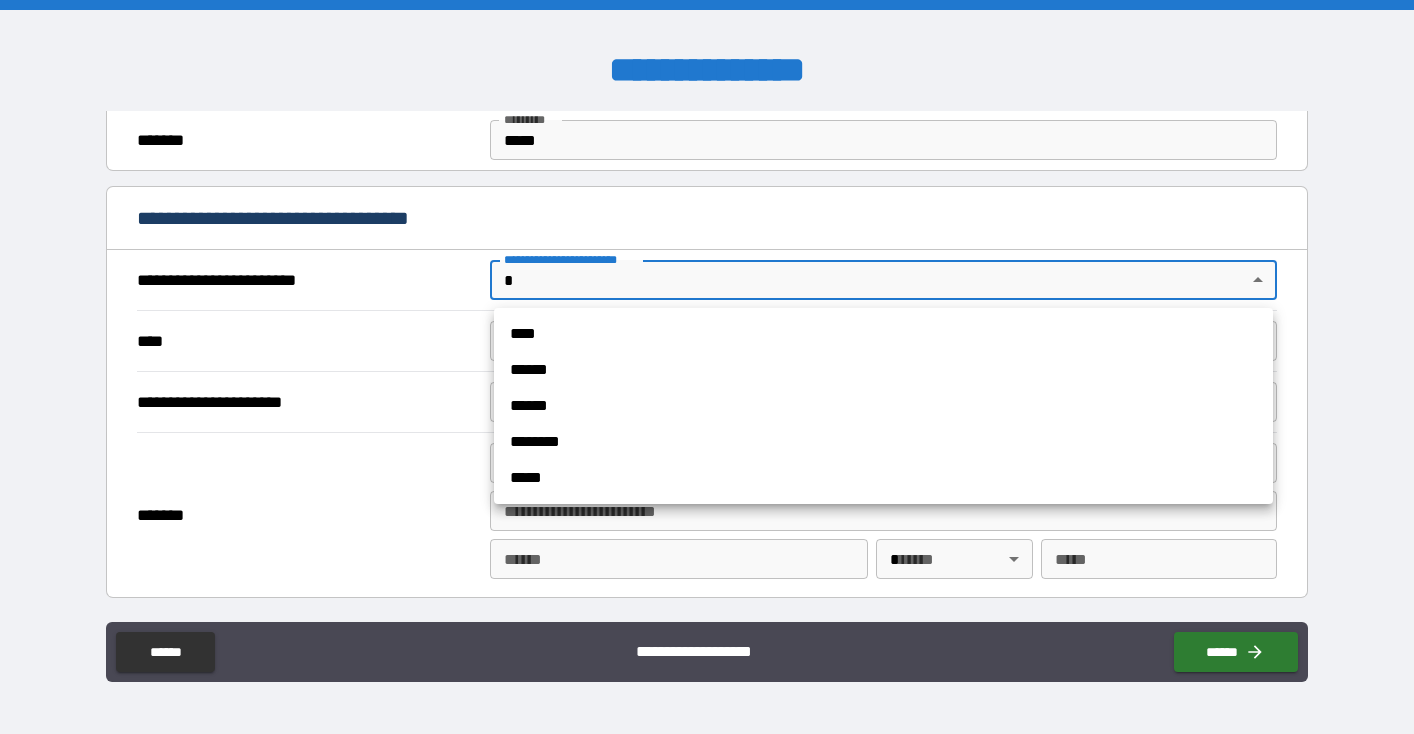click on "**********" at bounding box center (707, 367) 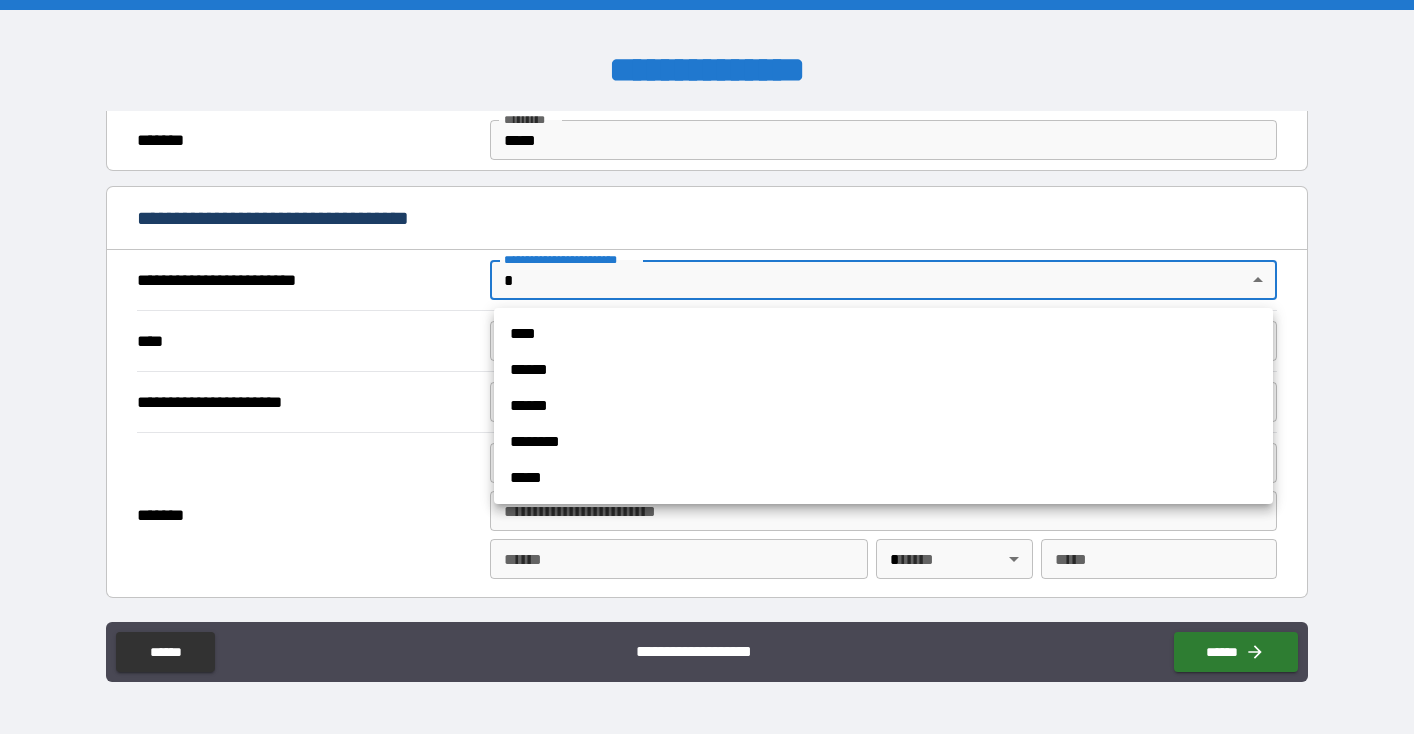 click on "******" at bounding box center (883, 370) 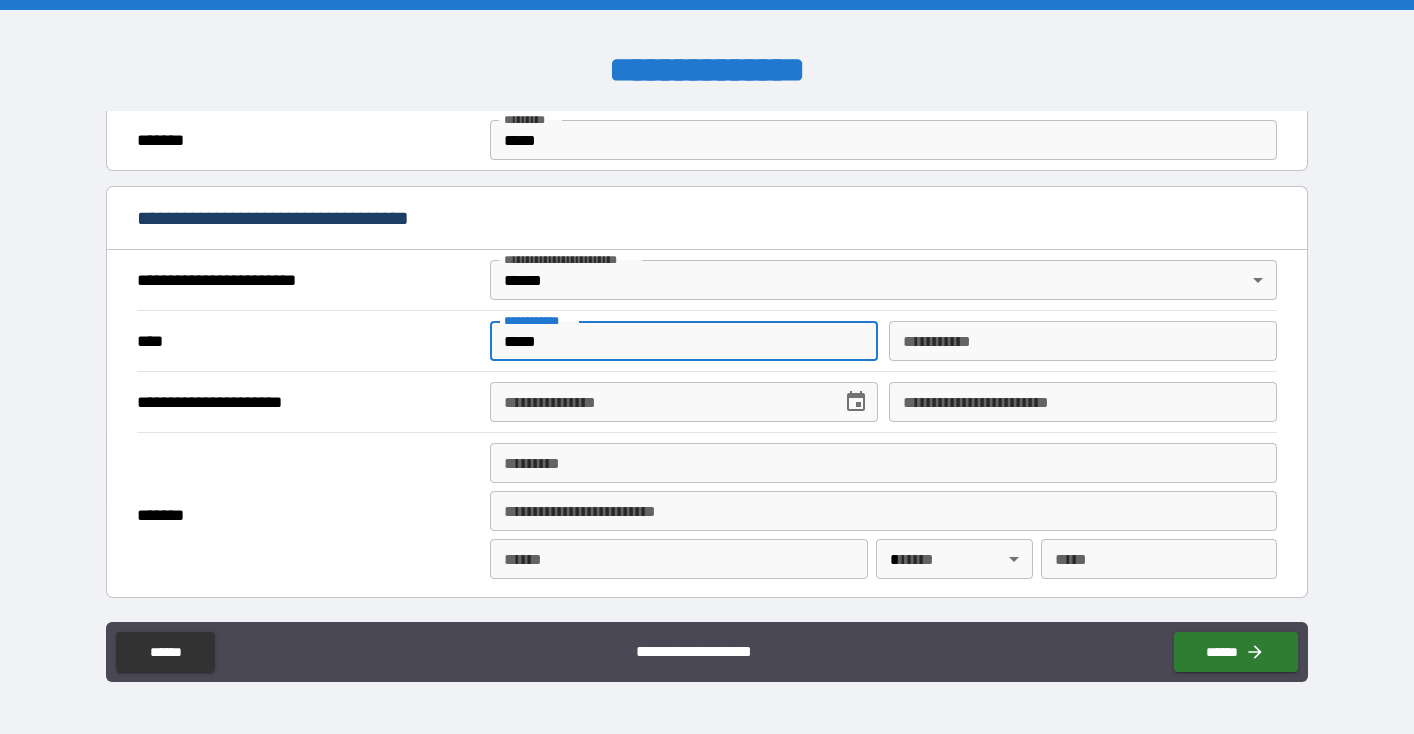 type on "*****" 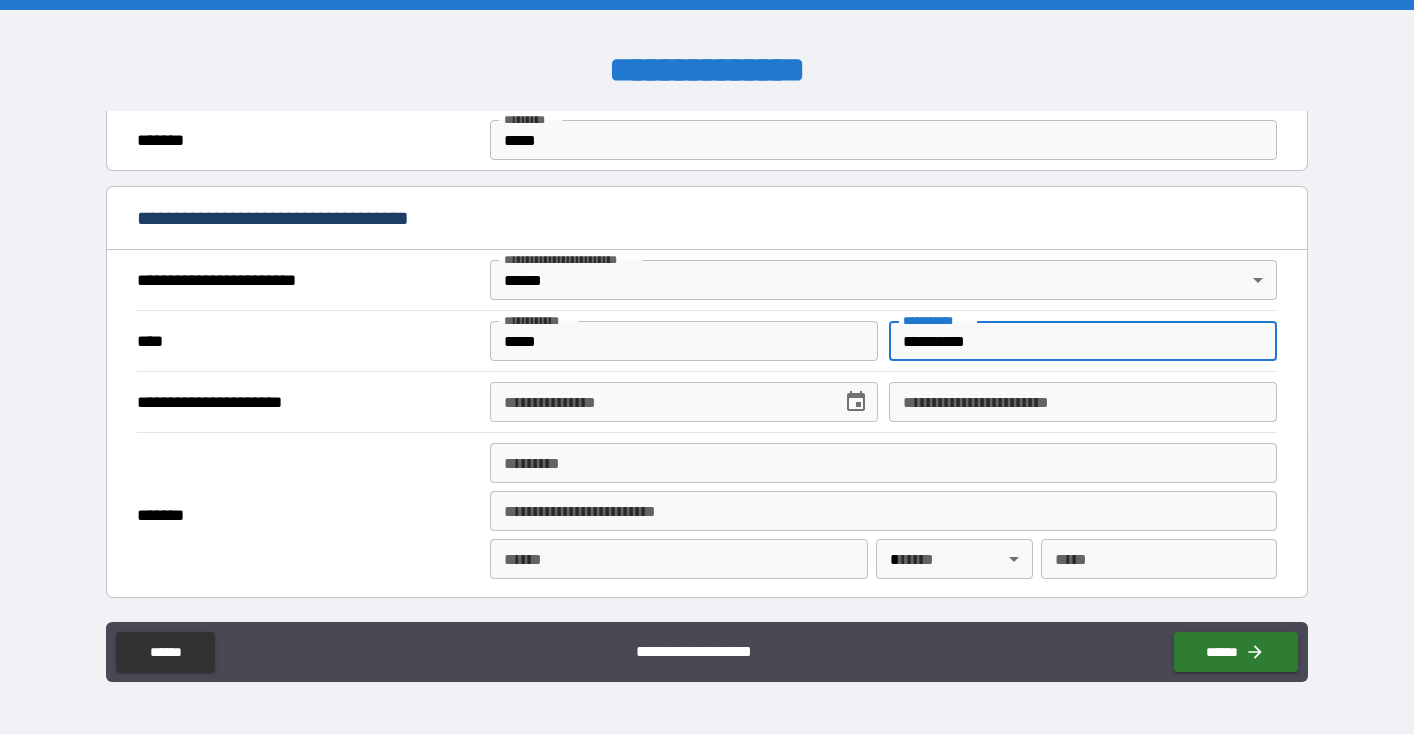 type on "**********" 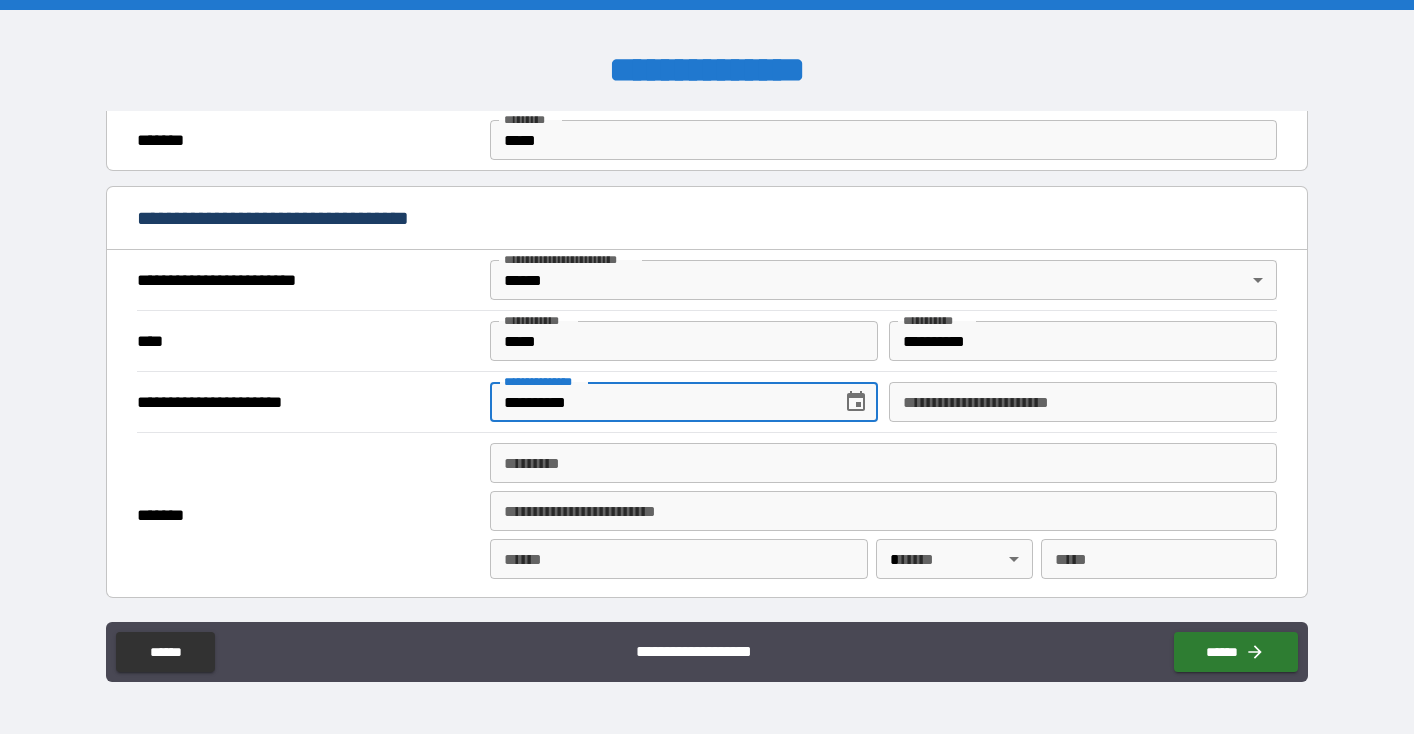 type on "**********" 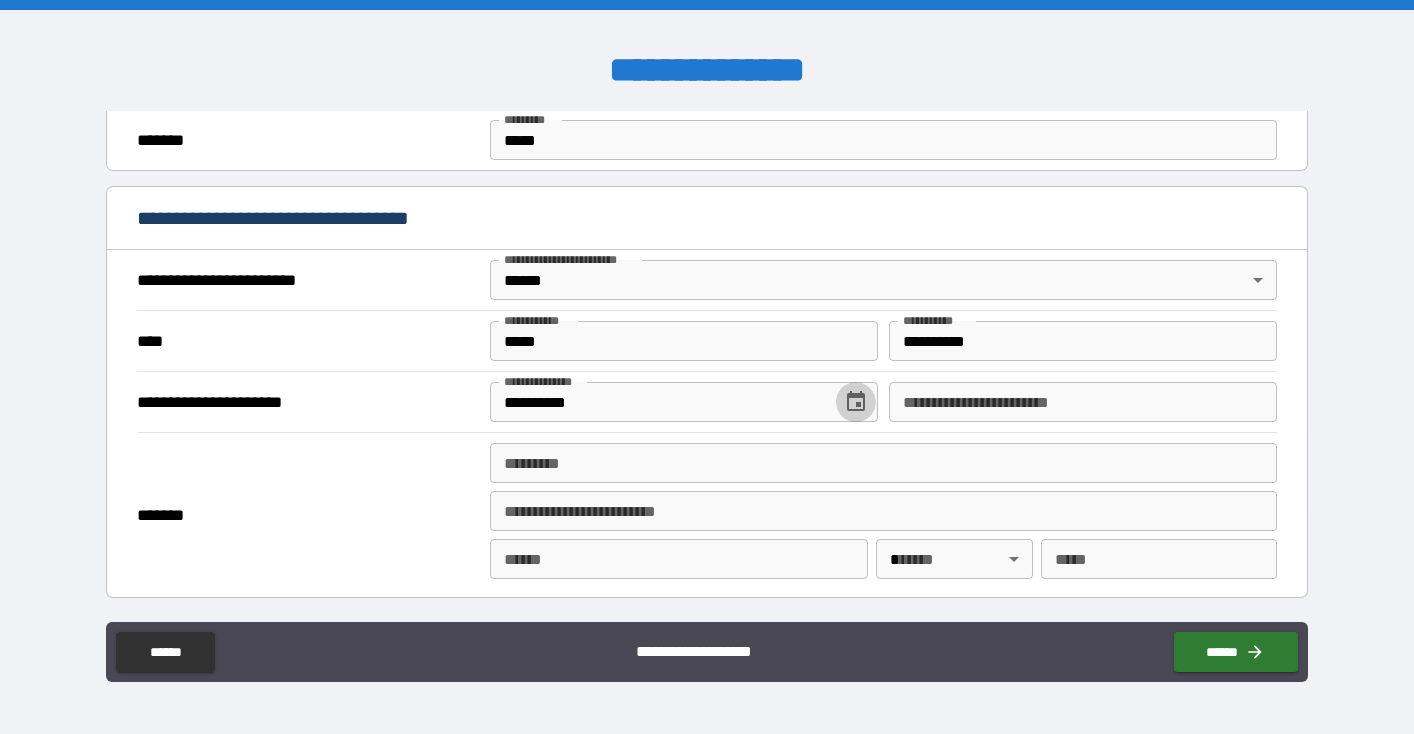 type 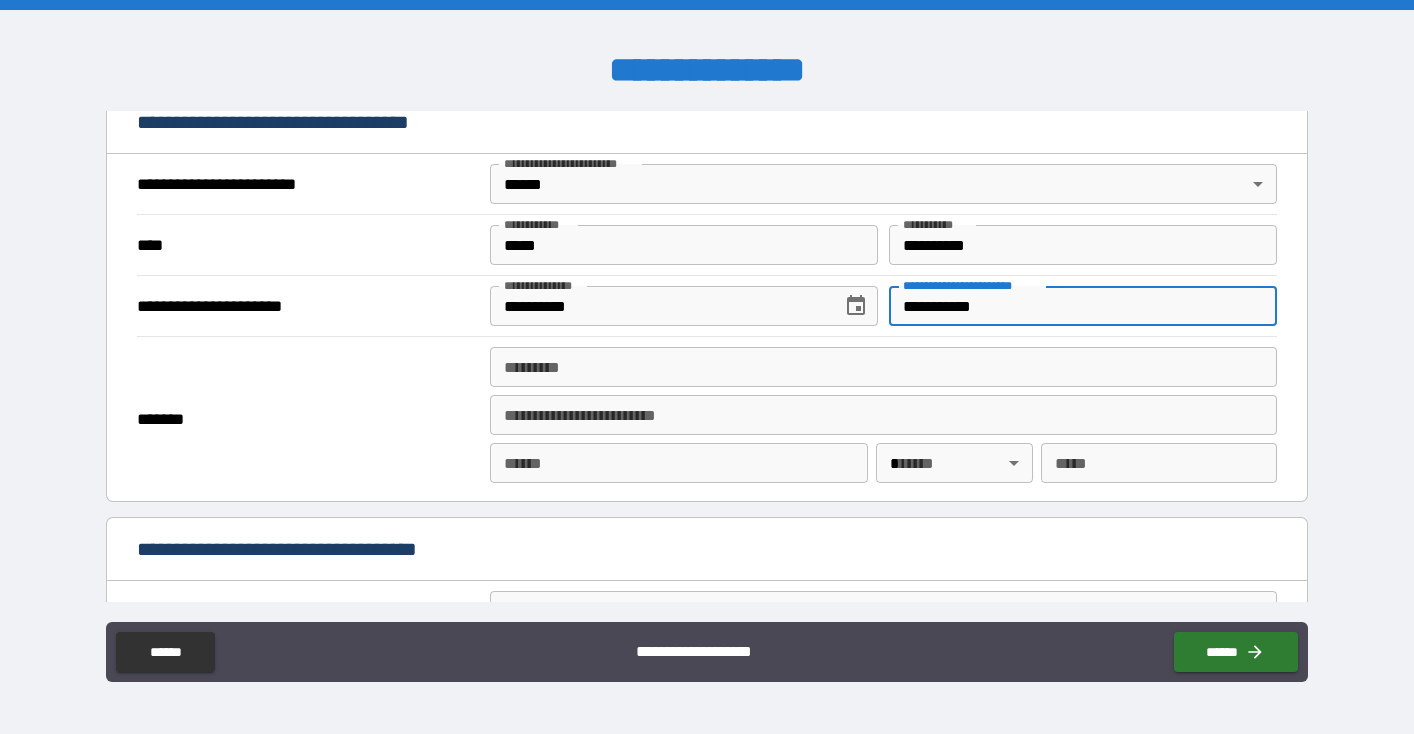scroll, scrollTop: 749, scrollLeft: 0, axis: vertical 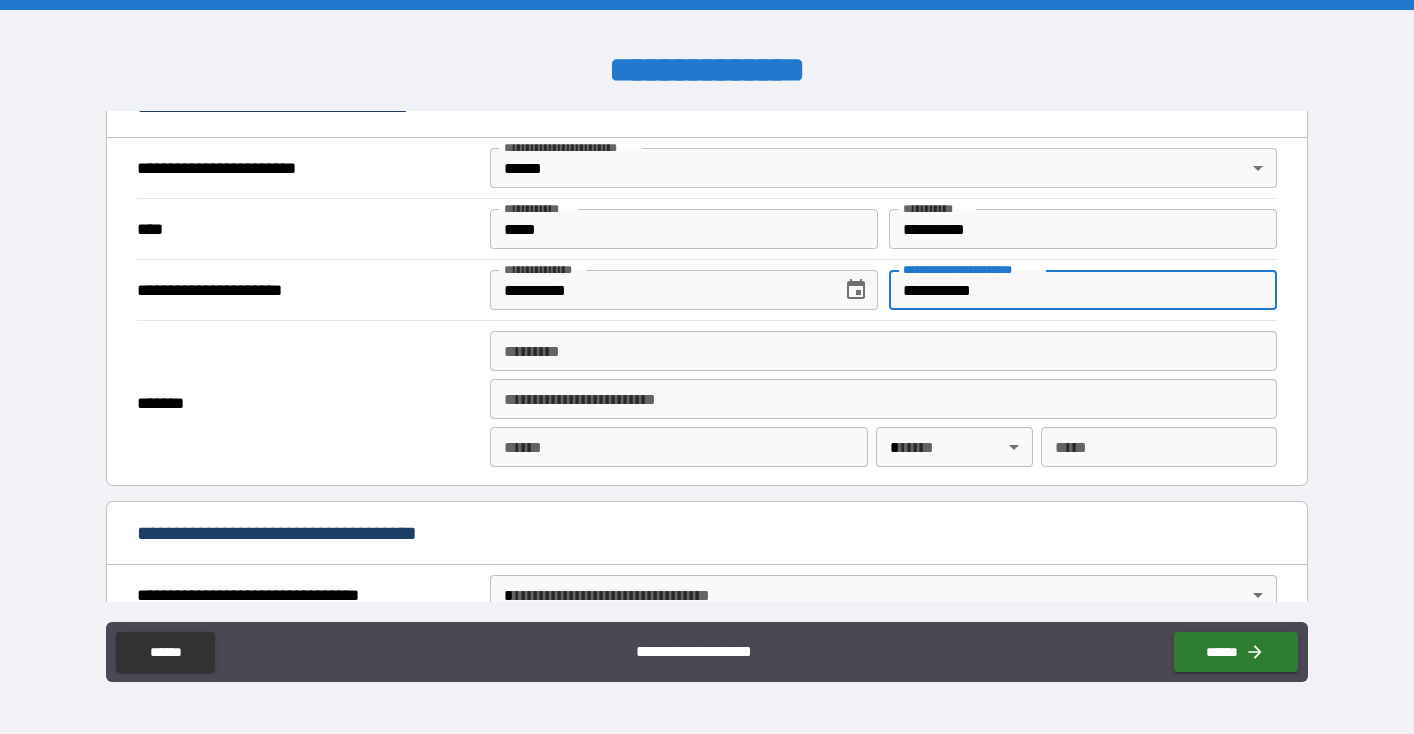 type on "**********" 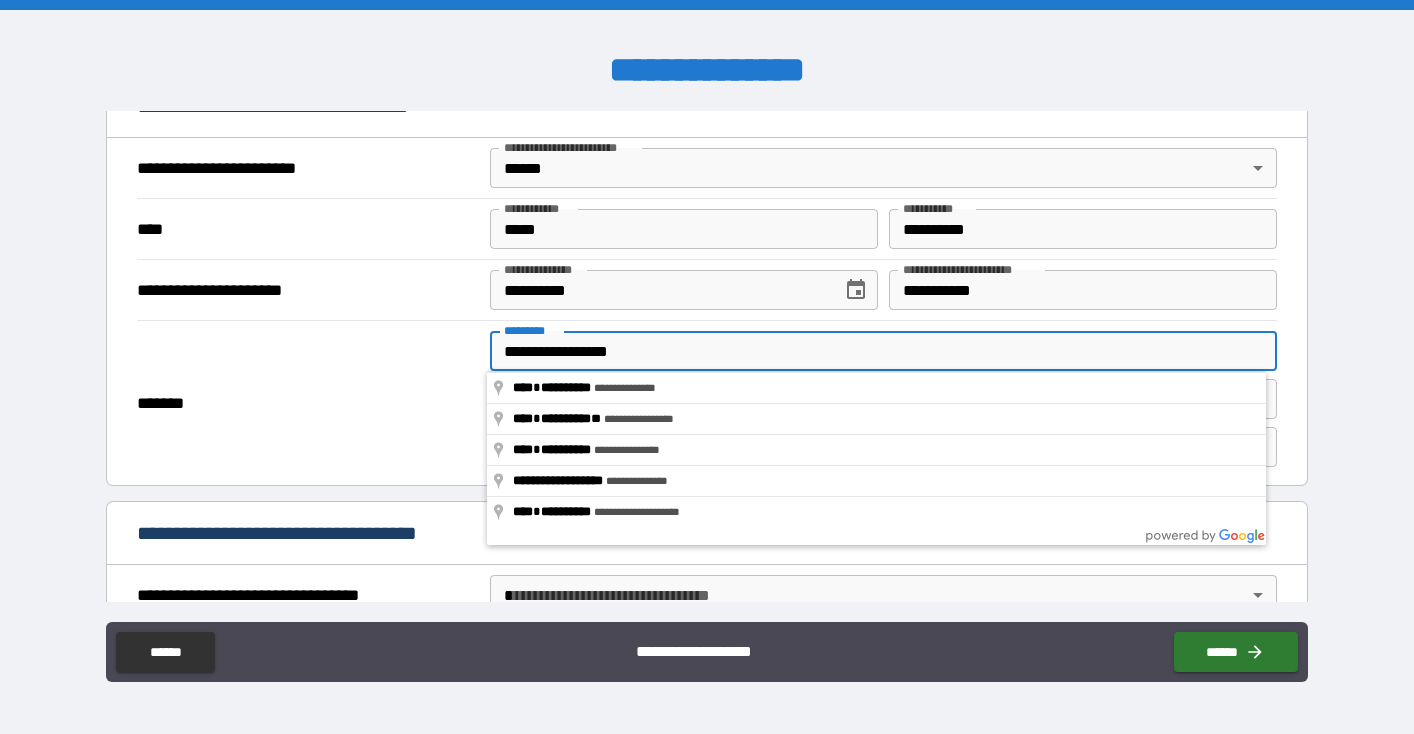 type on "**********" 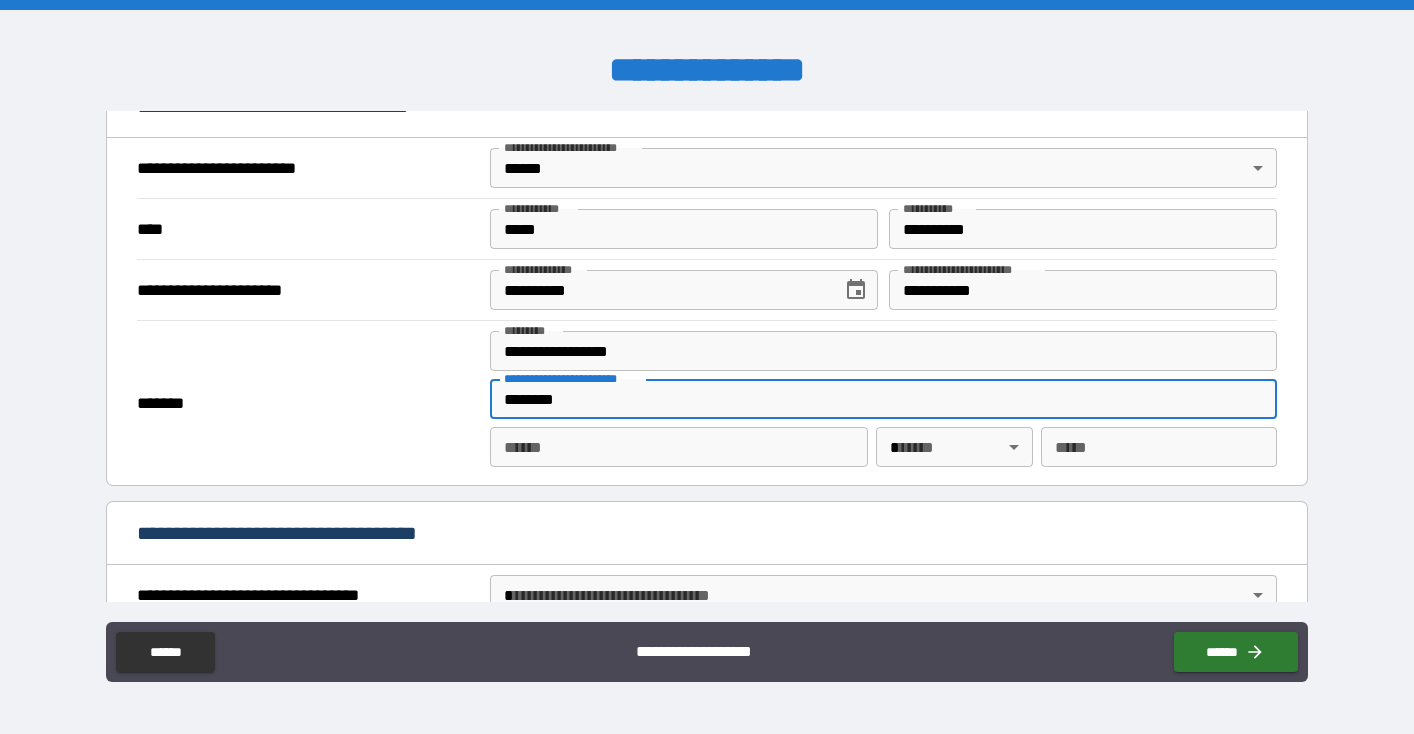 type on "********" 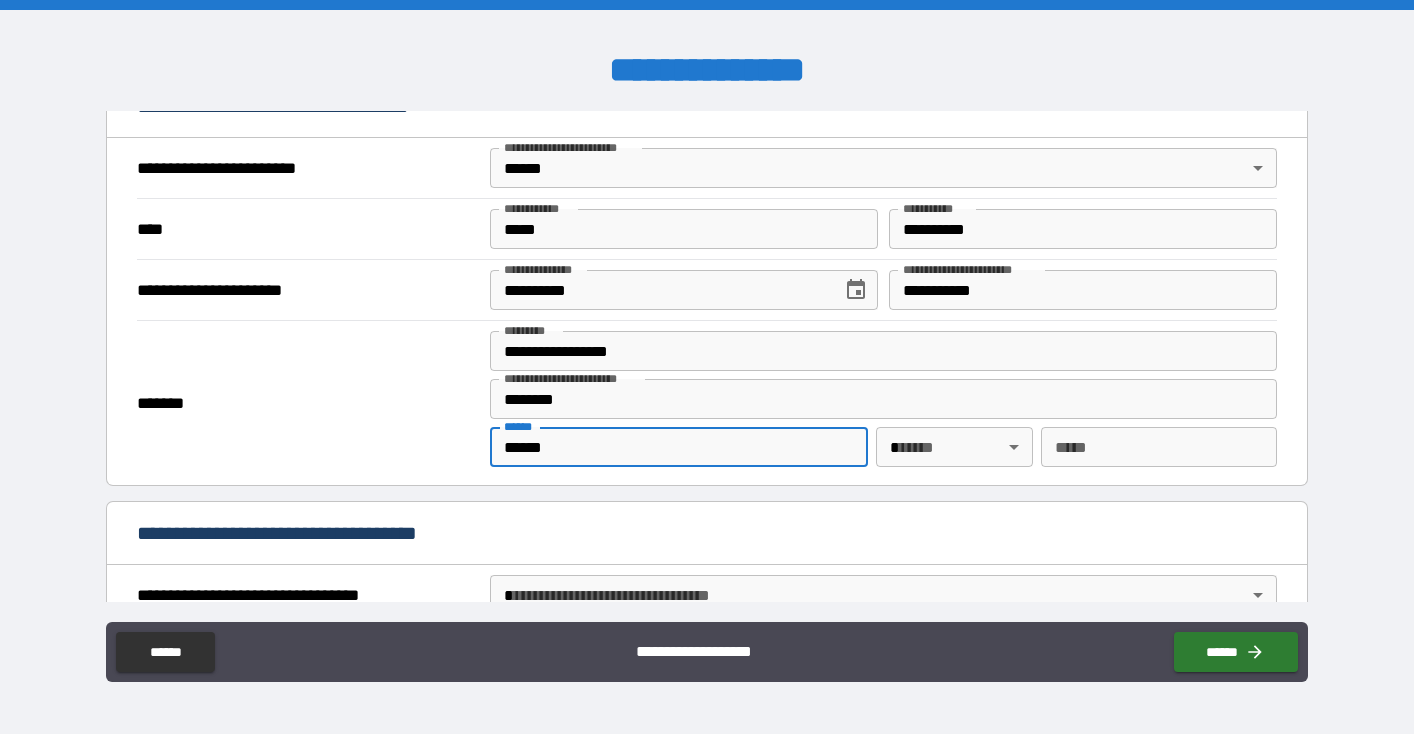 type on "******" 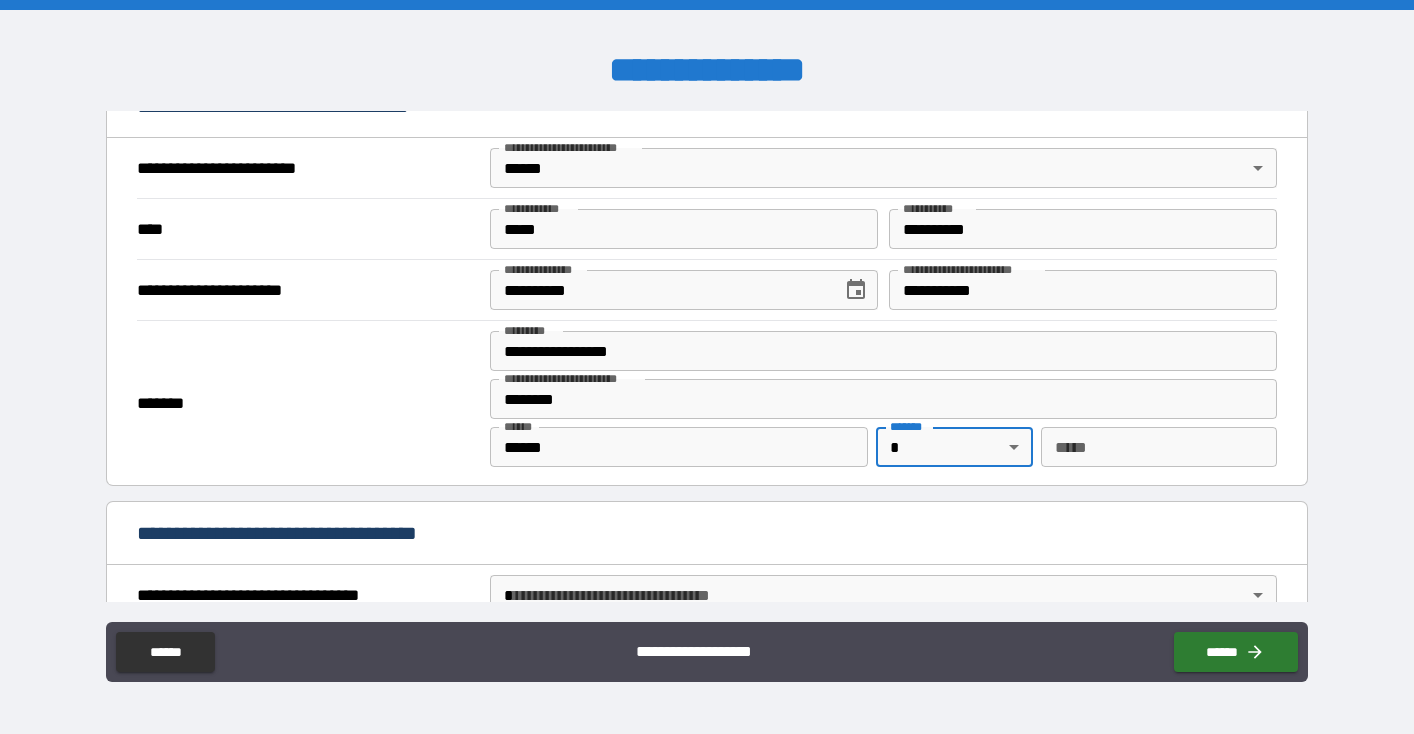 click on "**********" at bounding box center (707, 367) 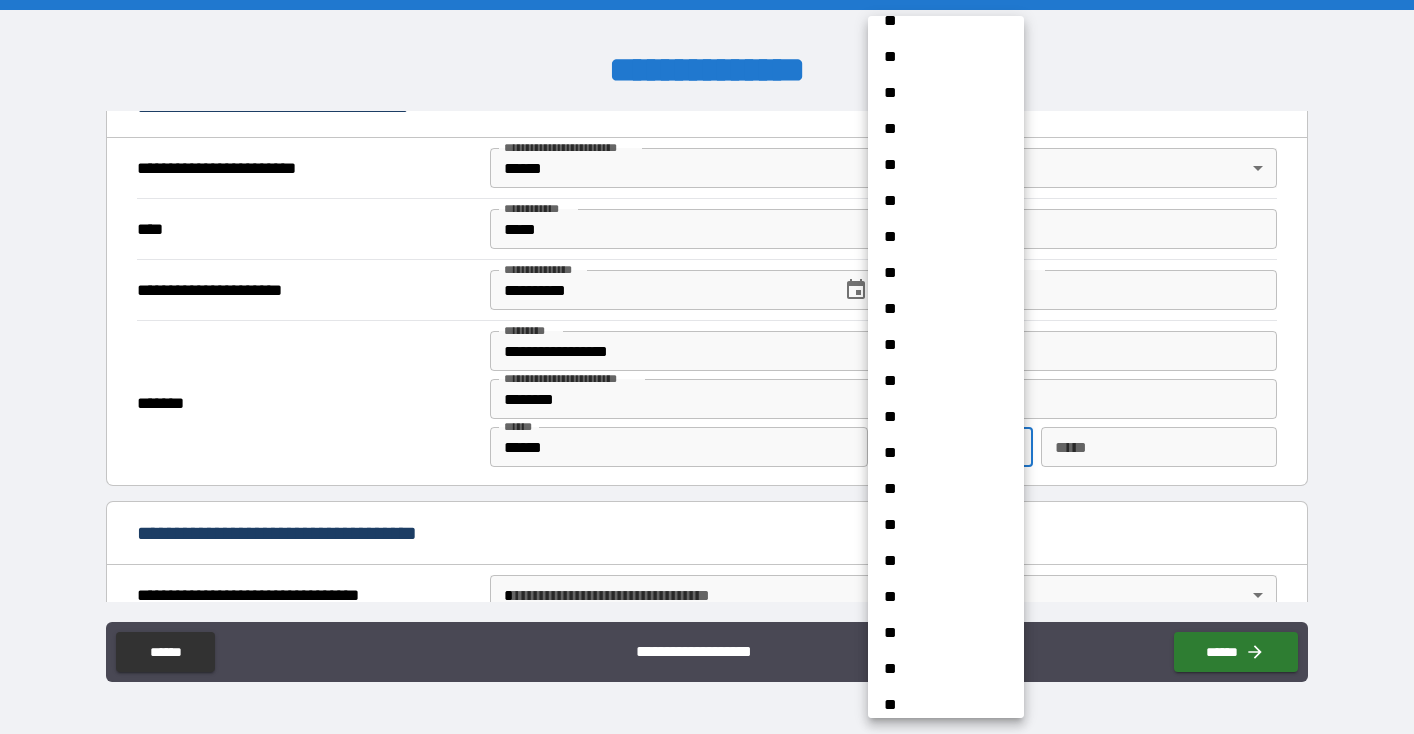 scroll, scrollTop: 471, scrollLeft: 0, axis: vertical 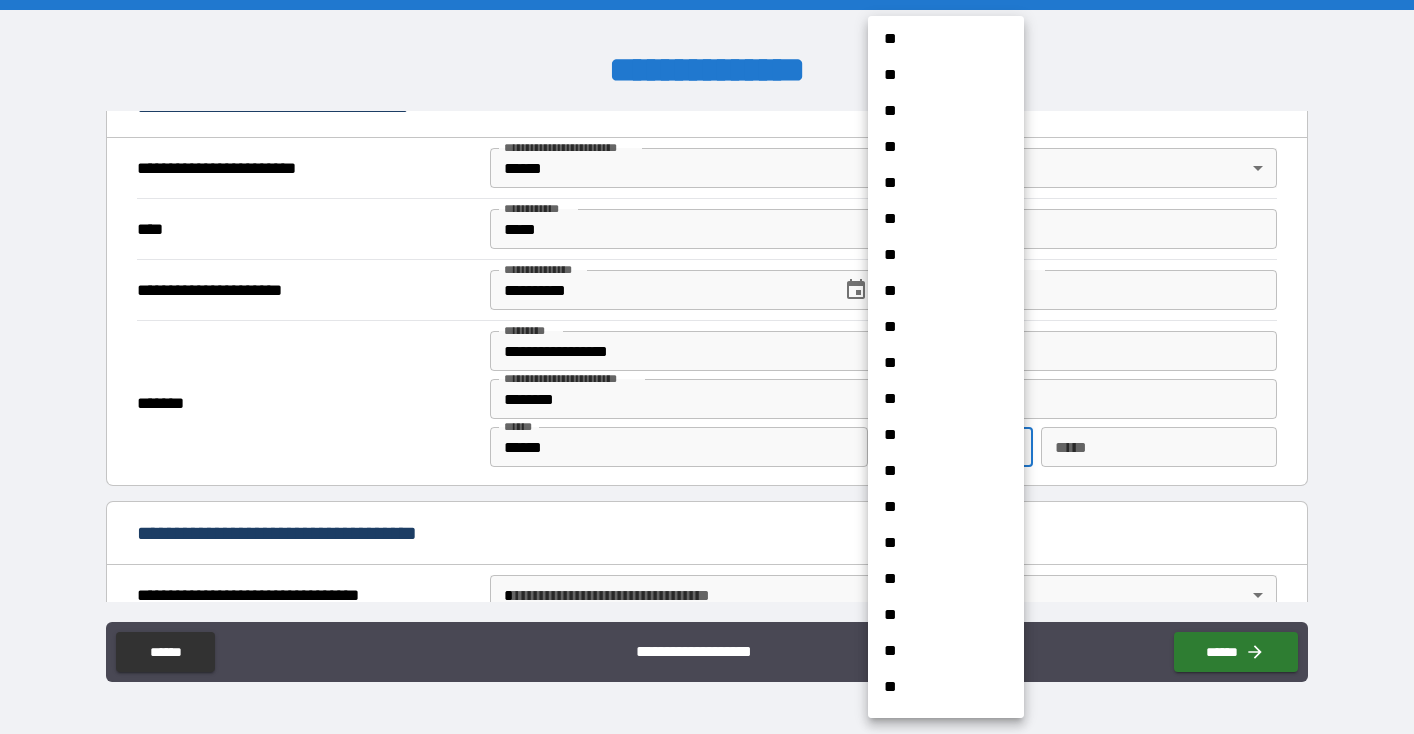 click on "**" at bounding box center (946, 579) 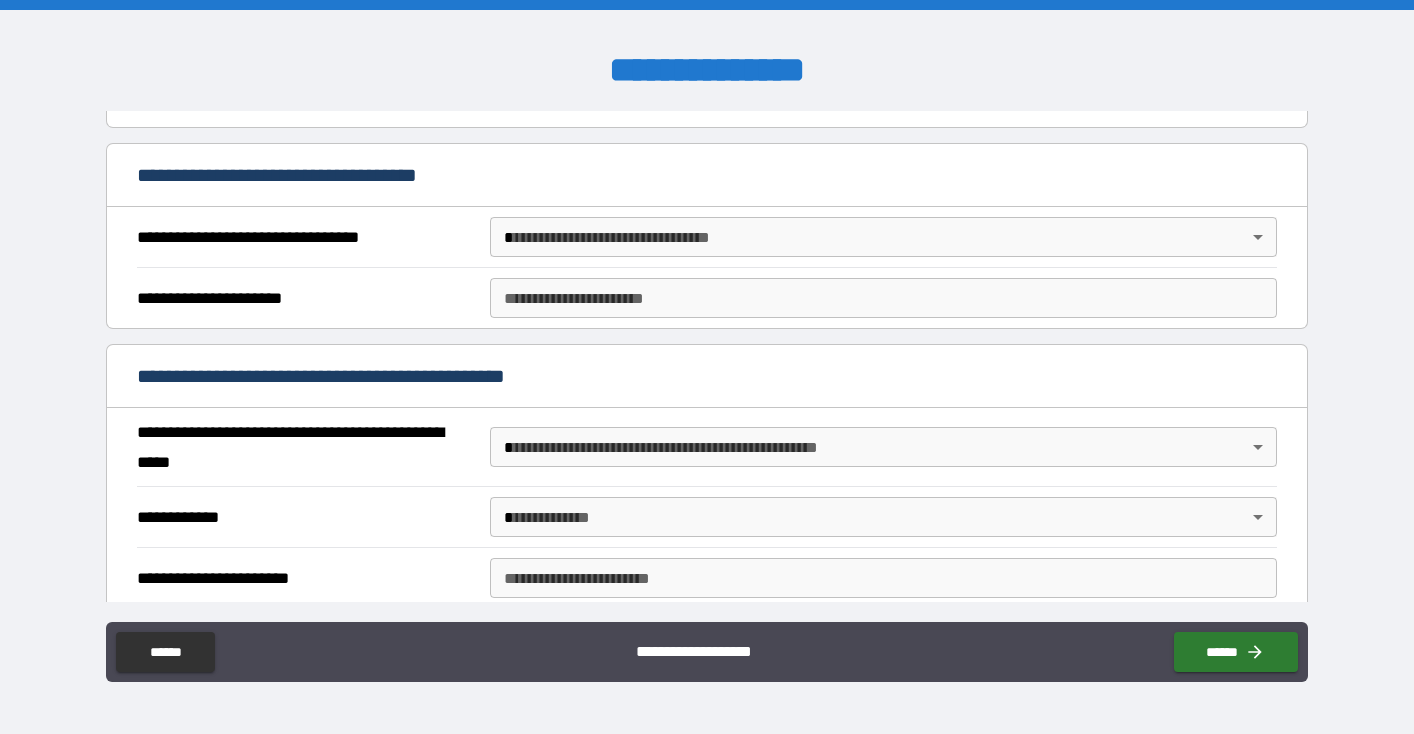 scroll, scrollTop: 1150, scrollLeft: 0, axis: vertical 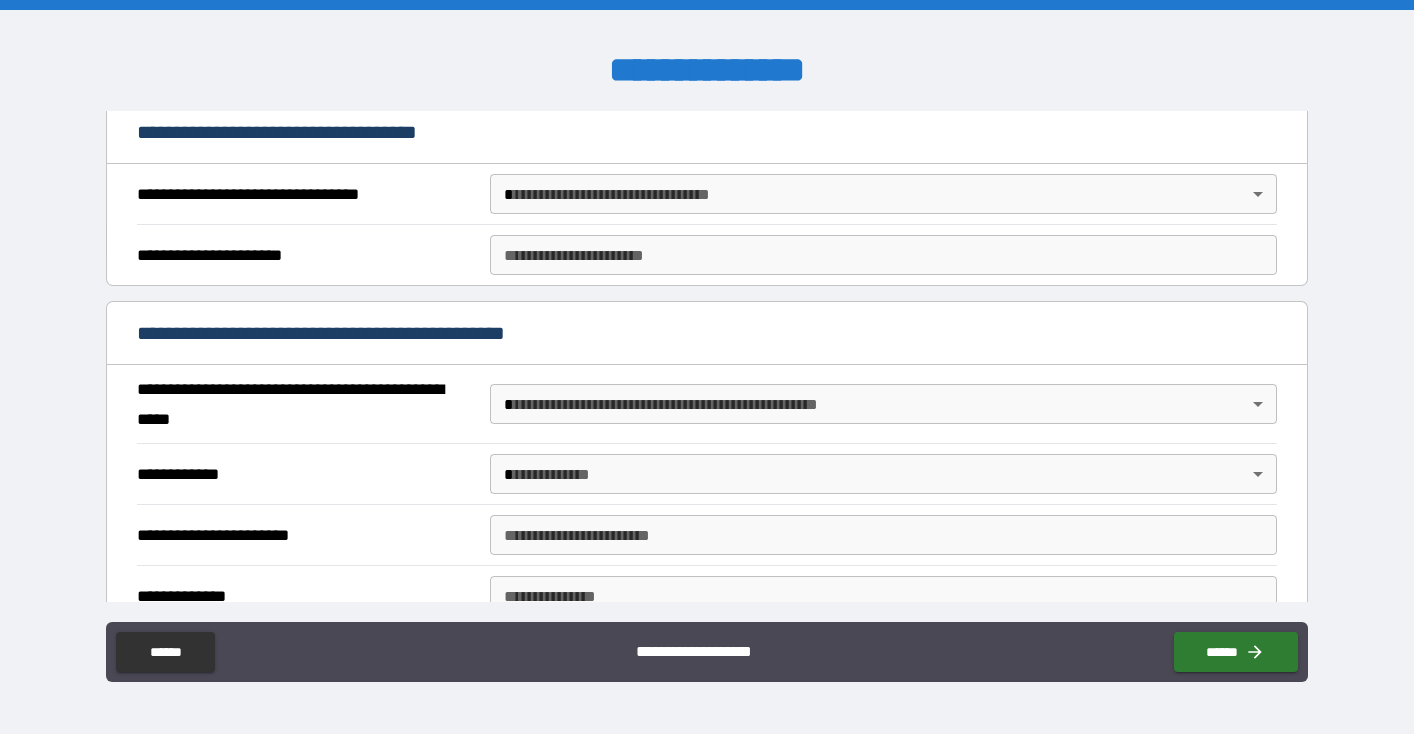 type on "*****" 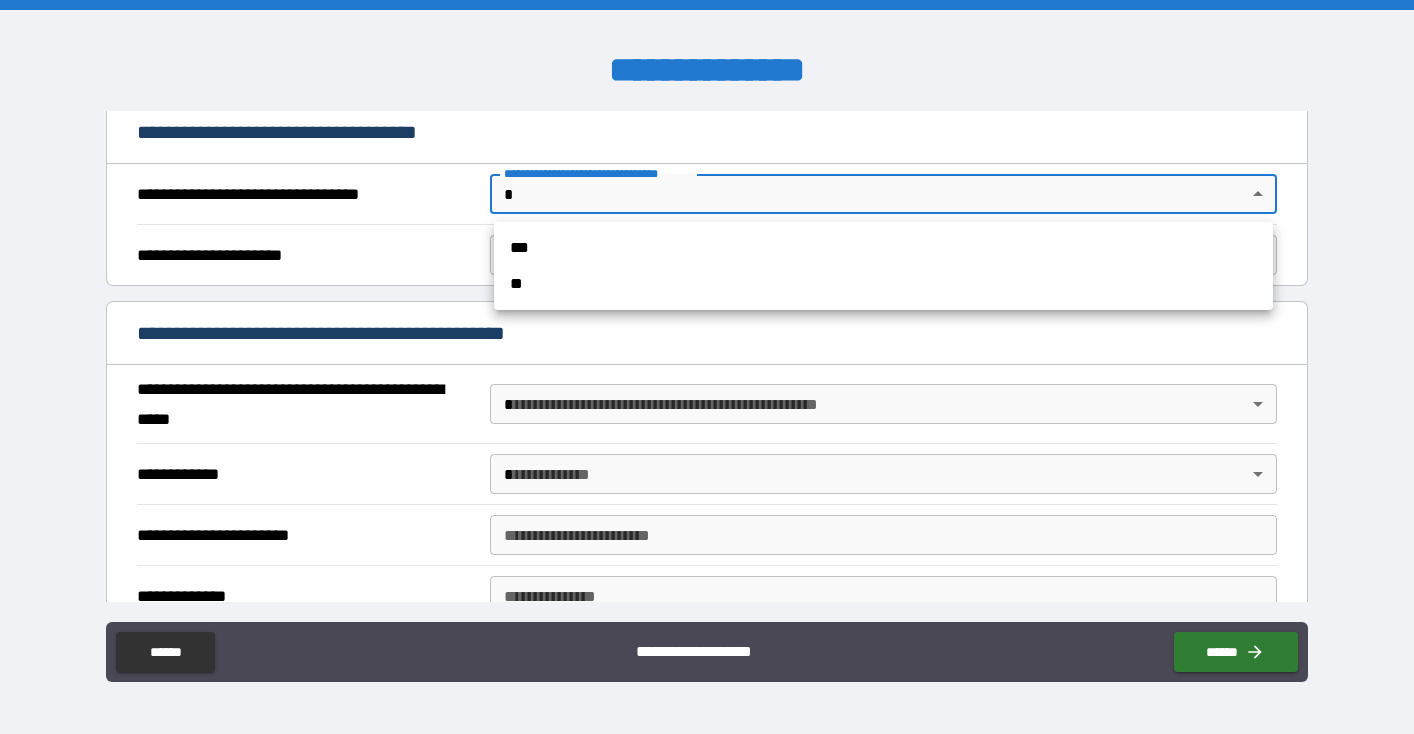 click on "***" at bounding box center (883, 248) 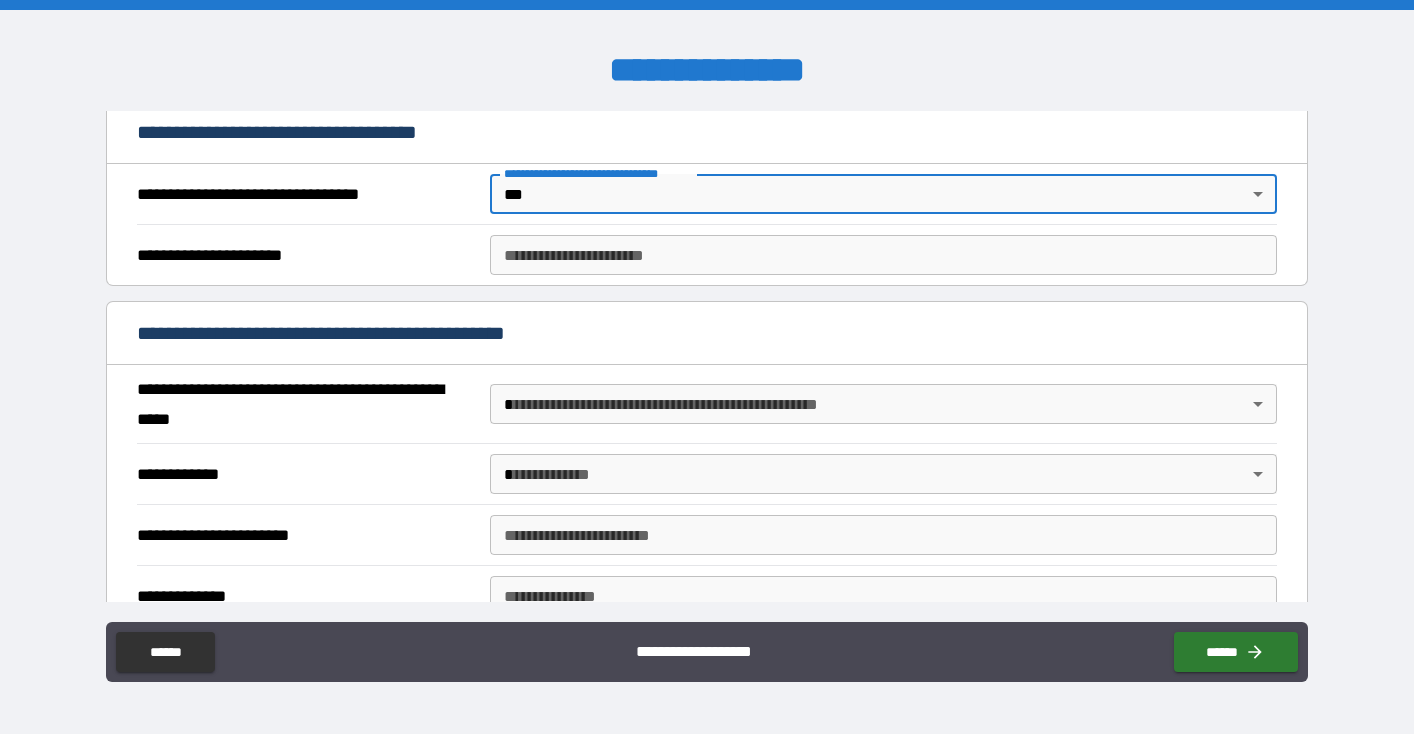 type on "*" 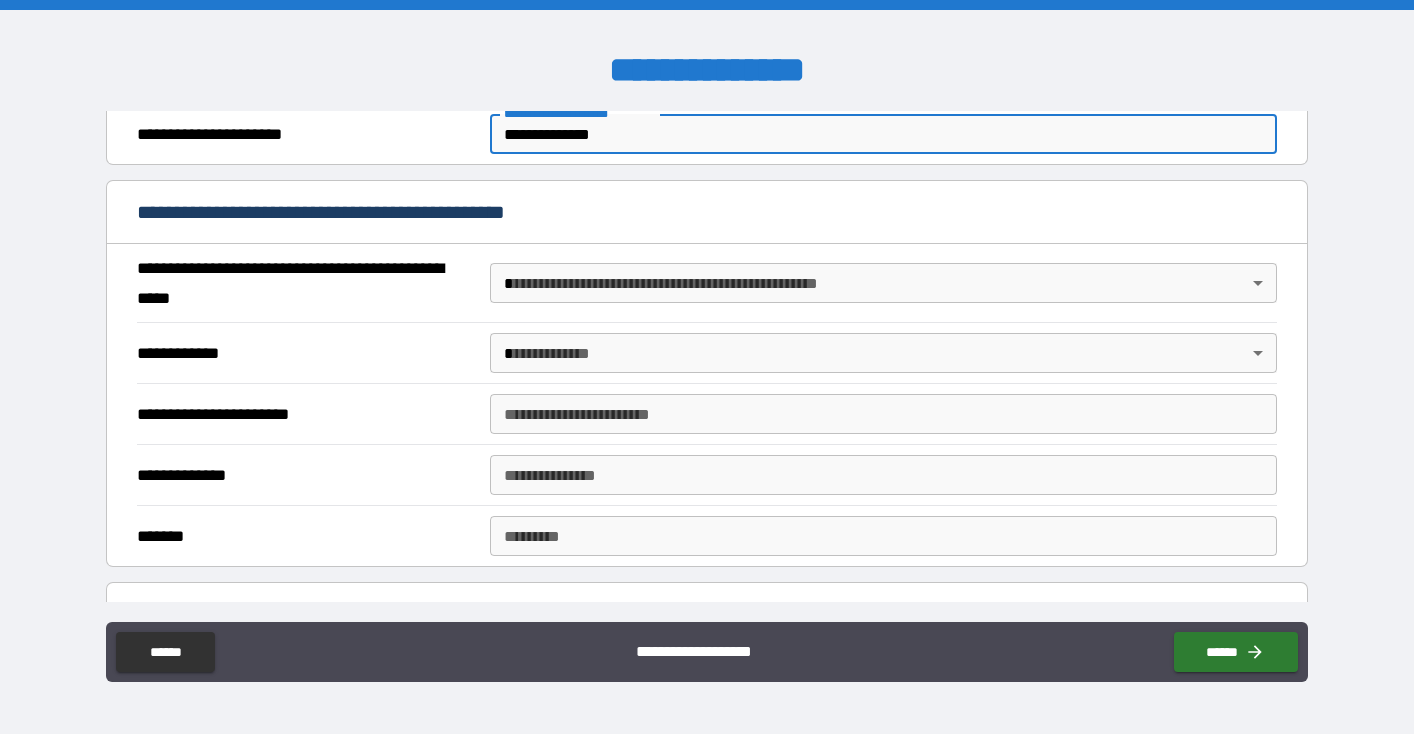 scroll, scrollTop: 1284, scrollLeft: 0, axis: vertical 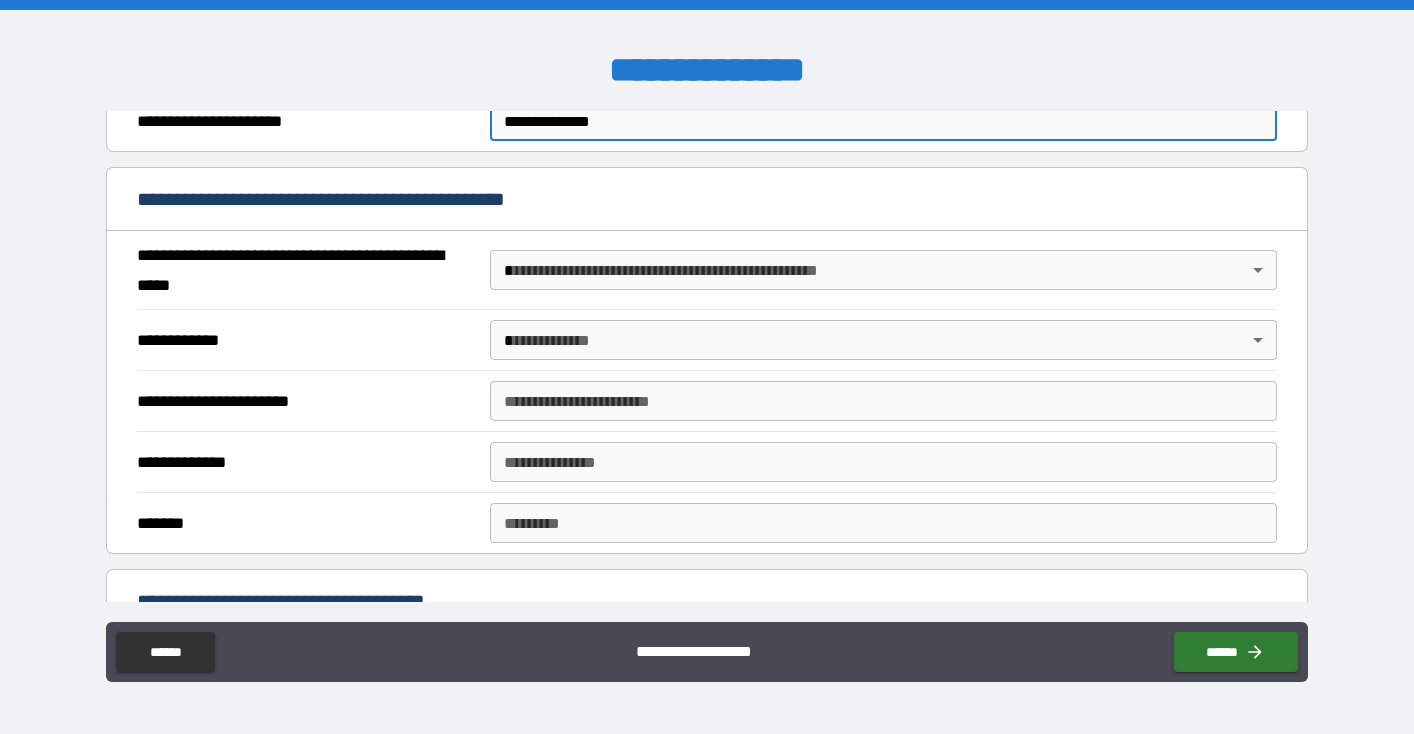 type on "**********" 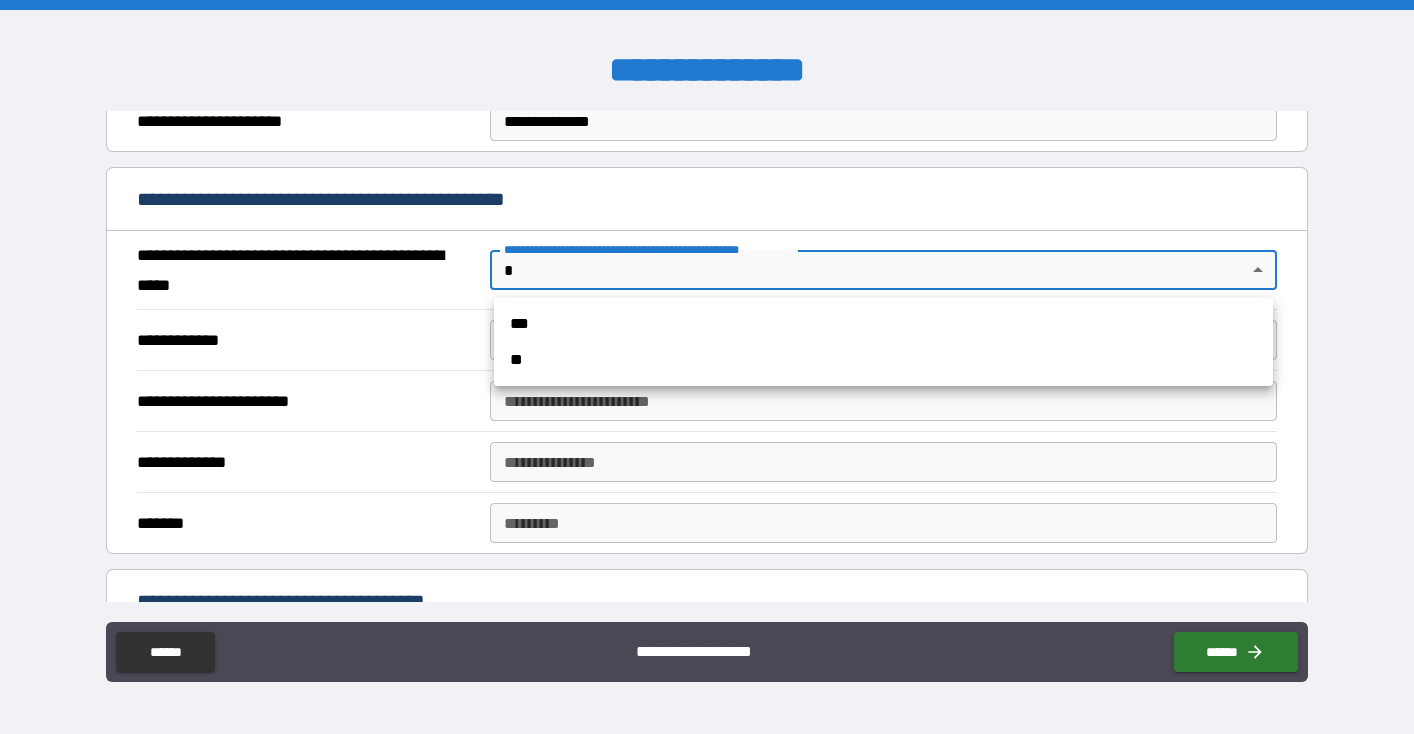 click on "**" at bounding box center [883, 360] 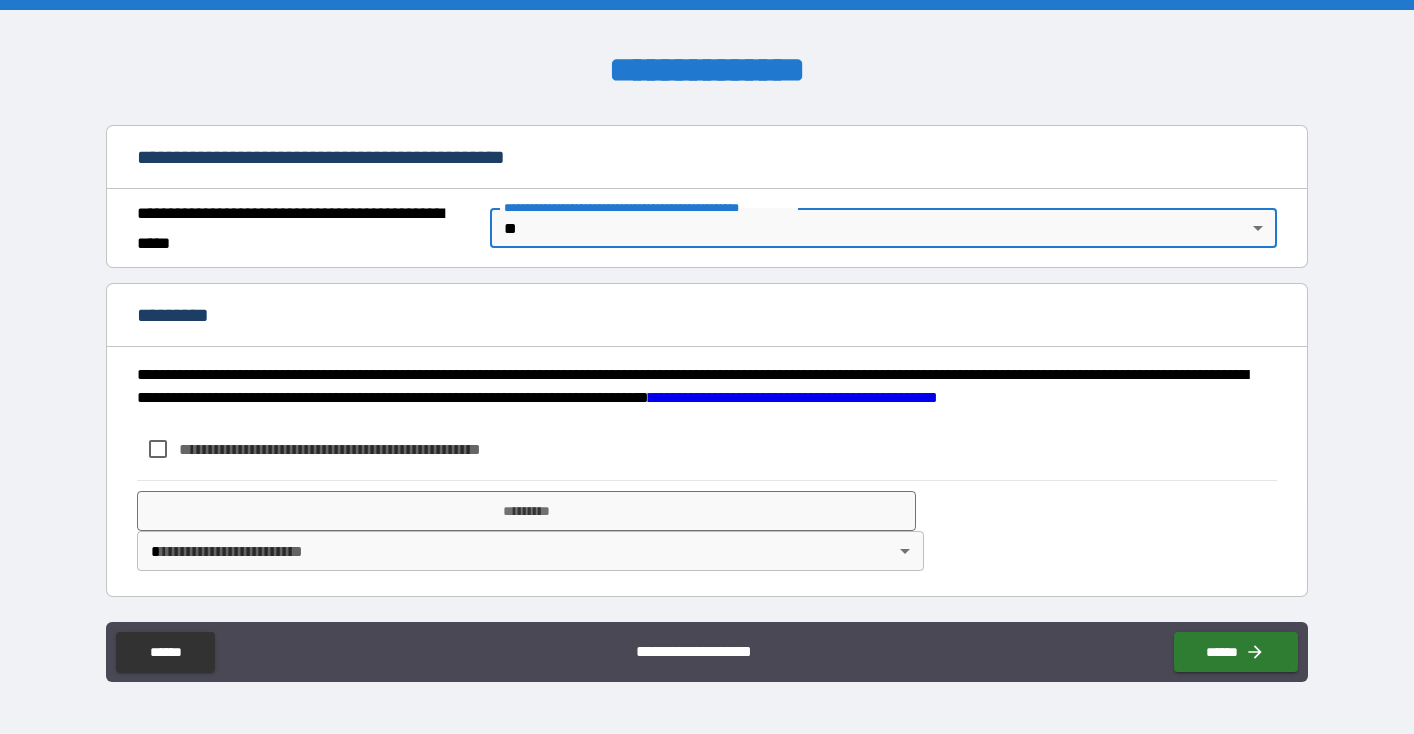 scroll, scrollTop: 1326, scrollLeft: 0, axis: vertical 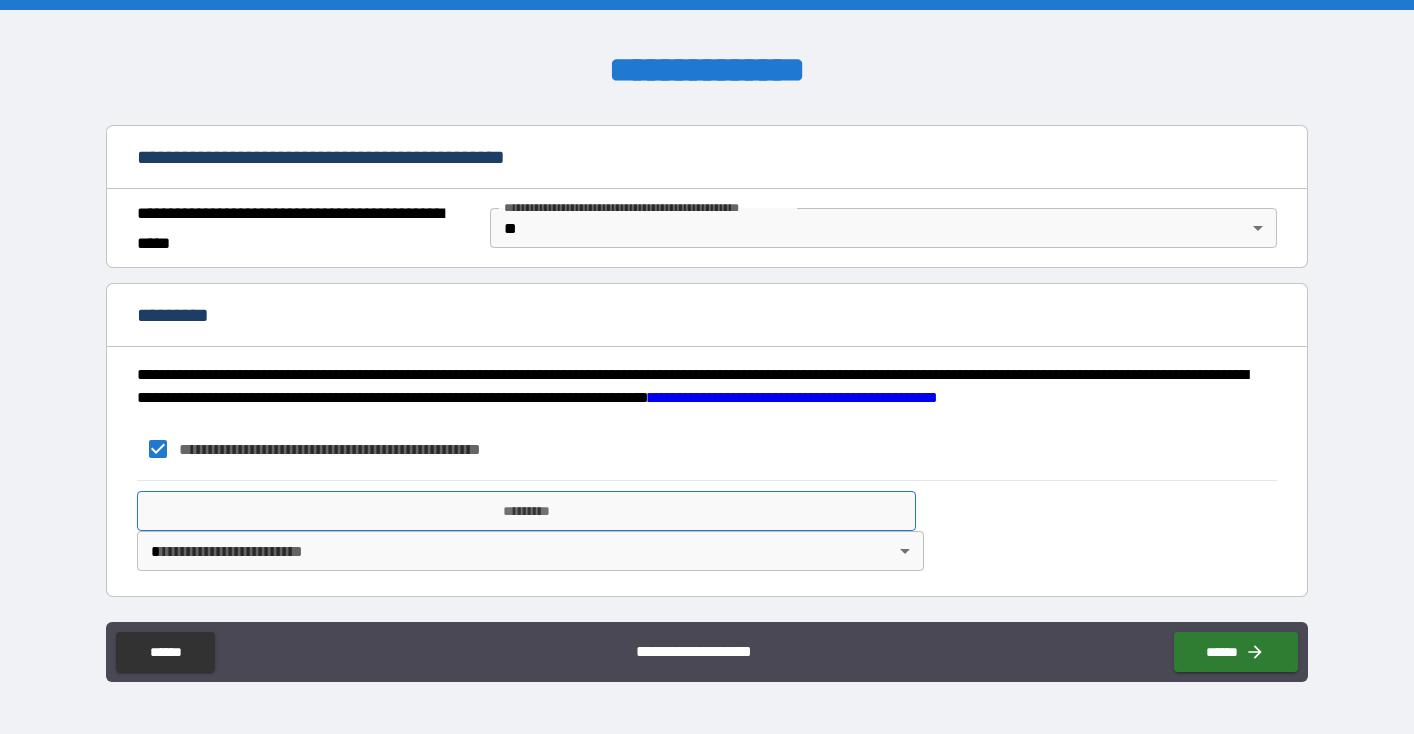 click on "*********" at bounding box center [526, 511] 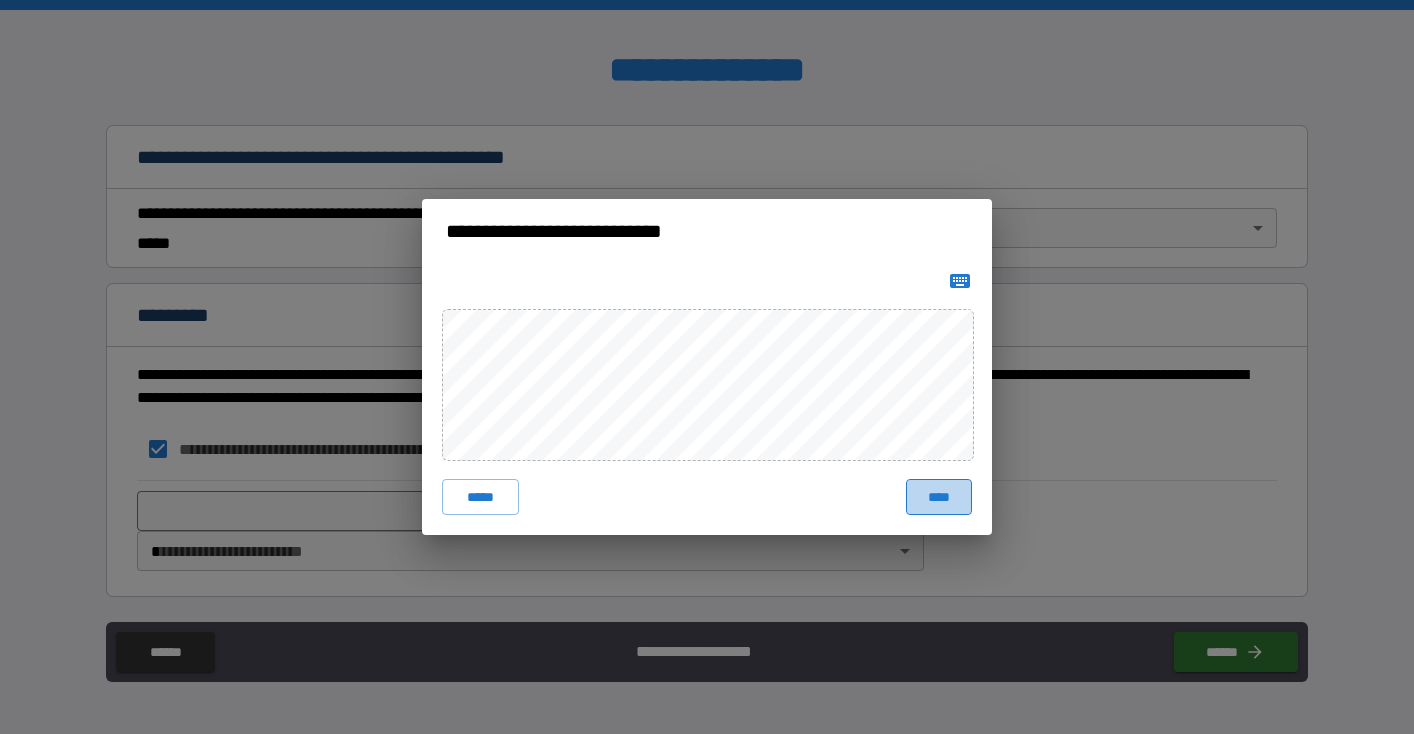 click on "****" at bounding box center [939, 497] 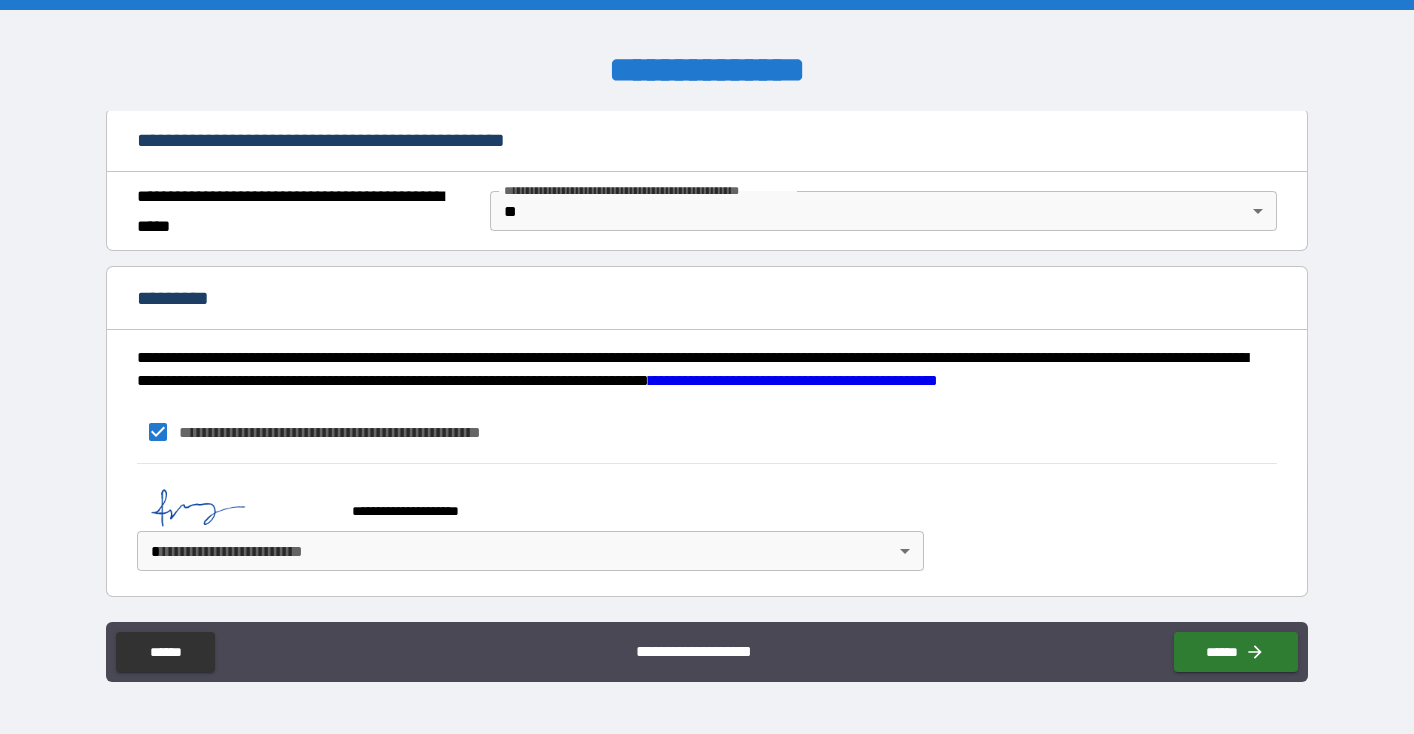 scroll, scrollTop: 1343, scrollLeft: 0, axis: vertical 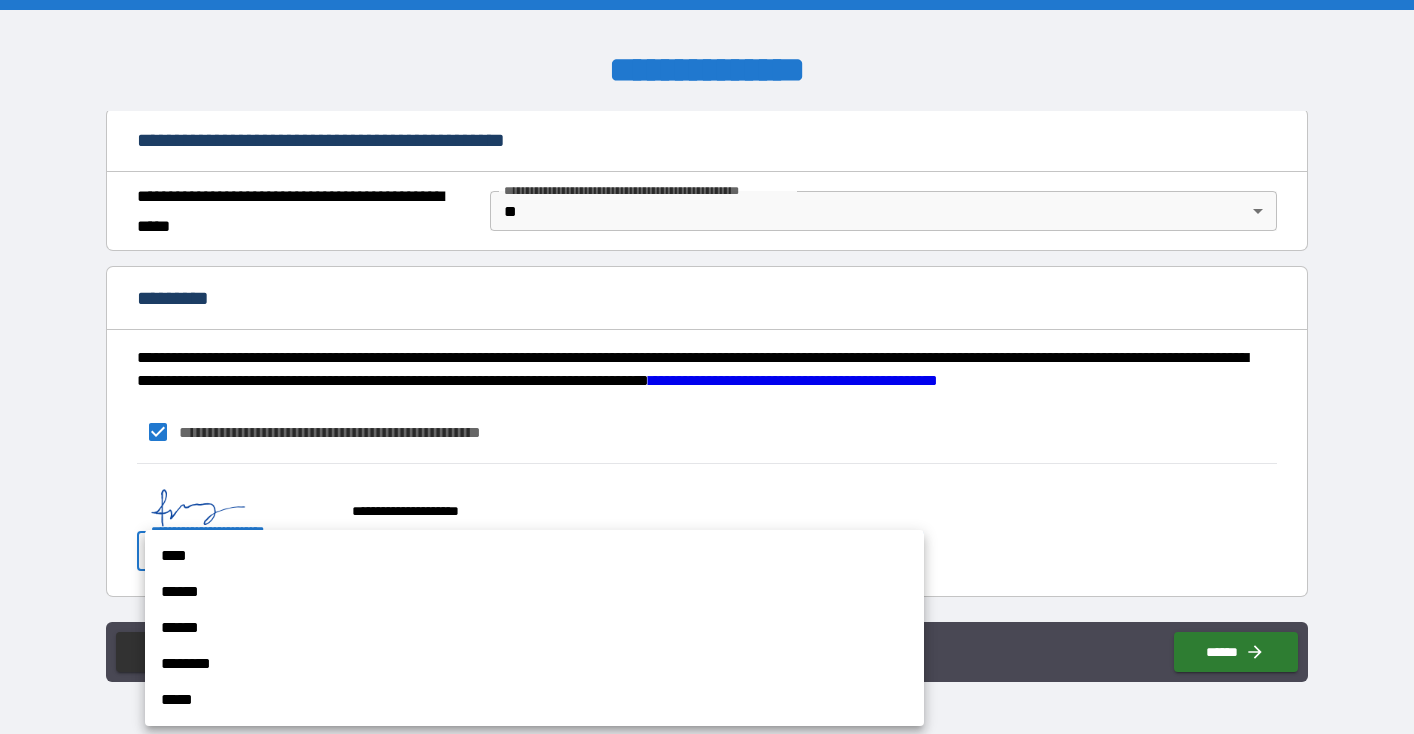 click on "**********" at bounding box center [707, 367] 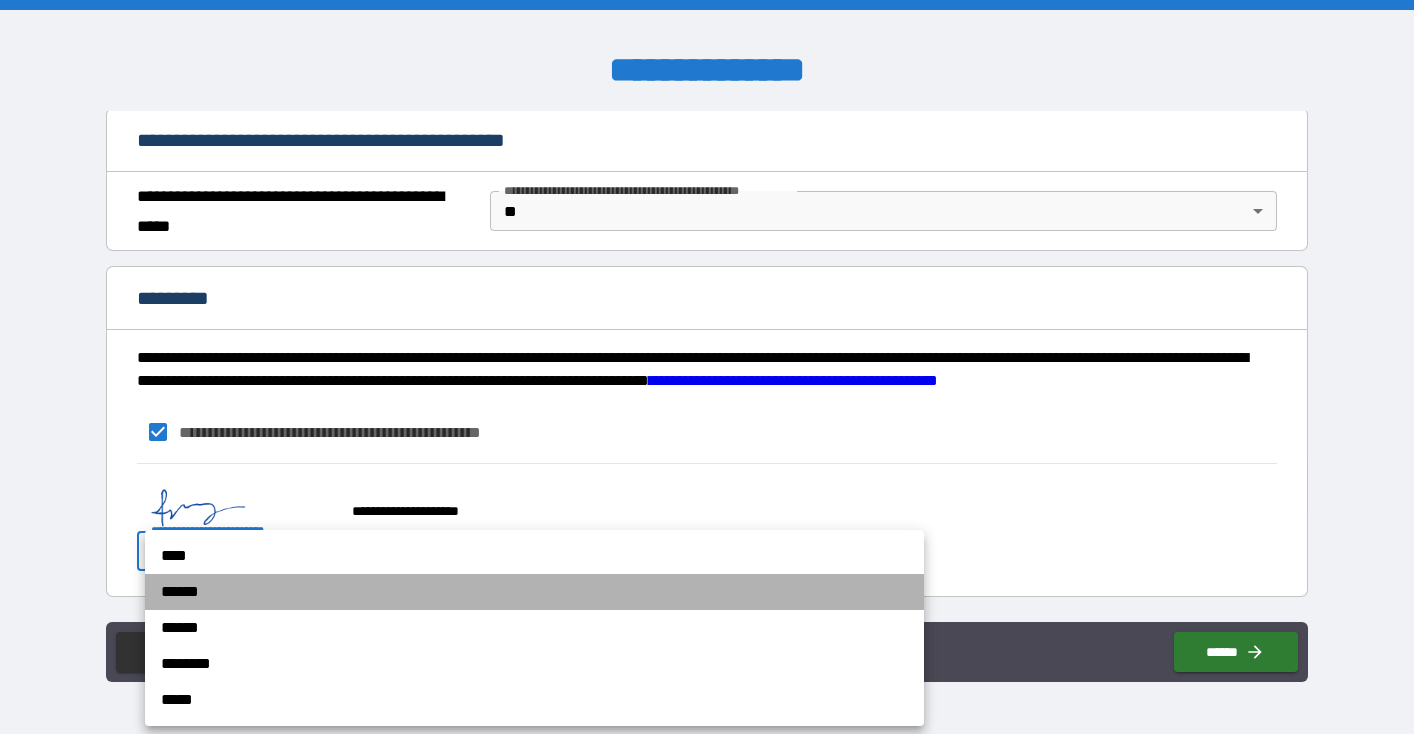 click on "******" at bounding box center [534, 592] 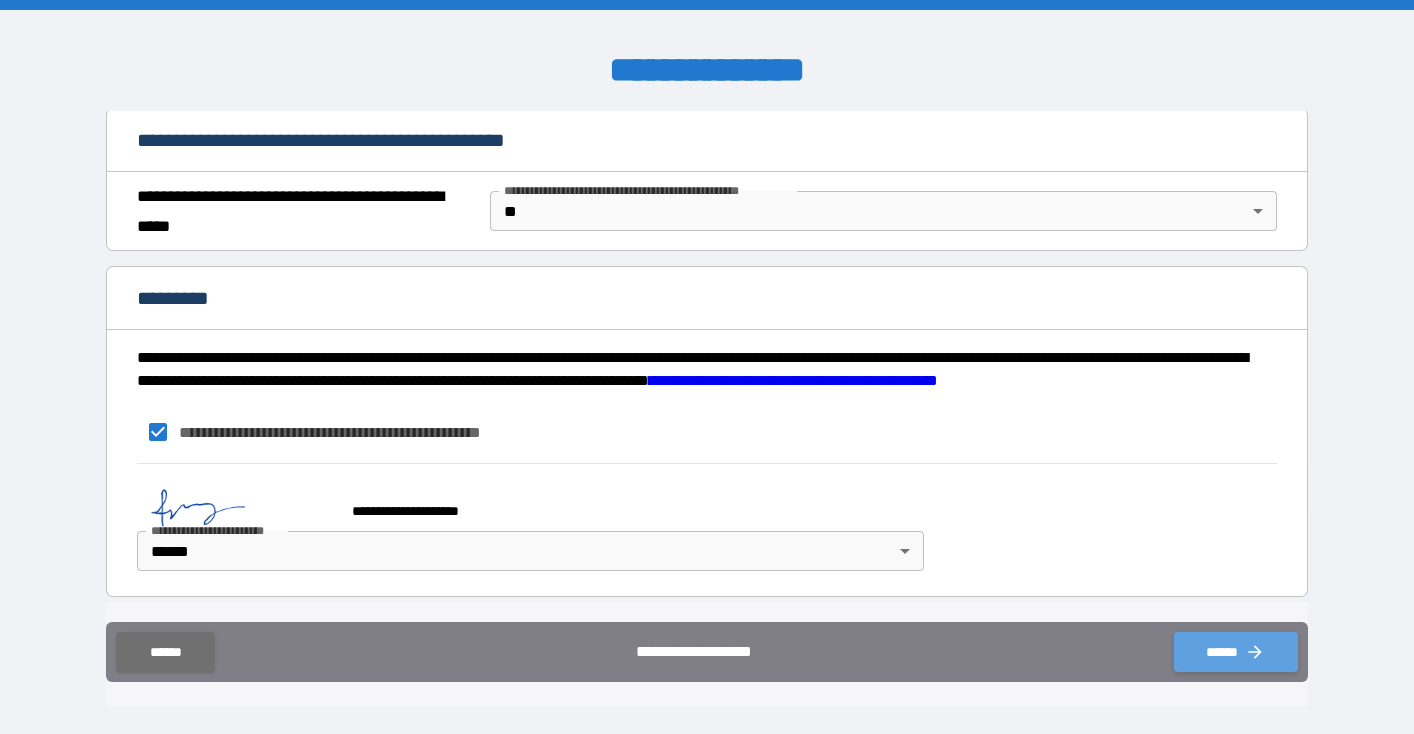click 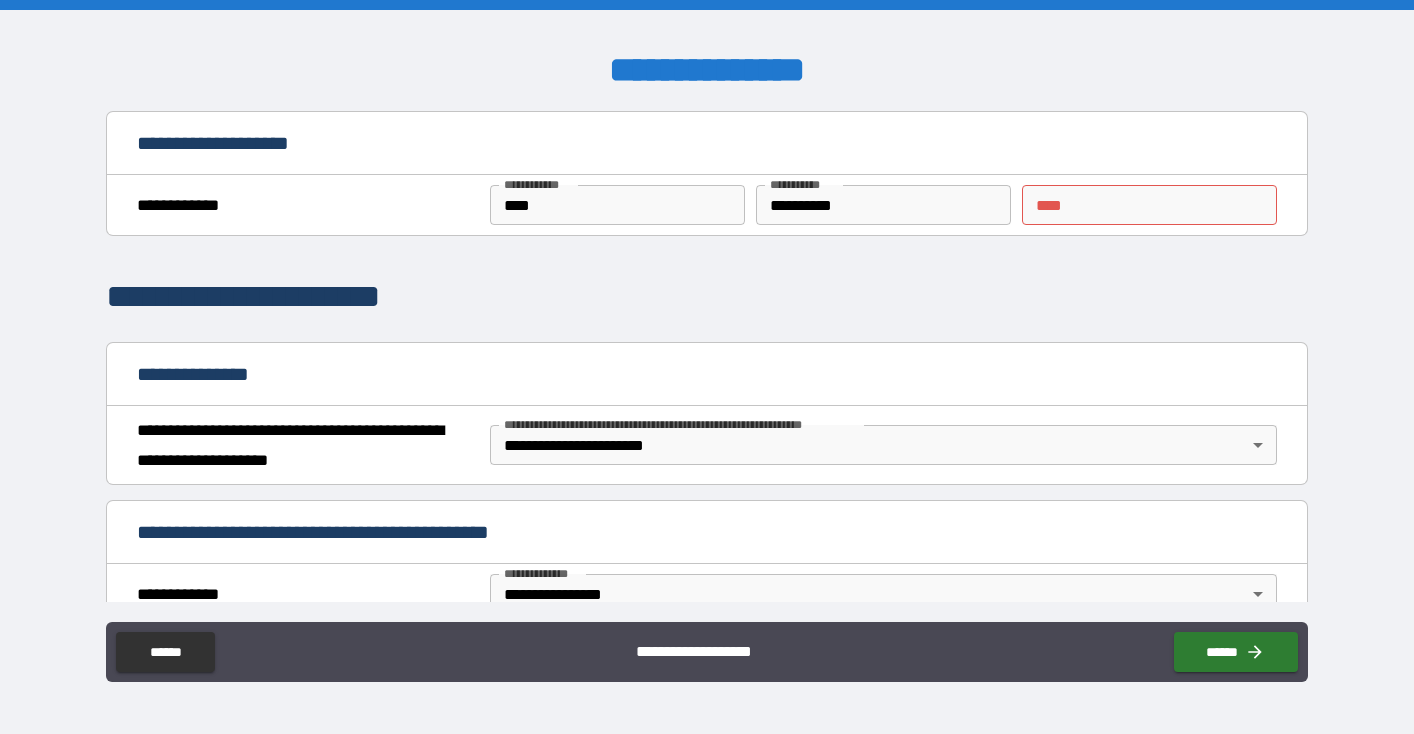 scroll, scrollTop: 0, scrollLeft: 0, axis: both 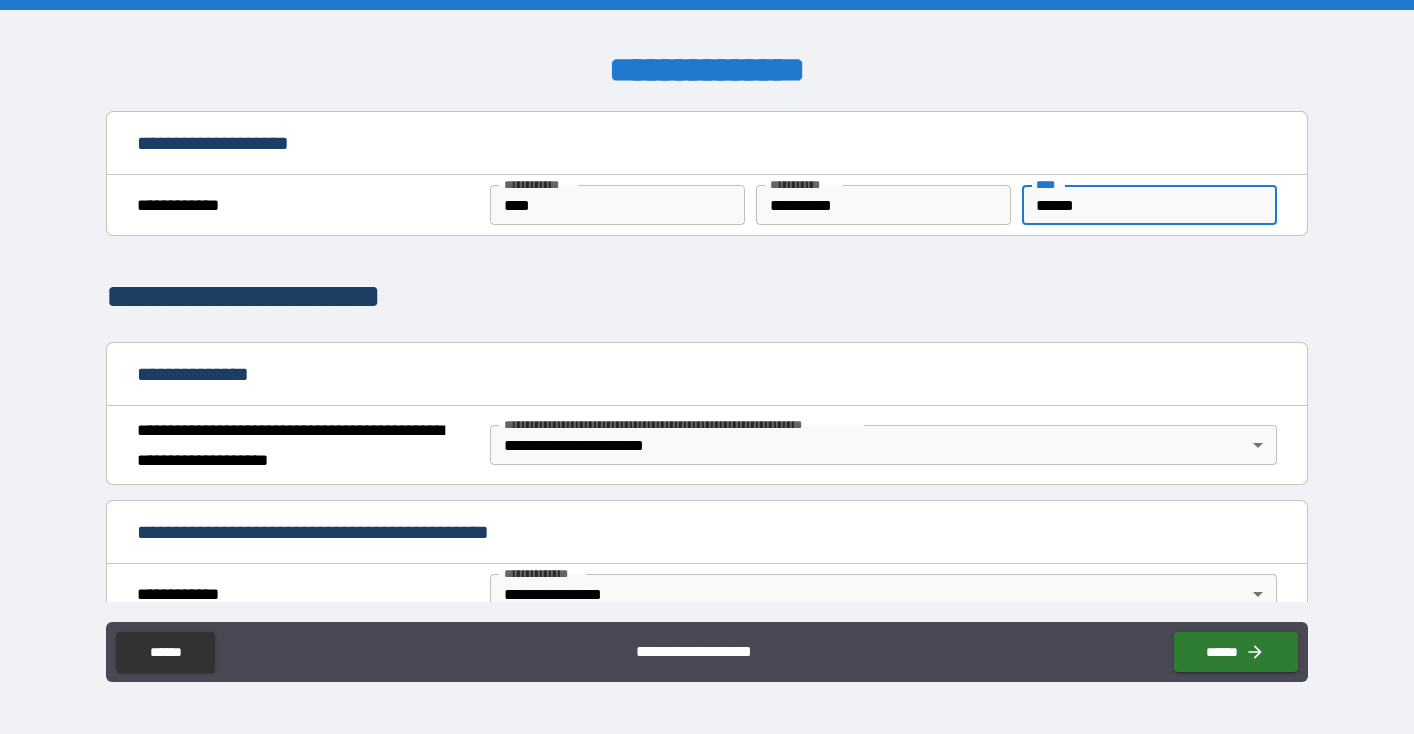 type on "******" 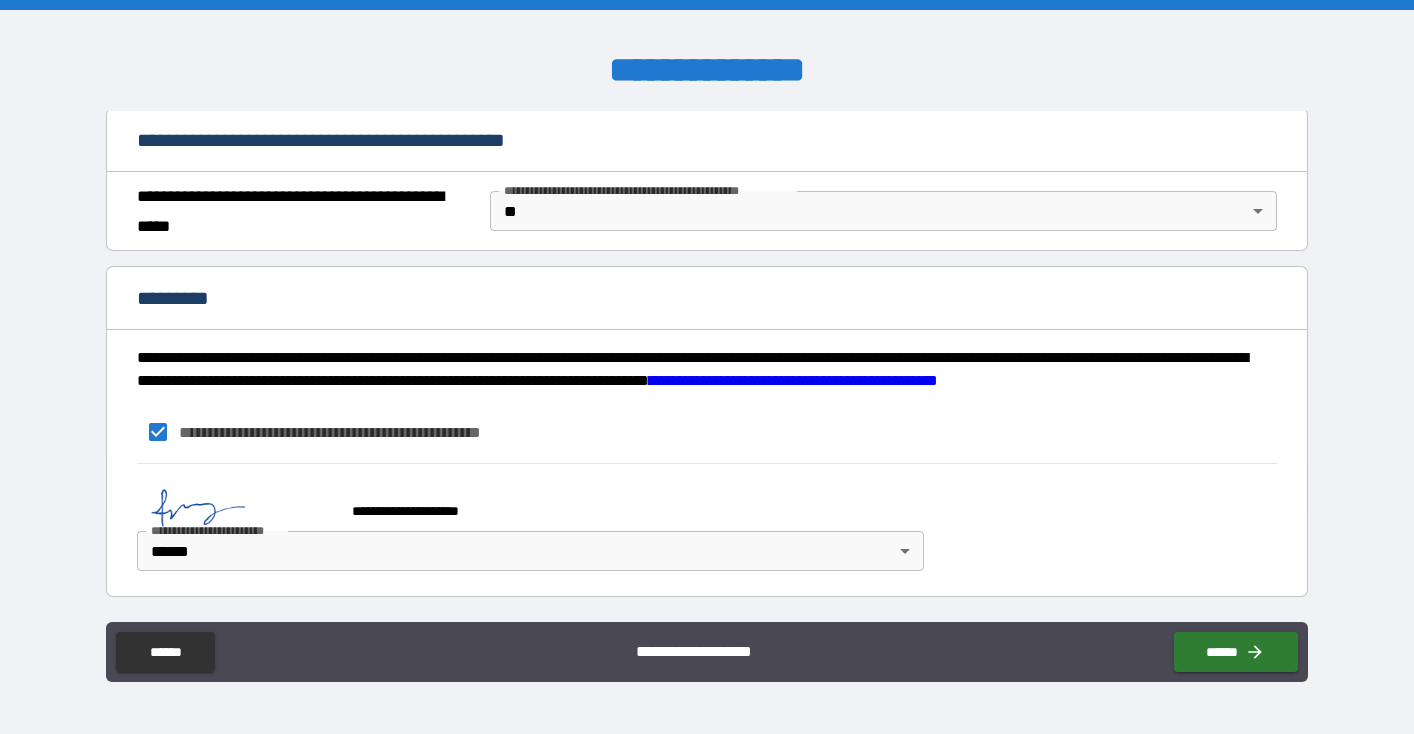 scroll, scrollTop: 1343, scrollLeft: 0, axis: vertical 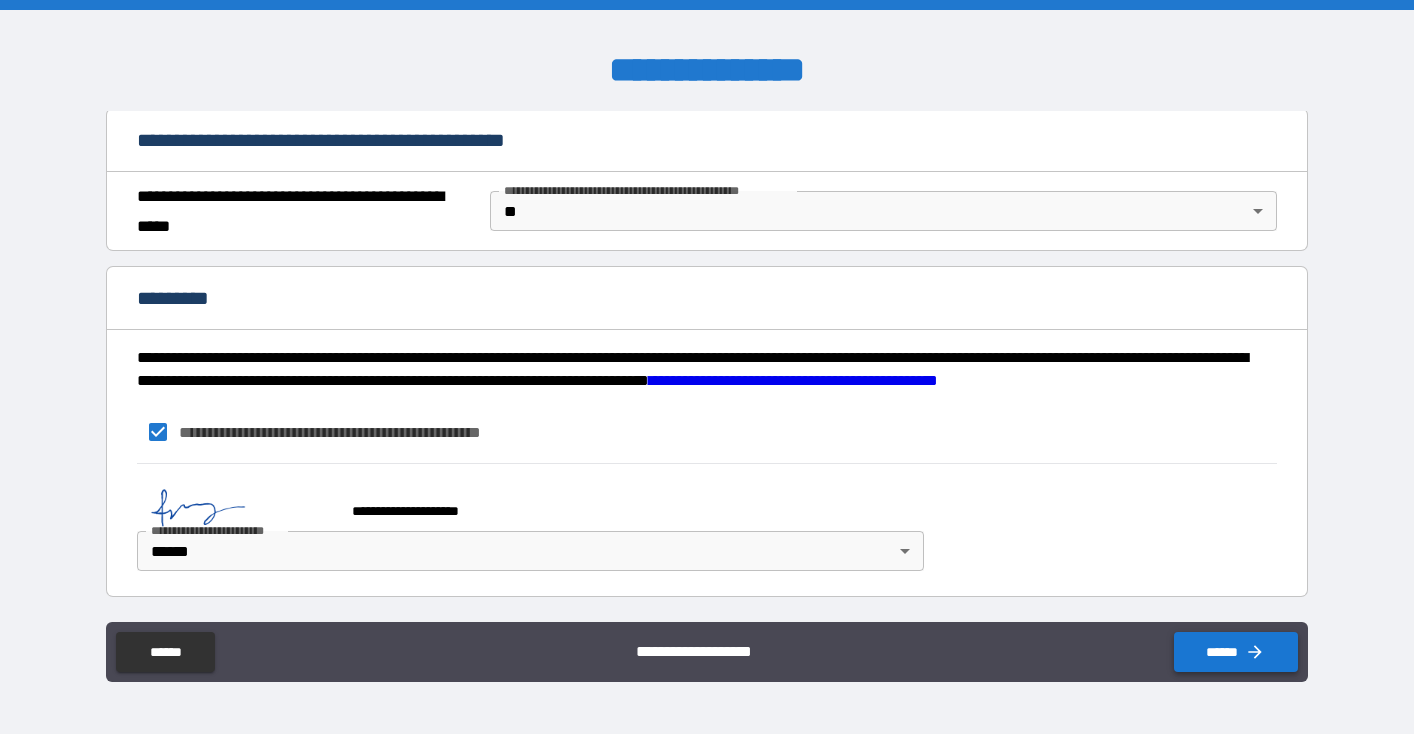 click on "******" at bounding box center (1236, 652) 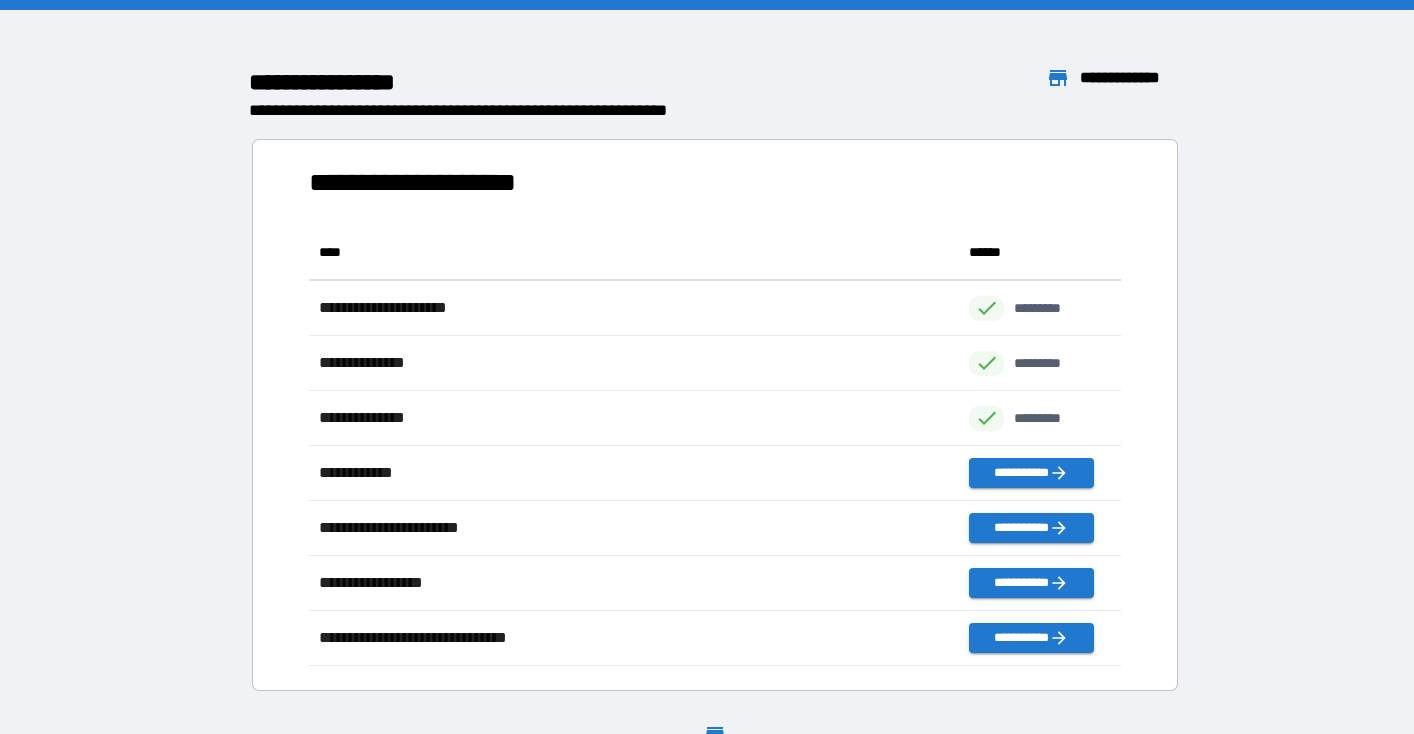 scroll, scrollTop: 1, scrollLeft: 1, axis: both 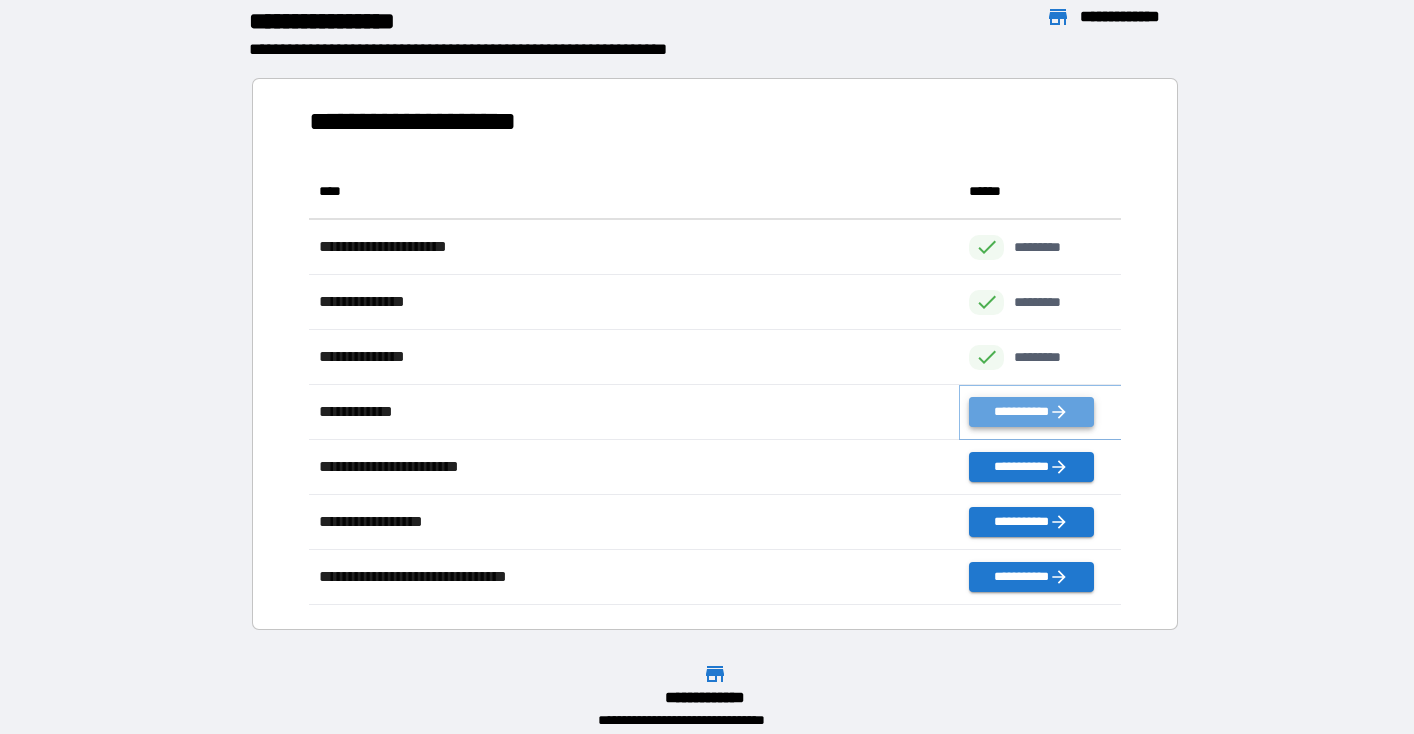 click on "**********" at bounding box center (1031, 412) 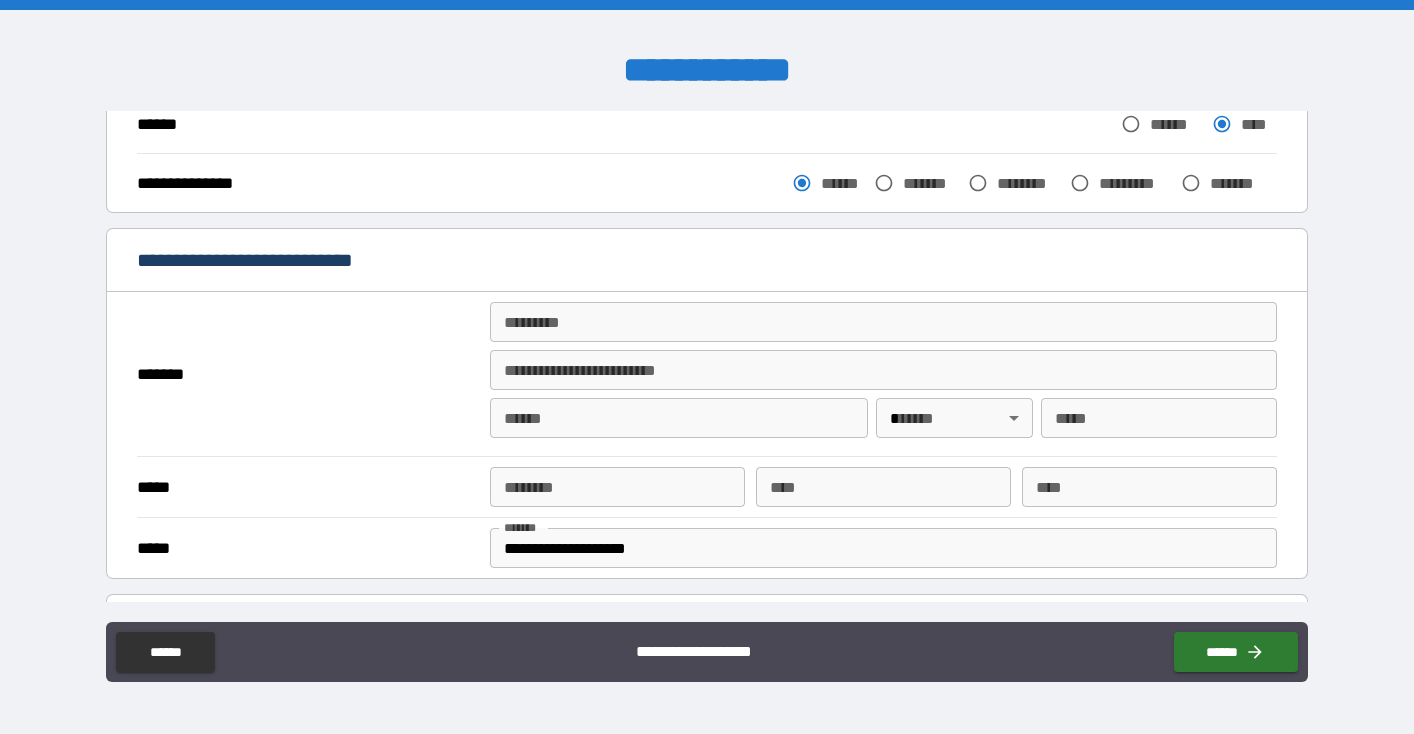 scroll, scrollTop: 288, scrollLeft: 0, axis: vertical 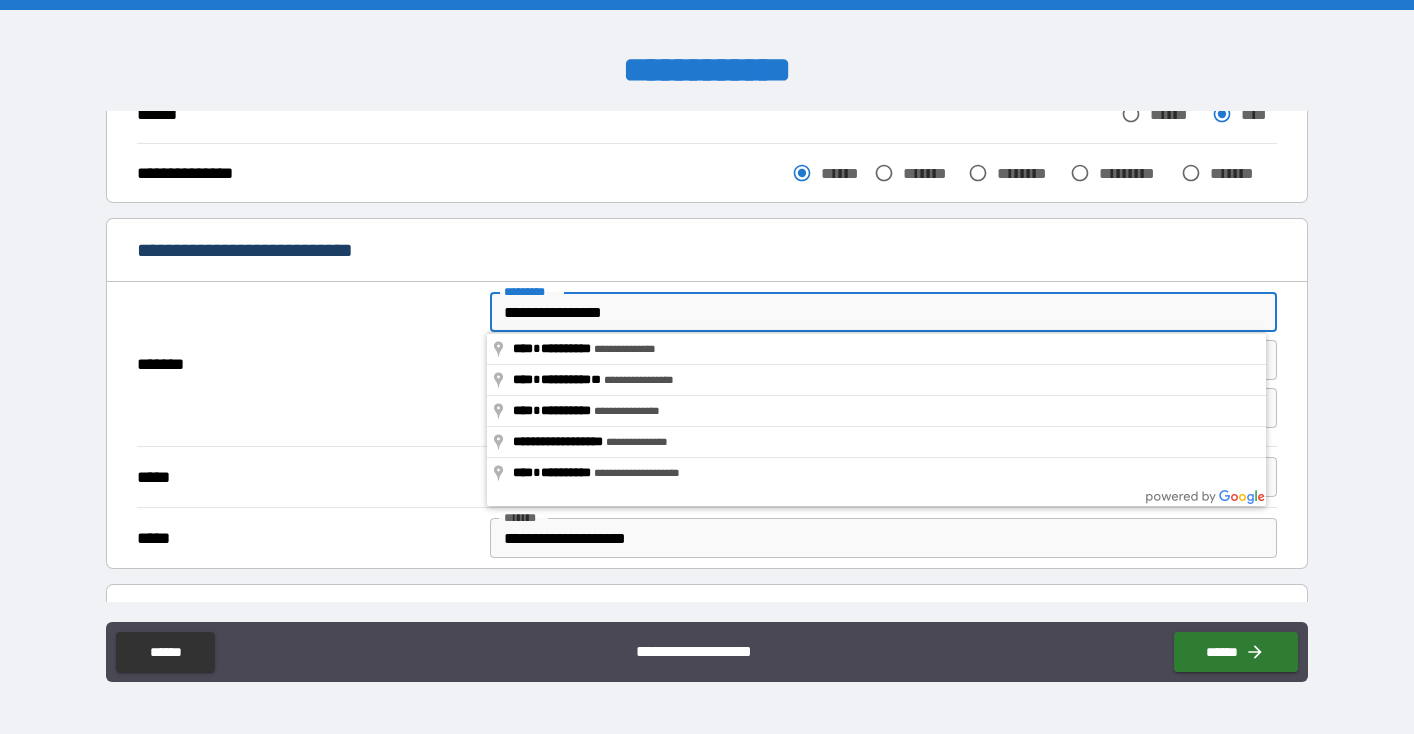type on "**********" 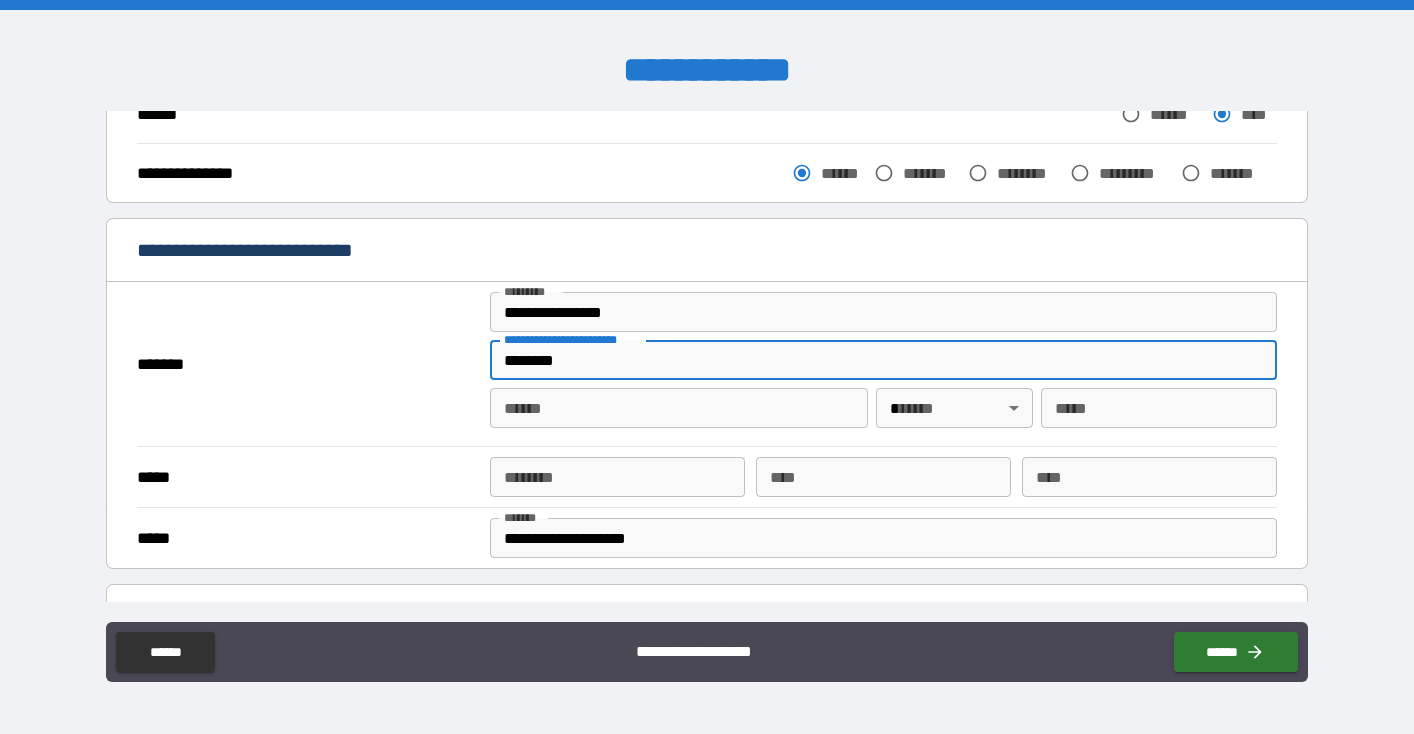 type on "********" 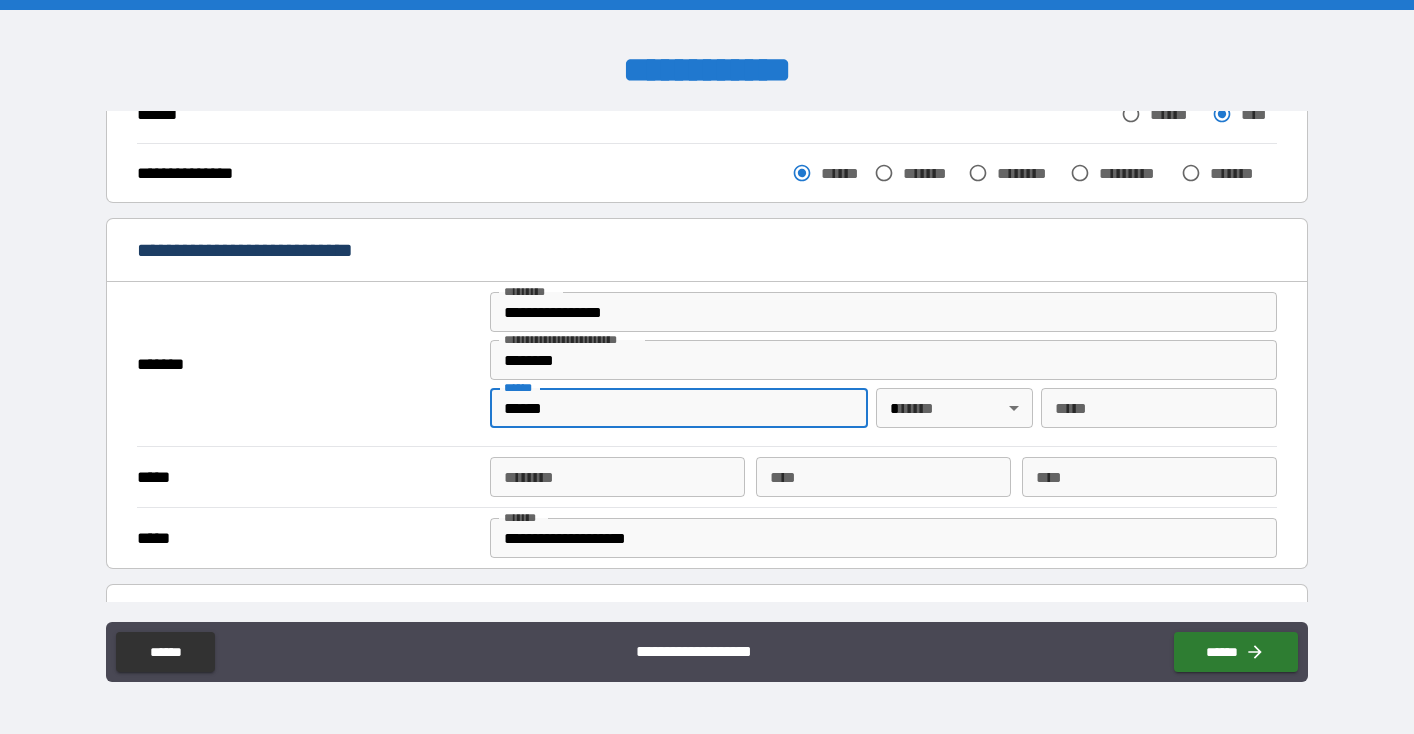 type on "******" 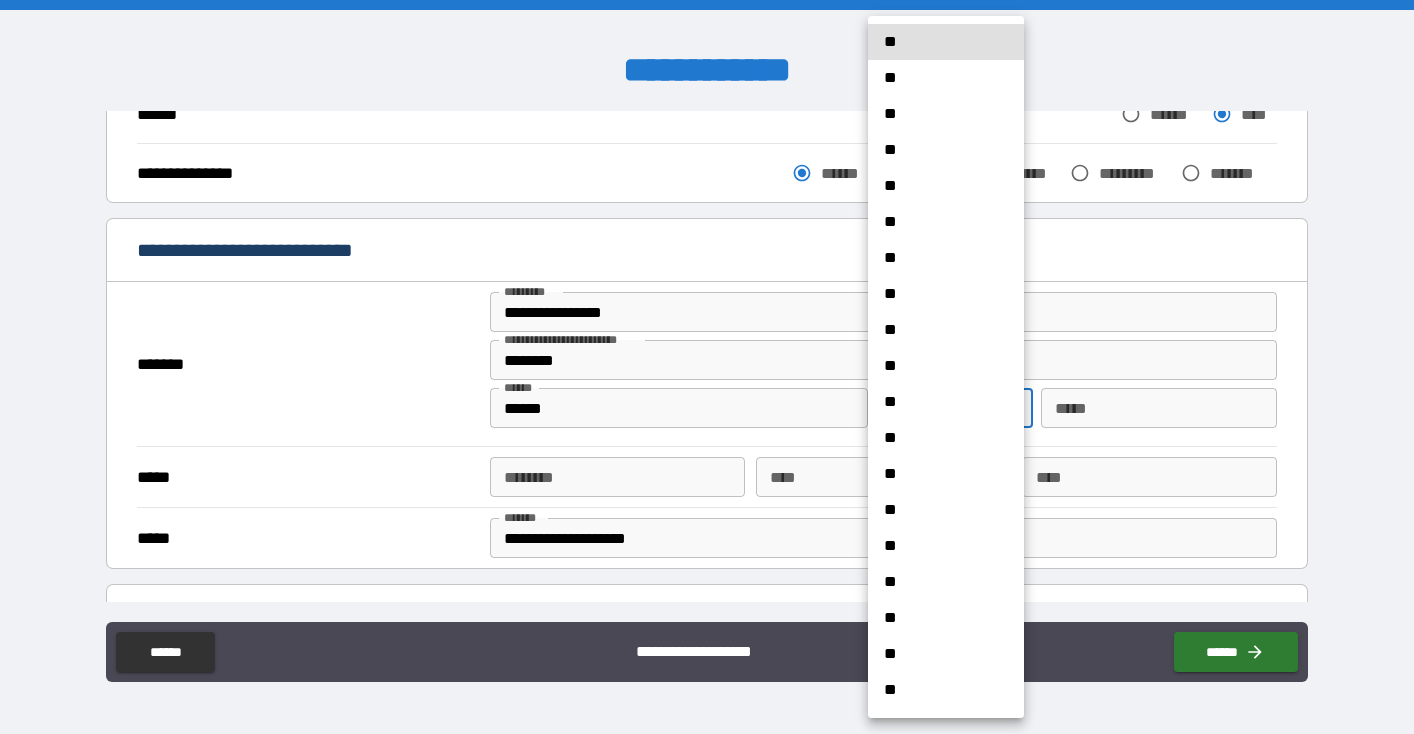 click on "**********" at bounding box center [707, 367] 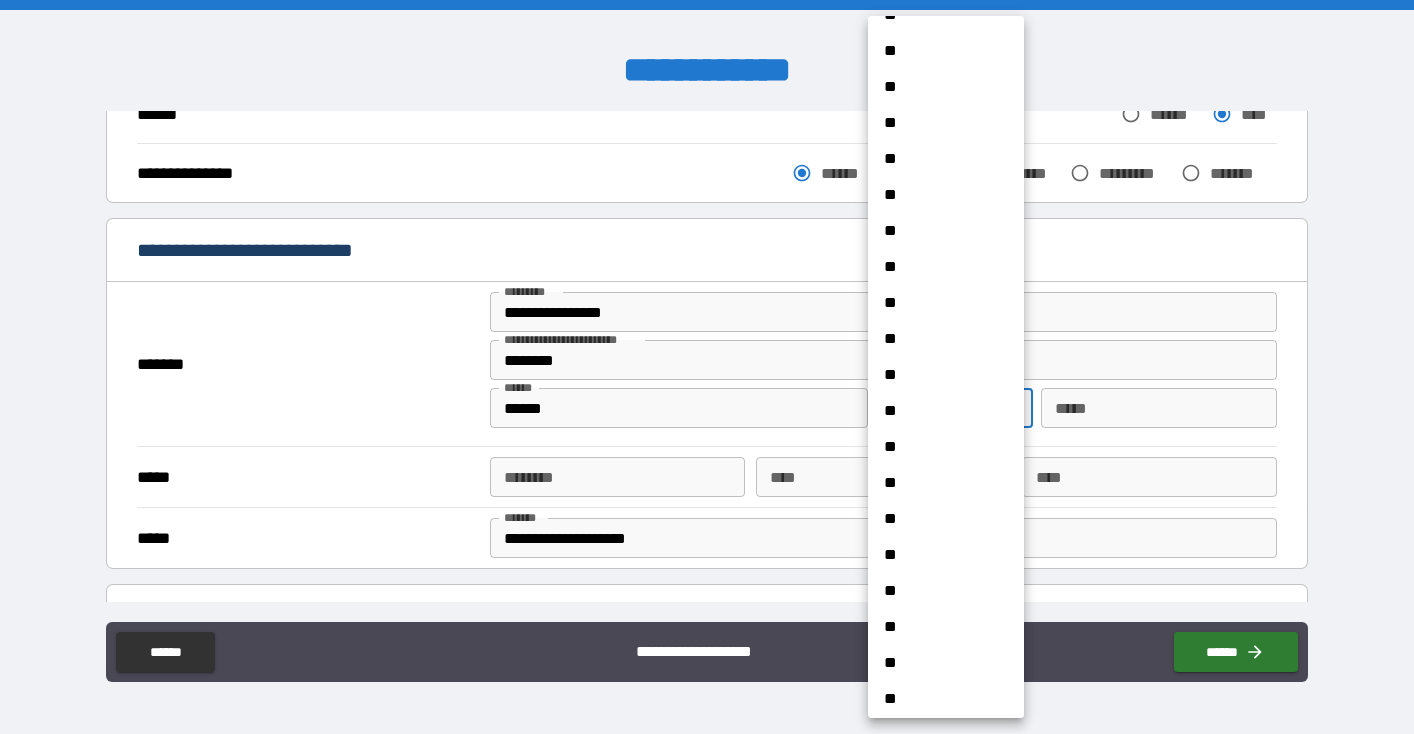 scroll, scrollTop: 546, scrollLeft: 0, axis: vertical 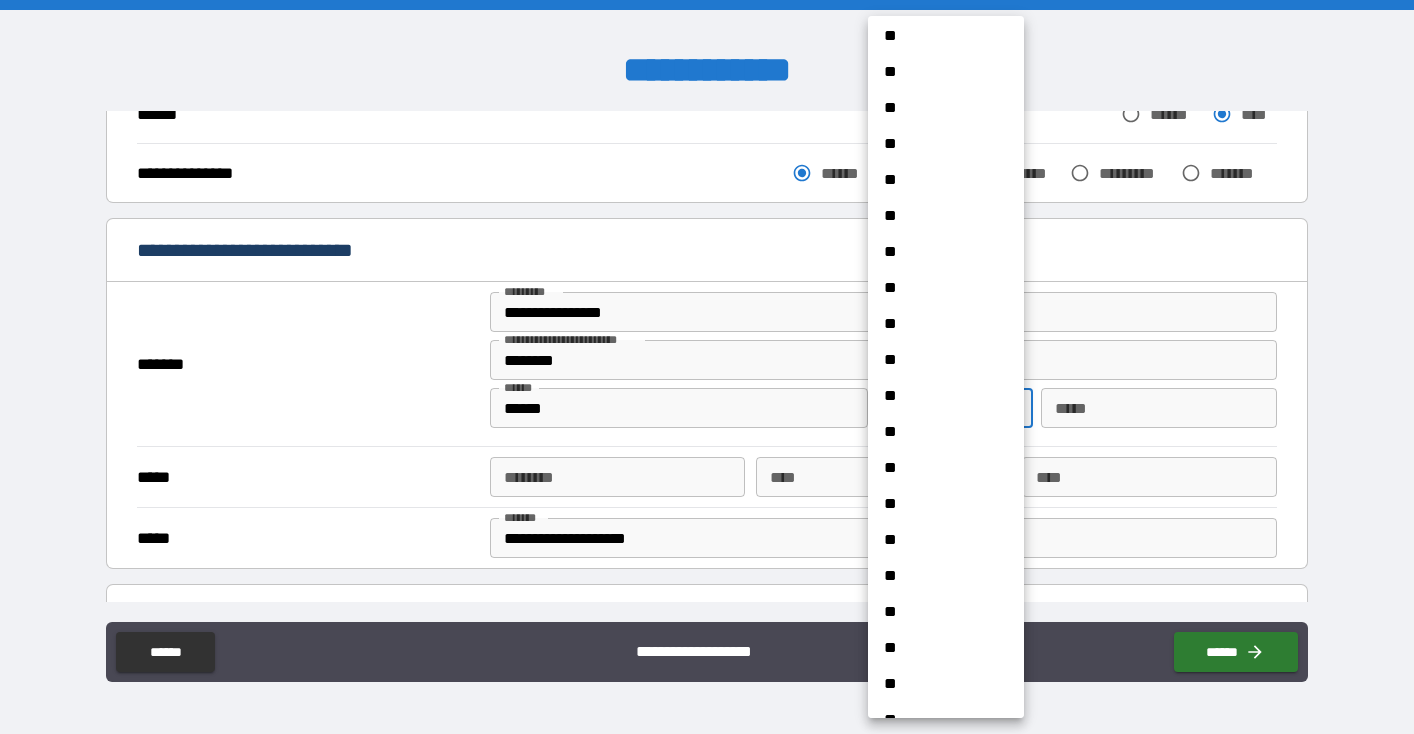 click on "**" at bounding box center (946, 504) 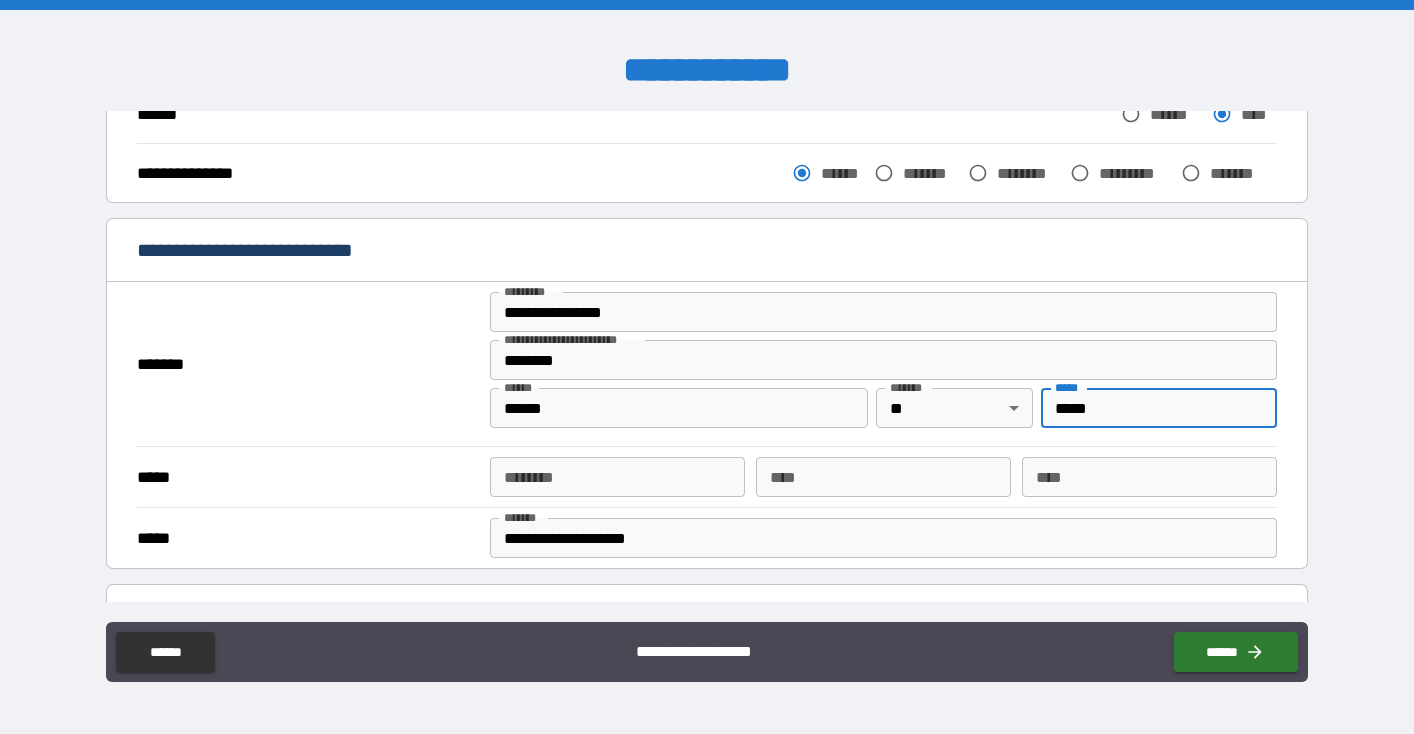 type on "*****" 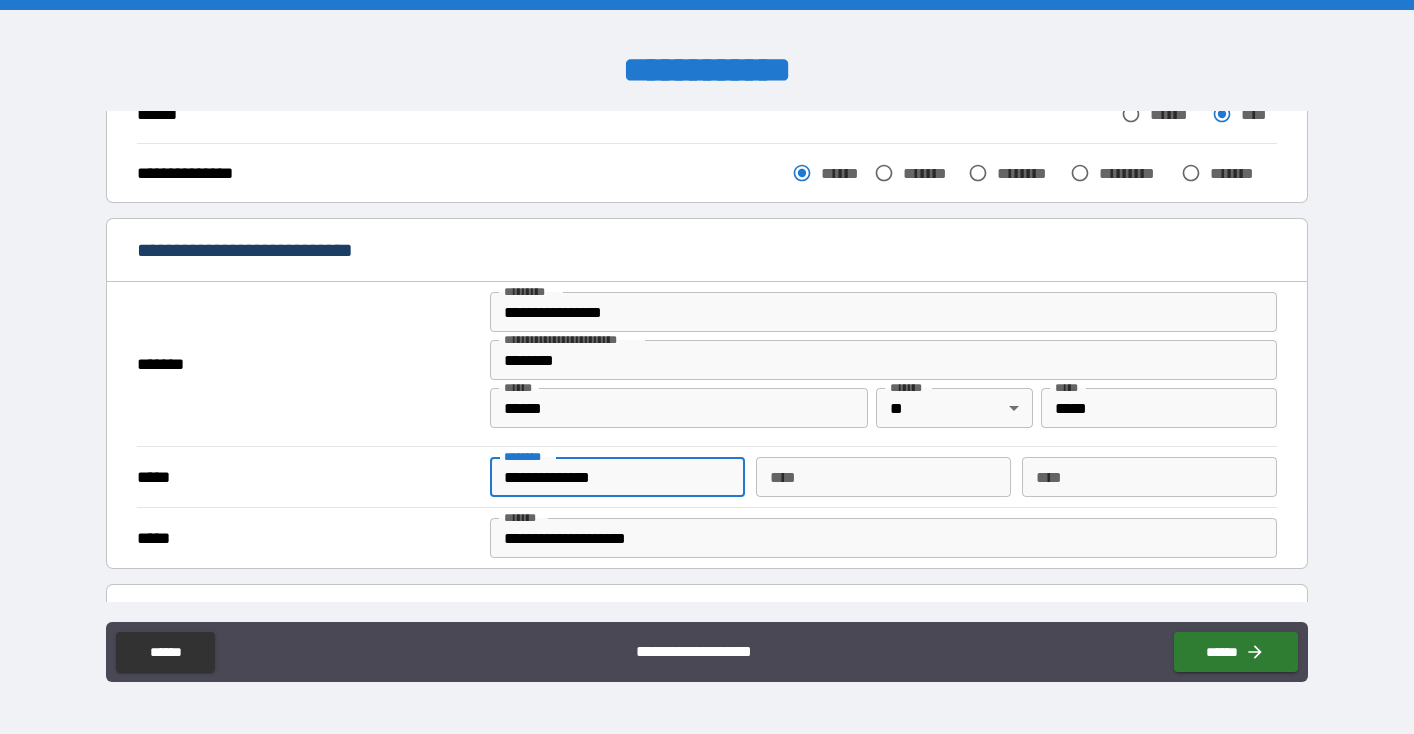 type on "**********" 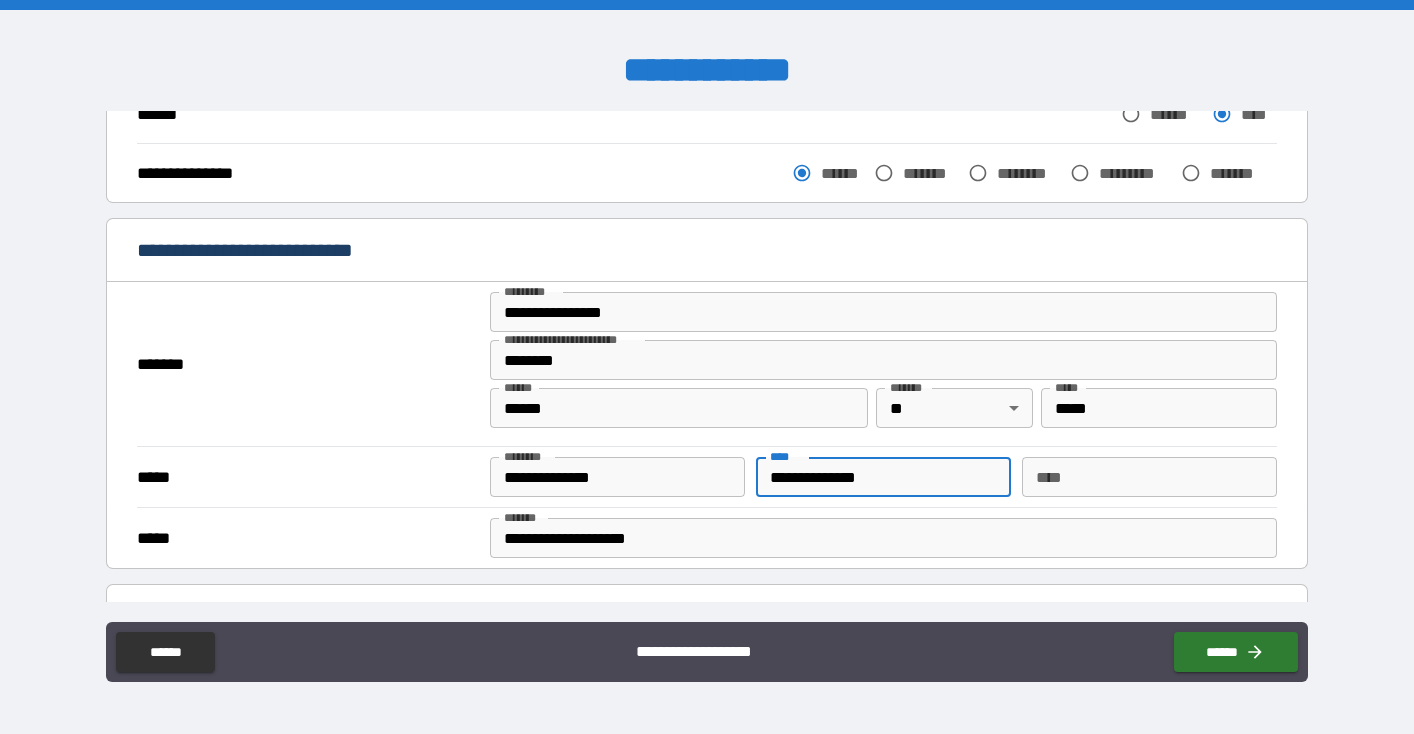 type on "**********" 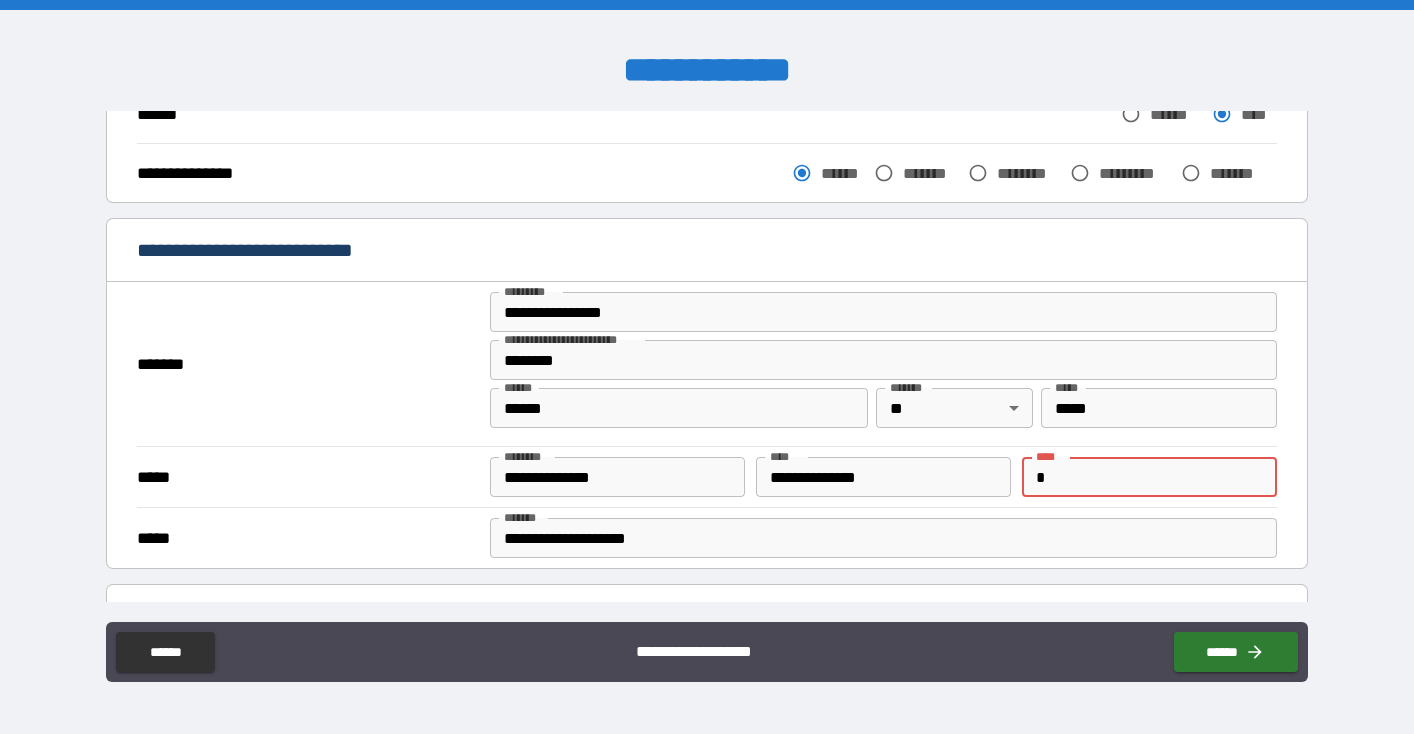 click on "*" at bounding box center [1149, 477] 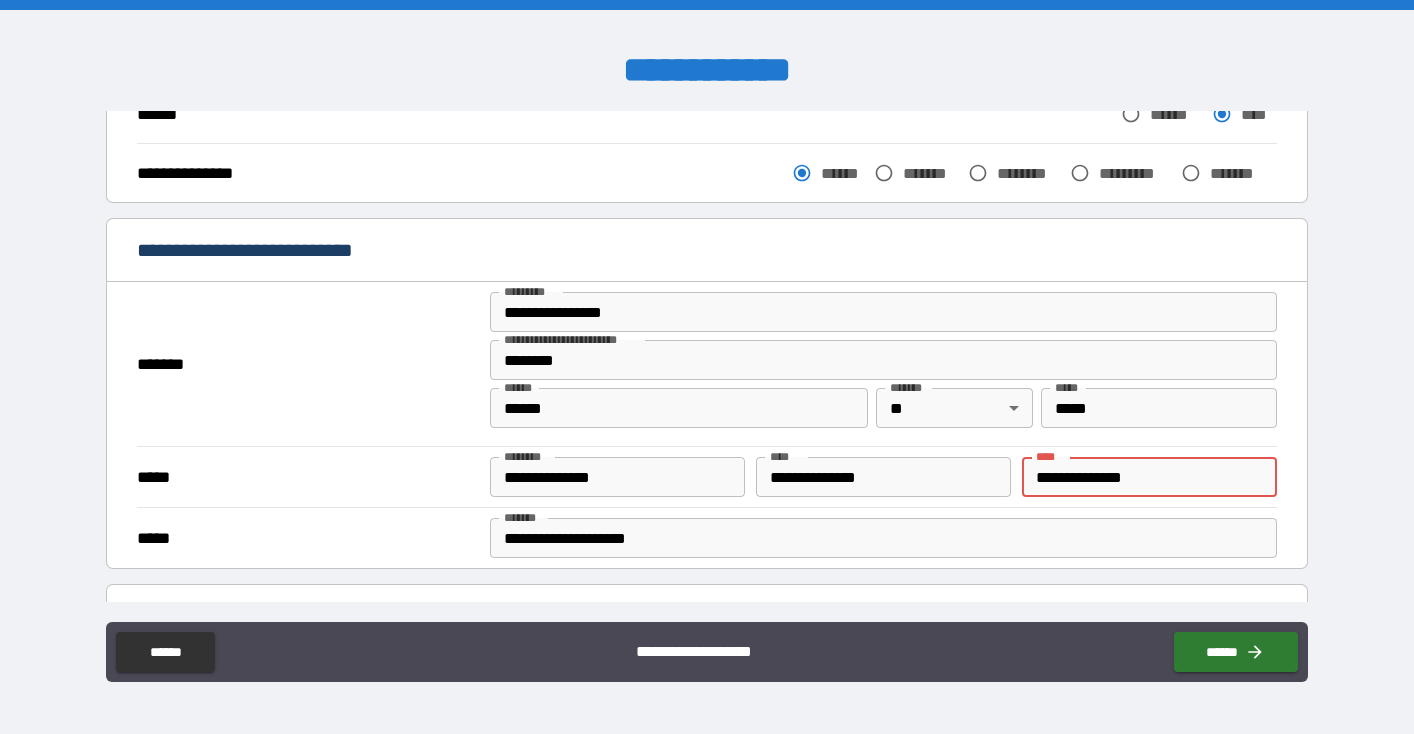type on "**********" 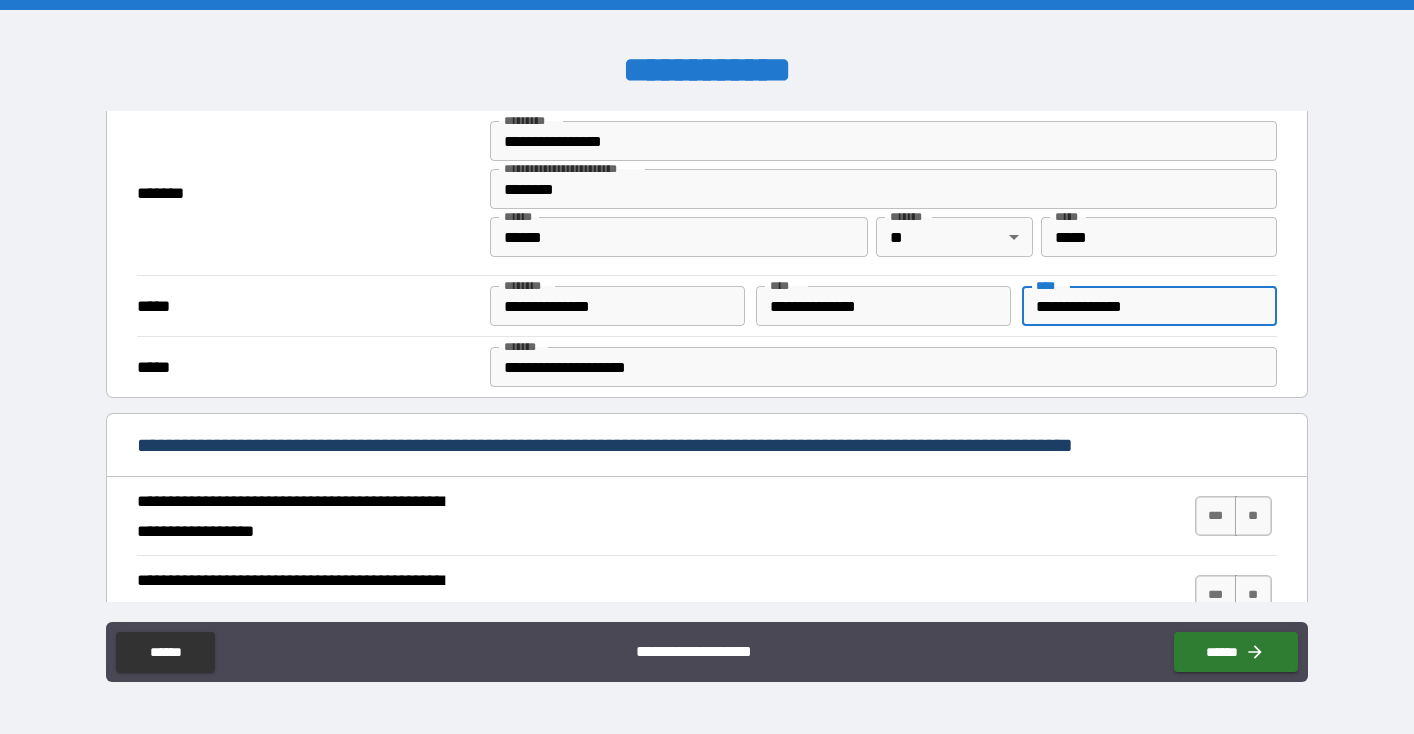 scroll, scrollTop: 619, scrollLeft: 0, axis: vertical 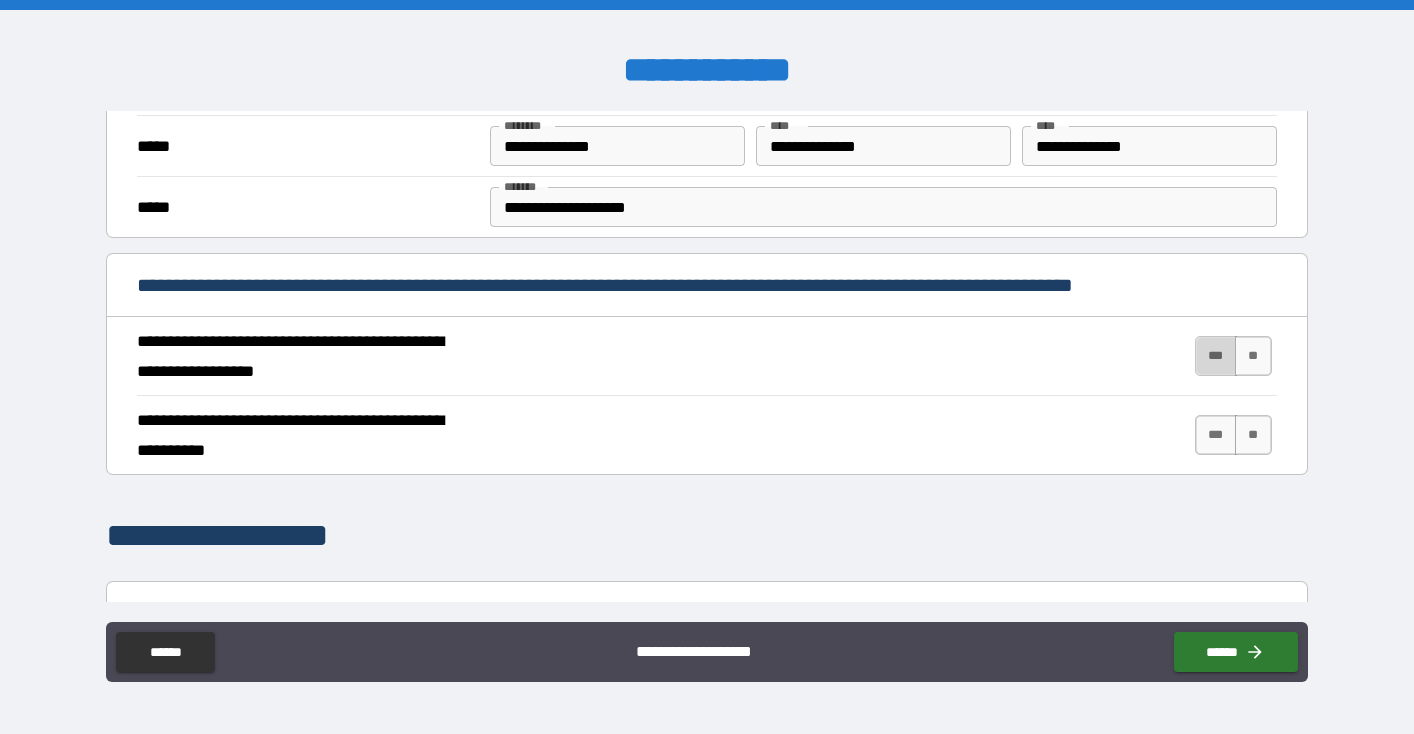 click on "***" at bounding box center (1216, 356) 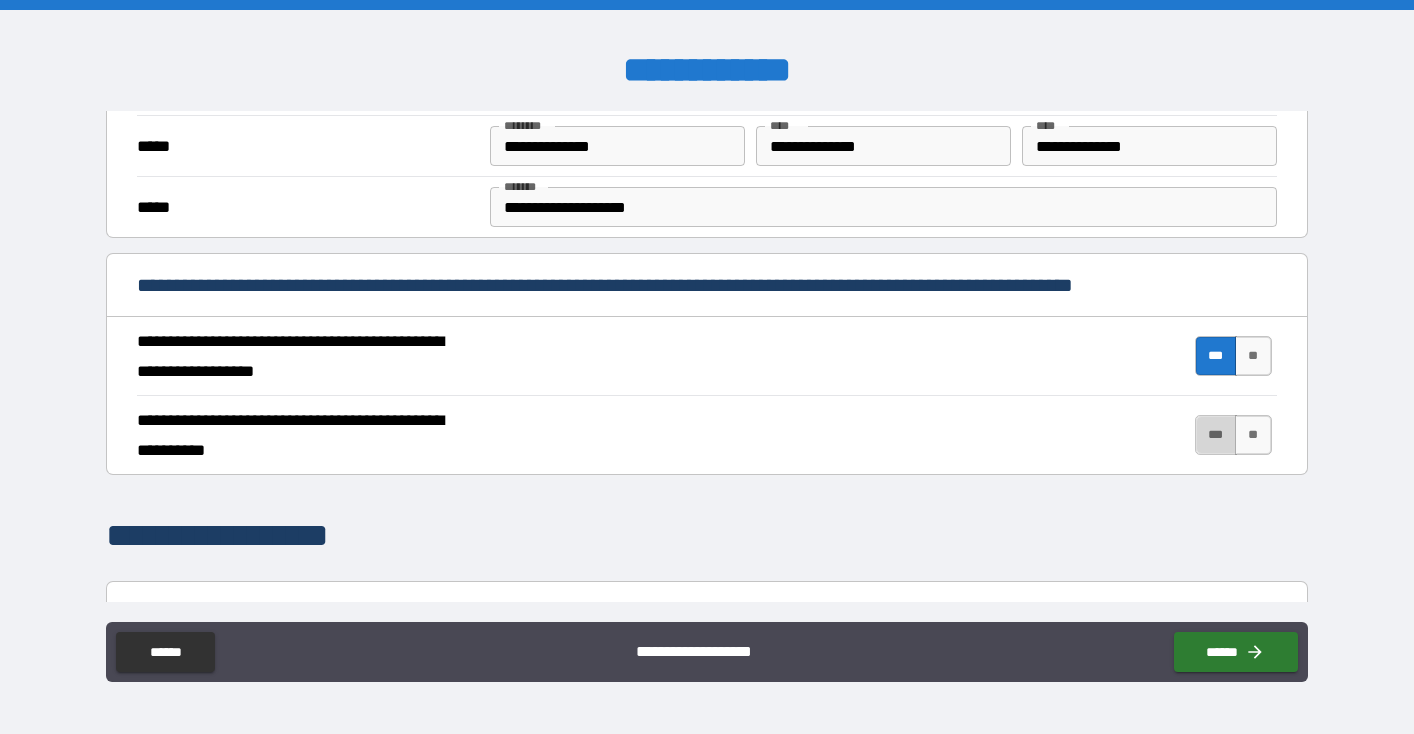 click on "***" at bounding box center (1216, 435) 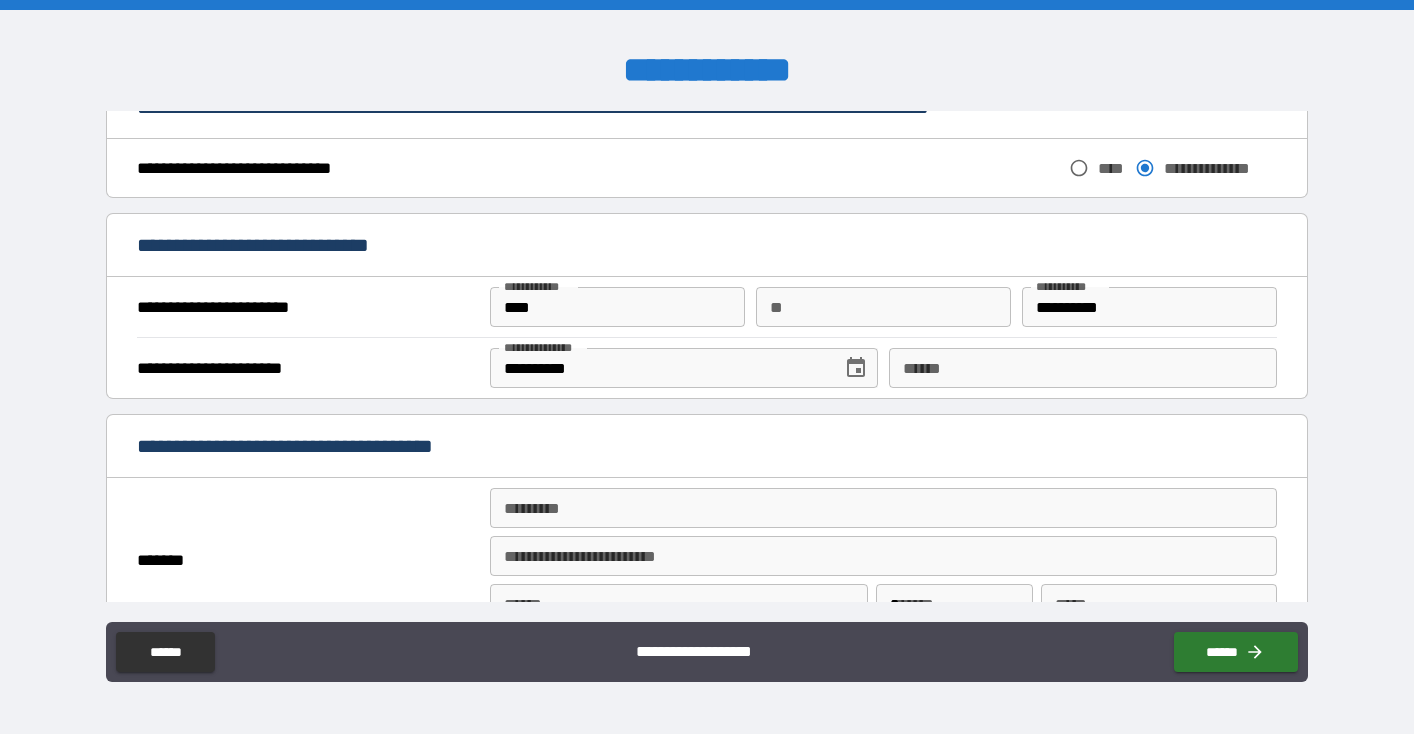 scroll, scrollTop: 1162, scrollLeft: 0, axis: vertical 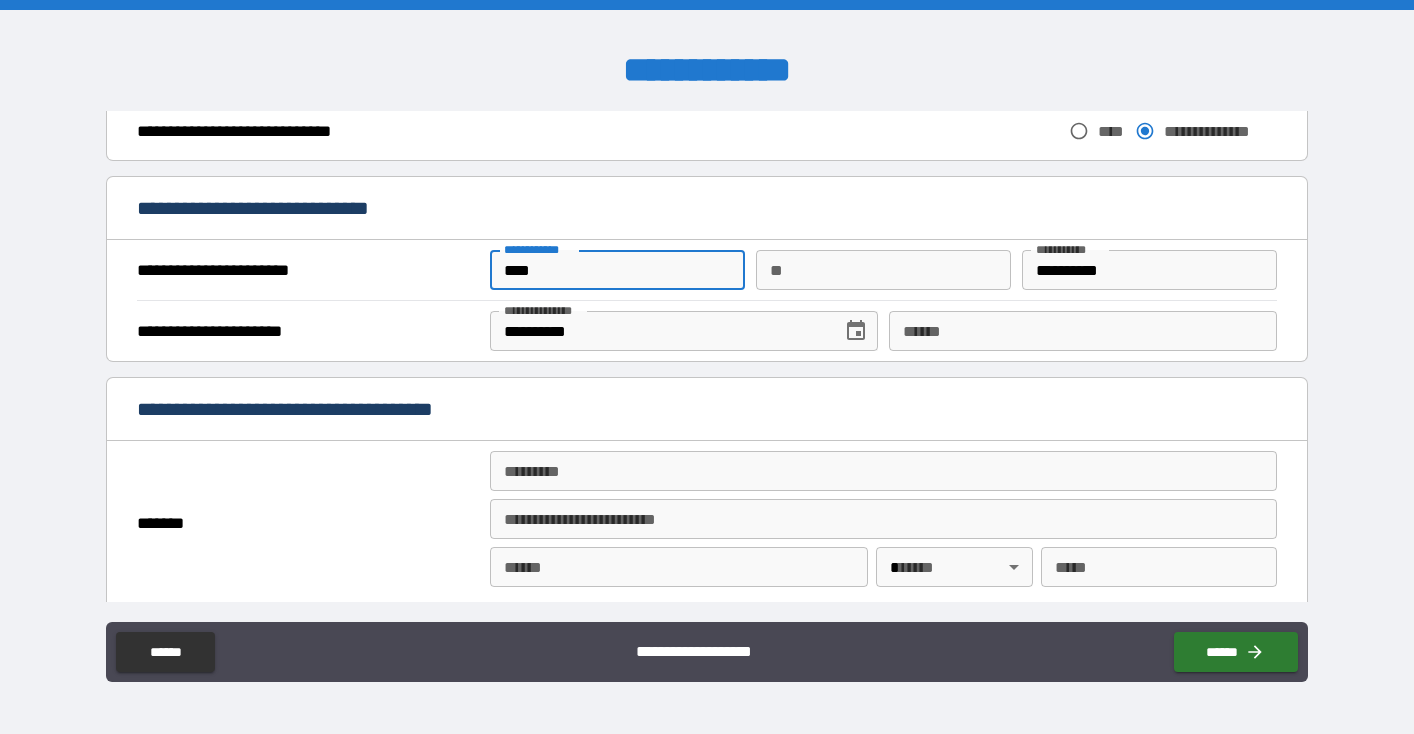 click on "****" at bounding box center (617, 270) 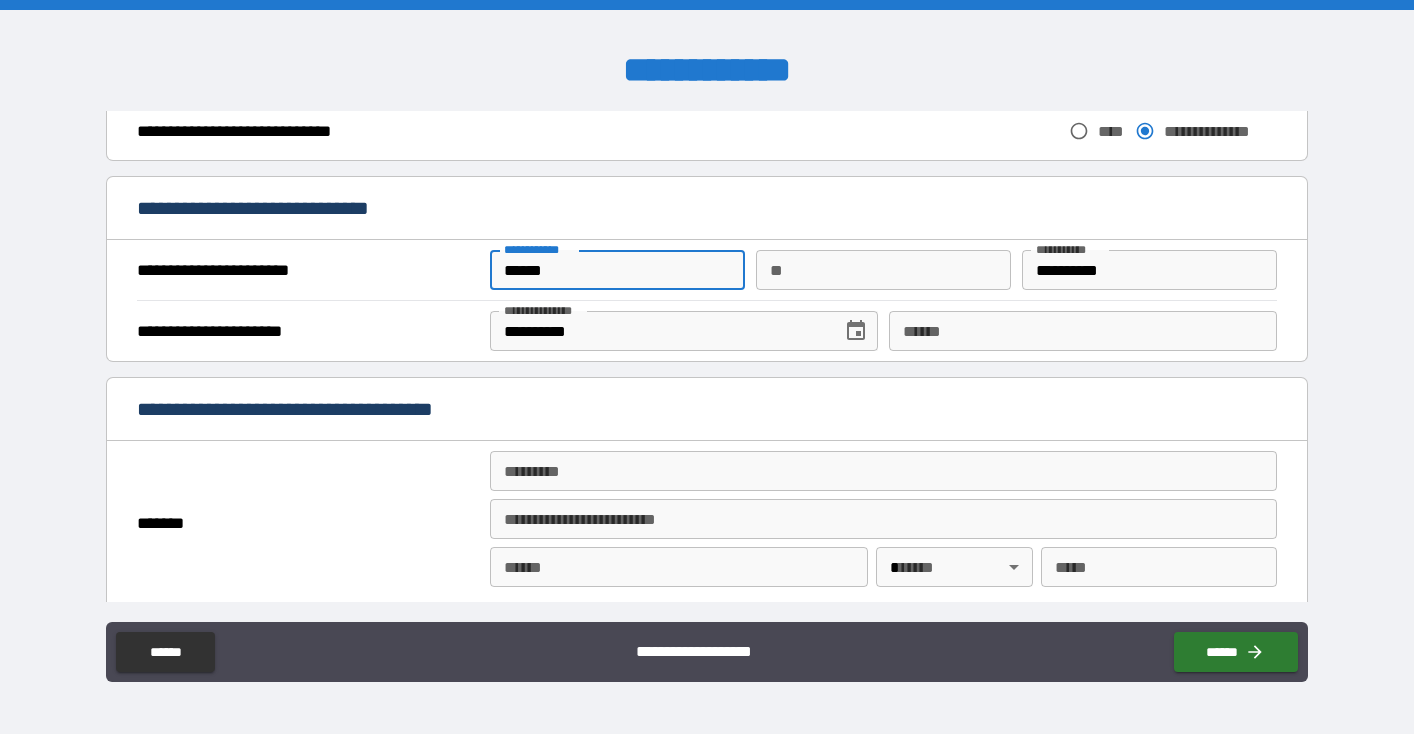type on "******" 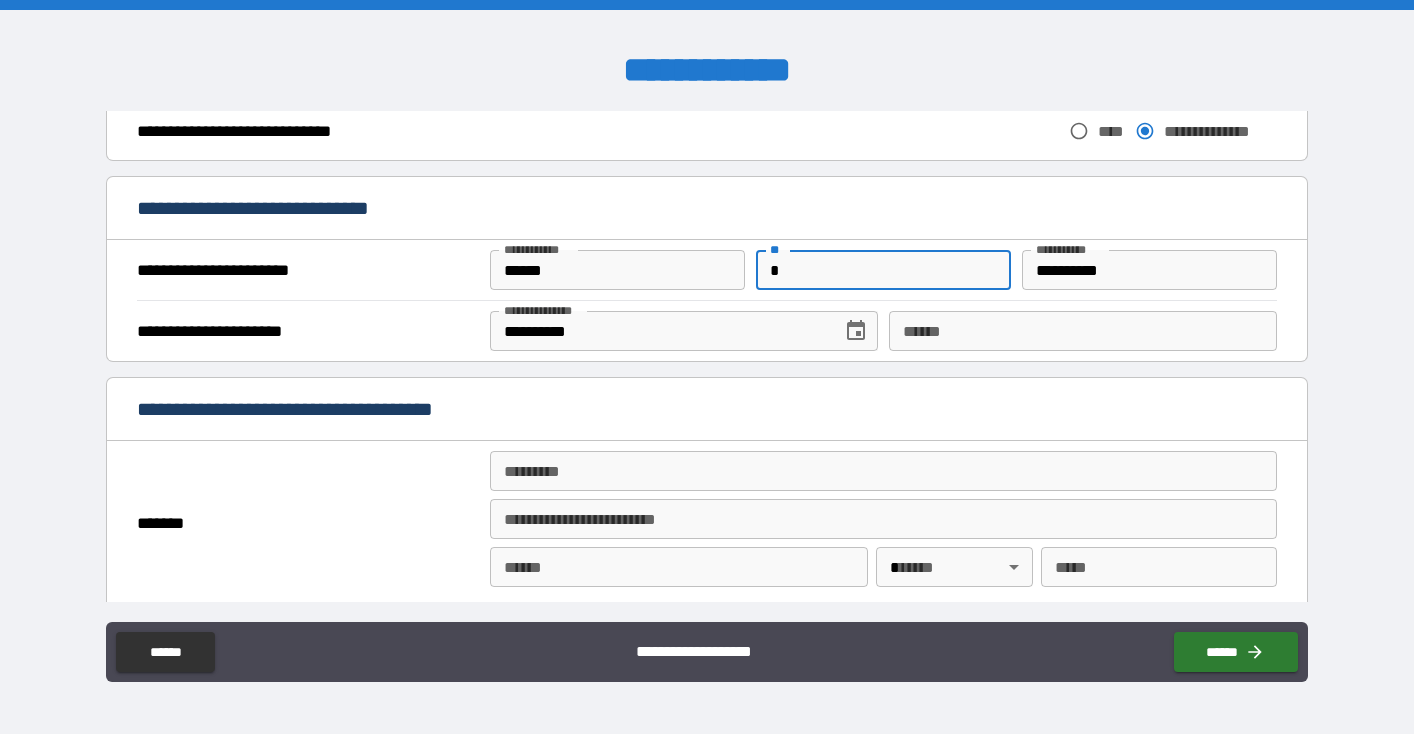 type on "*" 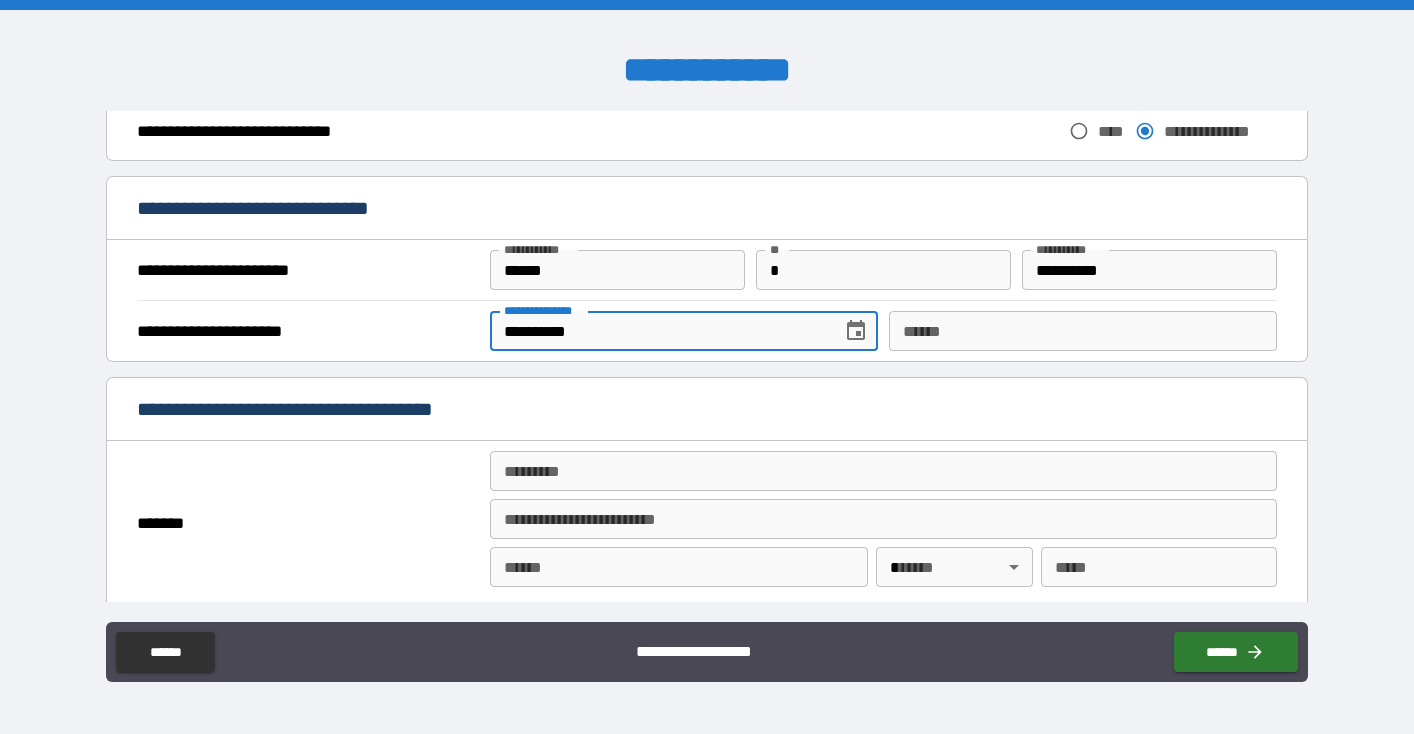 type on "**********" 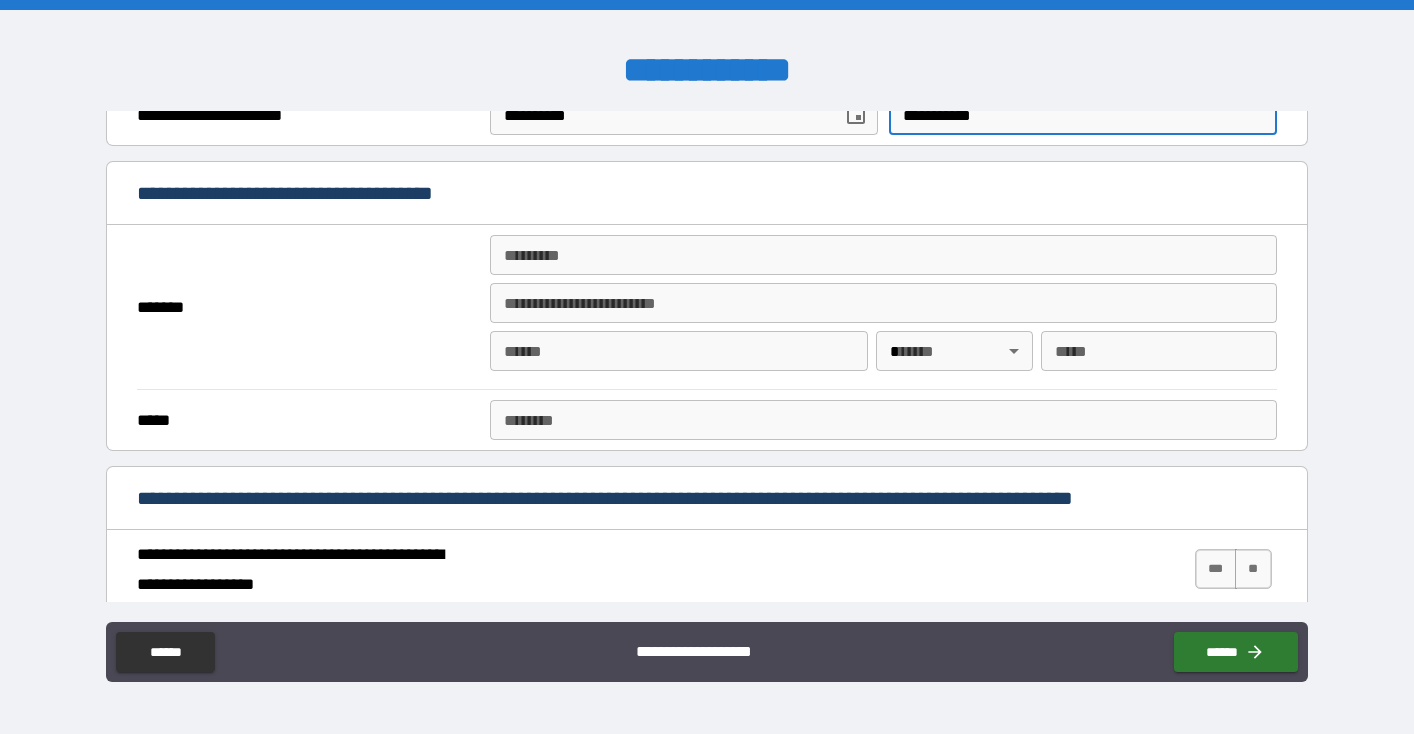 scroll, scrollTop: 1381, scrollLeft: 0, axis: vertical 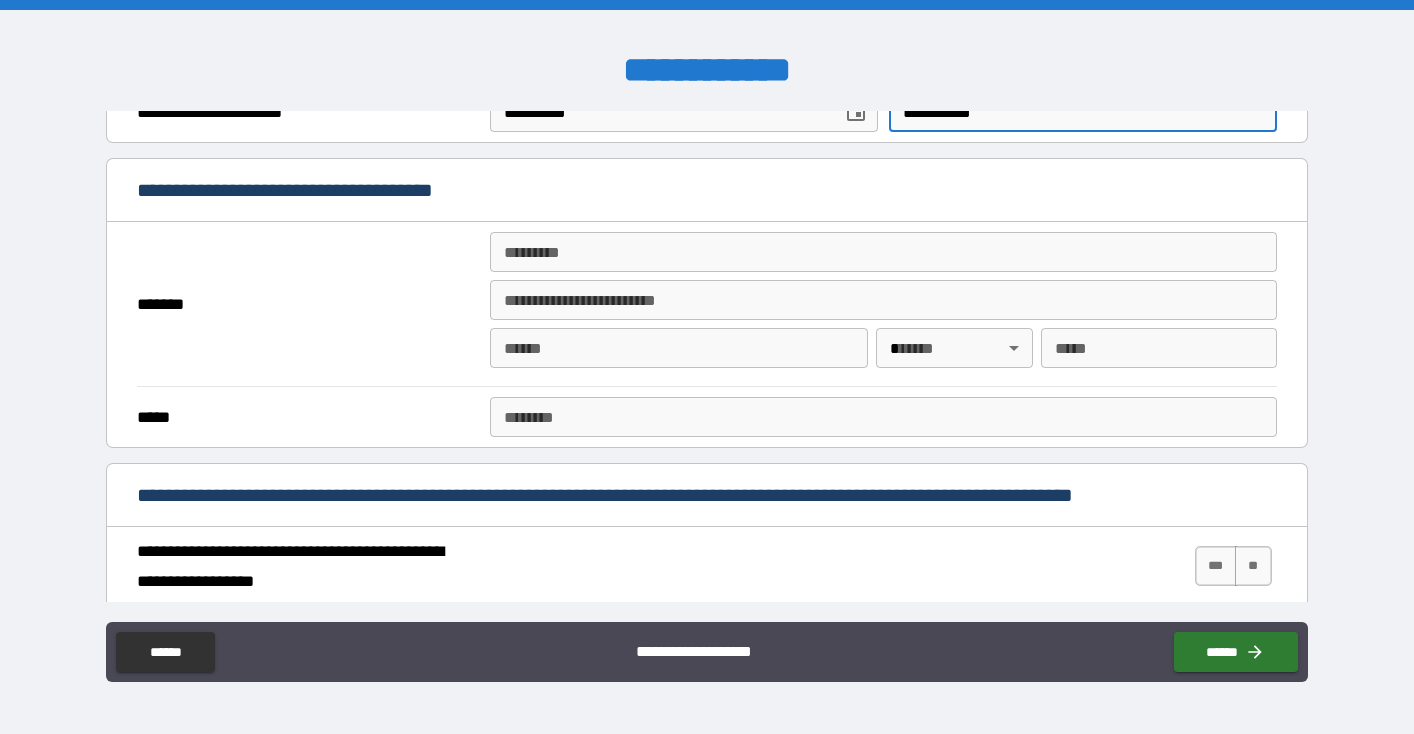 type on "**********" 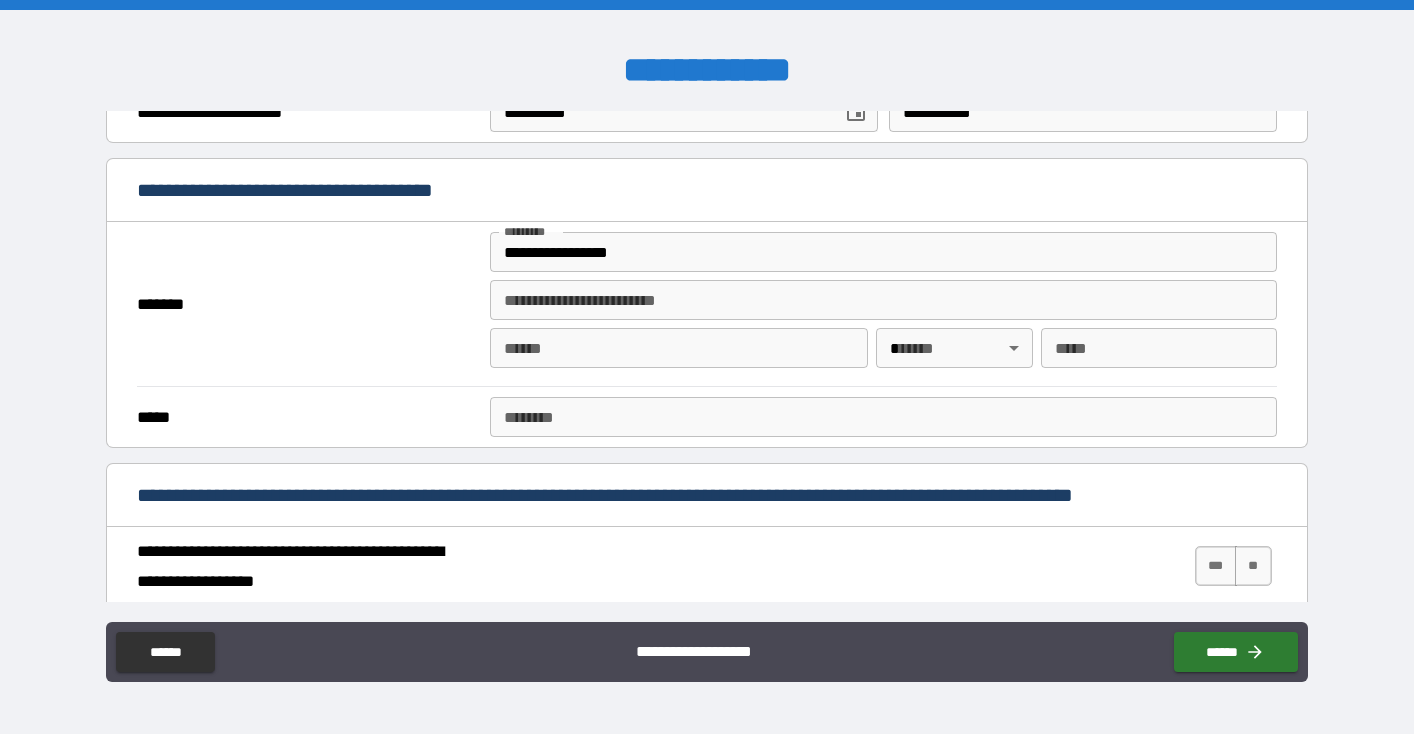 type on "**********" 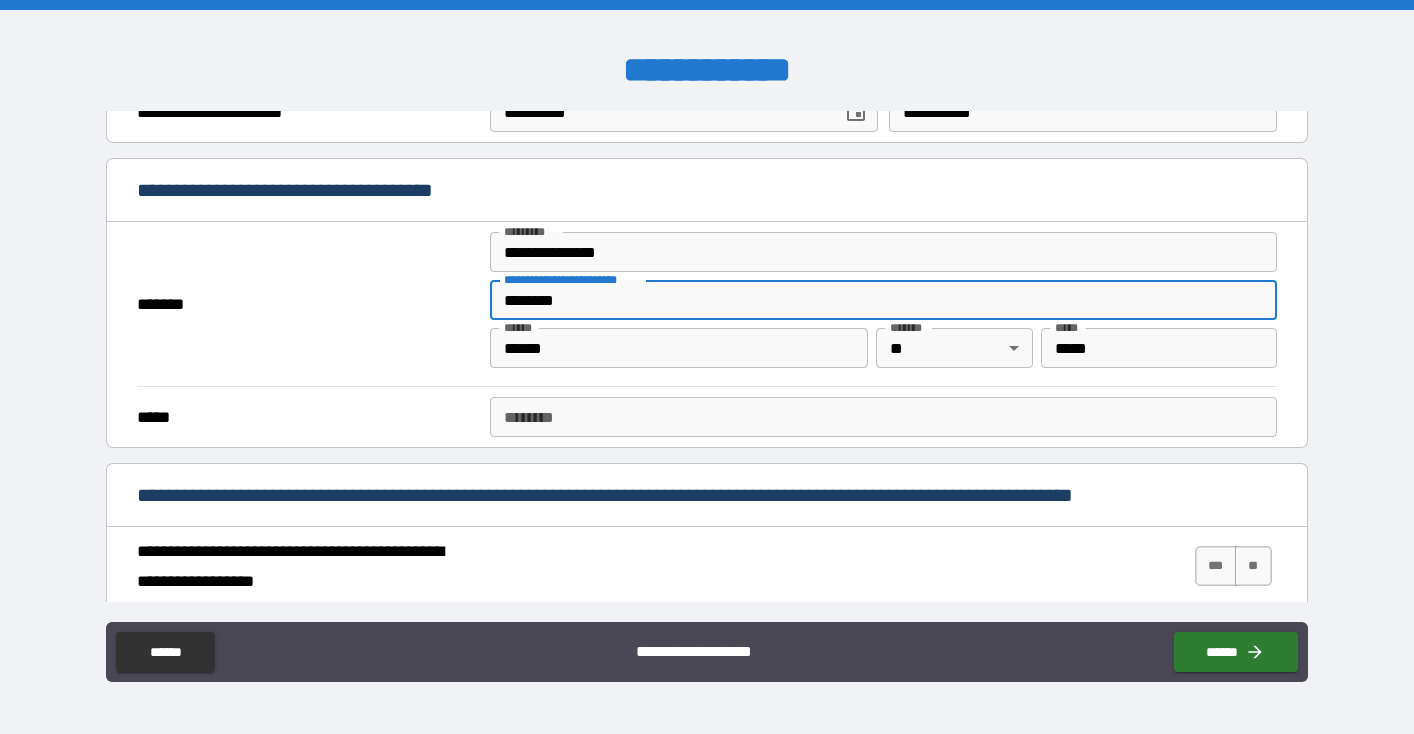 scroll, scrollTop: 1445, scrollLeft: 0, axis: vertical 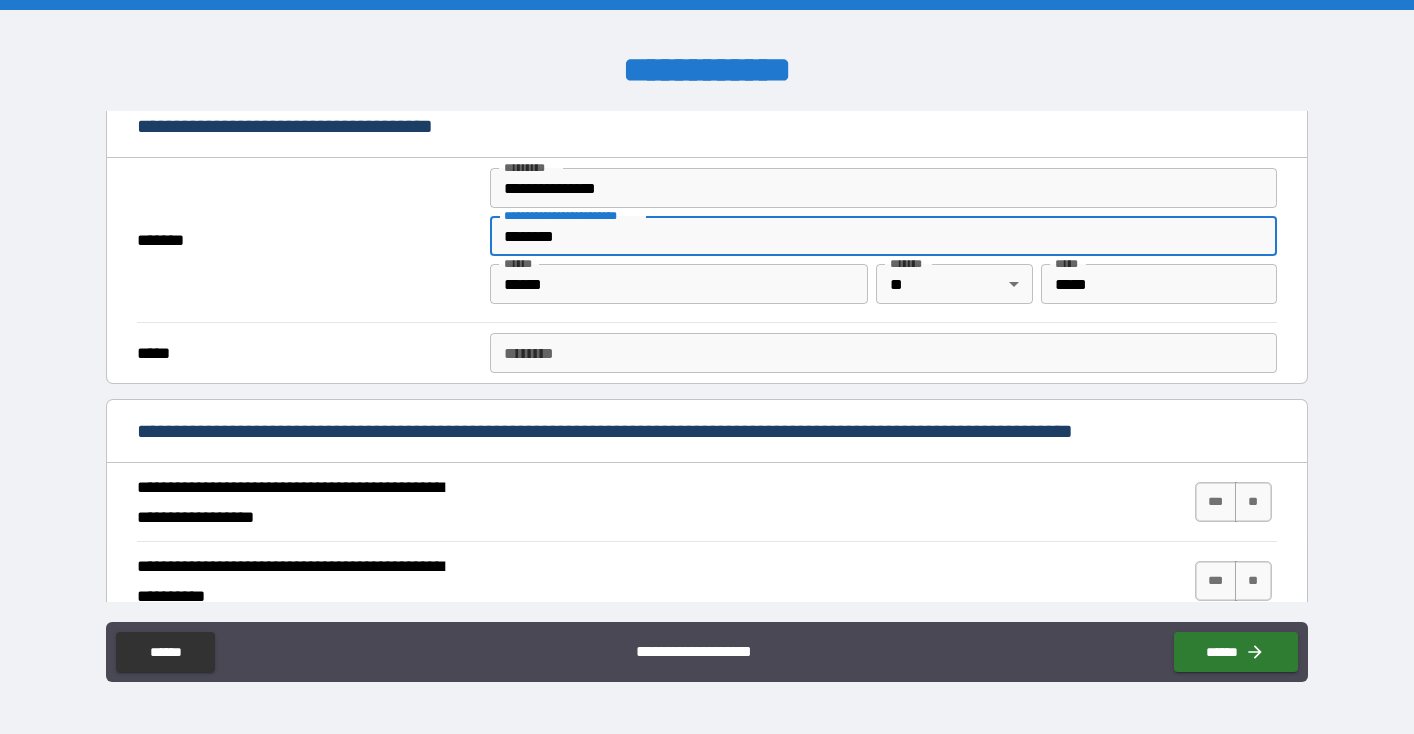 type on "********" 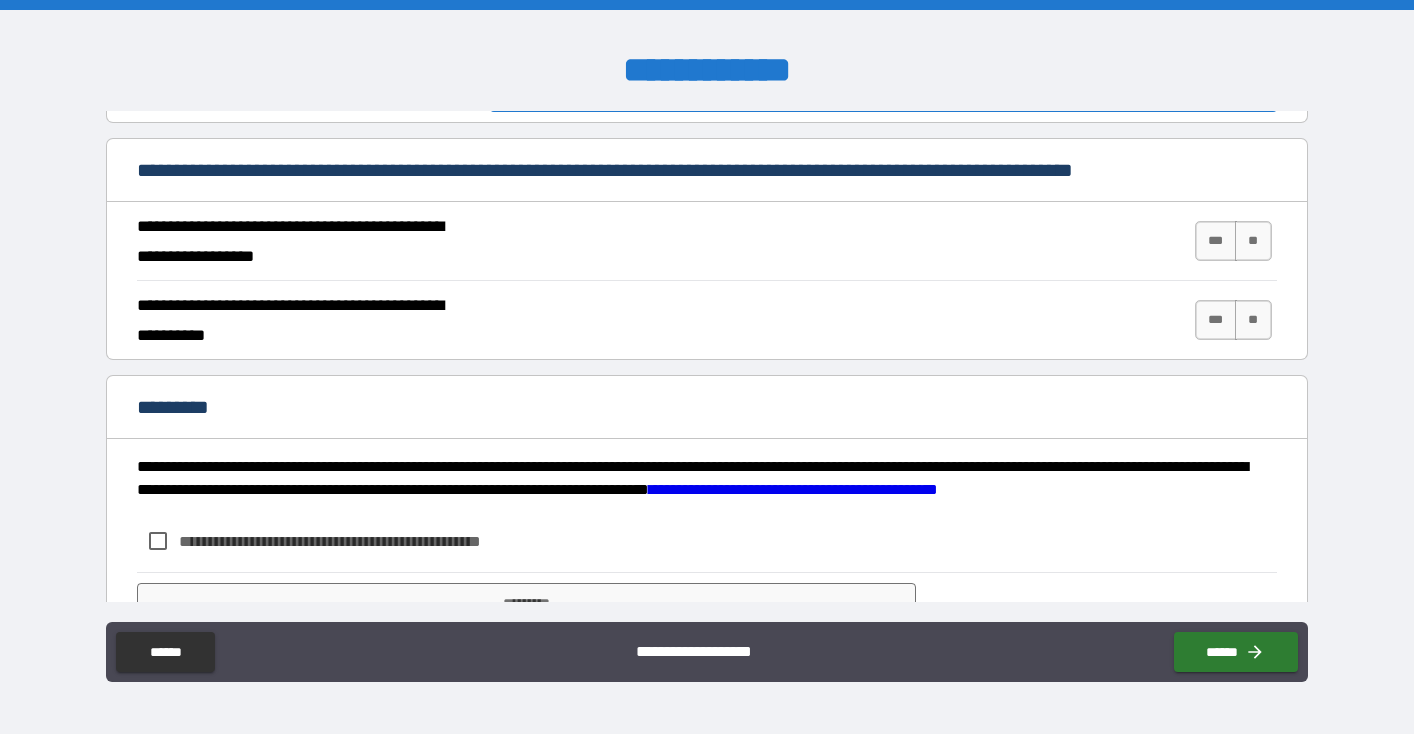 scroll, scrollTop: 1704, scrollLeft: 0, axis: vertical 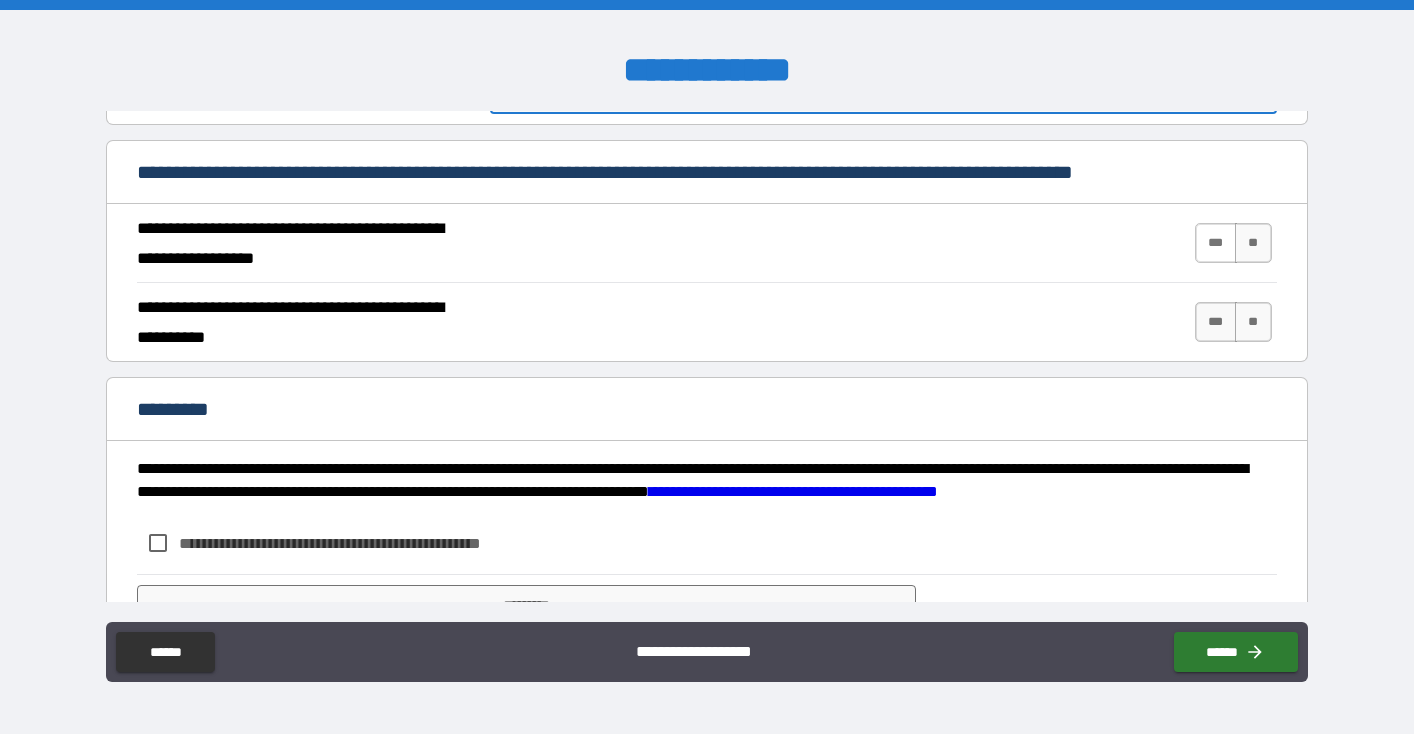 type on "**********" 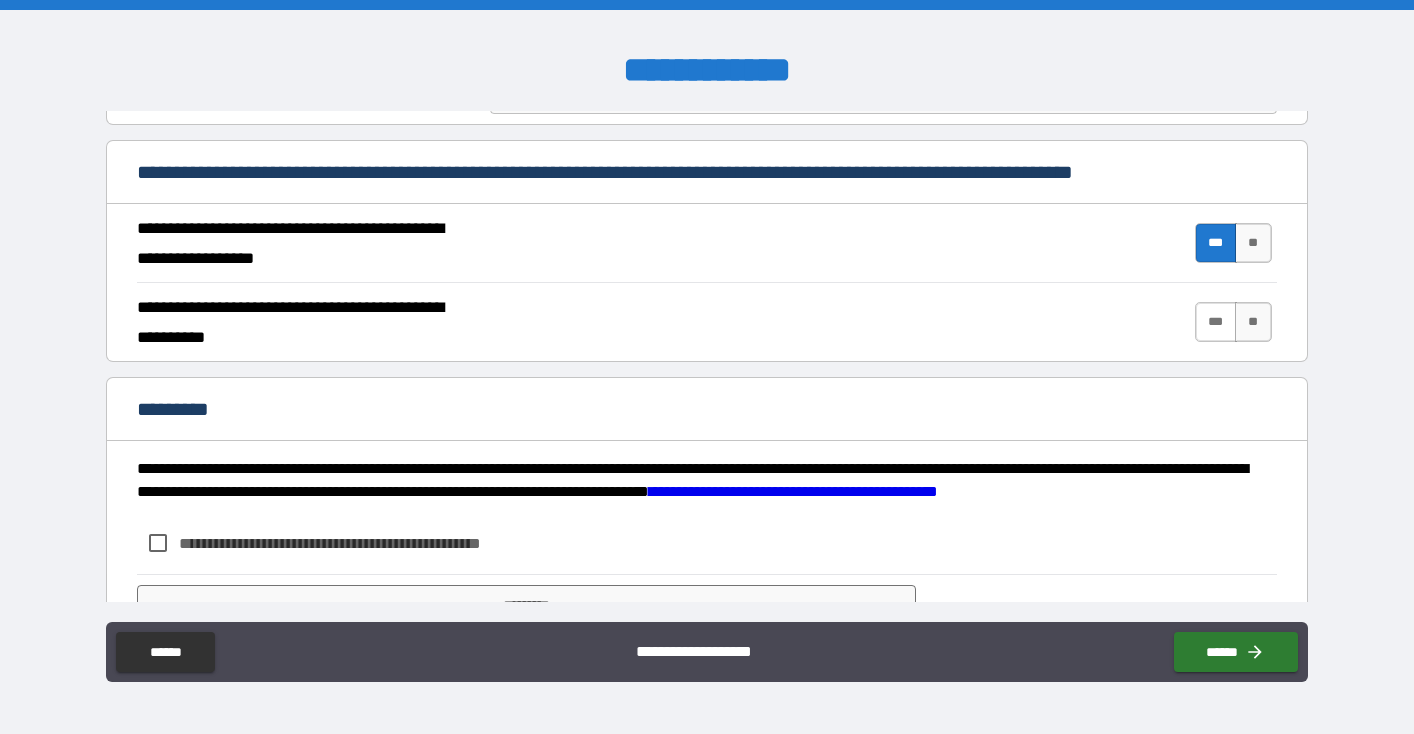 click on "***" at bounding box center [1216, 322] 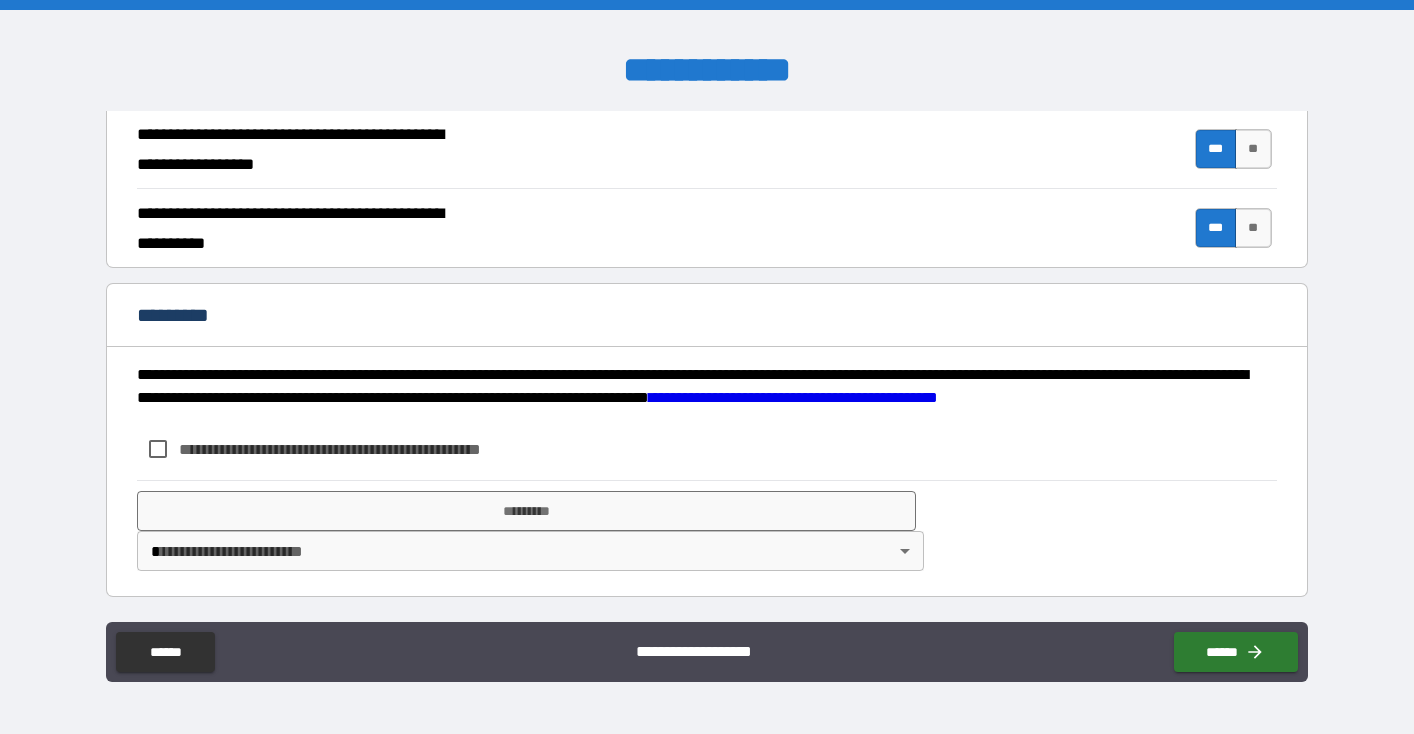 scroll, scrollTop: 1798, scrollLeft: 0, axis: vertical 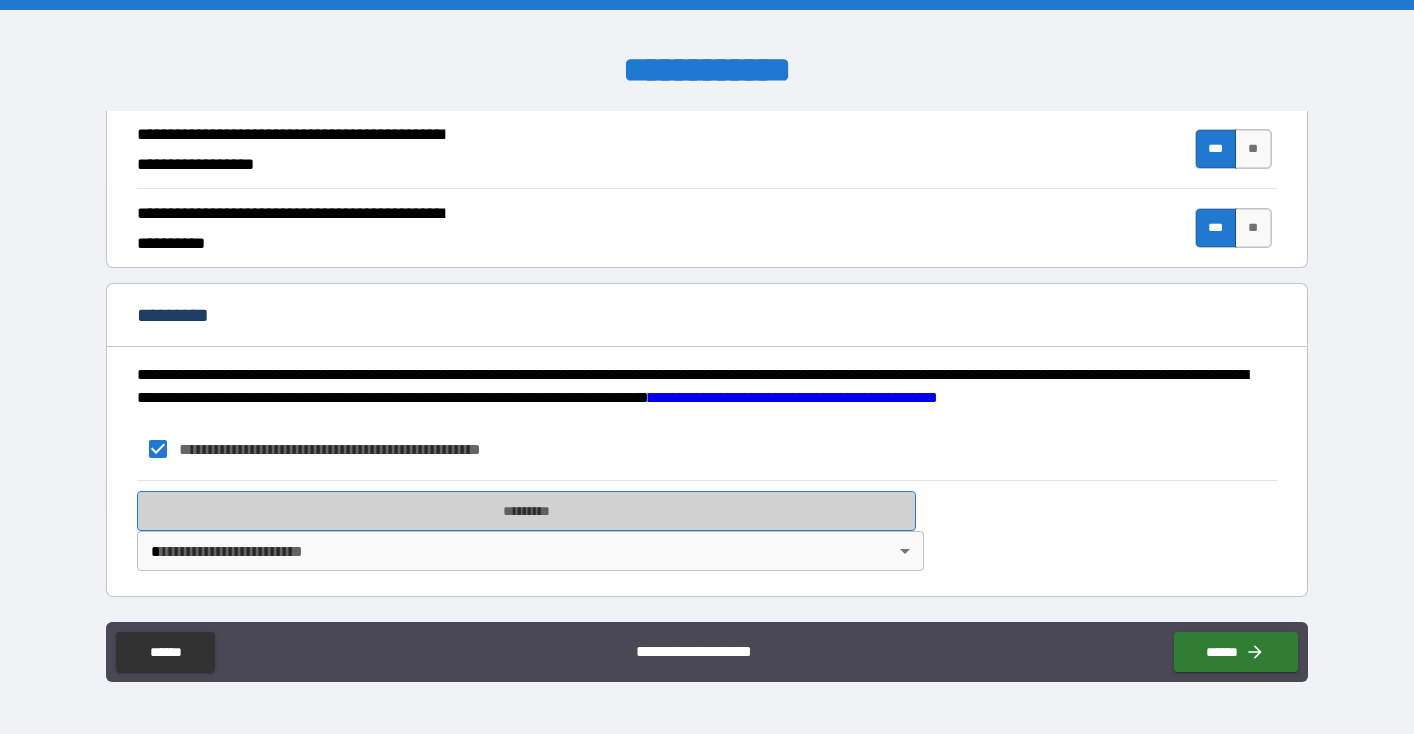 click on "*********" at bounding box center (526, 511) 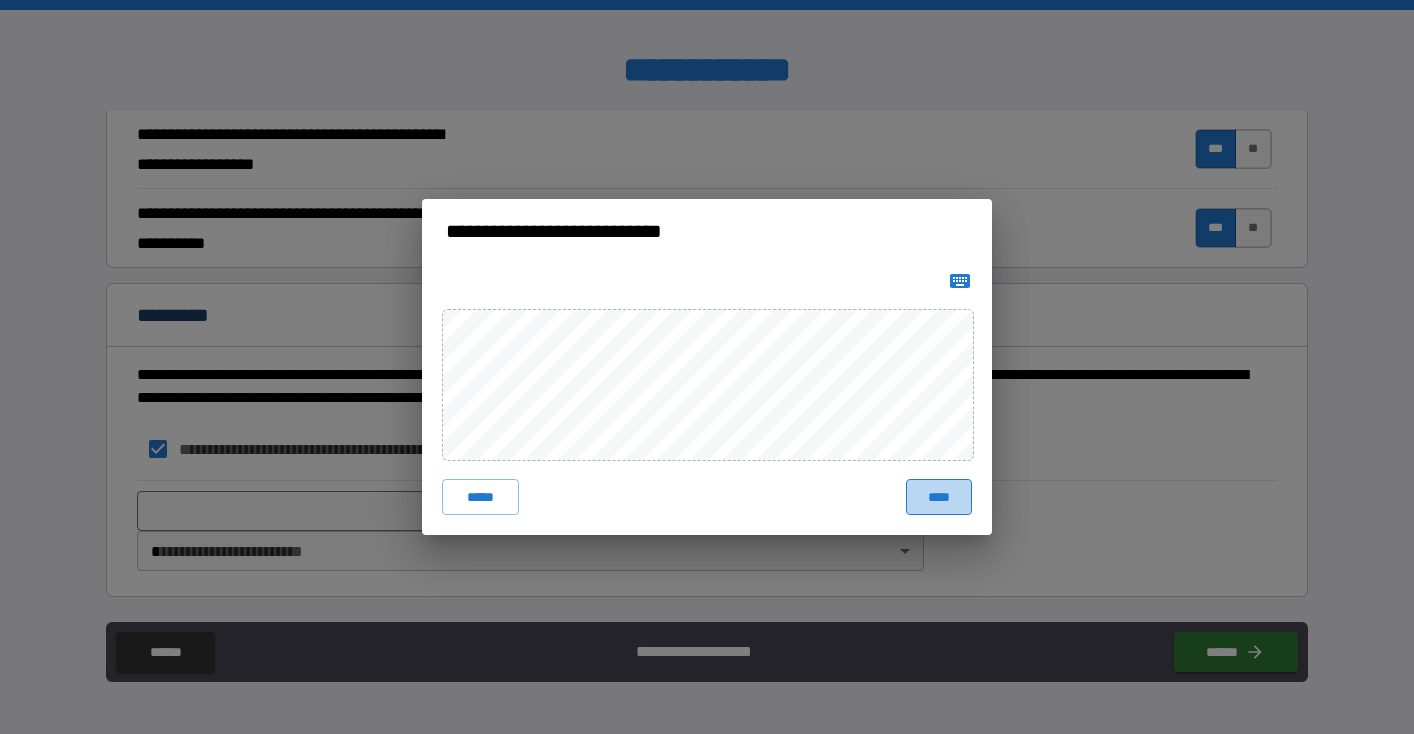 click on "****" at bounding box center (939, 497) 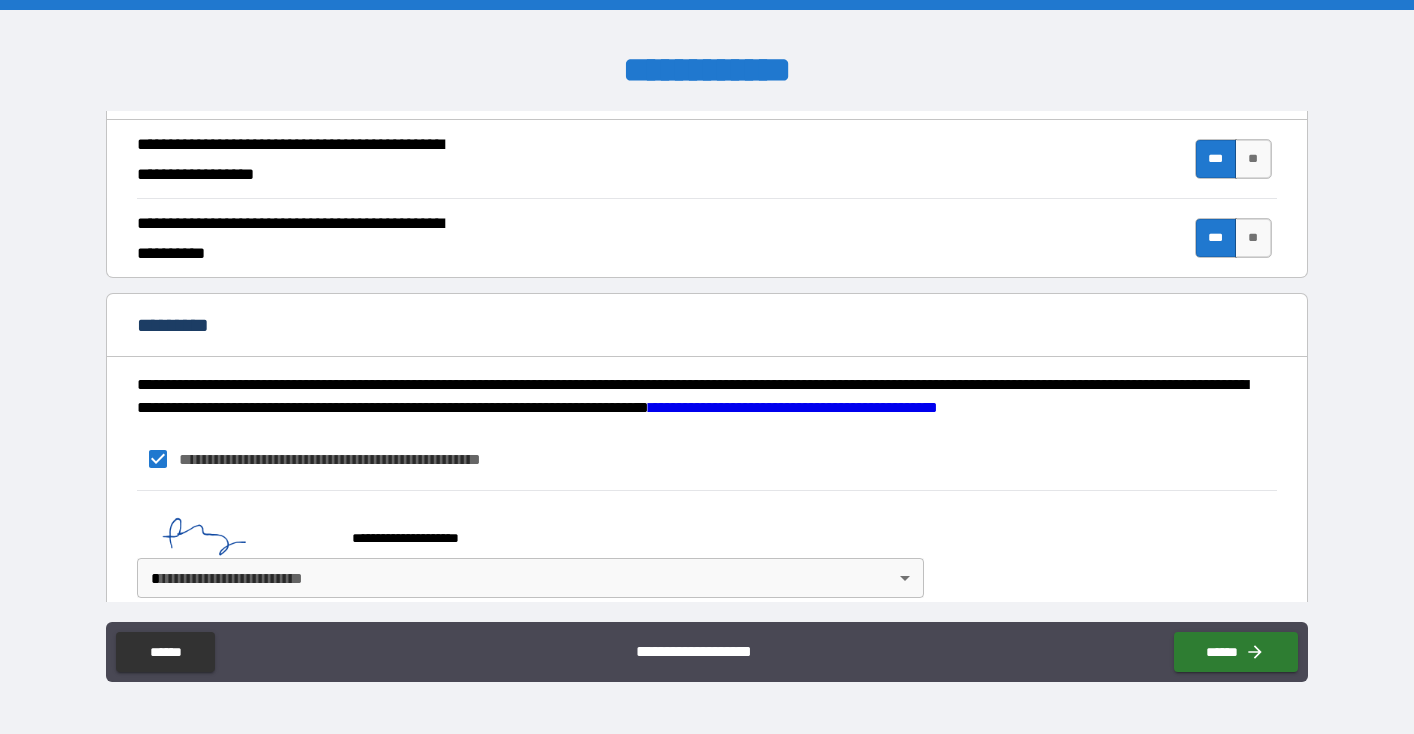 click on "**********" at bounding box center (707, 367) 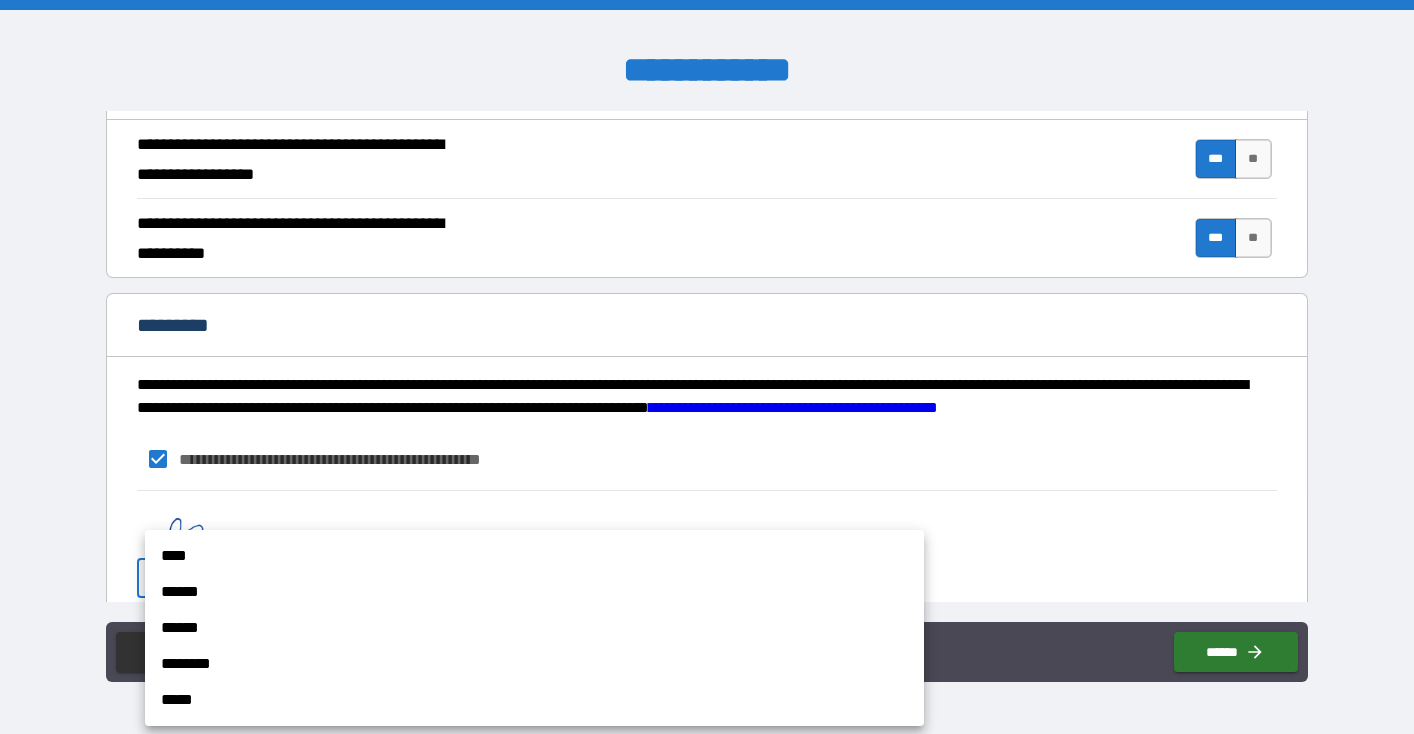 click on "******" at bounding box center (534, 592) 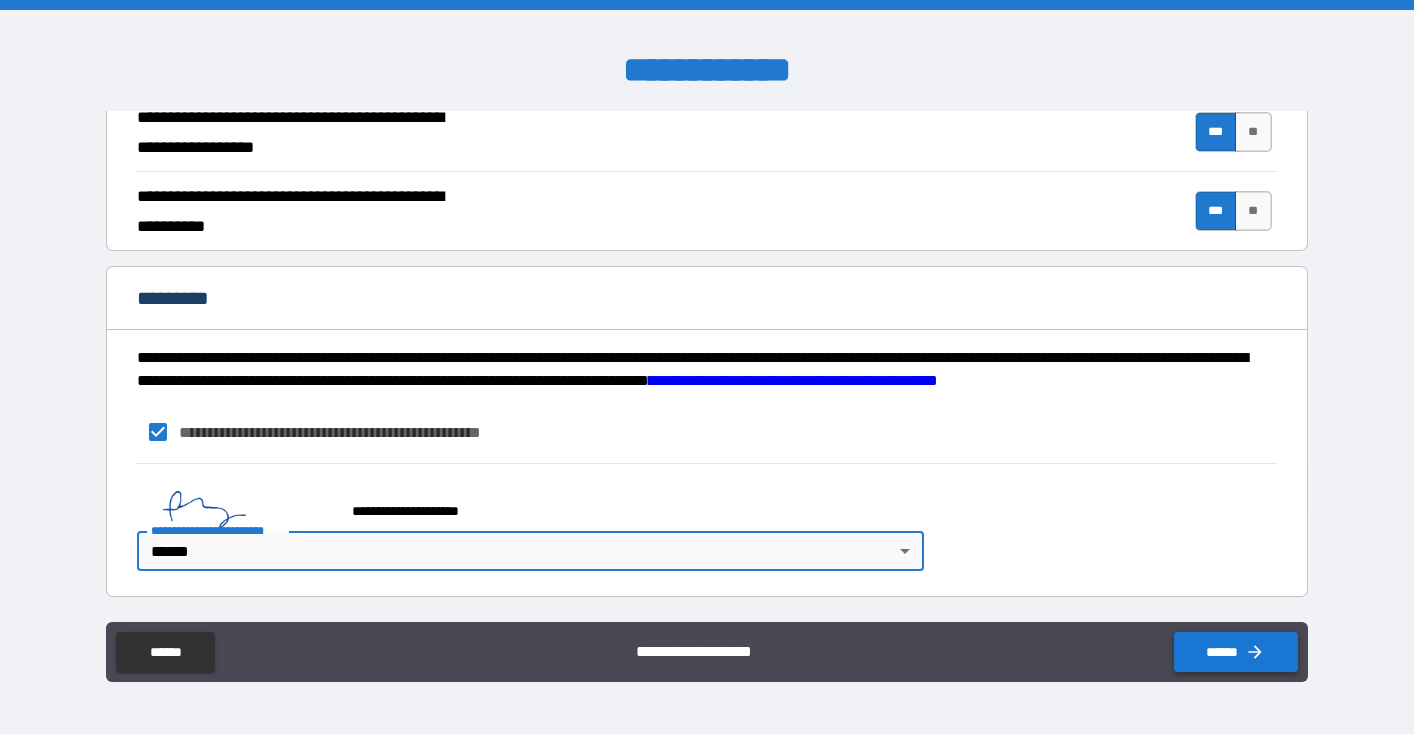 scroll, scrollTop: 1815, scrollLeft: 0, axis: vertical 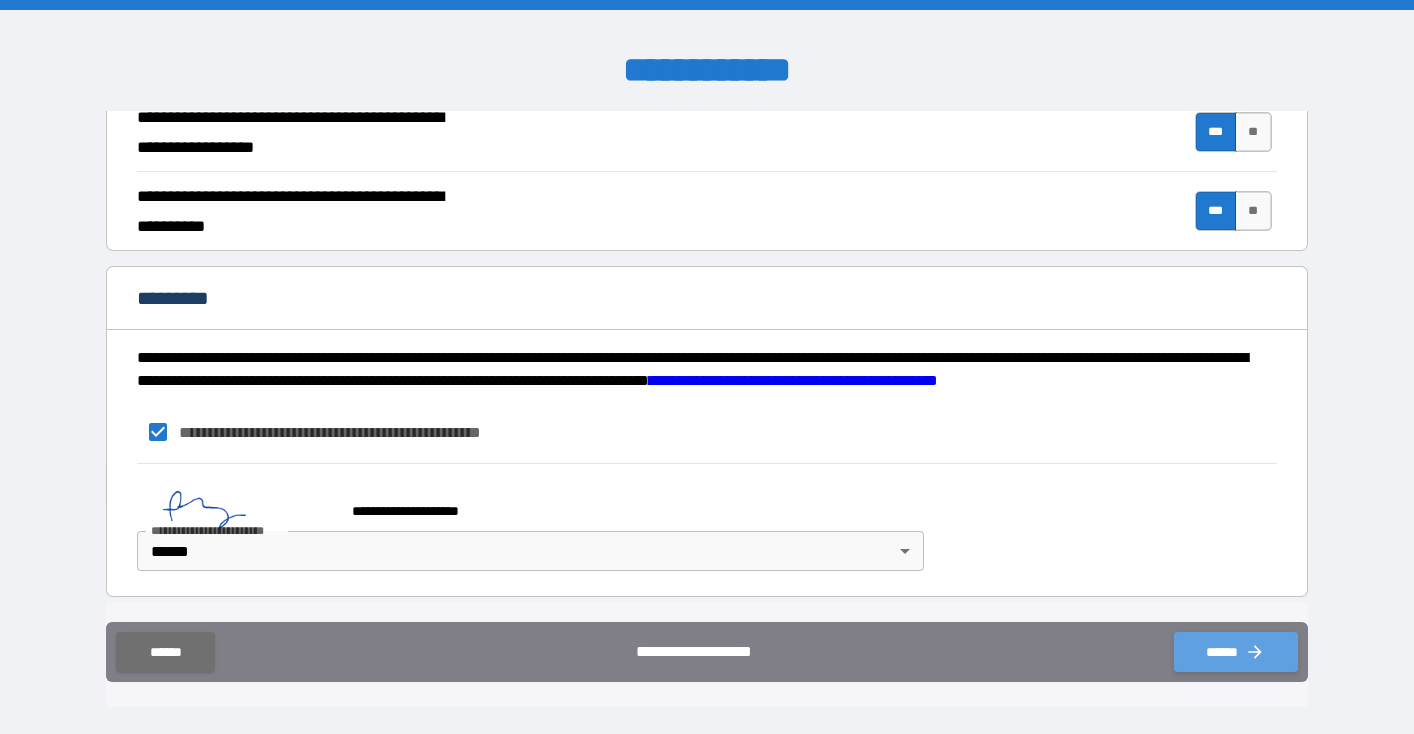 click on "******" at bounding box center (1236, 652) 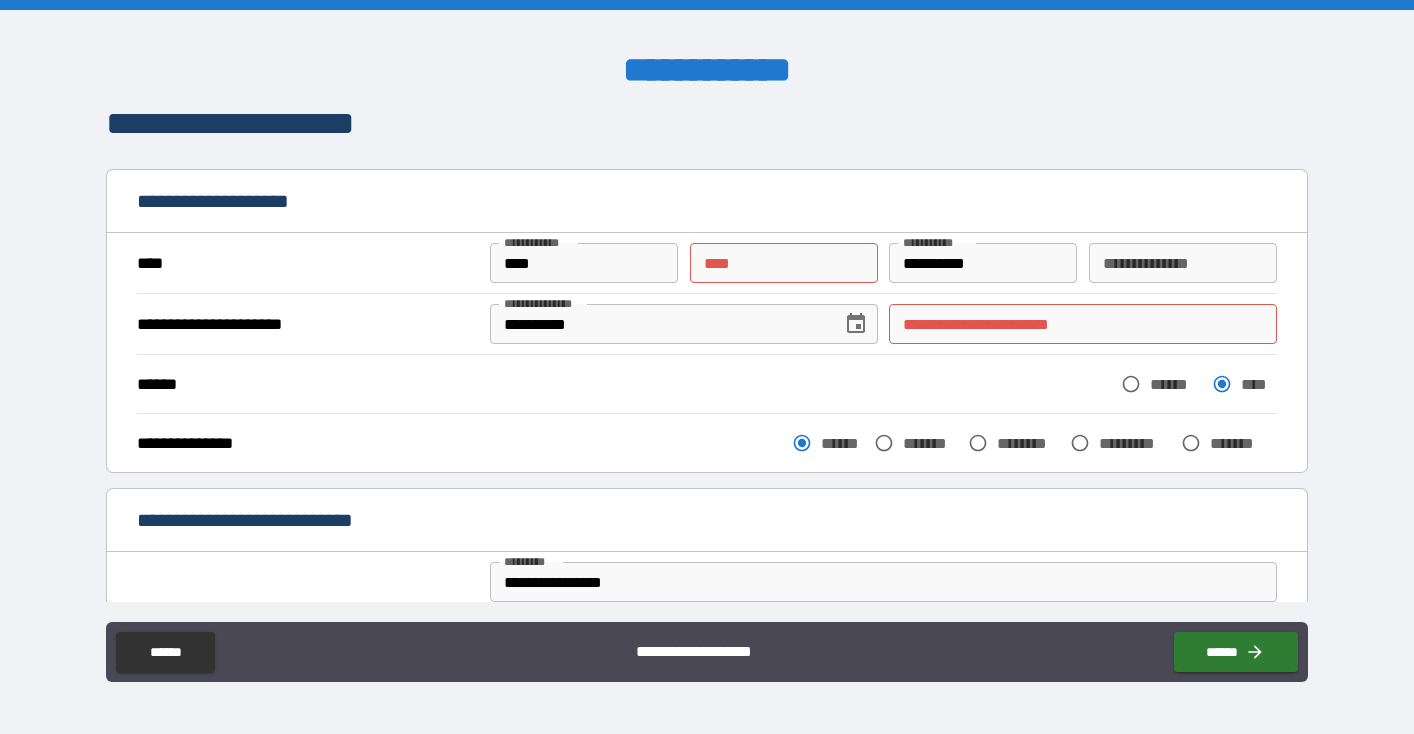 scroll, scrollTop: 11, scrollLeft: 0, axis: vertical 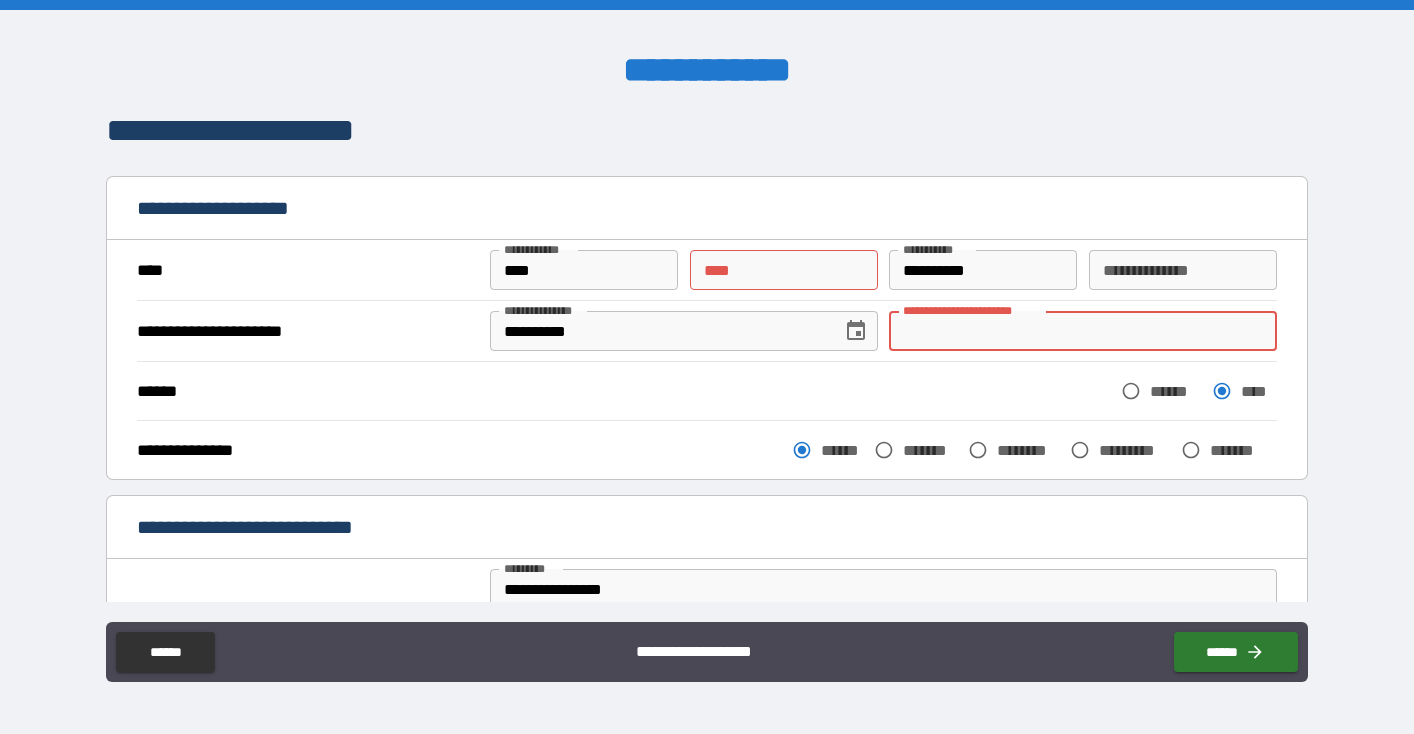 click on "**********" at bounding box center (1083, 331) 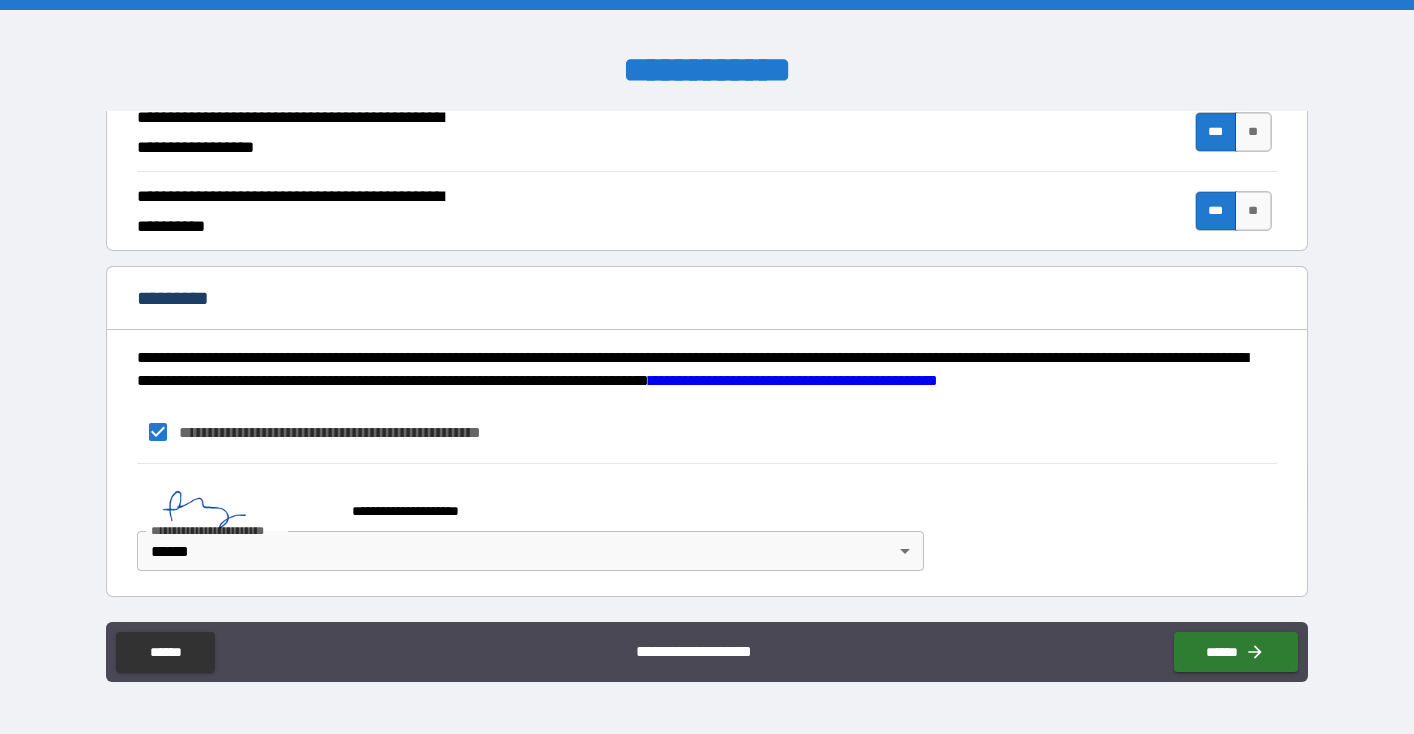 scroll, scrollTop: 1815, scrollLeft: 0, axis: vertical 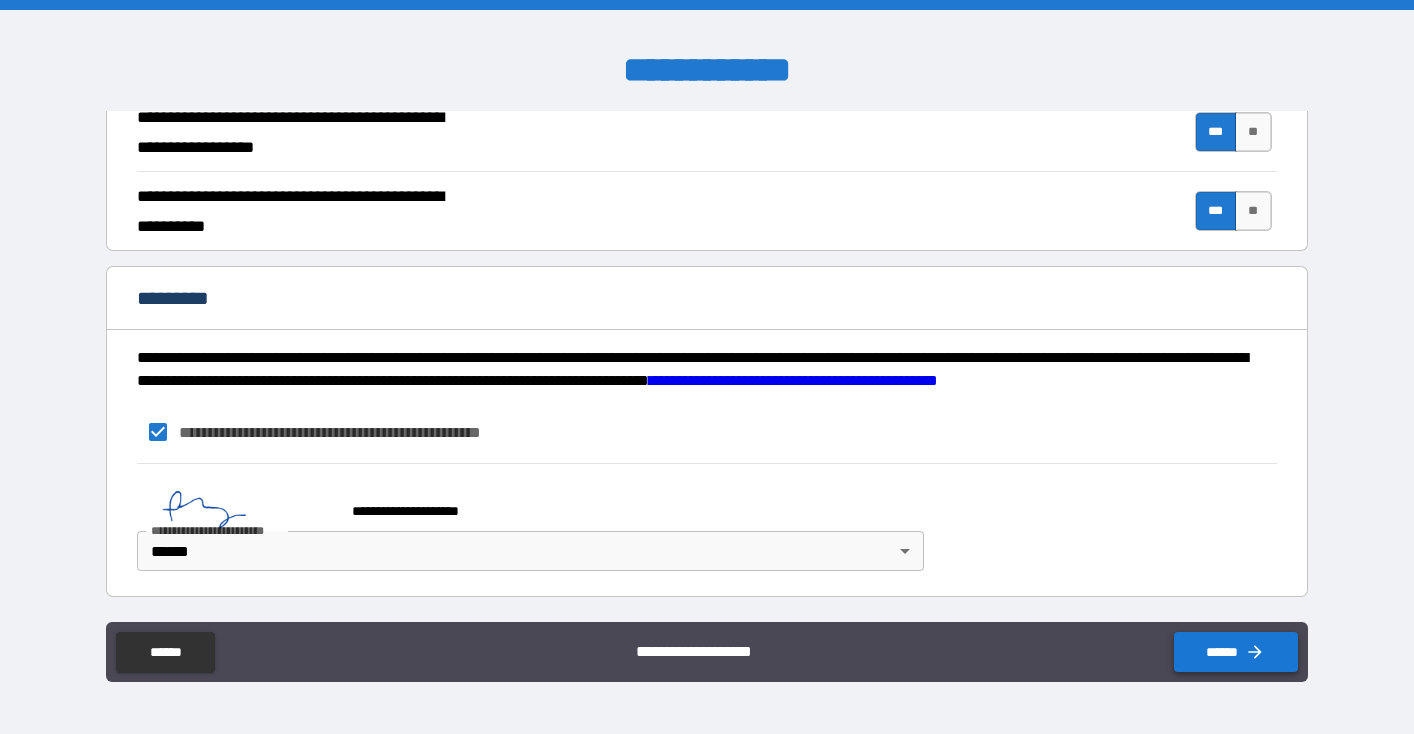 type on "**********" 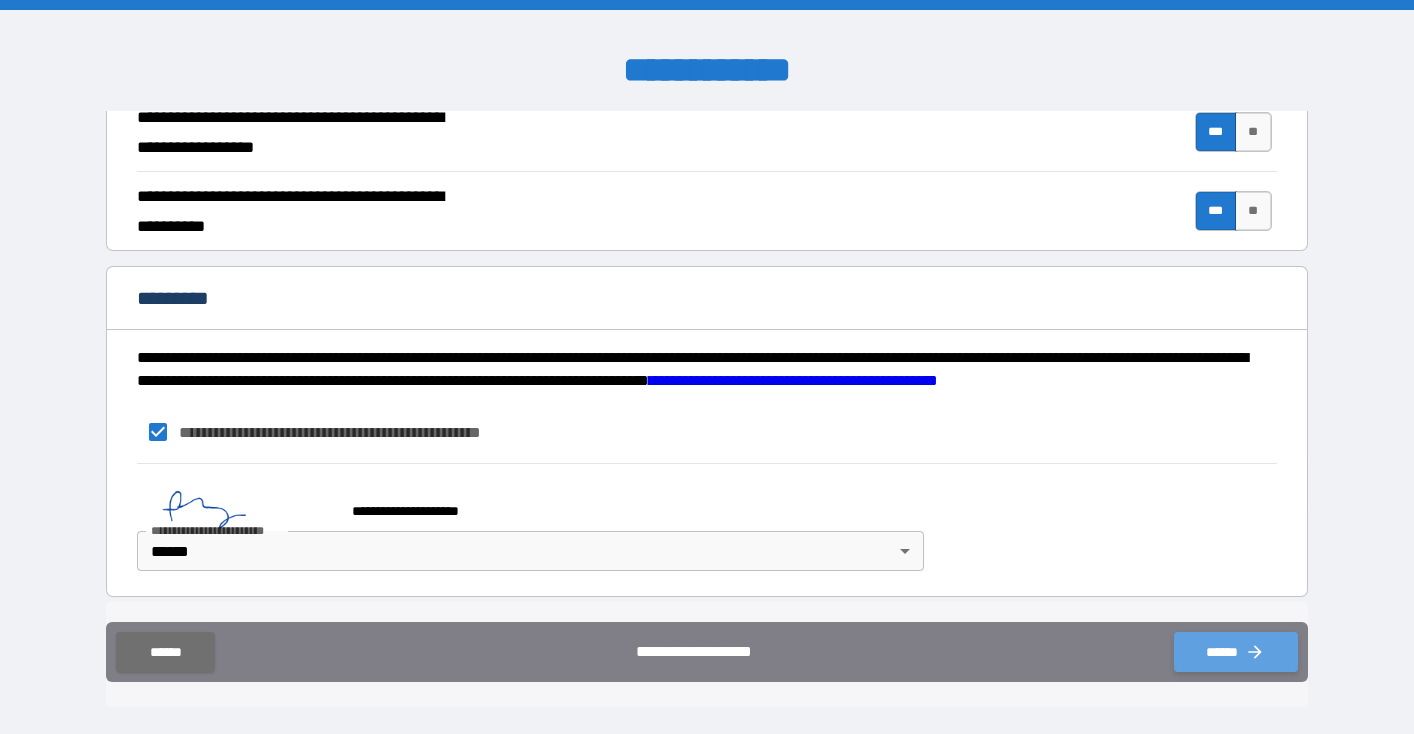 click on "******" at bounding box center [1236, 652] 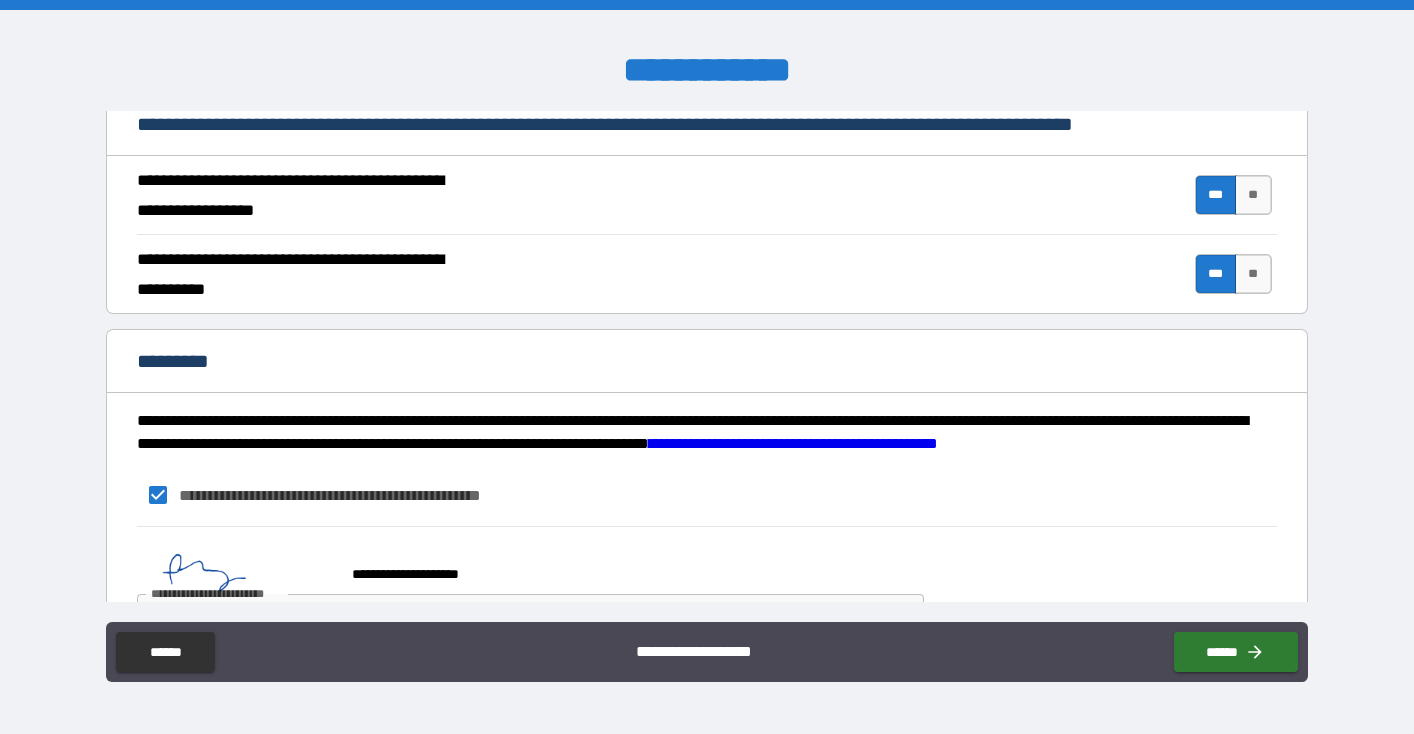 scroll, scrollTop: 1749, scrollLeft: 0, axis: vertical 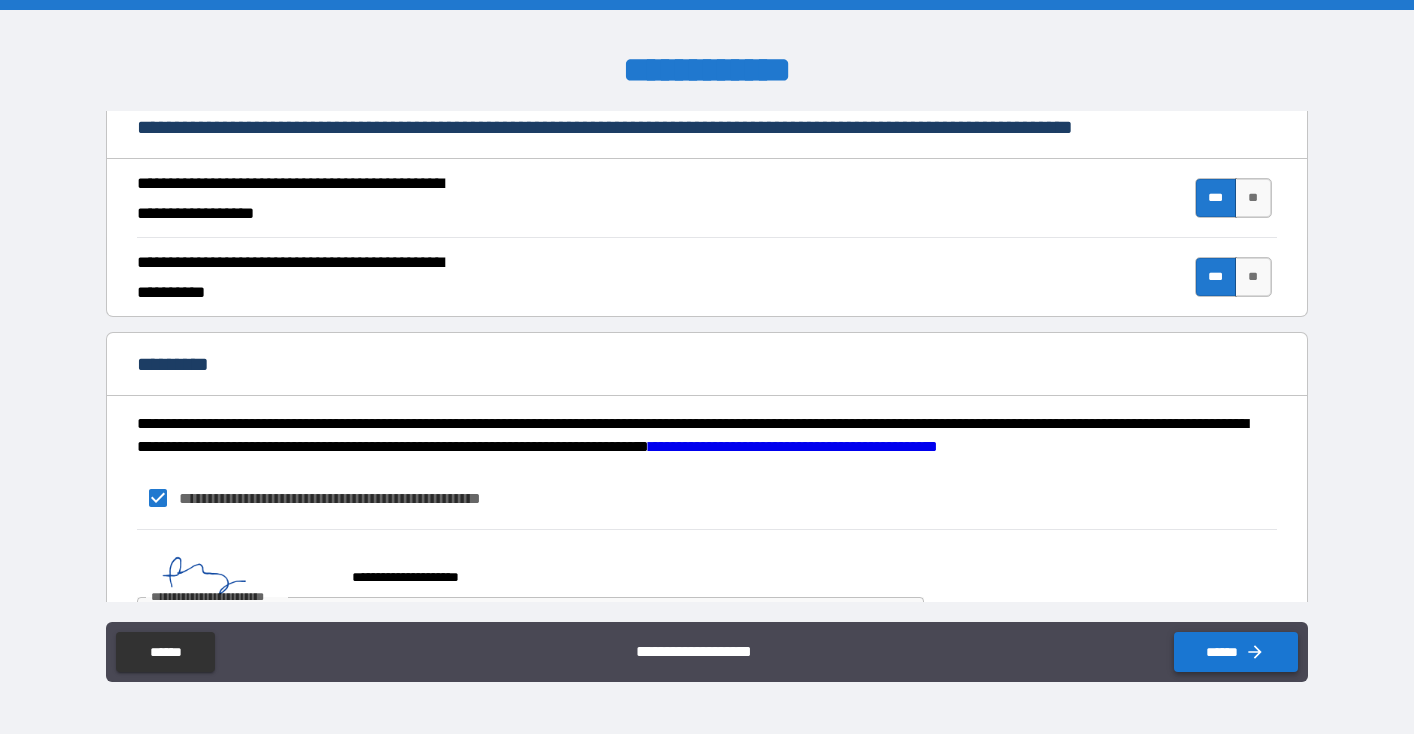 click on "******" at bounding box center [1236, 652] 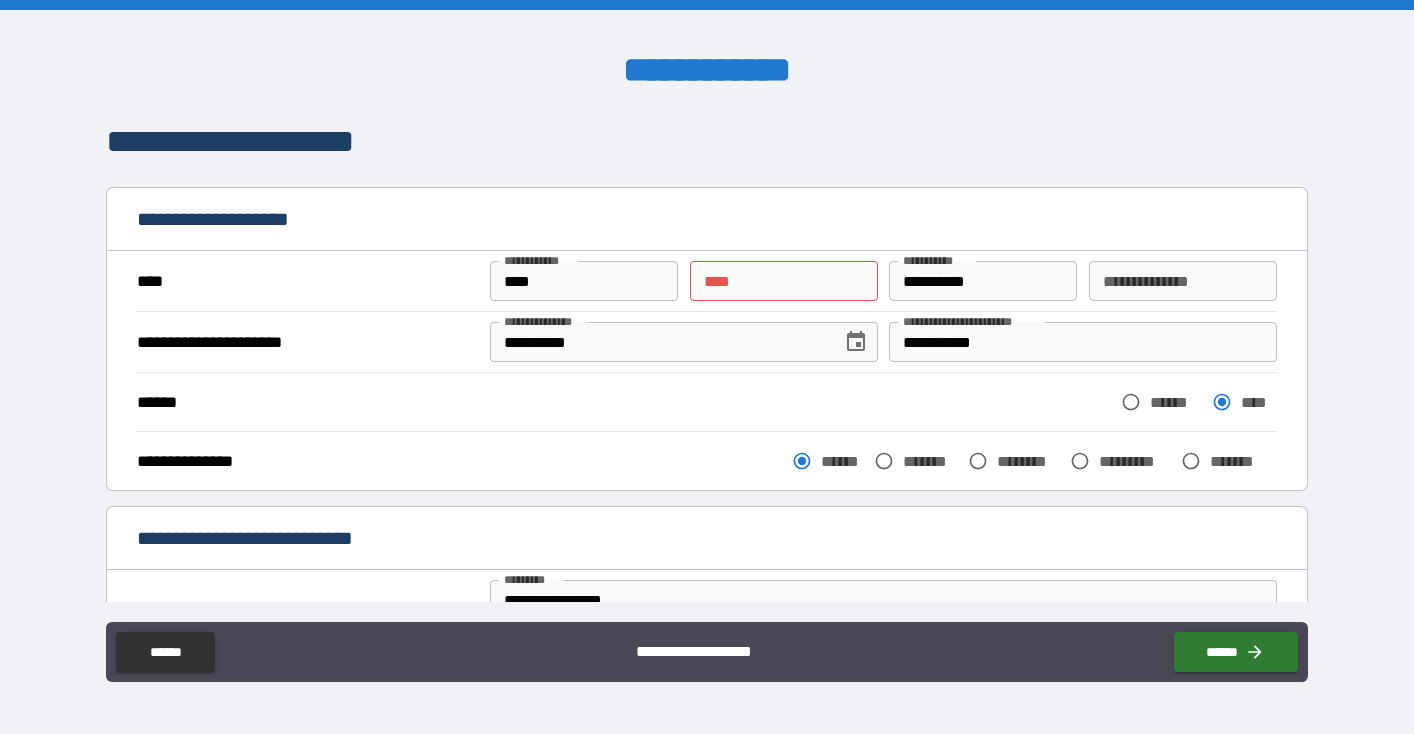 scroll, scrollTop: 0, scrollLeft: 0, axis: both 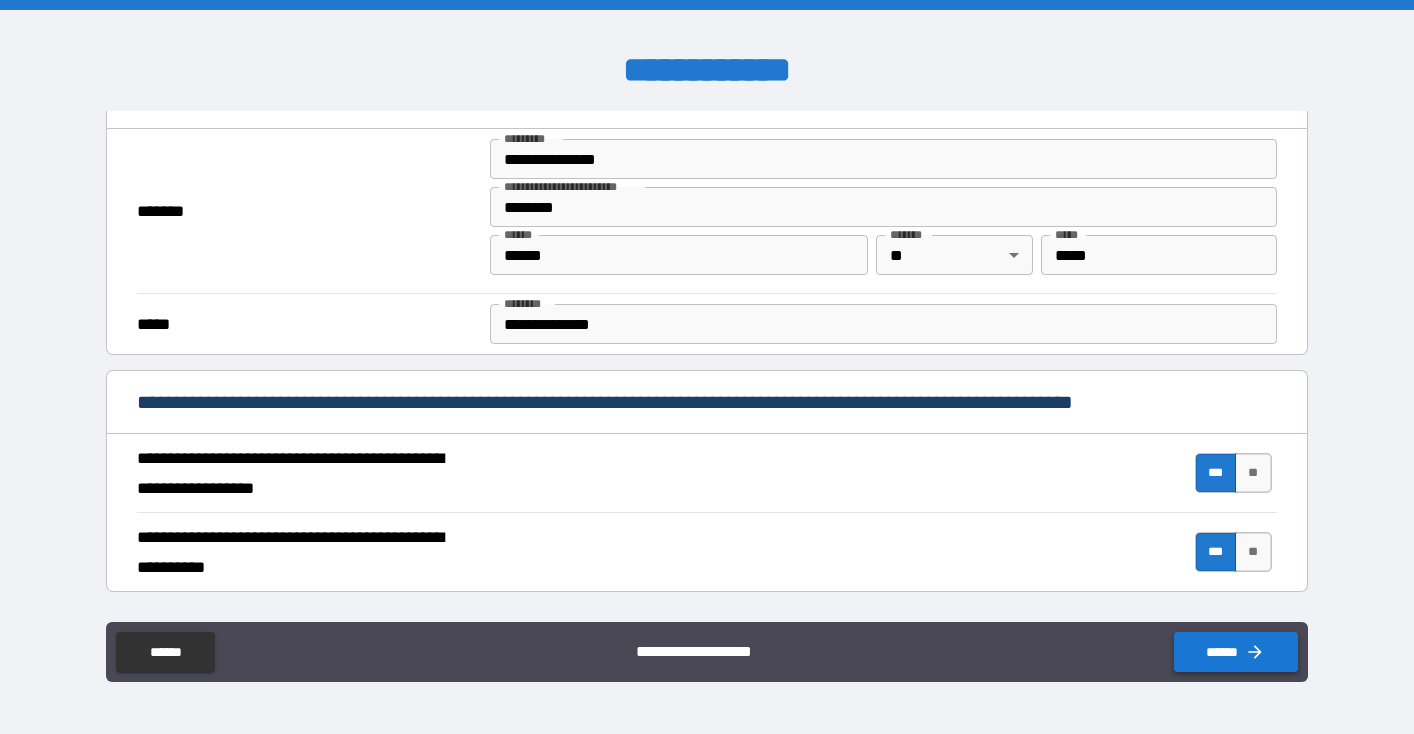 type on "******" 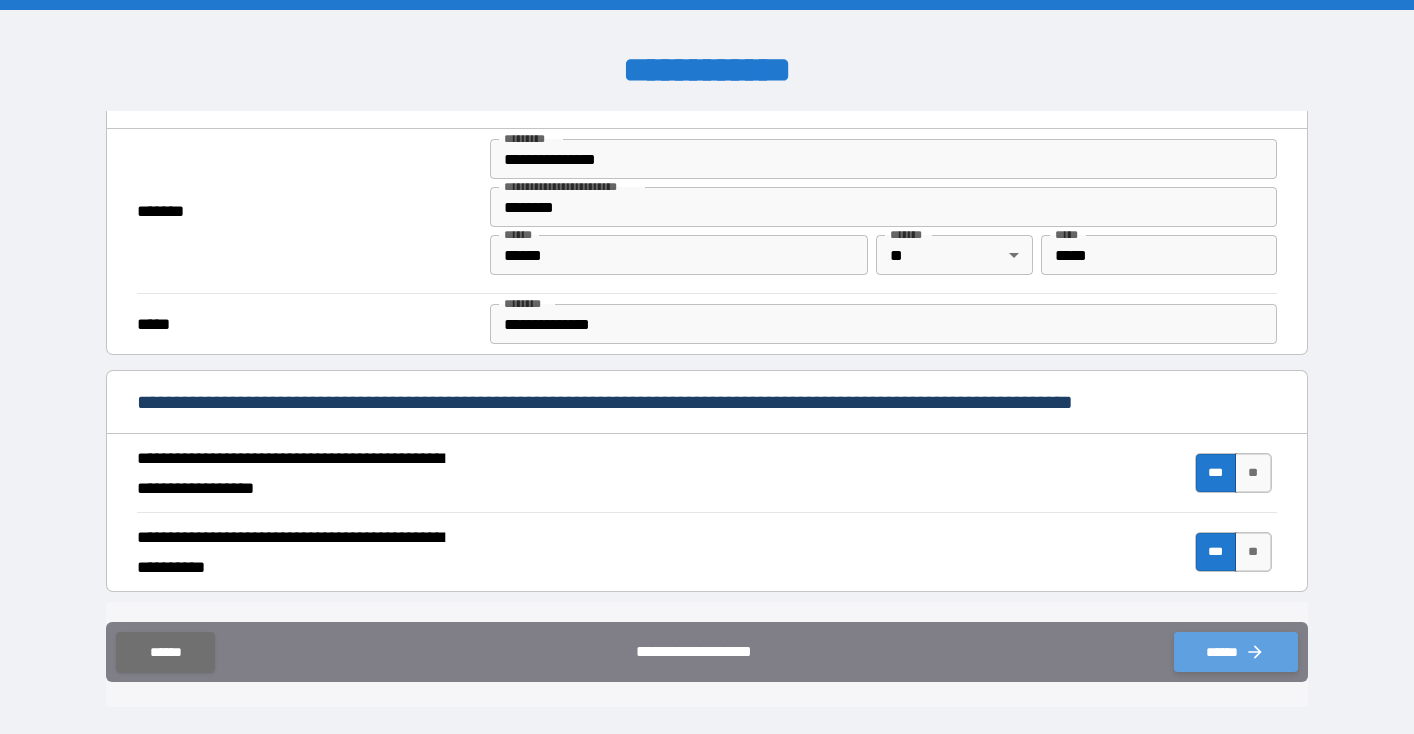 click on "******" at bounding box center [1236, 652] 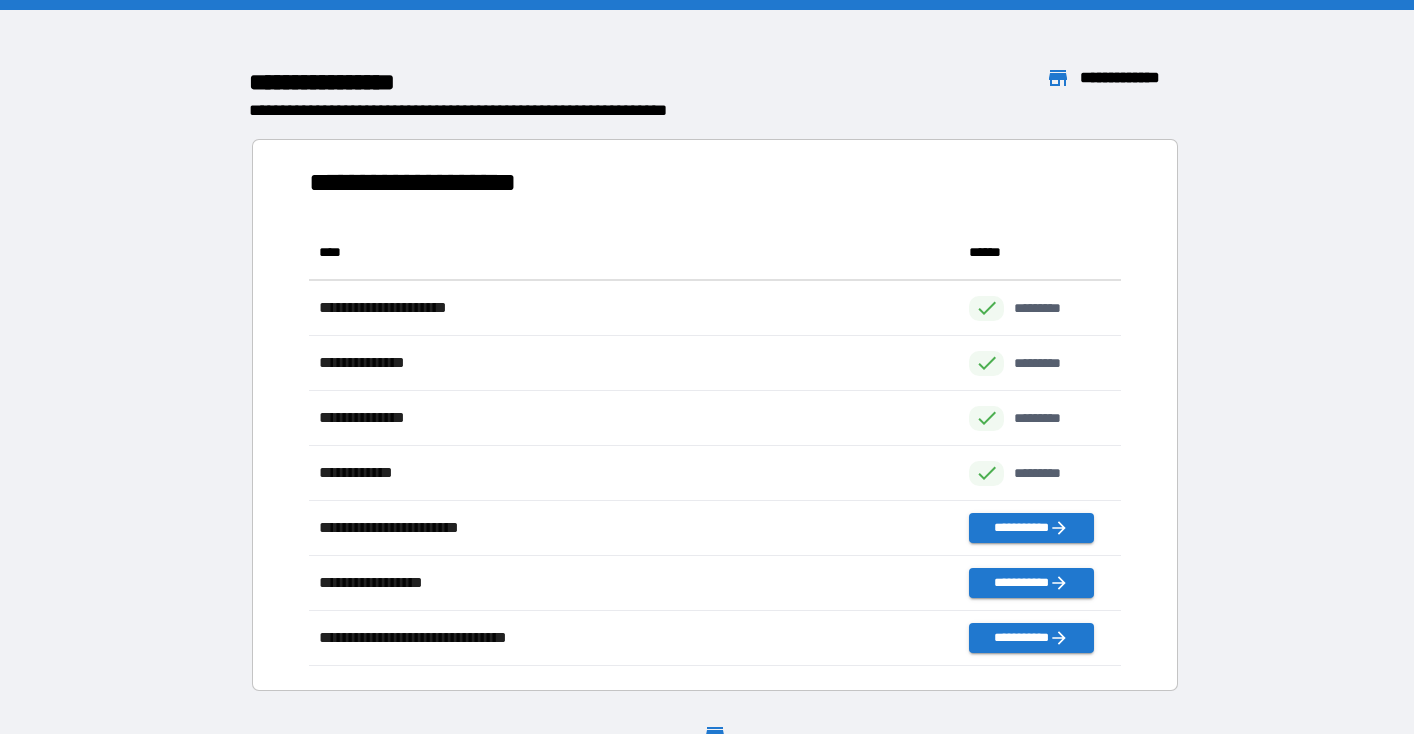 scroll, scrollTop: 1, scrollLeft: 1, axis: both 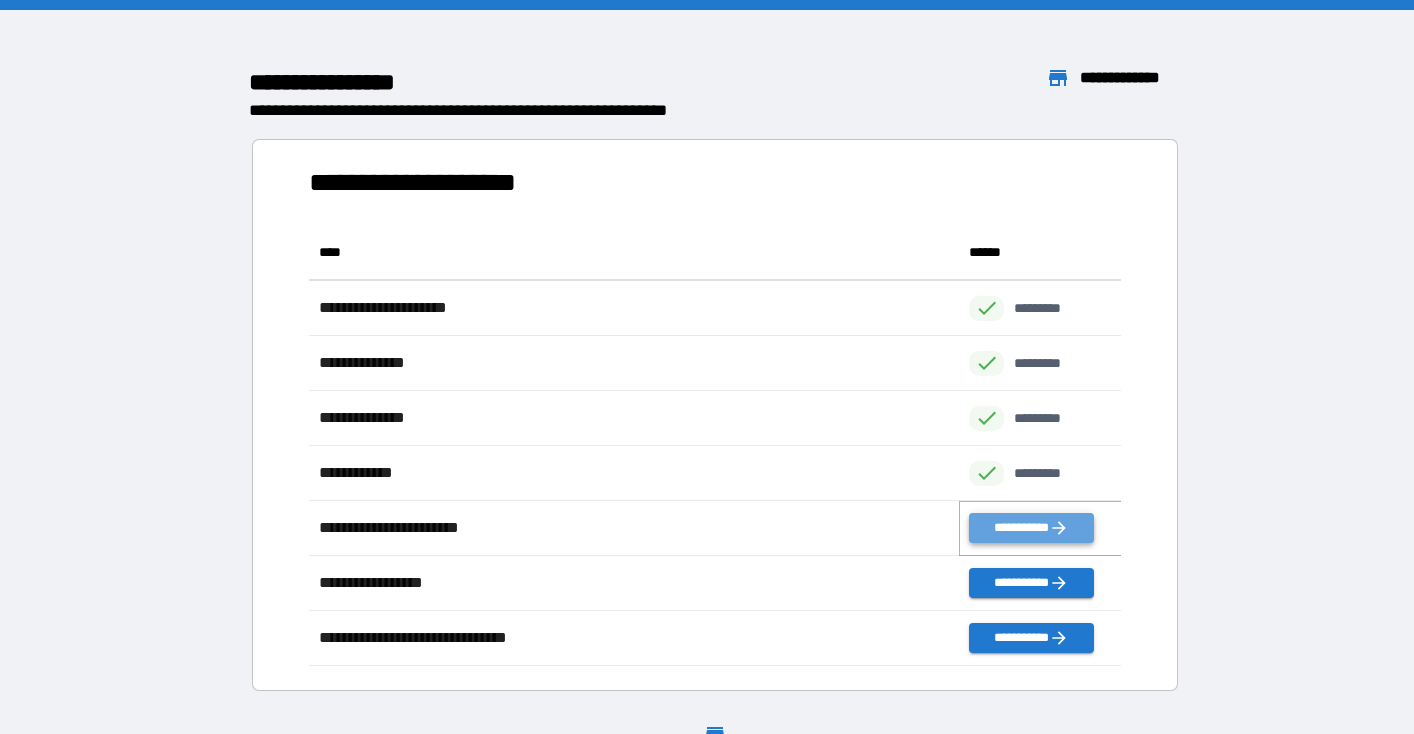 click on "**********" at bounding box center (1031, 528) 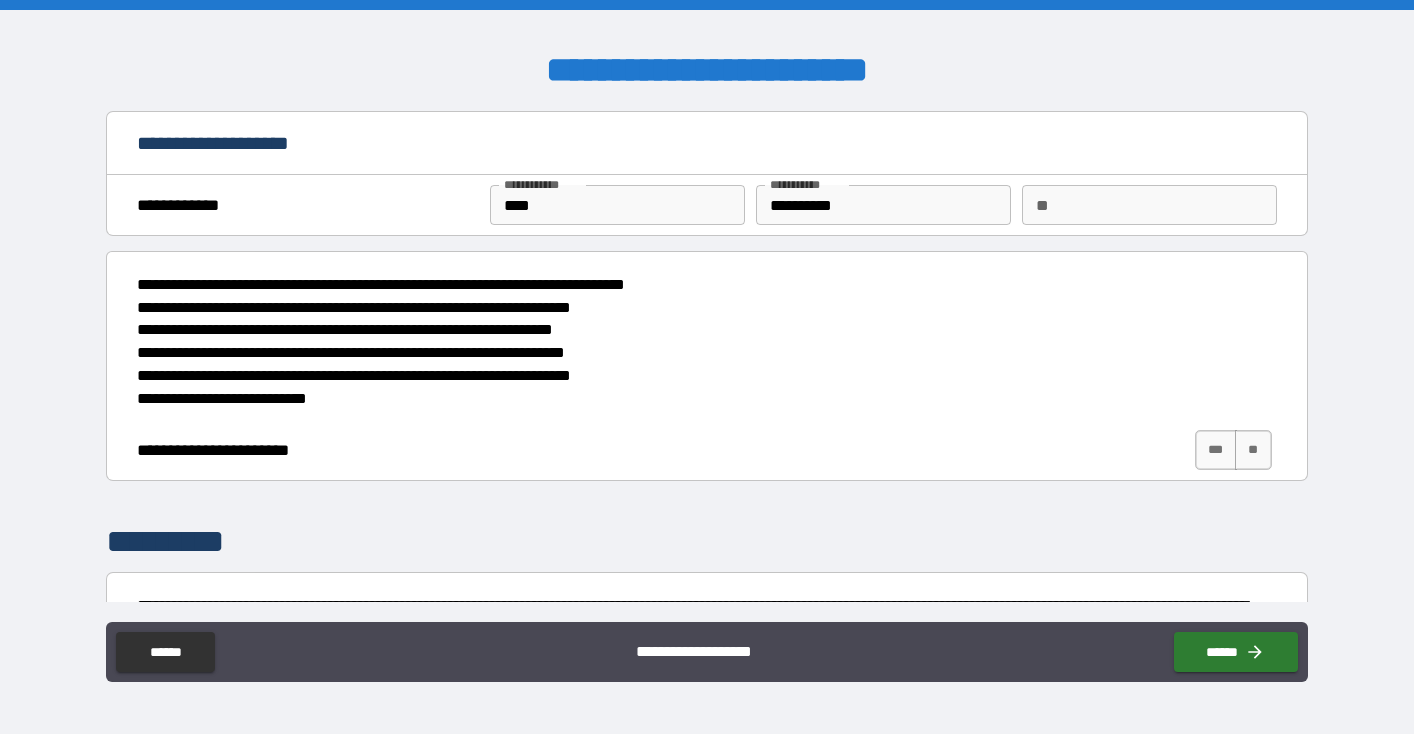 scroll, scrollTop: 18, scrollLeft: 0, axis: vertical 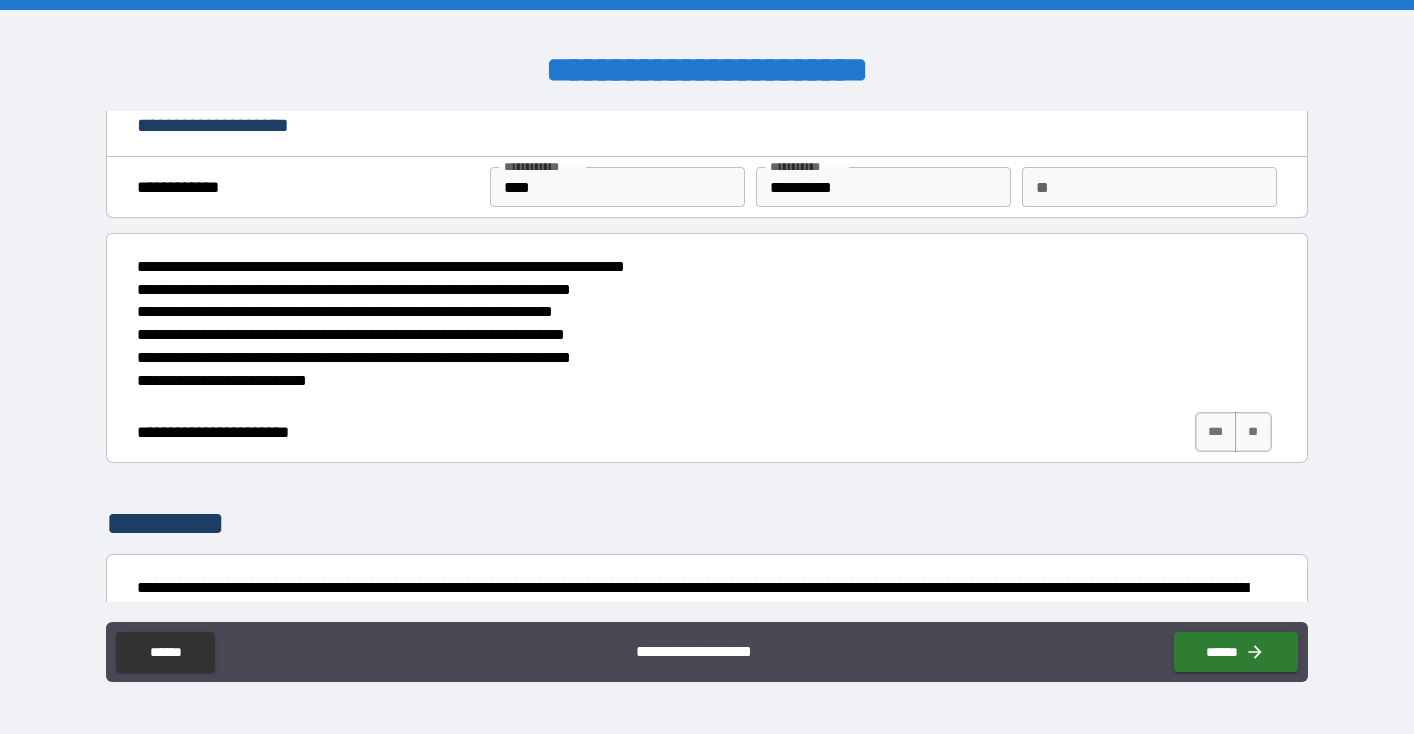 click on "**" at bounding box center (1149, 187) 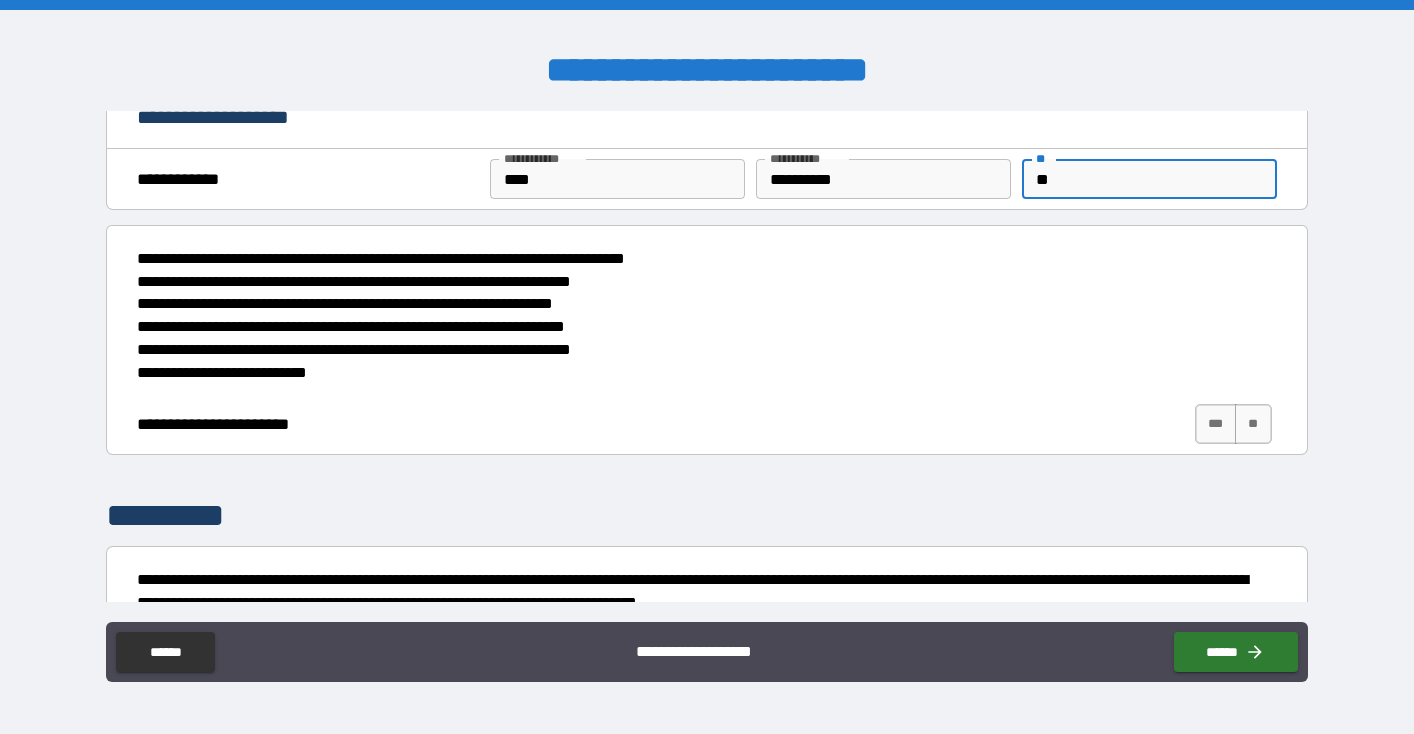 scroll, scrollTop: 57, scrollLeft: 0, axis: vertical 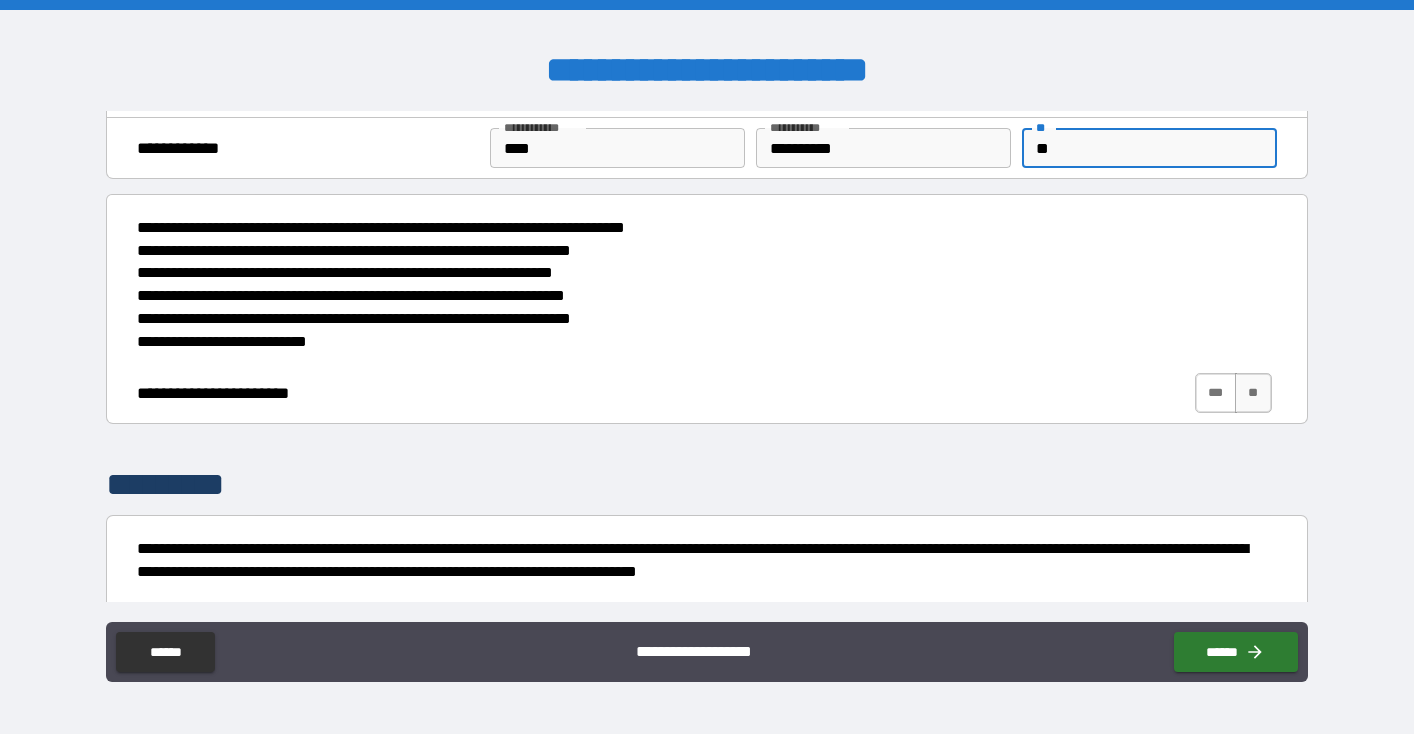 type on "**" 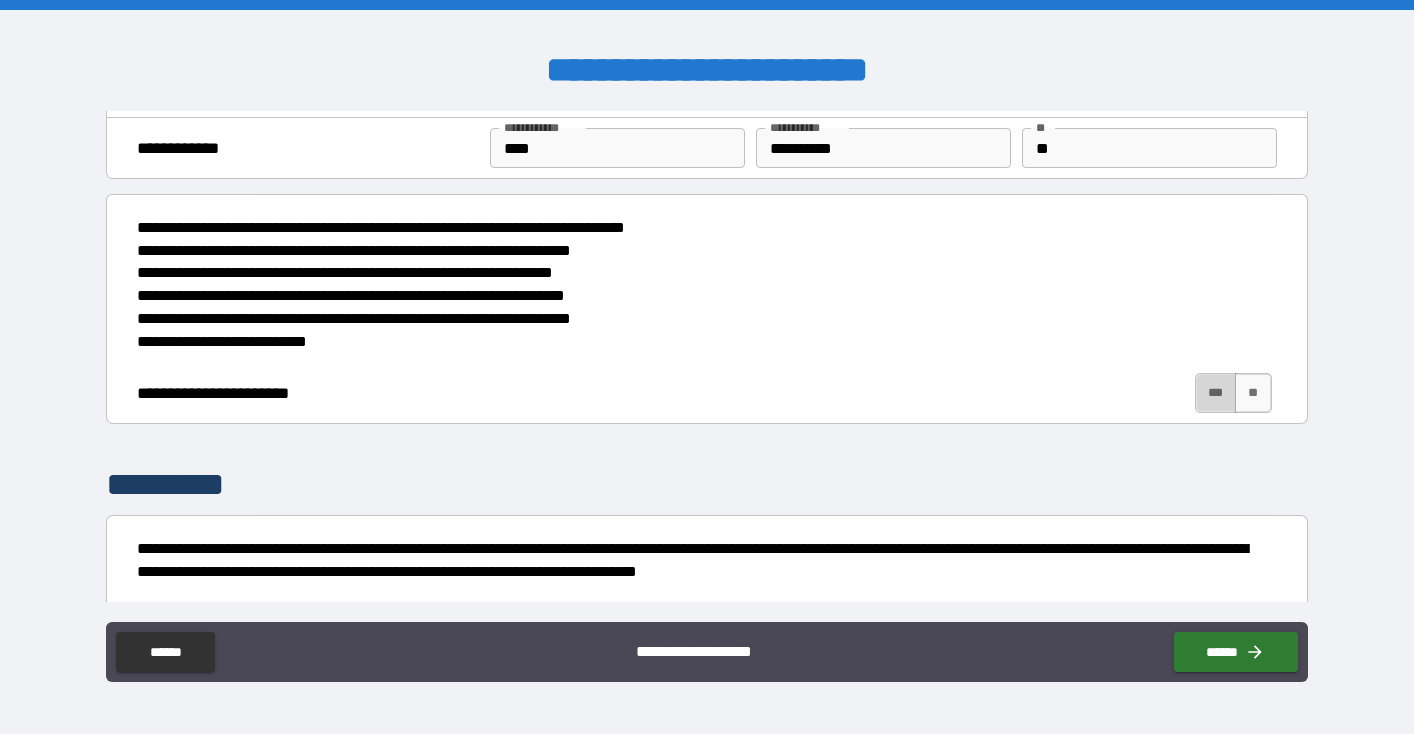click on "***" at bounding box center (1216, 393) 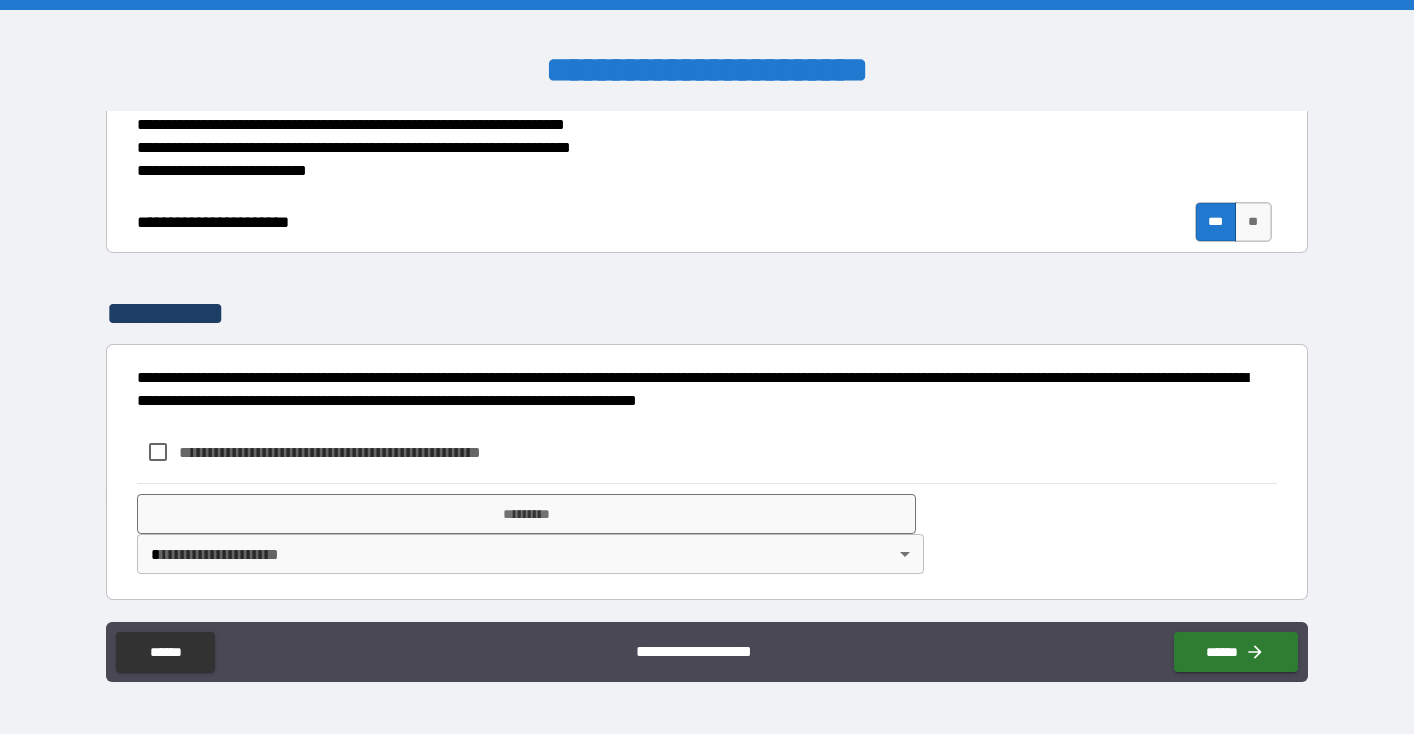 scroll, scrollTop: 227, scrollLeft: 0, axis: vertical 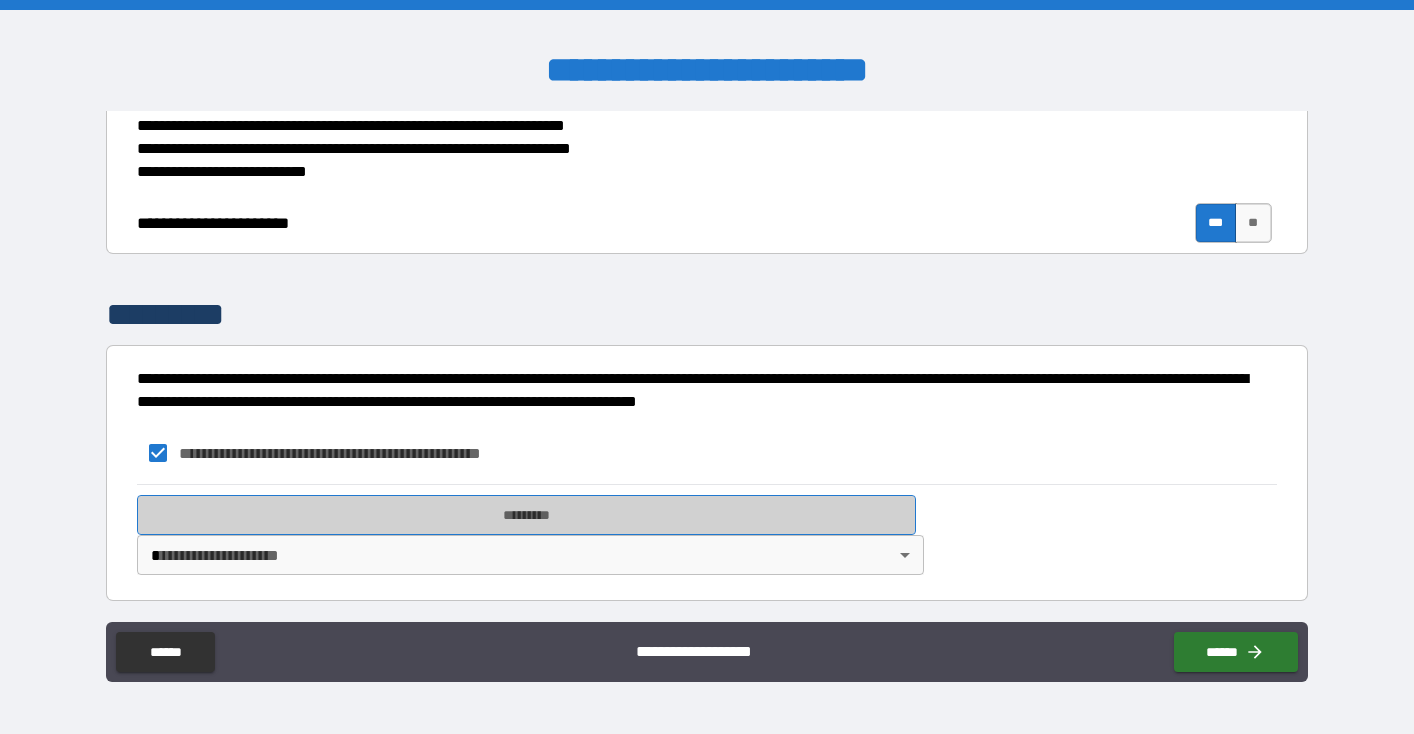 click on "*********" at bounding box center [526, 515] 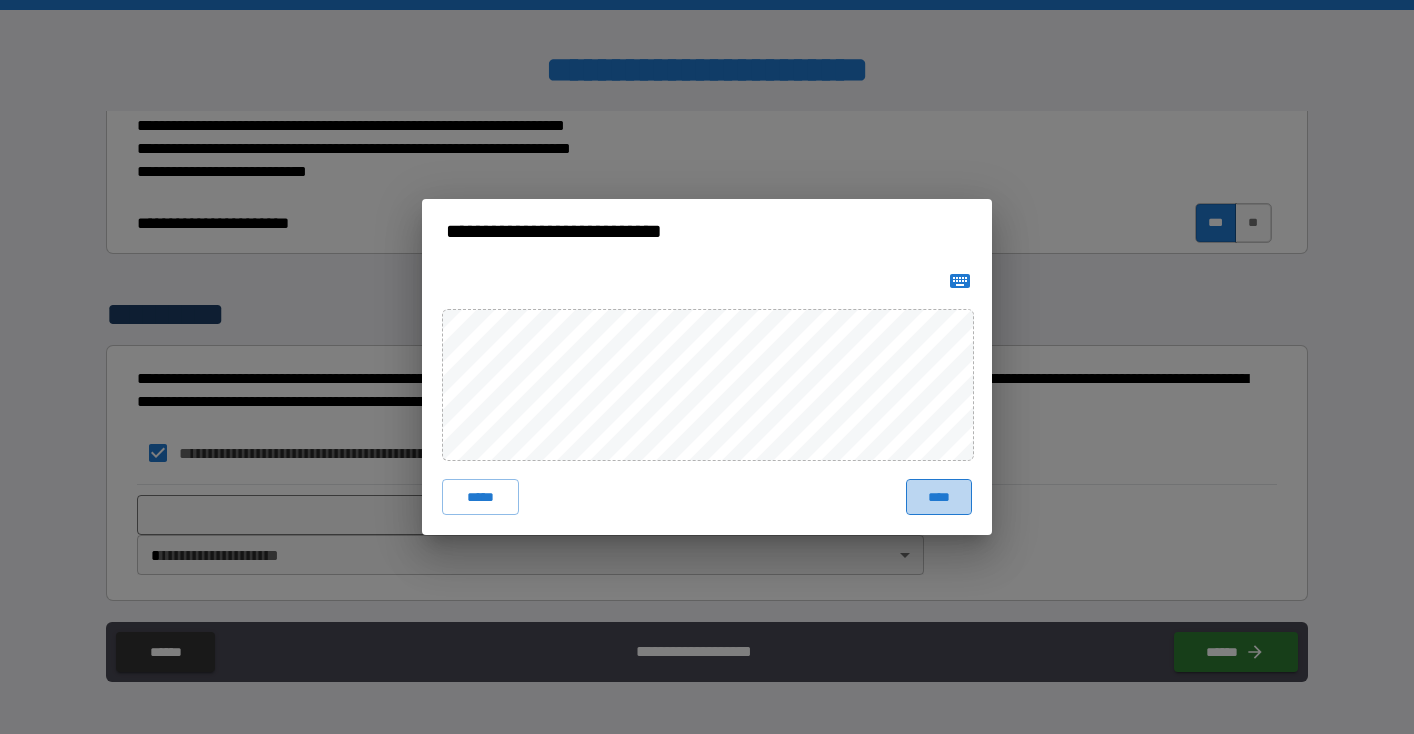 click on "****" at bounding box center (939, 497) 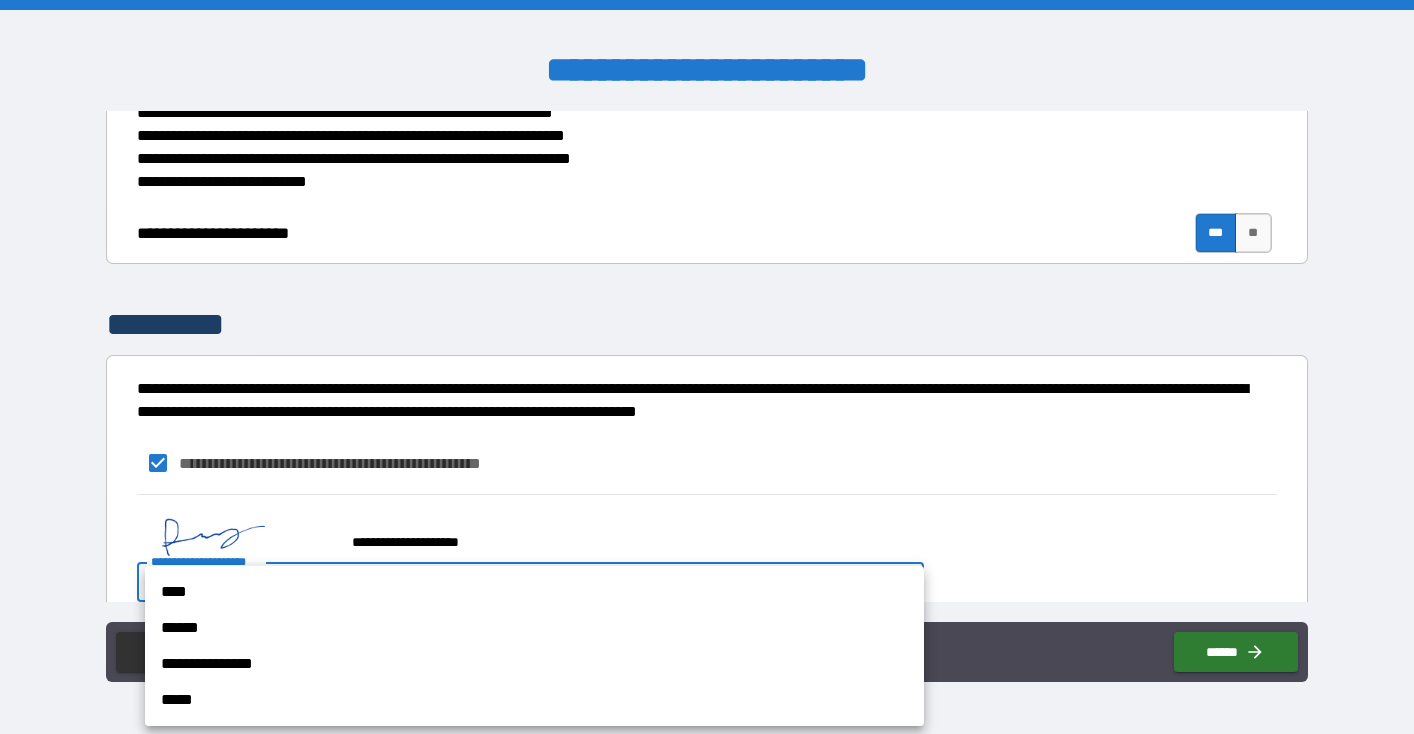 click on "**********" at bounding box center [707, 367] 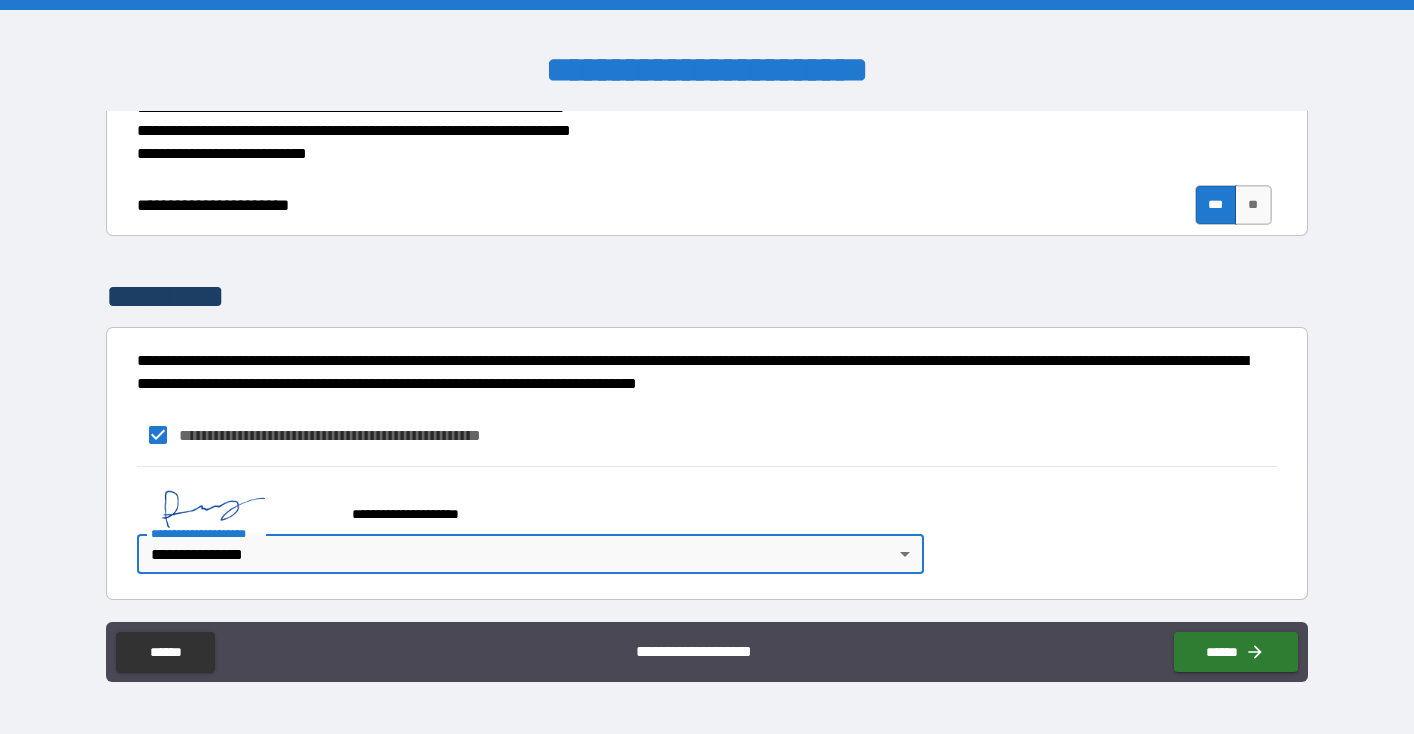 scroll, scrollTop: 244, scrollLeft: 0, axis: vertical 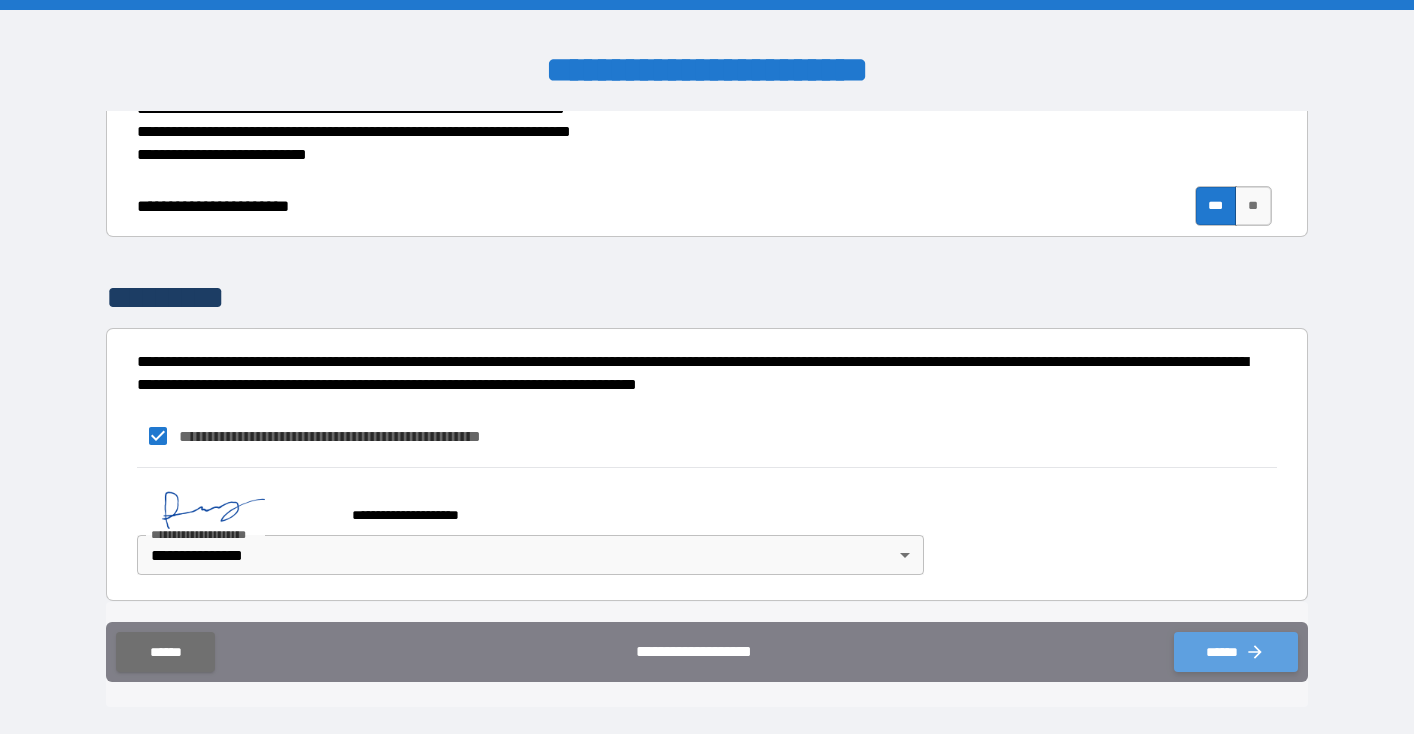 click on "******" at bounding box center (1236, 652) 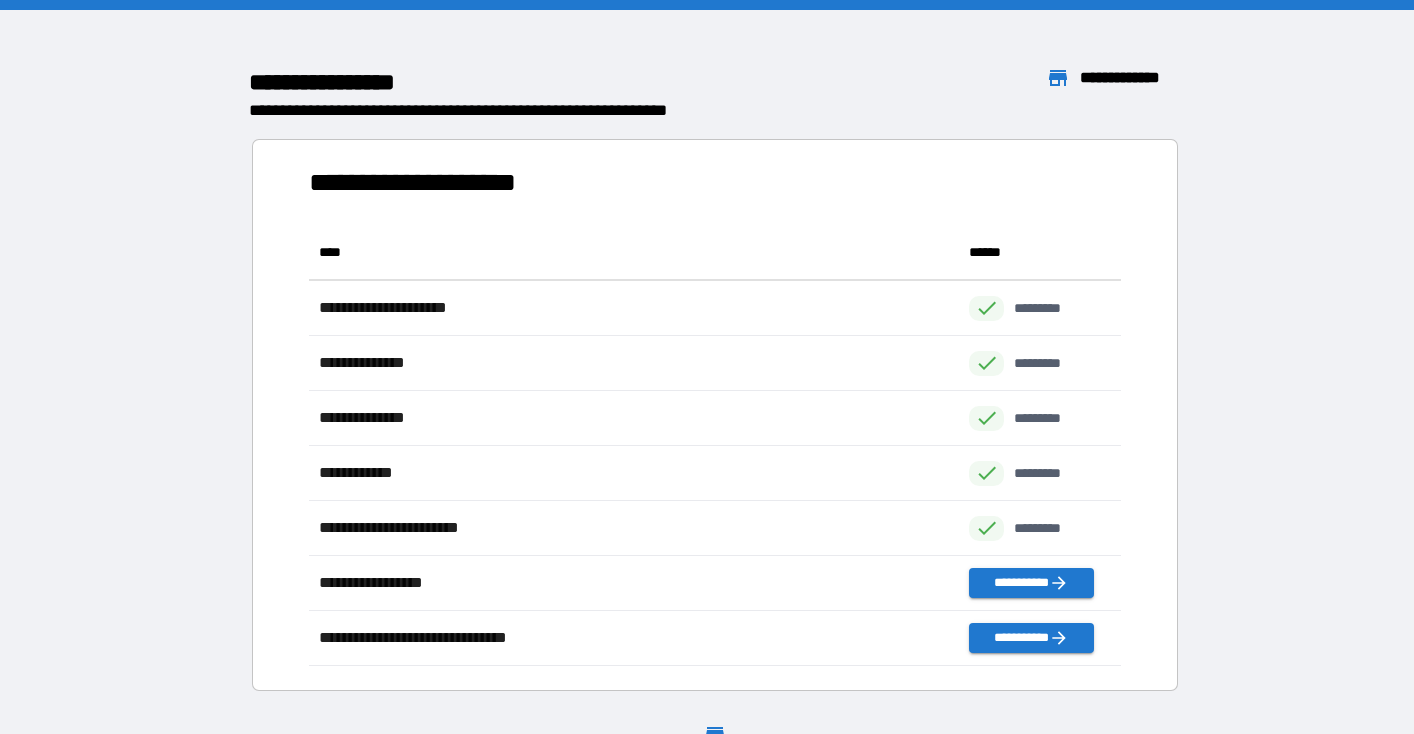 scroll, scrollTop: 1, scrollLeft: 1, axis: both 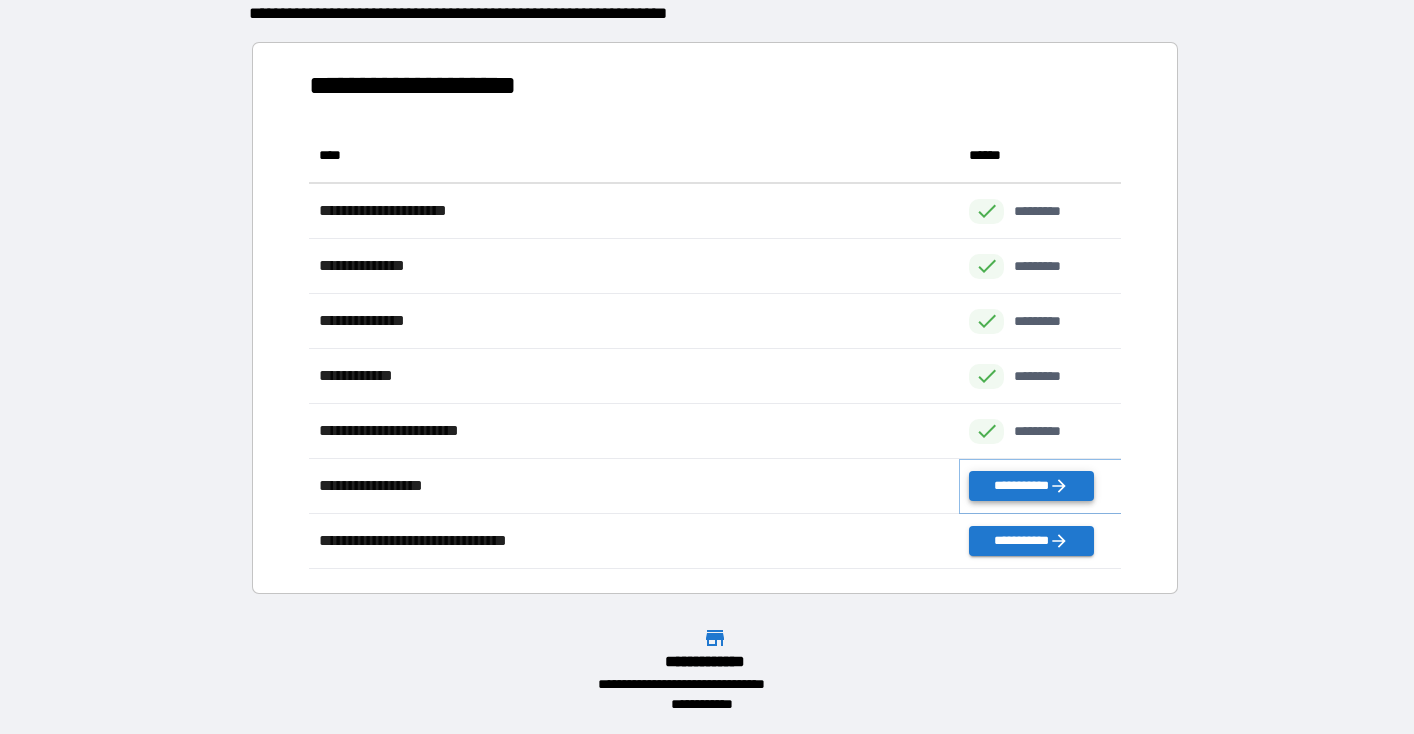 click on "**********" at bounding box center [1031, 486] 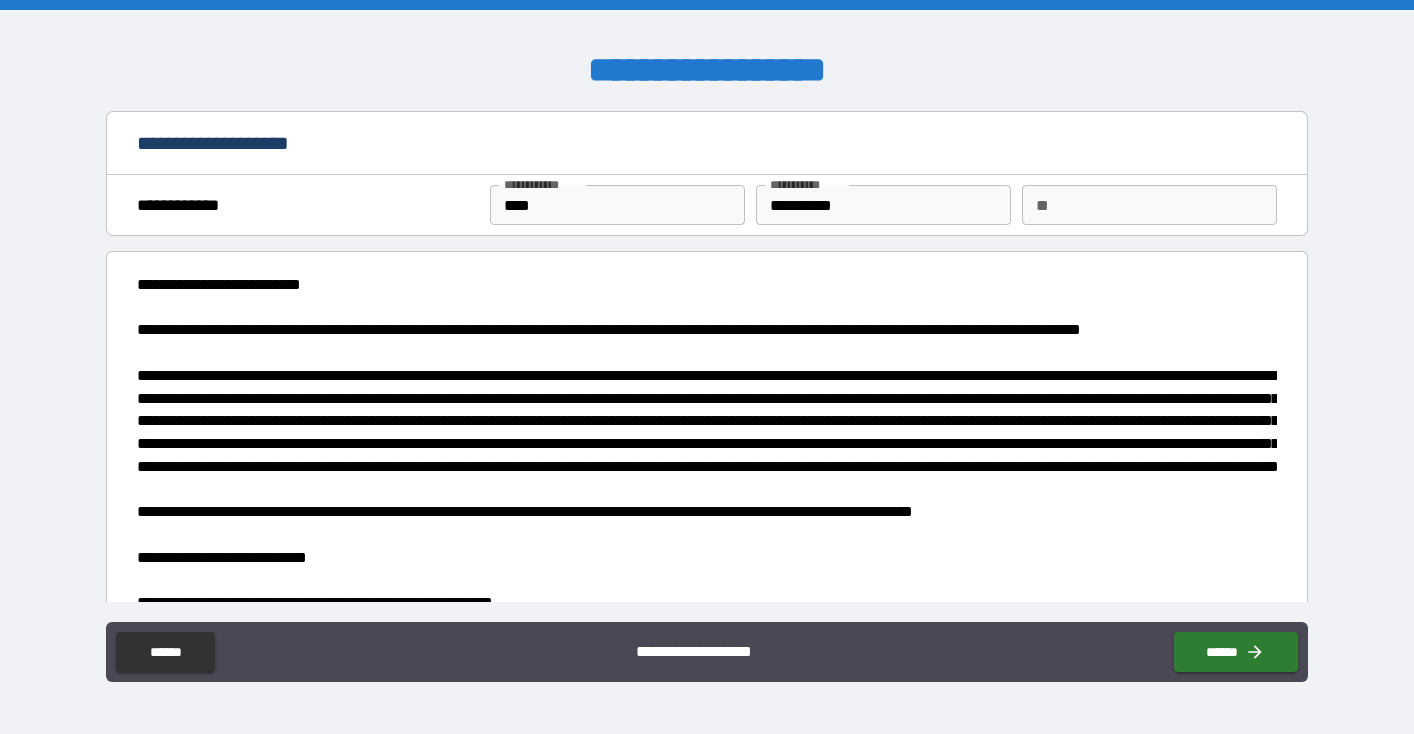 click on "**********" at bounding box center [707, 210] 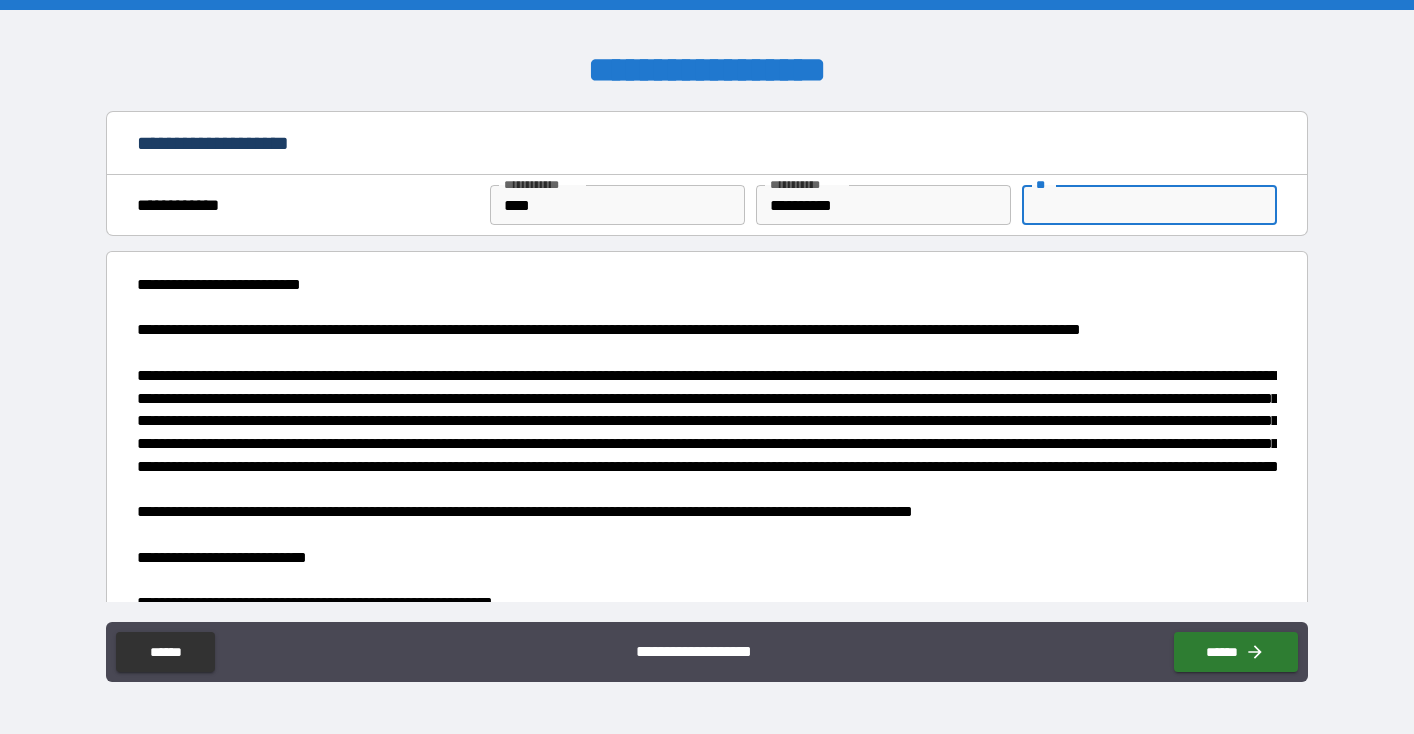 click on "**" at bounding box center (1149, 205) 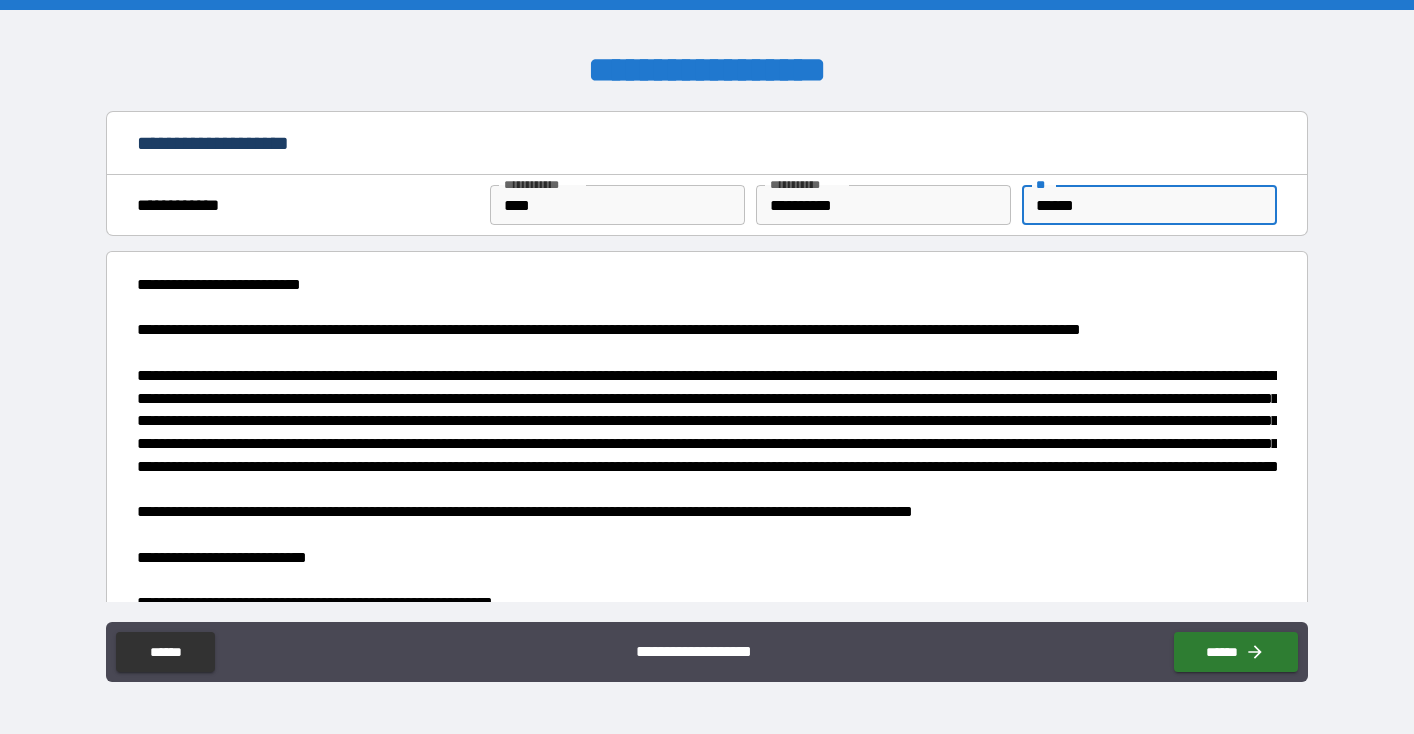 type on "******" 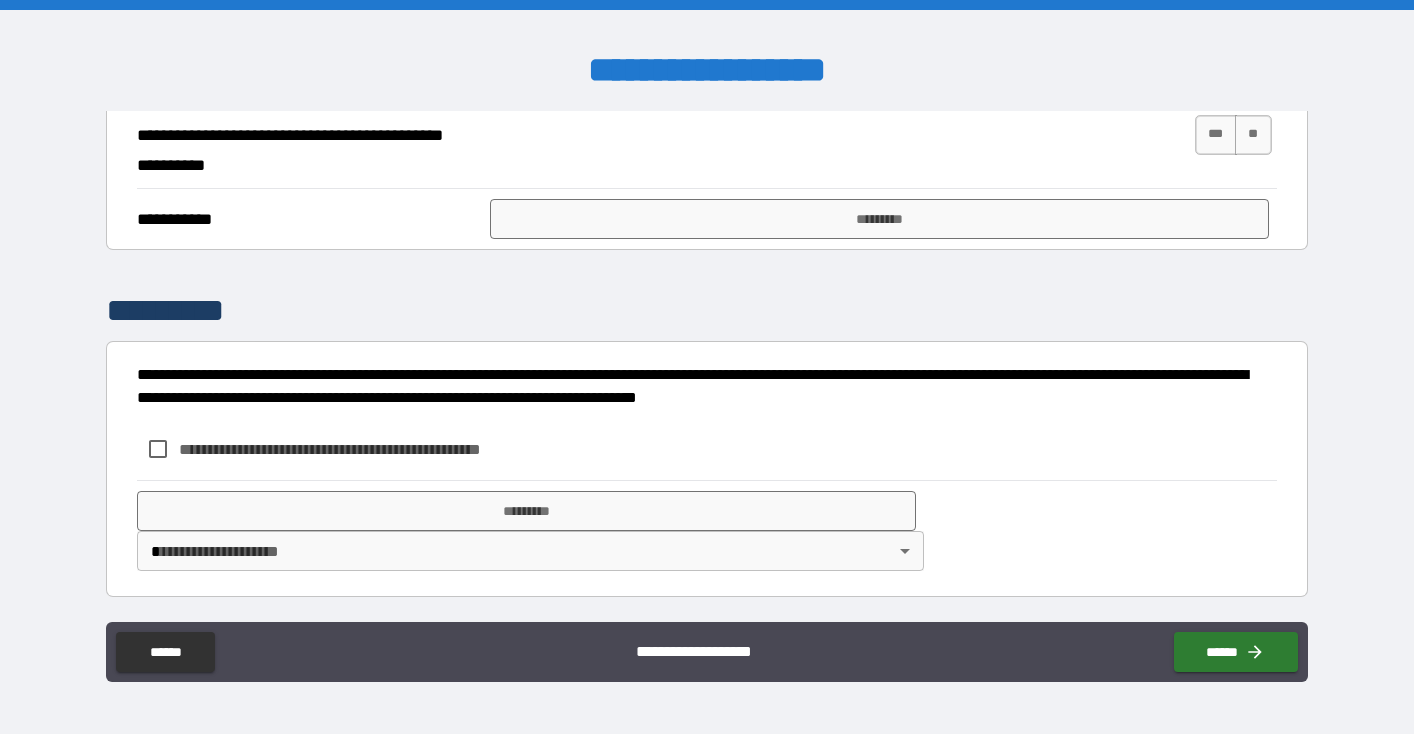 scroll, scrollTop: 2440, scrollLeft: 0, axis: vertical 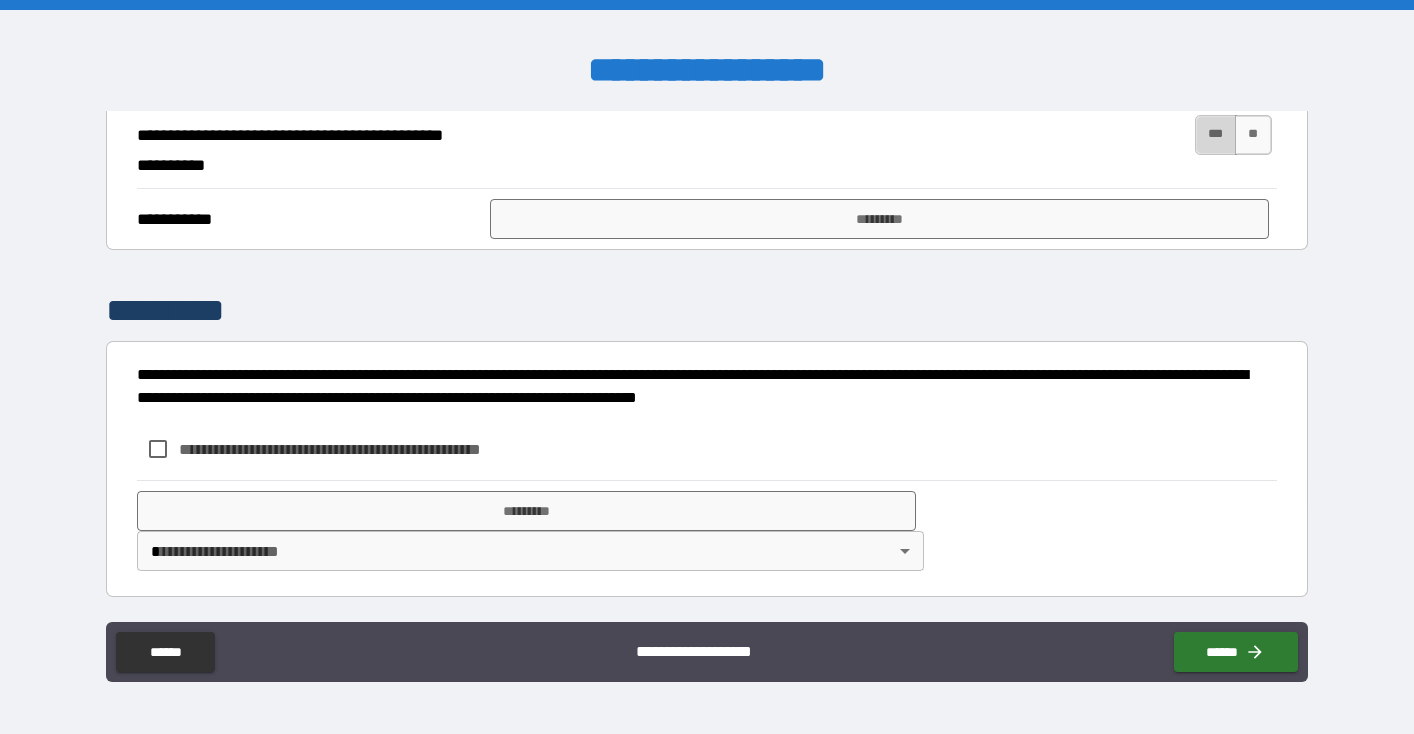 click on "***" at bounding box center [1216, 135] 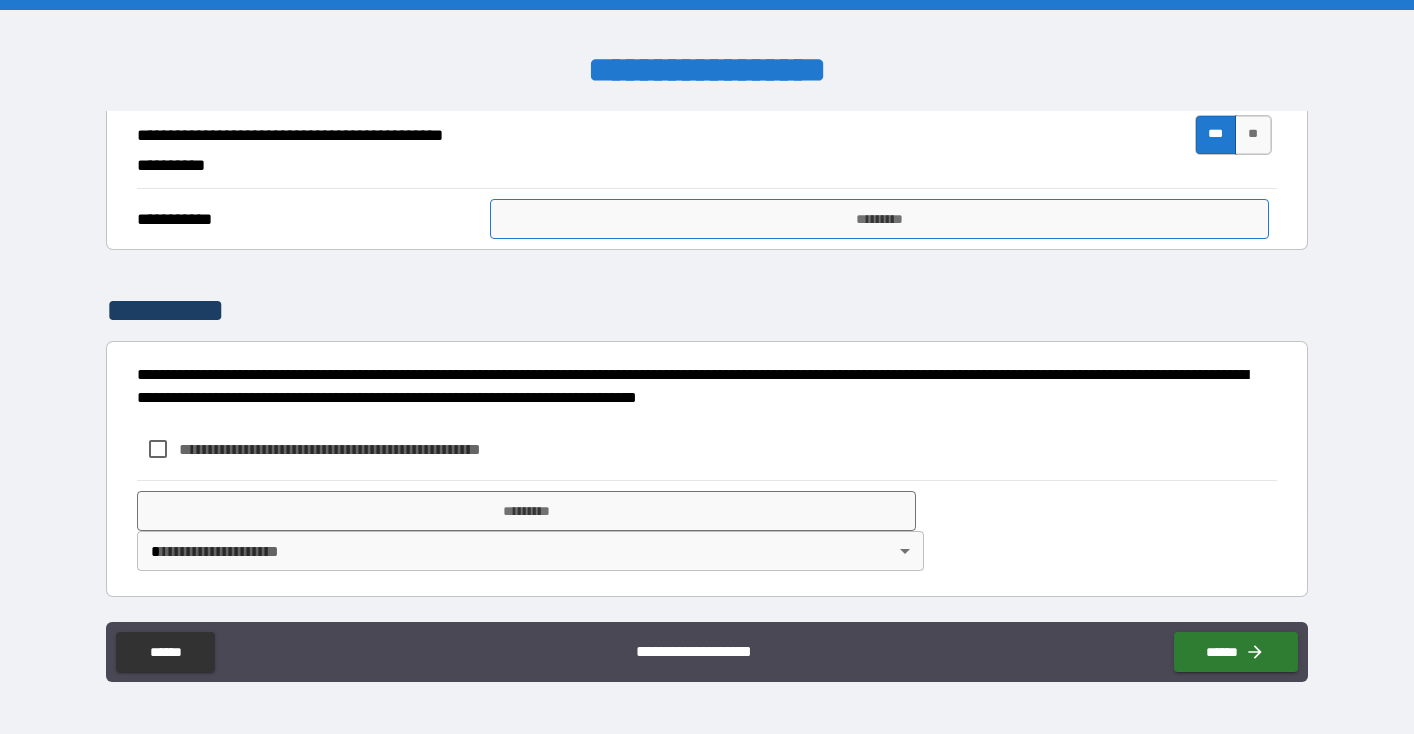 click on "*********" at bounding box center [879, 219] 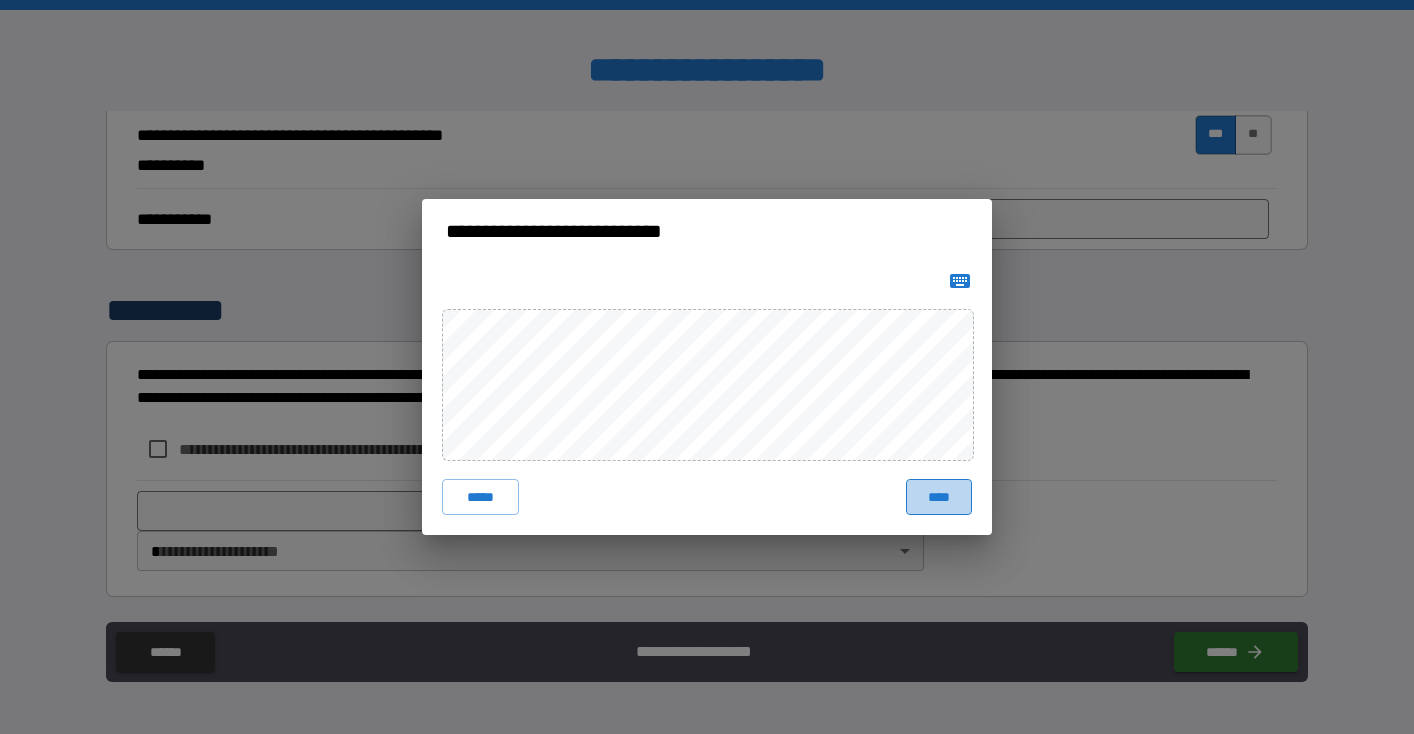 click on "****" at bounding box center [939, 497] 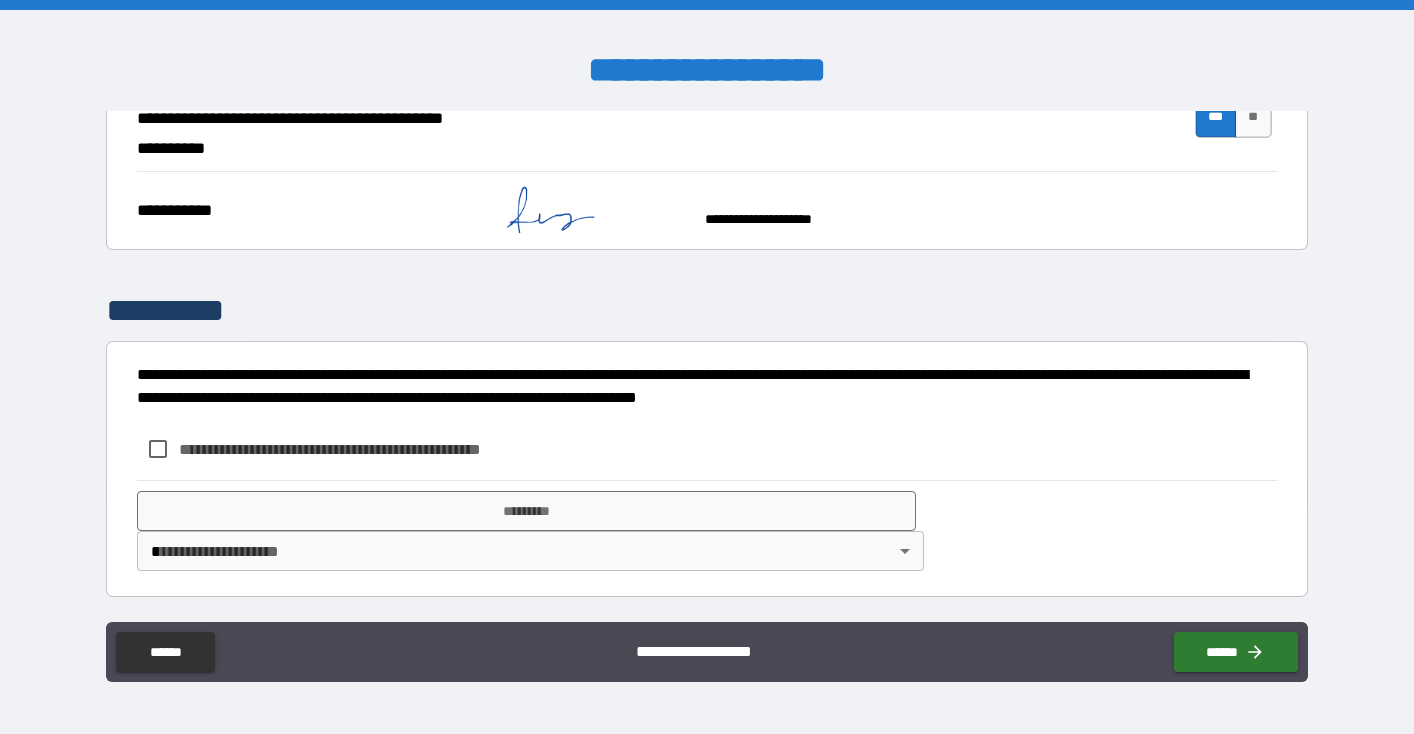 scroll, scrollTop: 2640, scrollLeft: 0, axis: vertical 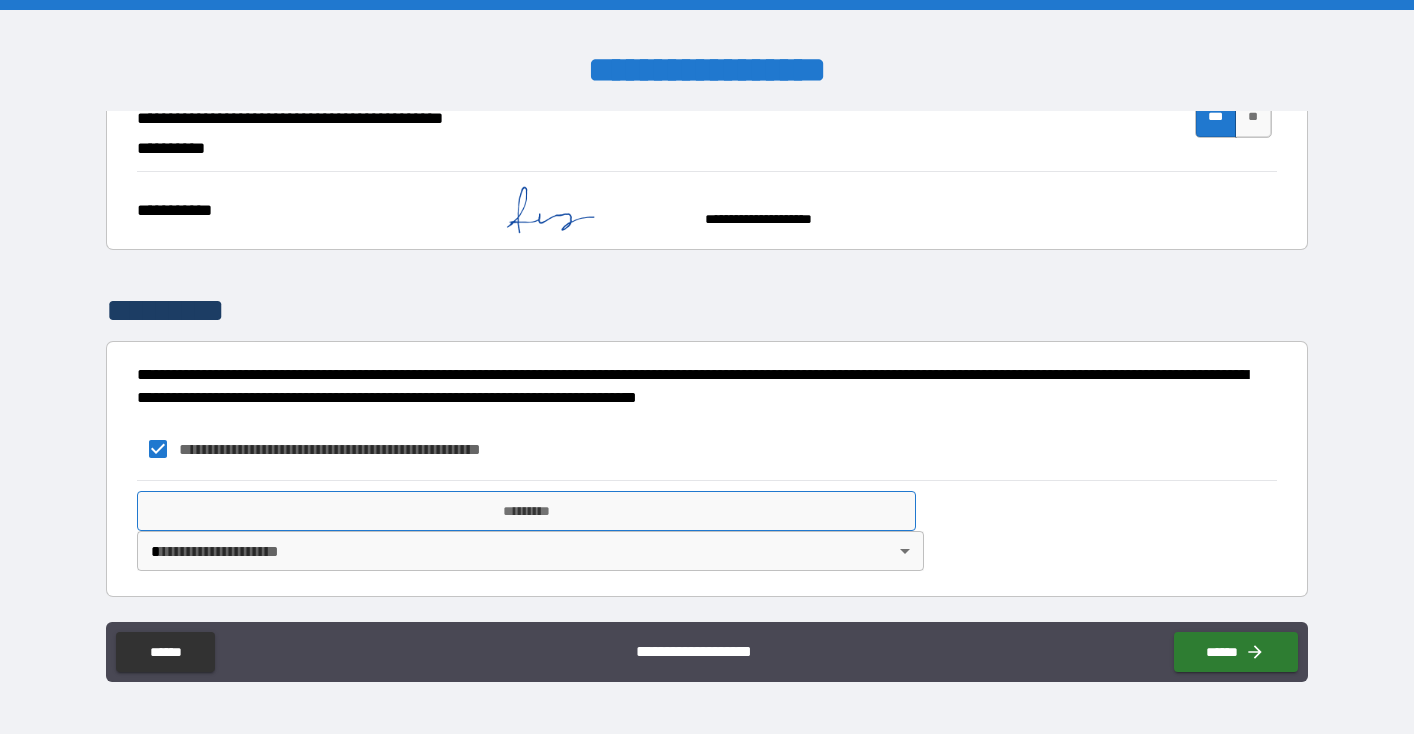 click on "*********" at bounding box center (526, 511) 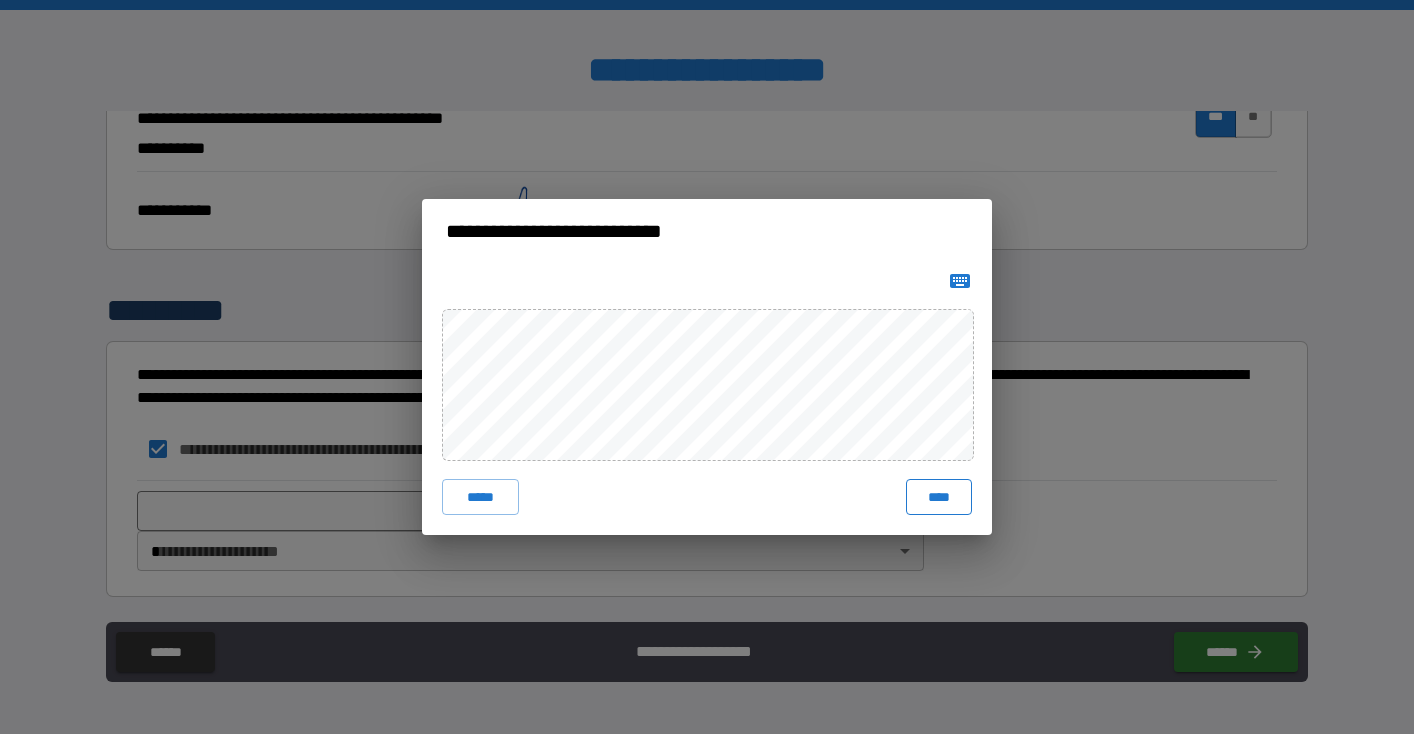 click on "****" at bounding box center (939, 497) 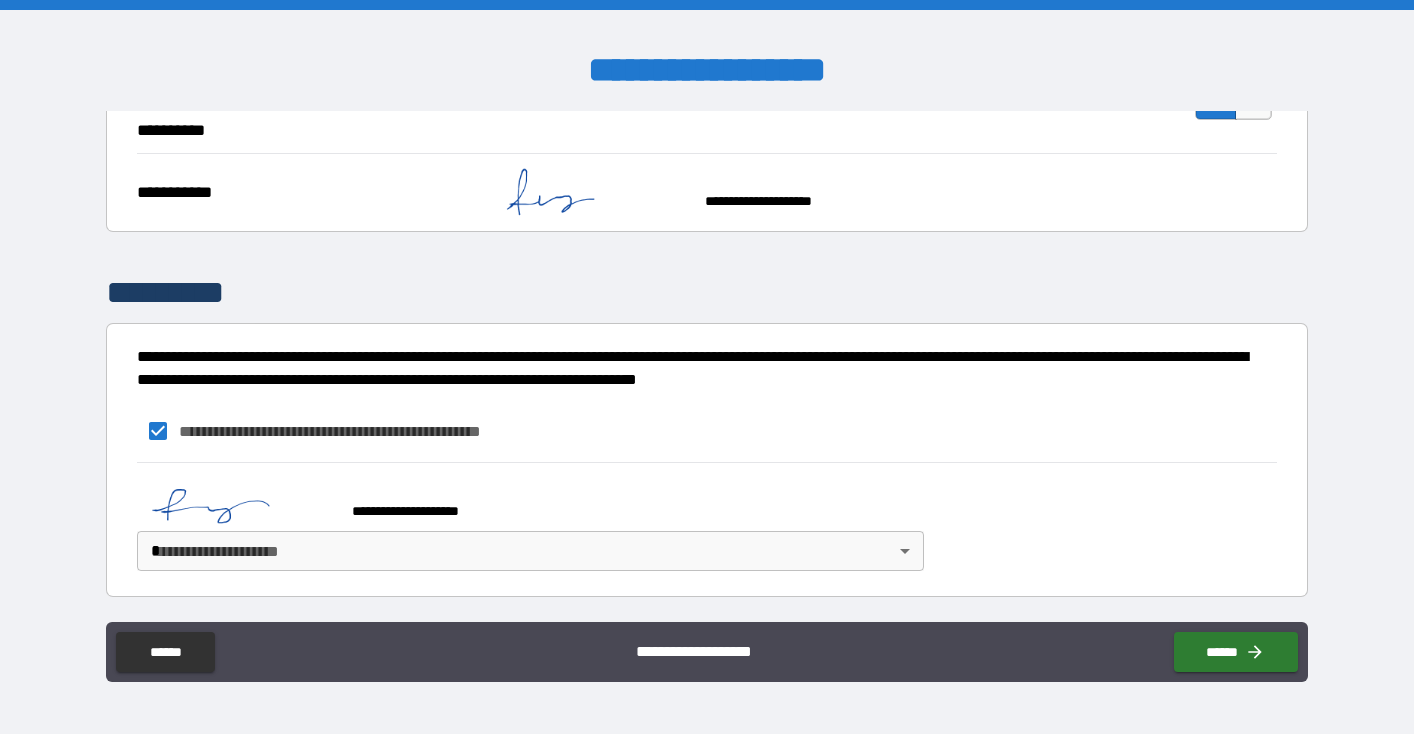 scroll, scrollTop: 2657, scrollLeft: 0, axis: vertical 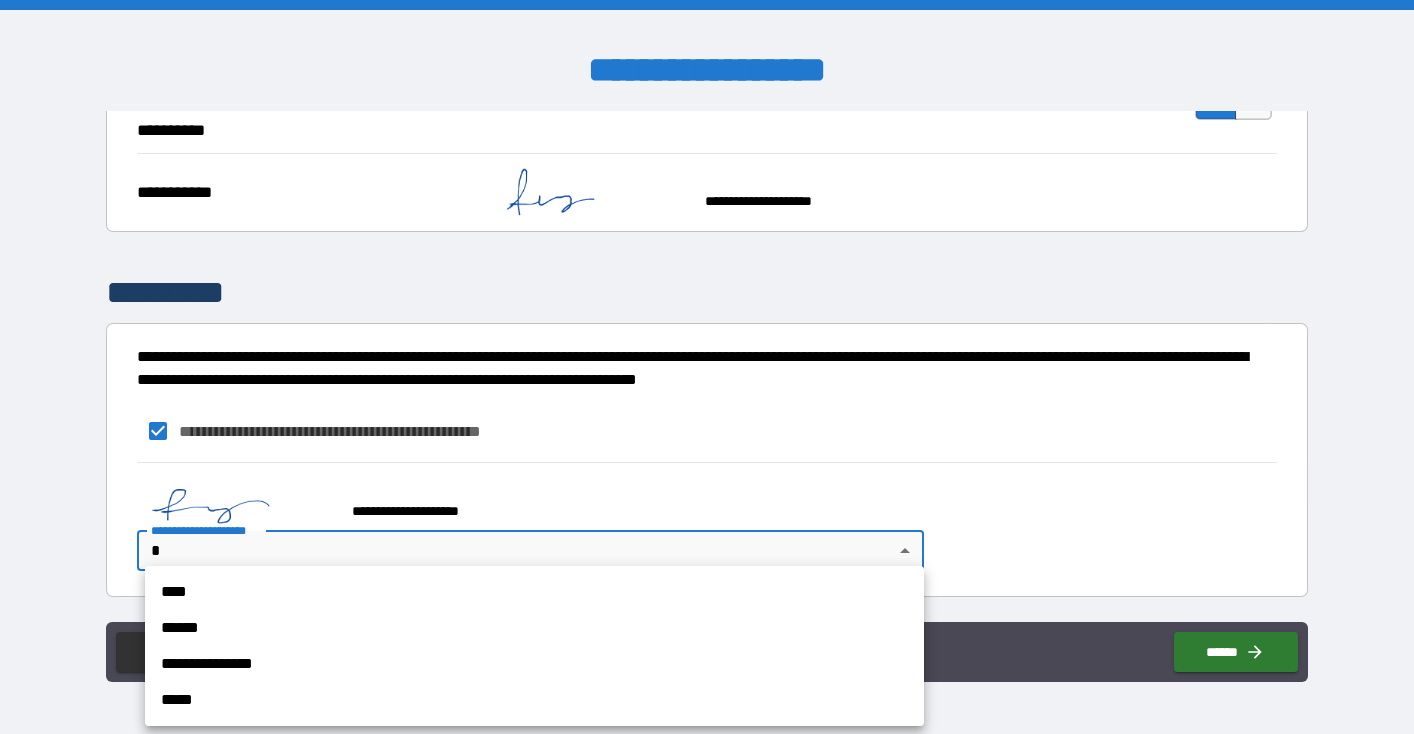 click on "**********" at bounding box center (534, 664) 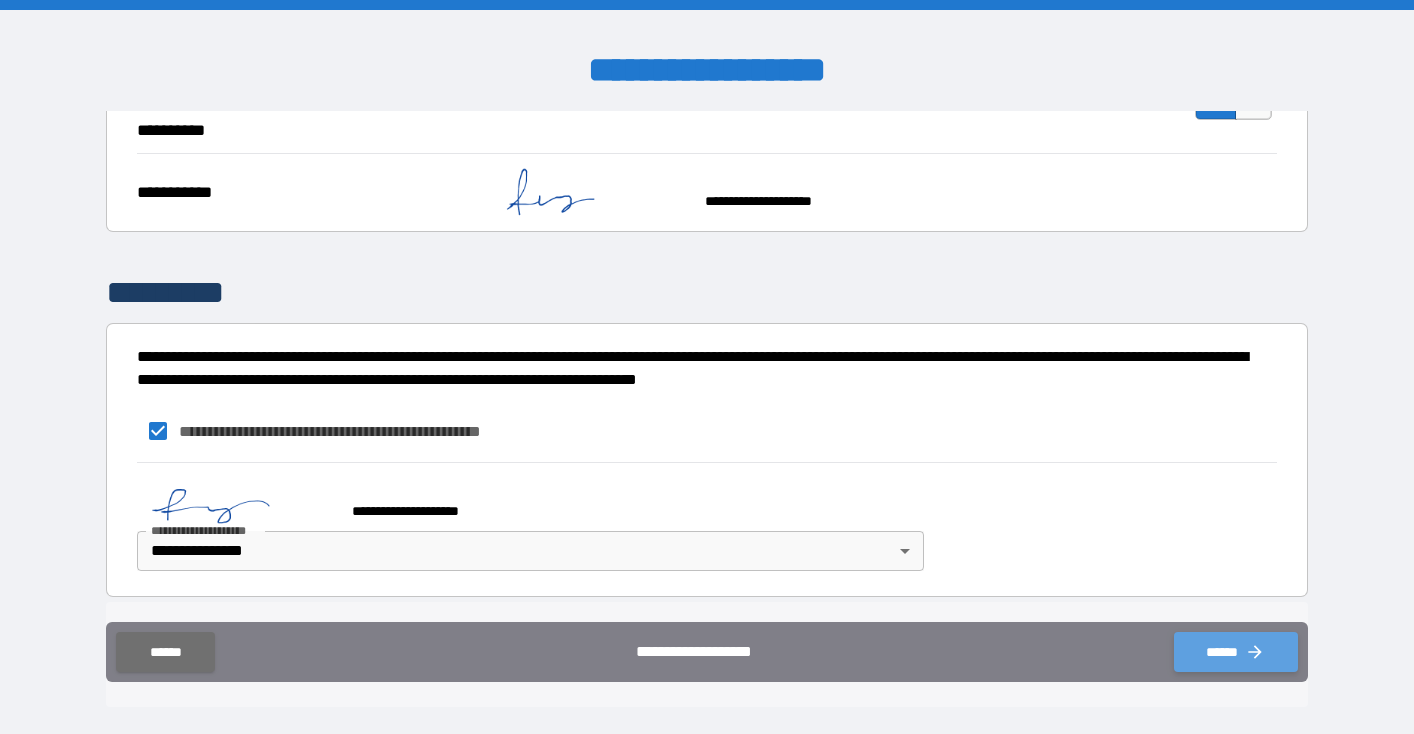 click 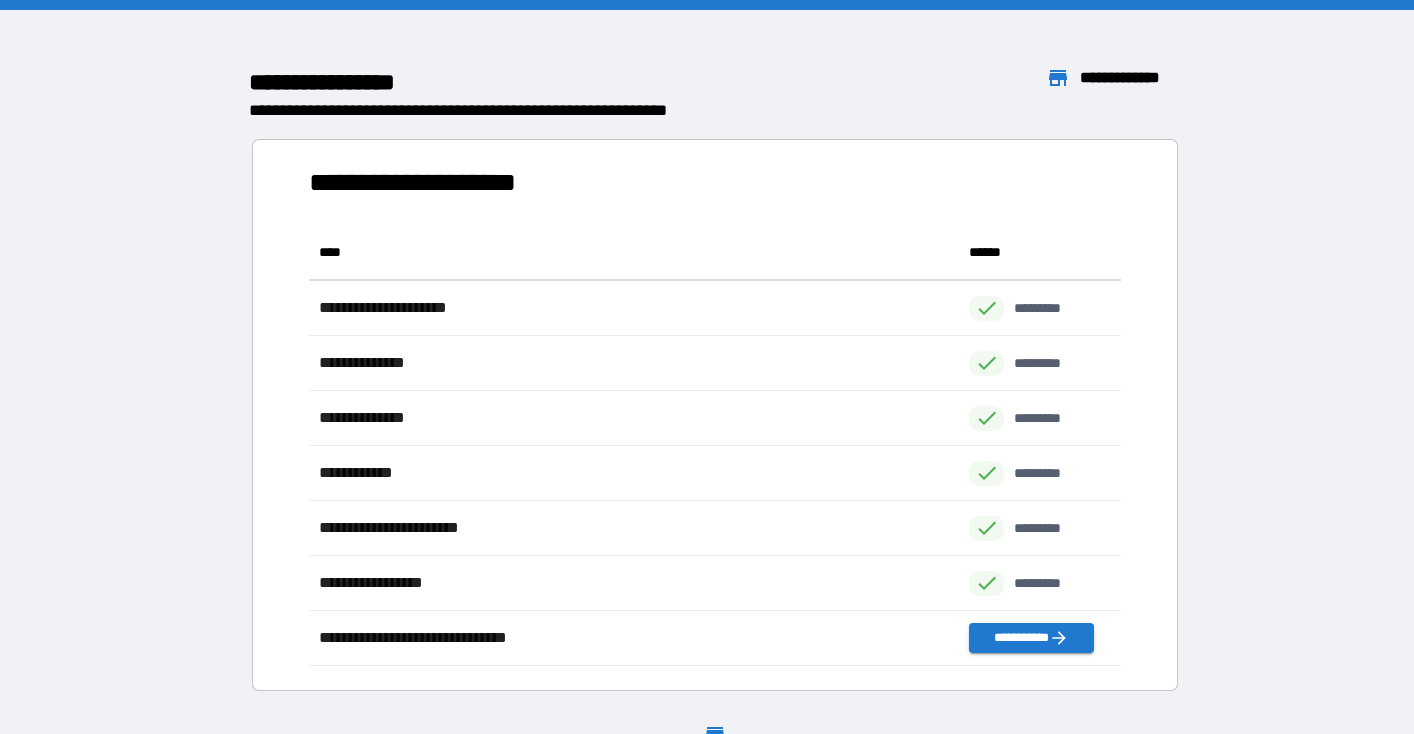 scroll, scrollTop: 1, scrollLeft: 1, axis: both 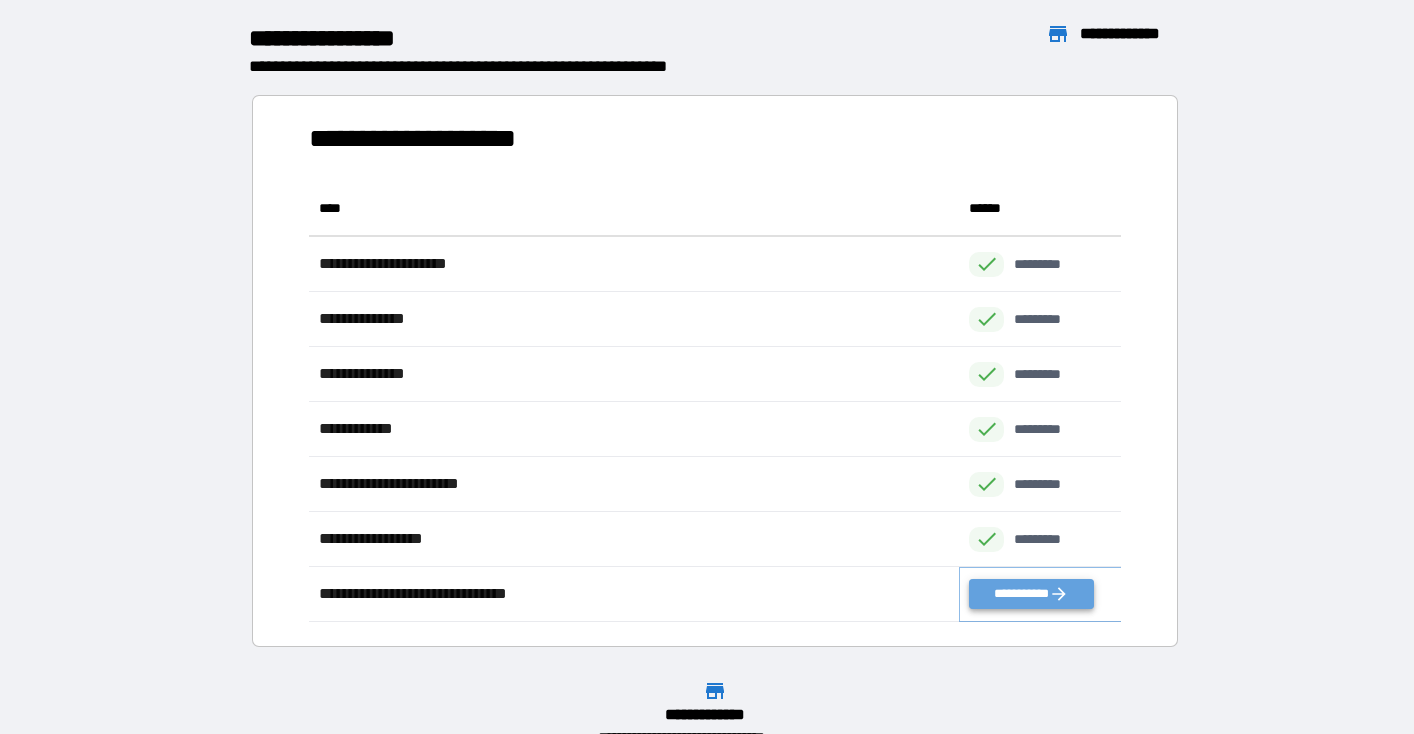 click on "**********" at bounding box center (1031, 594) 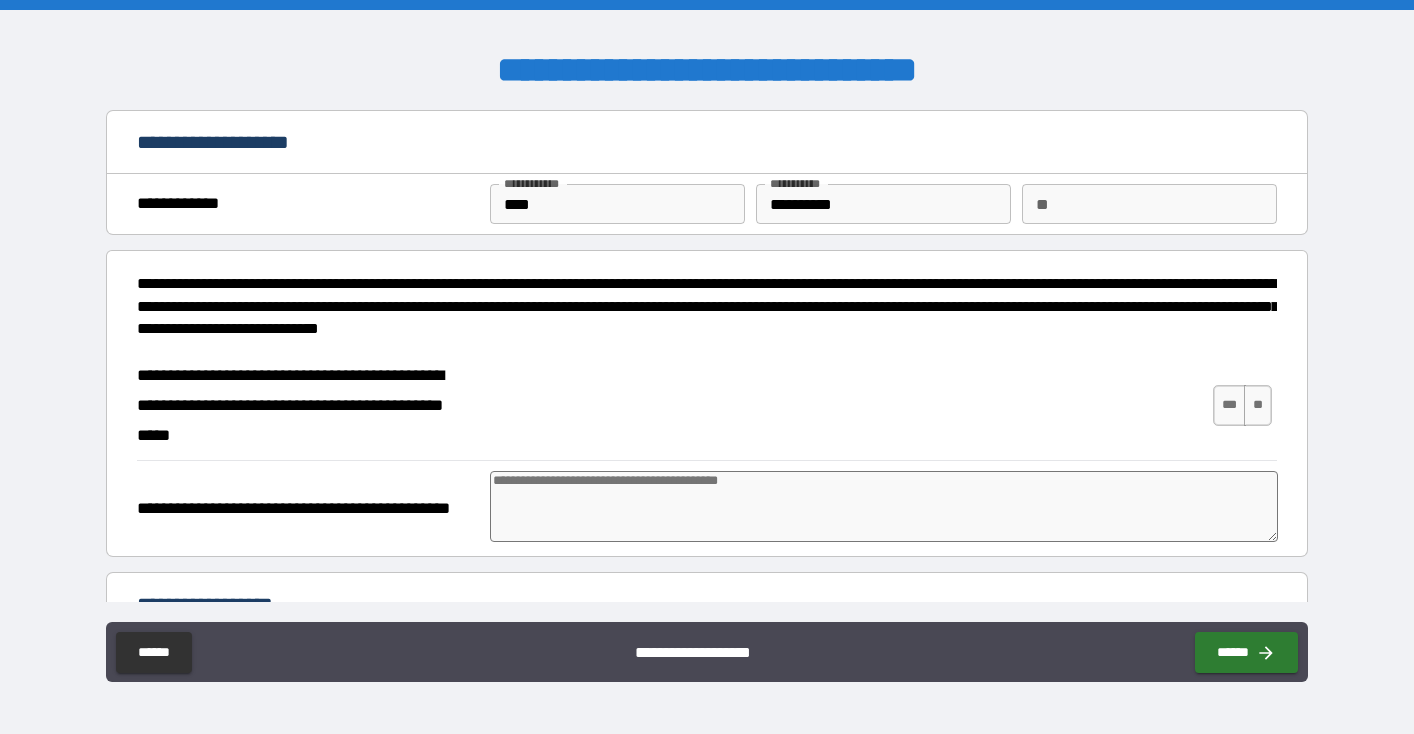 type on "*" 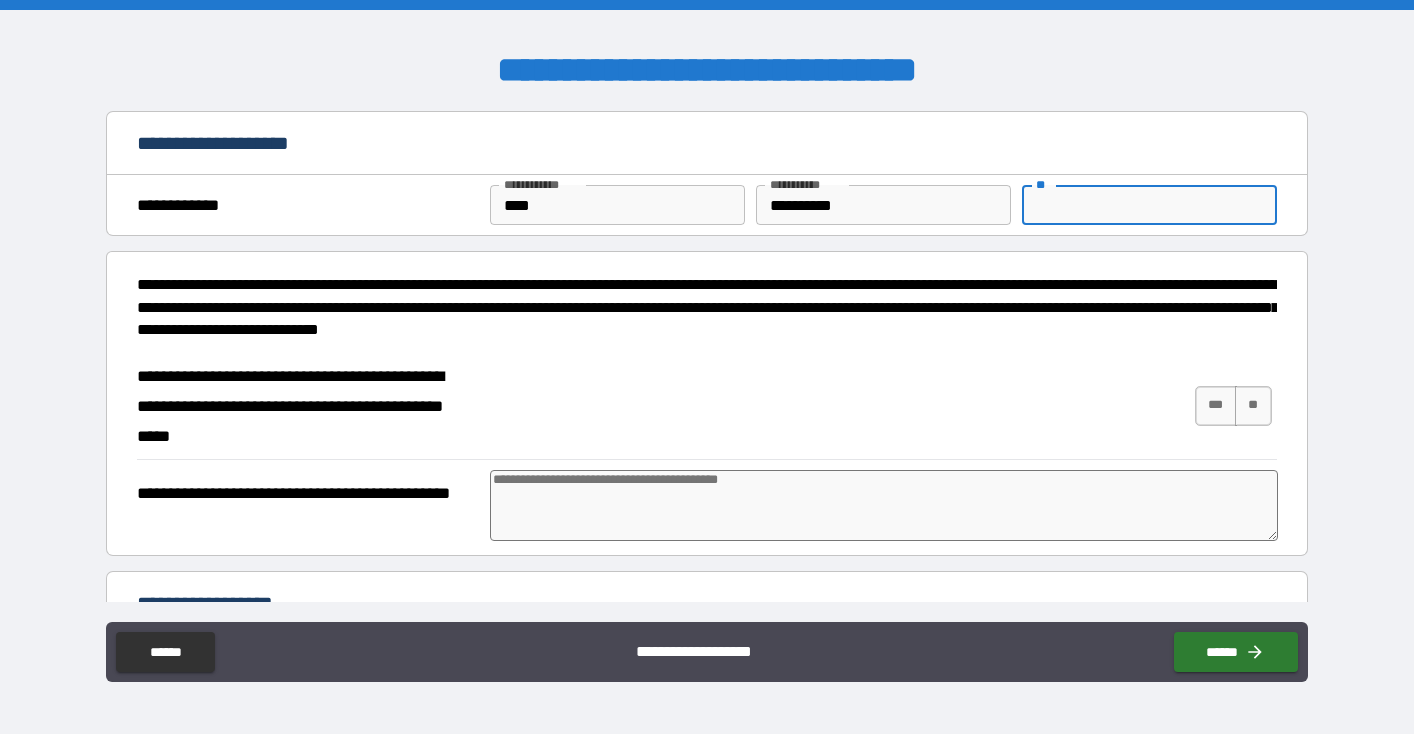 click on "**" at bounding box center [1149, 205] 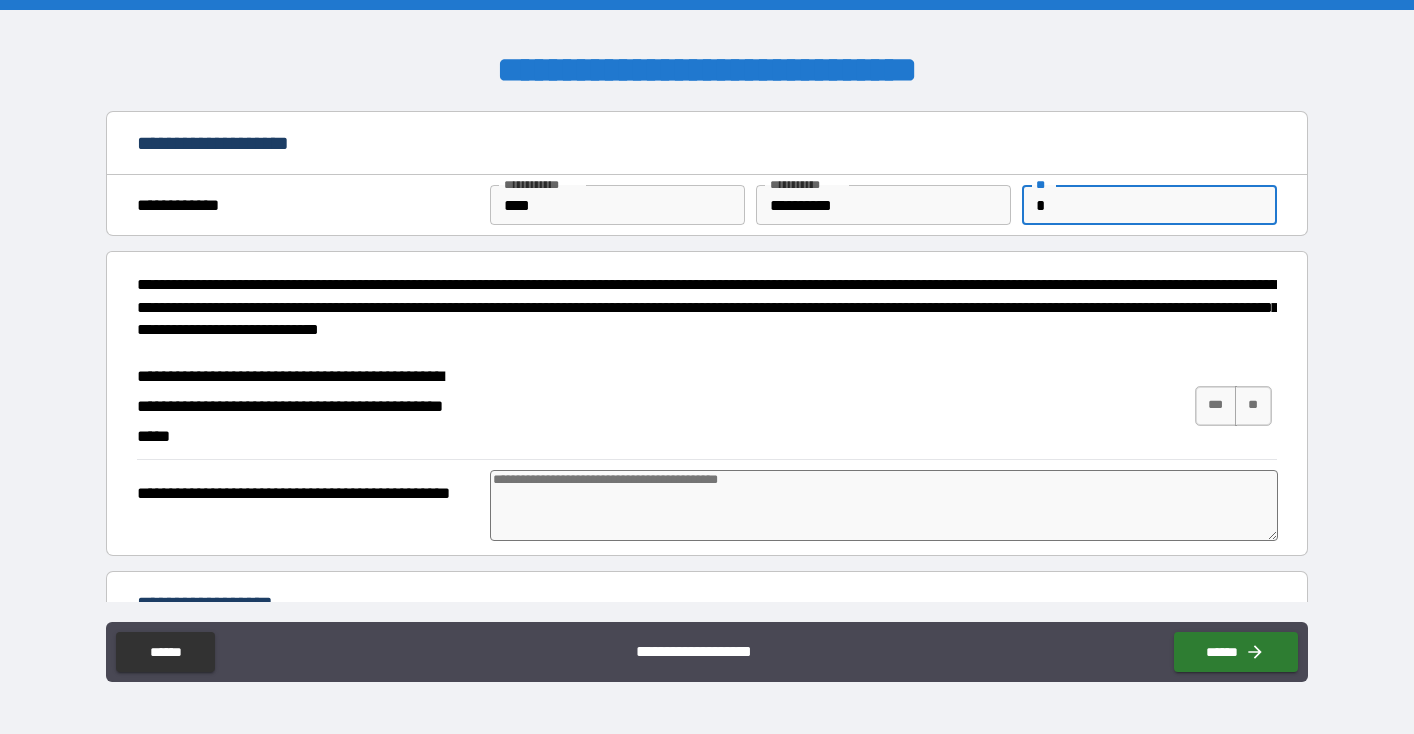type on "**" 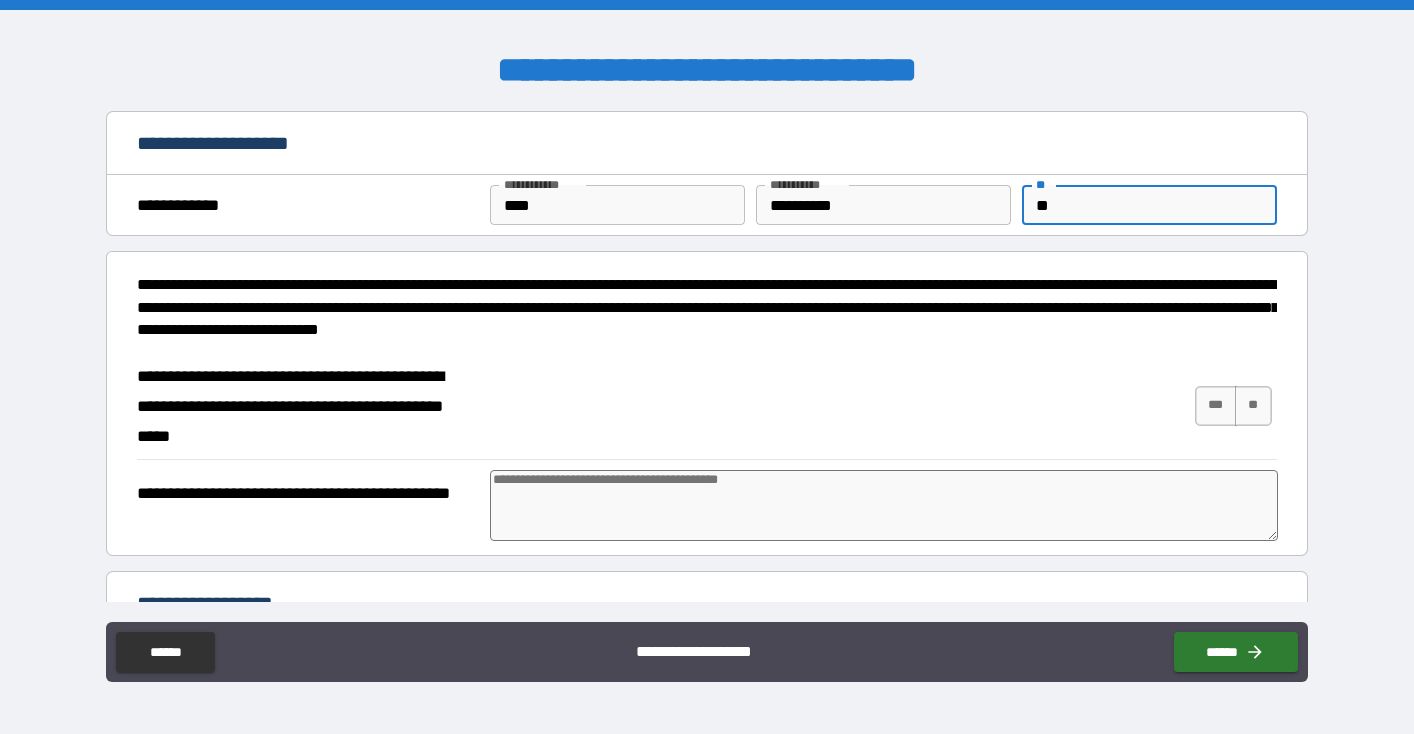 type on "*" 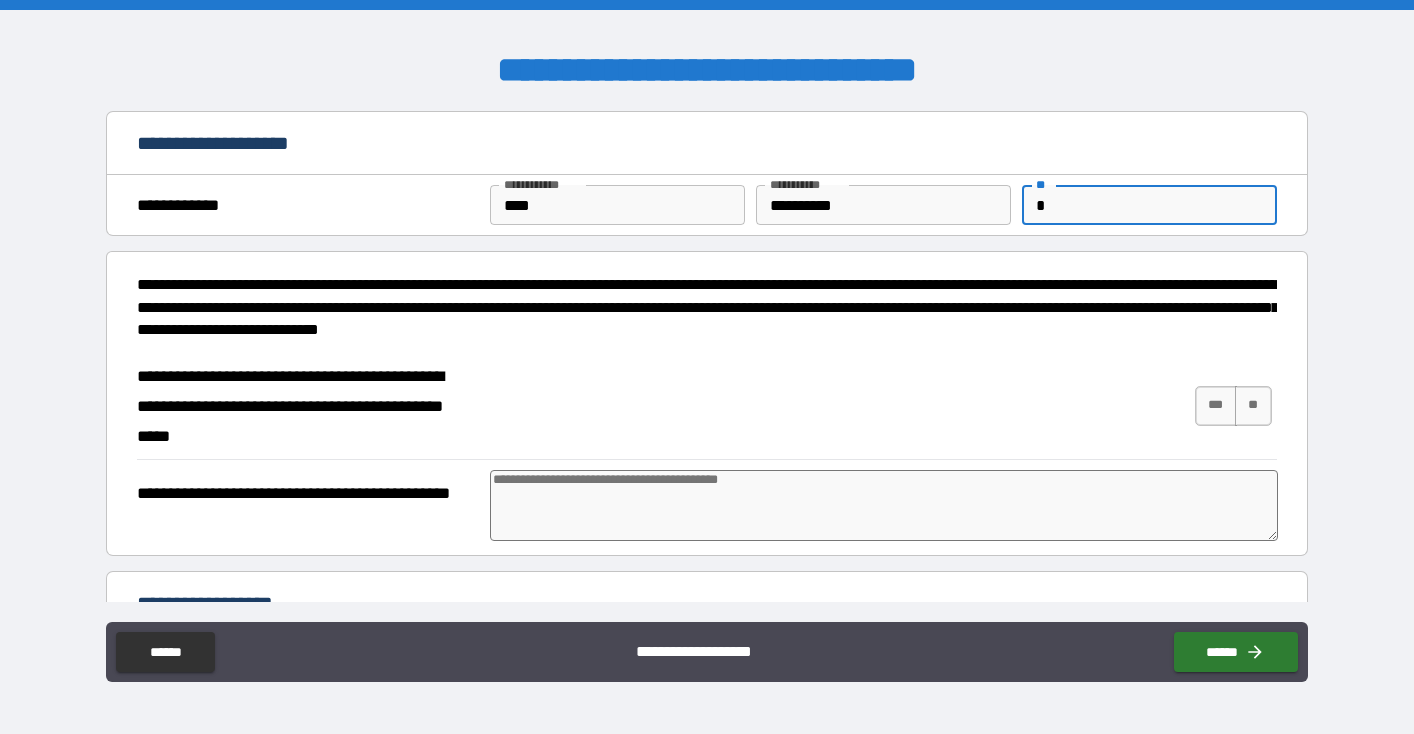 type on "*" 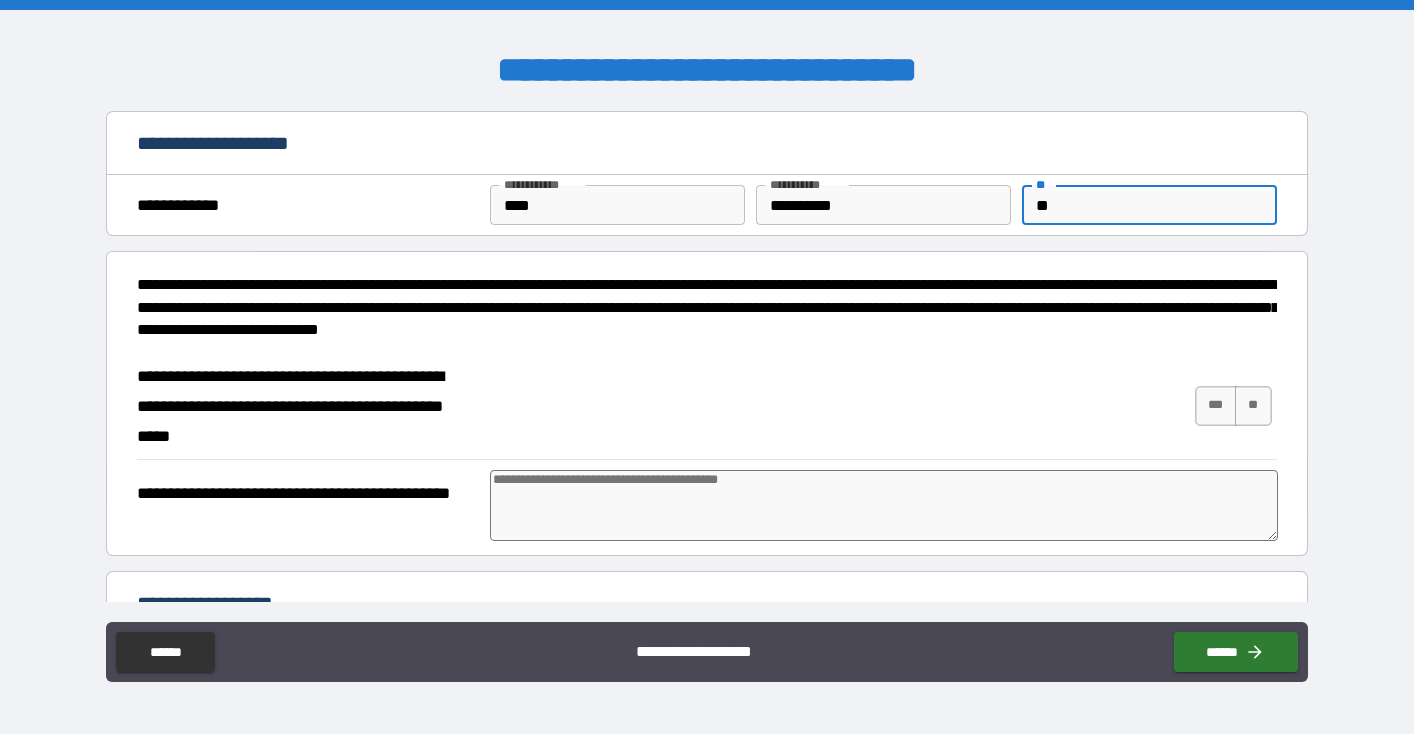 type on "*" 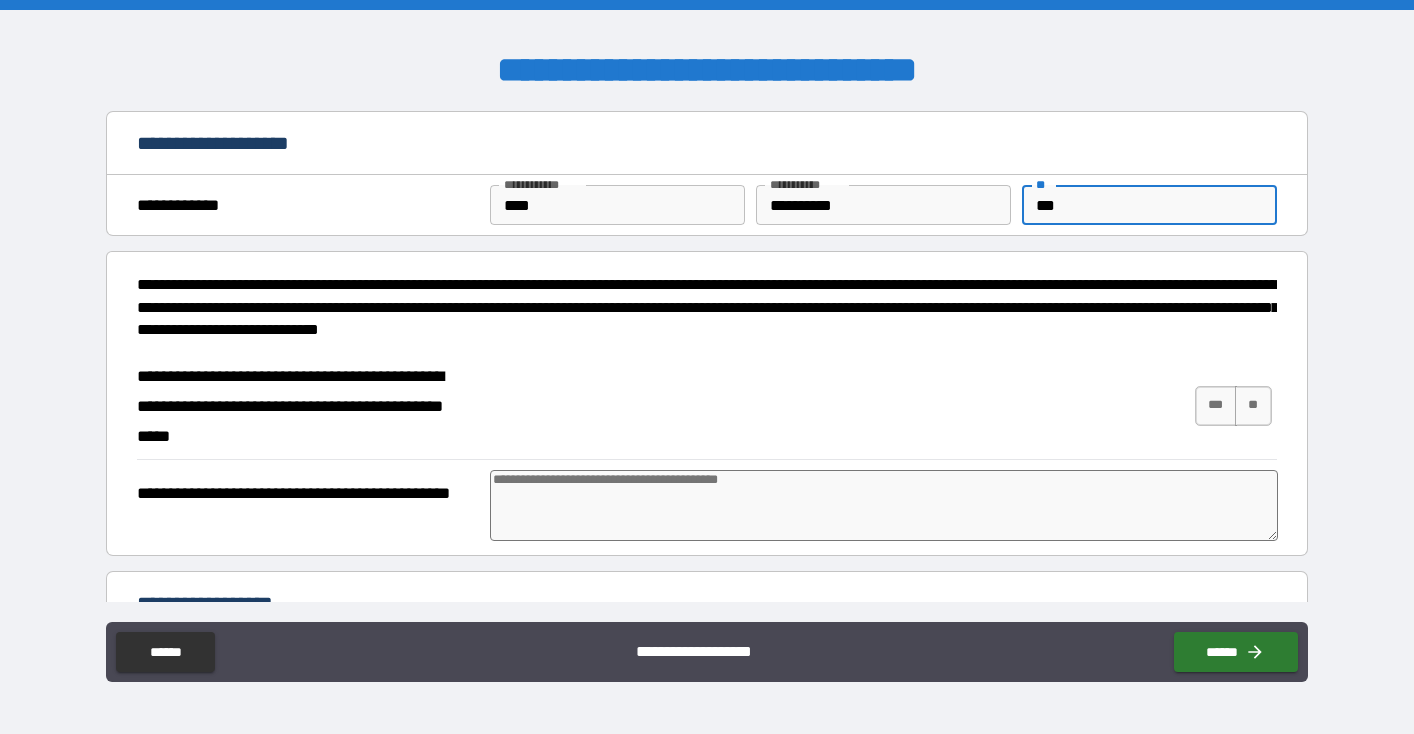 type on "****" 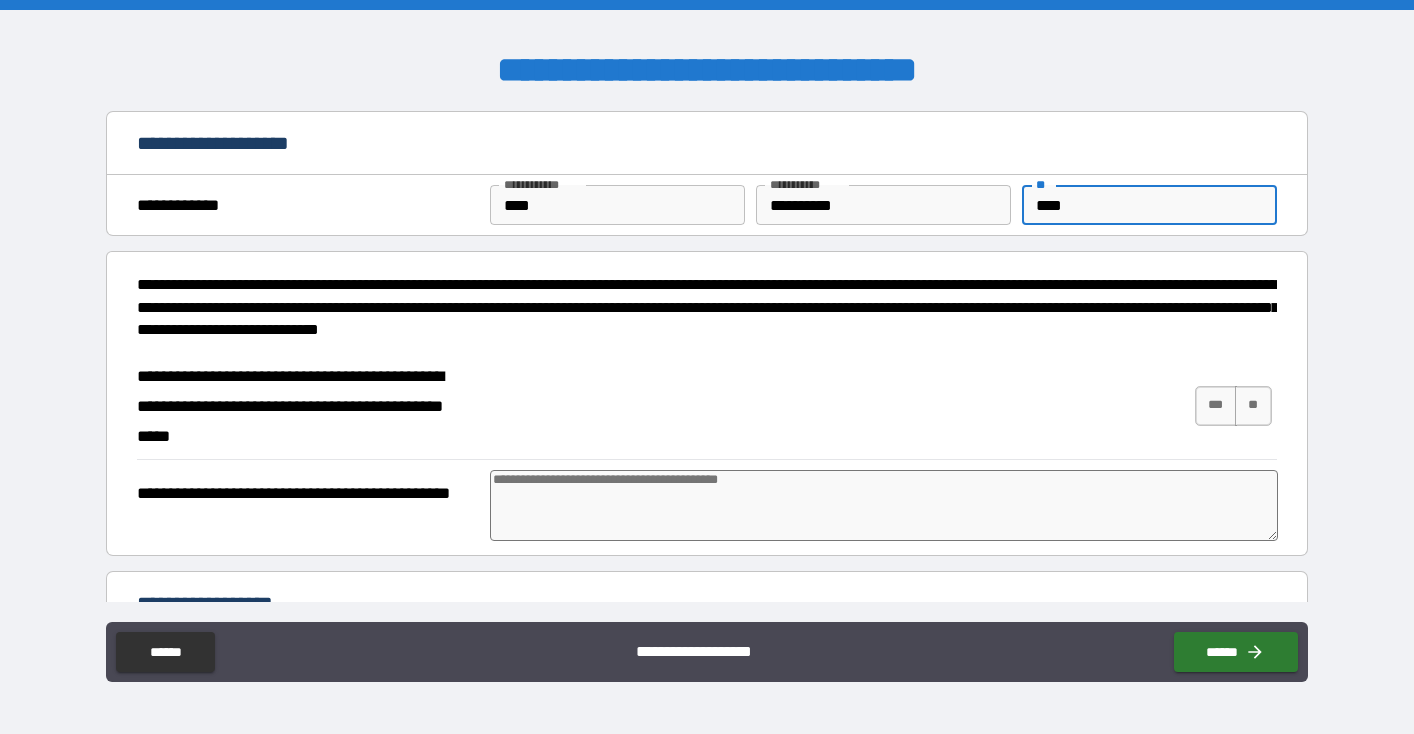 type on "*****" 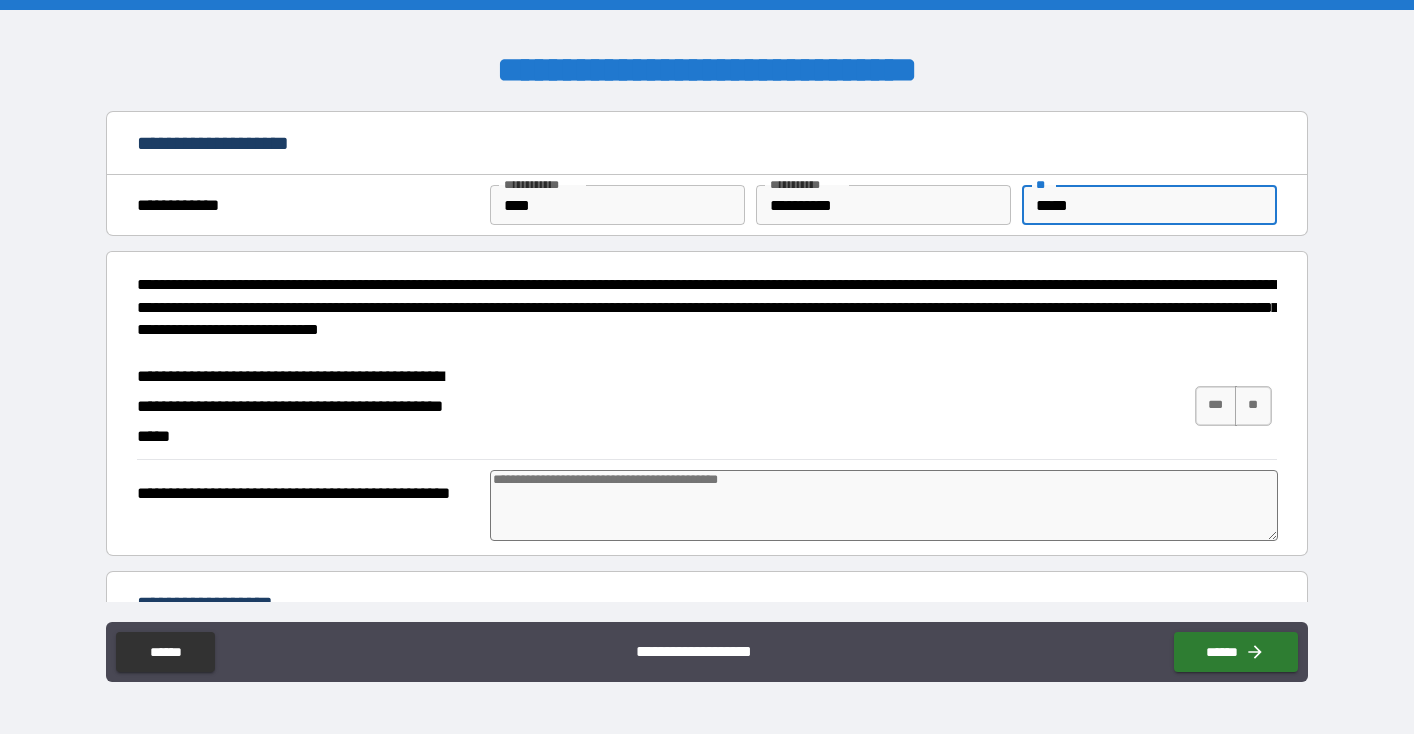 type on "******" 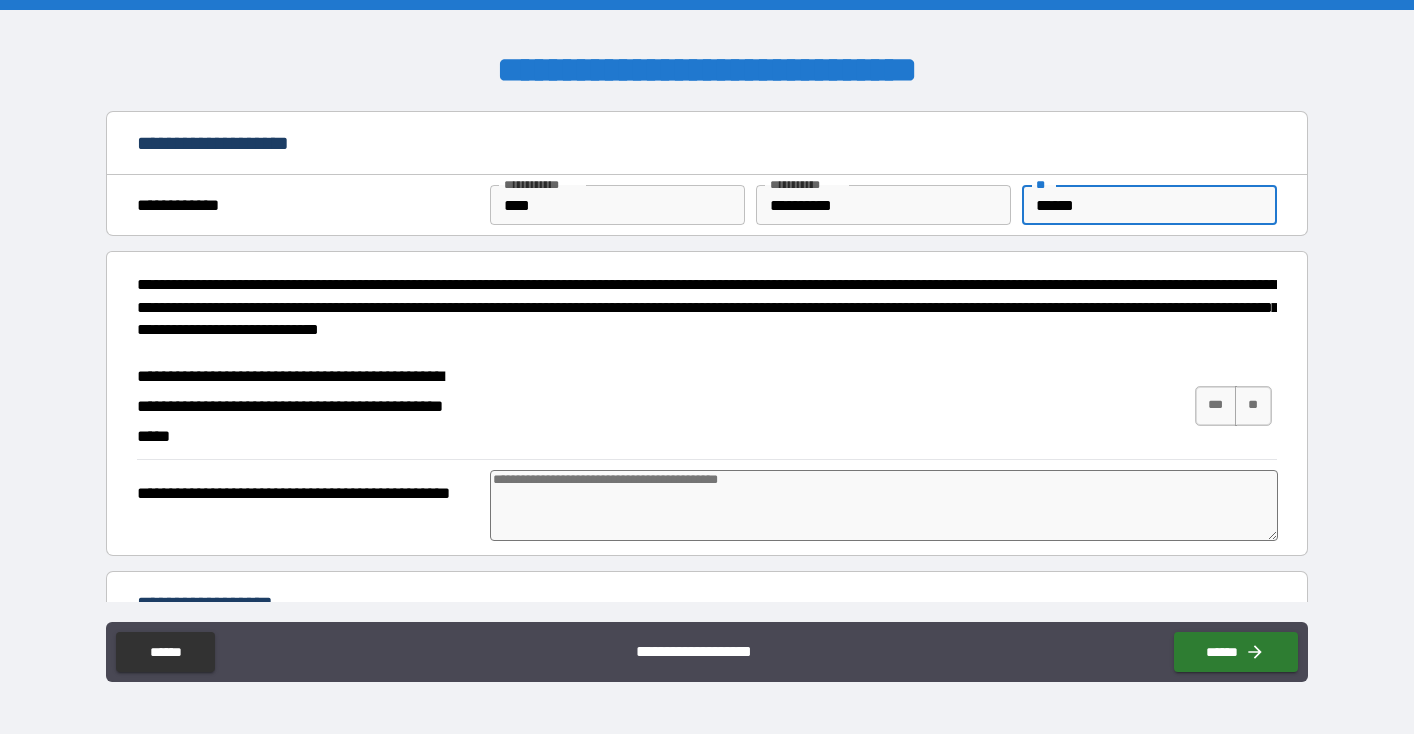 type on "*" 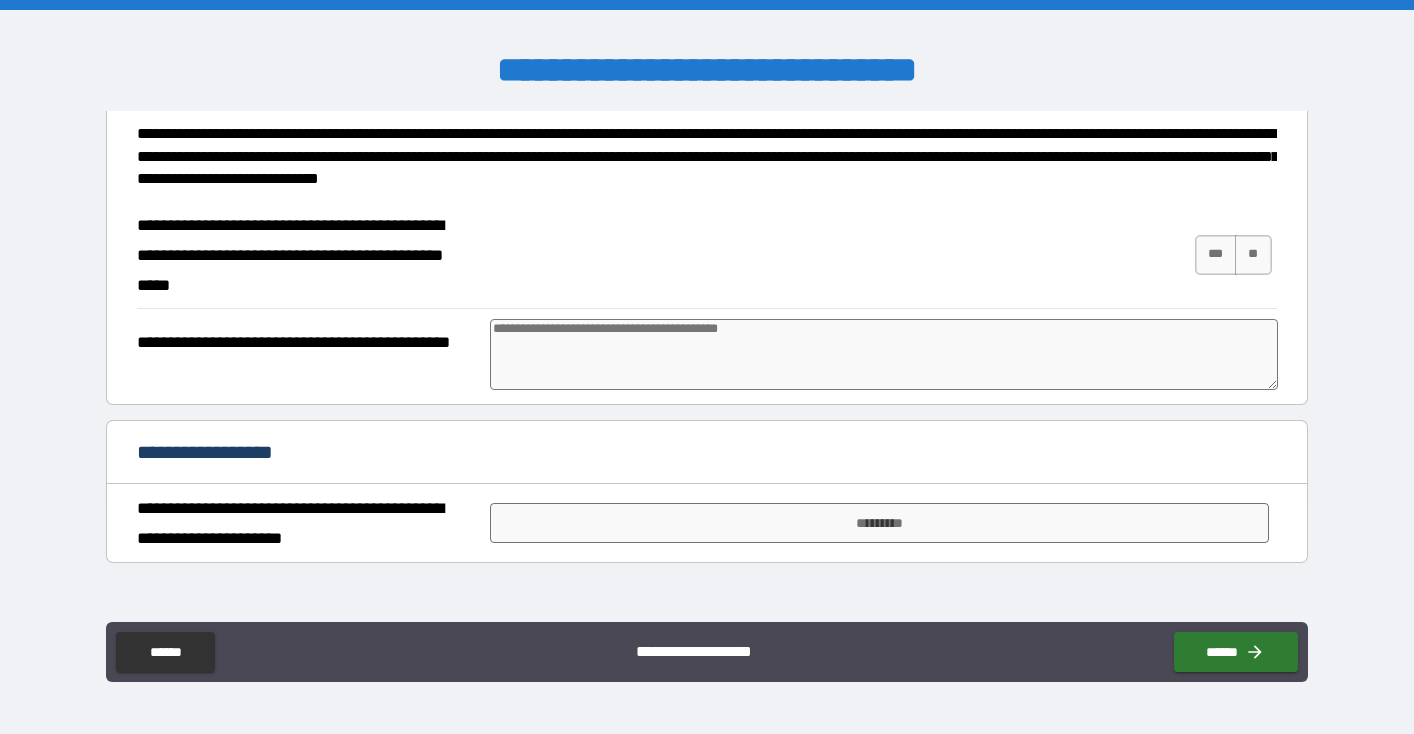scroll, scrollTop: 171, scrollLeft: 0, axis: vertical 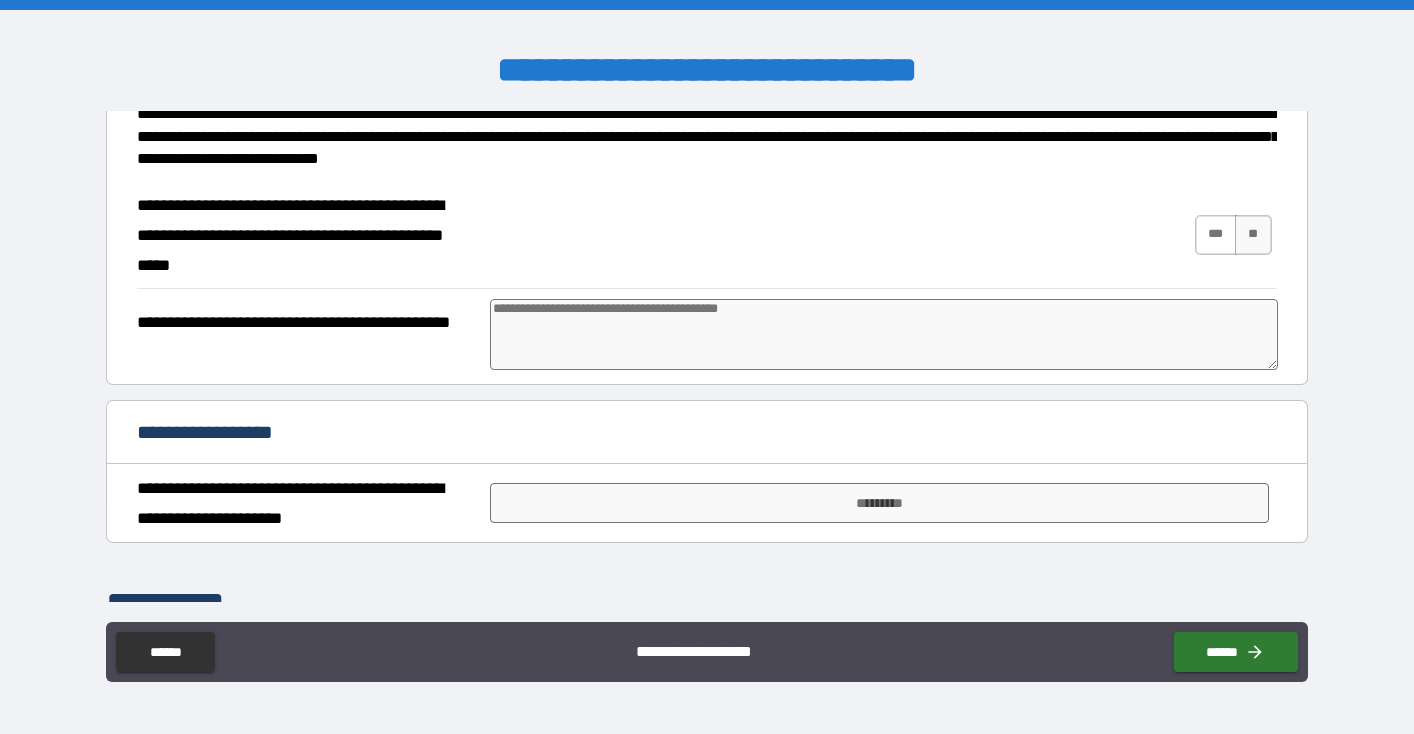 type on "******" 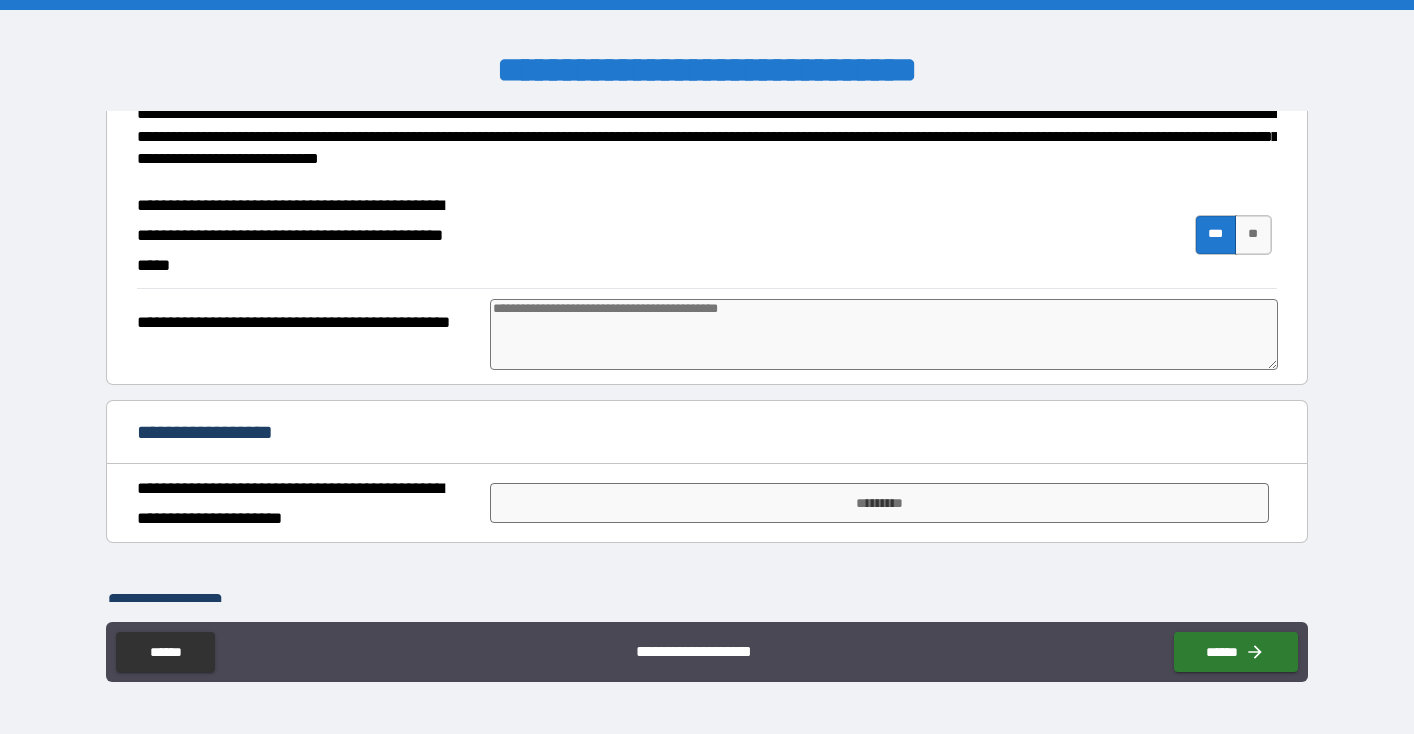 type on "*" 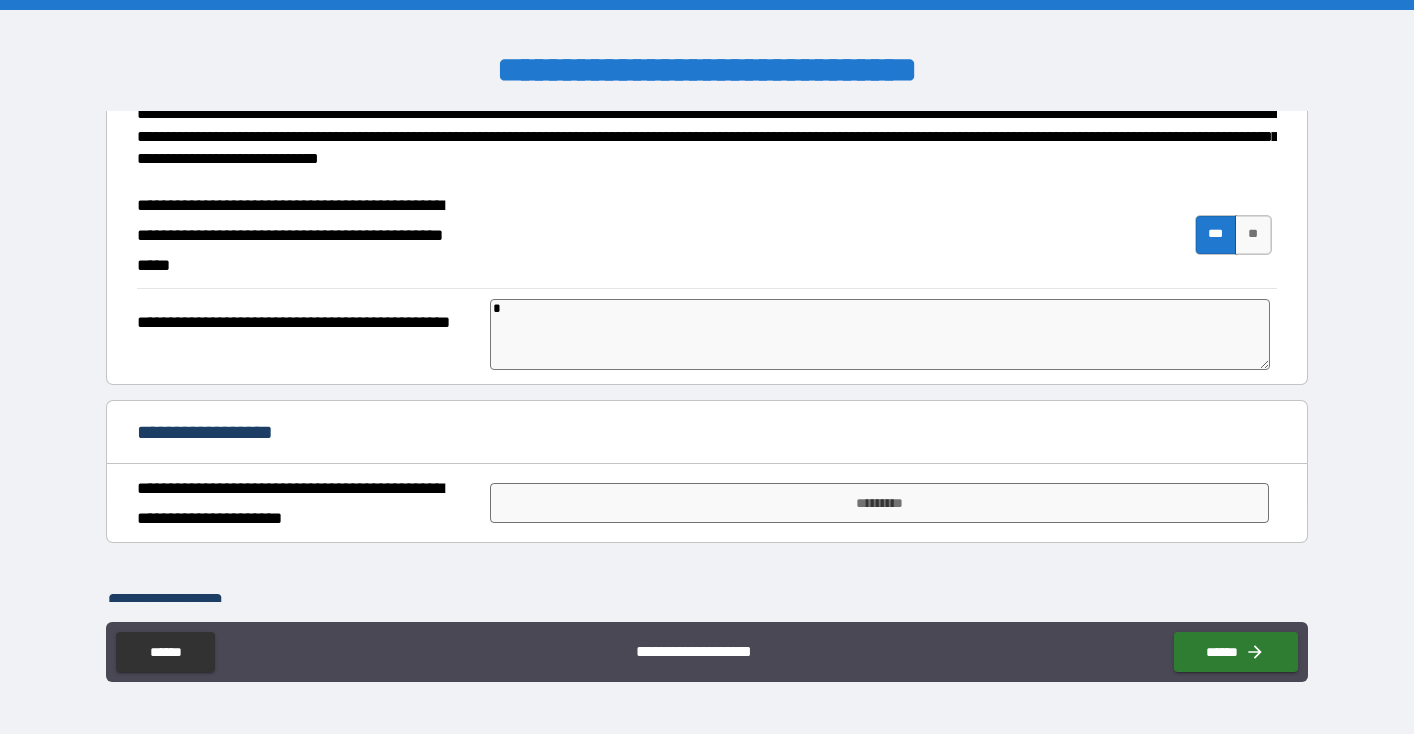 type on "**" 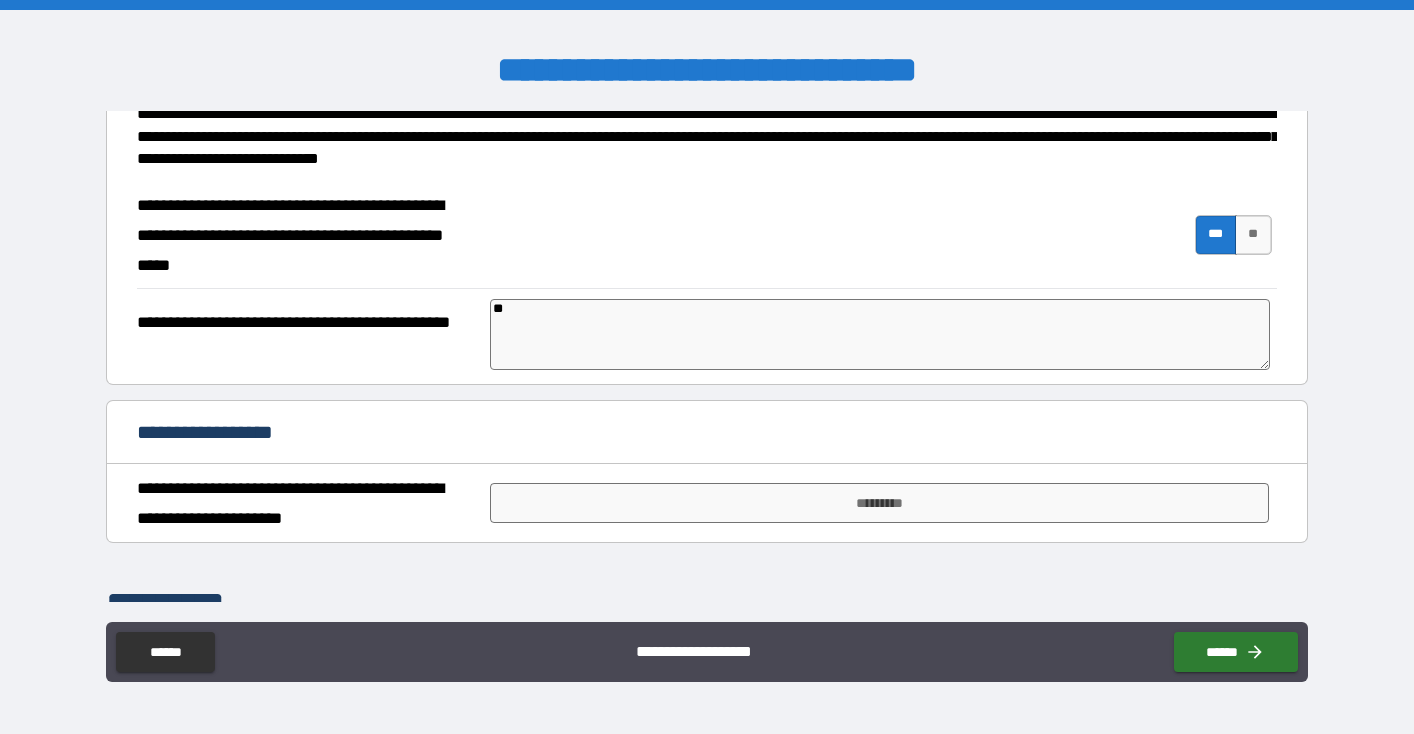type on "***" 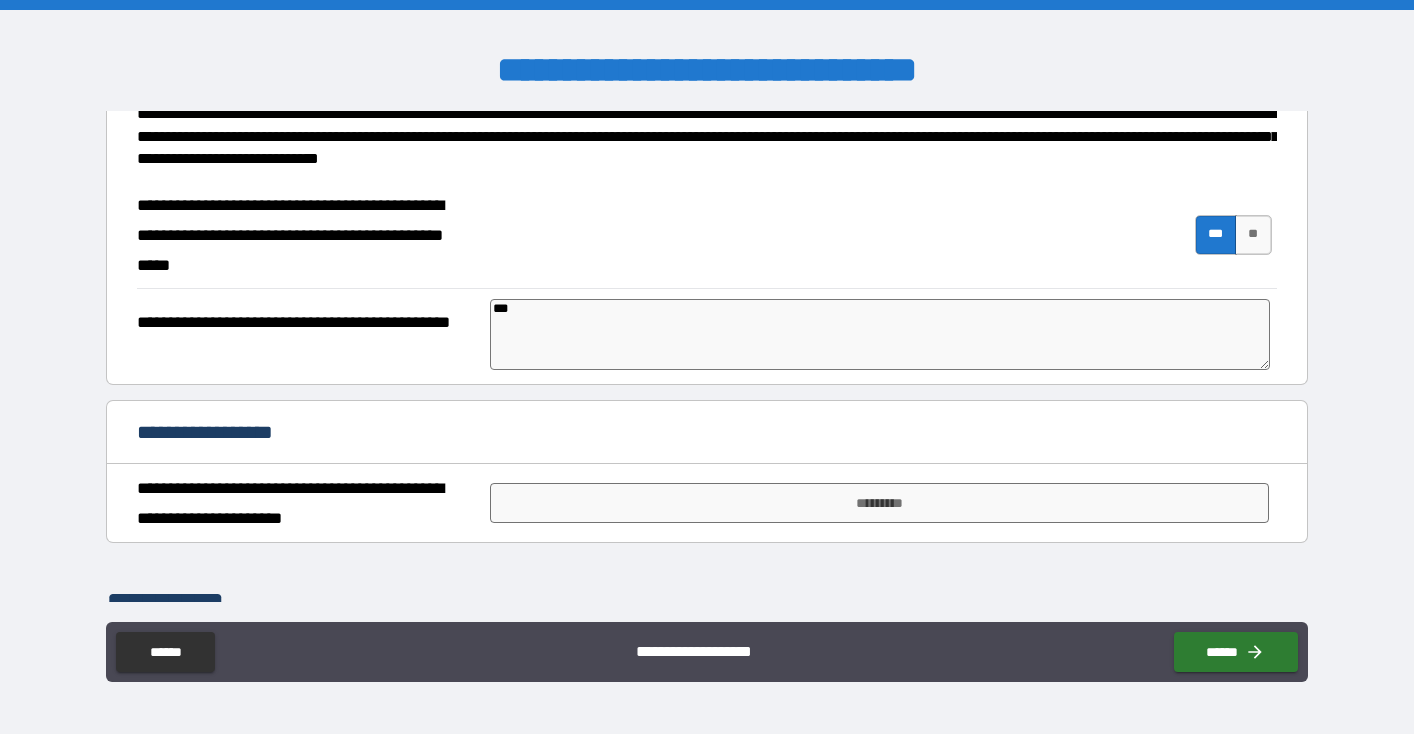 type on "****" 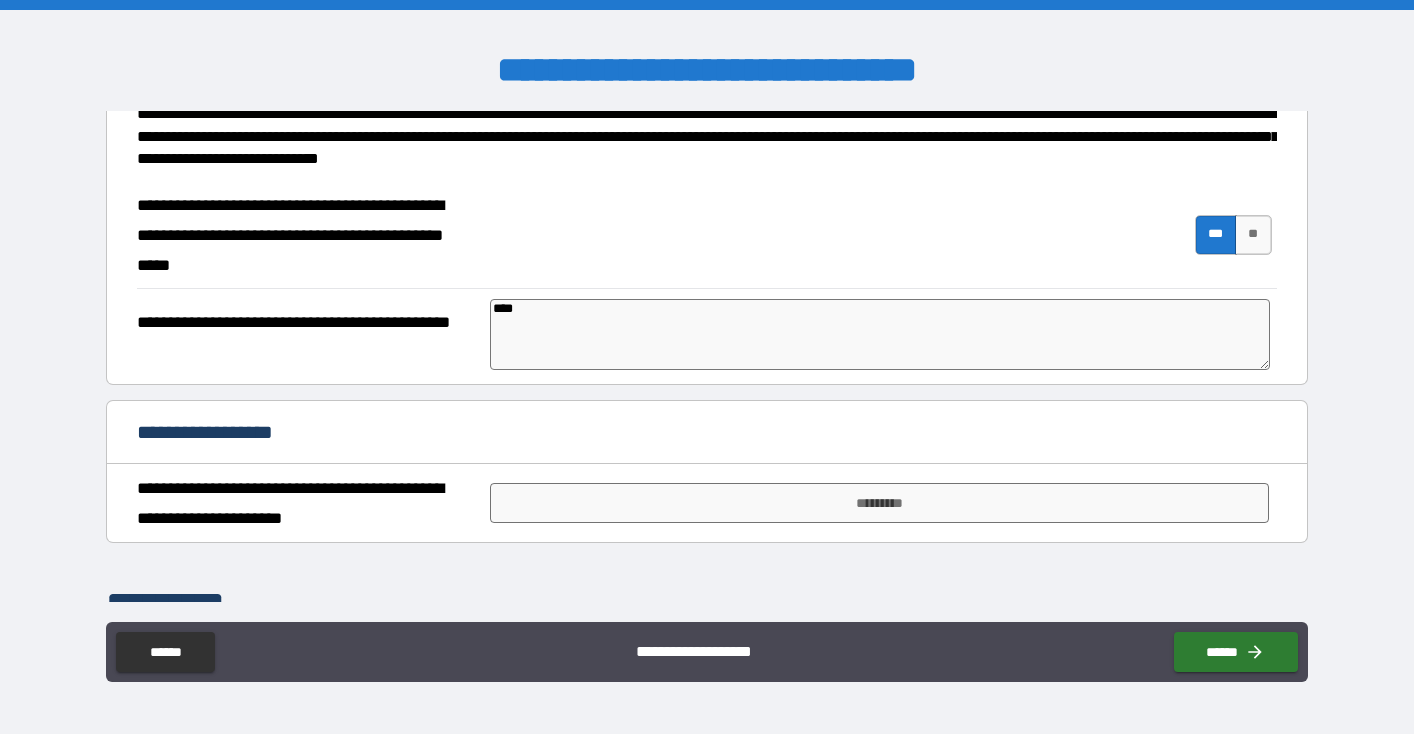 type on "*****" 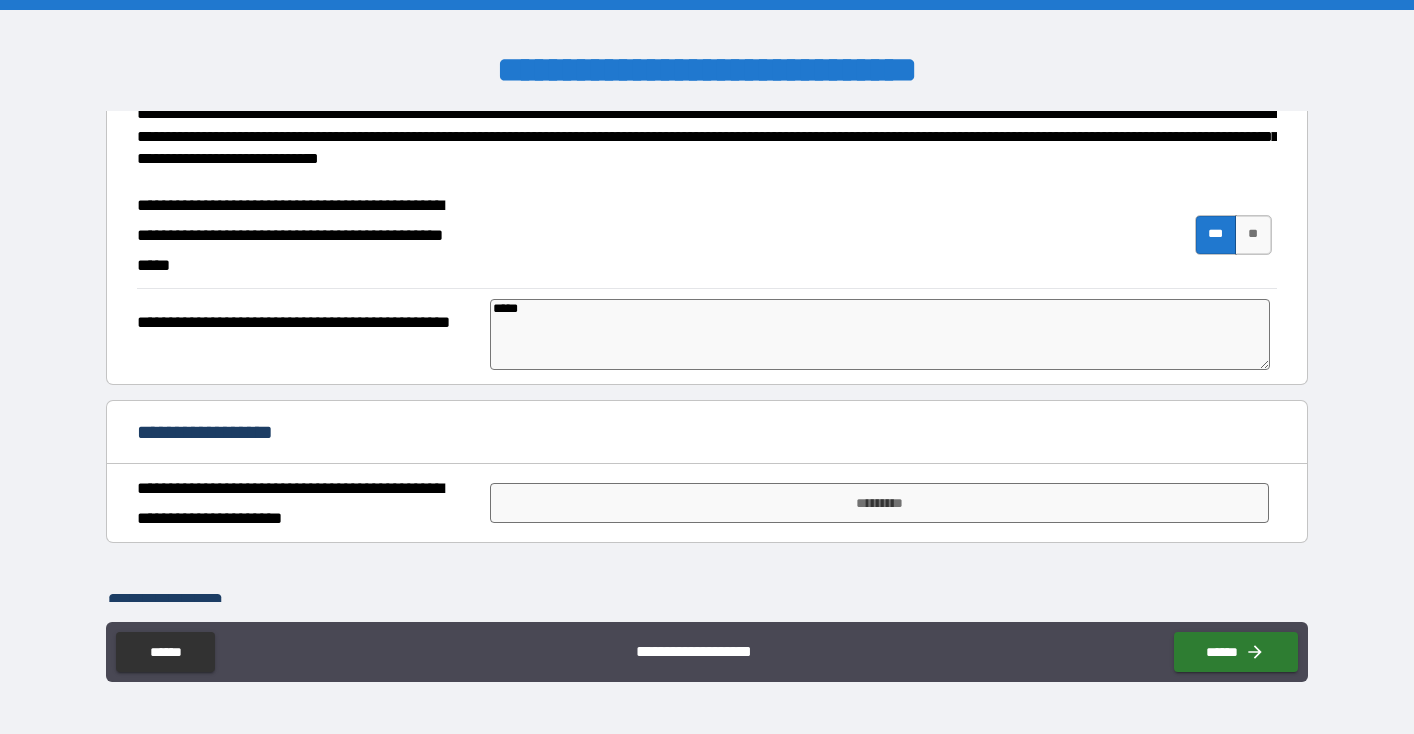 type on "*****" 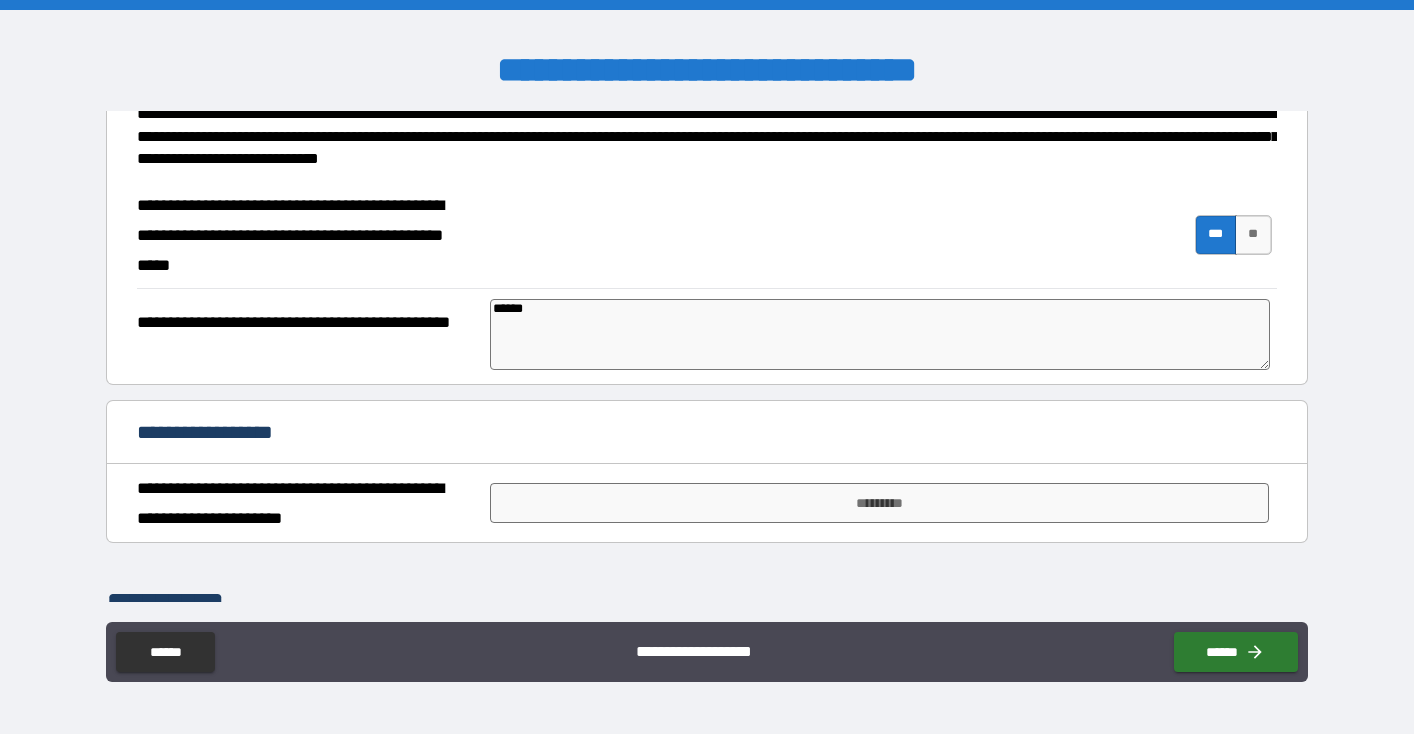 type on "*" 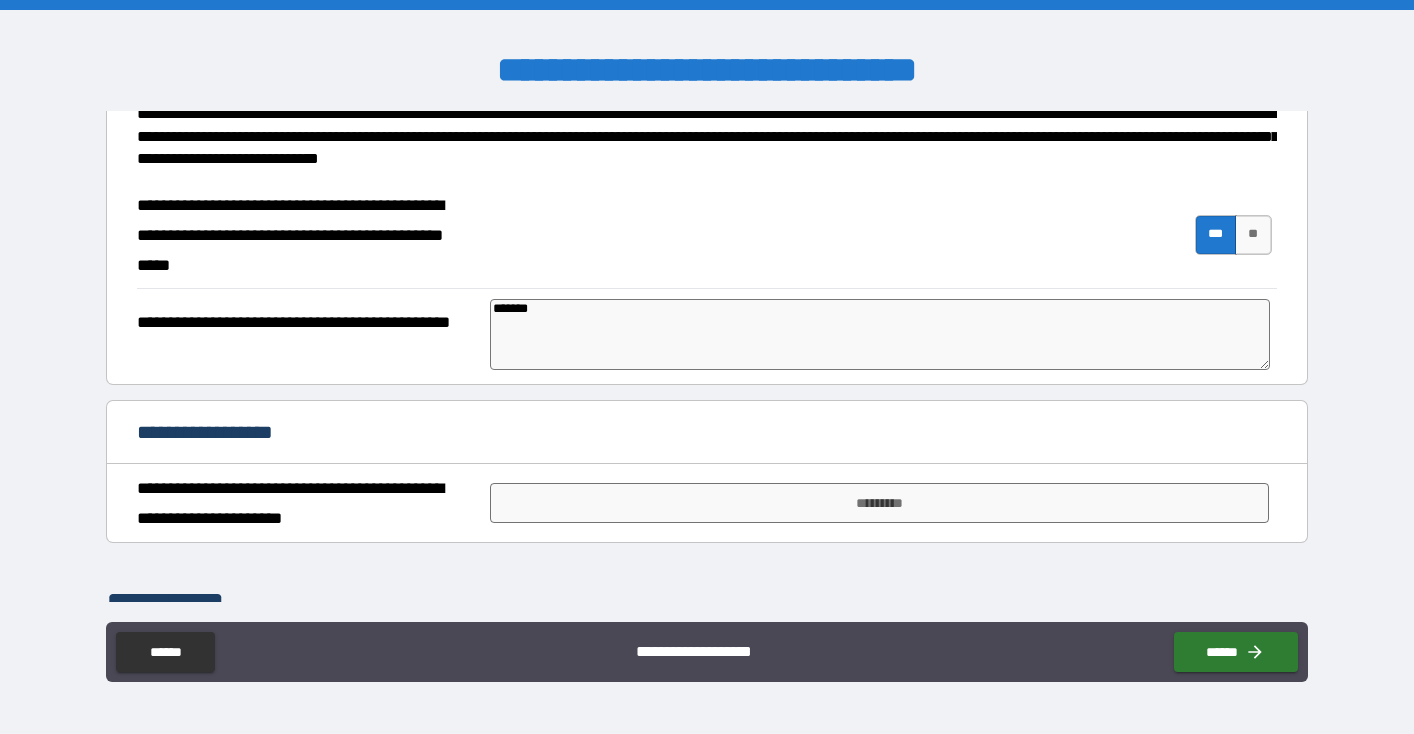 type on "********" 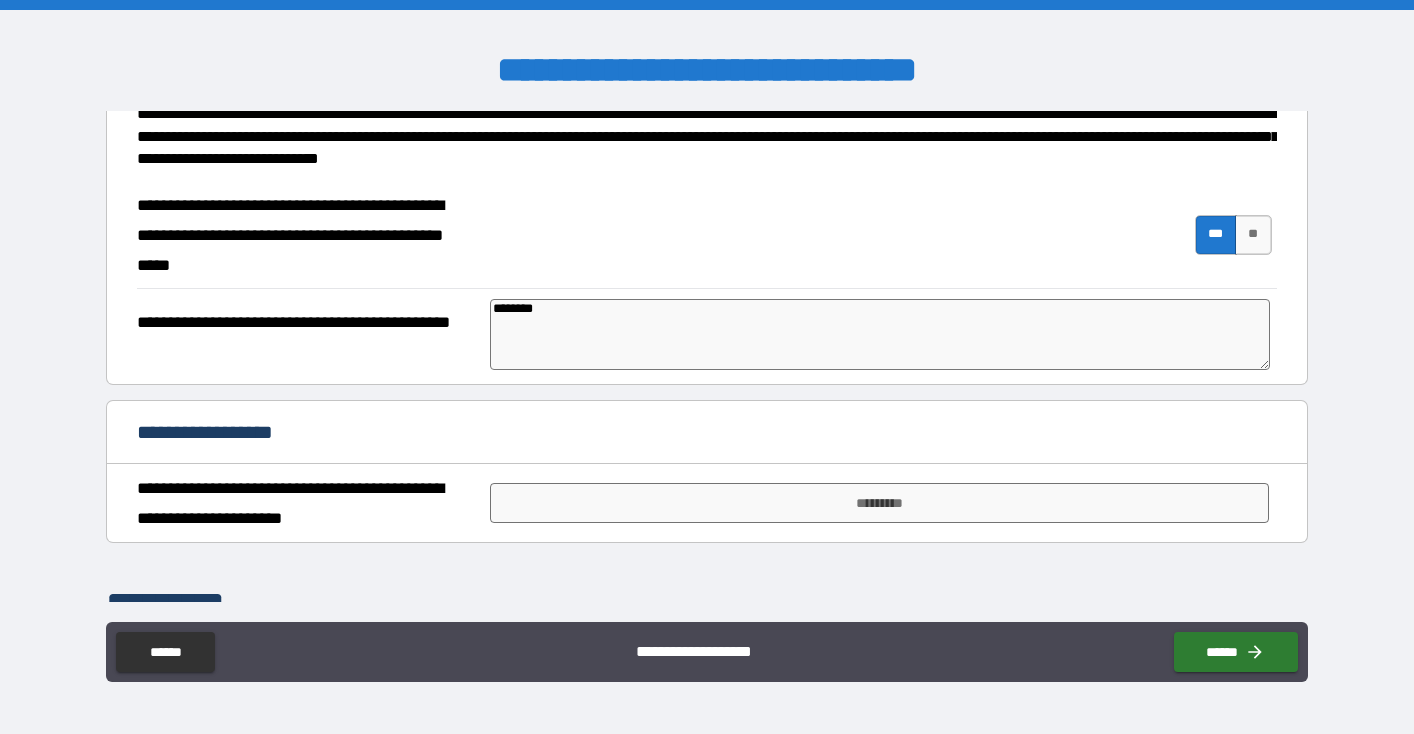 type on "*" 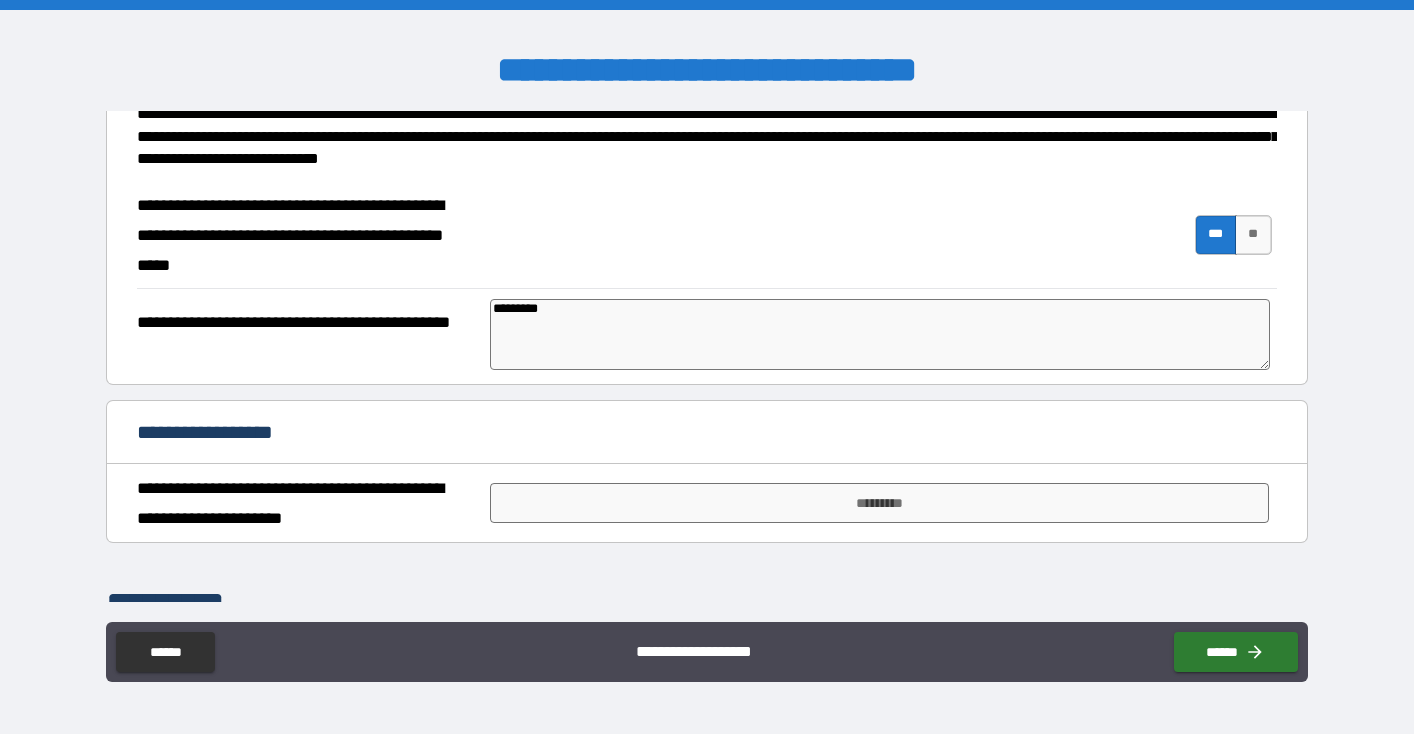 type on "**********" 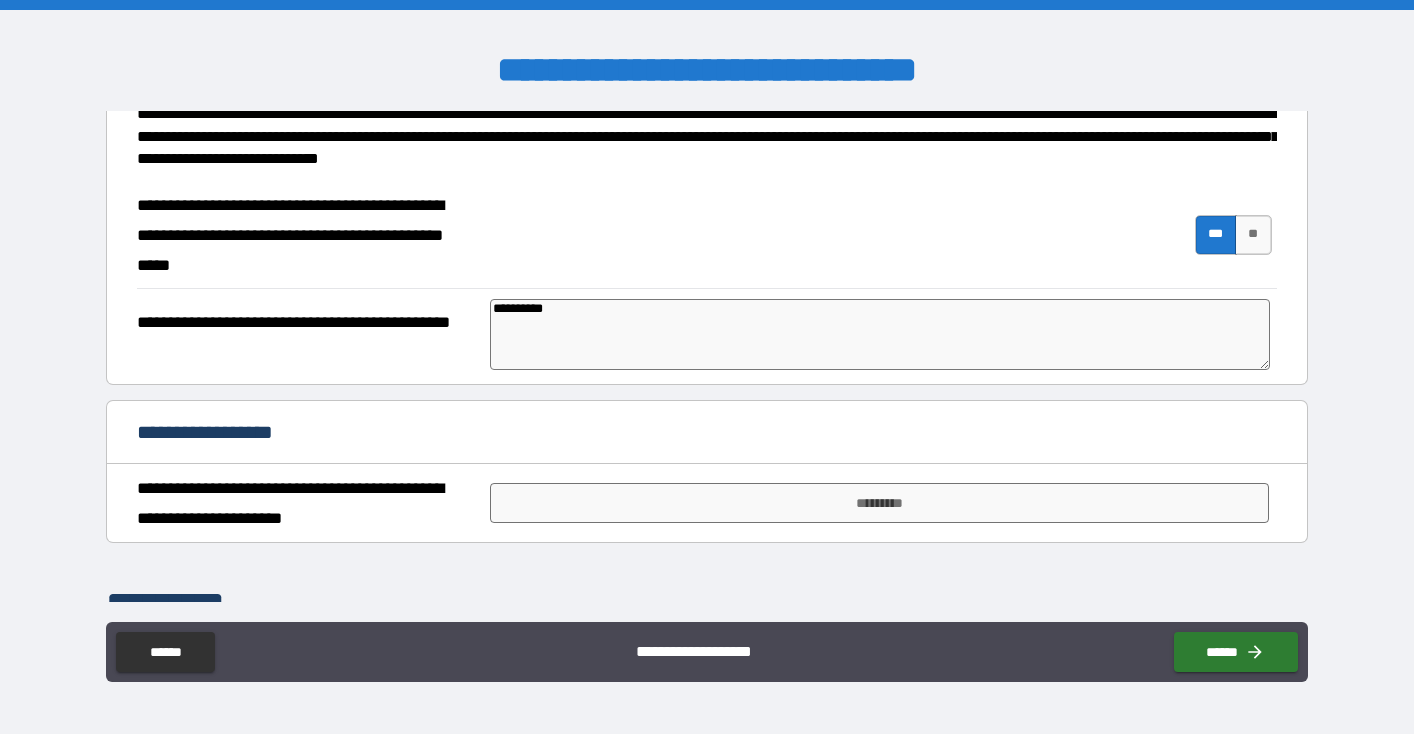 type on "**********" 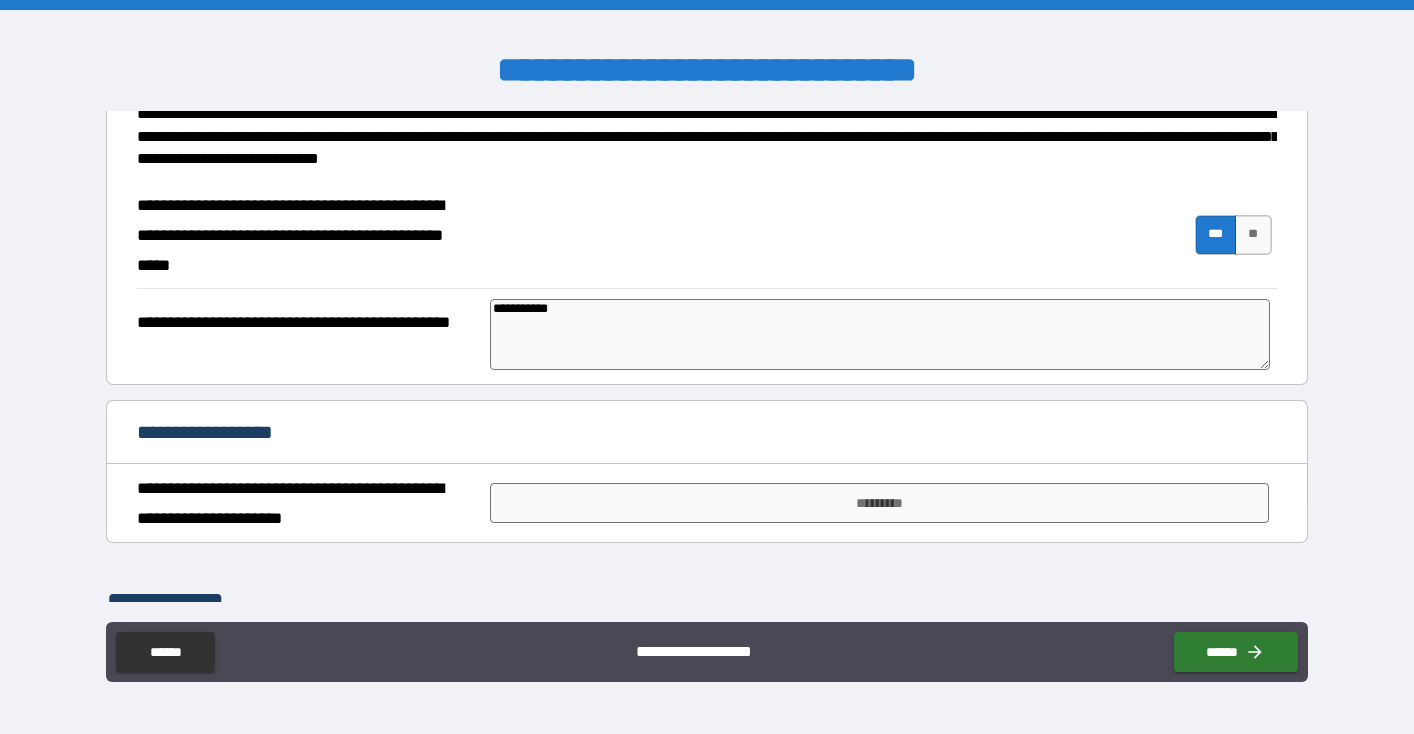 type on "*" 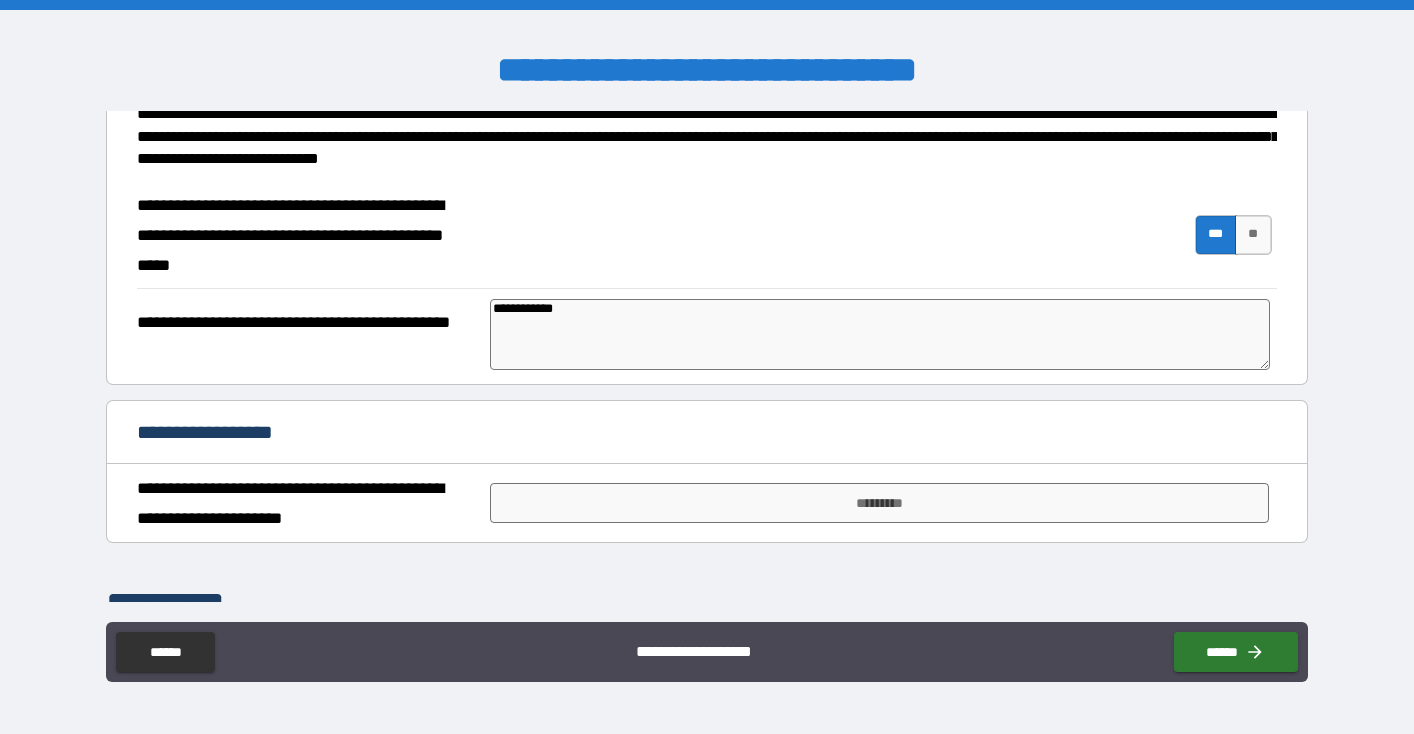 type on "**********" 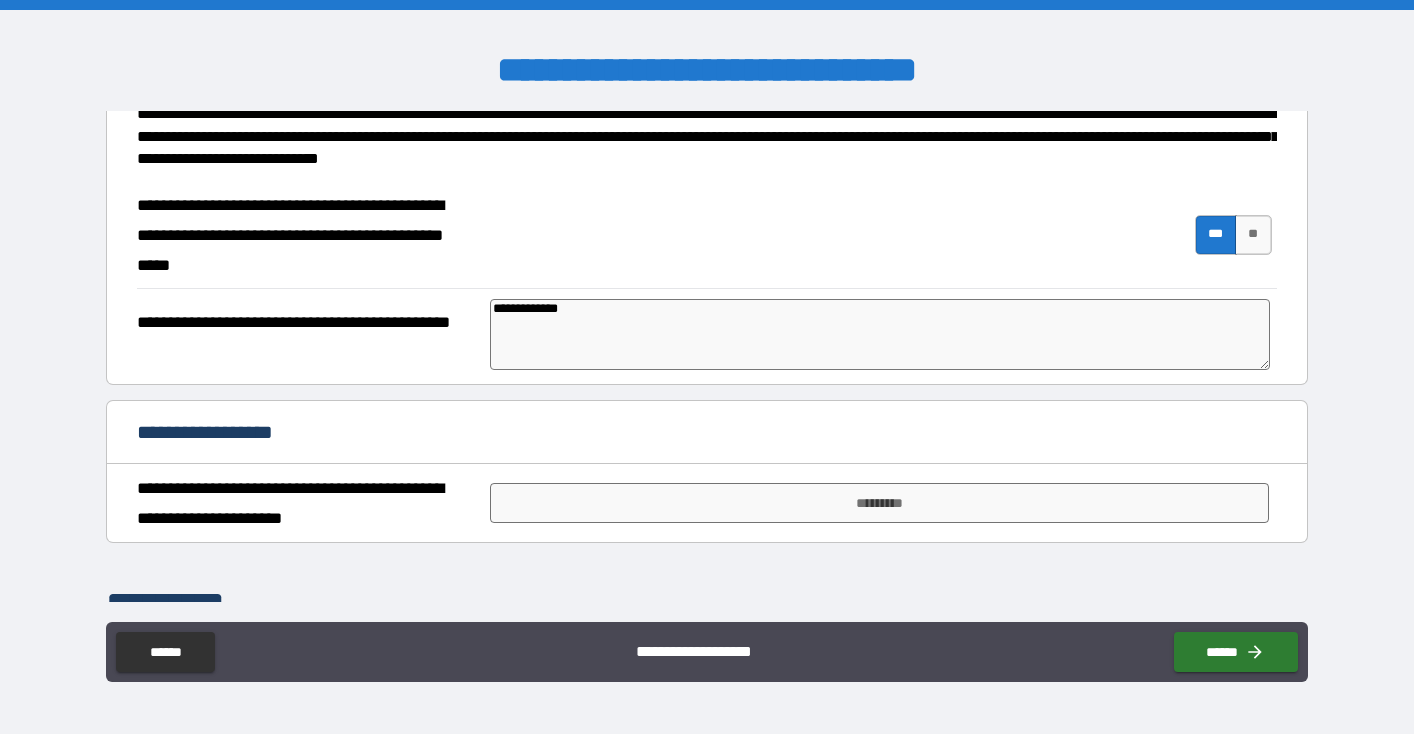 type on "**********" 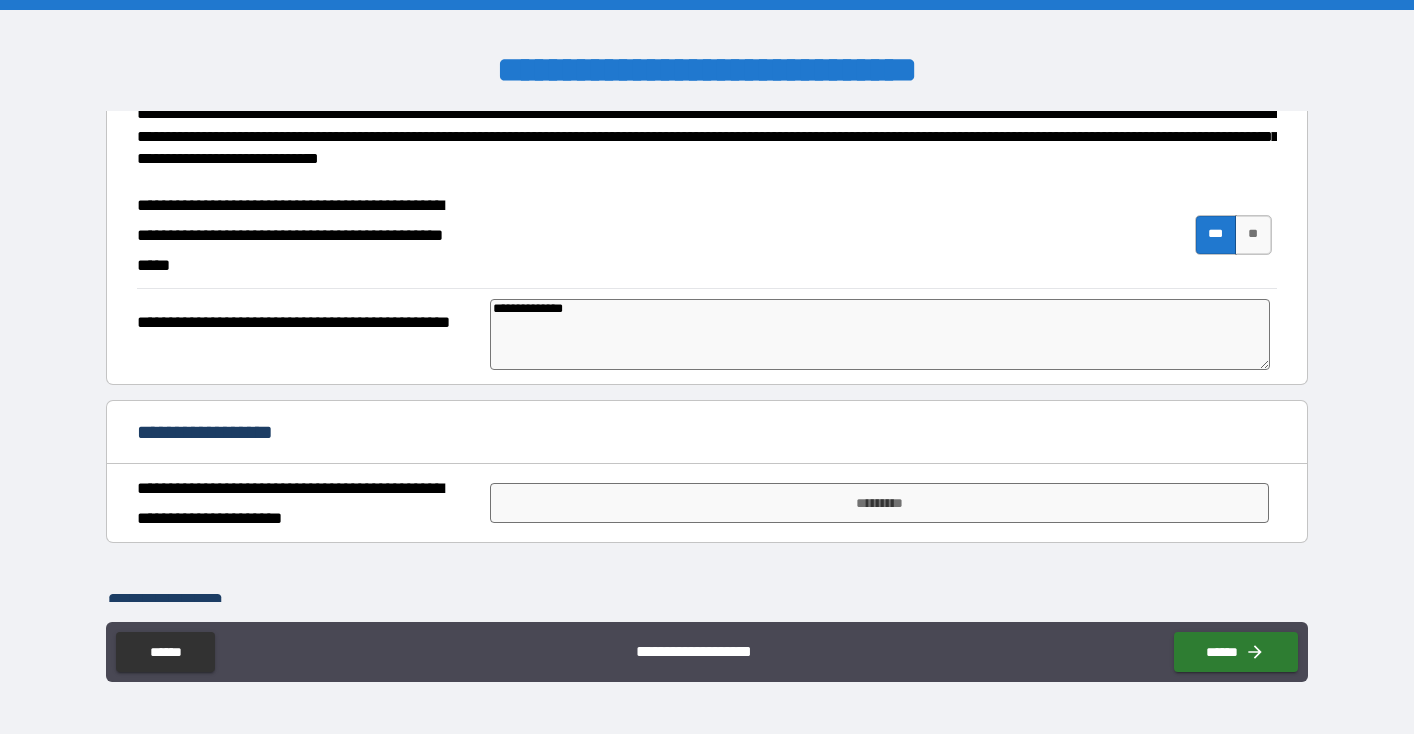 type on "**********" 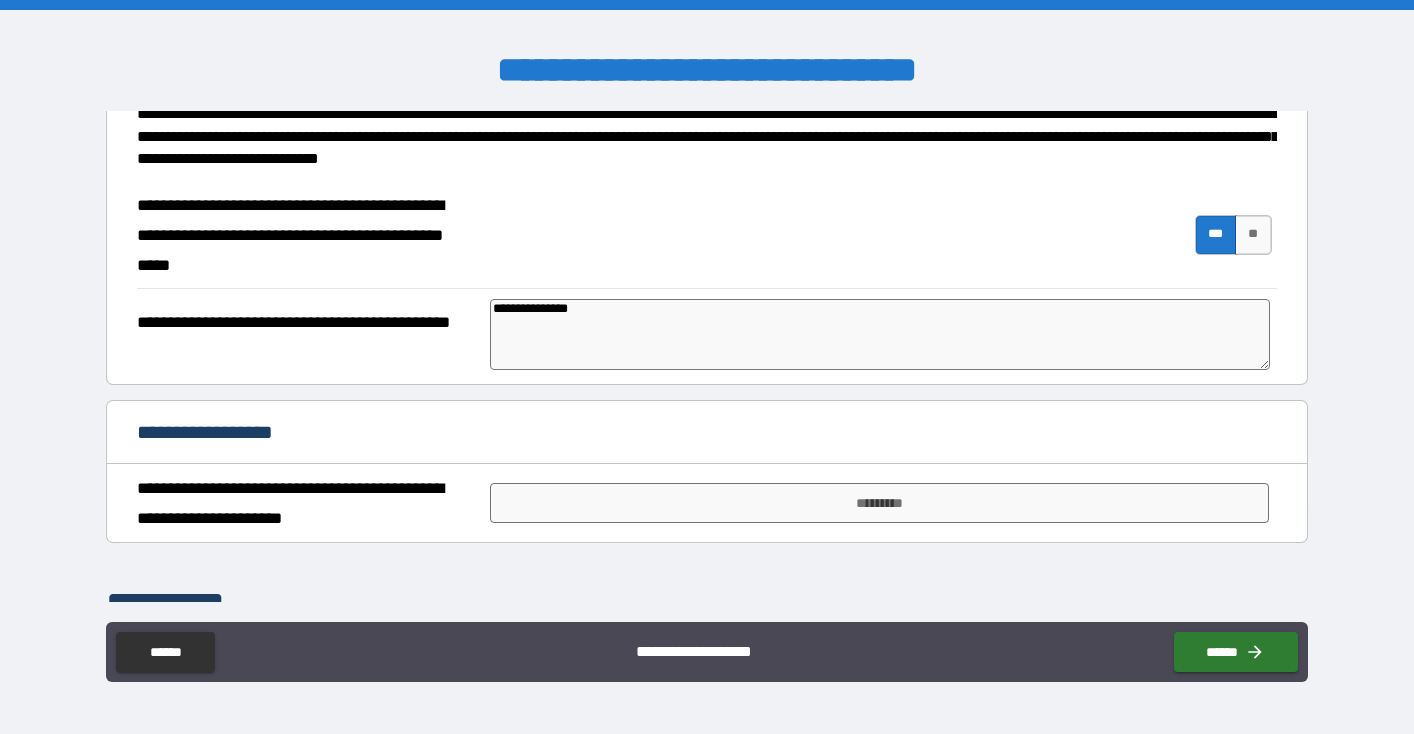 type on "**********" 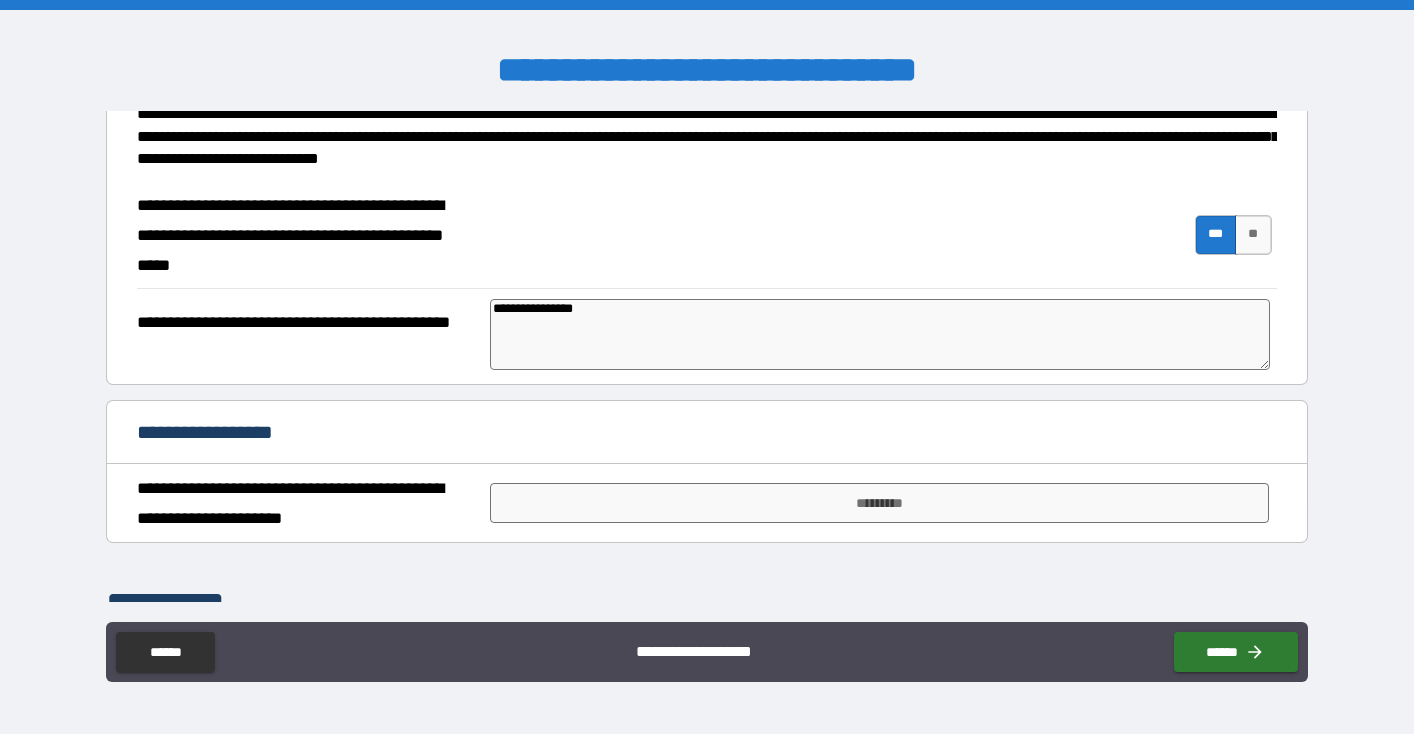 type on "*" 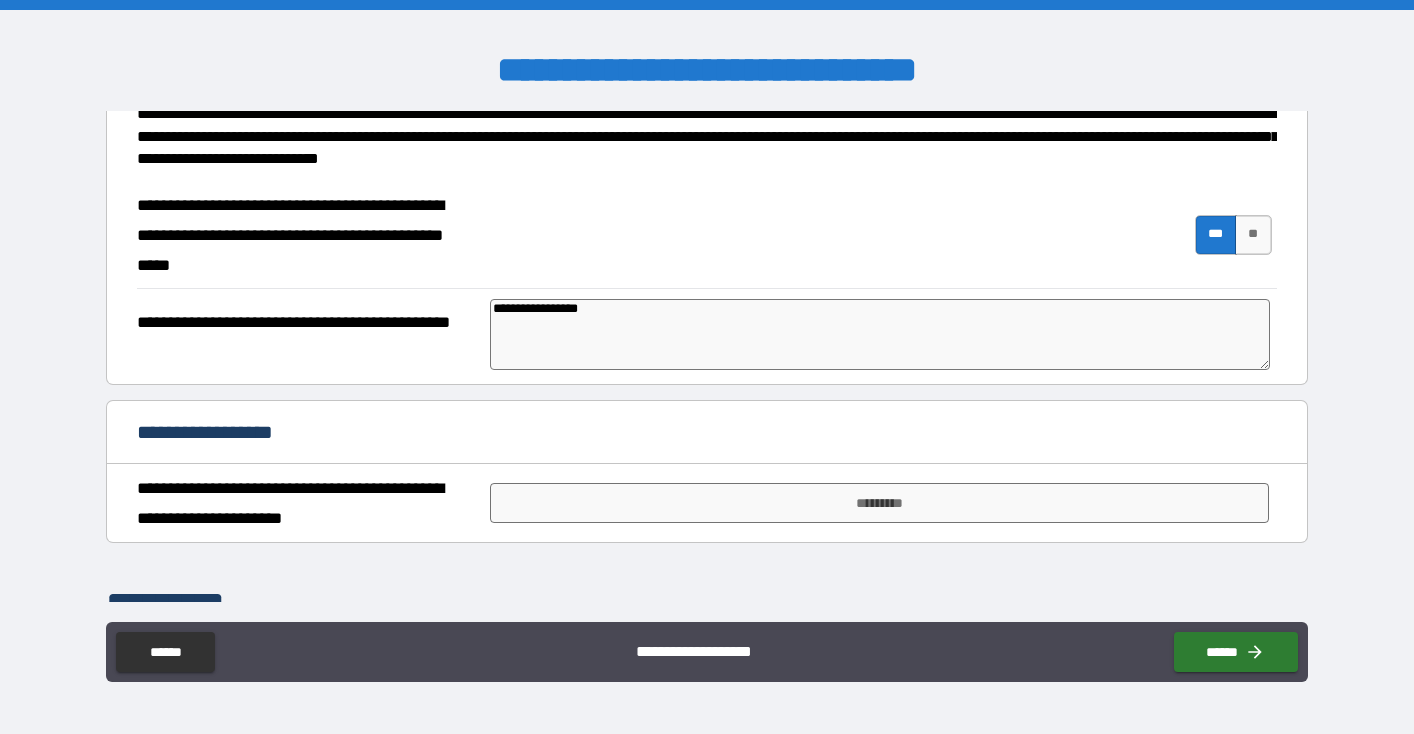type on "**********" 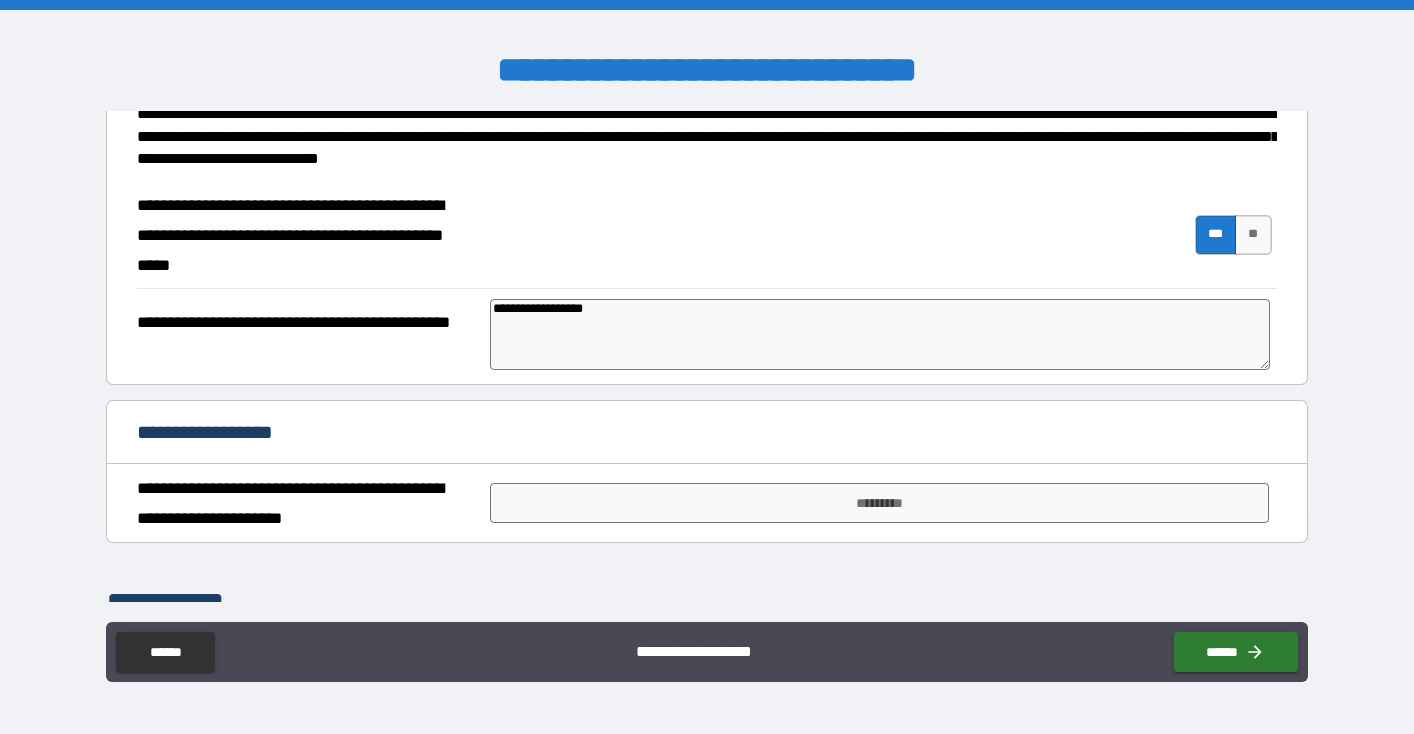 type on "*" 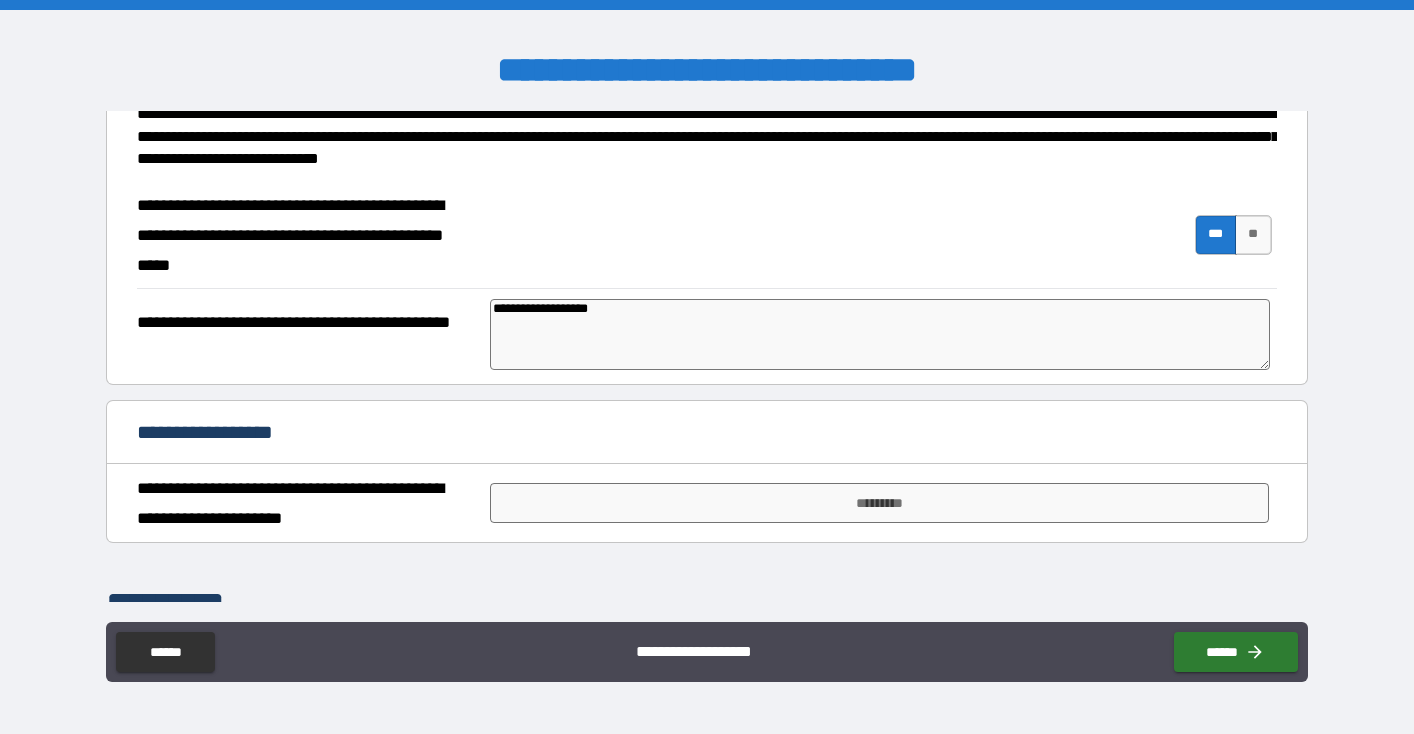 type on "**********" 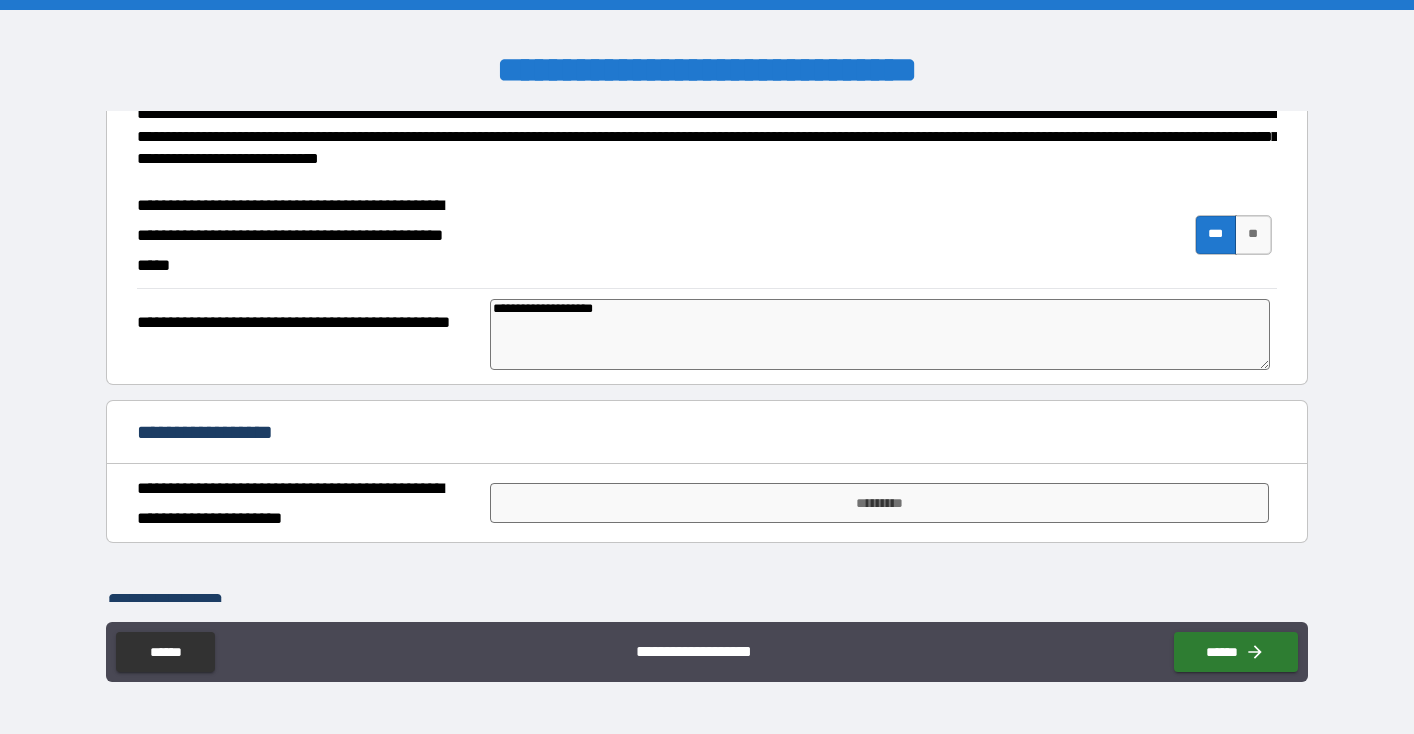 type on "**********" 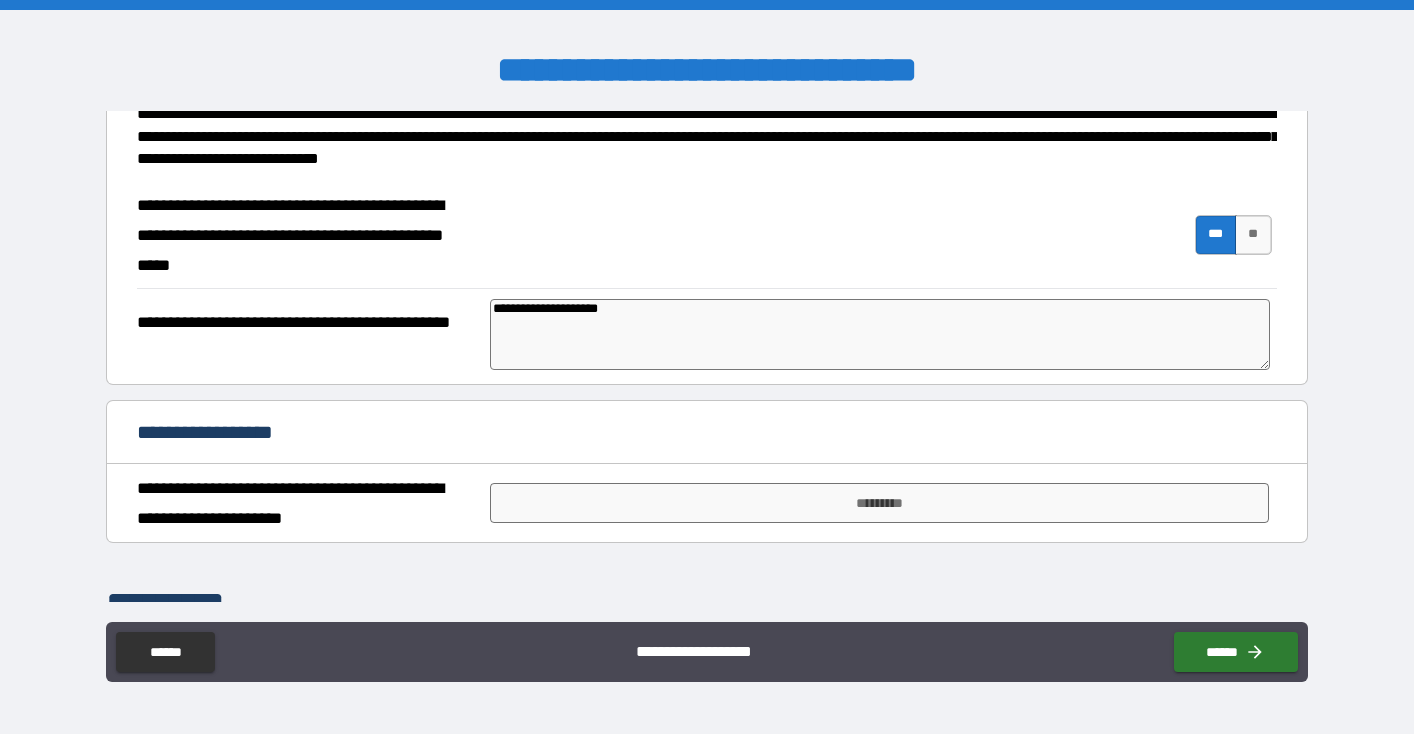 type on "**********" 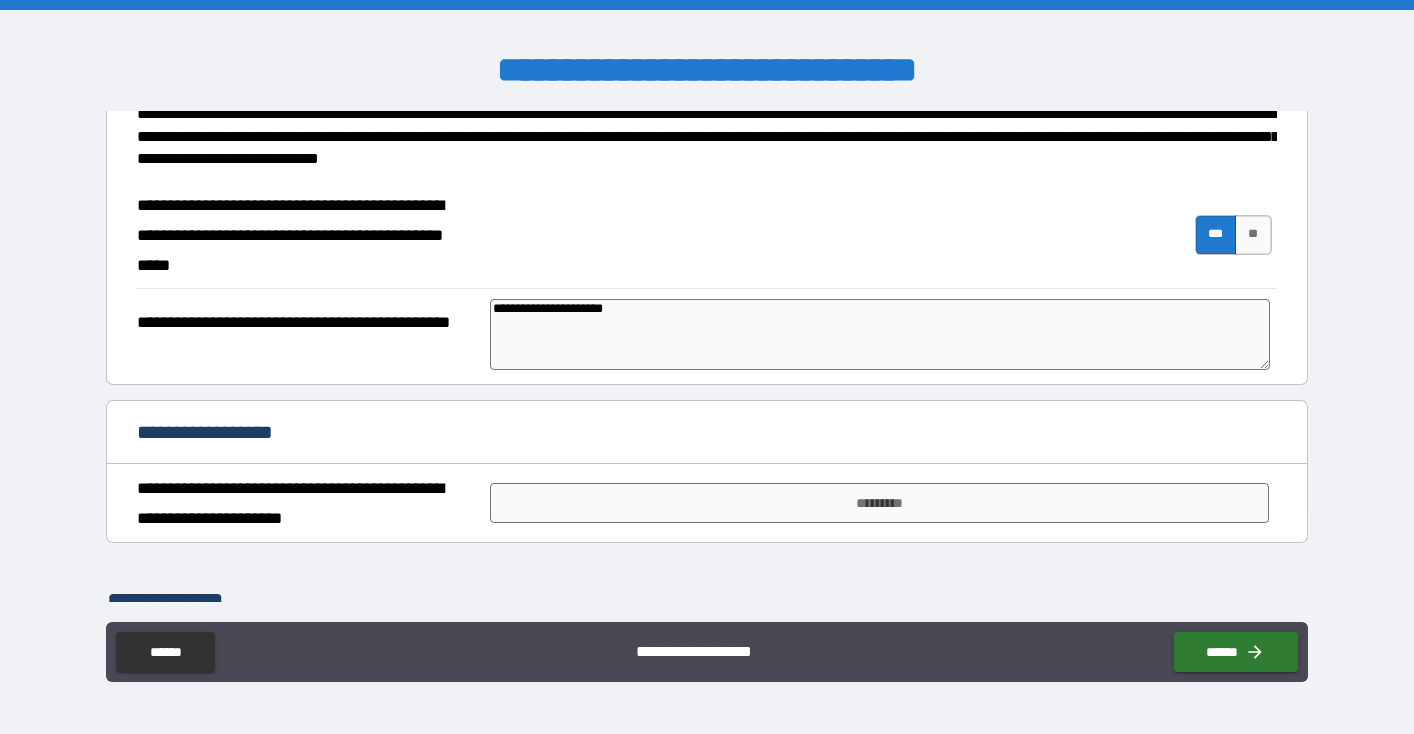 type on "*" 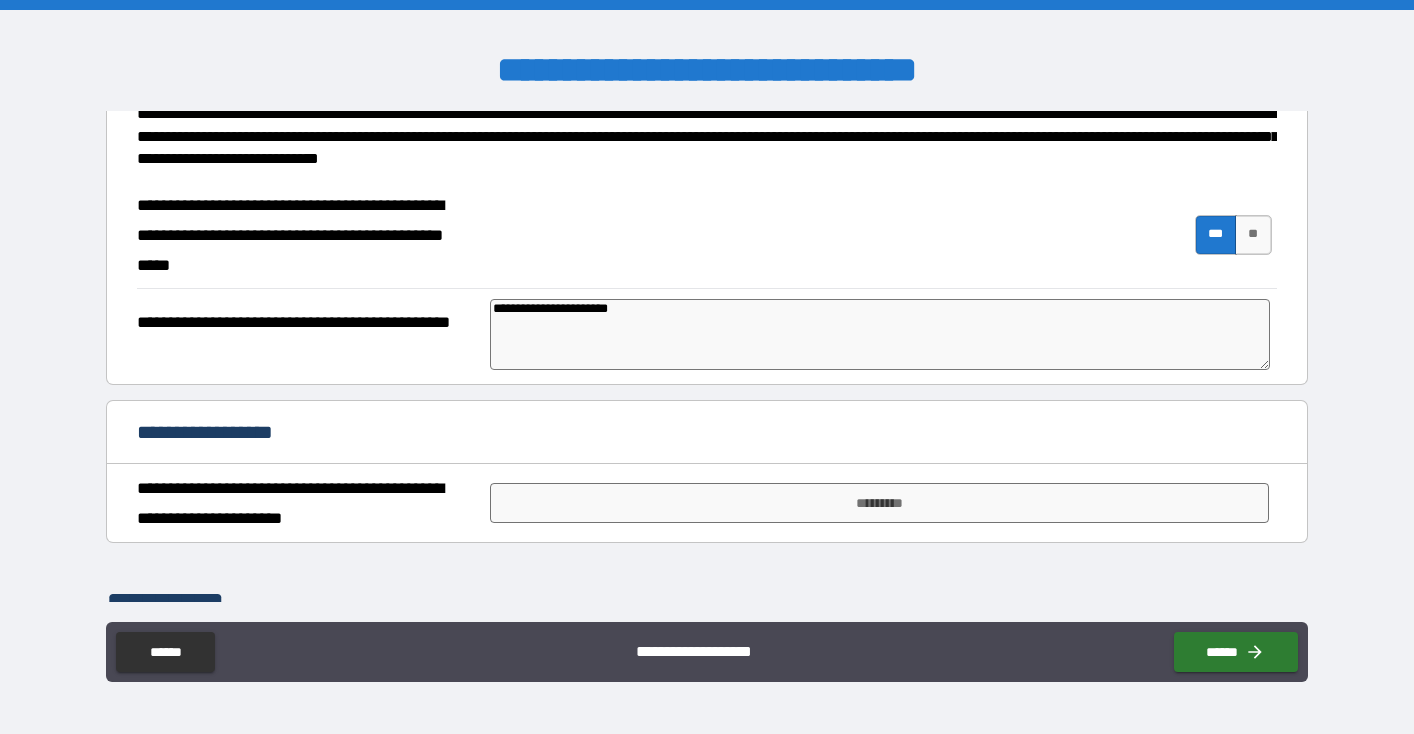 type on "**********" 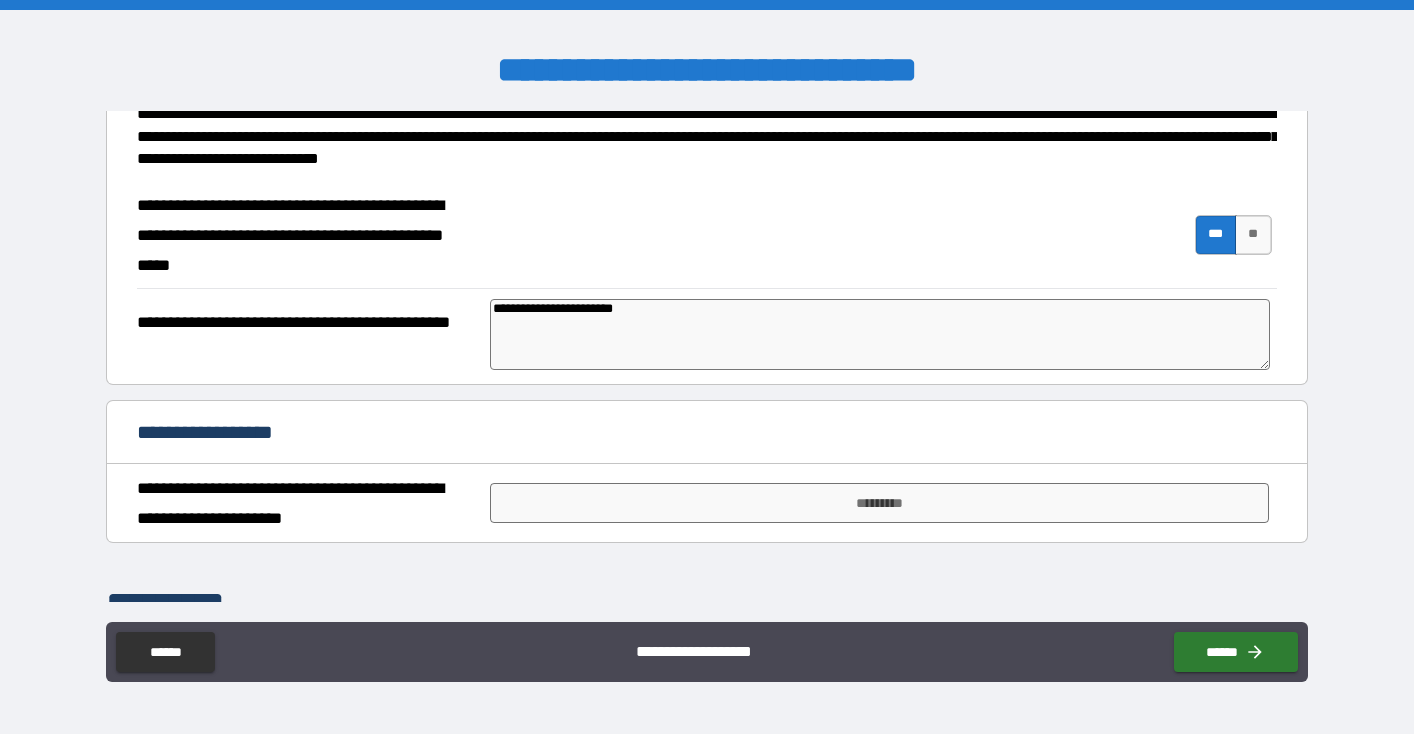 type on "*" 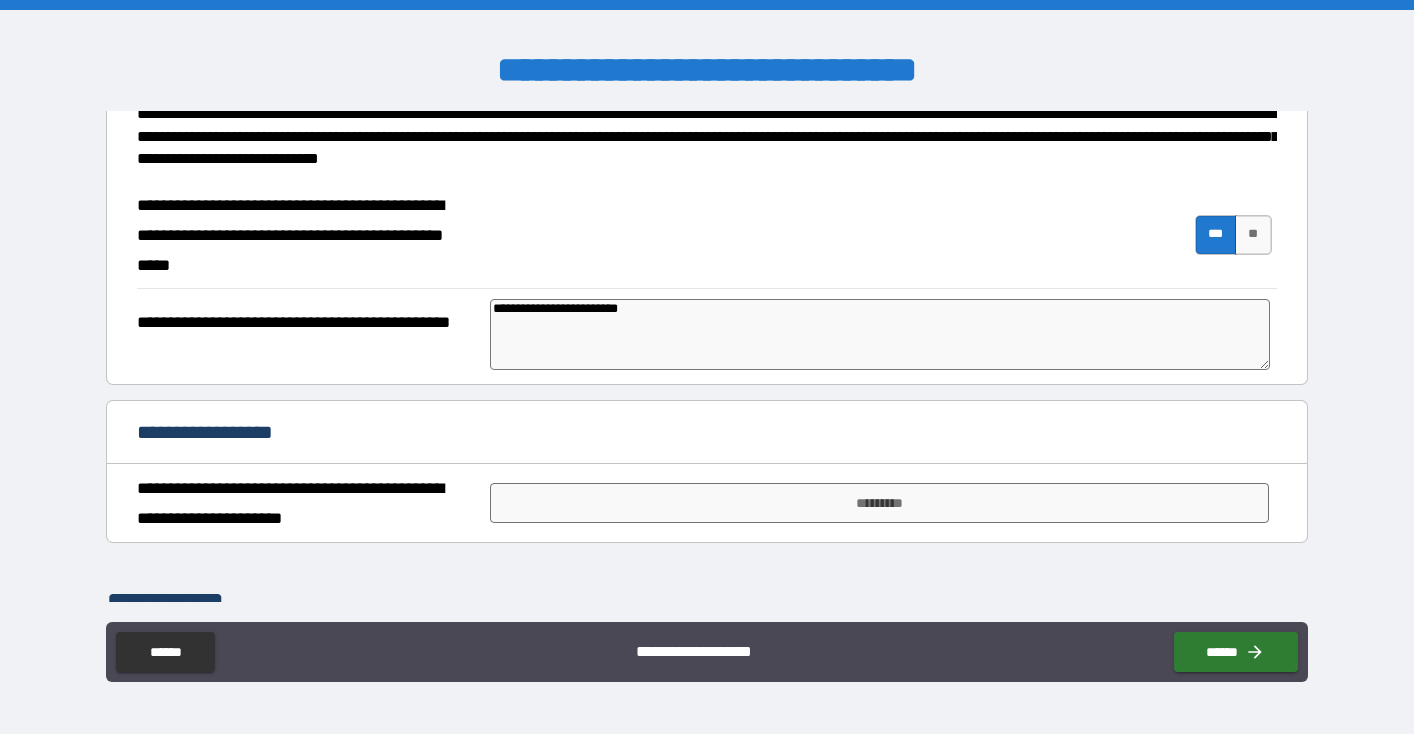 type on "**********" 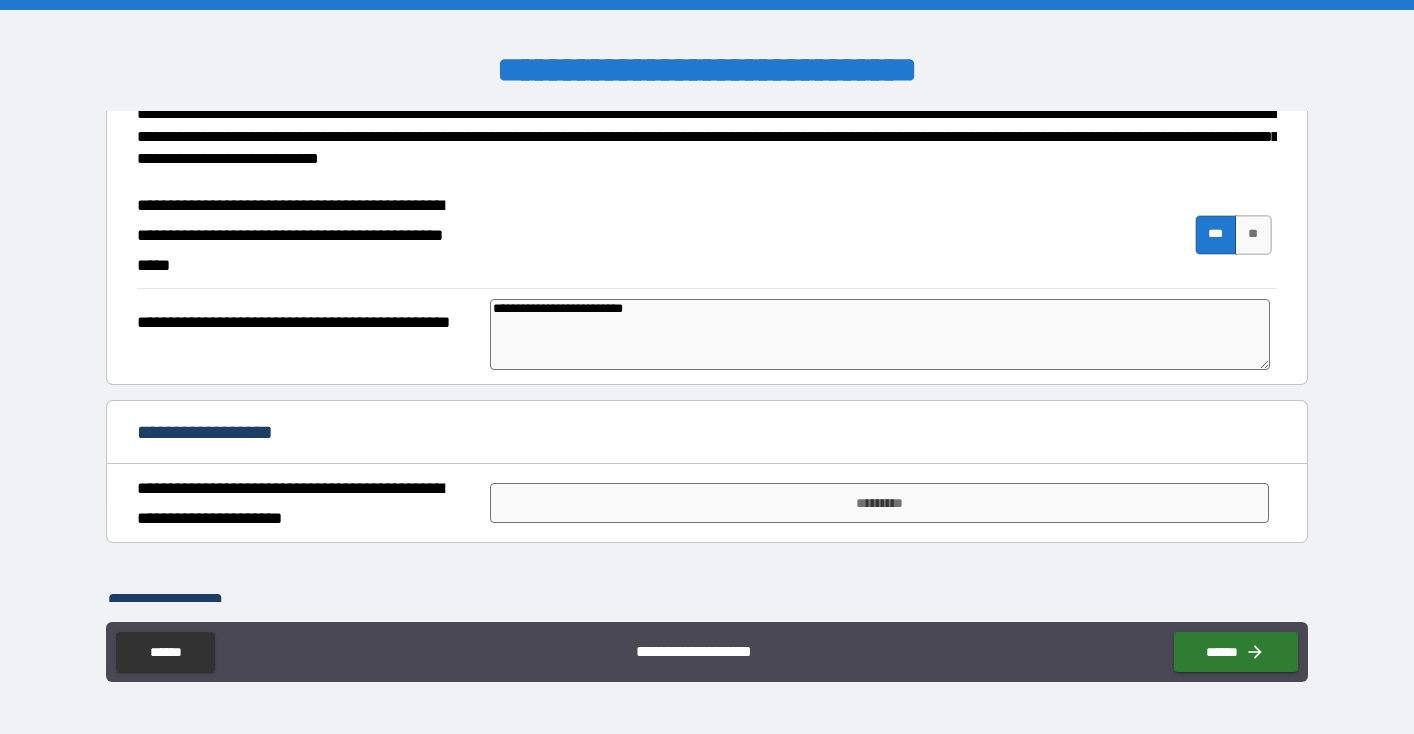 type on "**********" 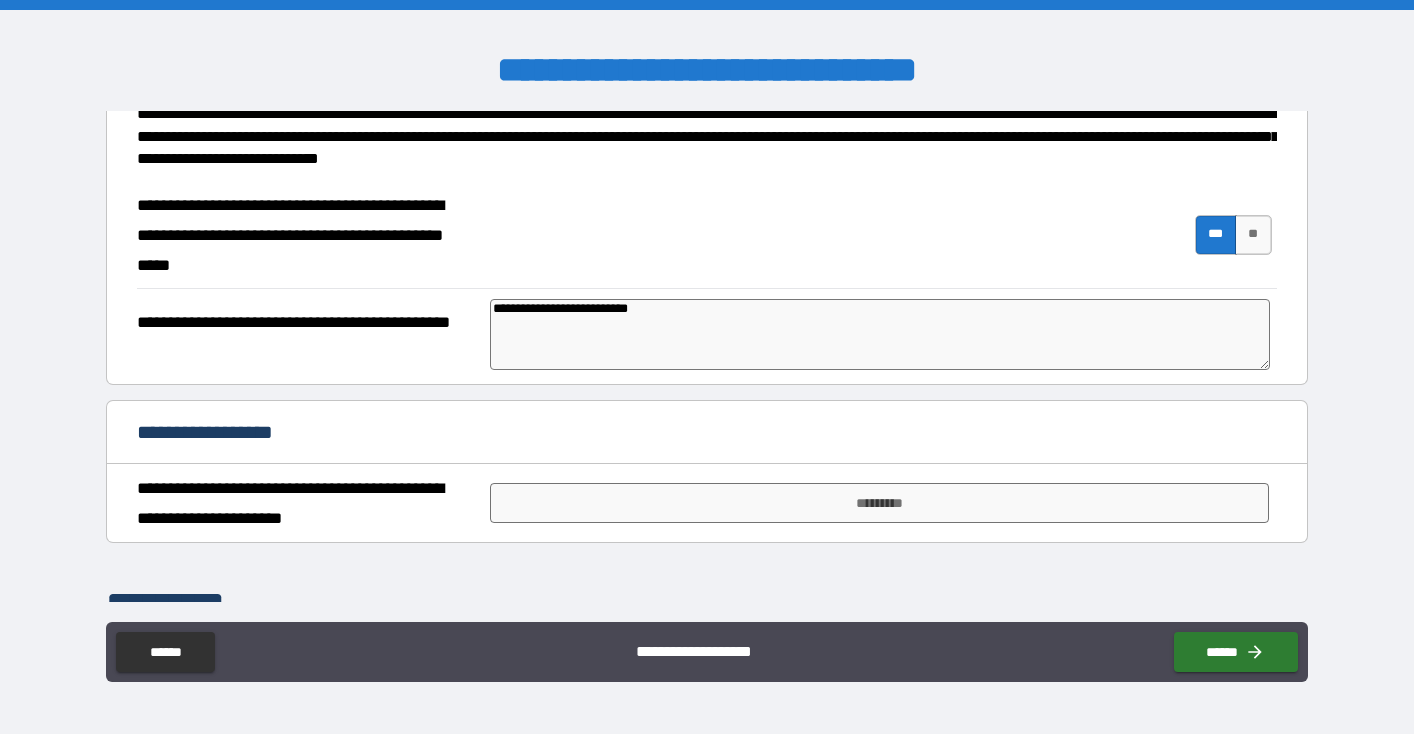type on "*" 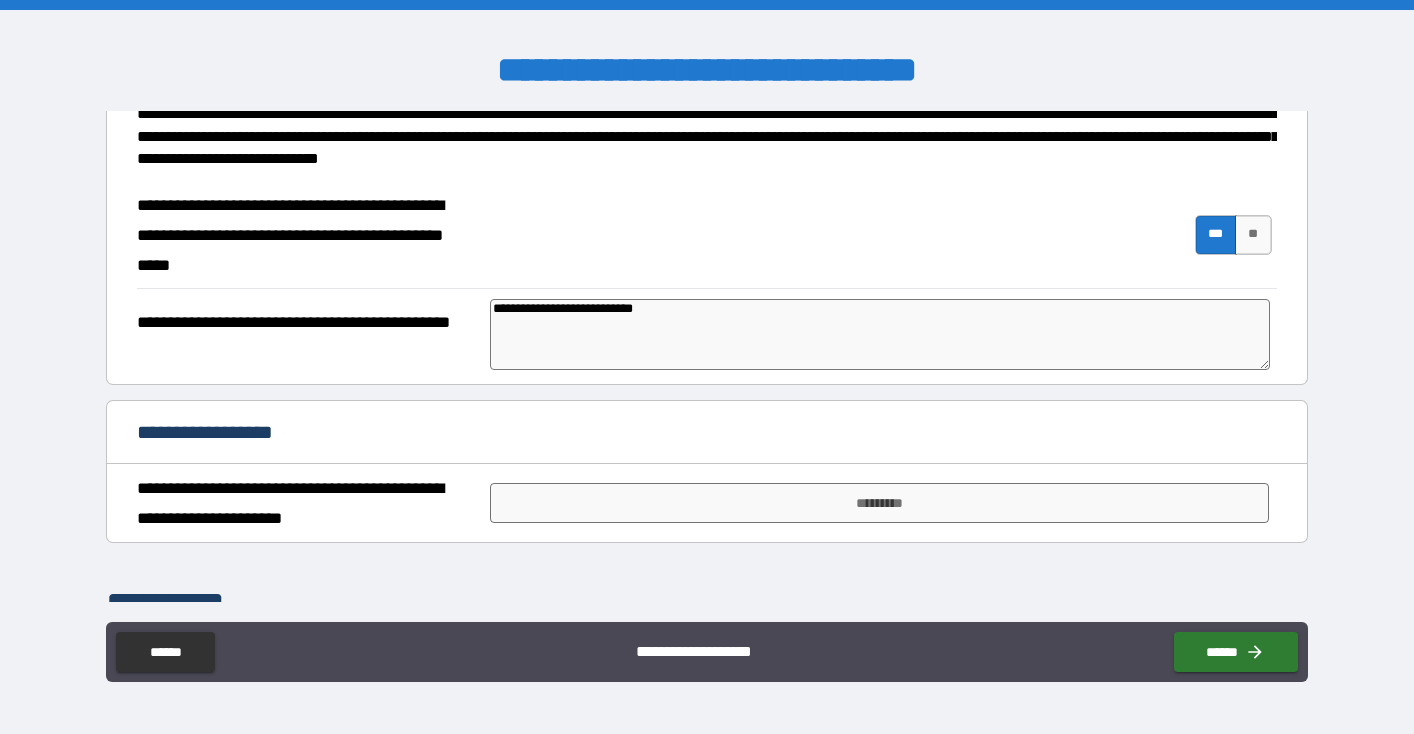 type on "**********" 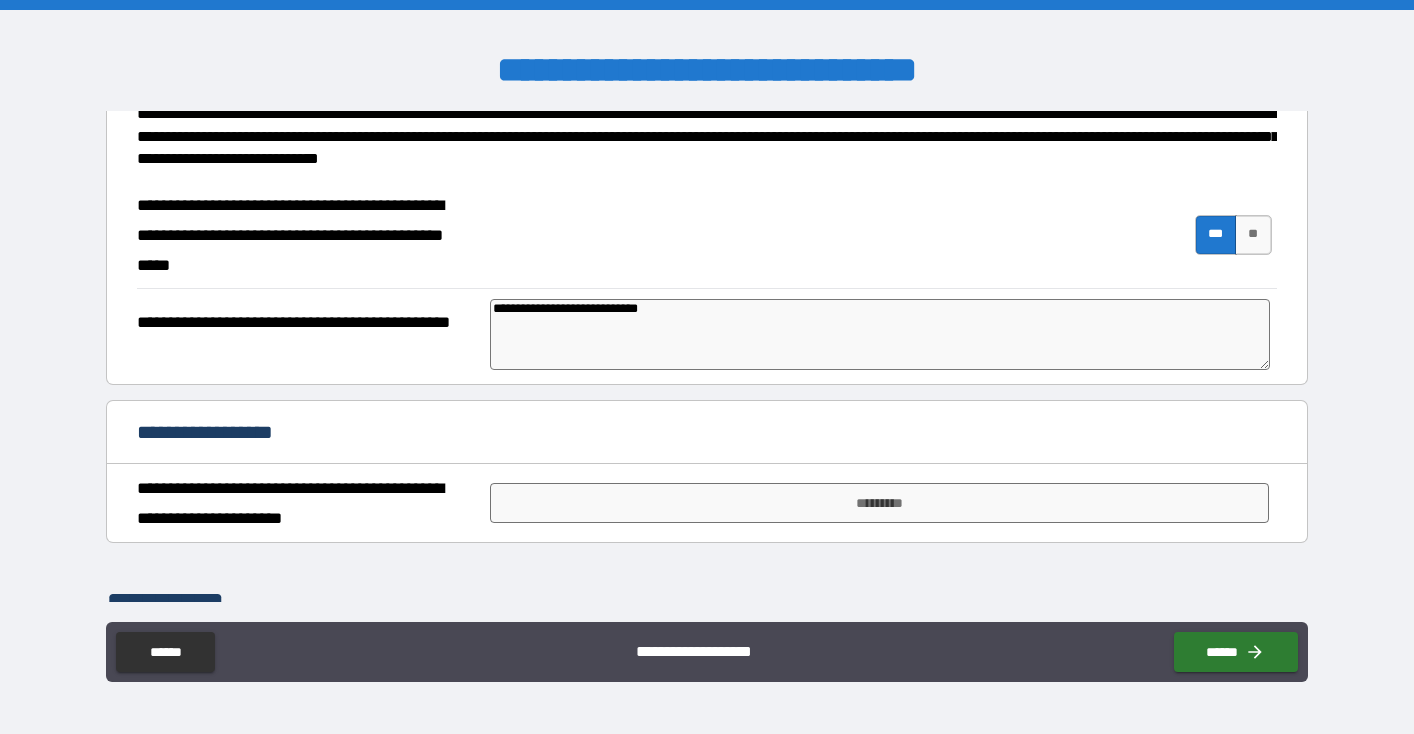 type on "**********" 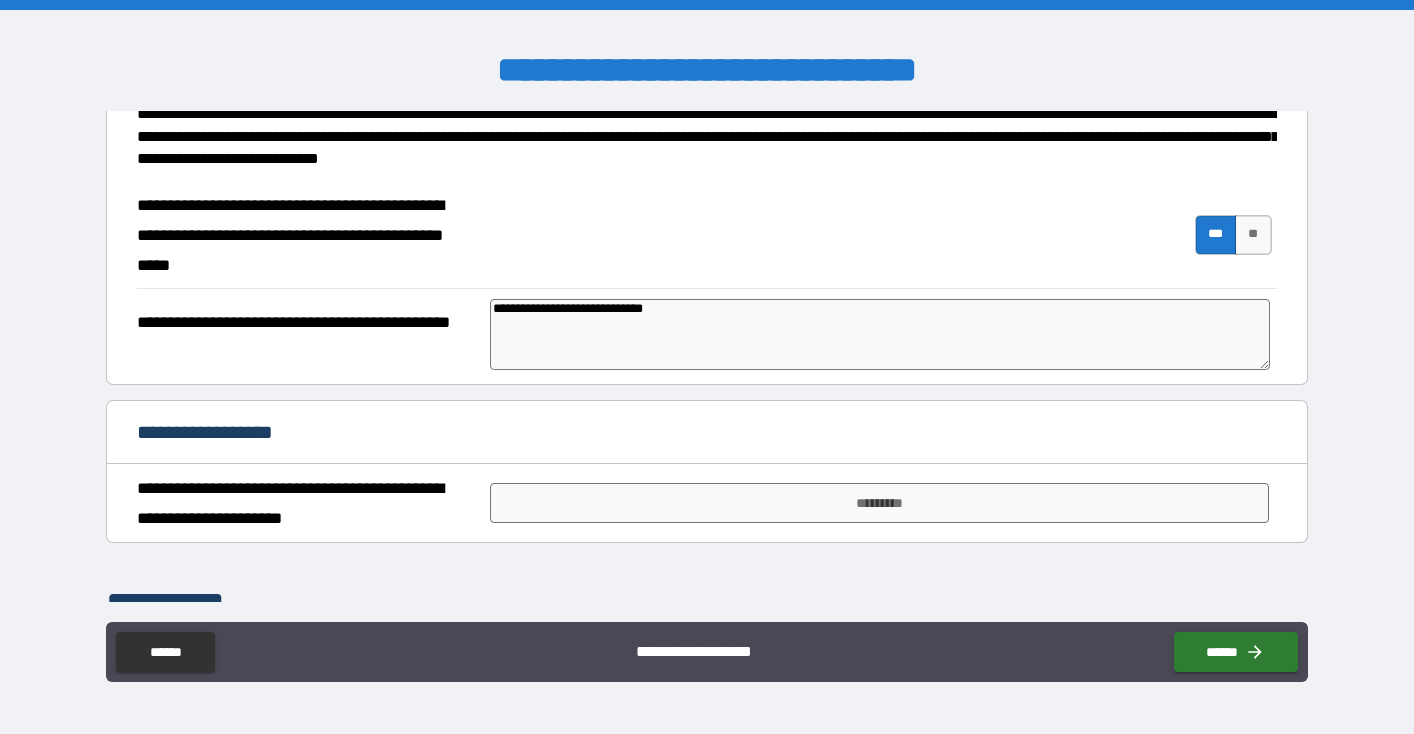 type on "*" 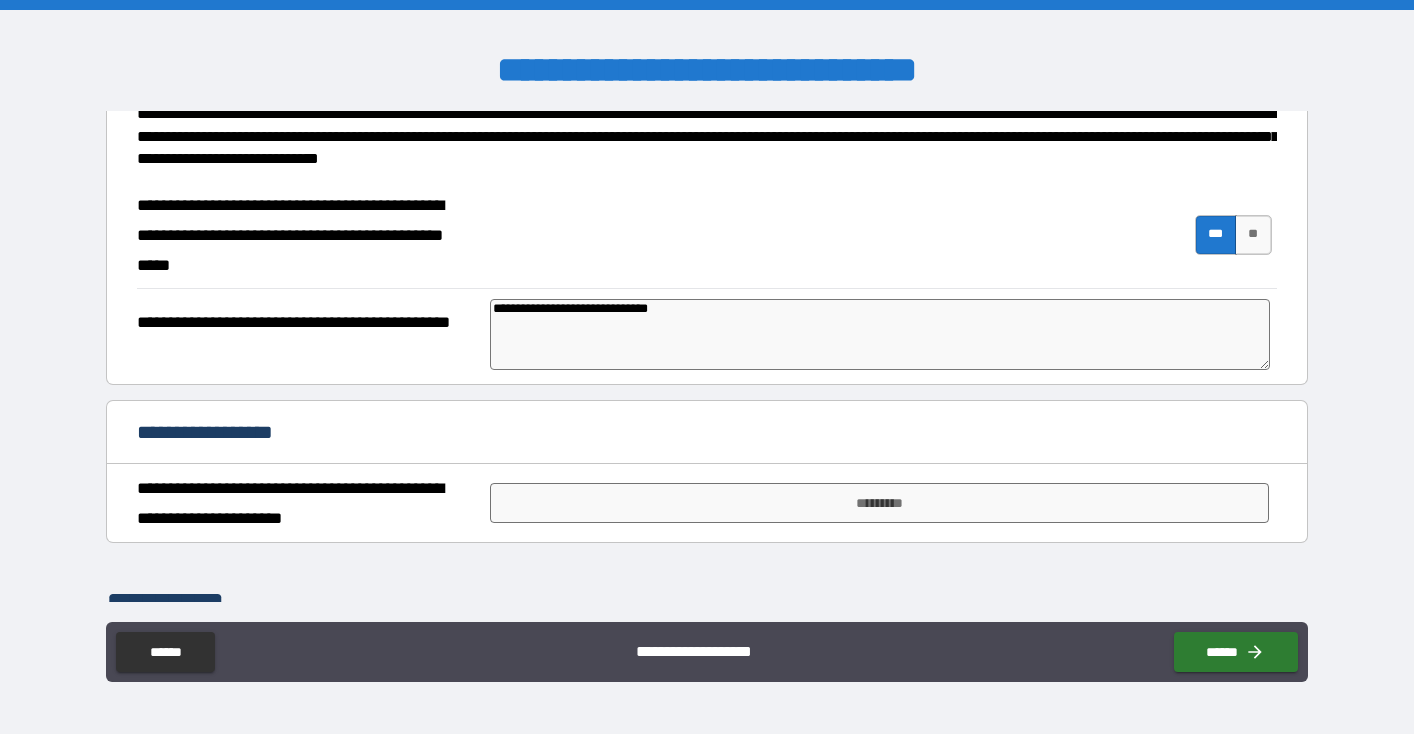 type on "**********" 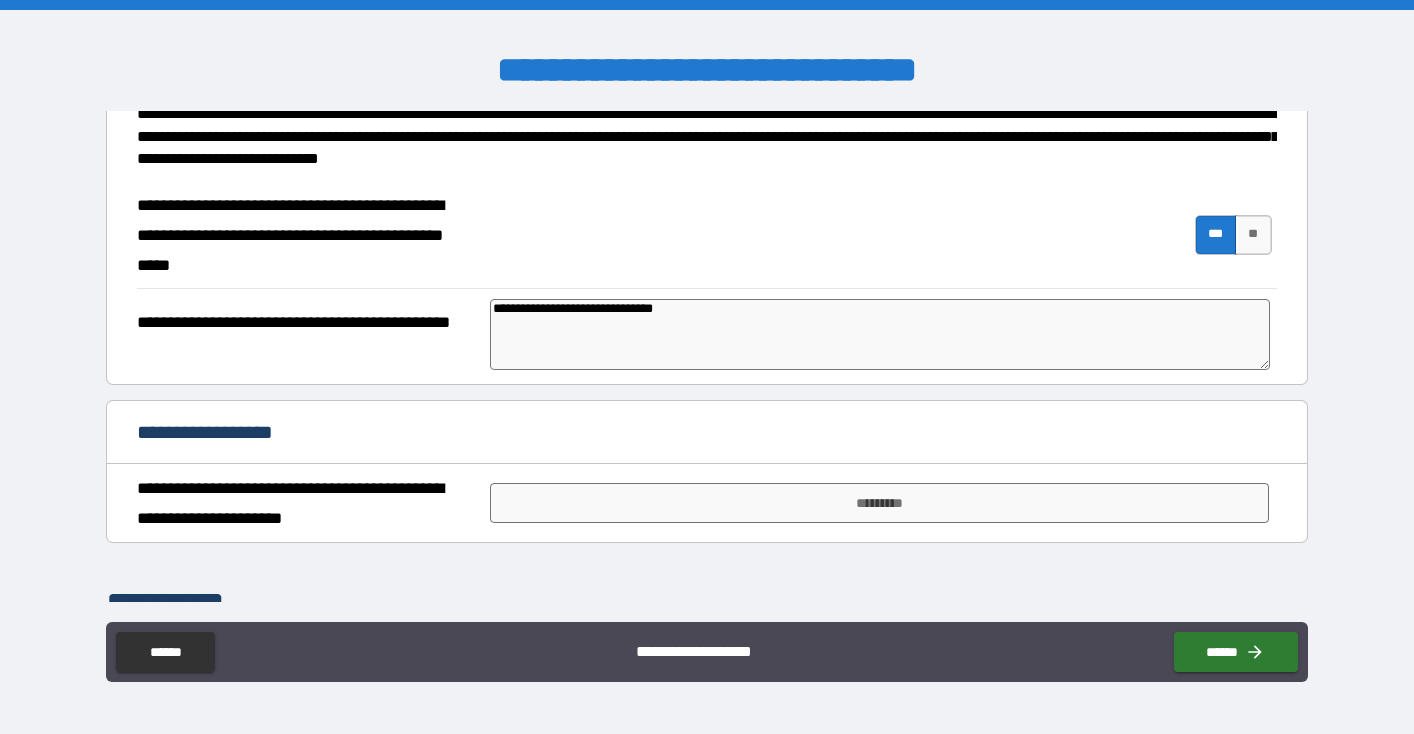 type on "*" 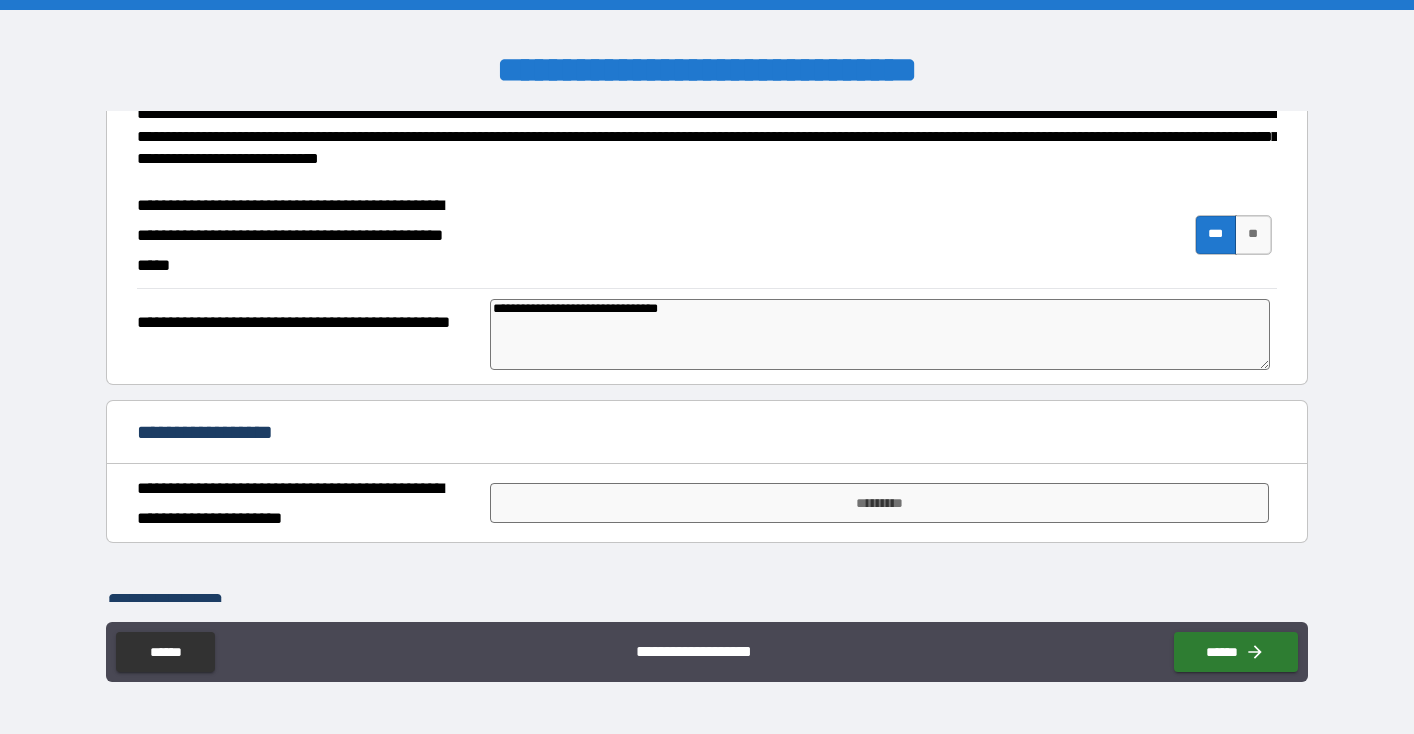 type on "**********" 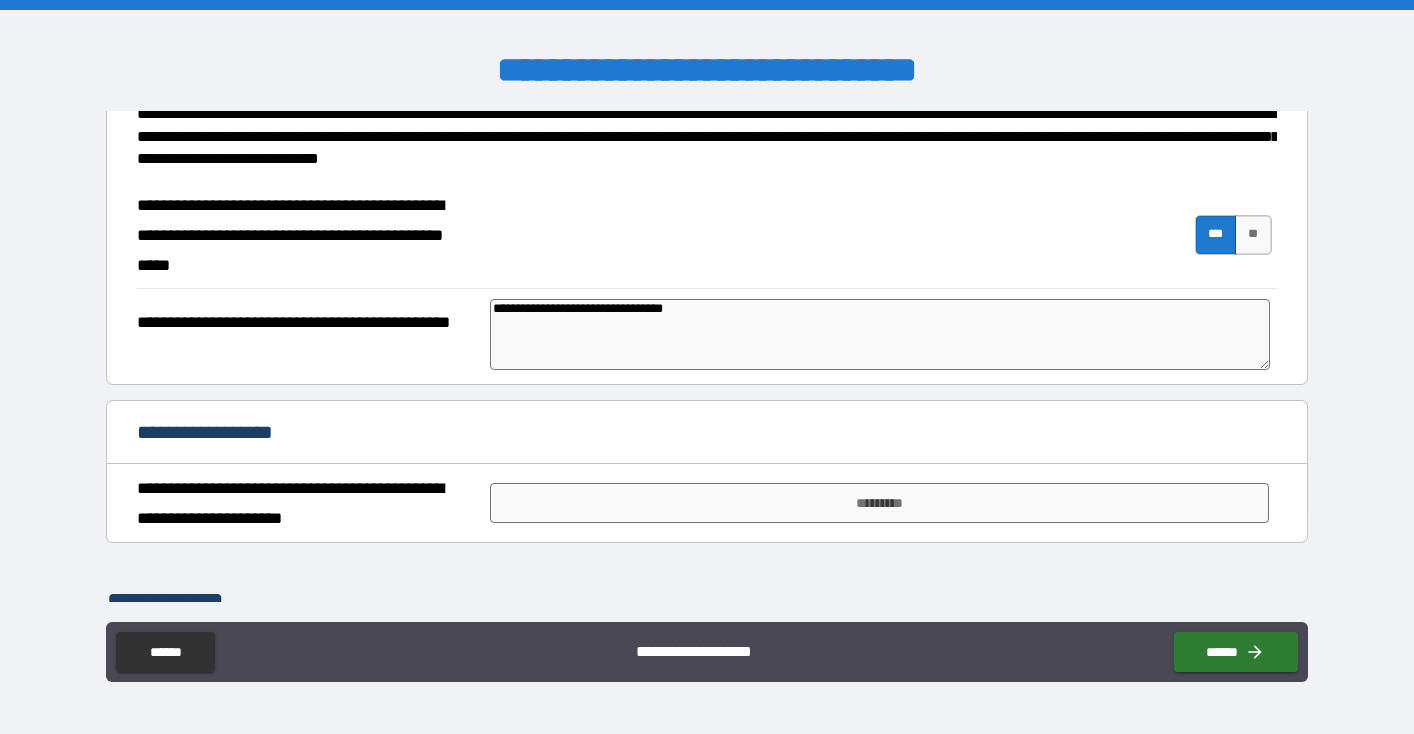 type on "**********" 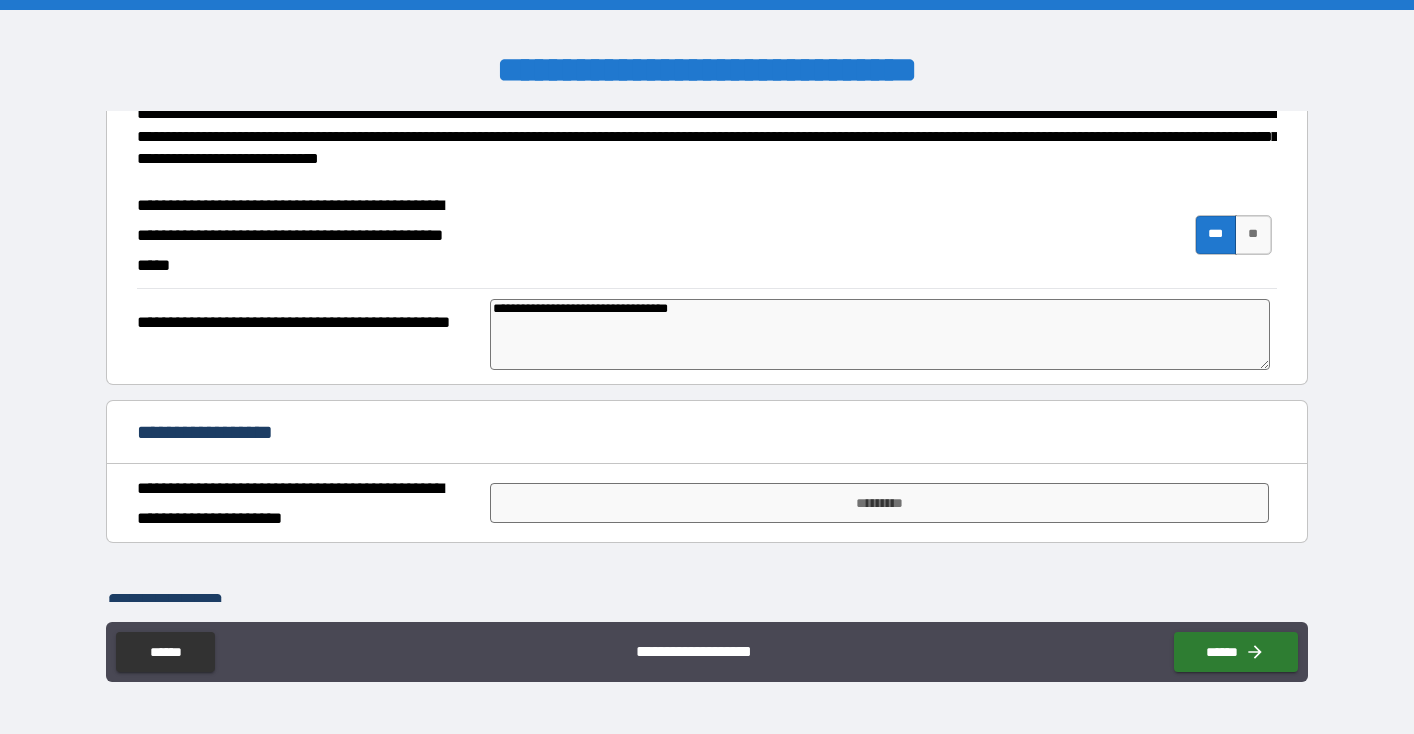 type on "**********" 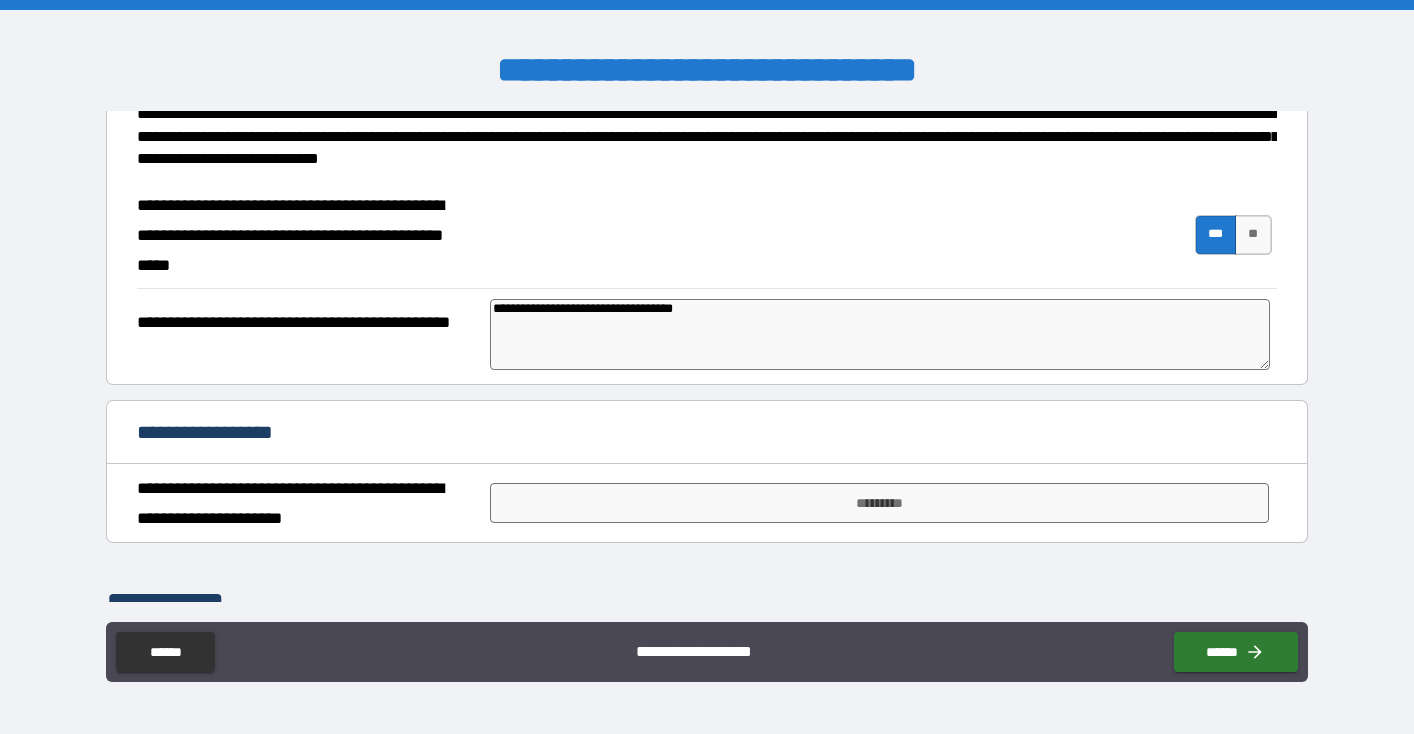 type on "*" 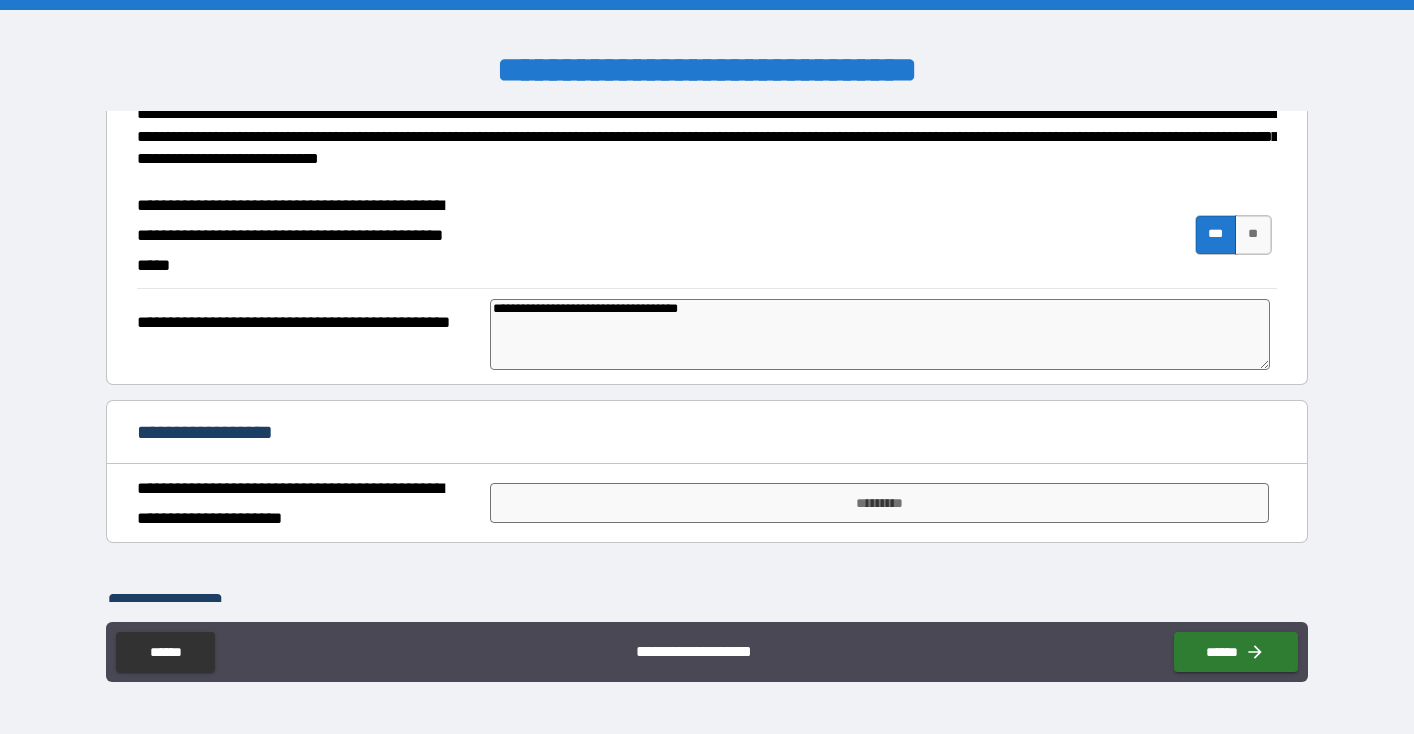 type on "**********" 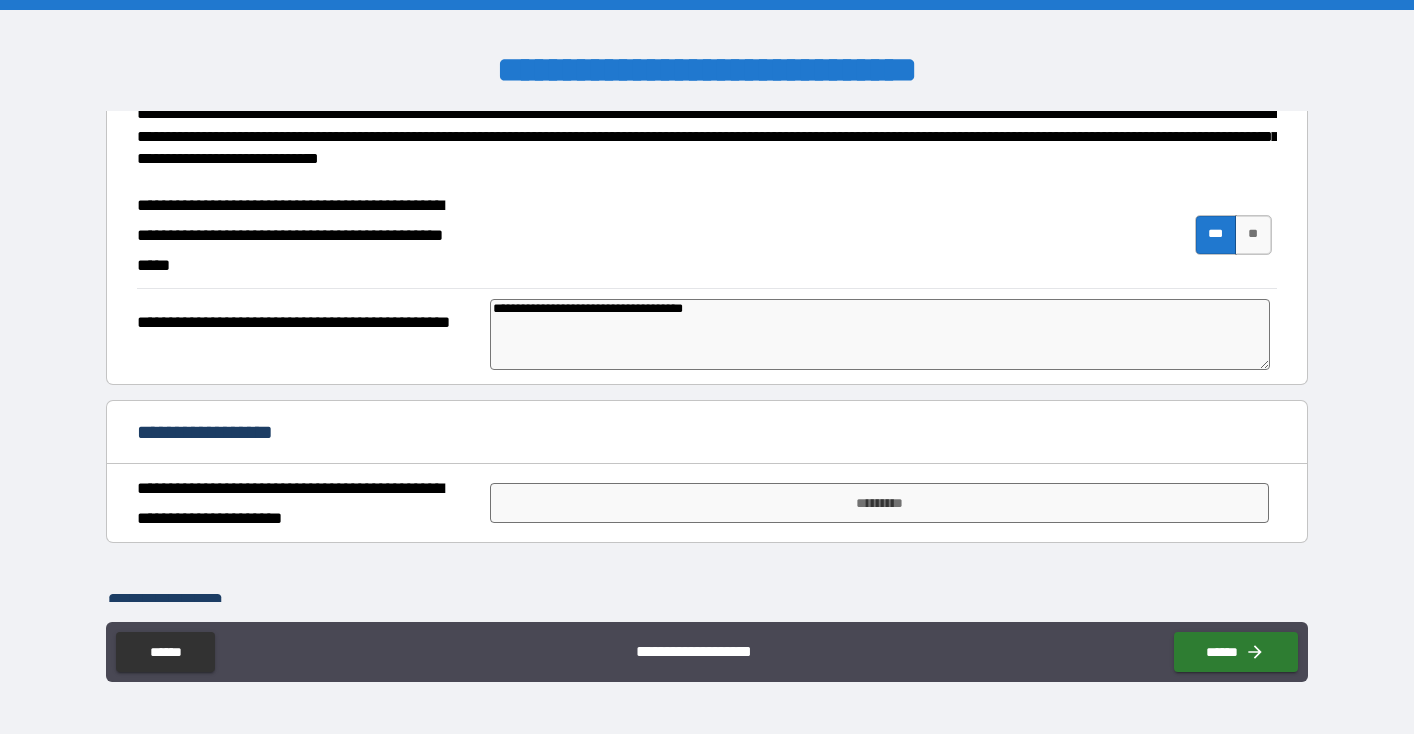 type on "**********" 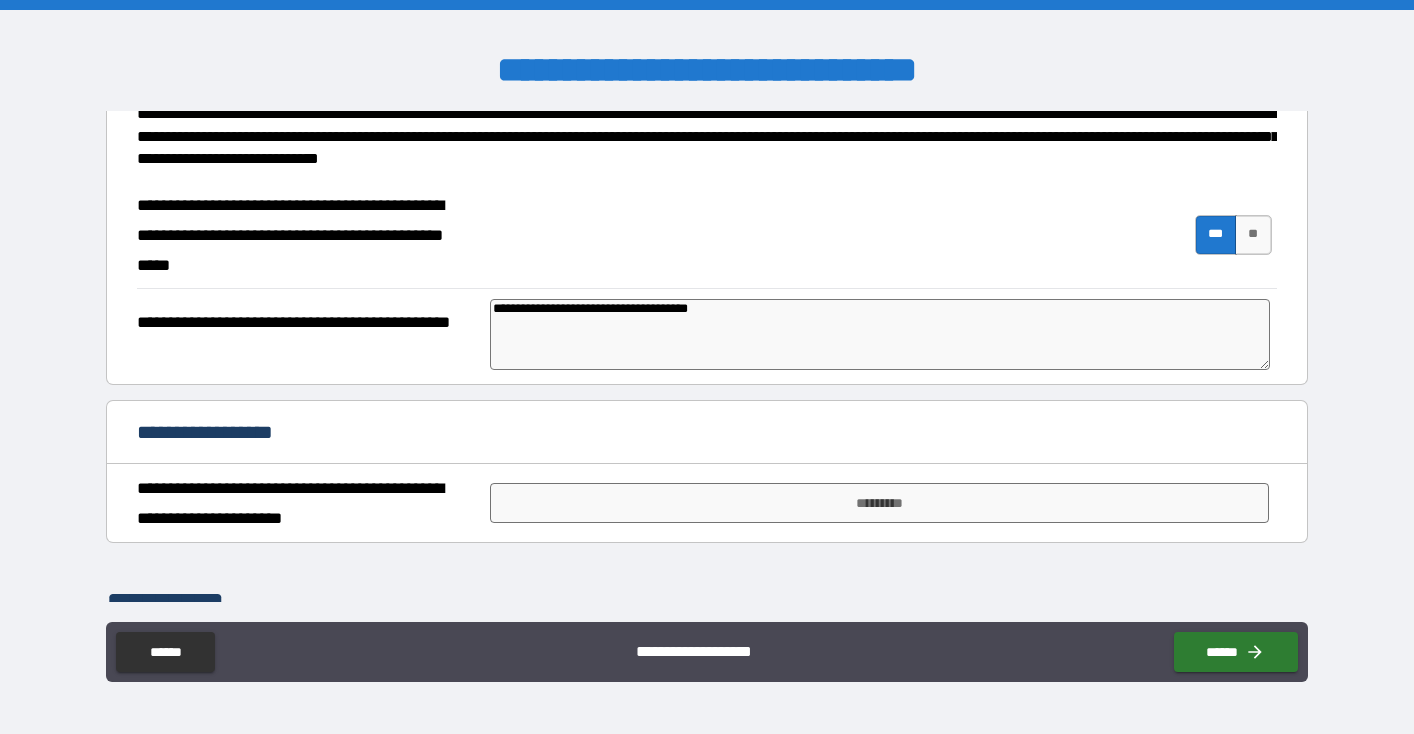 type on "*" 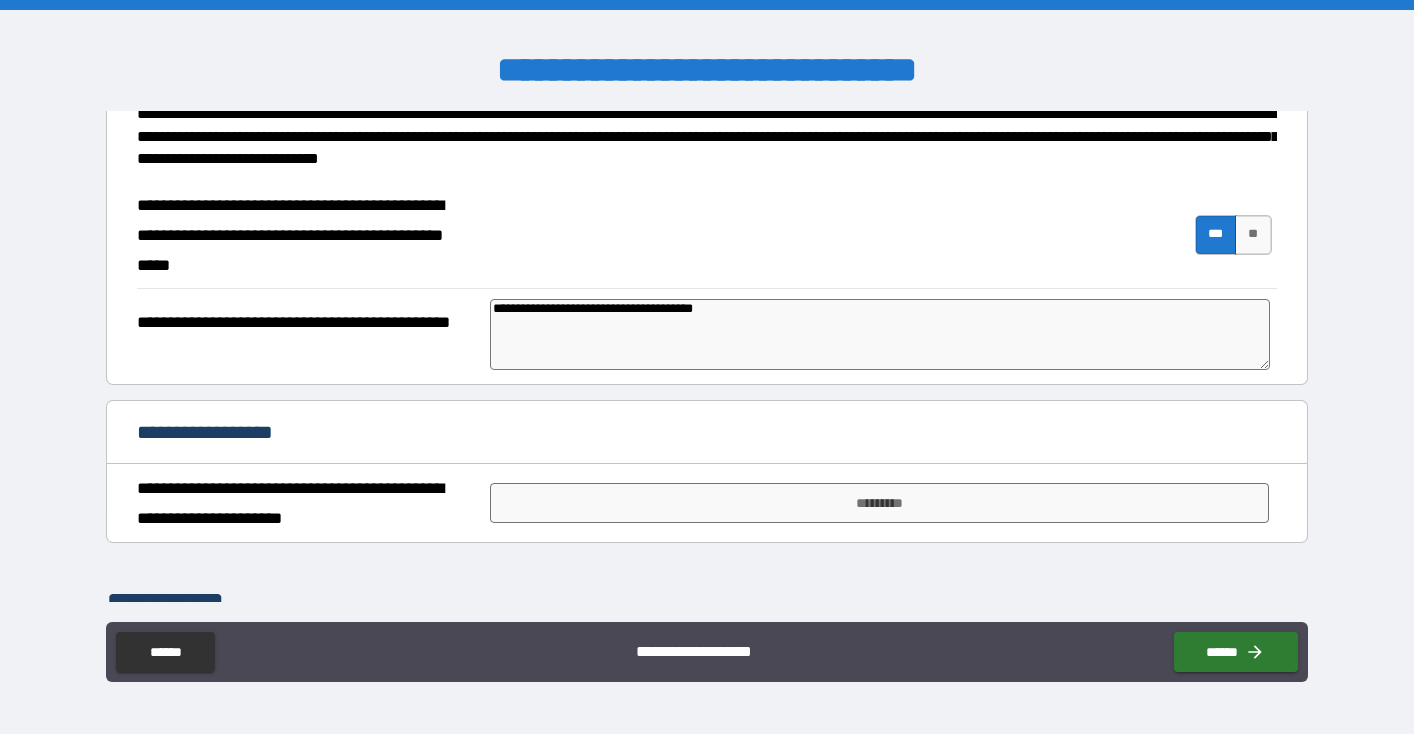 type on "*" 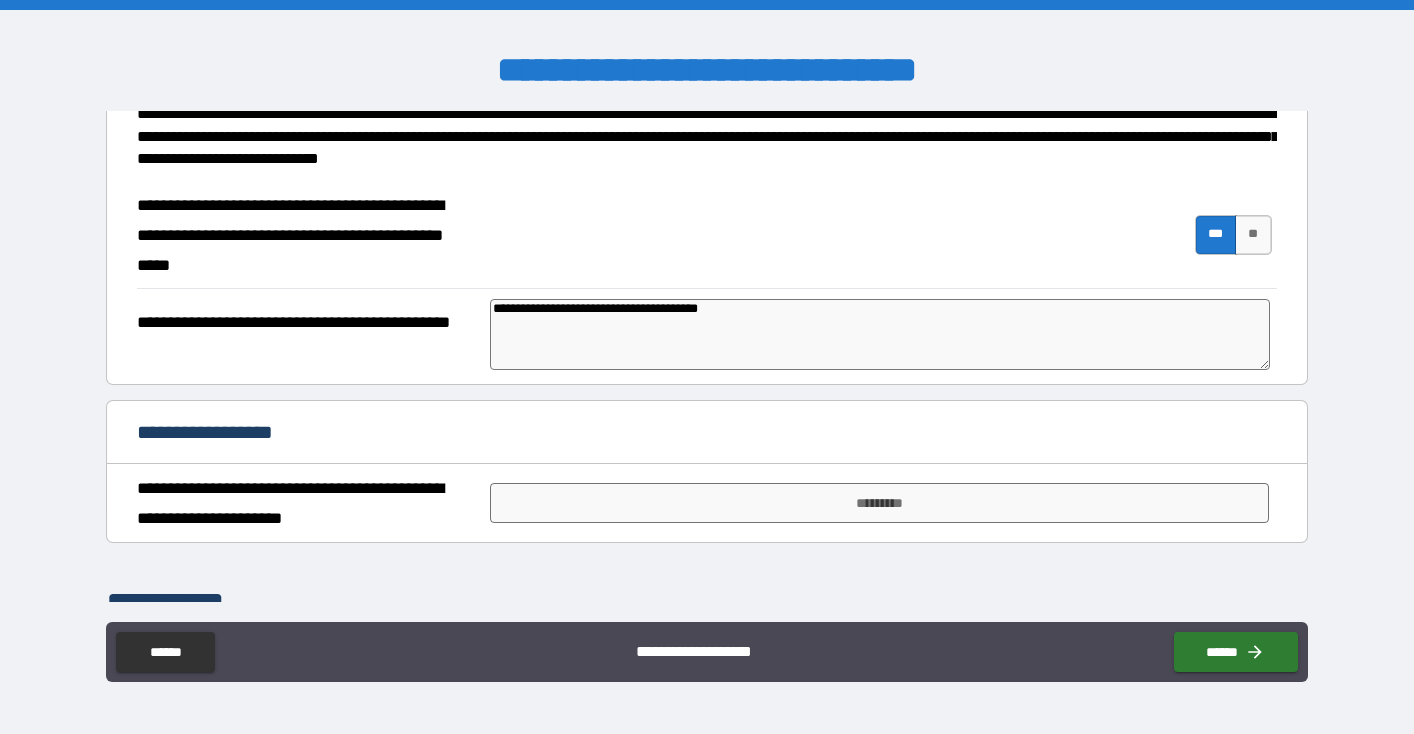 type on "**********" 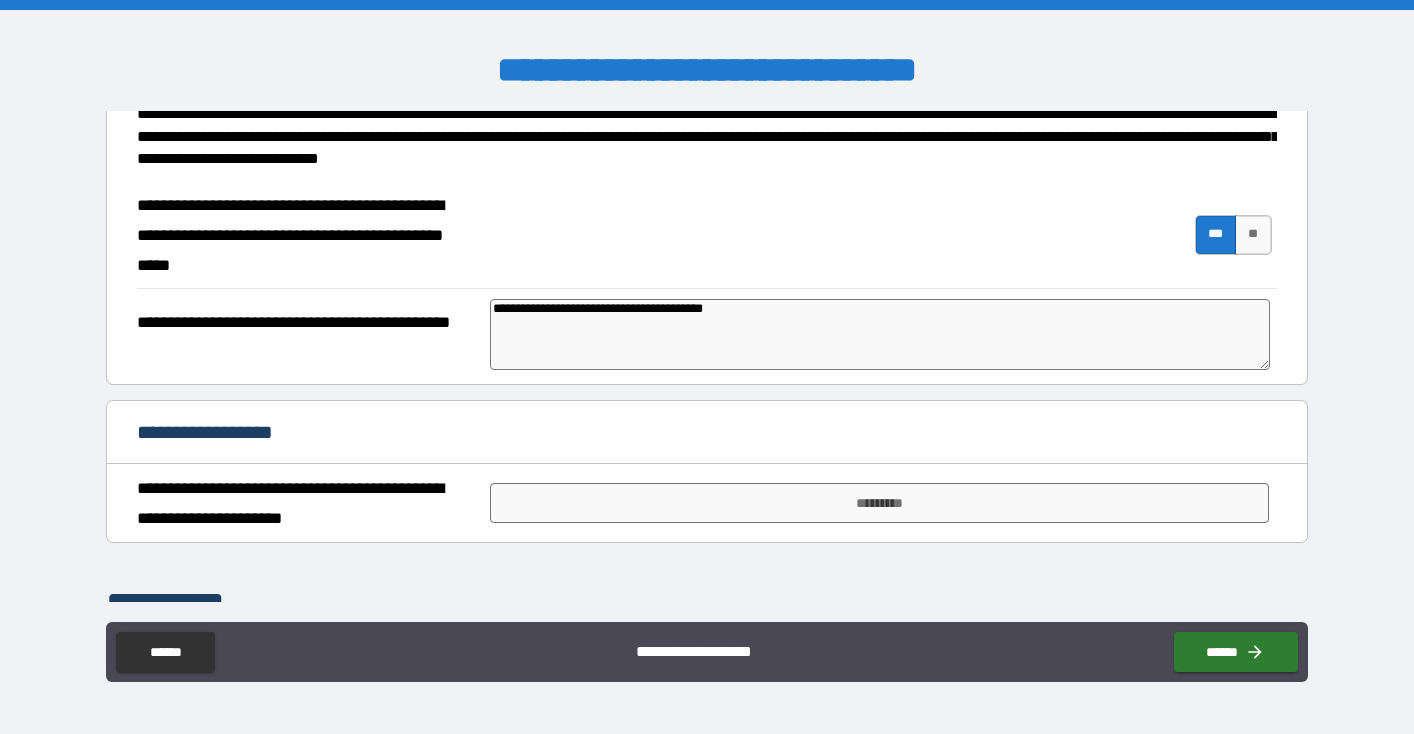type on "**********" 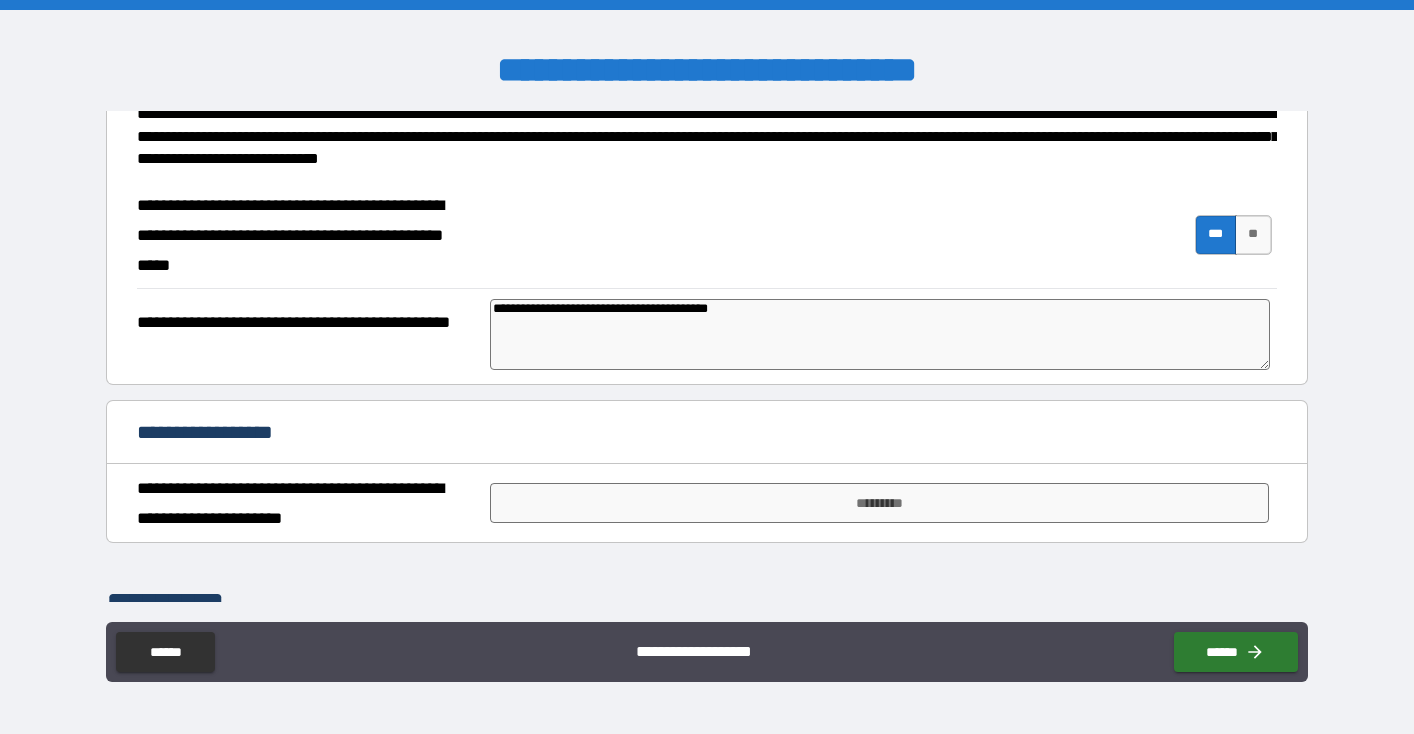 type on "**********" 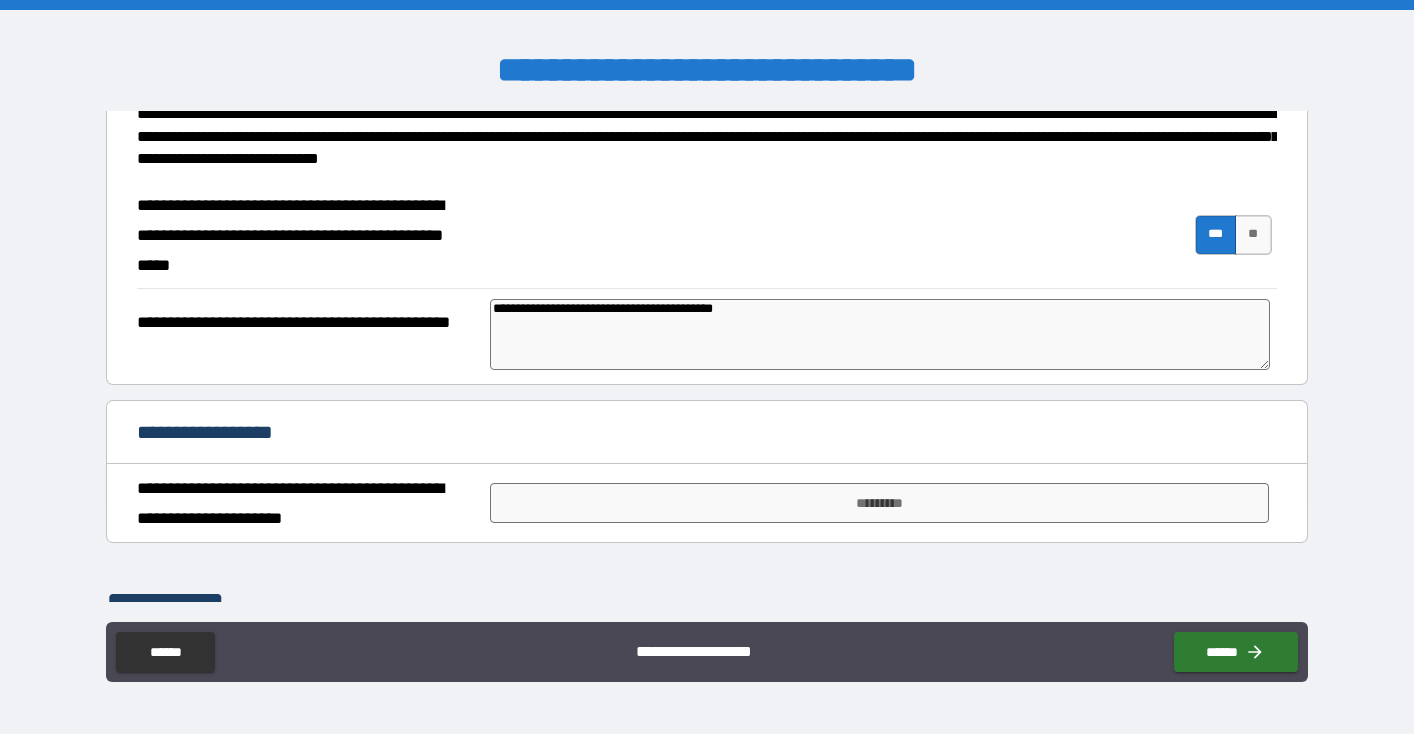 type on "**********" 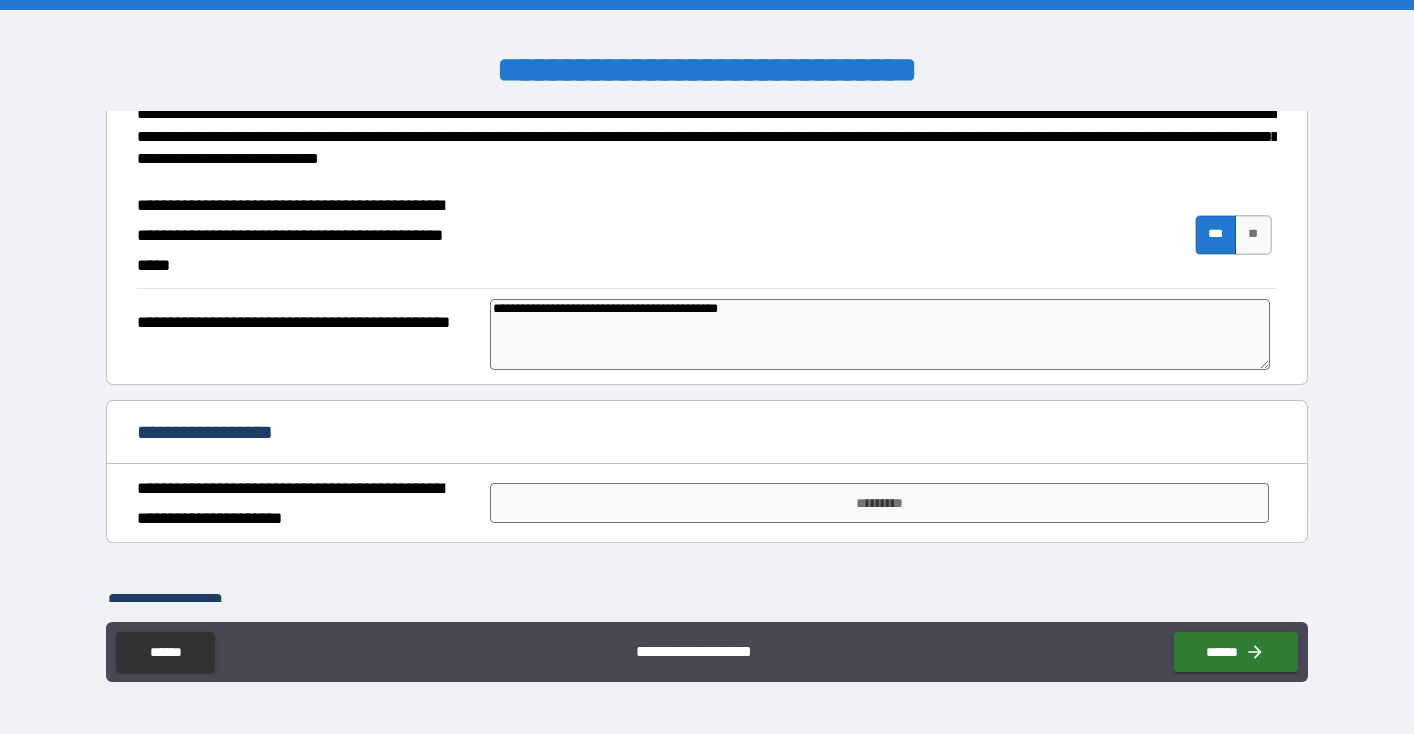 type on "**********" 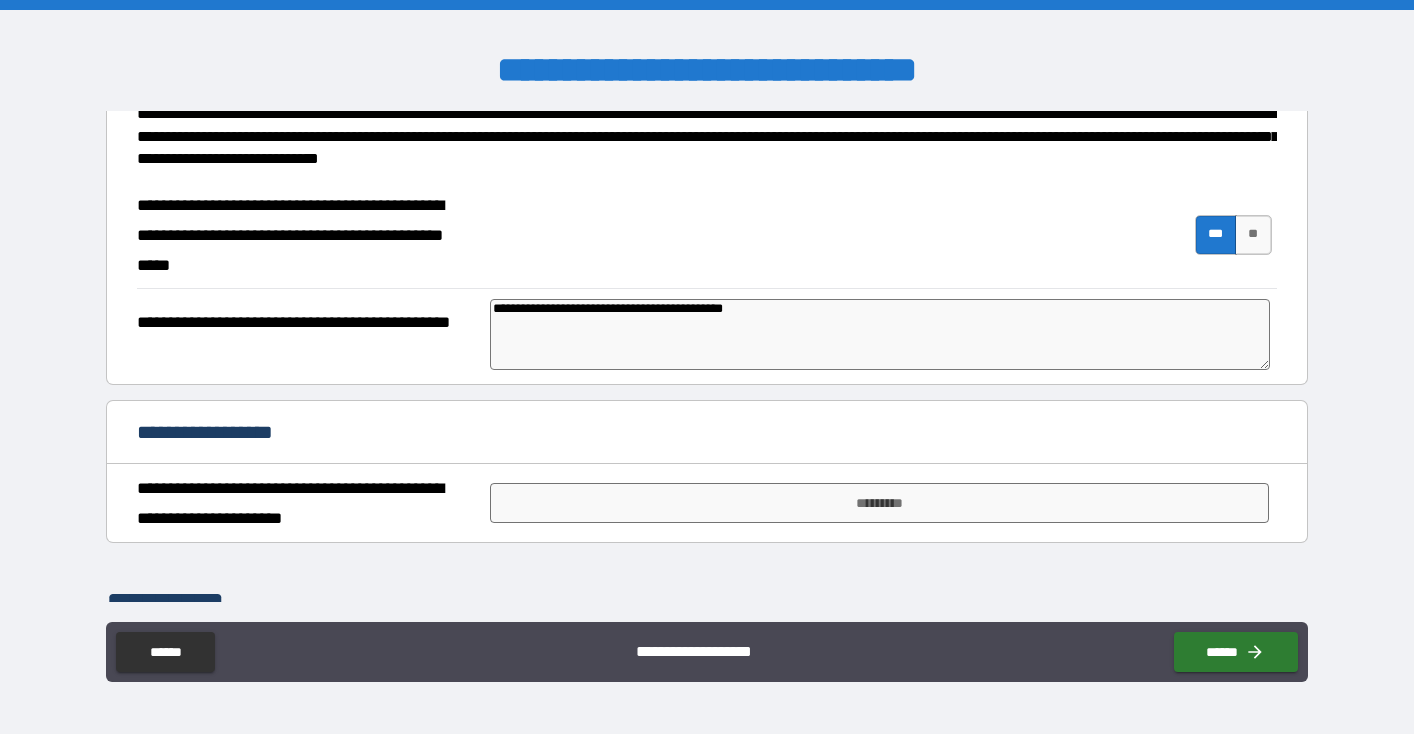 type on "*" 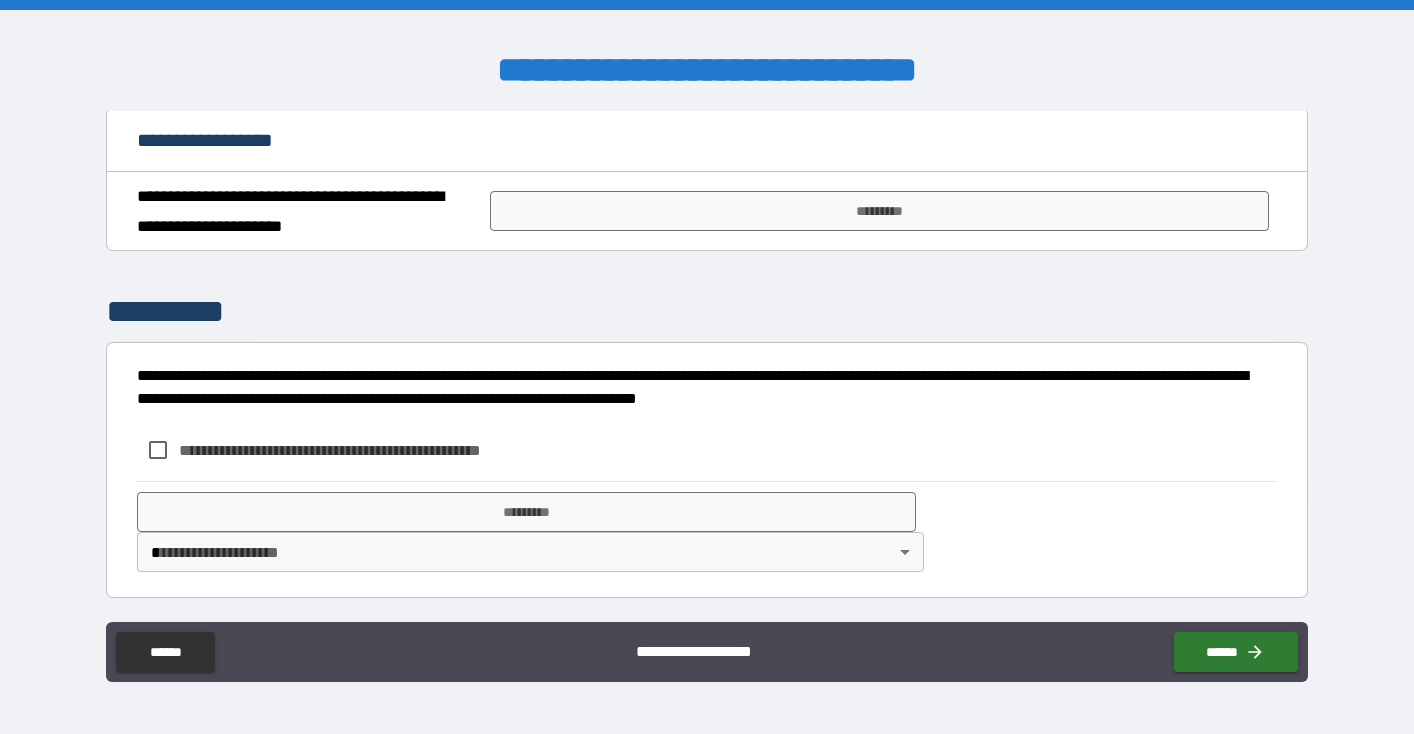 scroll, scrollTop: 462, scrollLeft: 0, axis: vertical 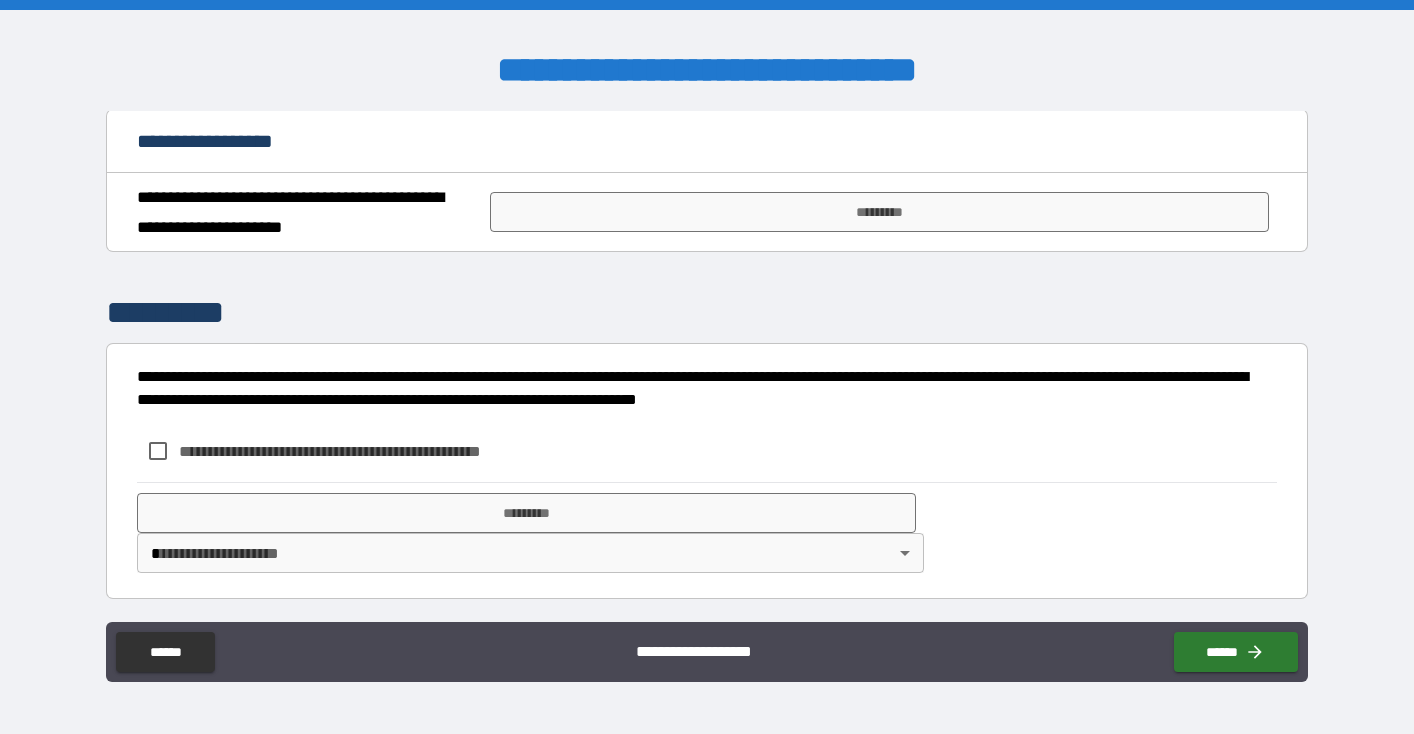 type on "**********" 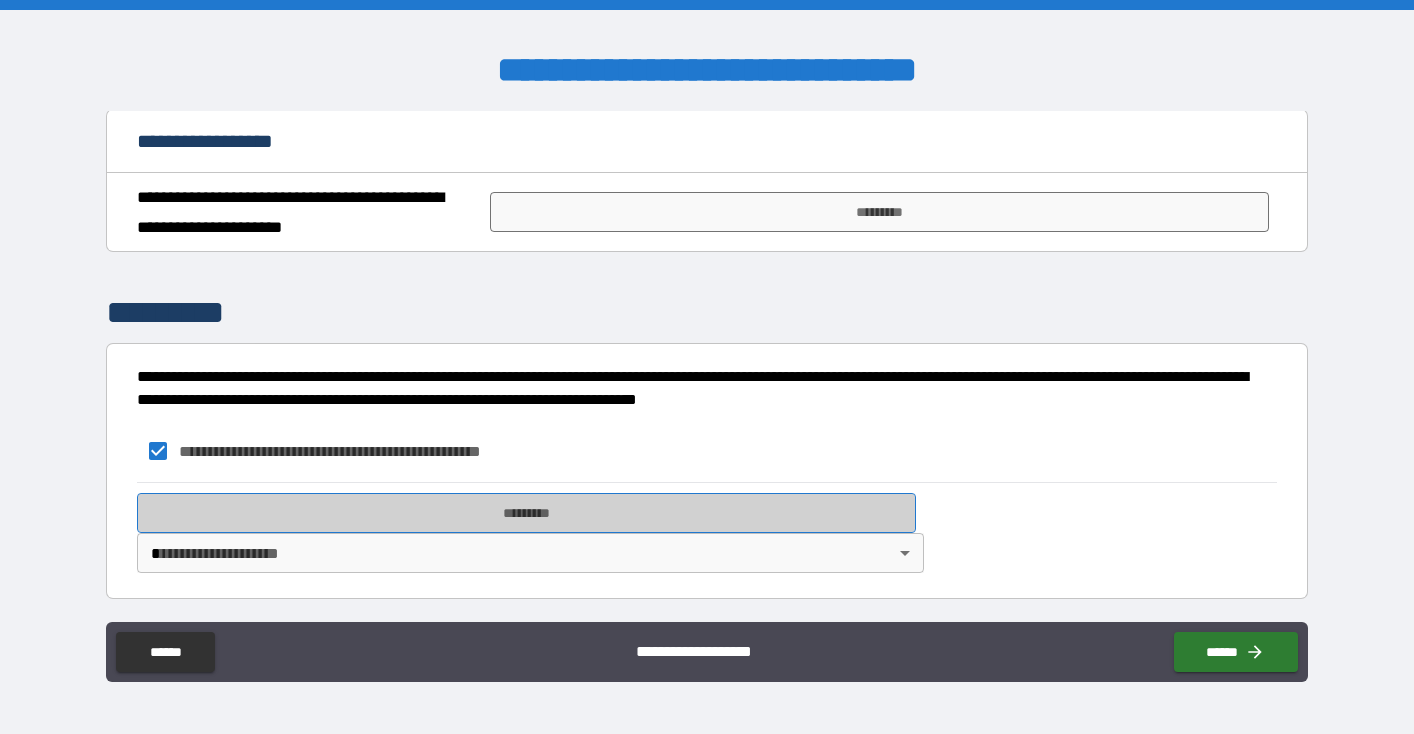 click on "*********" at bounding box center (526, 513) 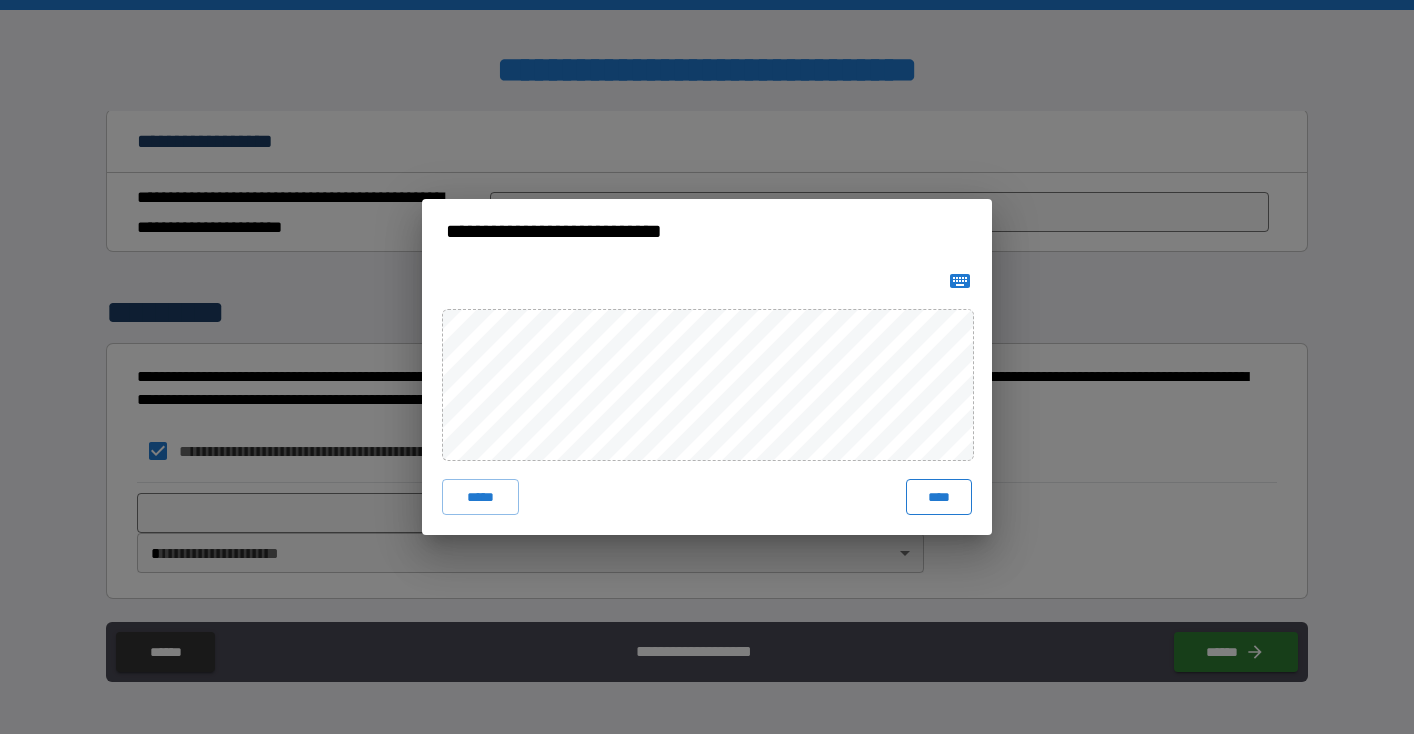 click on "****" at bounding box center [939, 497] 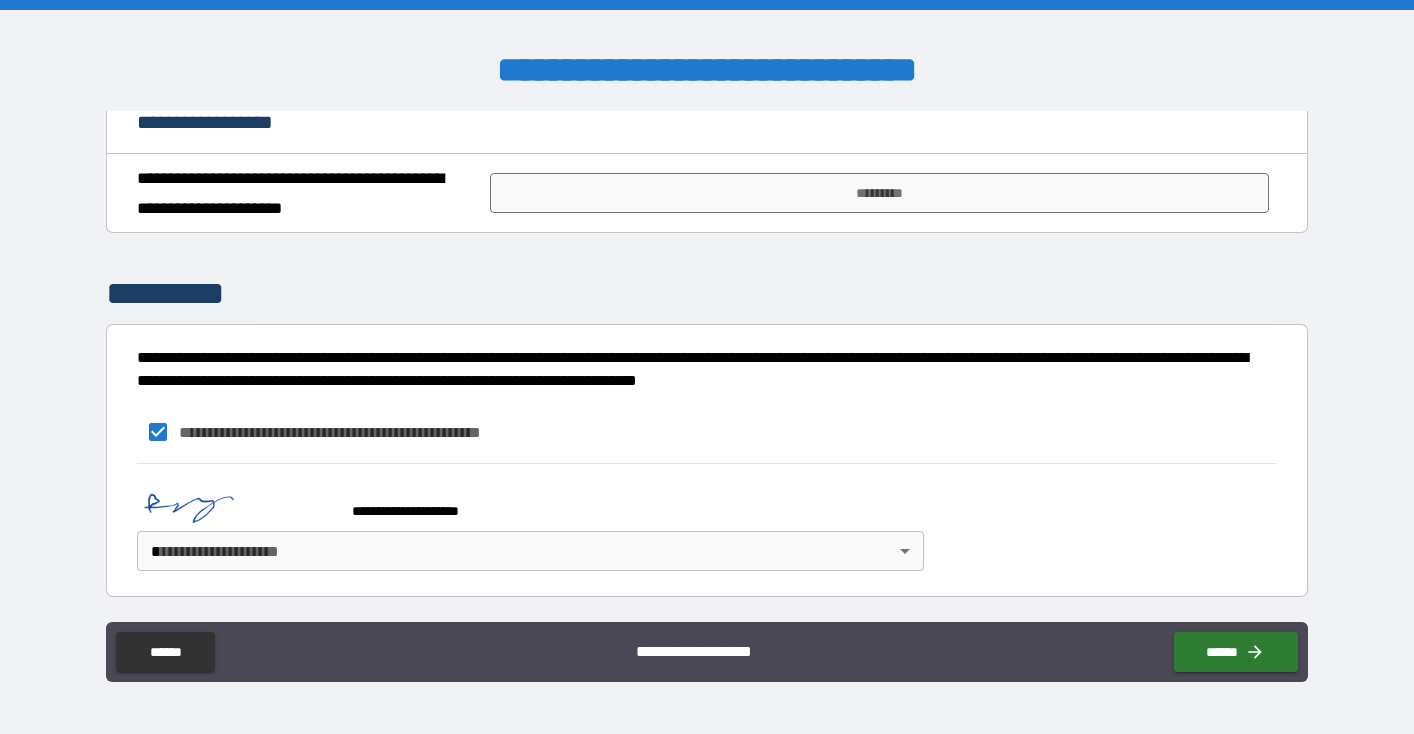 scroll, scrollTop: 479, scrollLeft: 0, axis: vertical 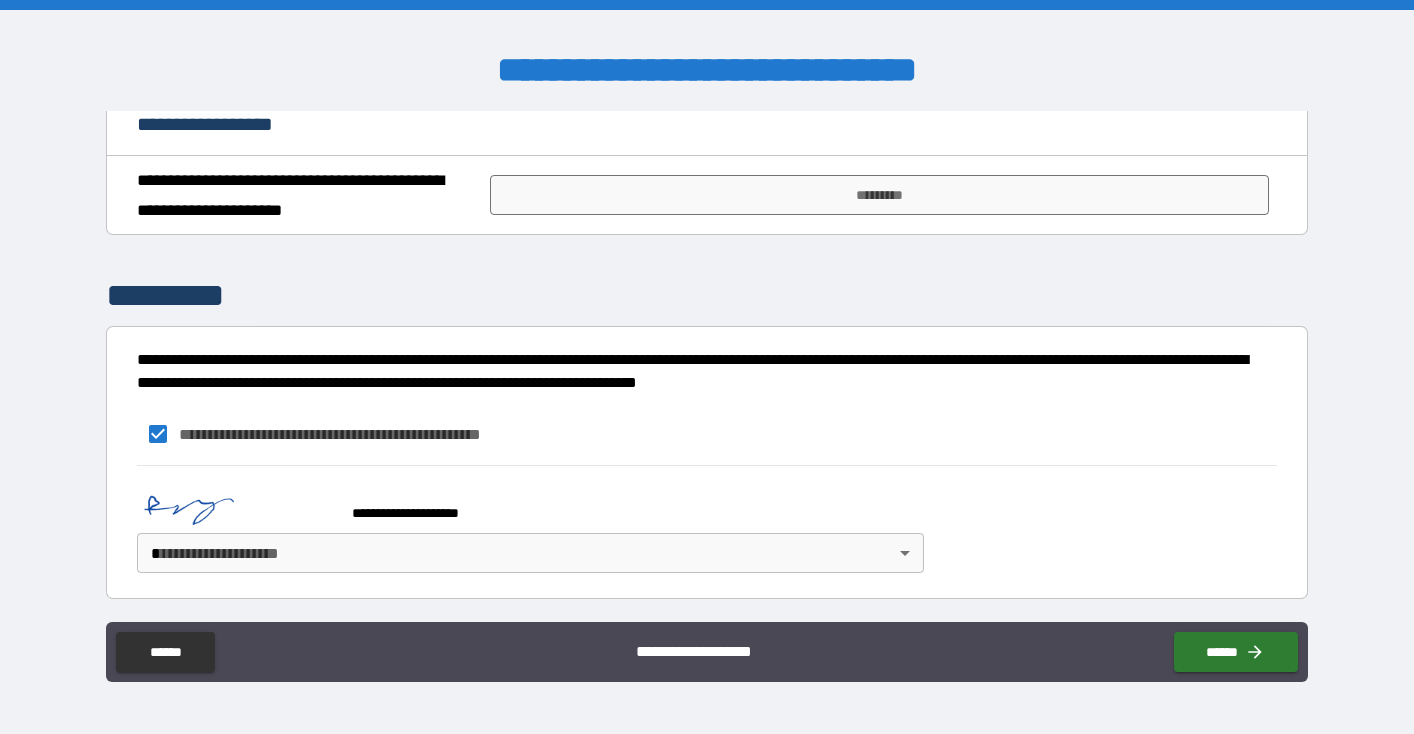 click on "**********" at bounding box center (707, 367) 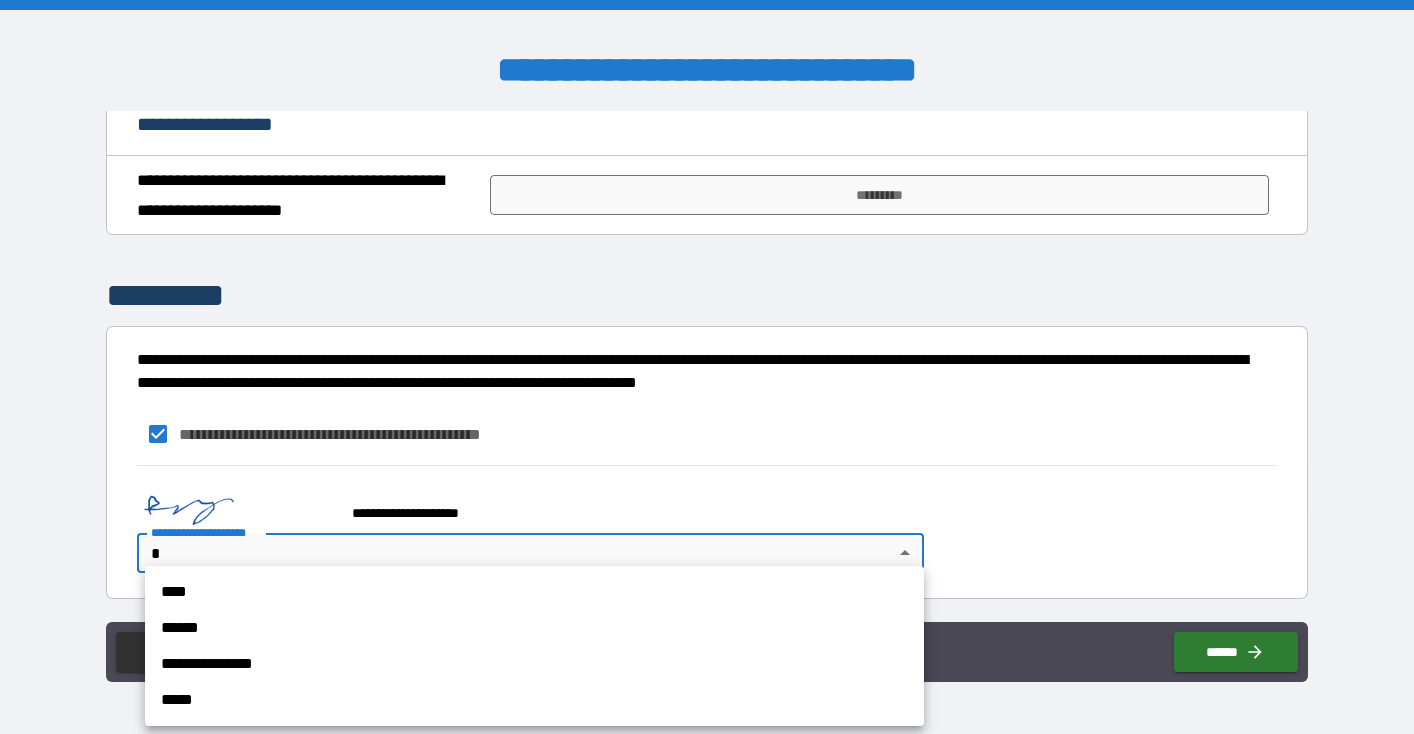 click on "**********" at bounding box center [534, 664] 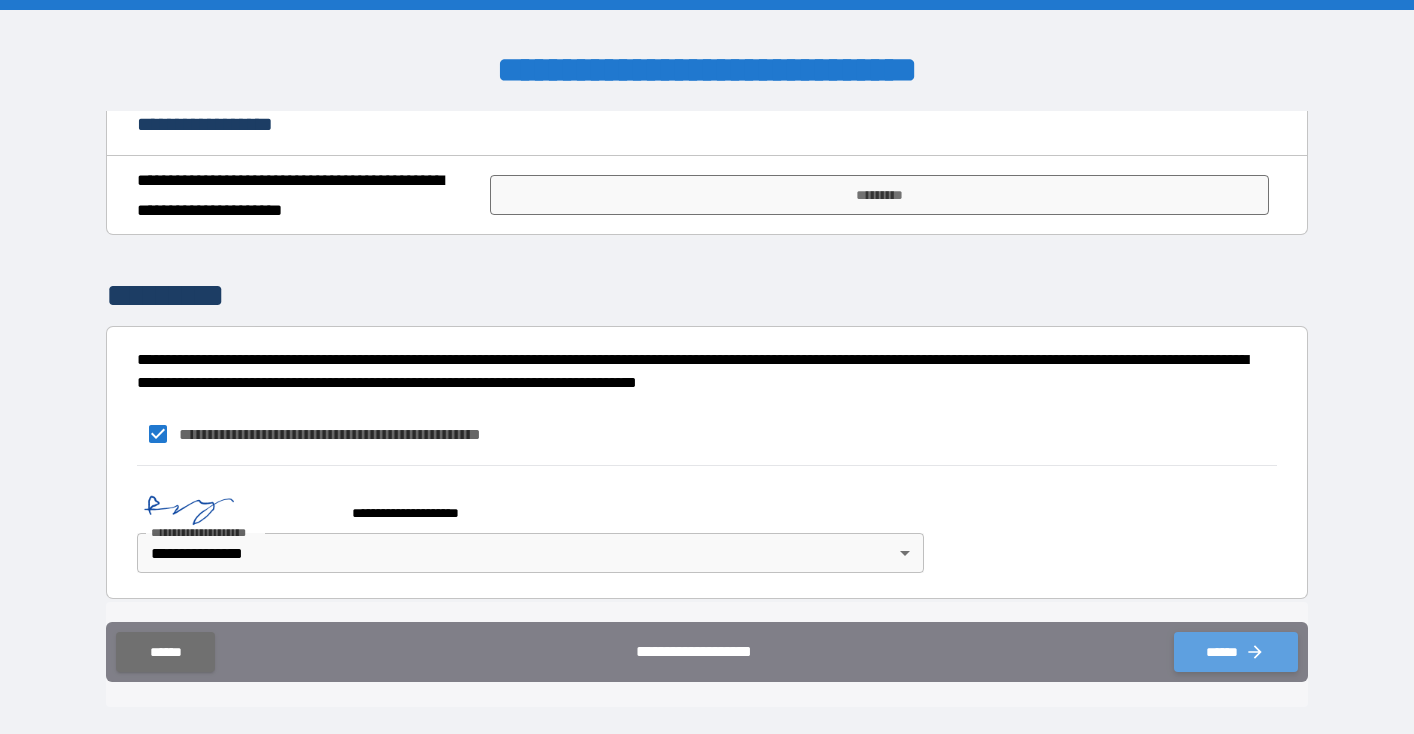 click on "******" at bounding box center (1236, 652) 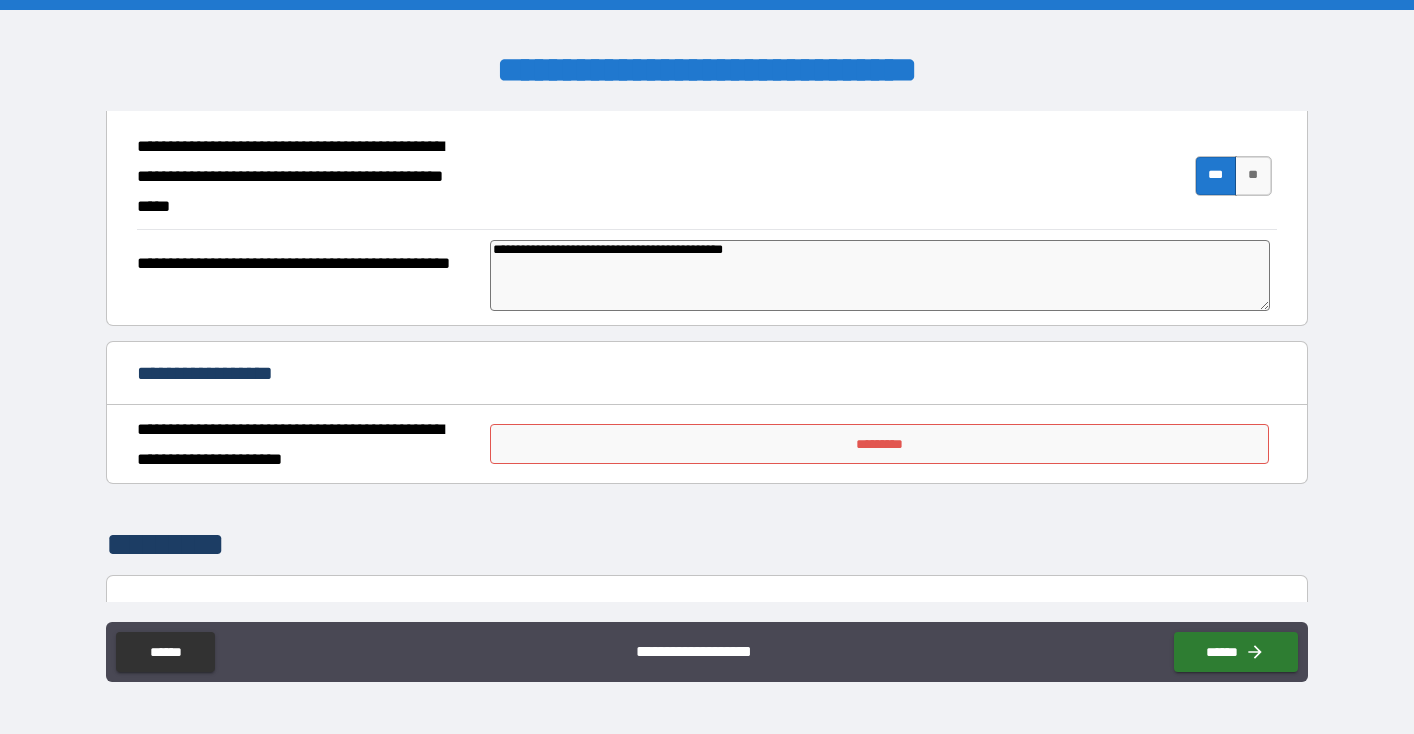 scroll, scrollTop: 234, scrollLeft: 0, axis: vertical 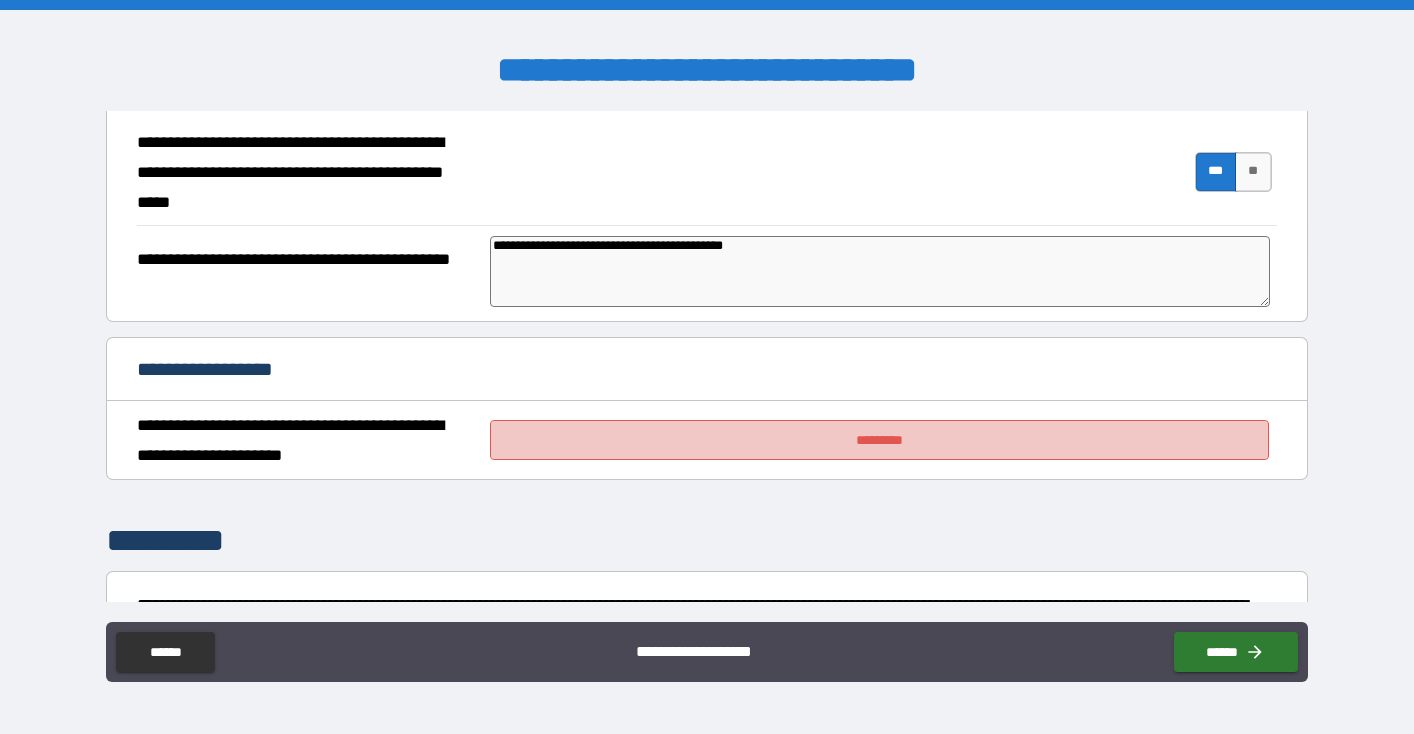 click on "*********" at bounding box center [879, 440] 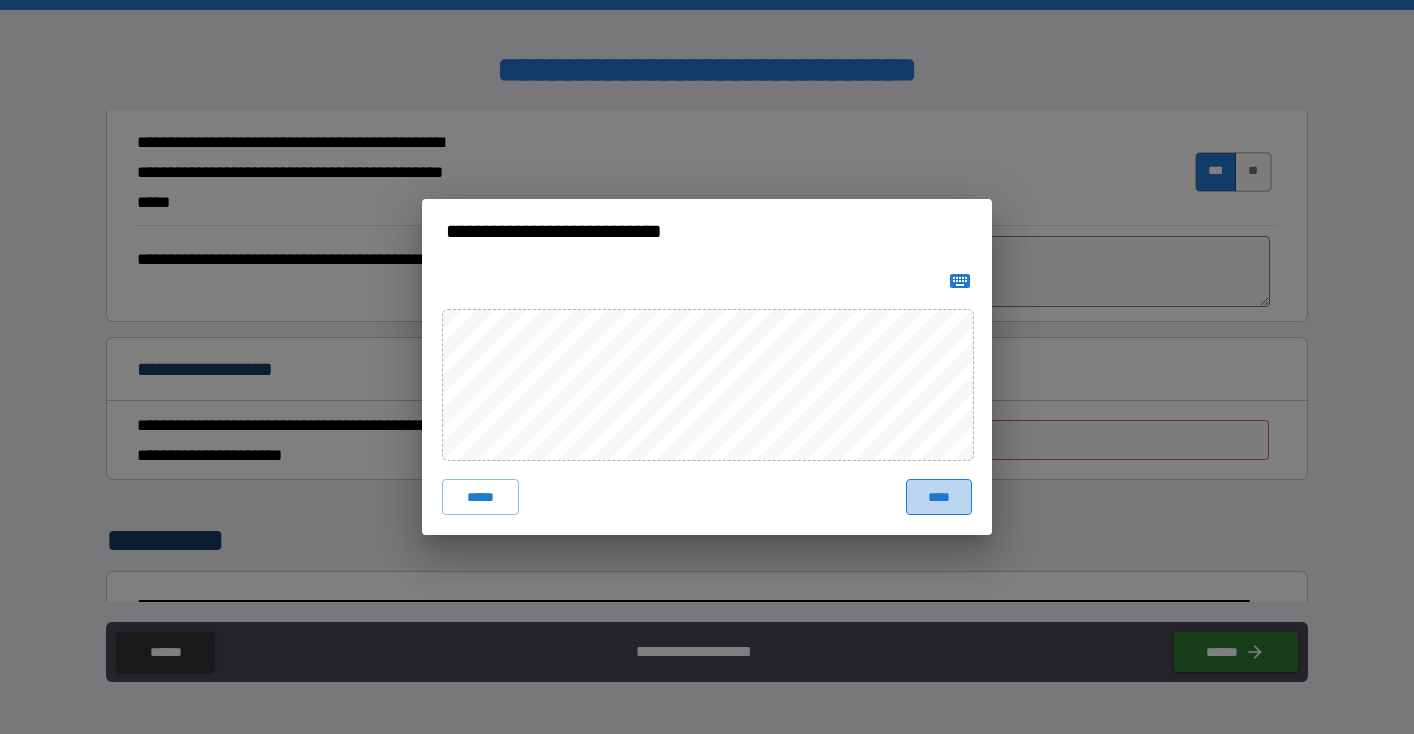 click on "****" at bounding box center [939, 497] 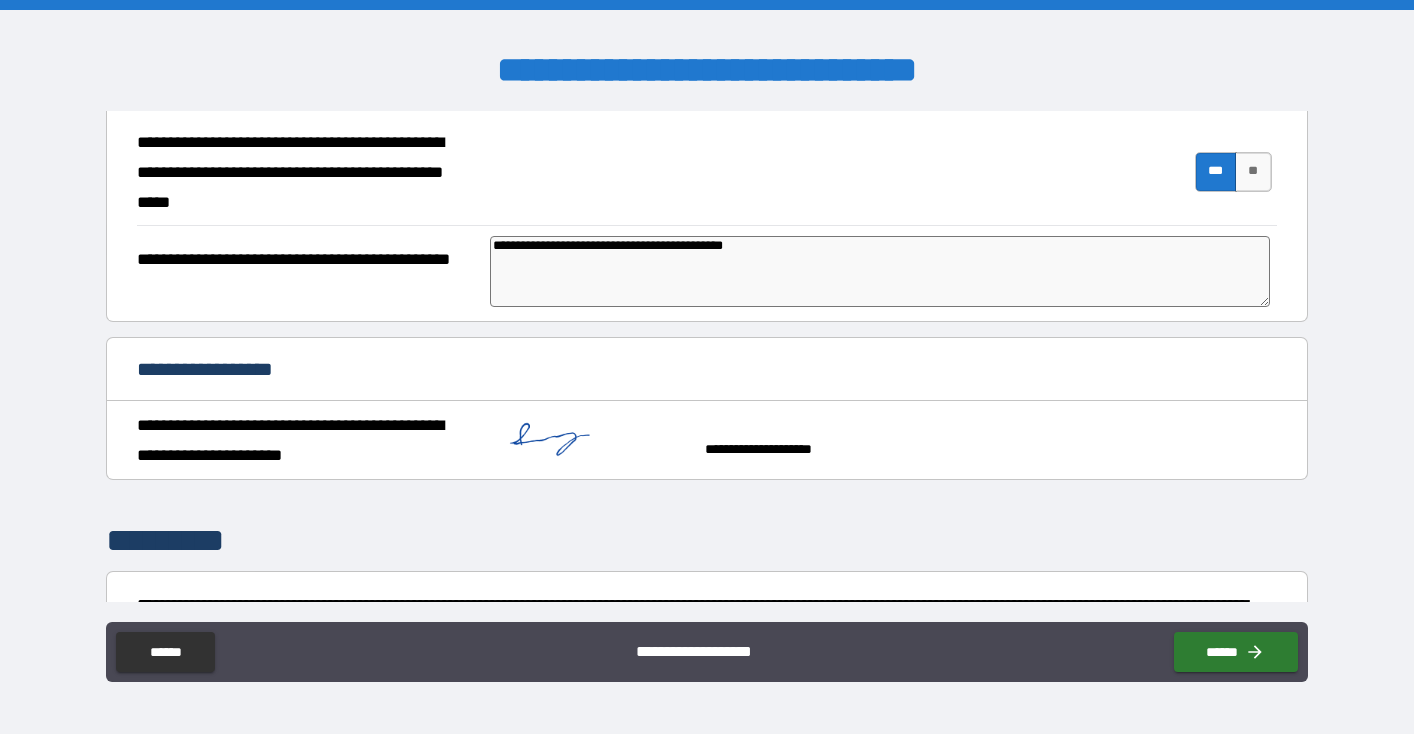 type on "*" 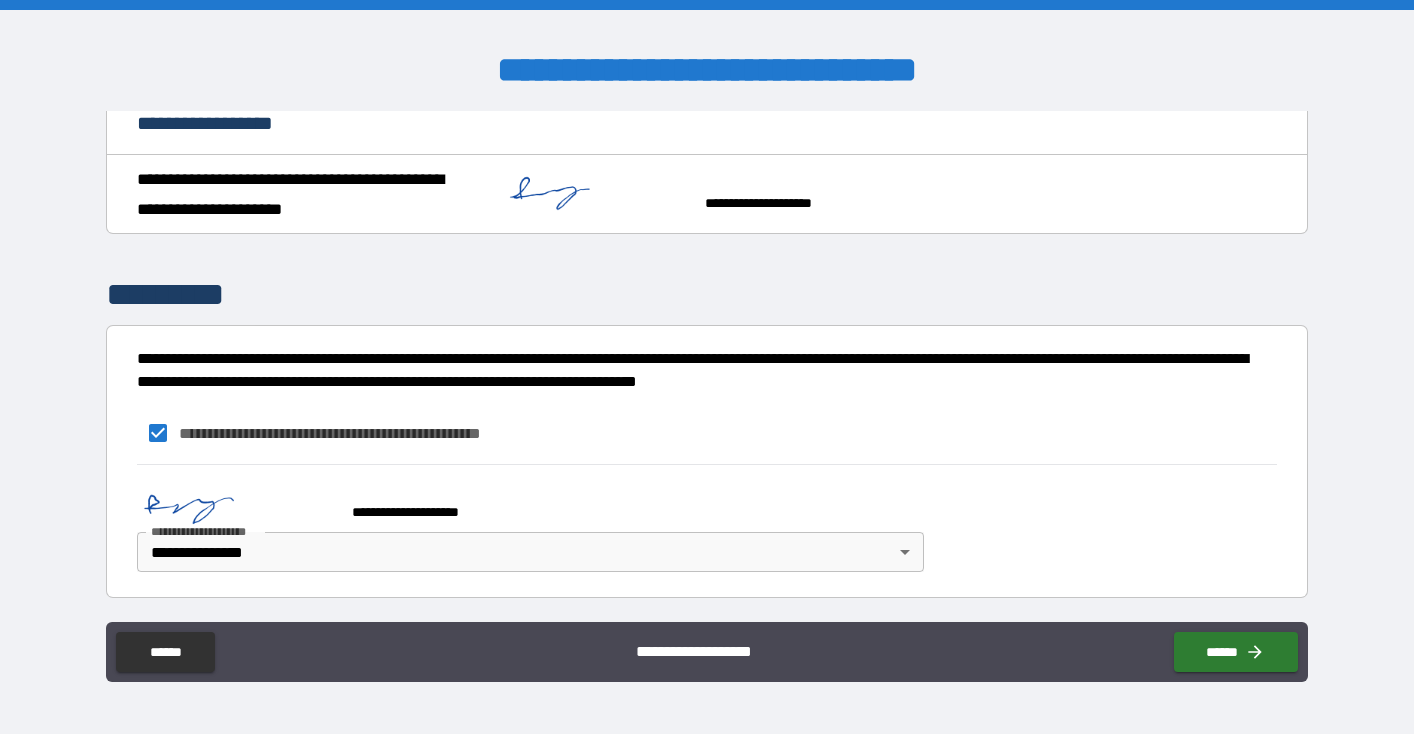 scroll, scrollTop: 479, scrollLeft: 0, axis: vertical 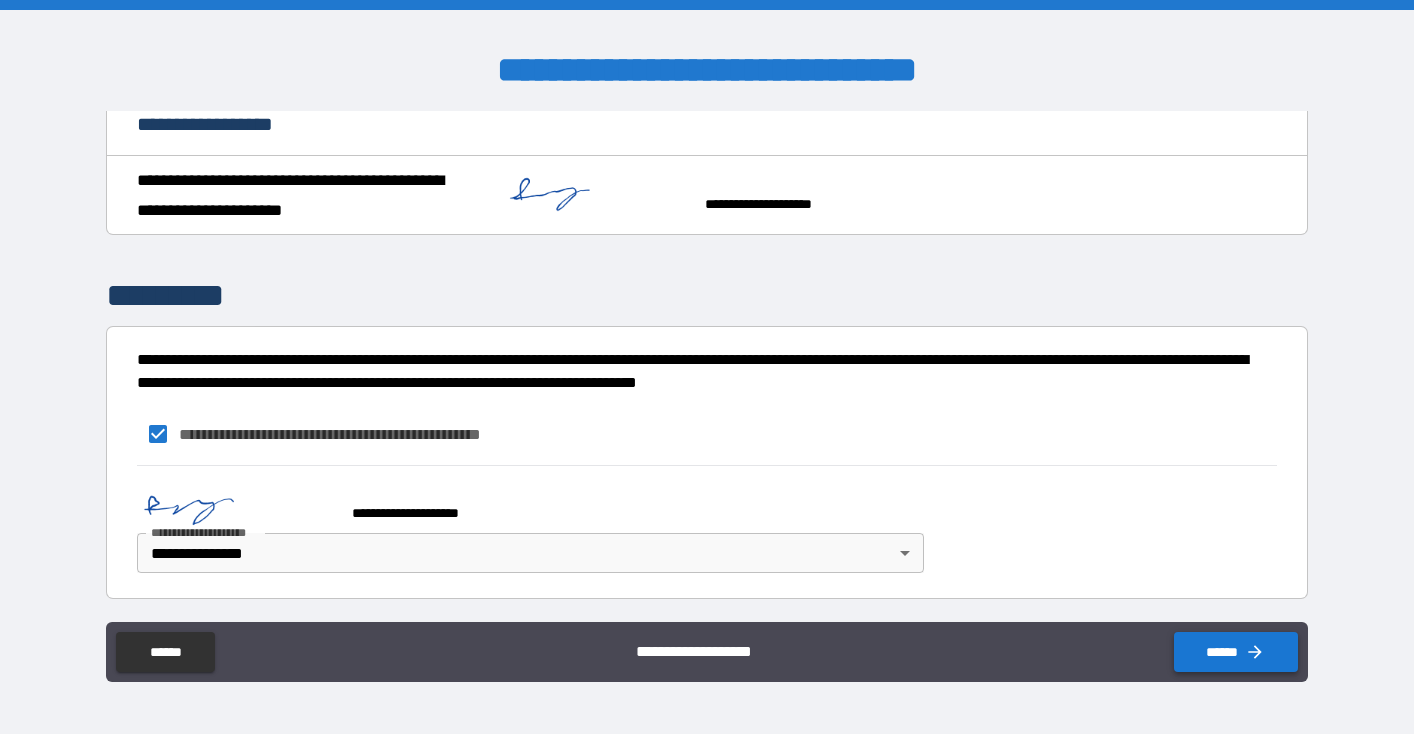 click 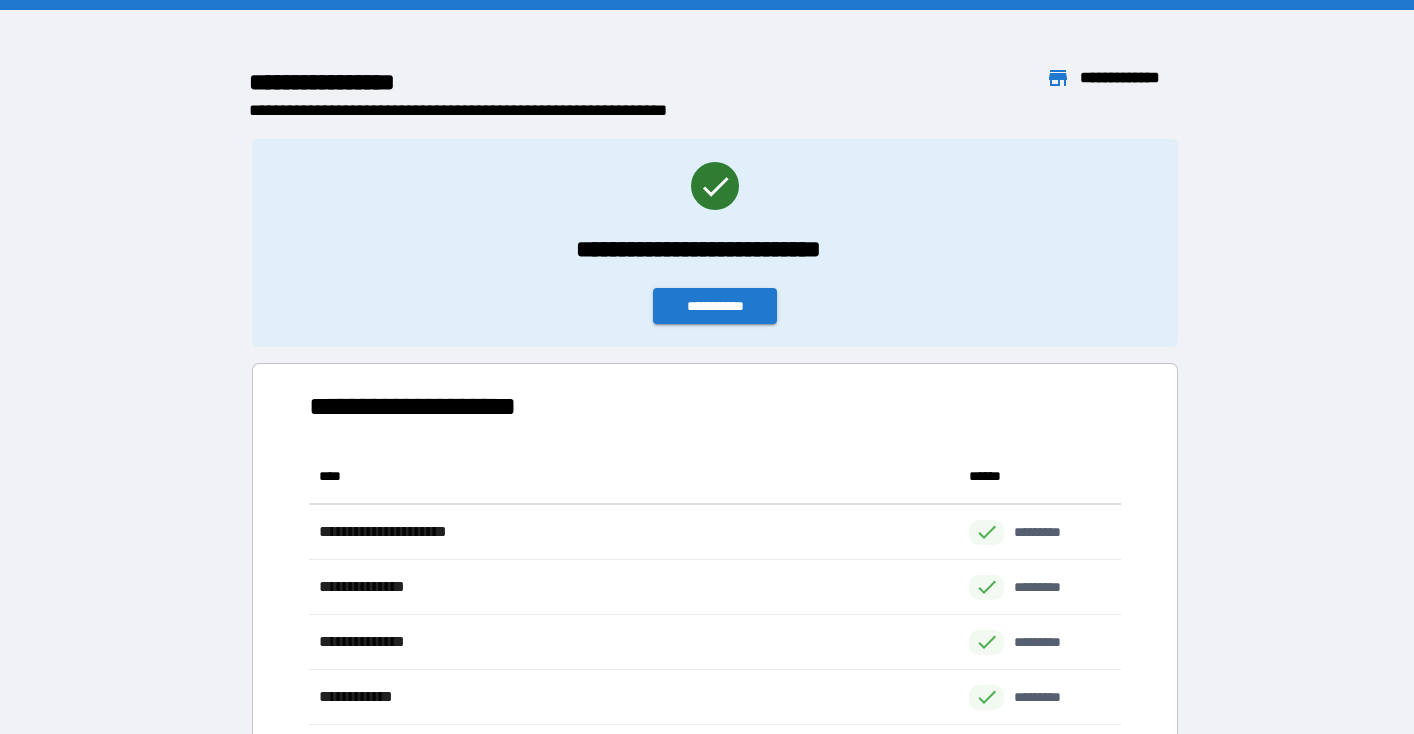 scroll, scrollTop: 1, scrollLeft: 1, axis: both 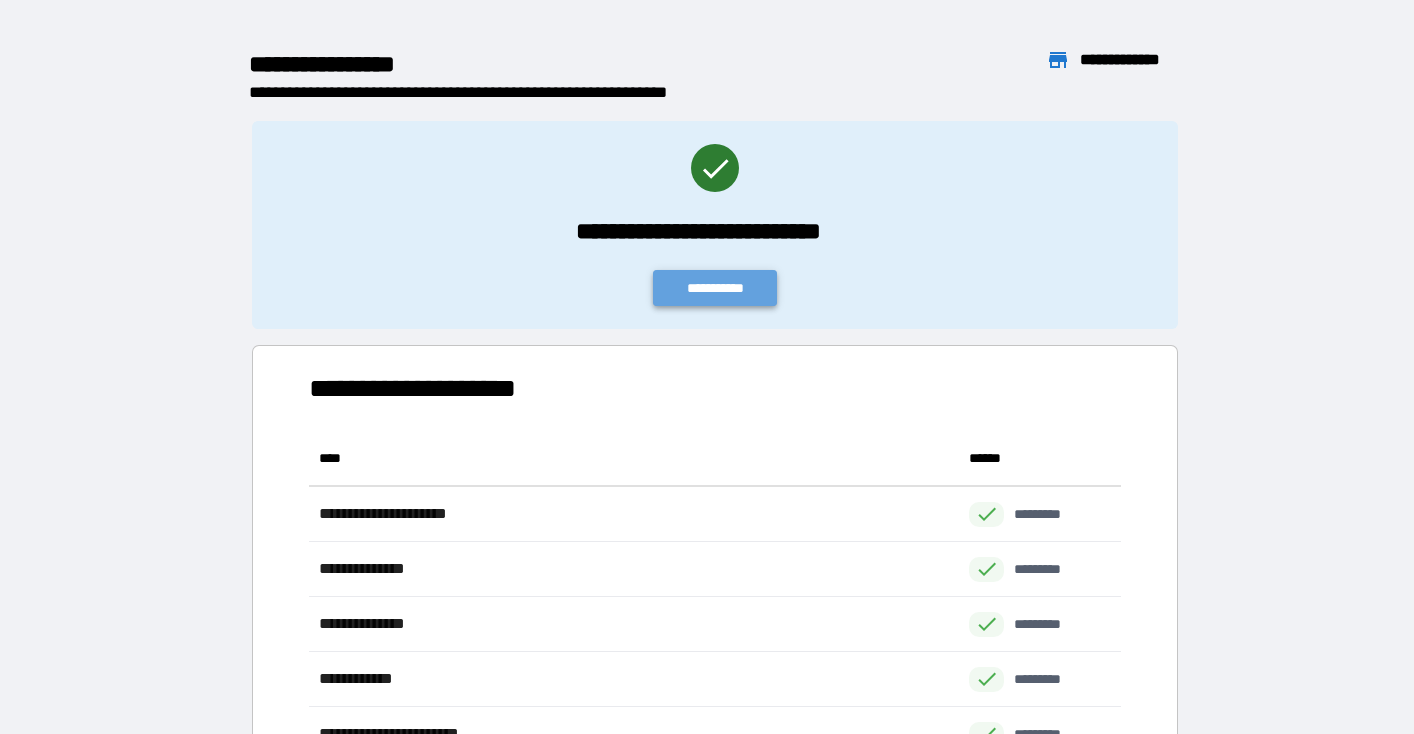 click on "**********" at bounding box center (715, 288) 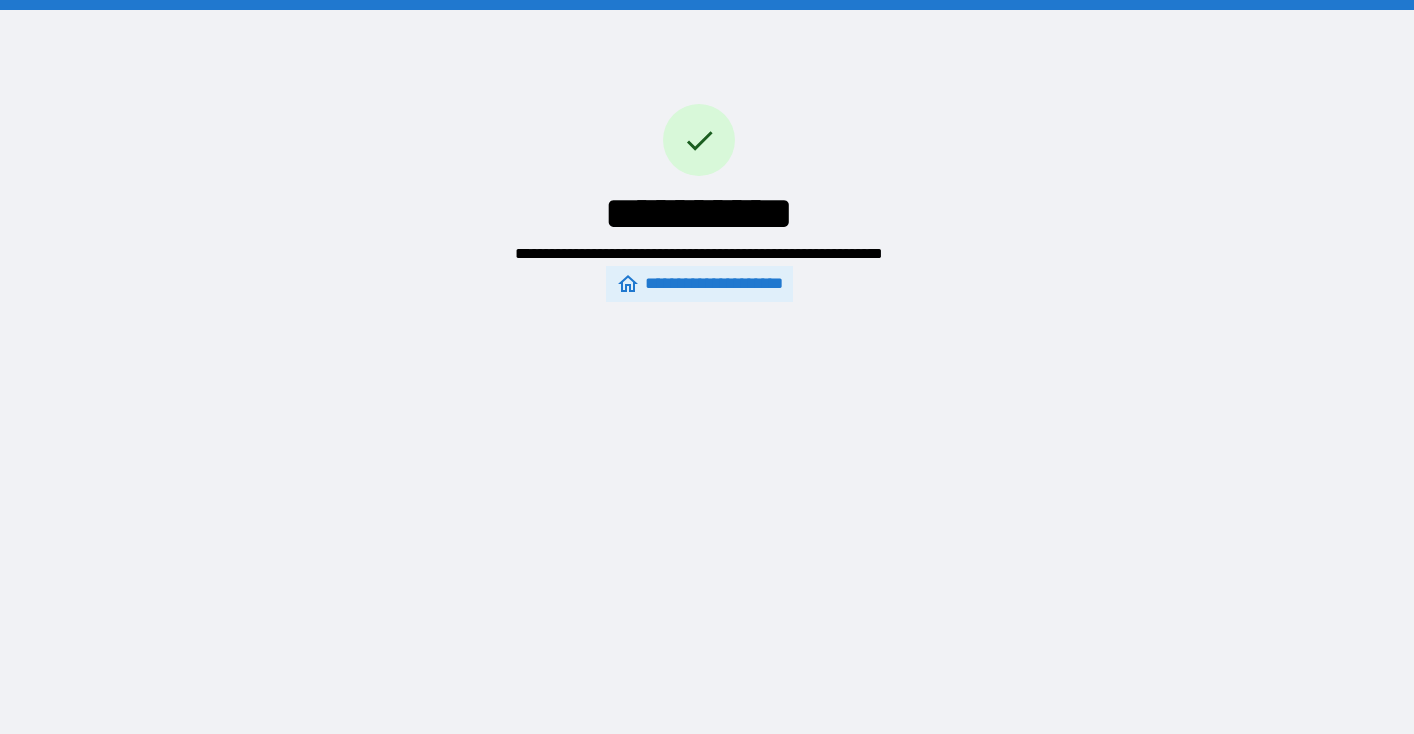 scroll, scrollTop: 0, scrollLeft: 0, axis: both 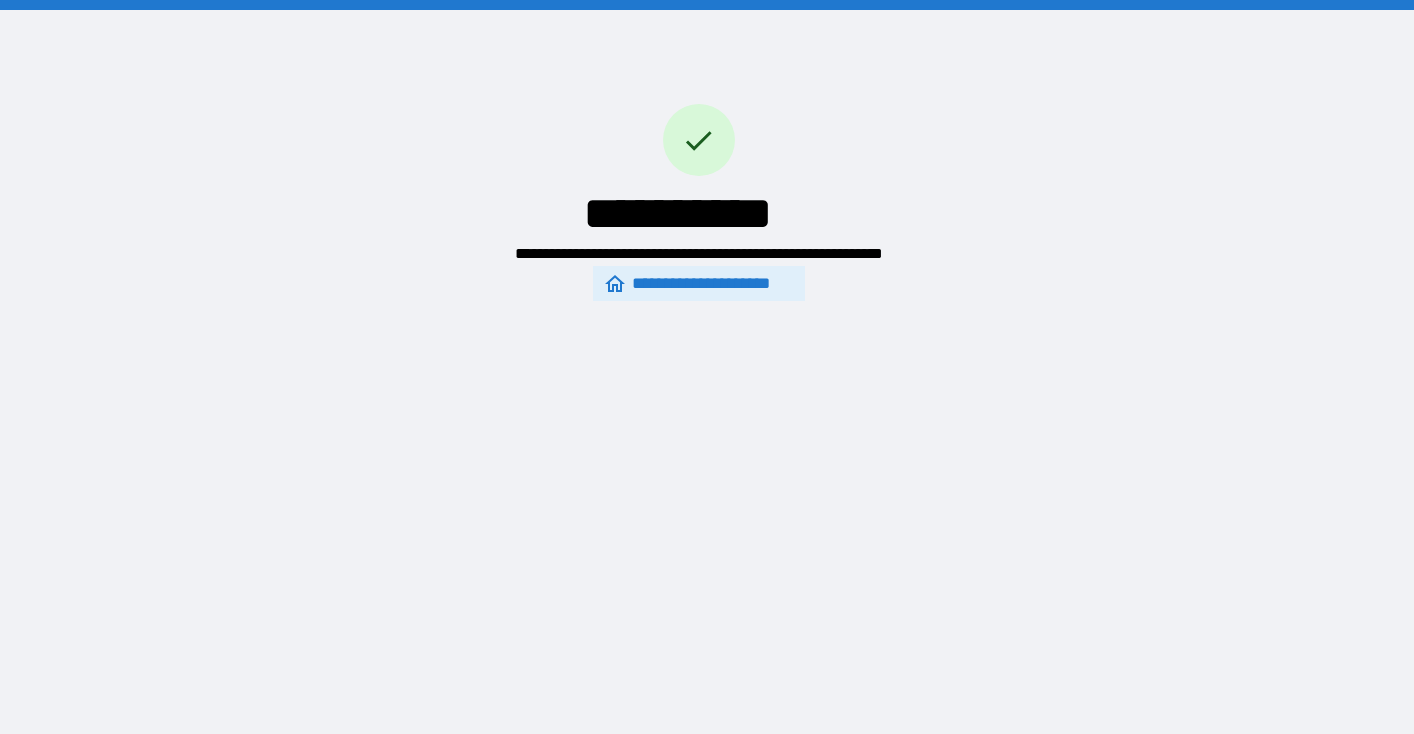 click on "**********" at bounding box center [699, 283] 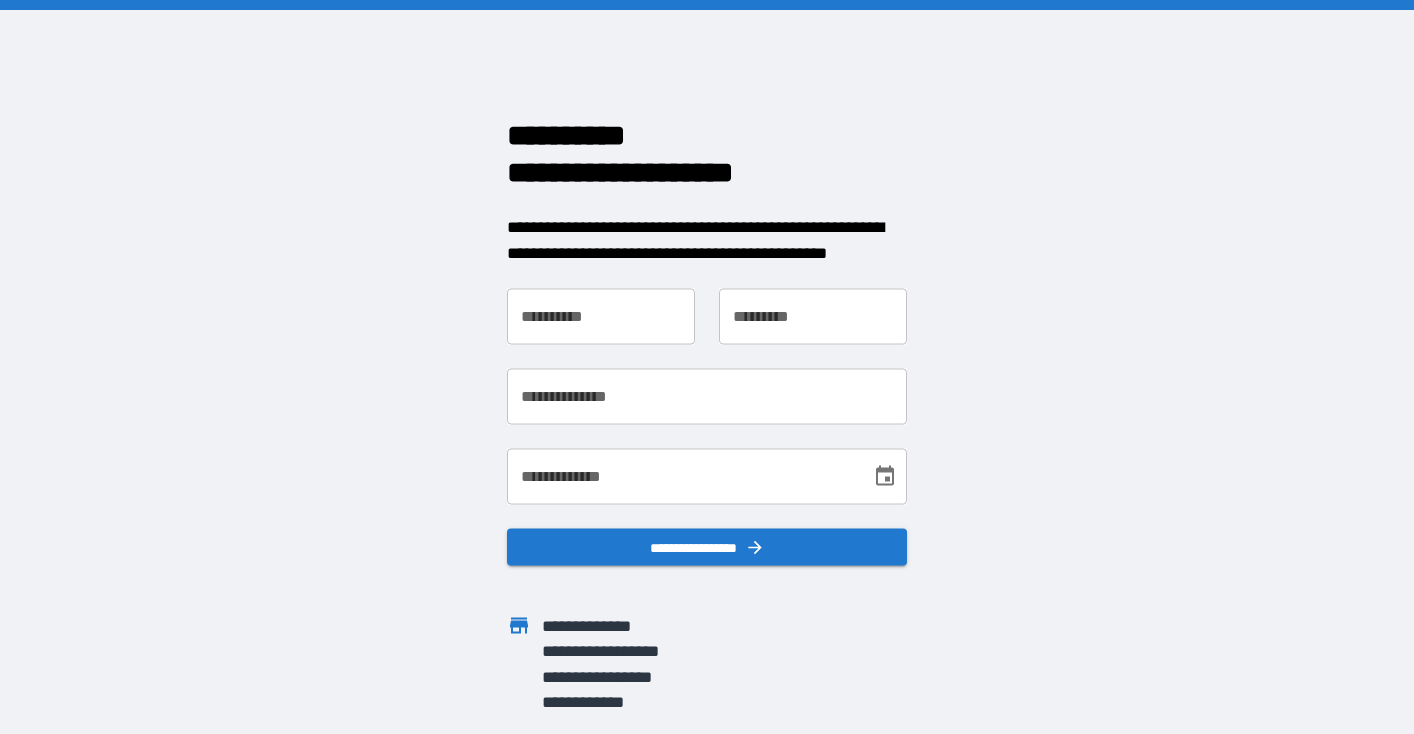 scroll, scrollTop: 0, scrollLeft: 0, axis: both 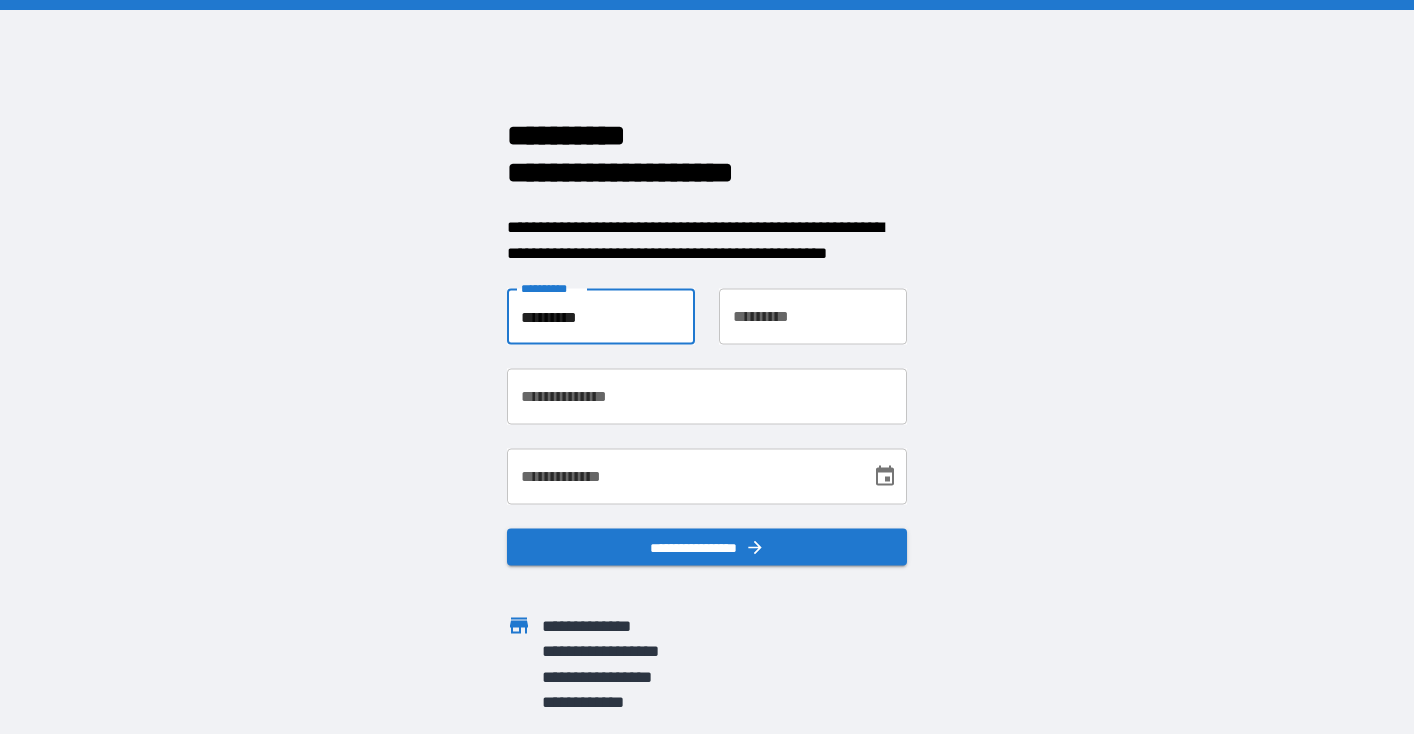 type on "*********" 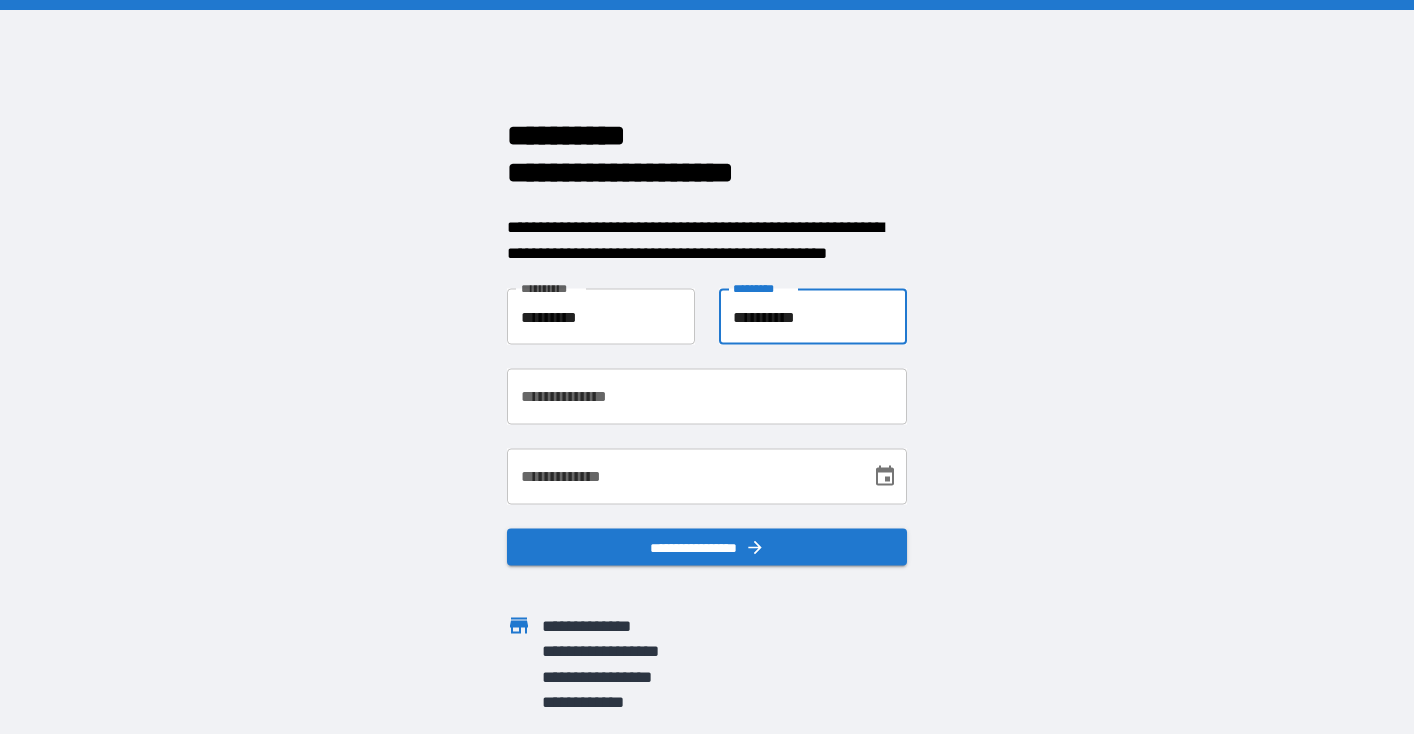 type on "**********" 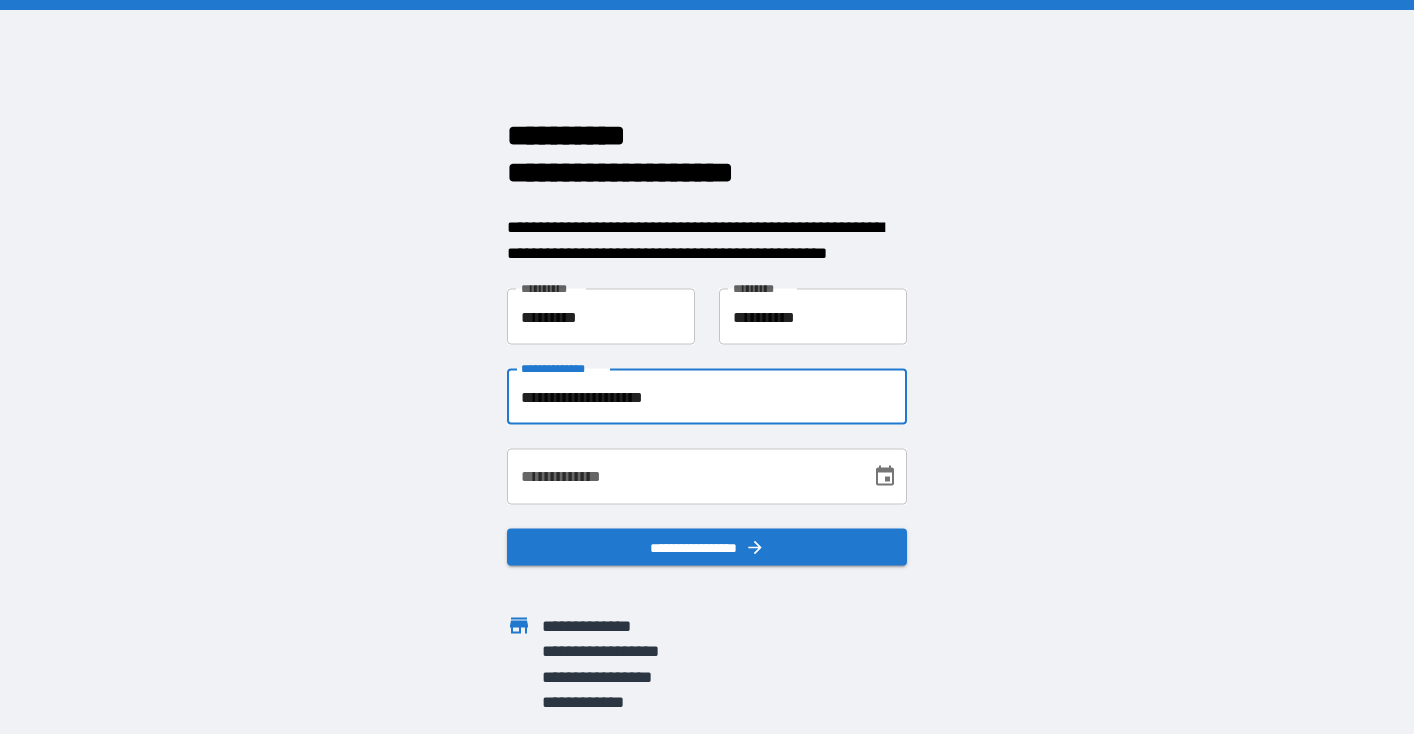 type on "**********" 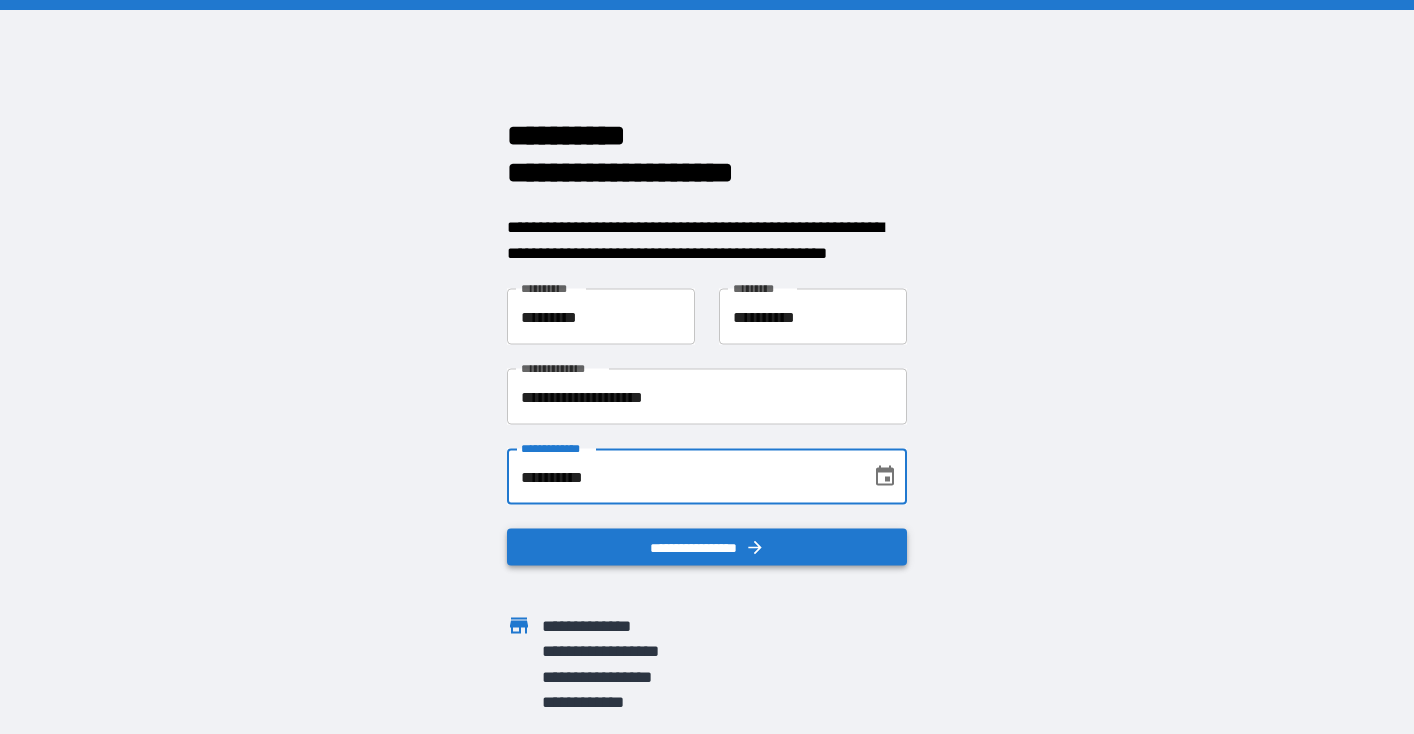 type on "**********" 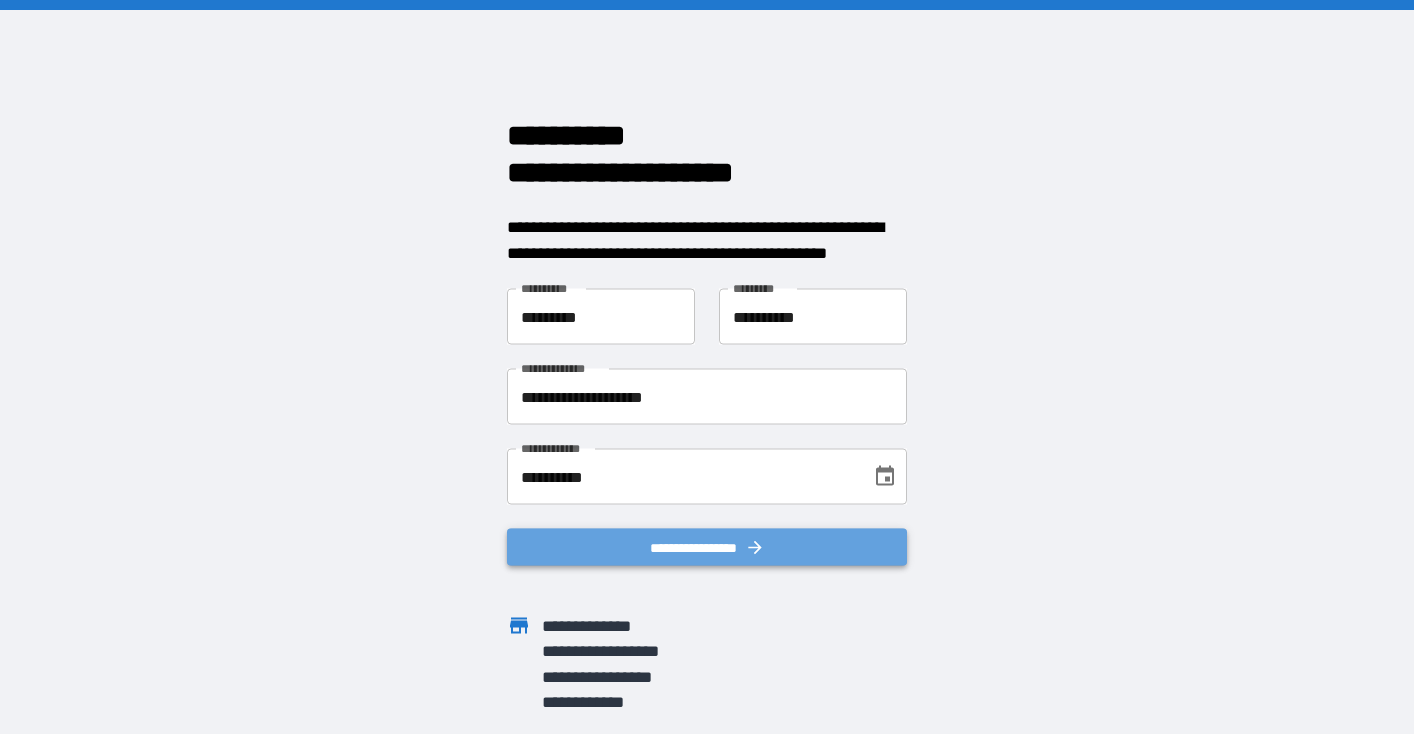 click on "**********" at bounding box center [707, 547] 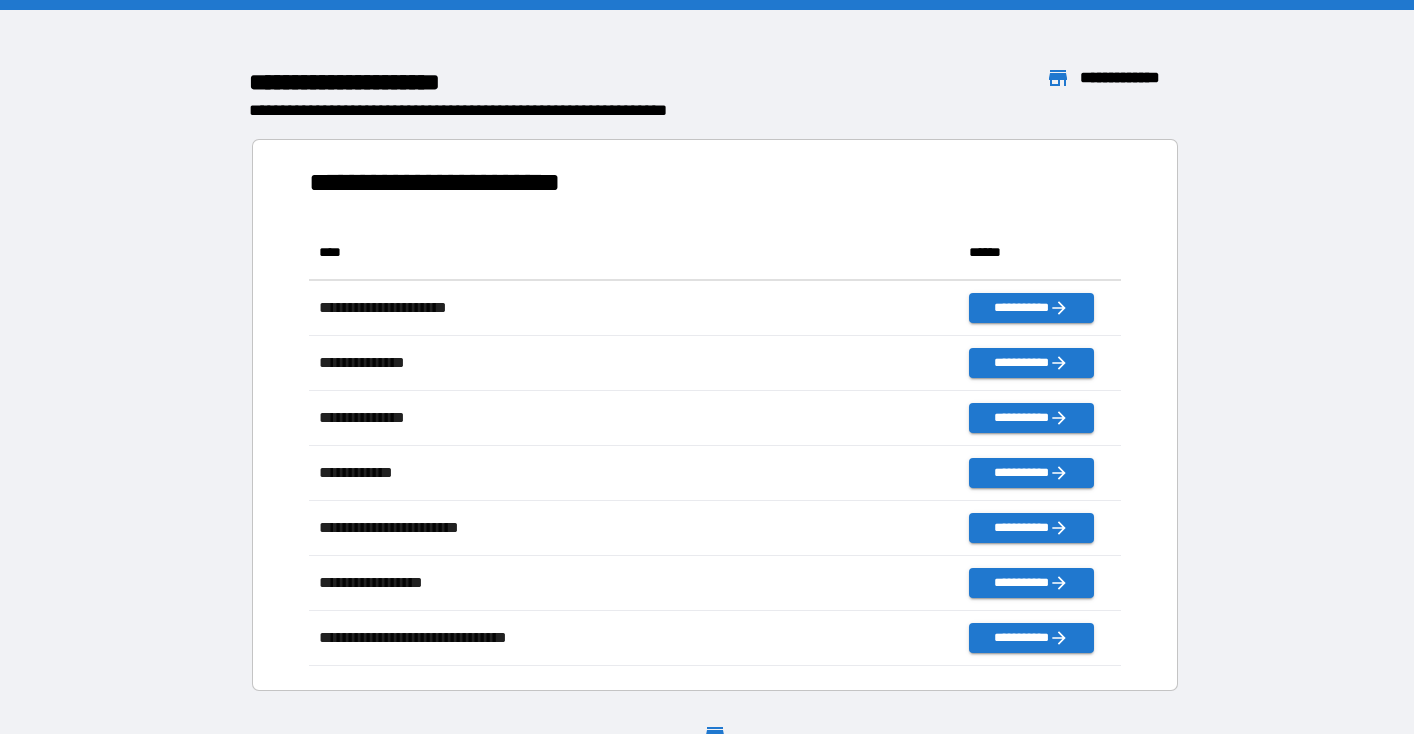 scroll, scrollTop: 1, scrollLeft: 1, axis: both 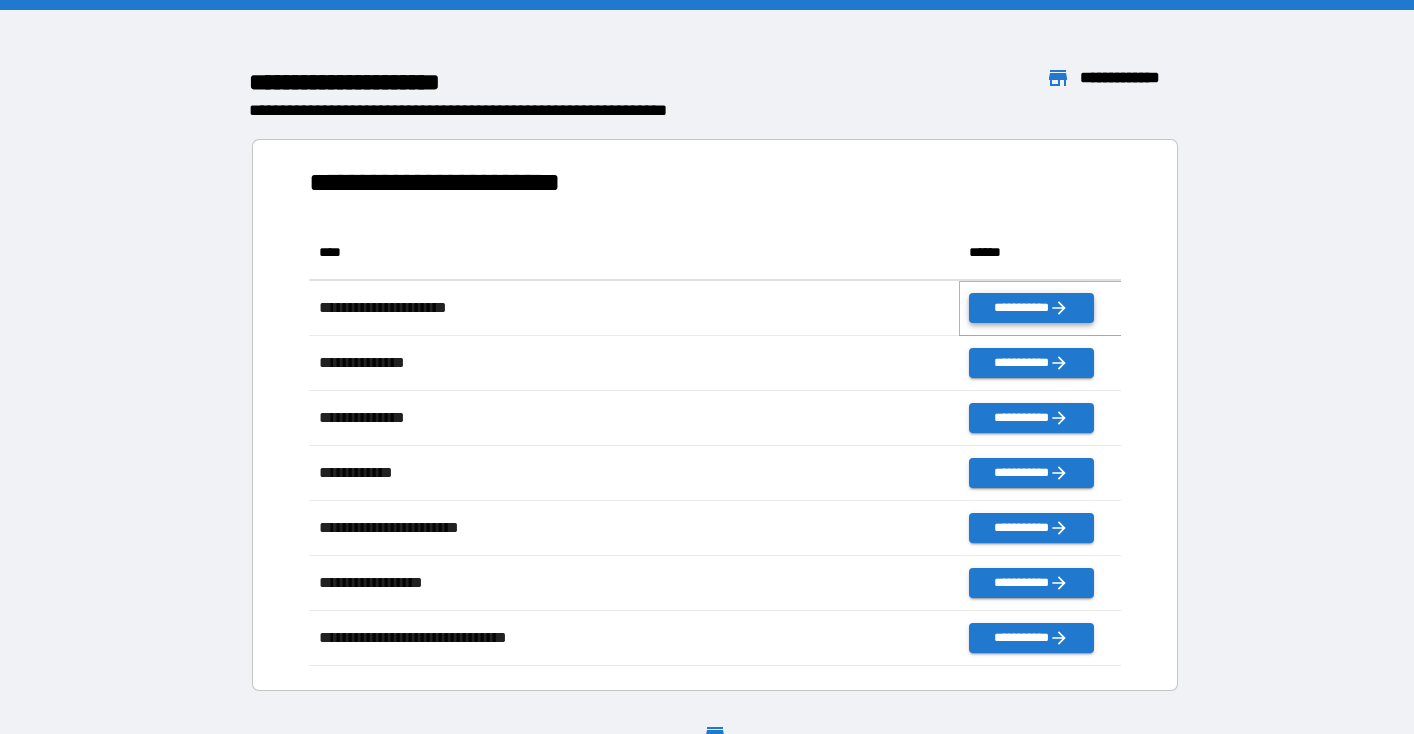 click on "**********" at bounding box center [1031, 308] 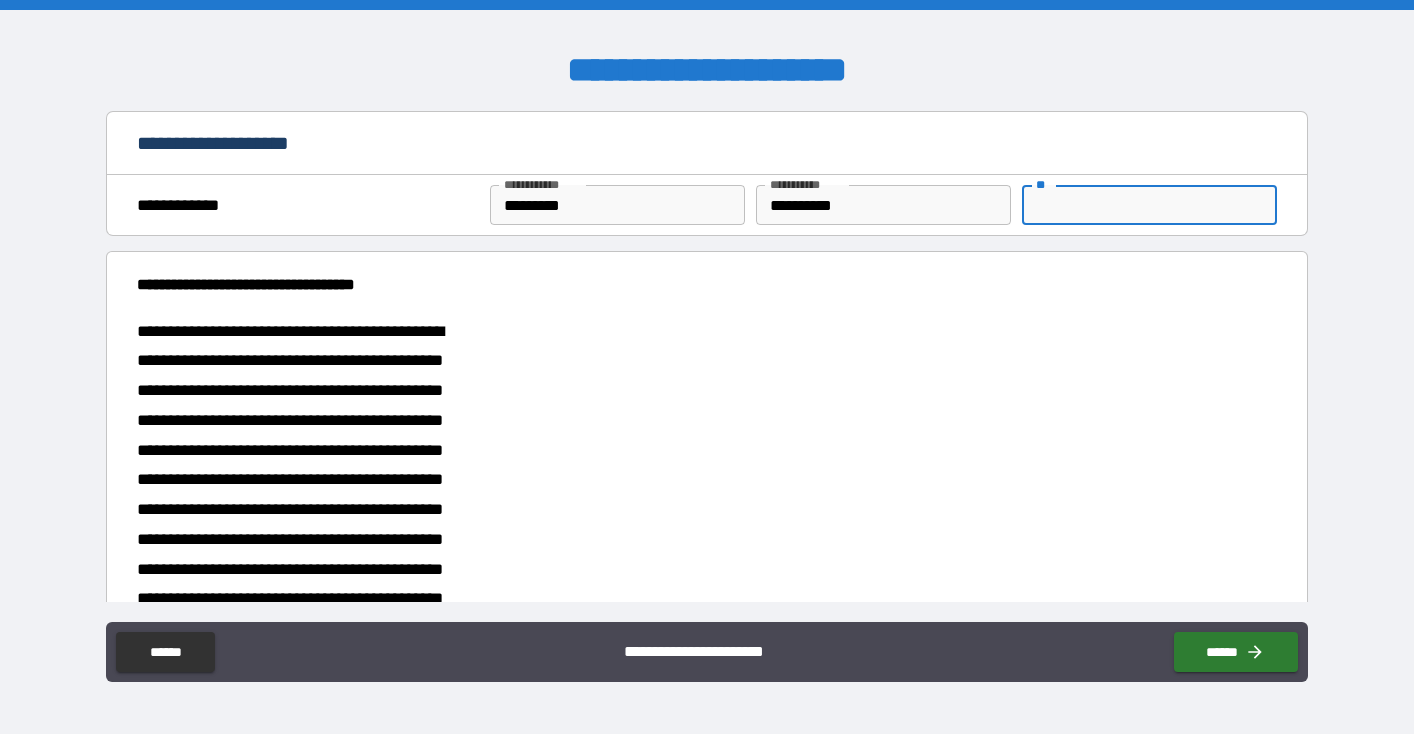 click on "**" at bounding box center [1149, 205] 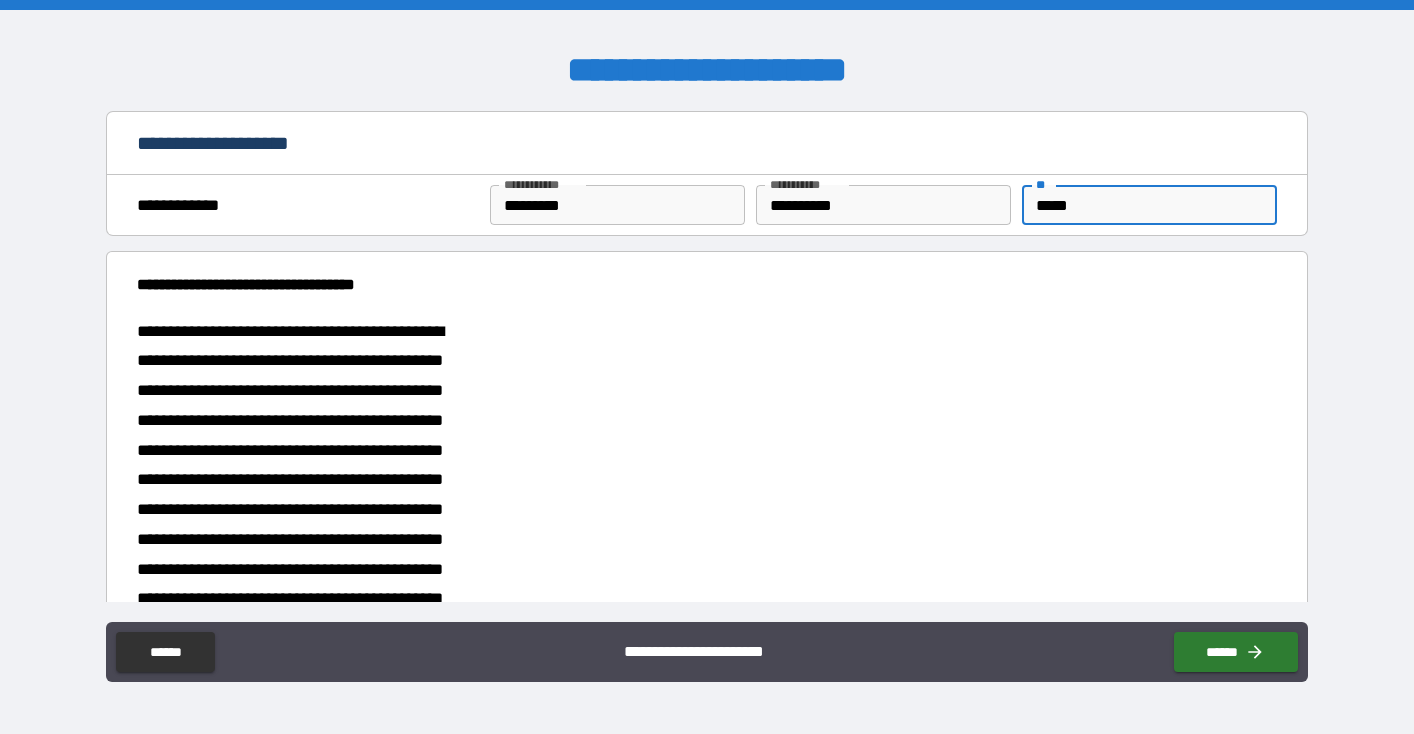 type on "*****" 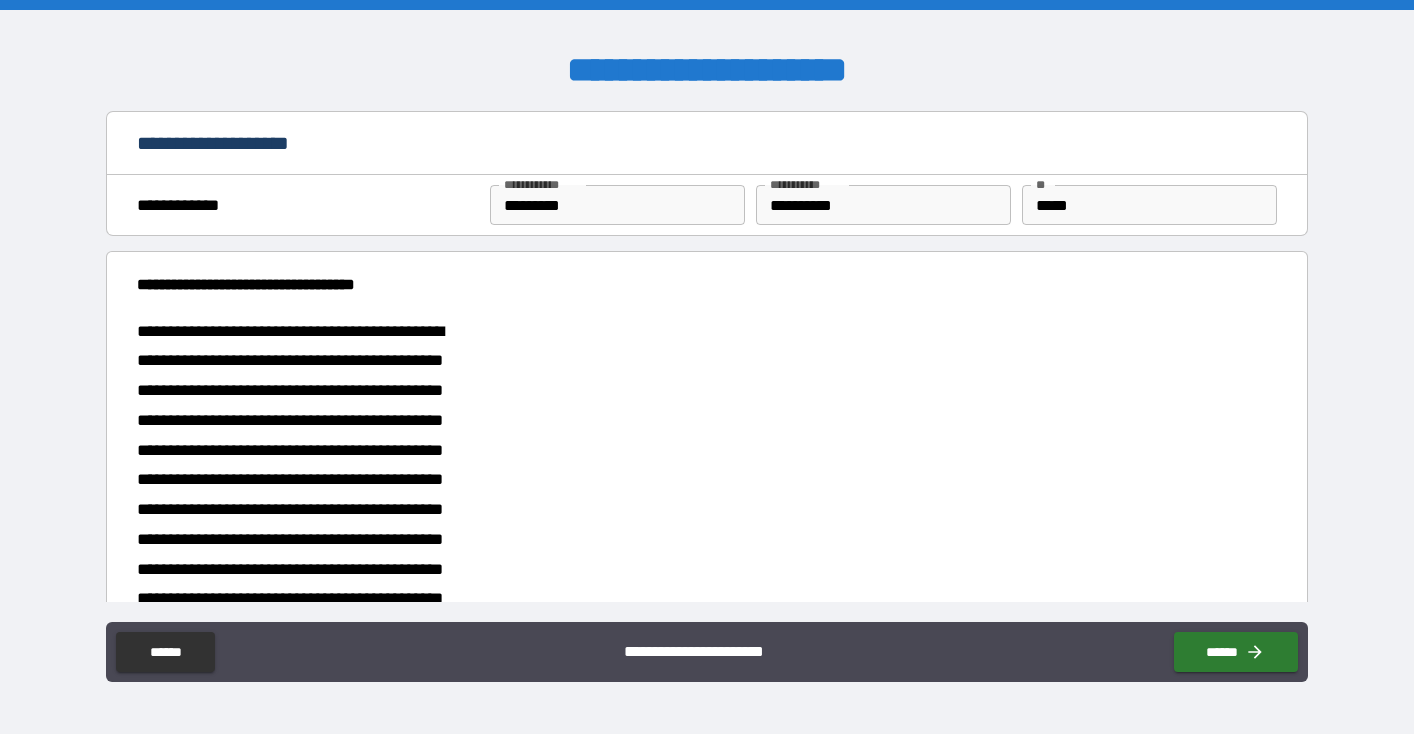 click on "*********" at bounding box center [883, 737] 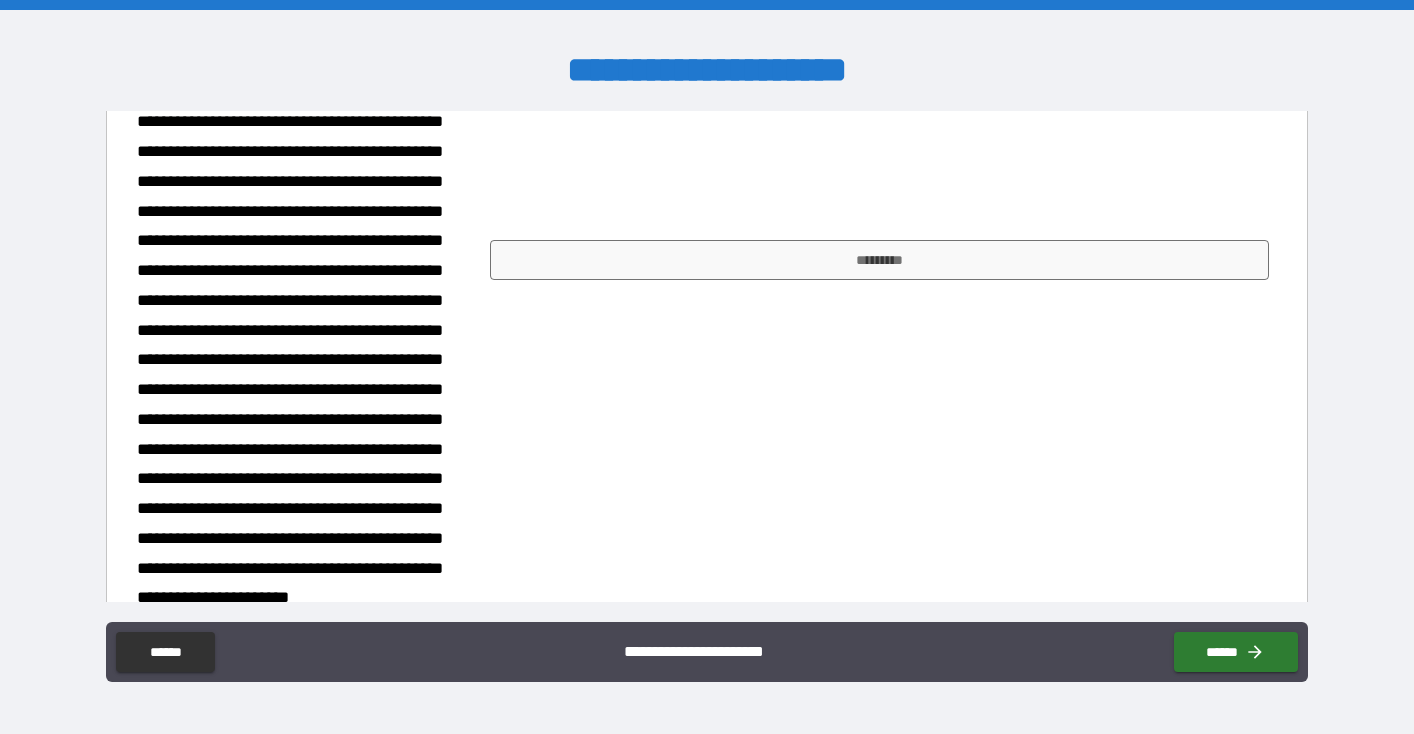 scroll, scrollTop: 594, scrollLeft: 0, axis: vertical 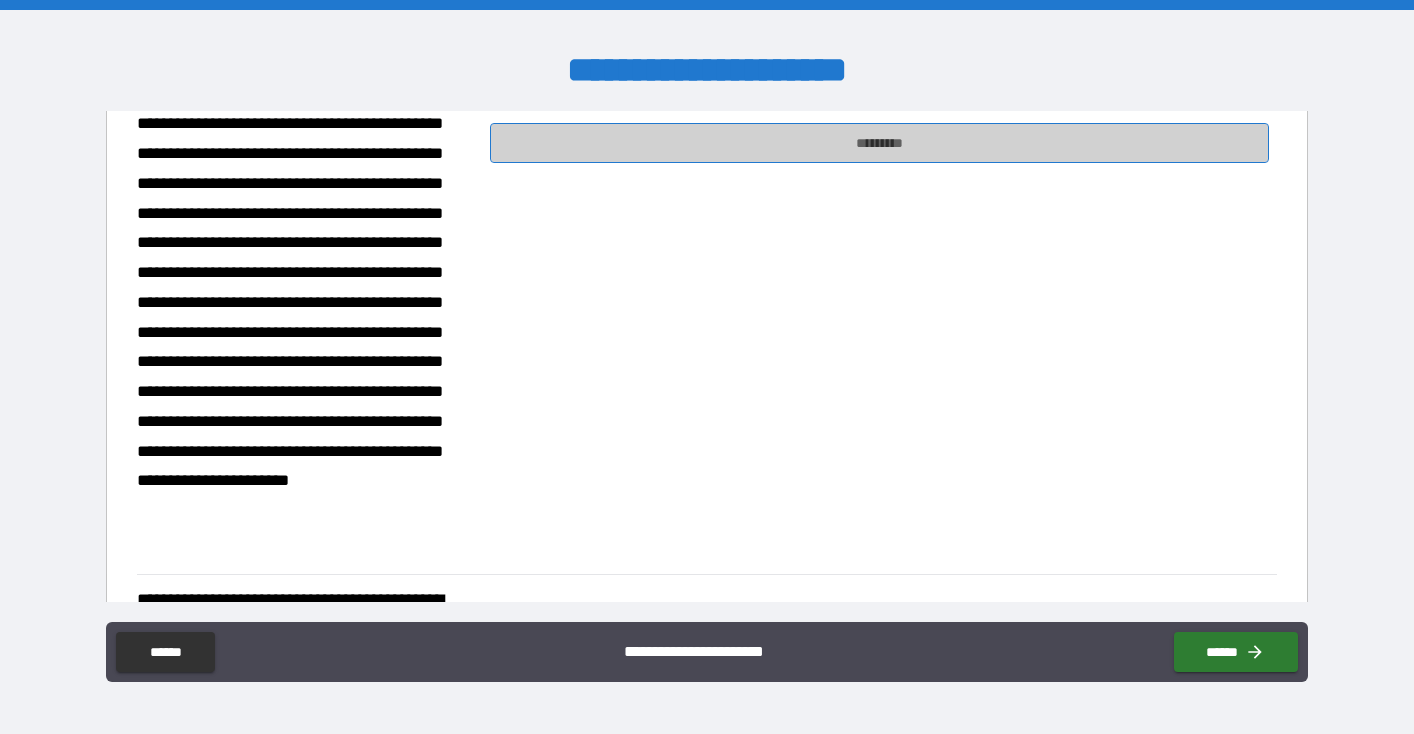 click on "*********" at bounding box center [879, 143] 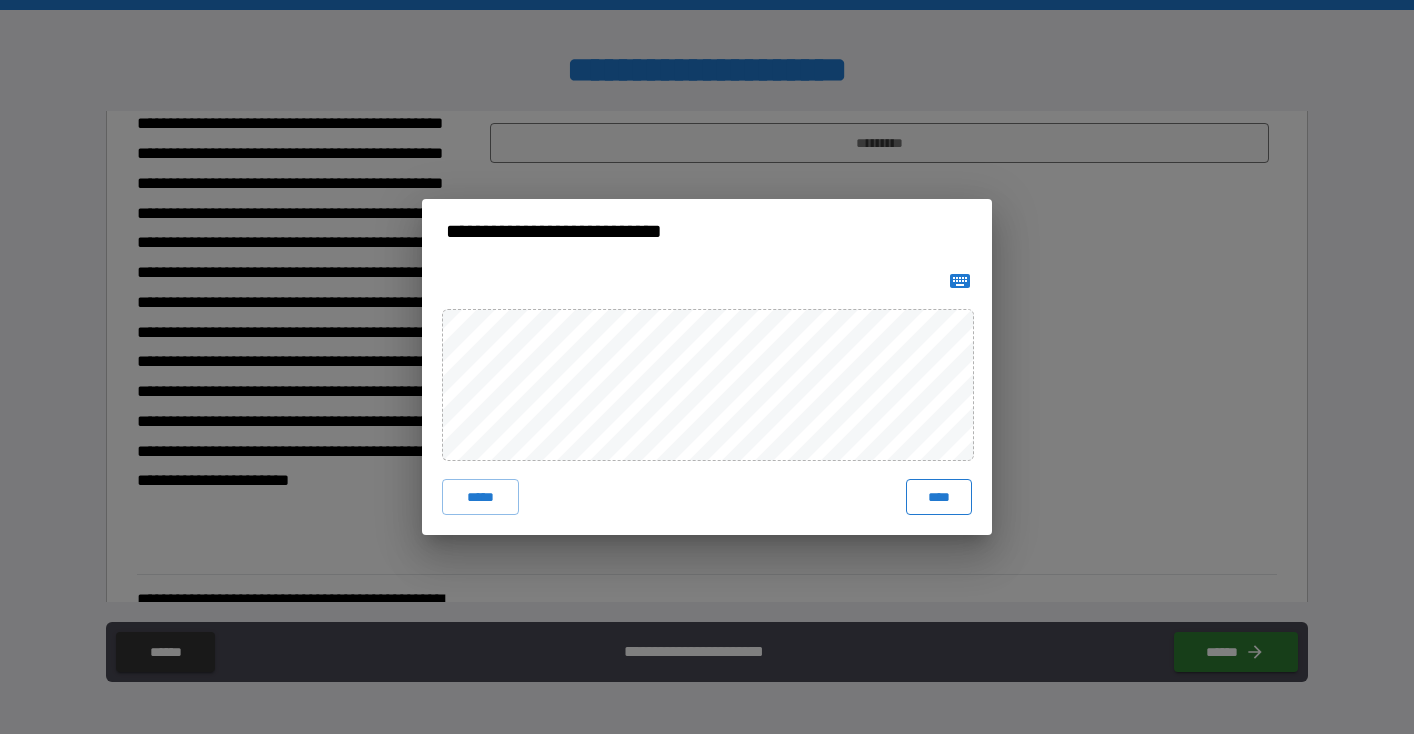 click on "****" at bounding box center (939, 497) 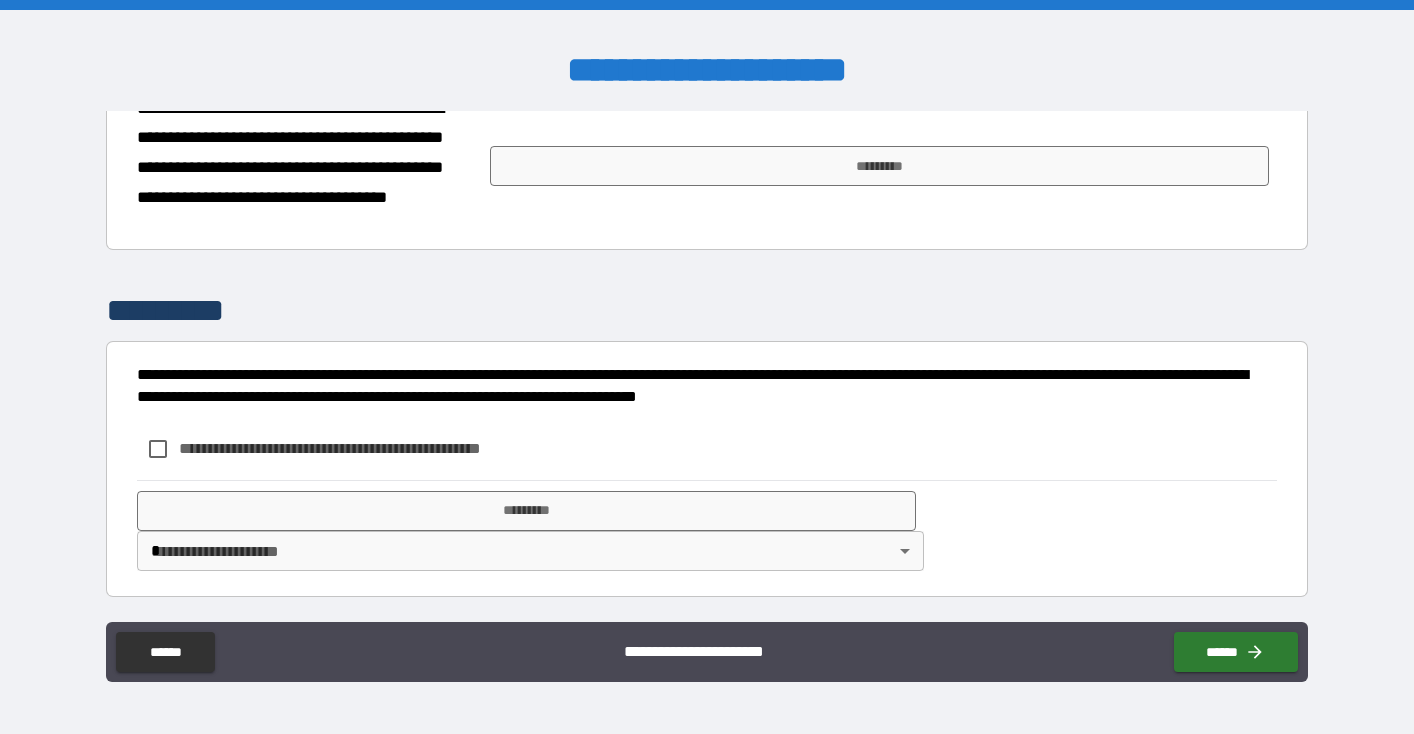 scroll, scrollTop: 1084, scrollLeft: 0, axis: vertical 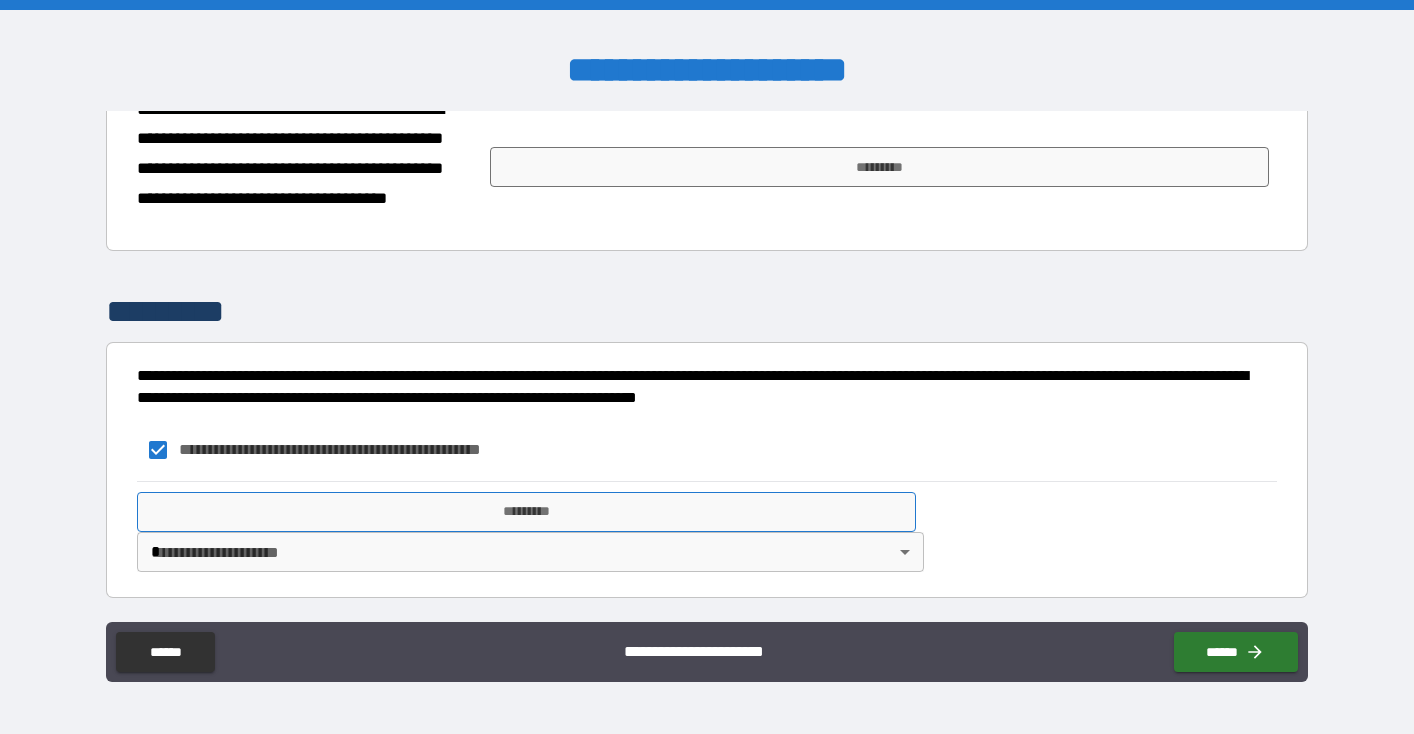 click on "*********" at bounding box center [526, 512] 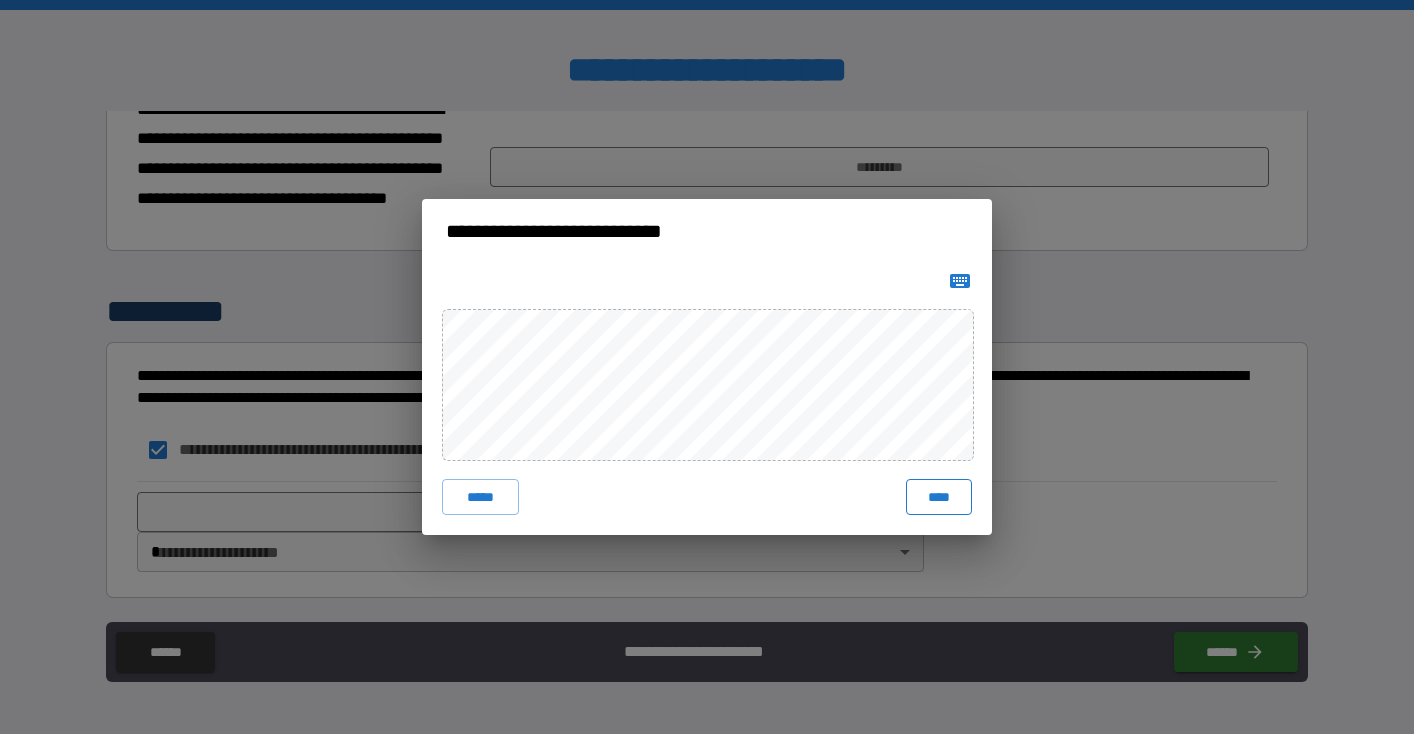 click on "****" at bounding box center (939, 497) 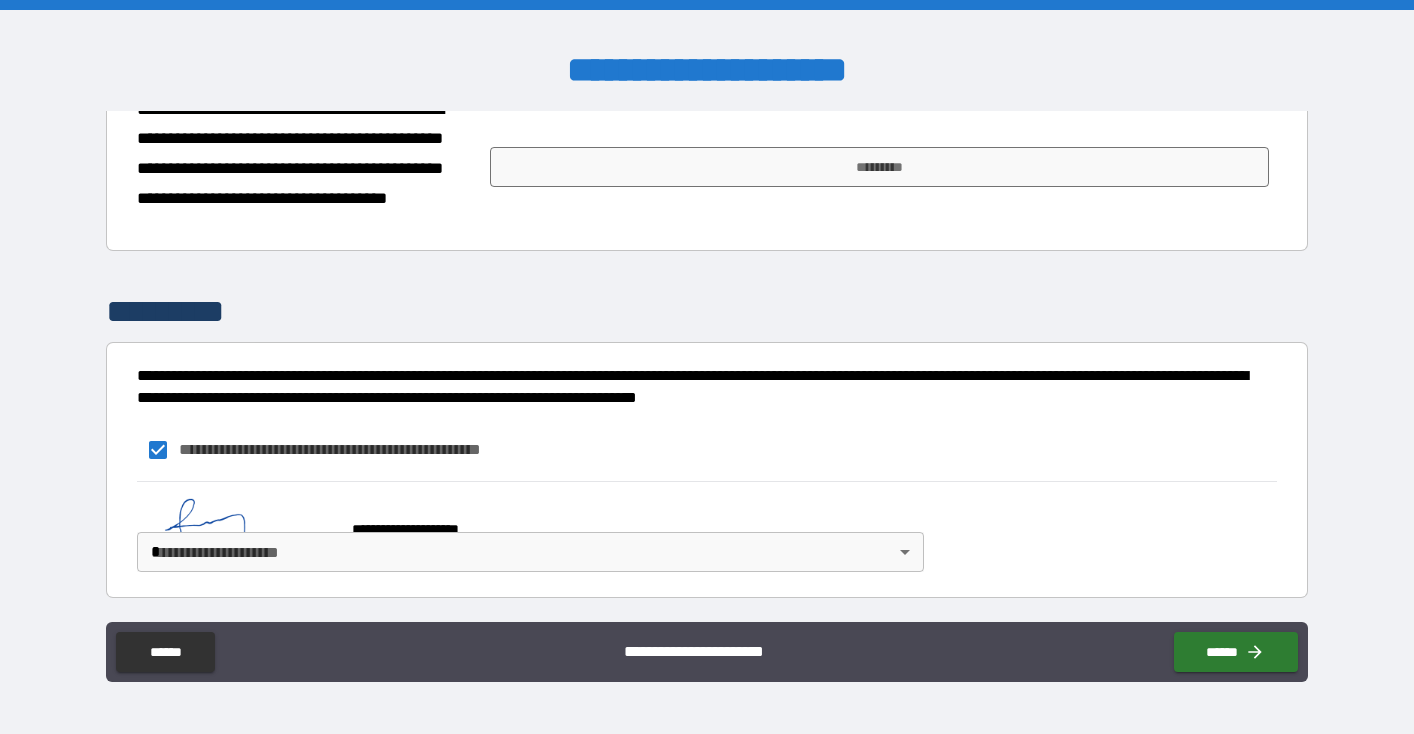 scroll, scrollTop: 1074, scrollLeft: 0, axis: vertical 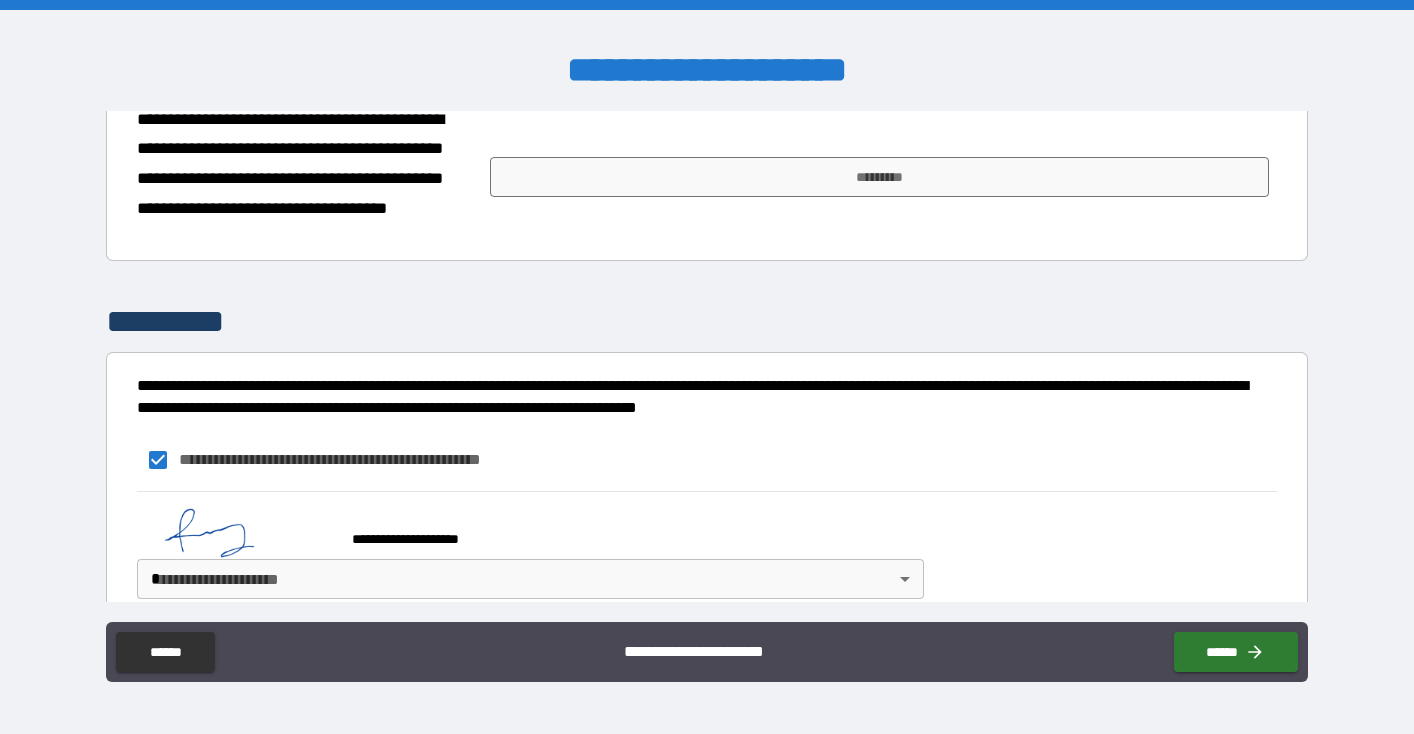 click on "**********" at bounding box center (707, 367) 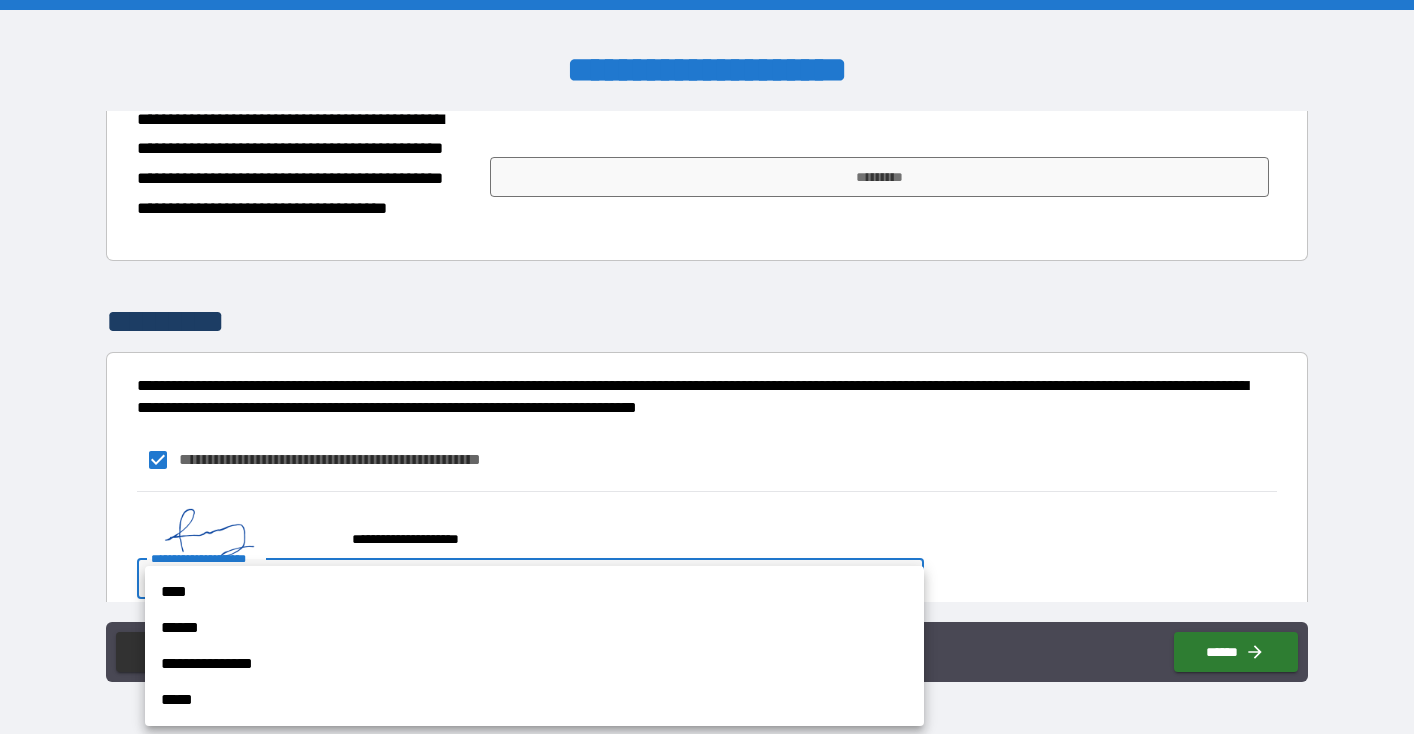click on "**********" at bounding box center [534, 664] 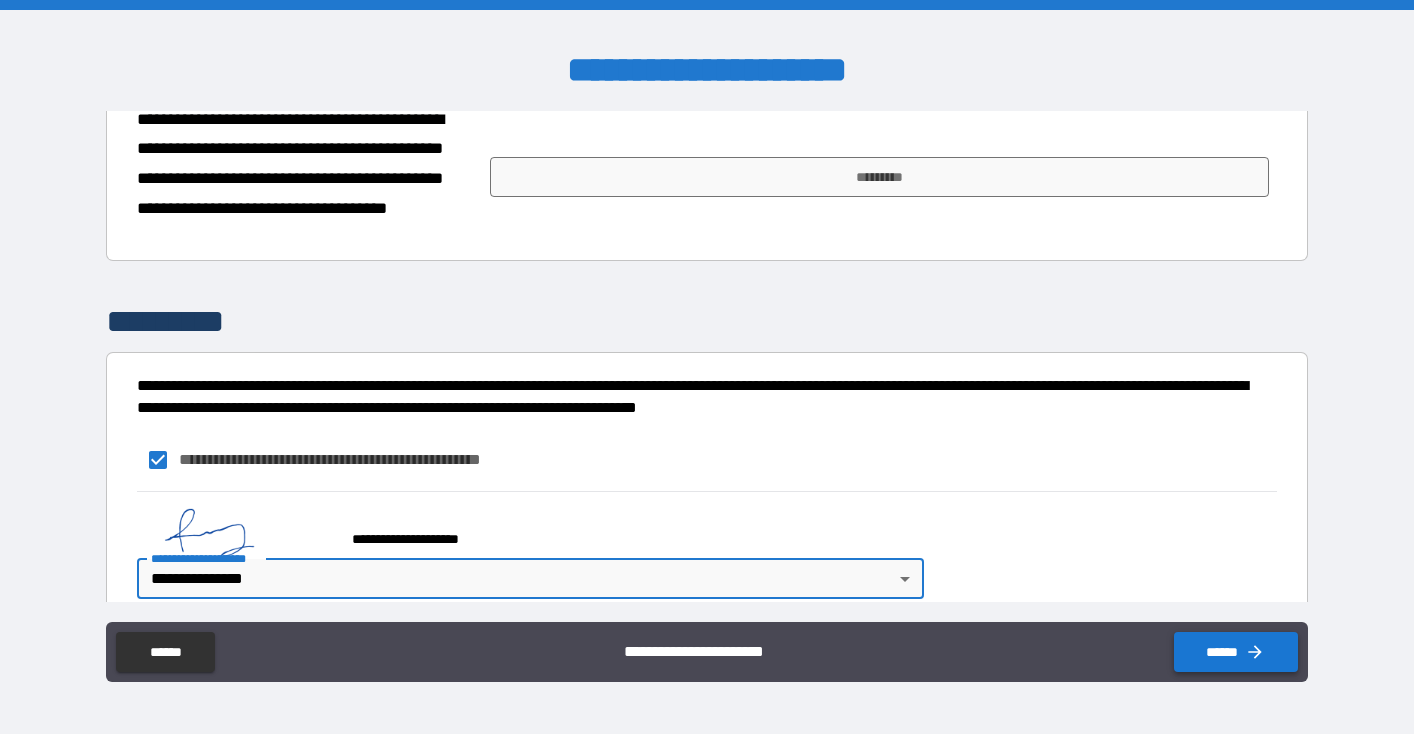 click 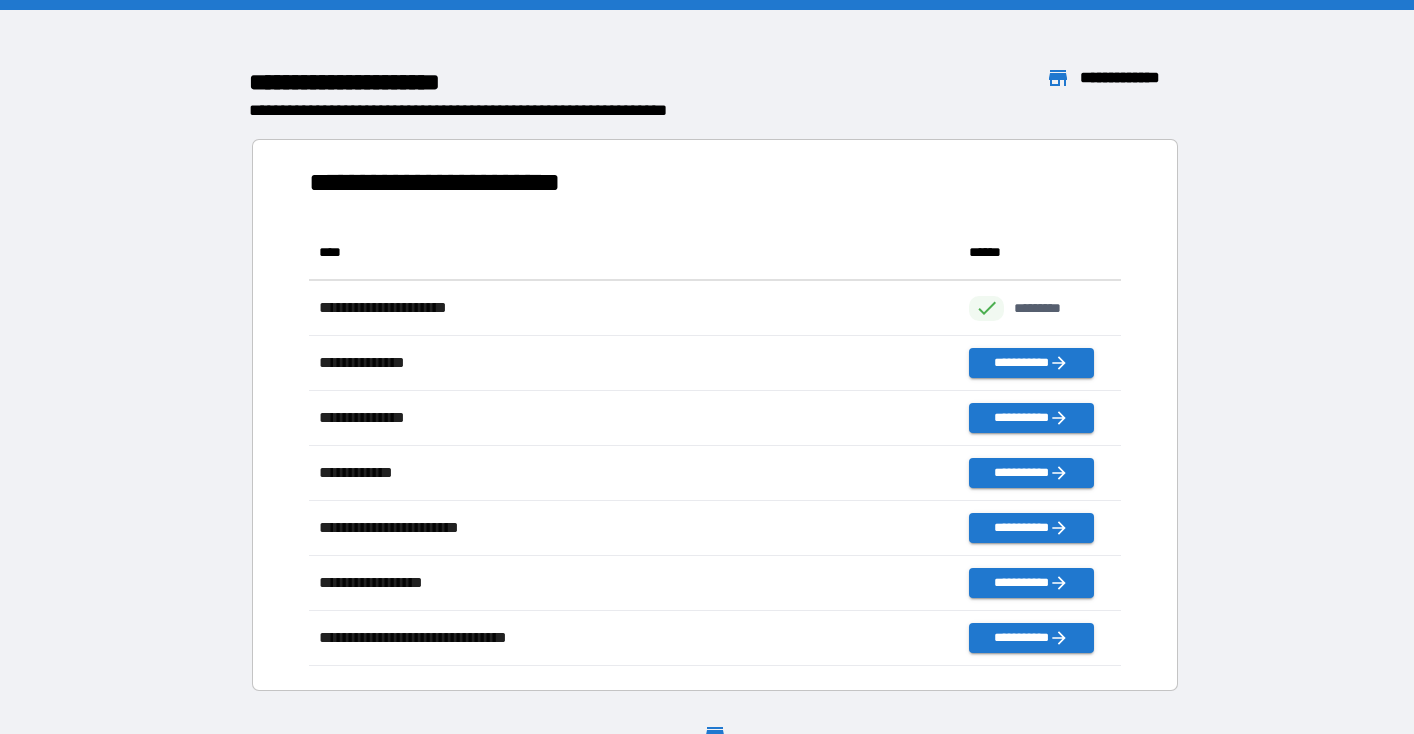 scroll, scrollTop: 1, scrollLeft: 1, axis: both 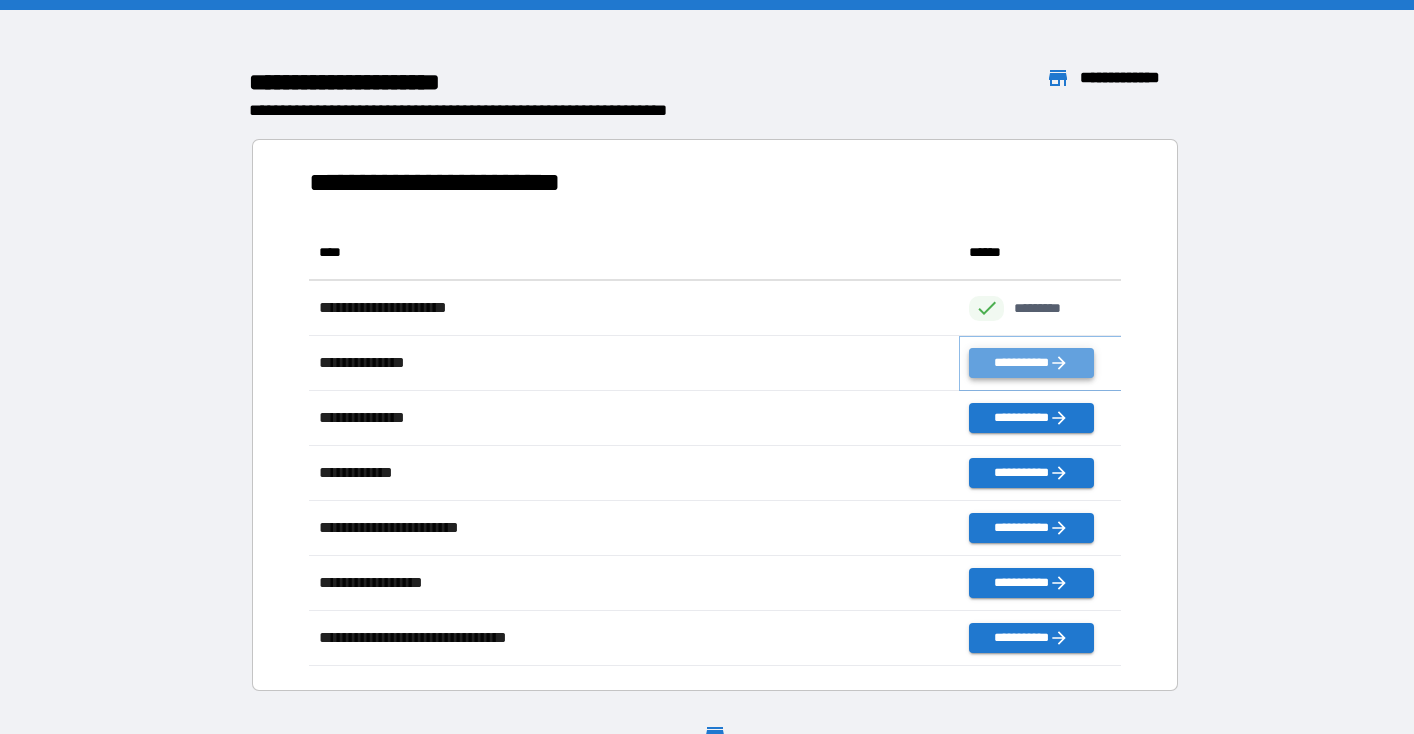 click on "**********" at bounding box center (1031, 363) 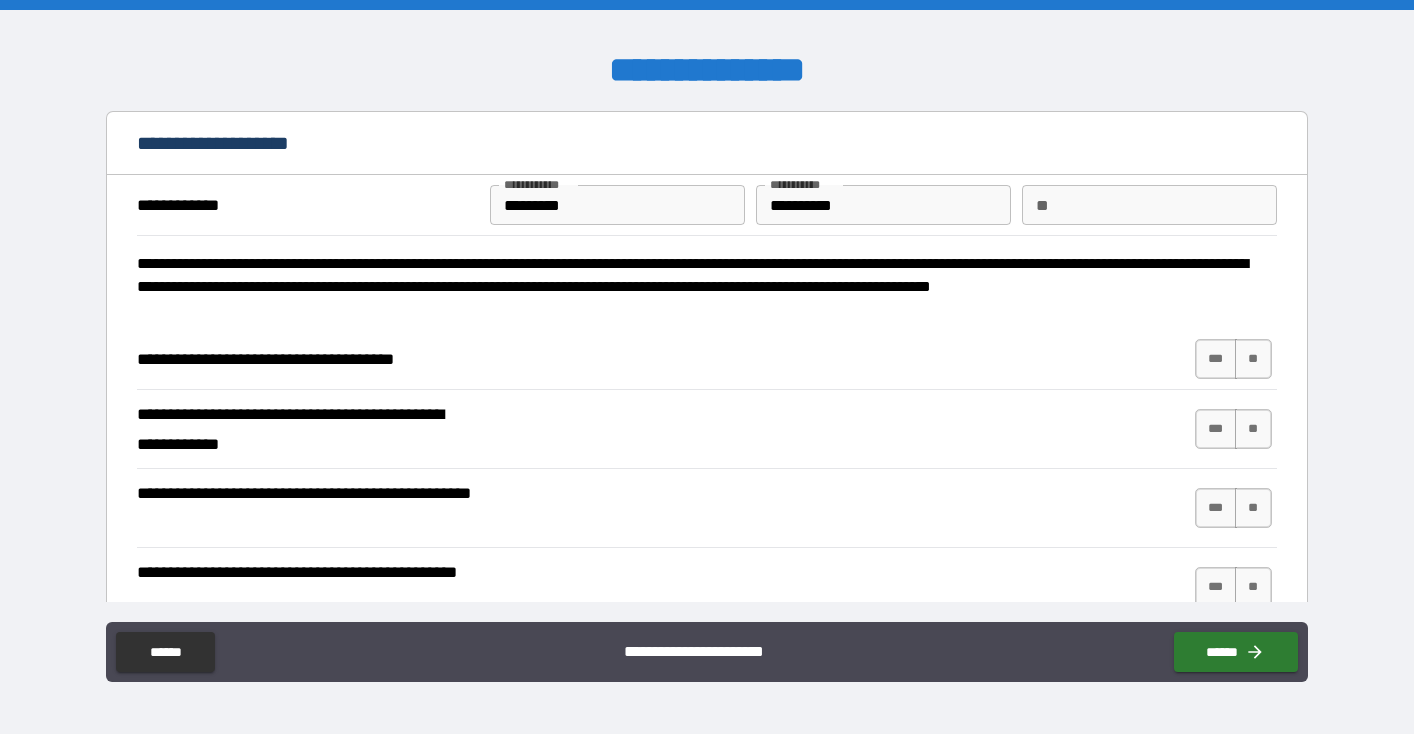 scroll, scrollTop: 13, scrollLeft: 0, axis: vertical 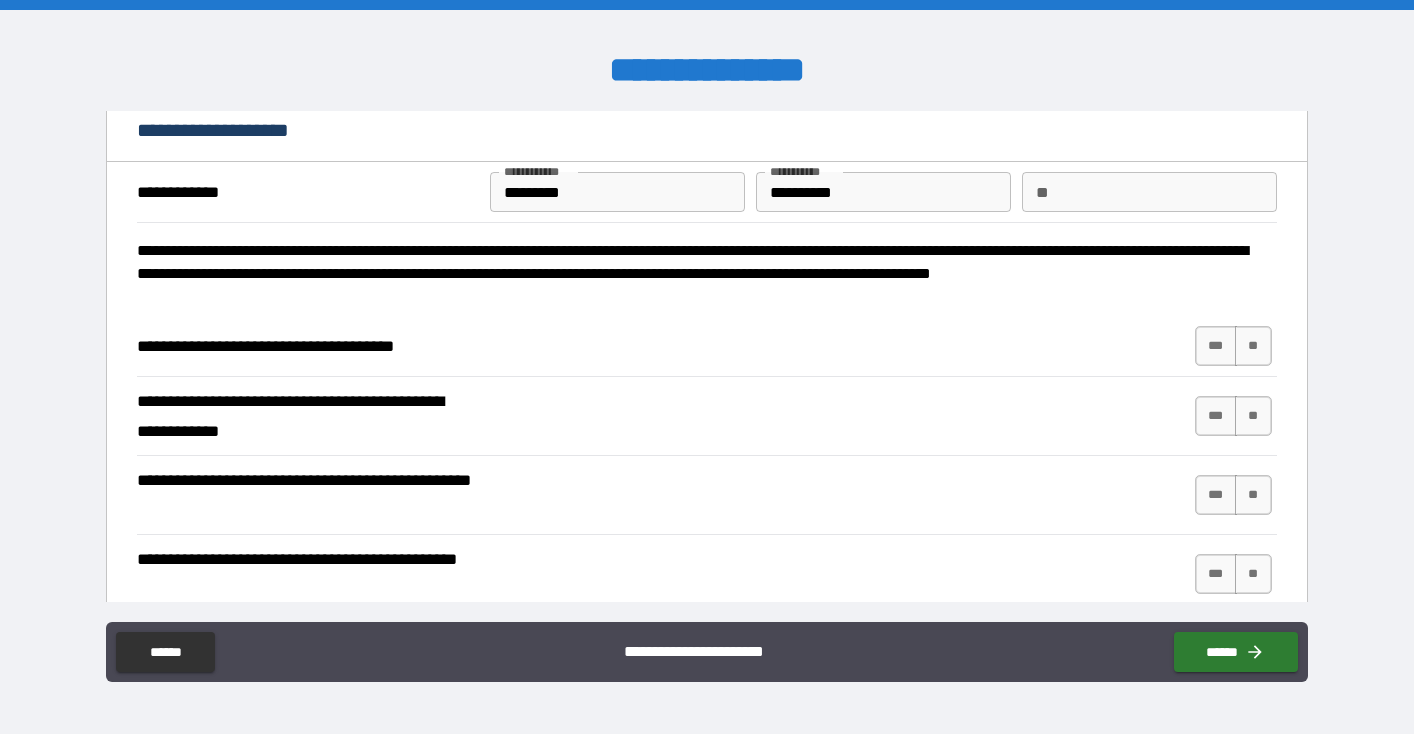 click on "**" at bounding box center [1149, 192] 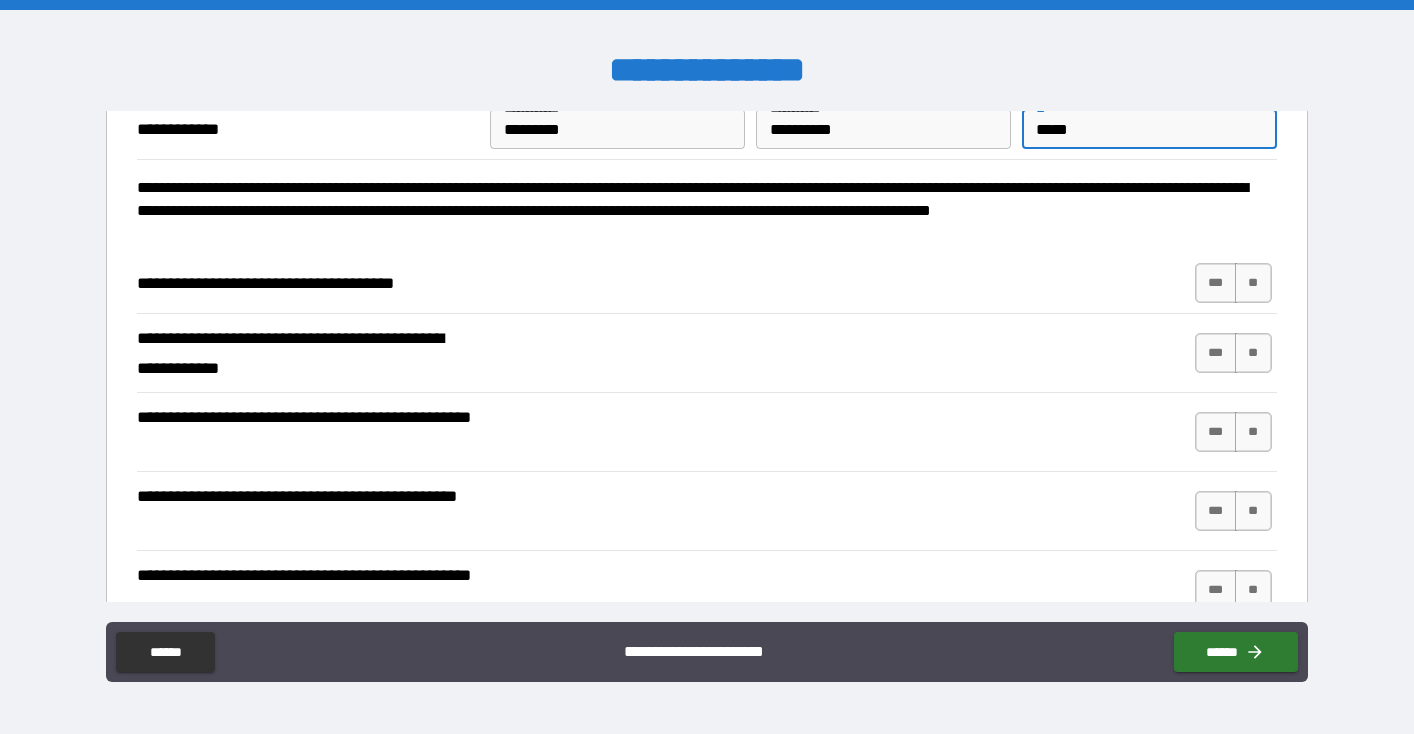 scroll, scrollTop: 122, scrollLeft: 0, axis: vertical 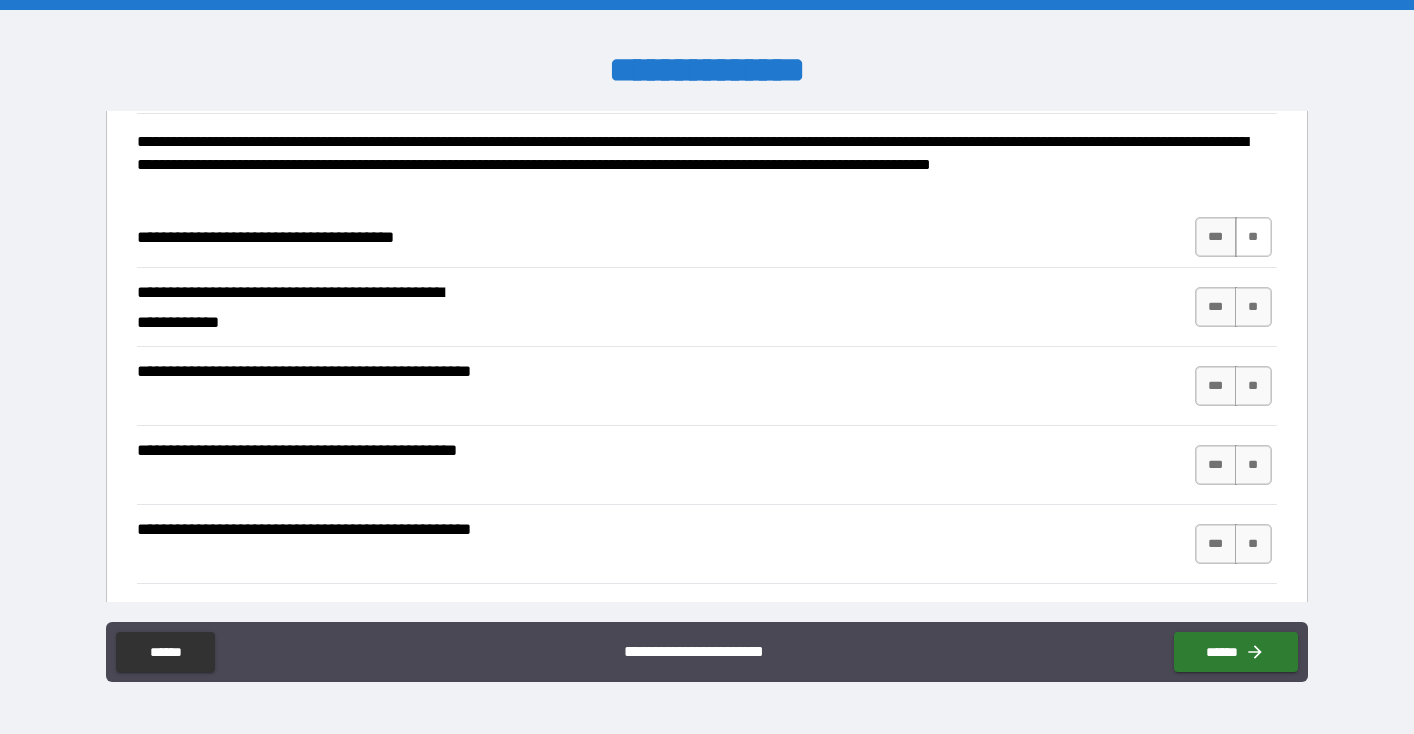 type on "*****" 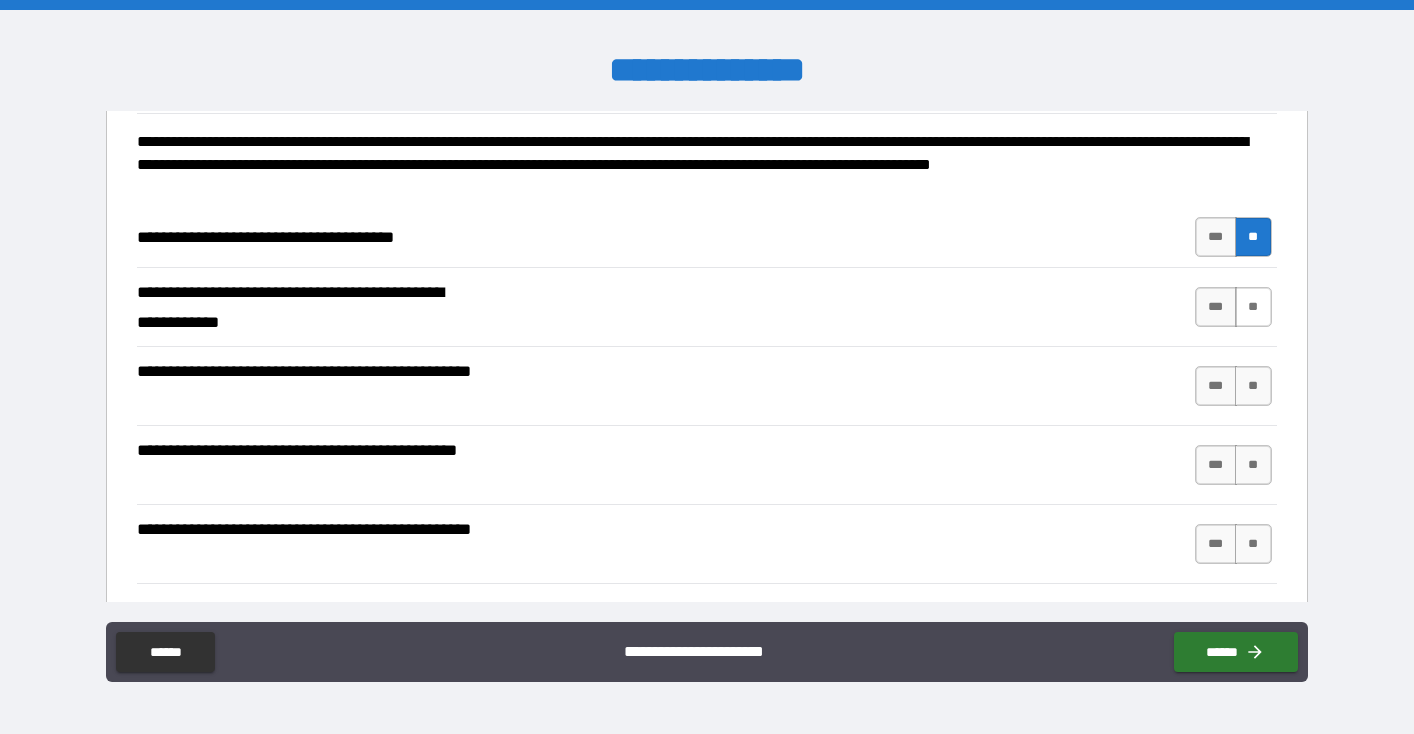 click on "**" at bounding box center (1253, 307) 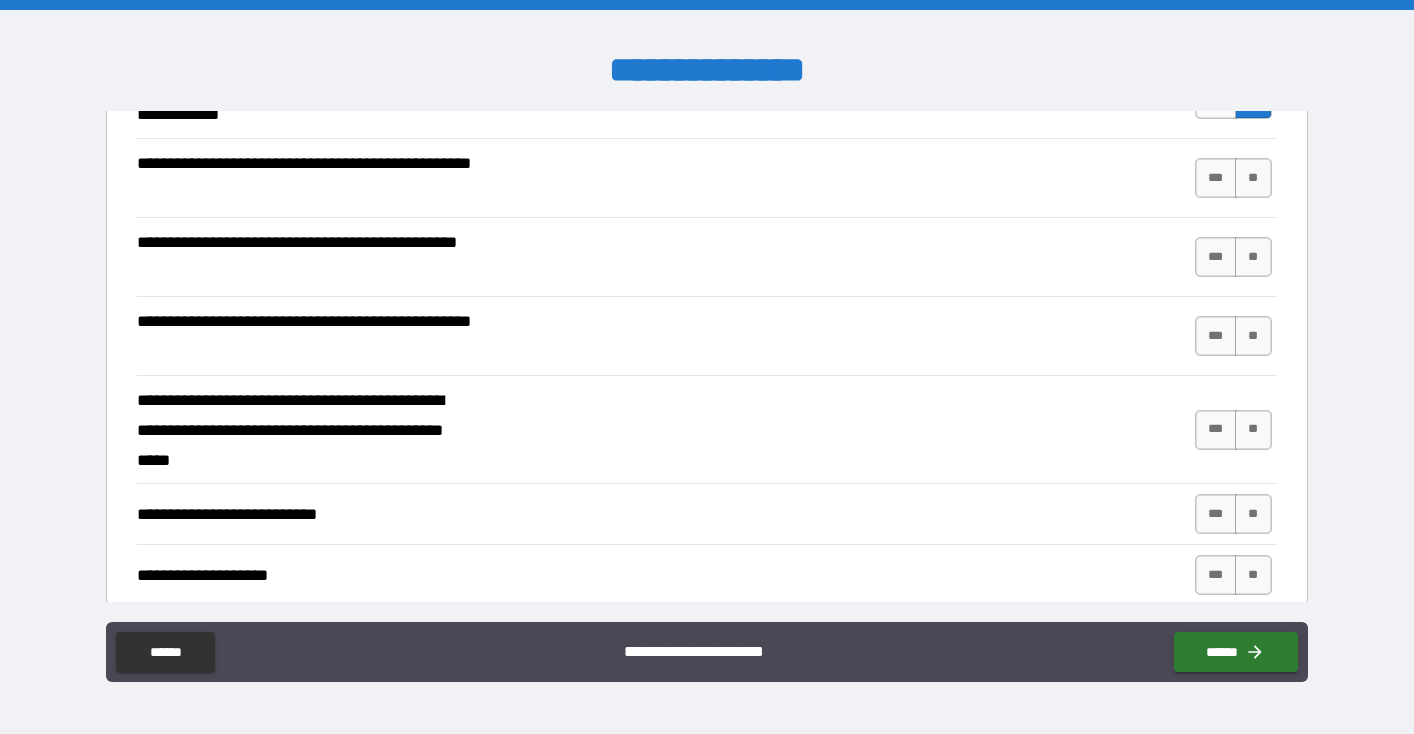 scroll, scrollTop: 332, scrollLeft: 0, axis: vertical 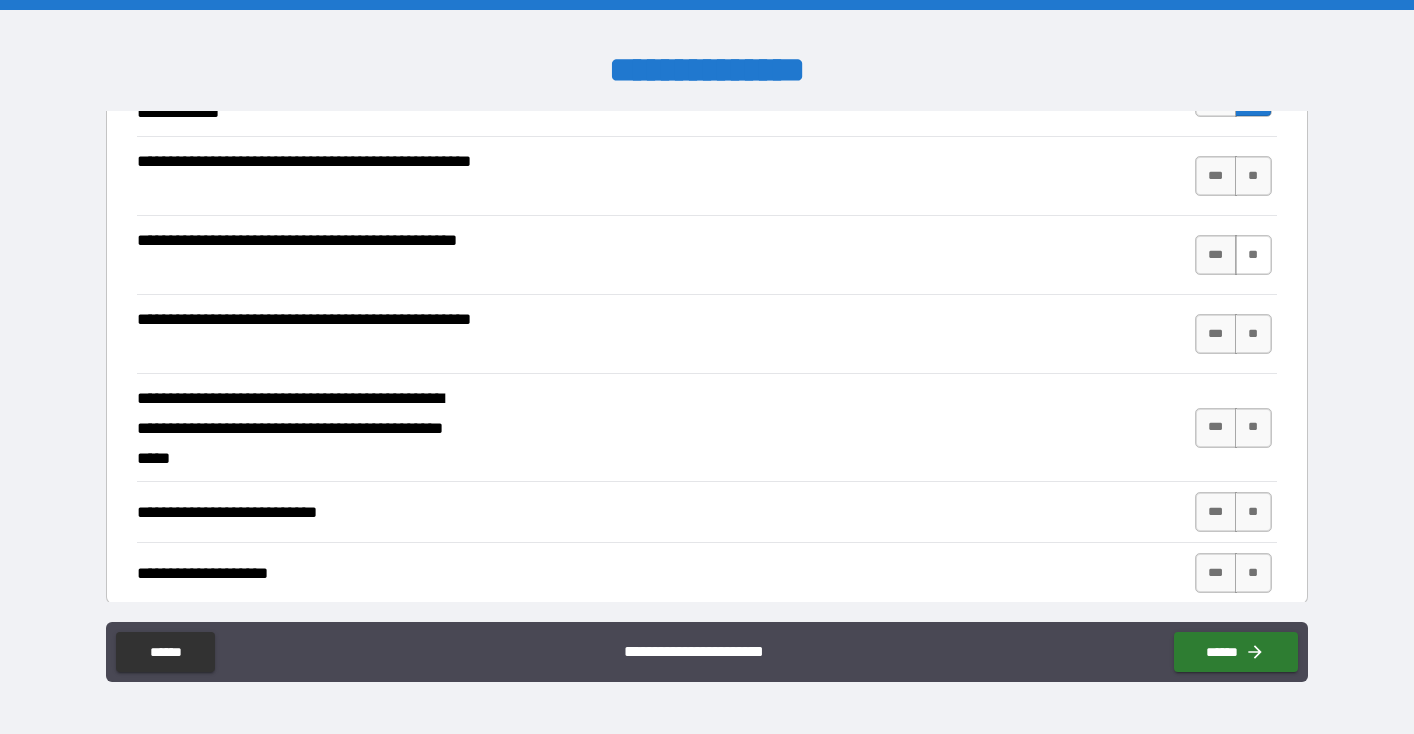 click on "**" at bounding box center (1253, 255) 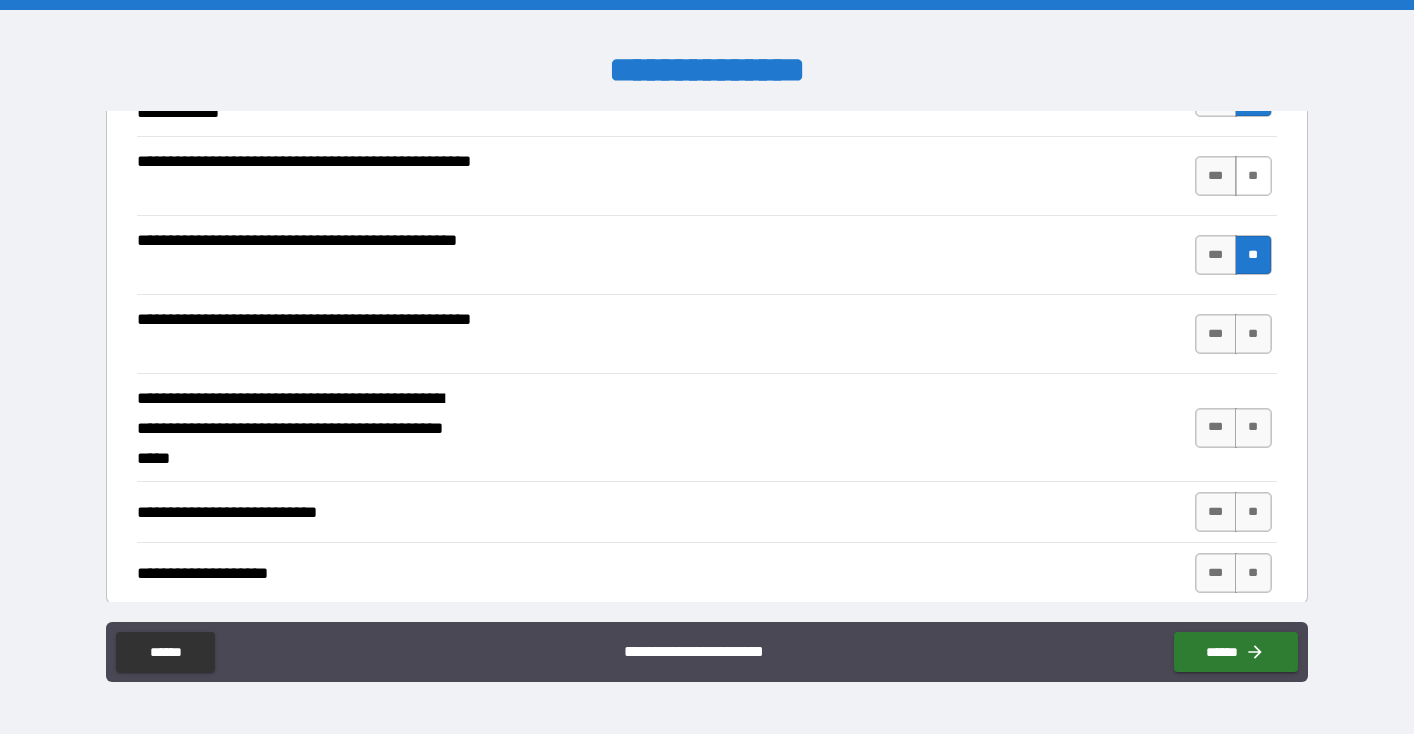 click on "**" at bounding box center (1253, 176) 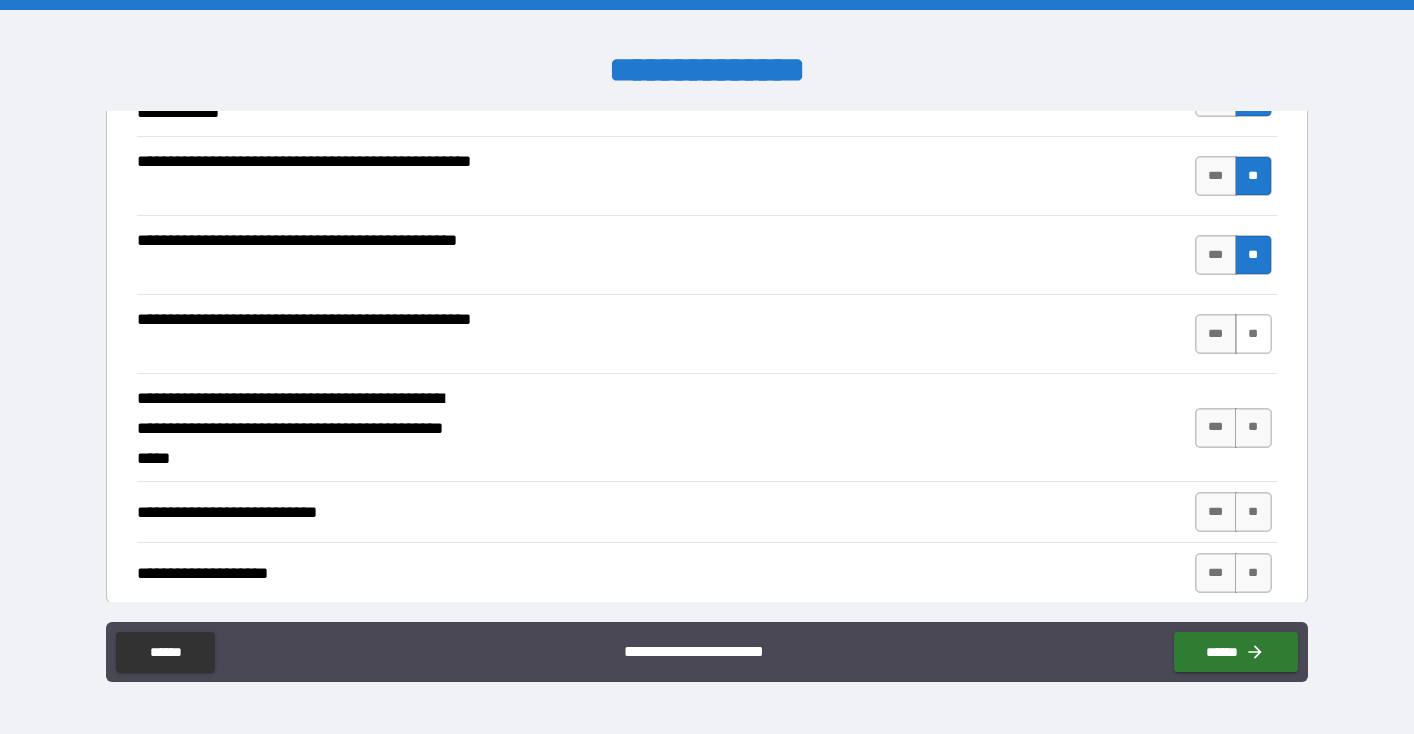 click on "**" at bounding box center [1253, 334] 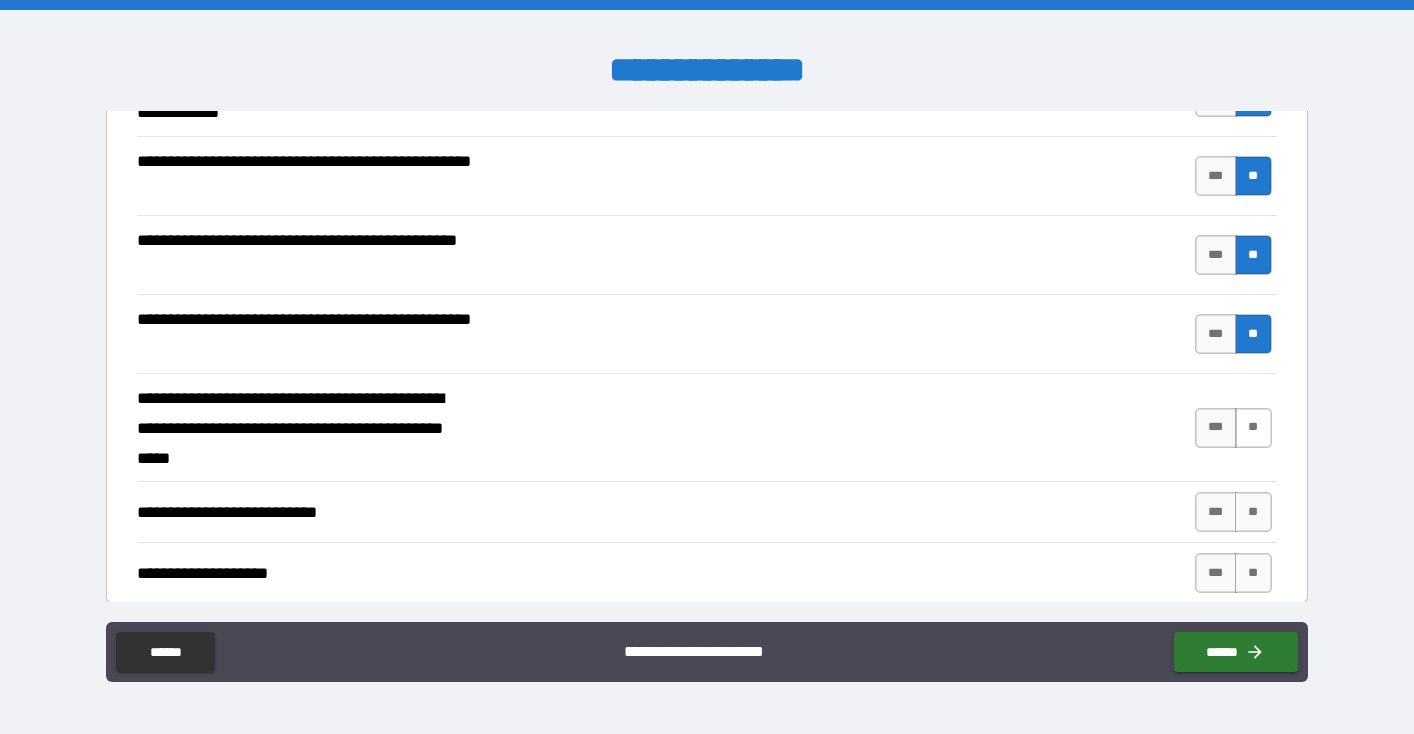 click on "**" at bounding box center [1253, 428] 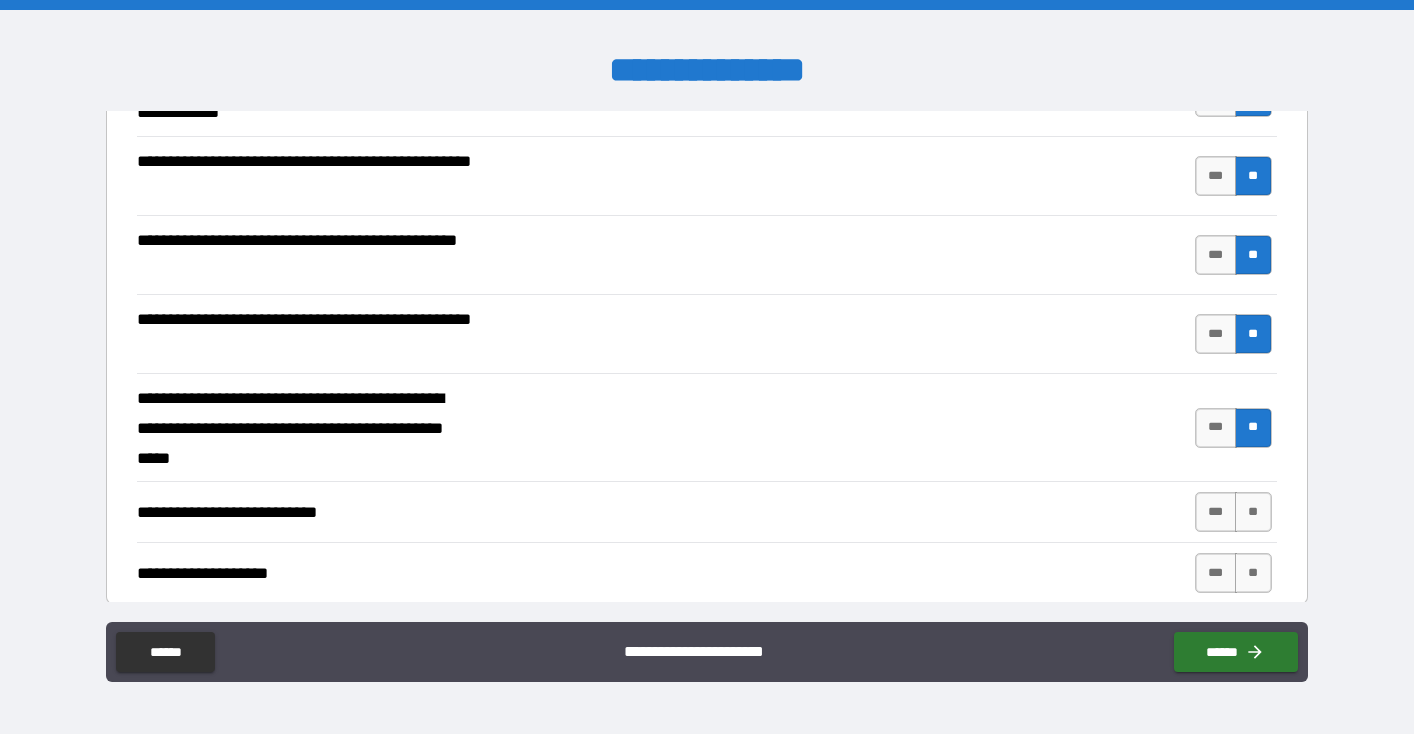 scroll, scrollTop: 400, scrollLeft: 0, axis: vertical 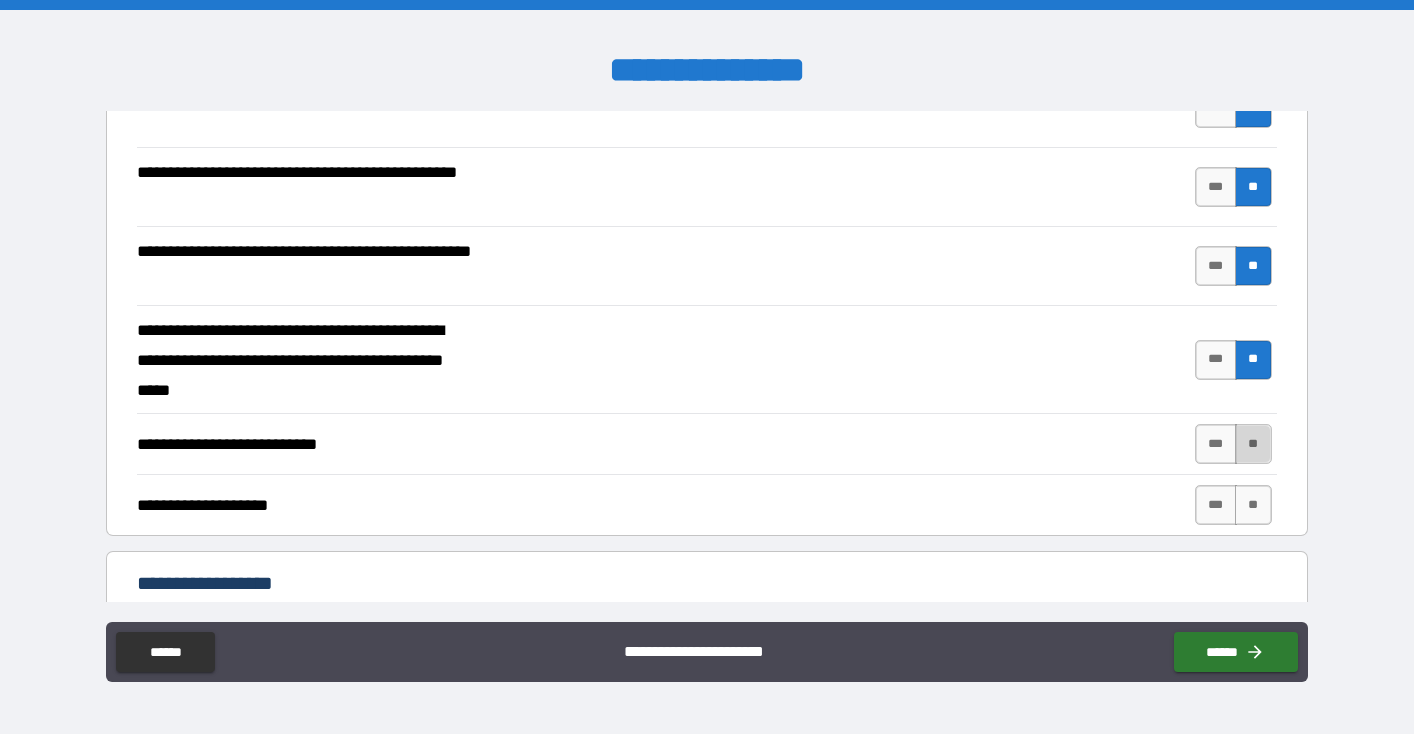 click on "**" at bounding box center (1253, 444) 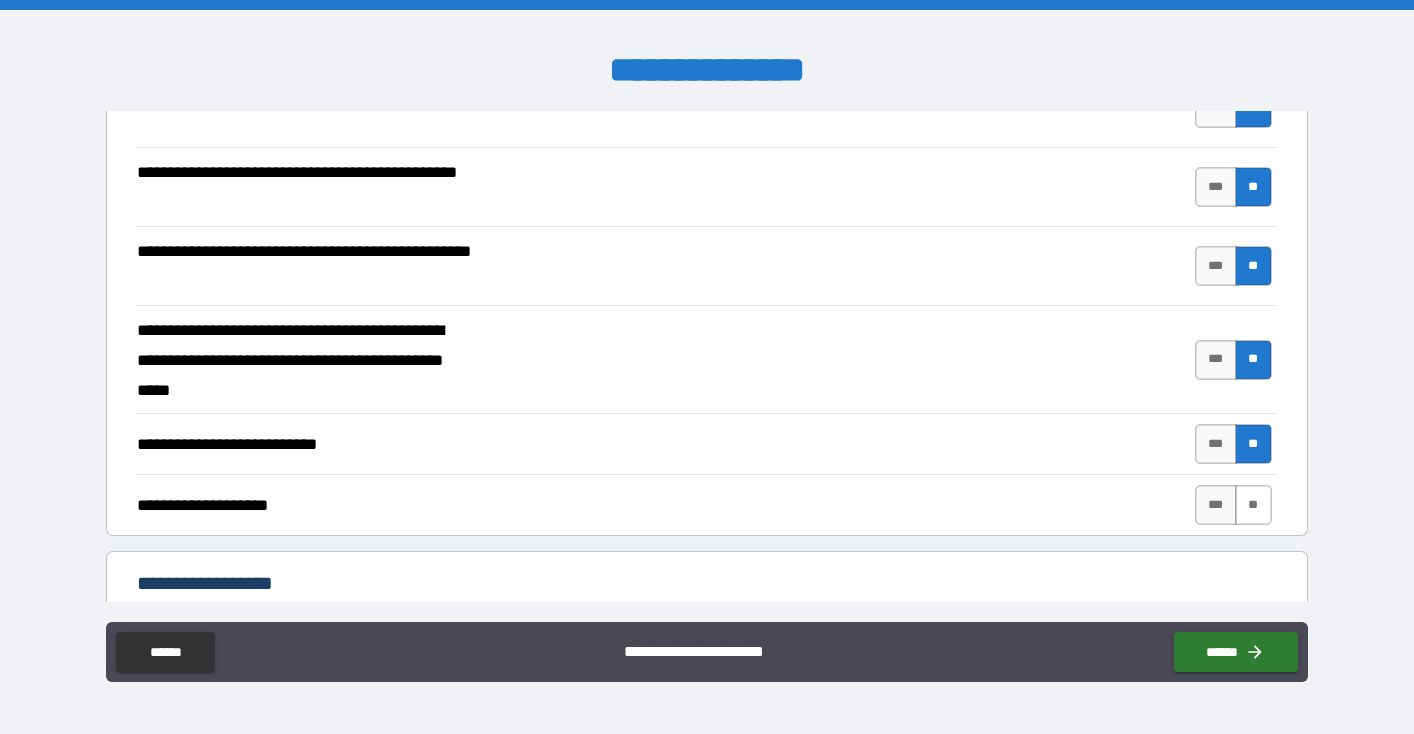 click on "**" at bounding box center (1253, 505) 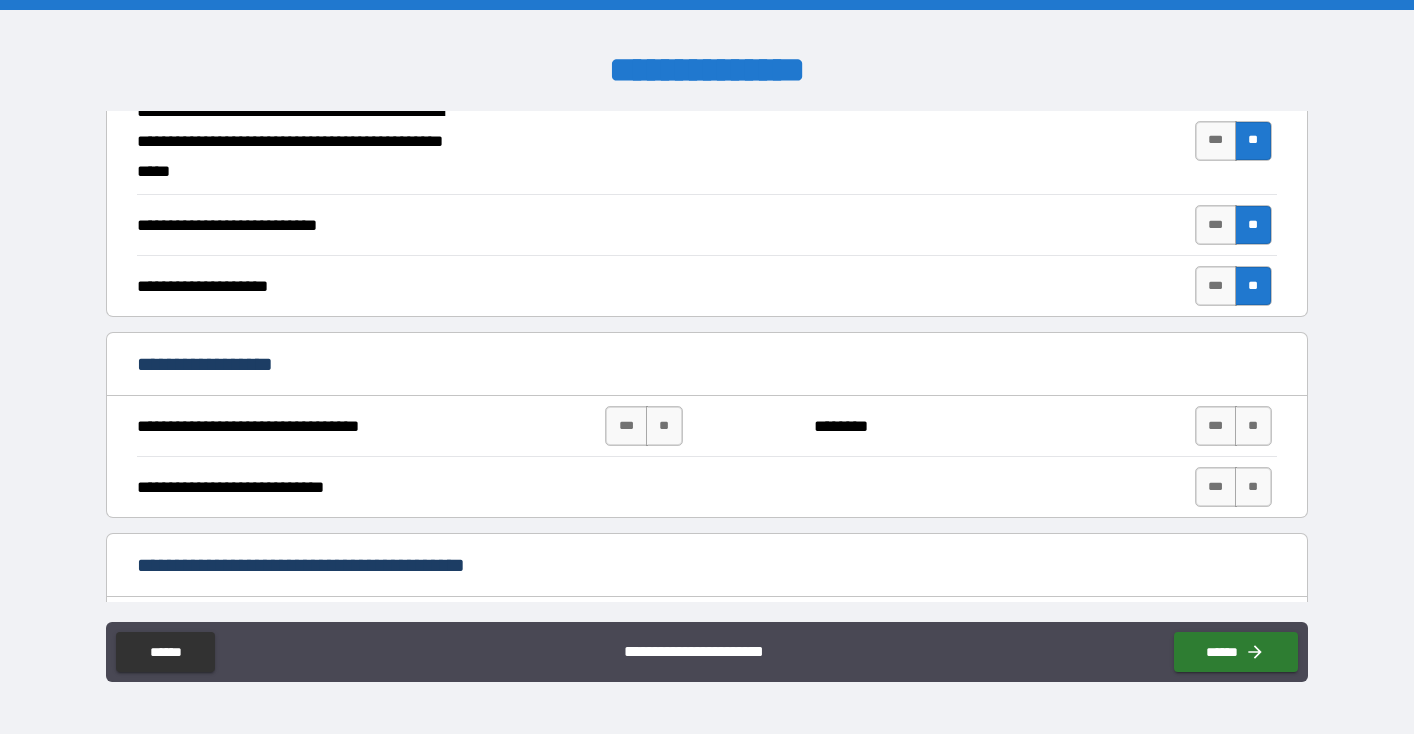 scroll, scrollTop: 753, scrollLeft: 0, axis: vertical 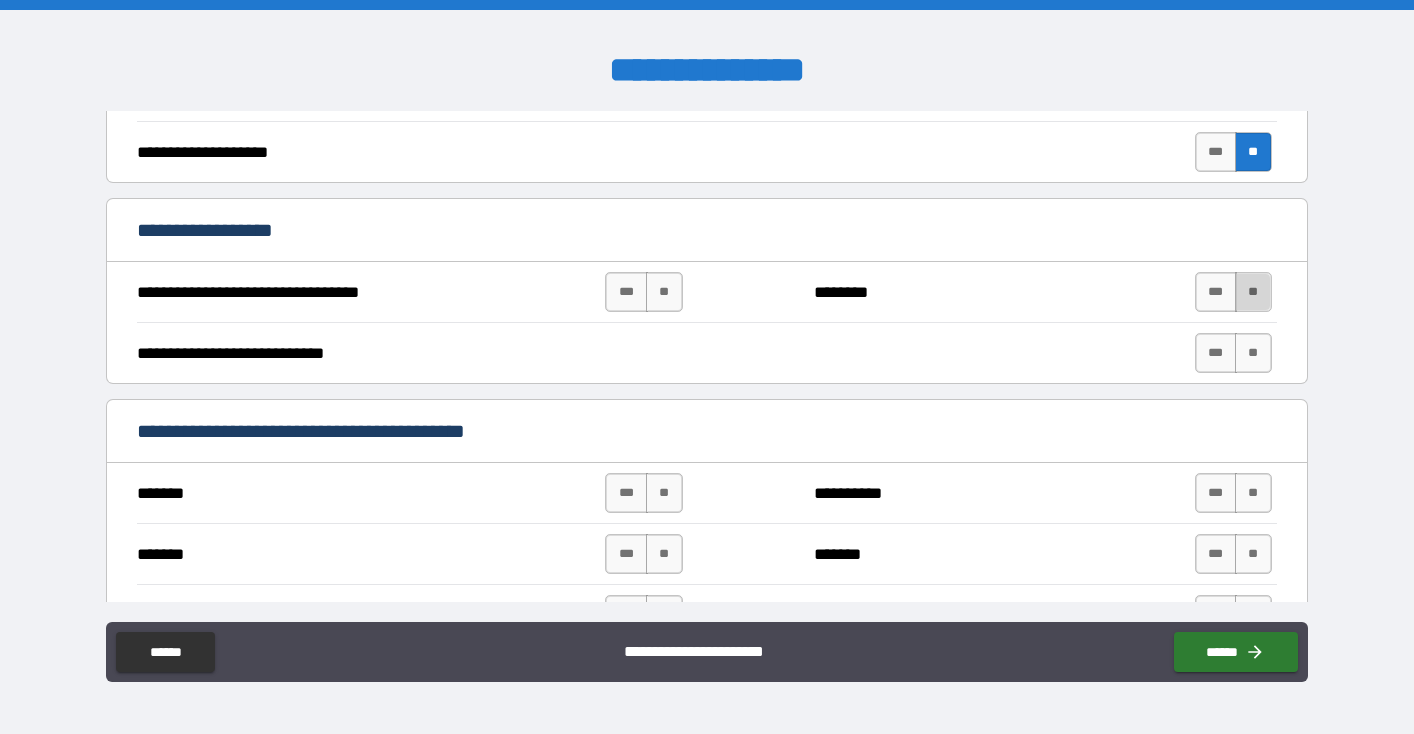 click on "**" at bounding box center (1253, 292) 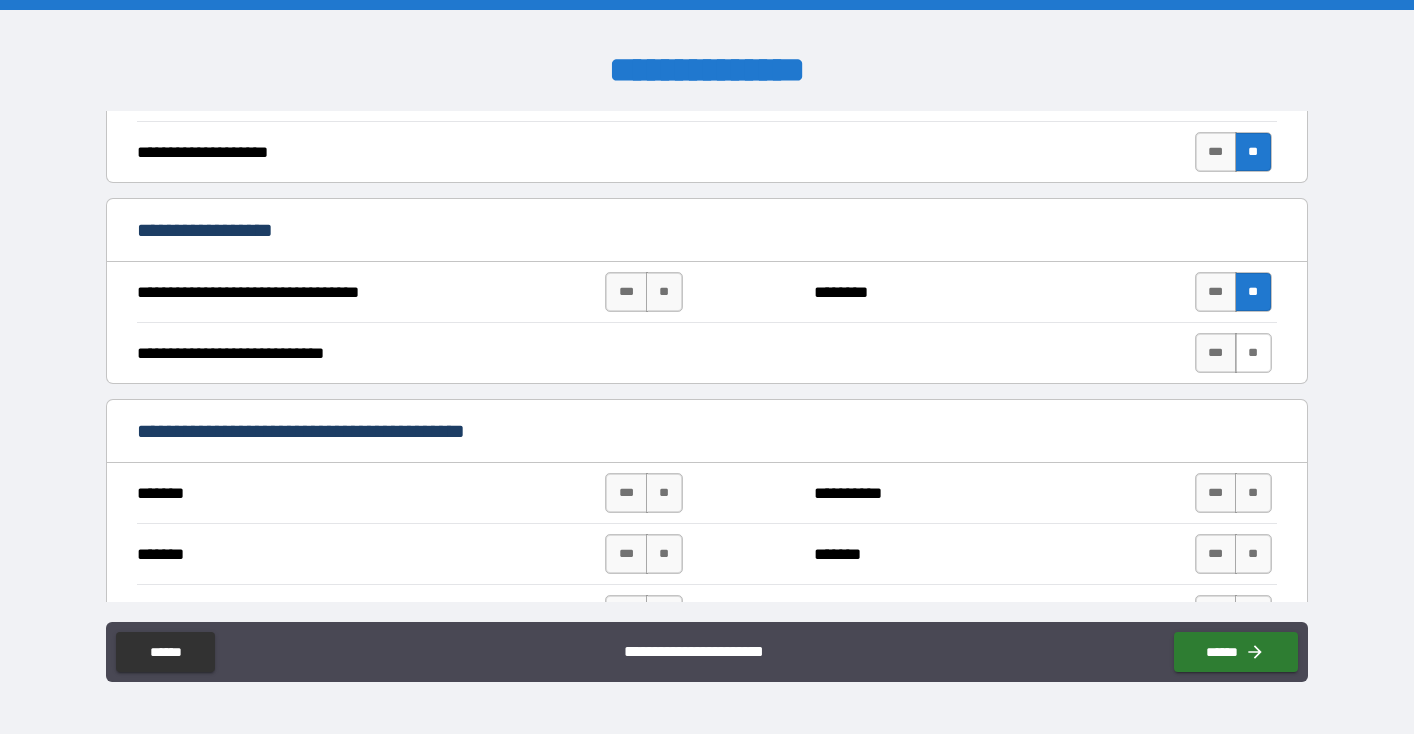 click on "**" at bounding box center (1253, 353) 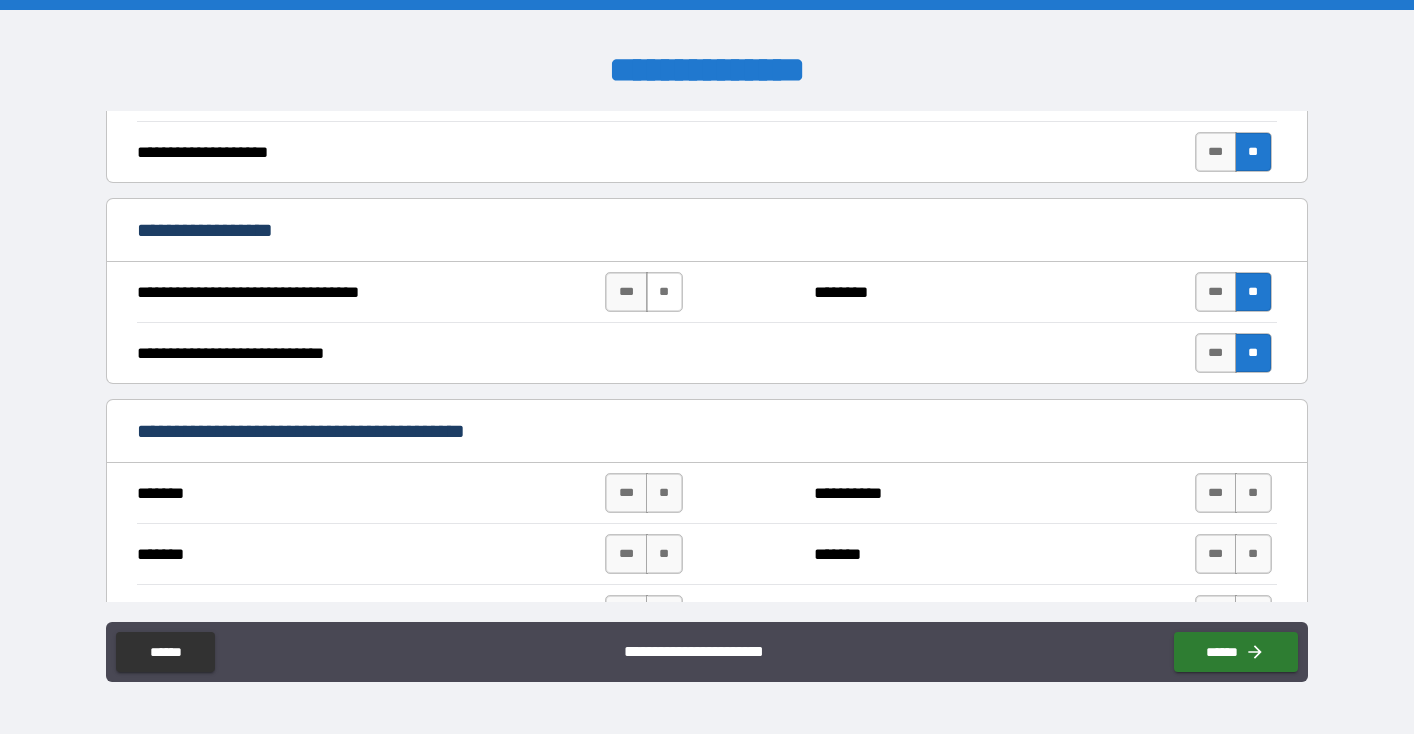 click on "**" at bounding box center [664, 292] 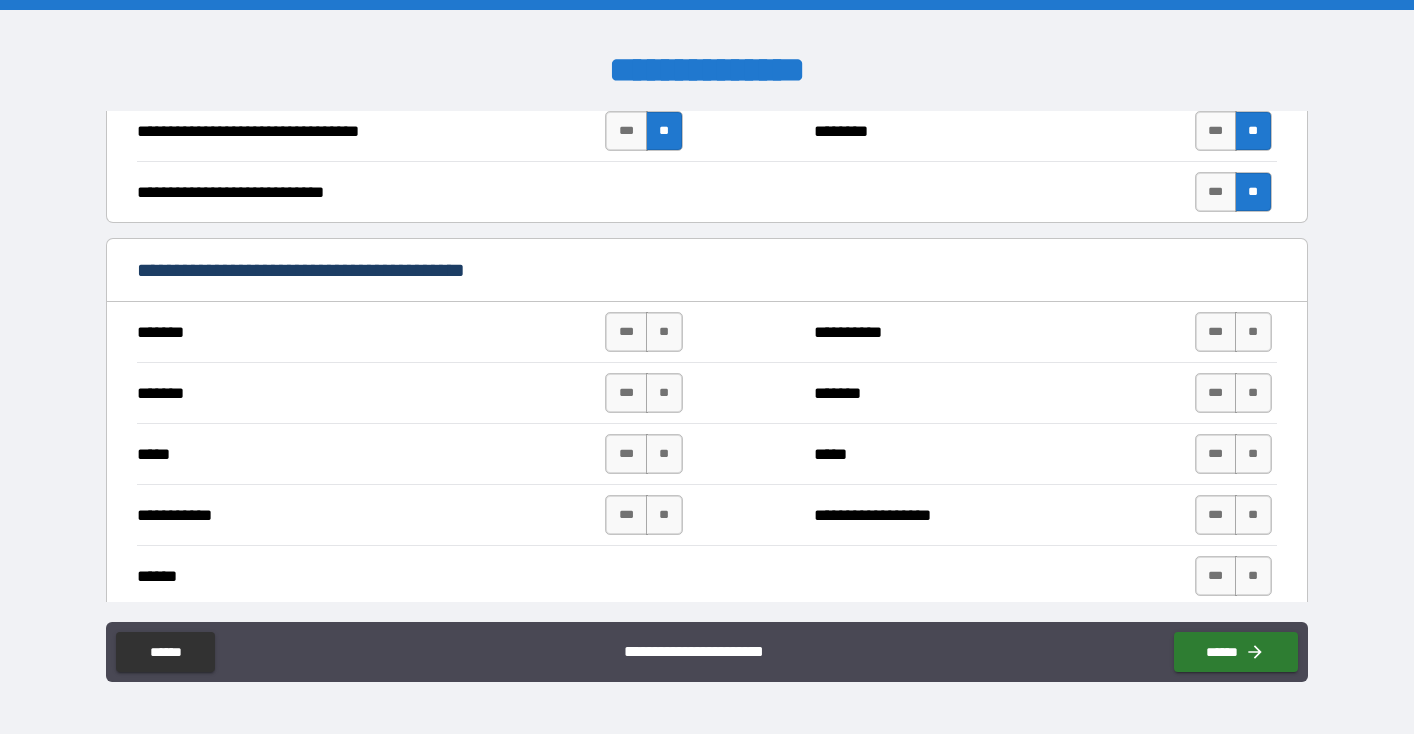 scroll, scrollTop: 927, scrollLeft: 0, axis: vertical 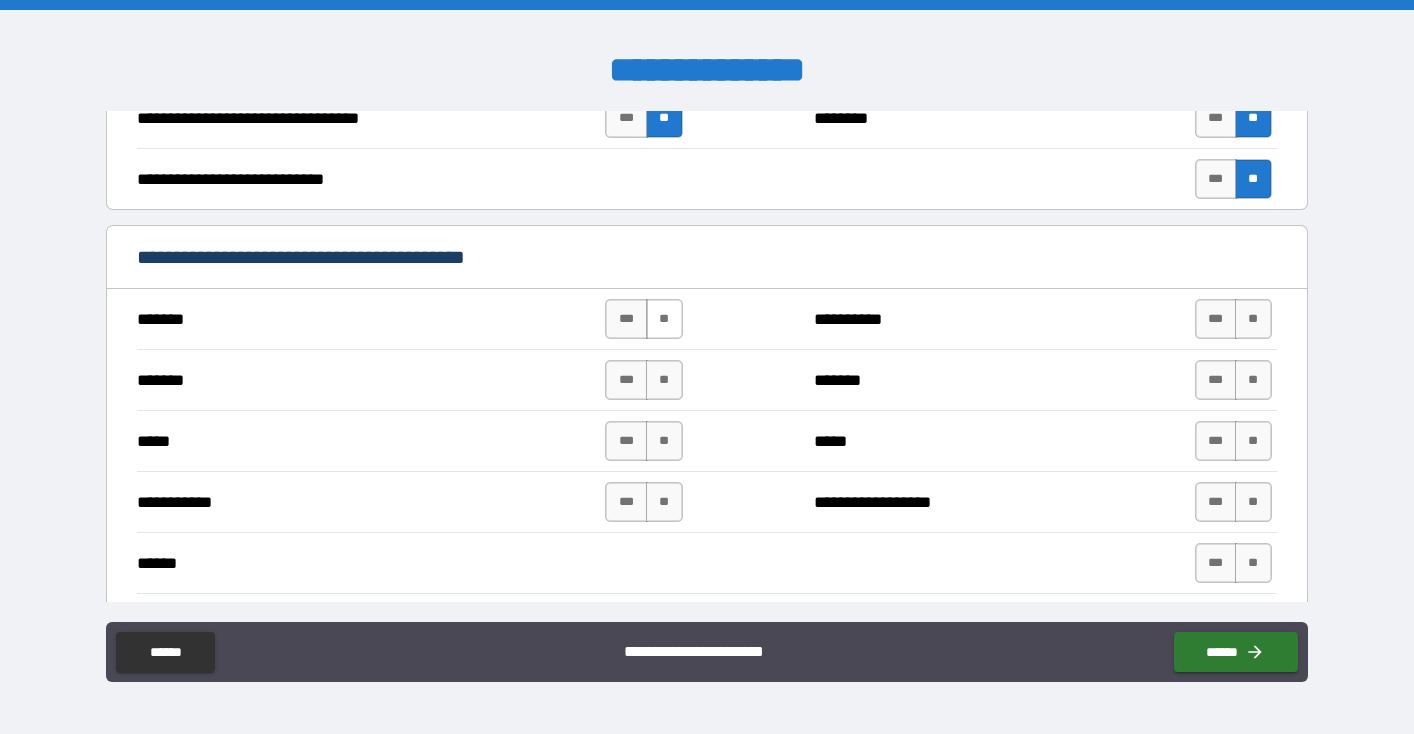 click on "**" at bounding box center (664, 319) 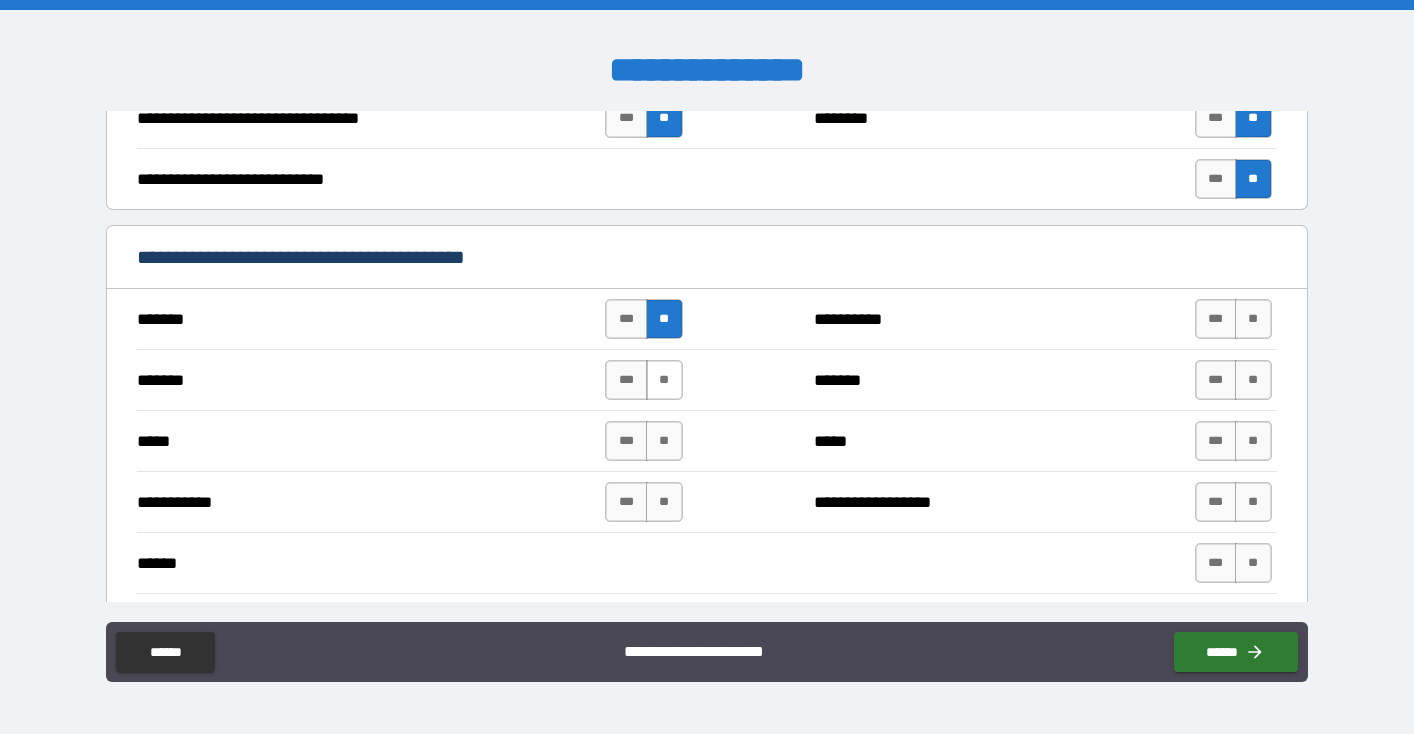 click on "**" at bounding box center [664, 380] 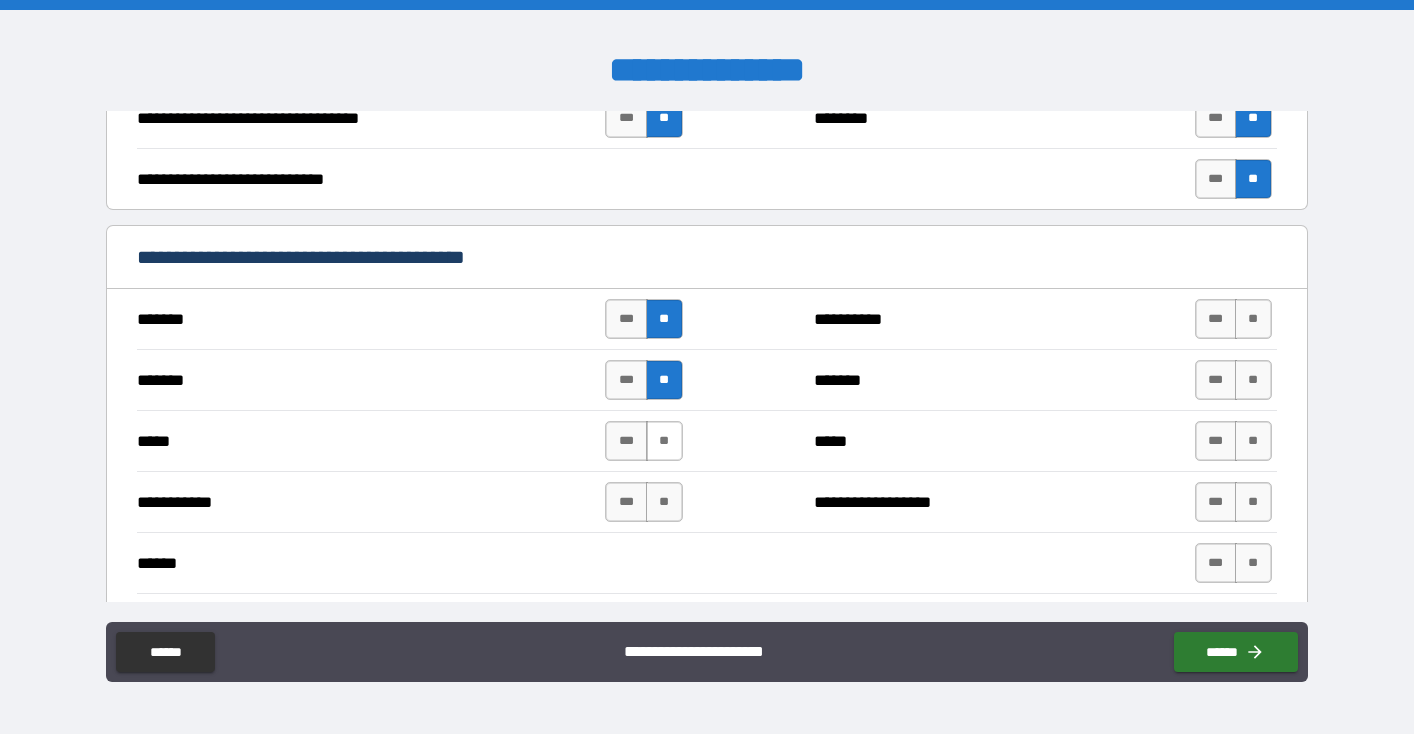 click on "**" at bounding box center [664, 441] 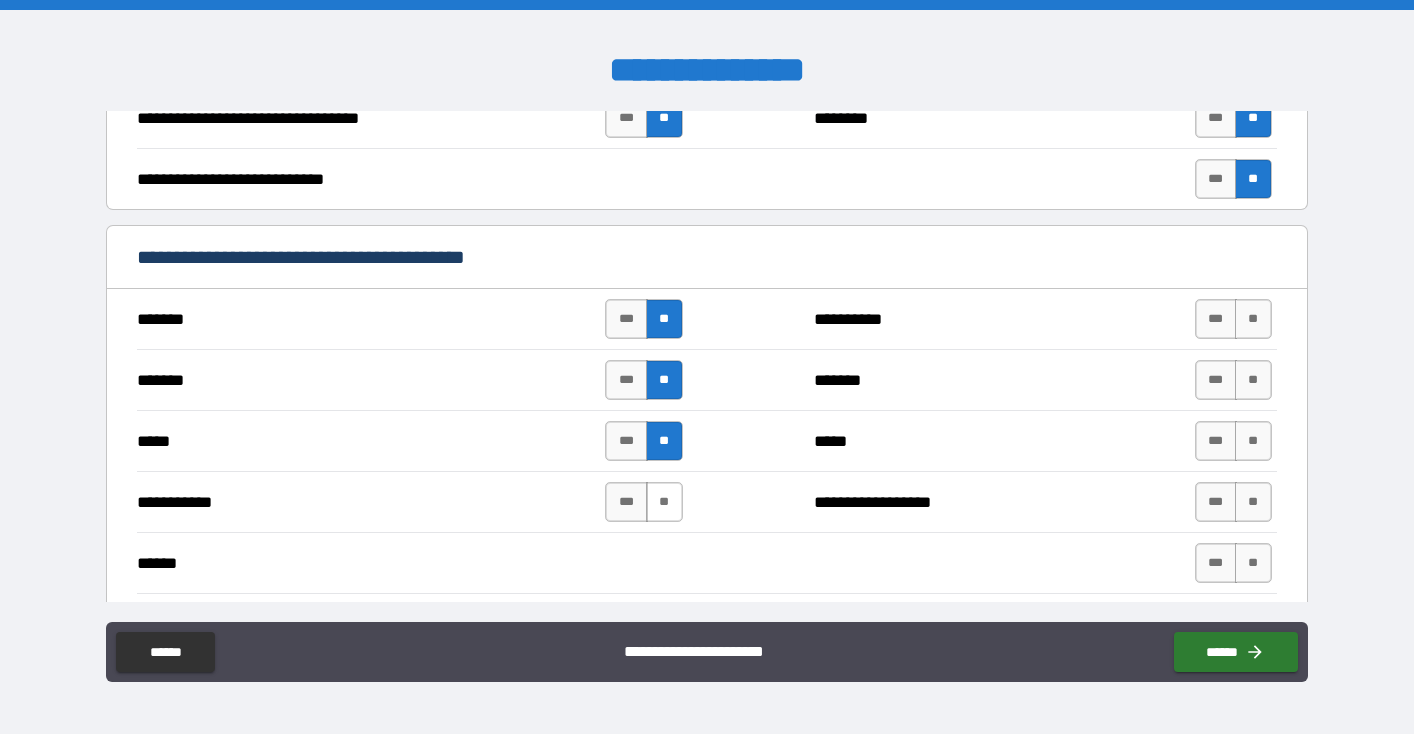 click on "**" at bounding box center [664, 502] 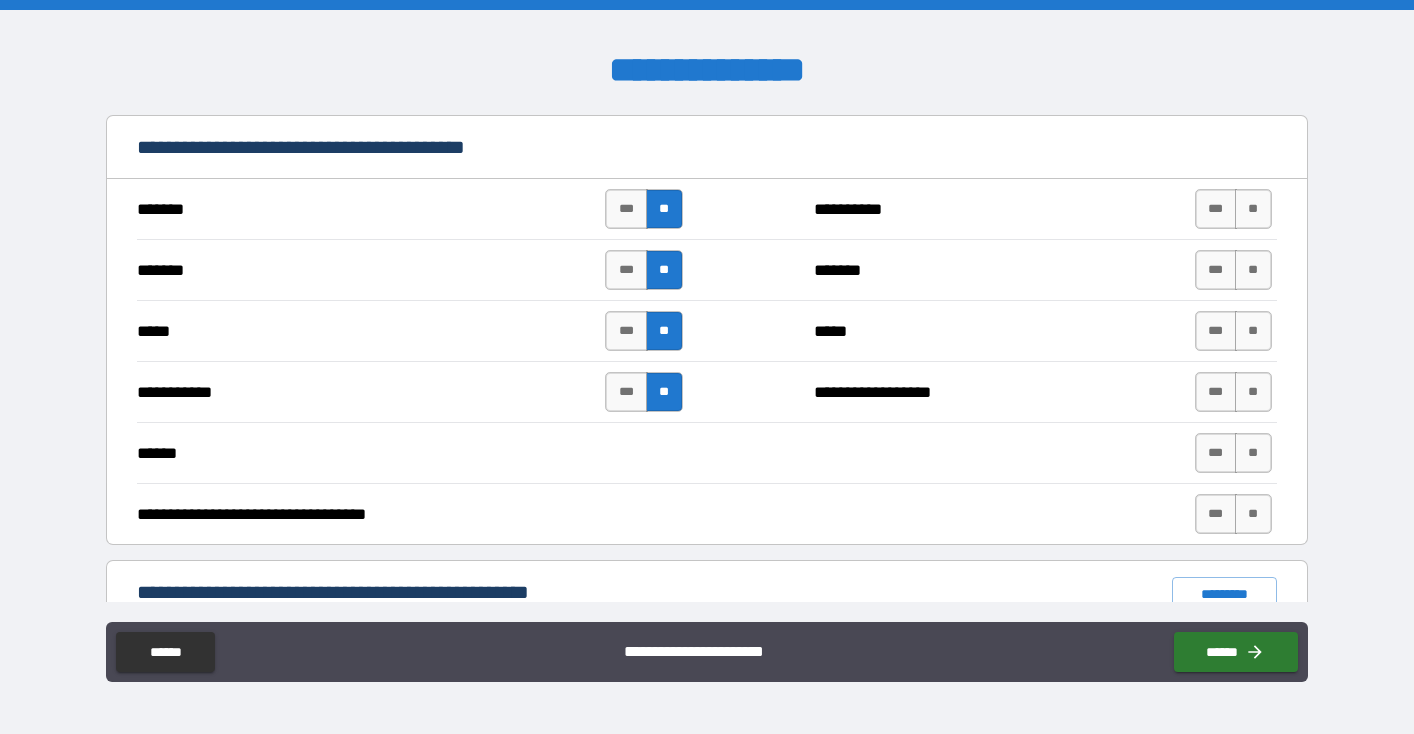 scroll, scrollTop: 1052, scrollLeft: 0, axis: vertical 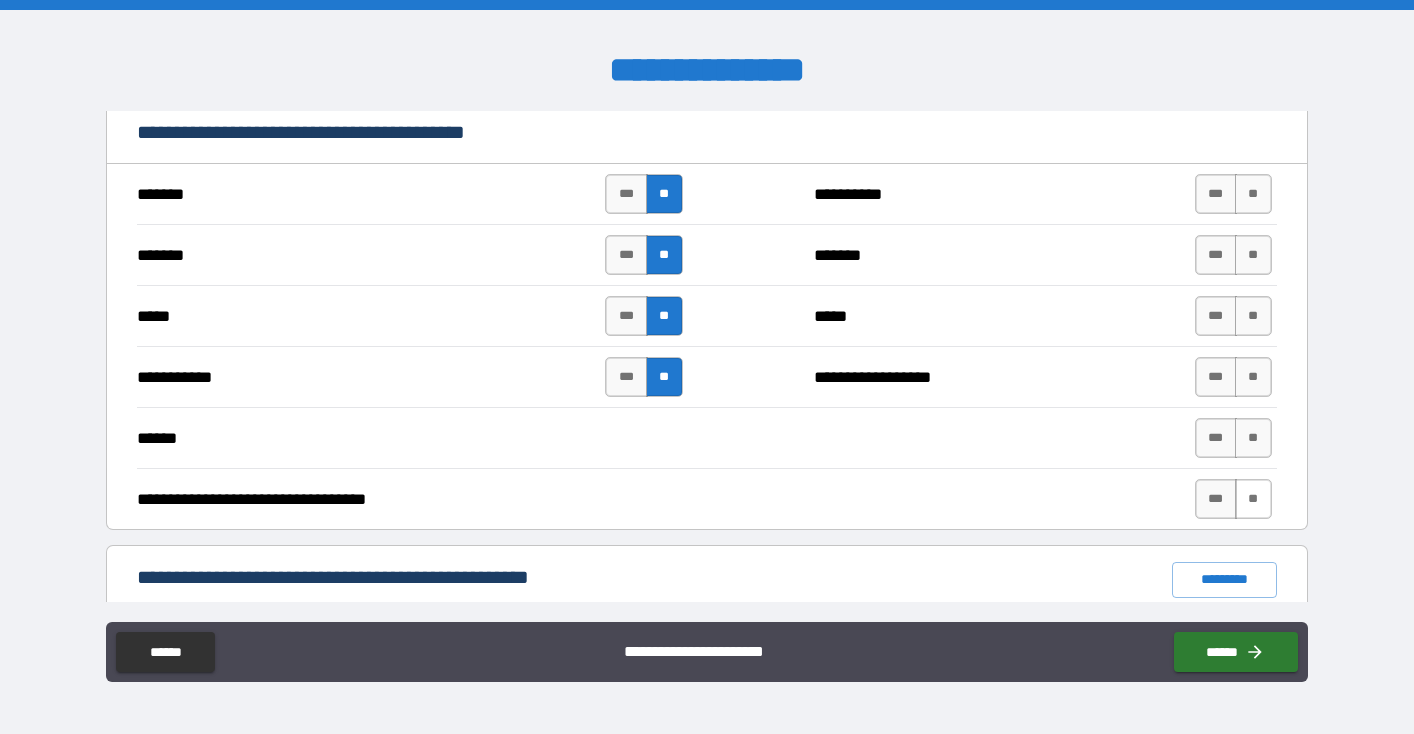 click on "**" at bounding box center (1253, 499) 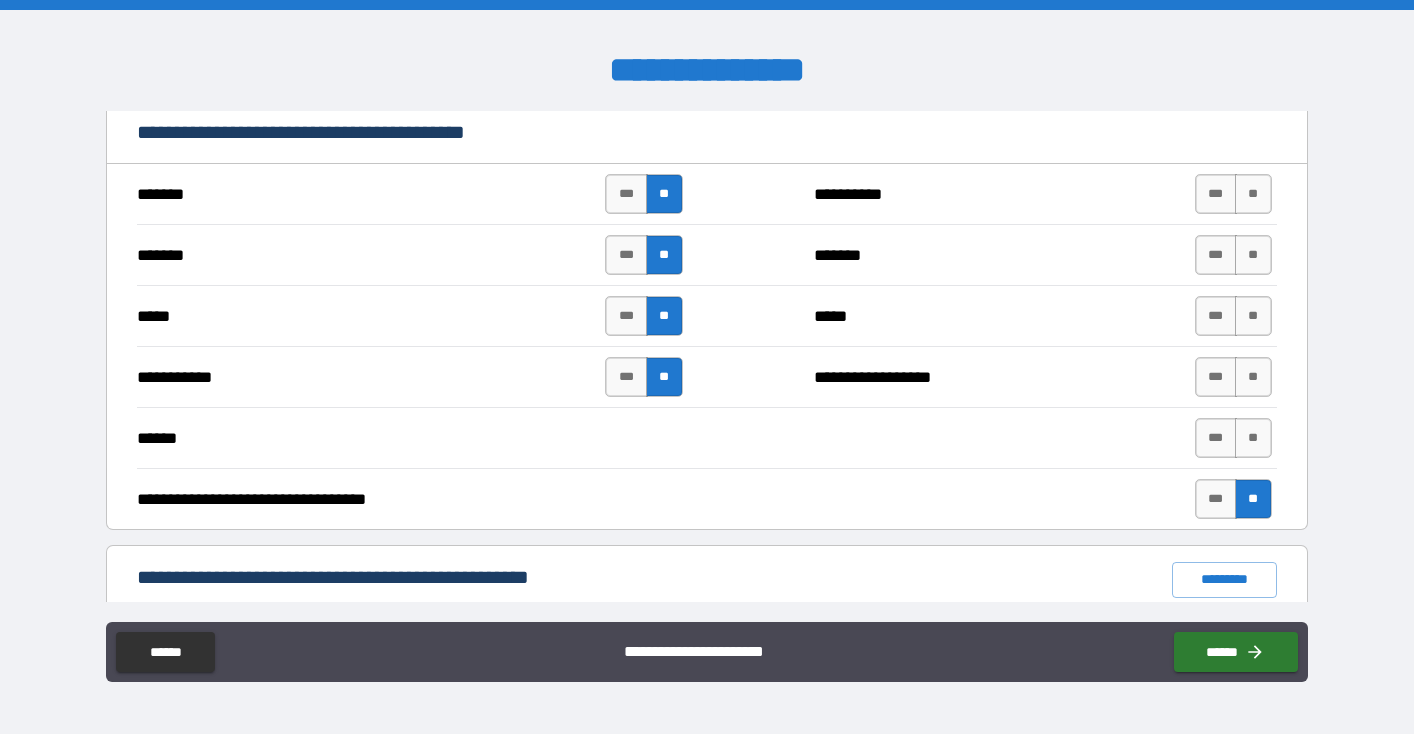click on "****** *** **" at bounding box center [707, 437] 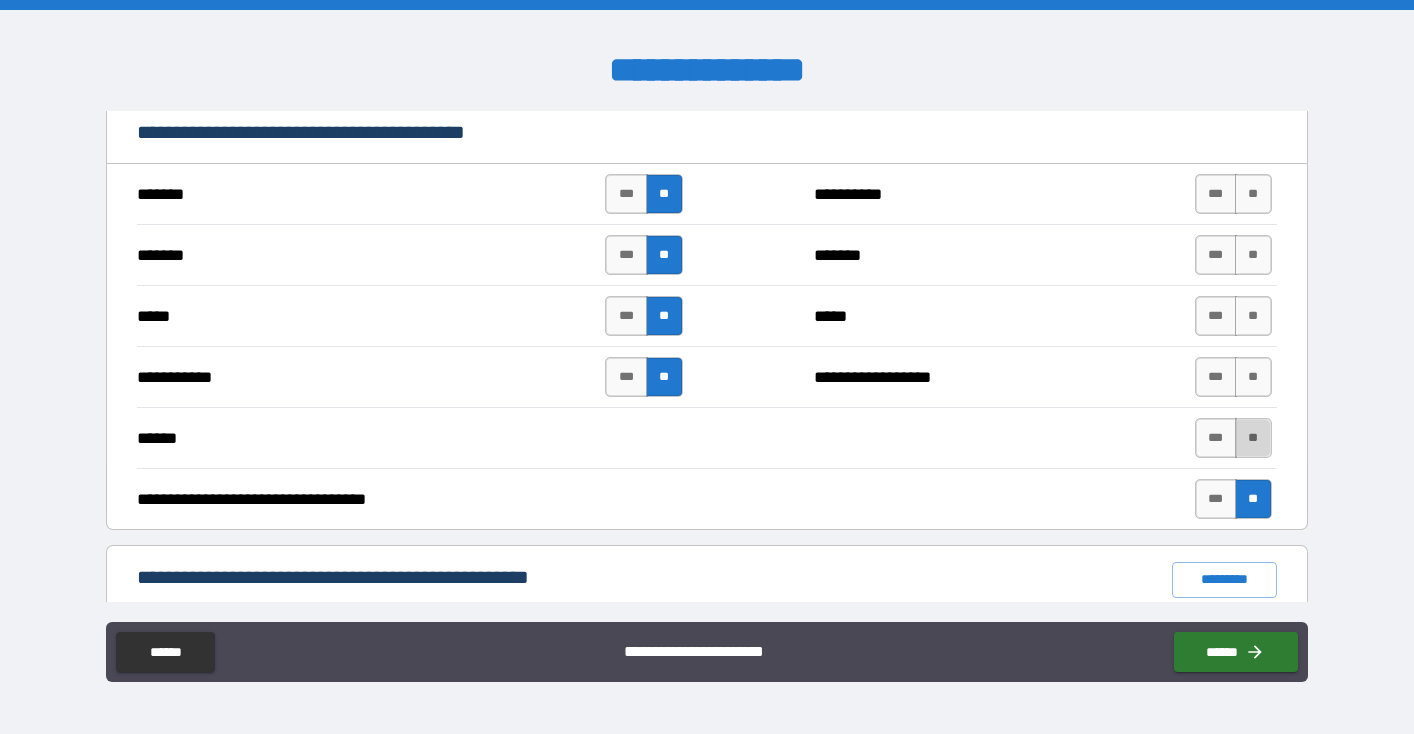 click on "**" at bounding box center (1253, 438) 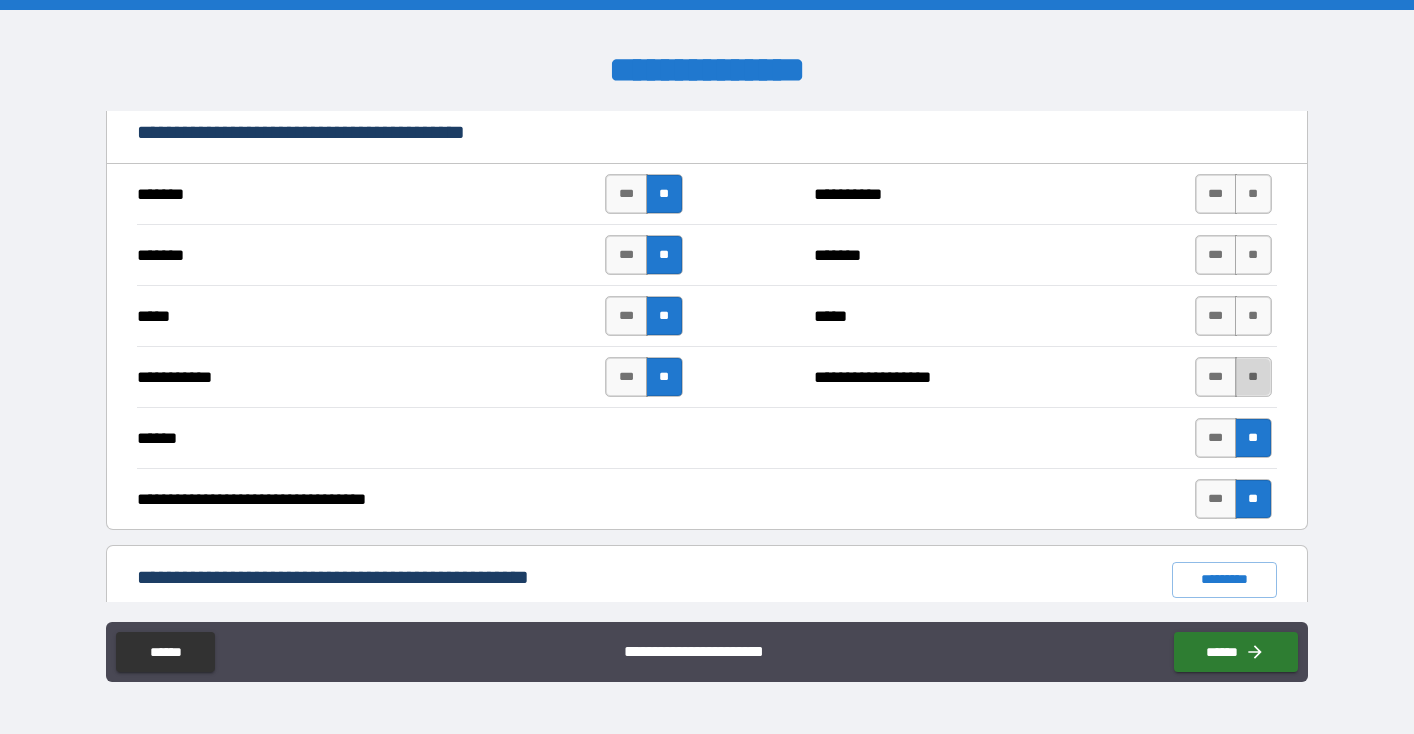 click on "**" at bounding box center (1253, 377) 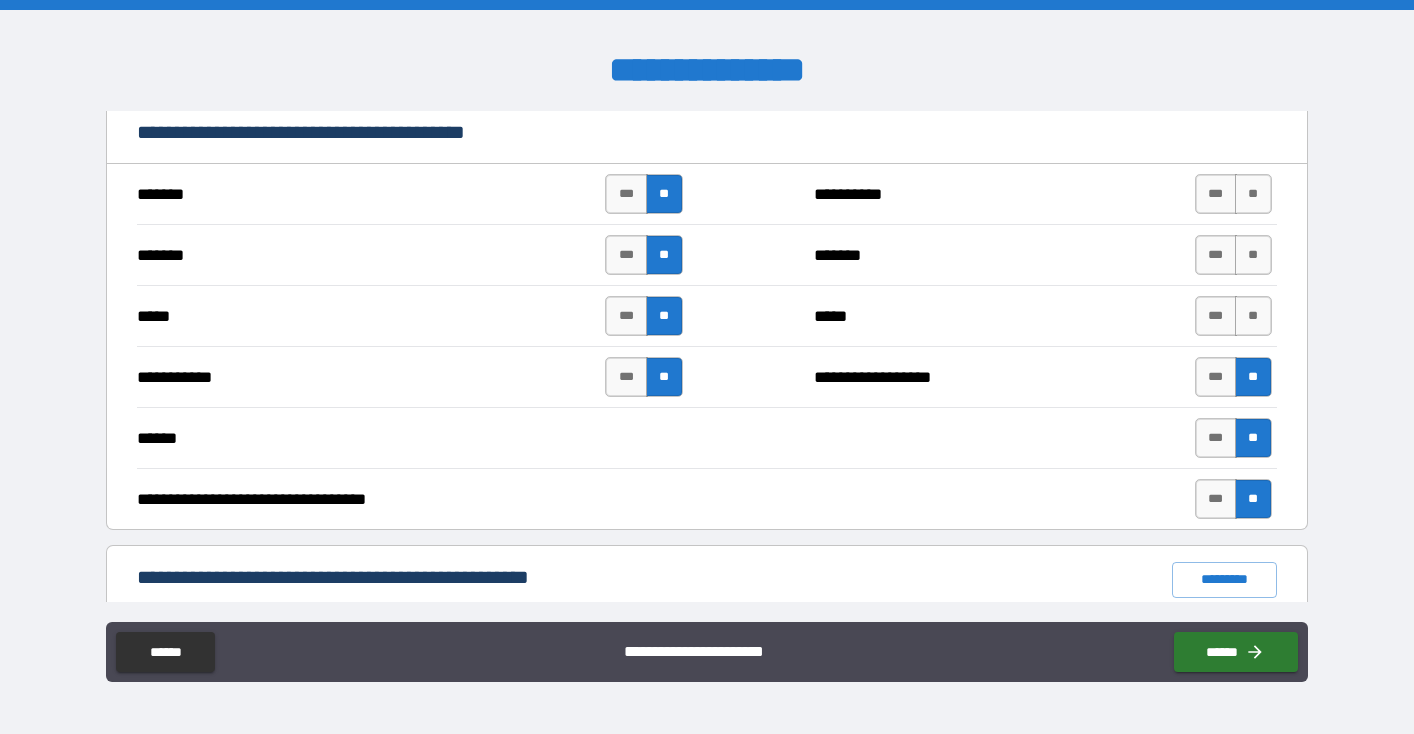 click on "***** *** ** ***** *** **" at bounding box center [707, 315] 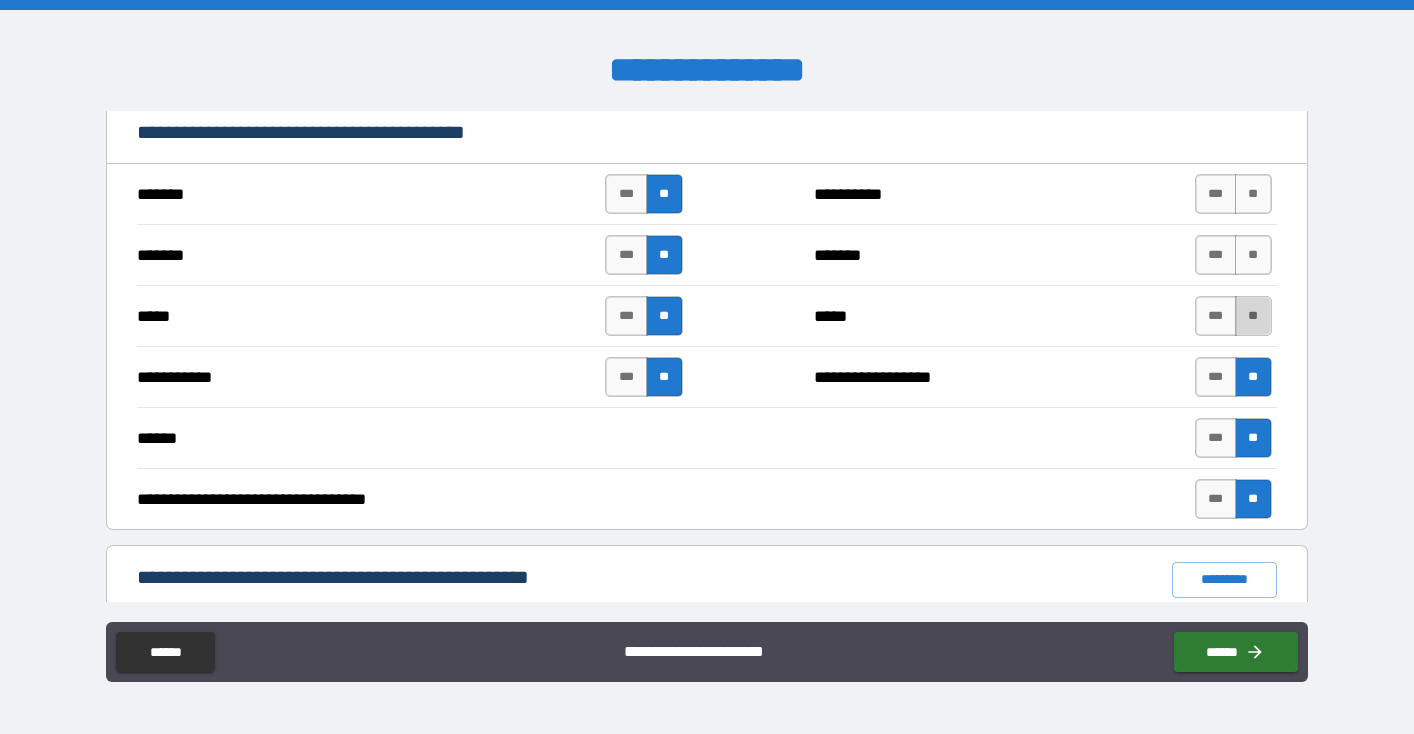 click on "**" at bounding box center (1253, 316) 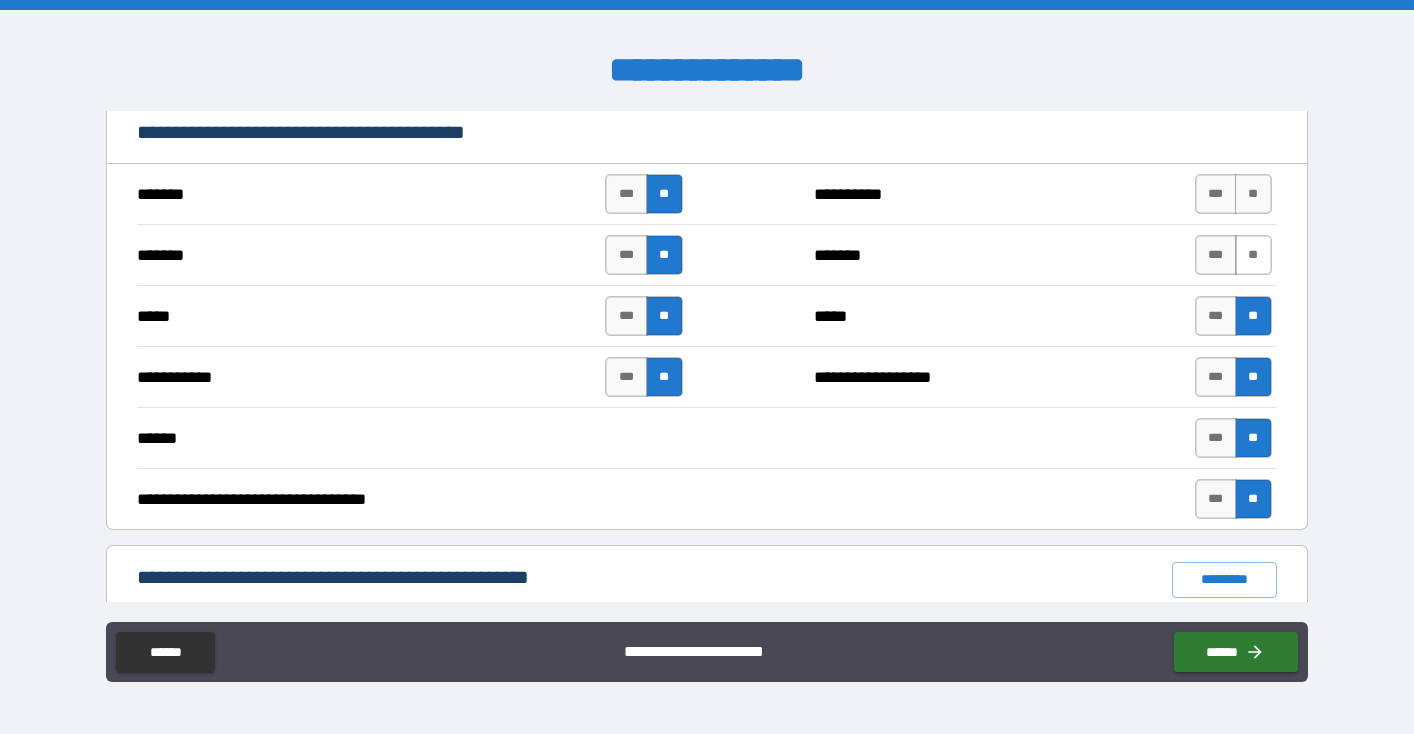 click on "**" at bounding box center [1253, 255] 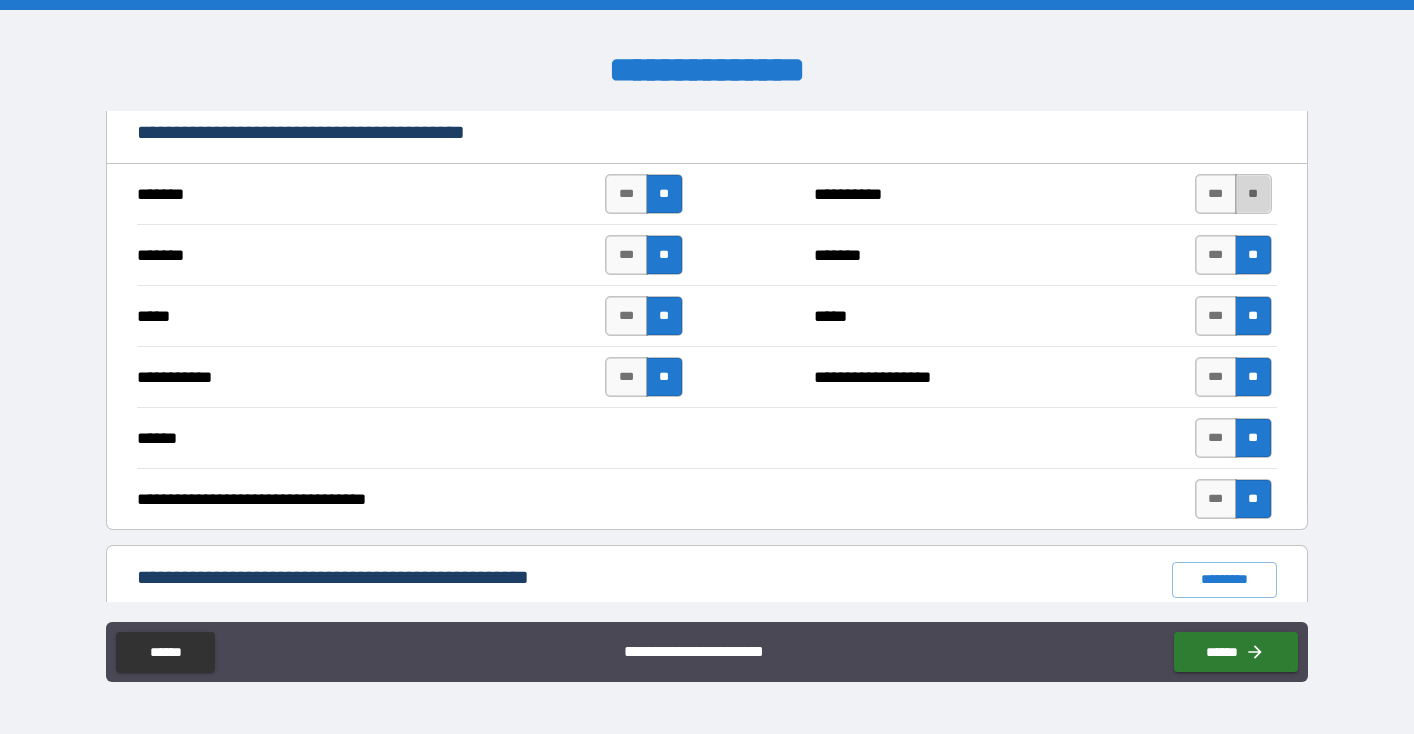click on "**" at bounding box center (1253, 194) 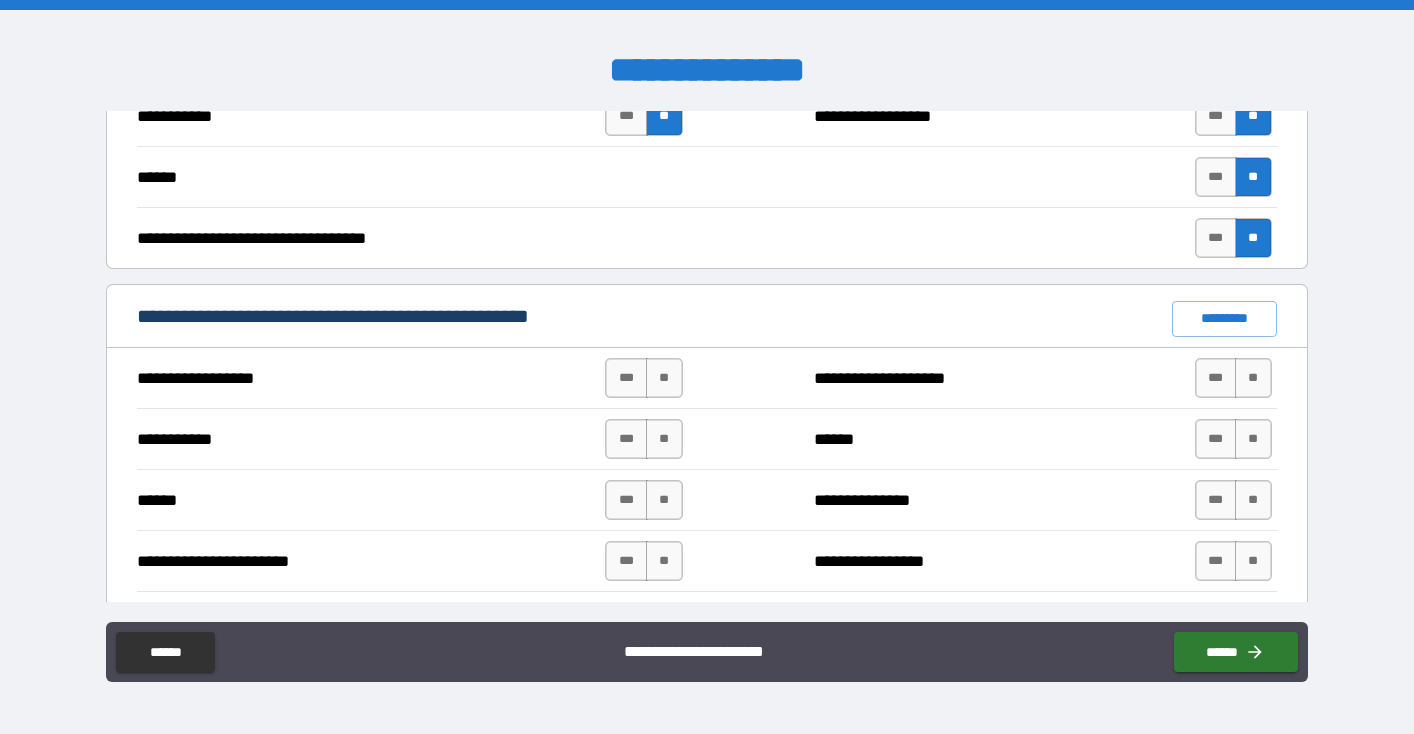 scroll, scrollTop: 1400, scrollLeft: 0, axis: vertical 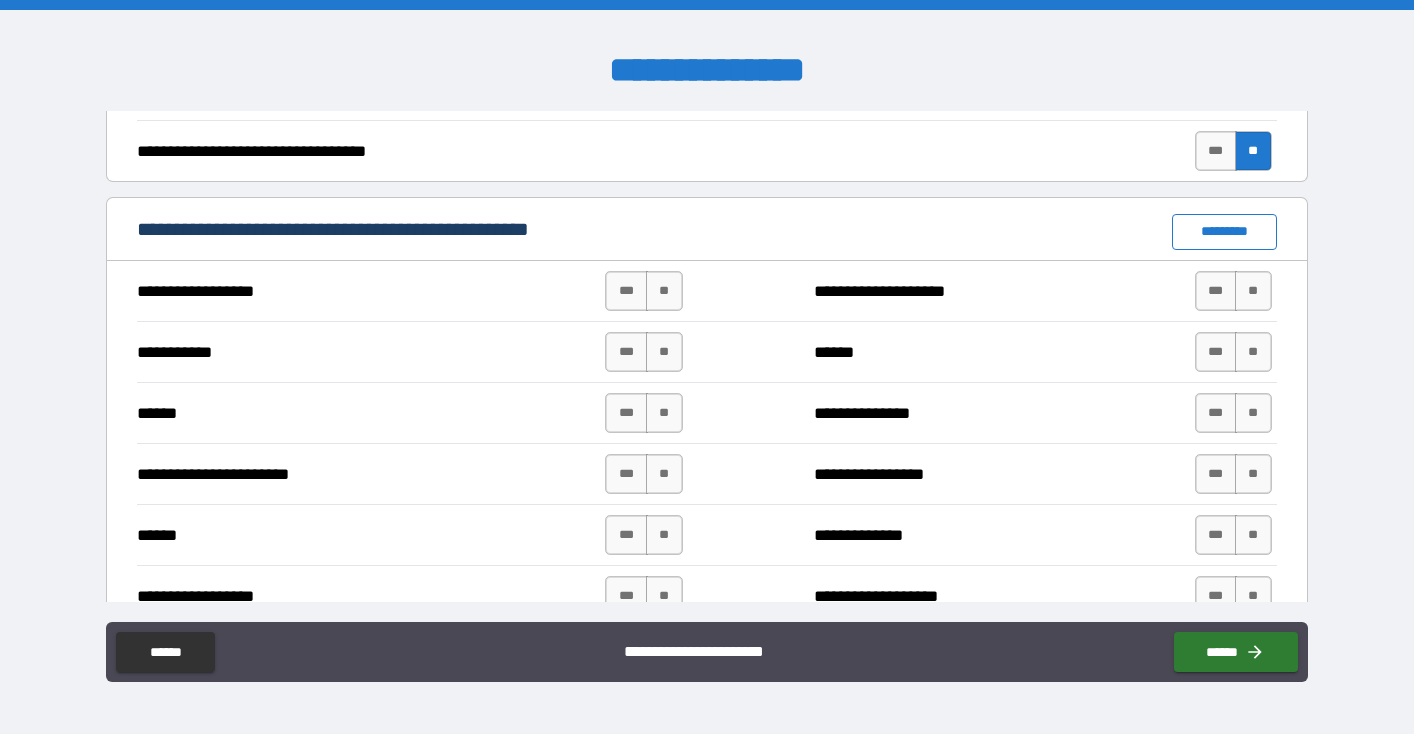 click on "*********" at bounding box center [1224, 232] 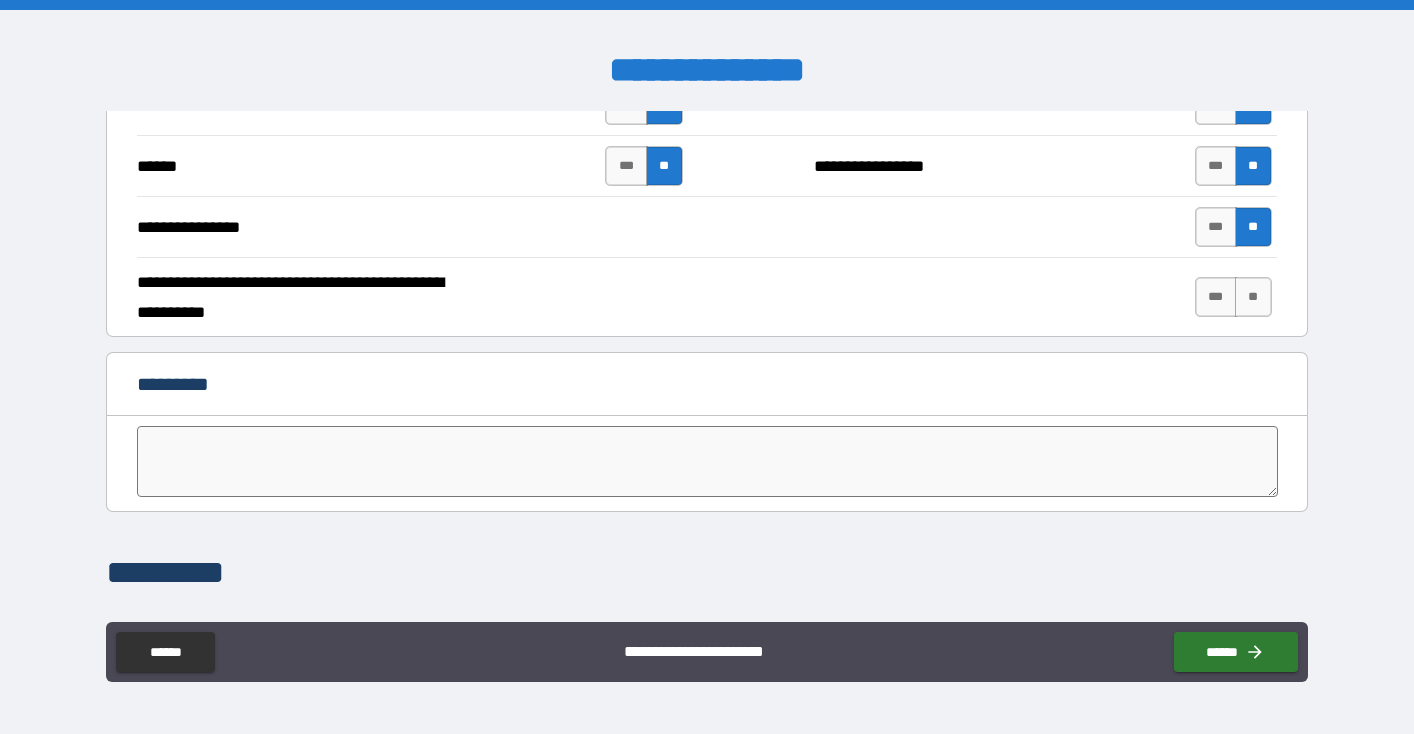 scroll, scrollTop: 3782, scrollLeft: 0, axis: vertical 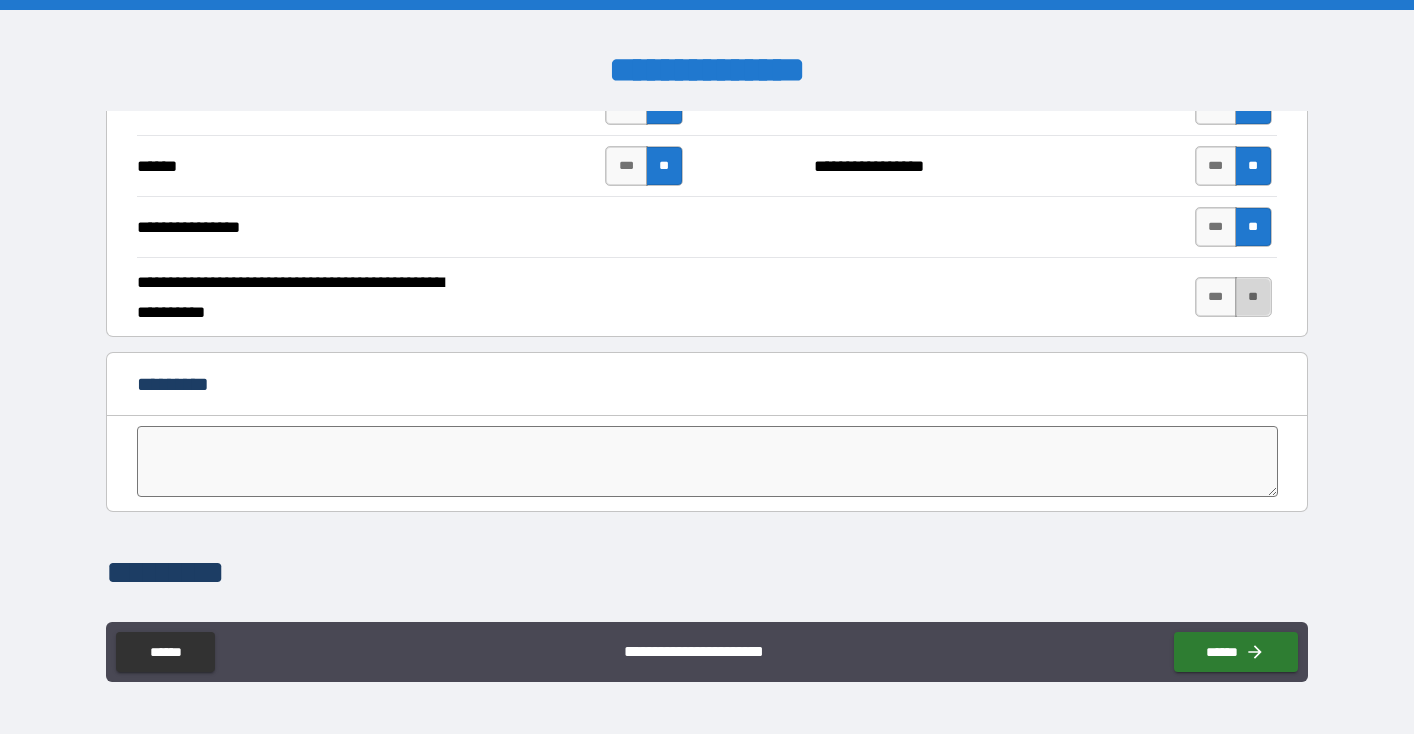 click on "**" at bounding box center (1253, 297) 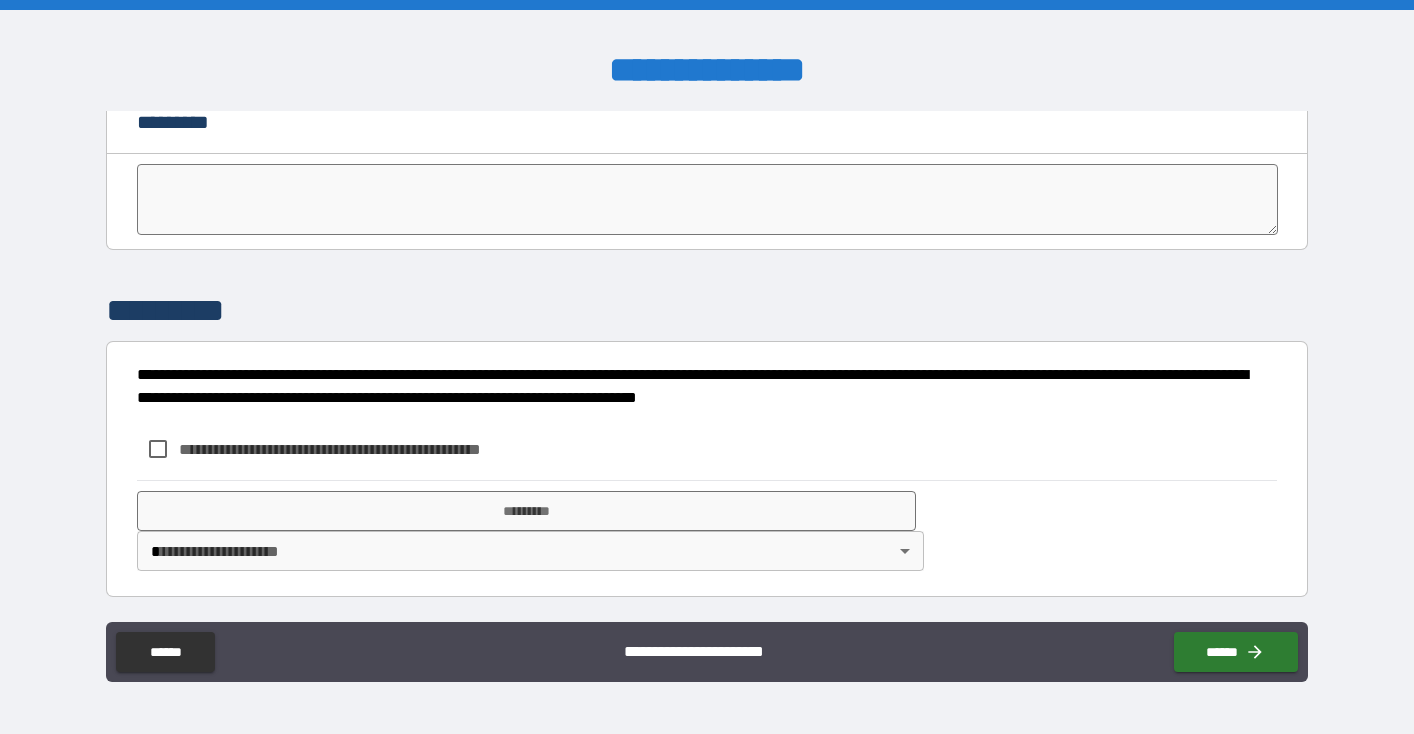 scroll, scrollTop: 4044, scrollLeft: 0, axis: vertical 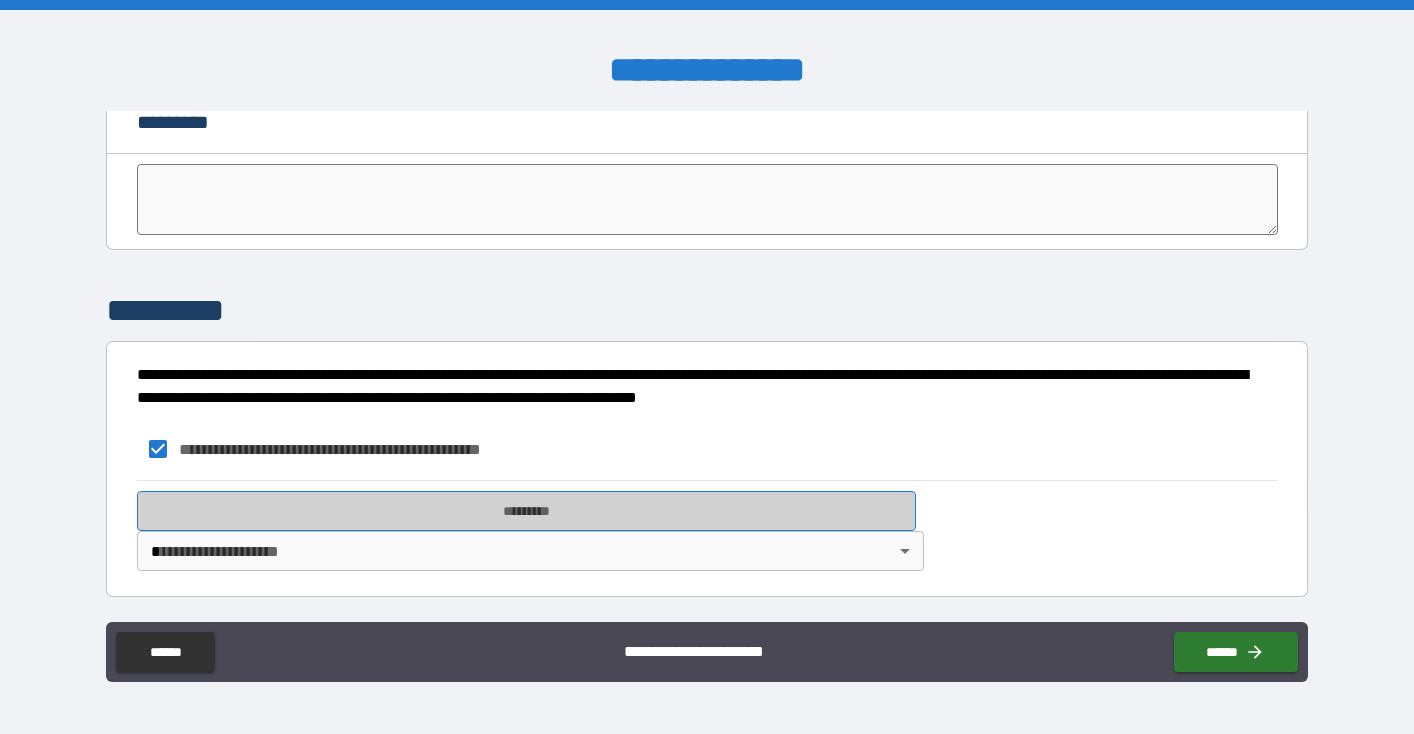 click on "*********" at bounding box center [526, 511] 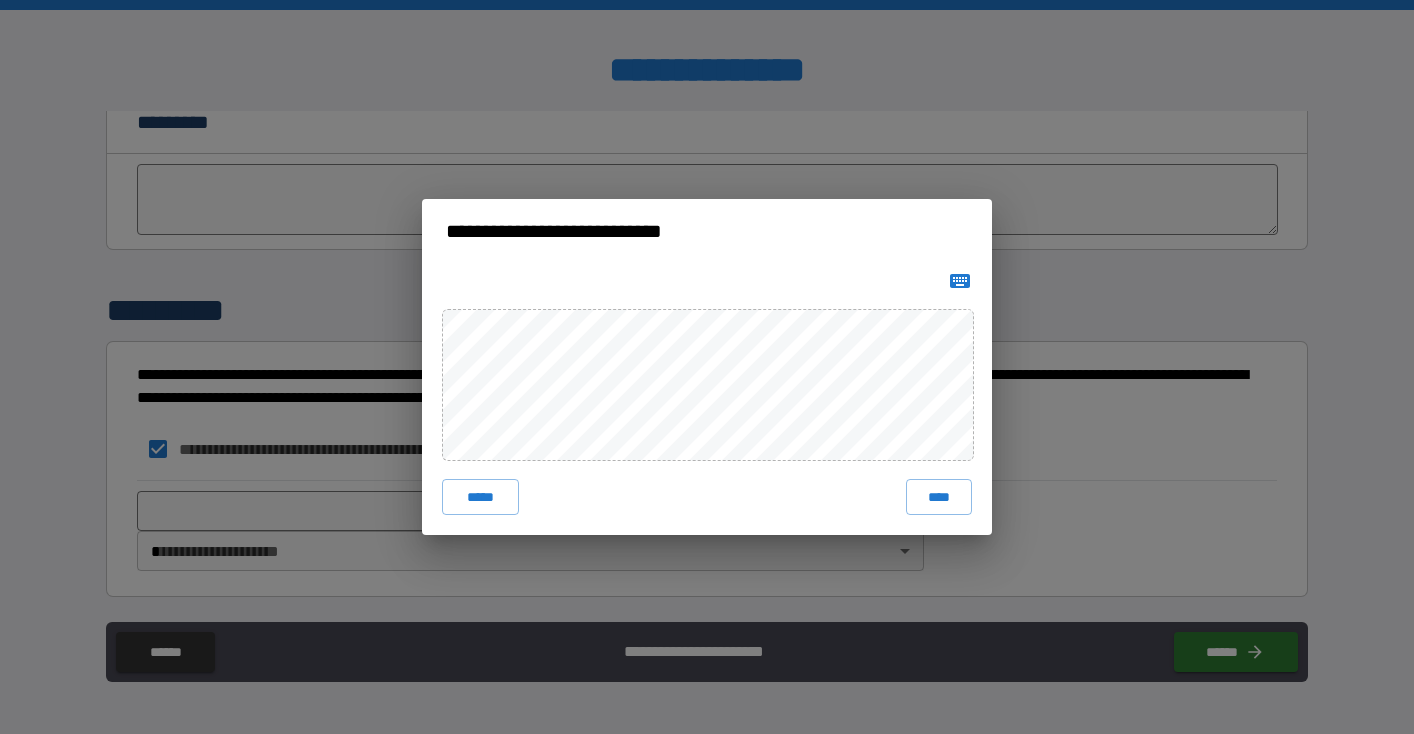 click on "***** ****" at bounding box center (707, 399) 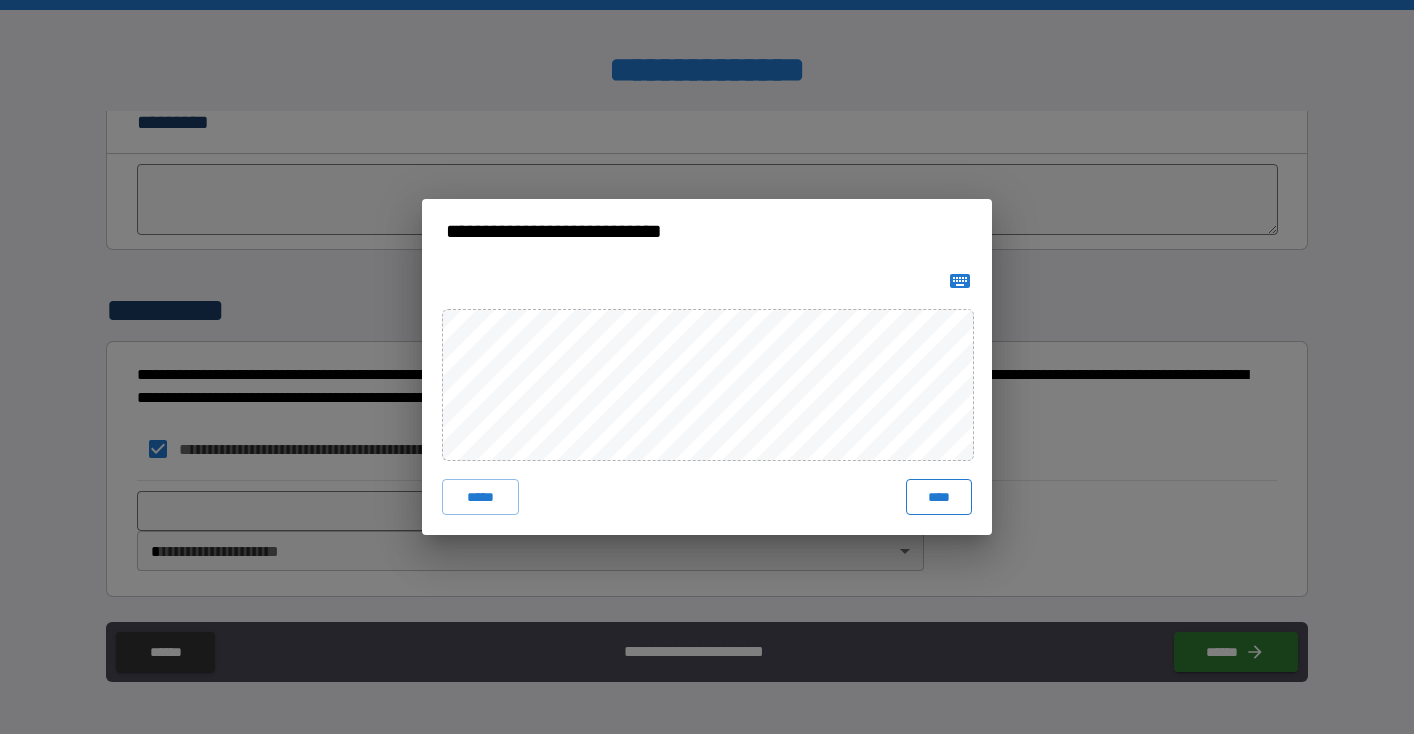 click on "****" at bounding box center (939, 497) 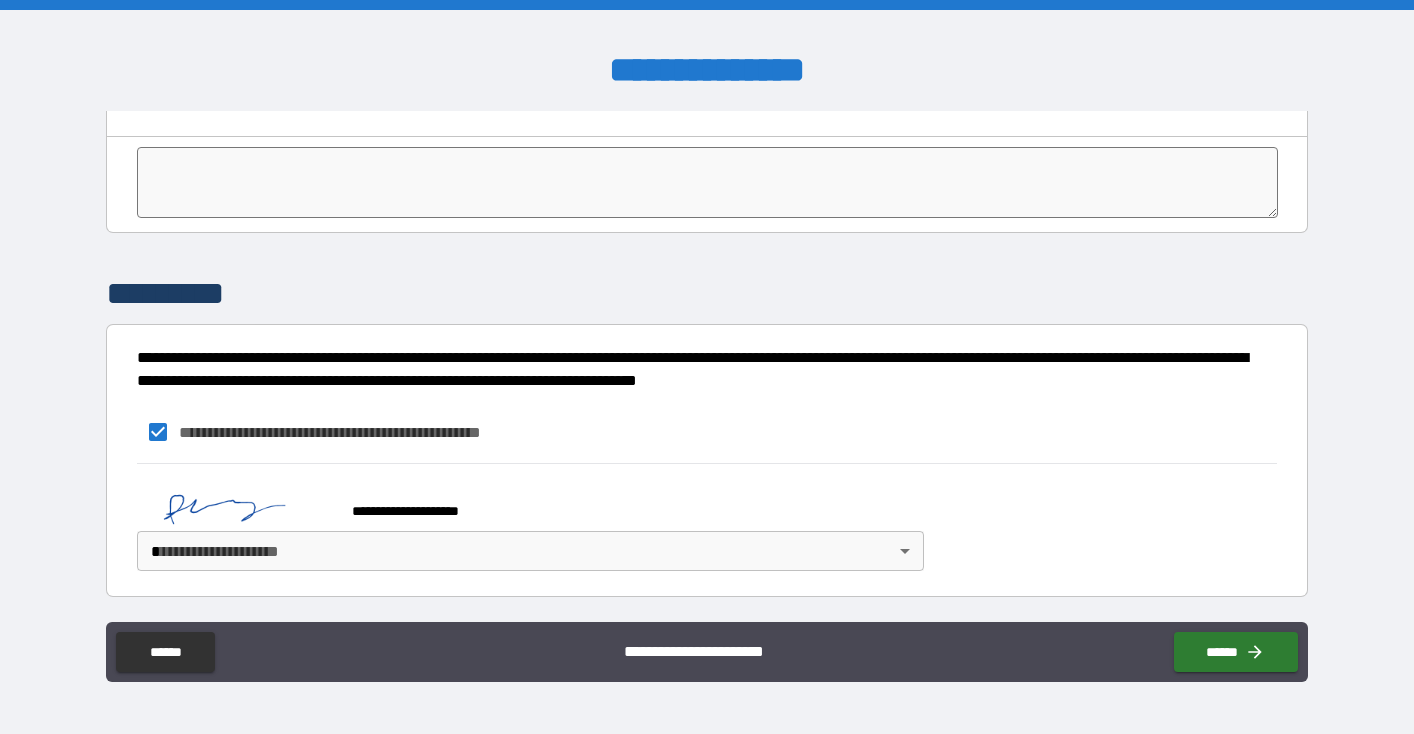 scroll, scrollTop: 4061, scrollLeft: 0, axis: vertical 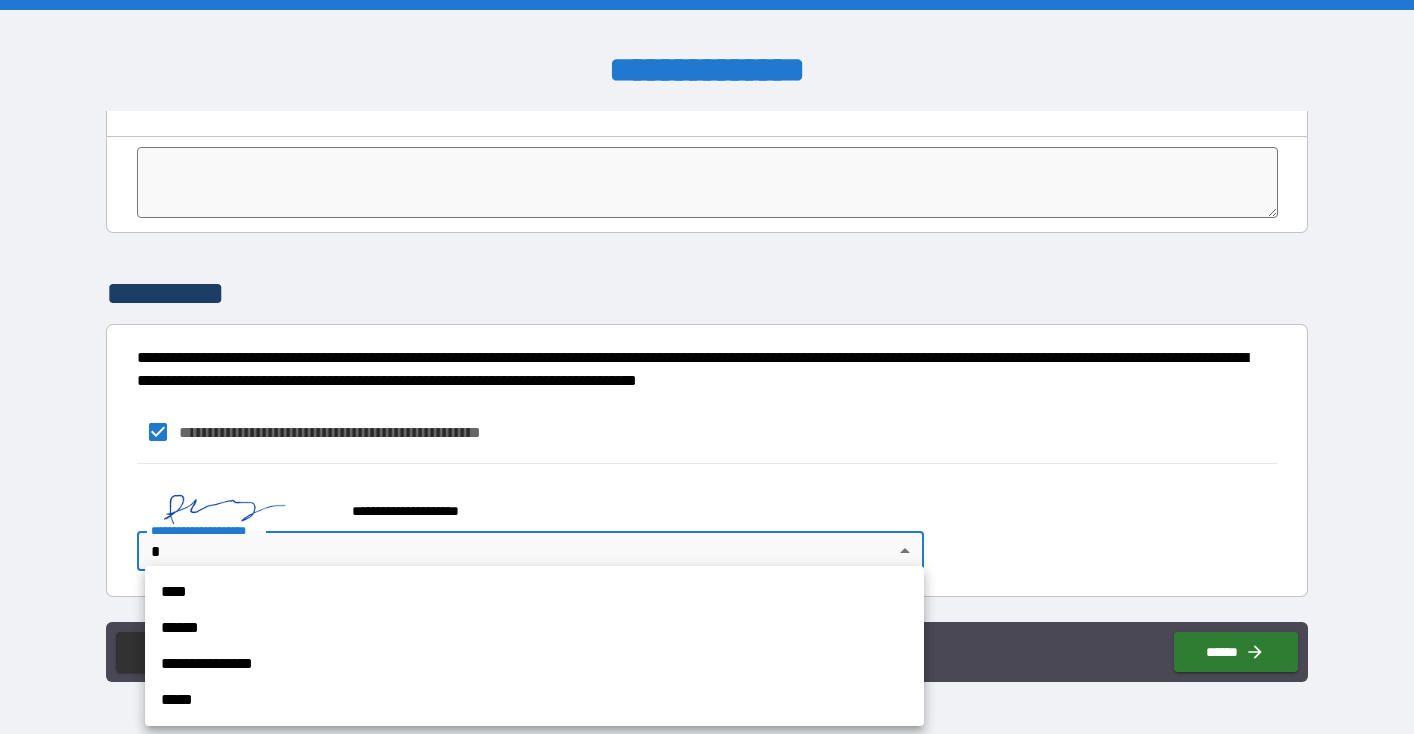 click on "**********" at bounding box center (534, 664) 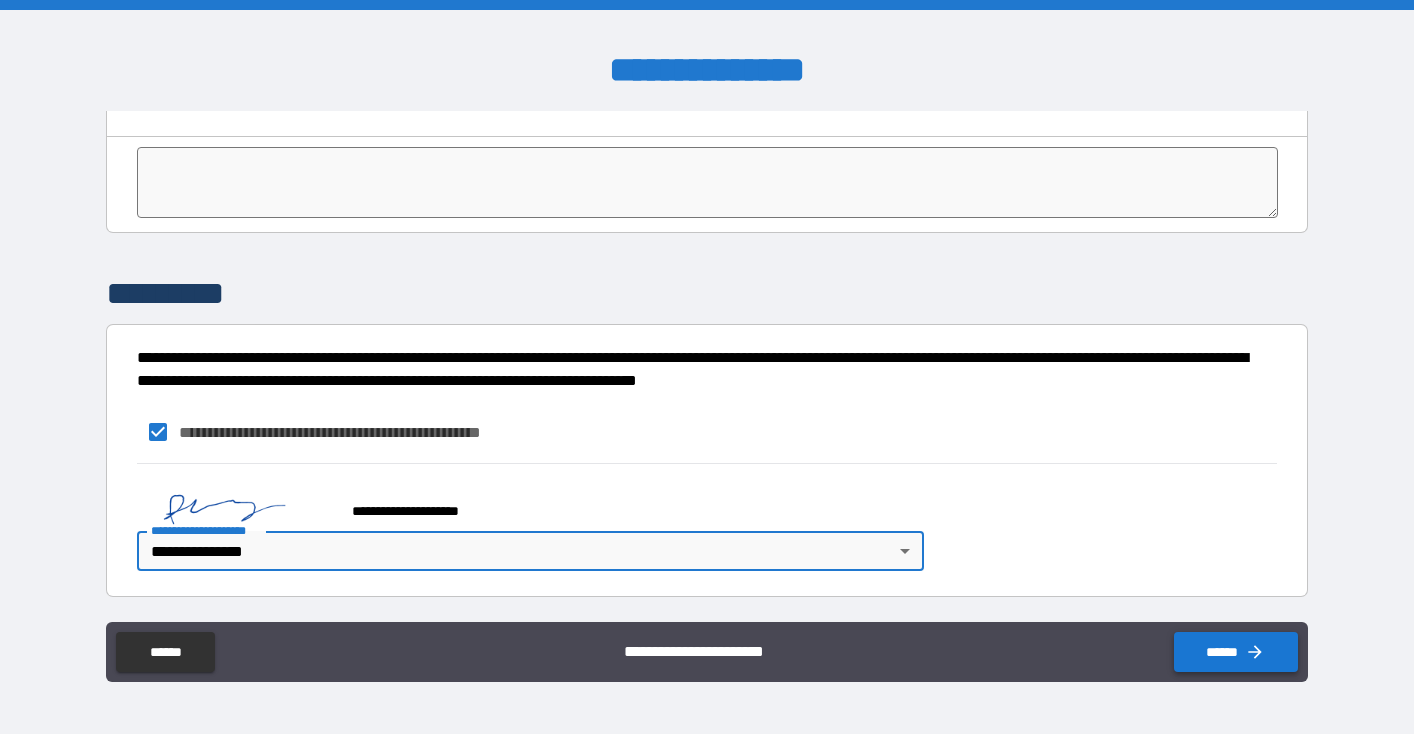 click on "******" at bounding box center (1236, 652) 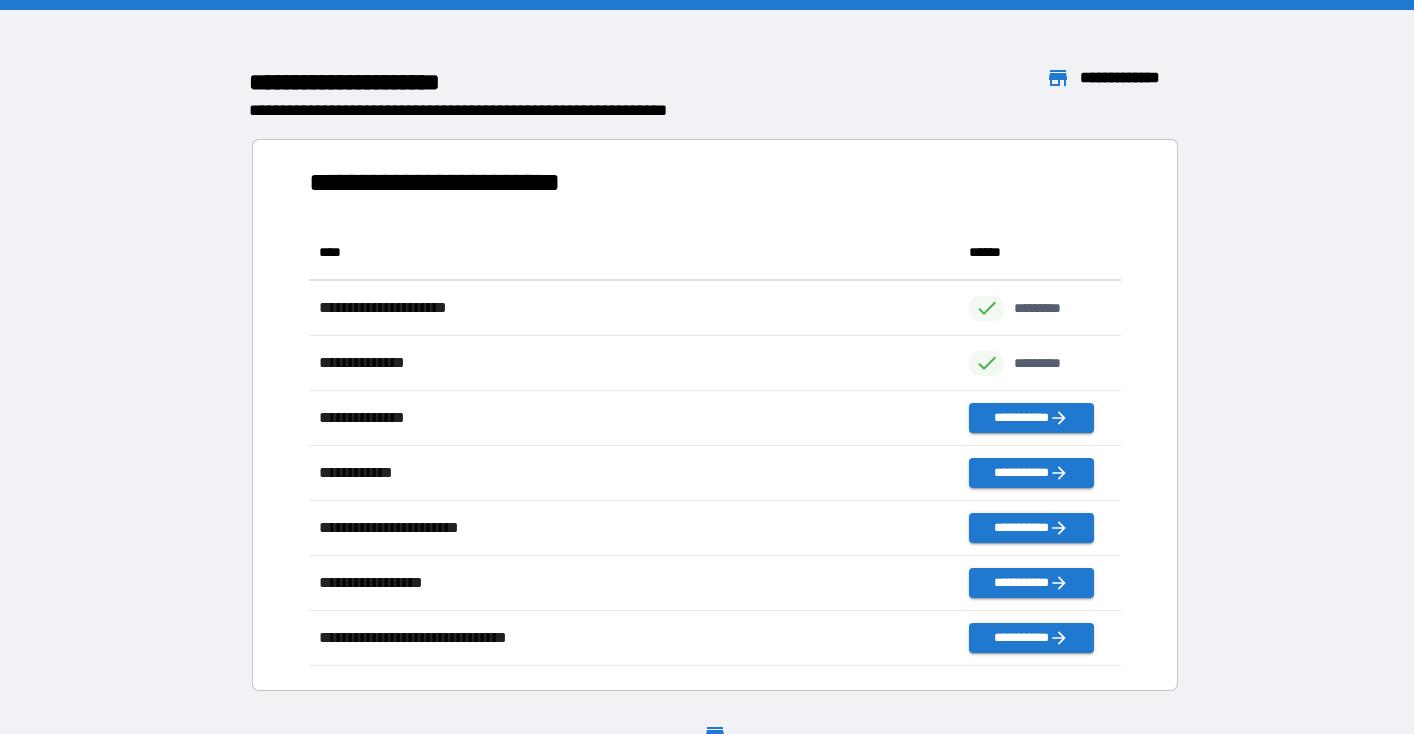 scroll, scrollTop: 1, scrollLeft: 1, axis: both 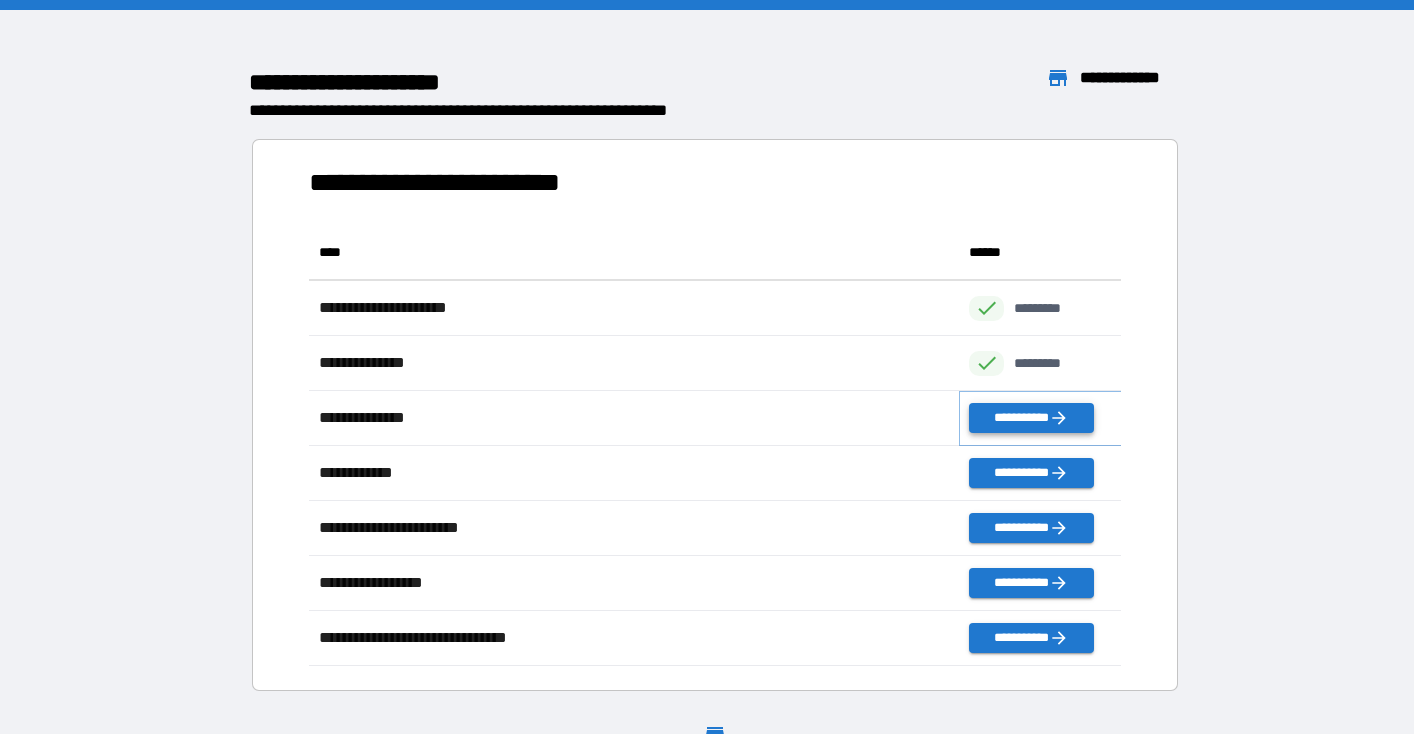 click on "**********" at bounding box center [1031, 418] 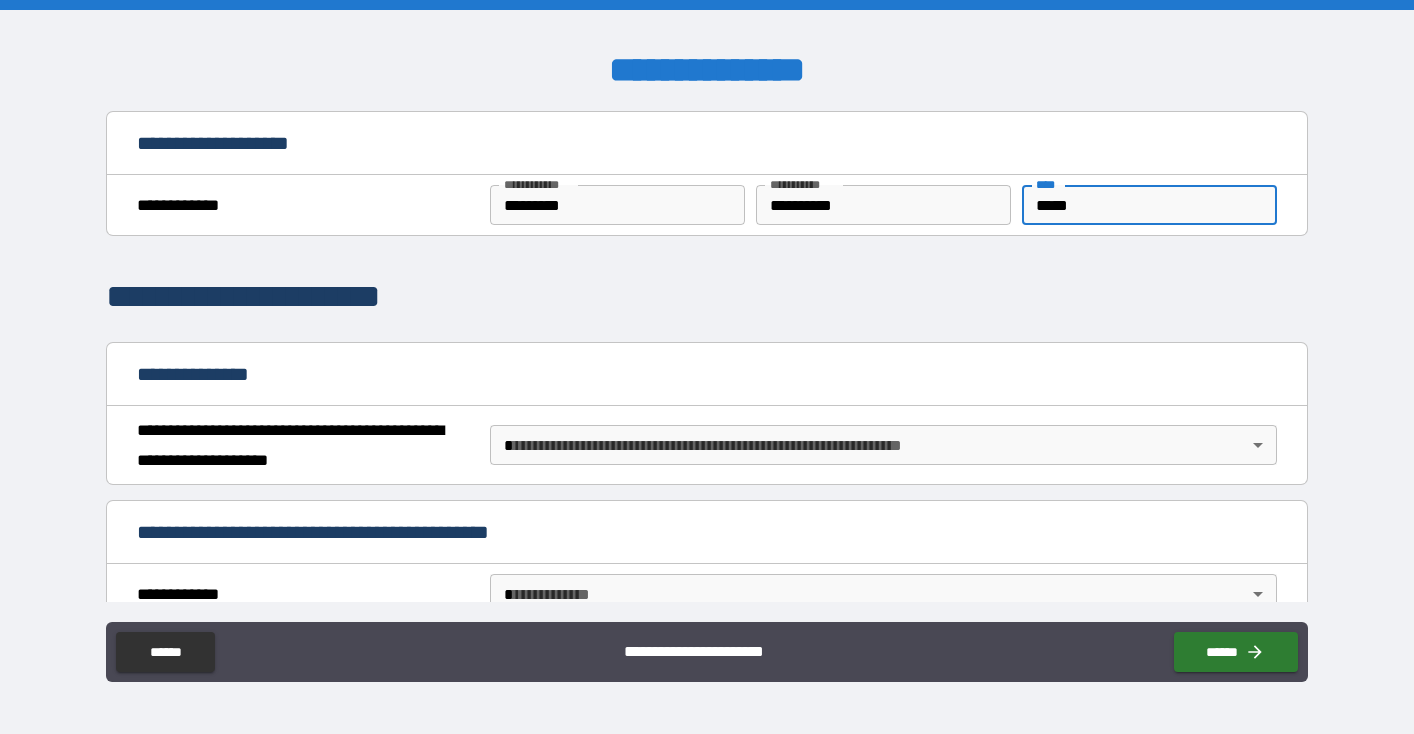 type on "*****" 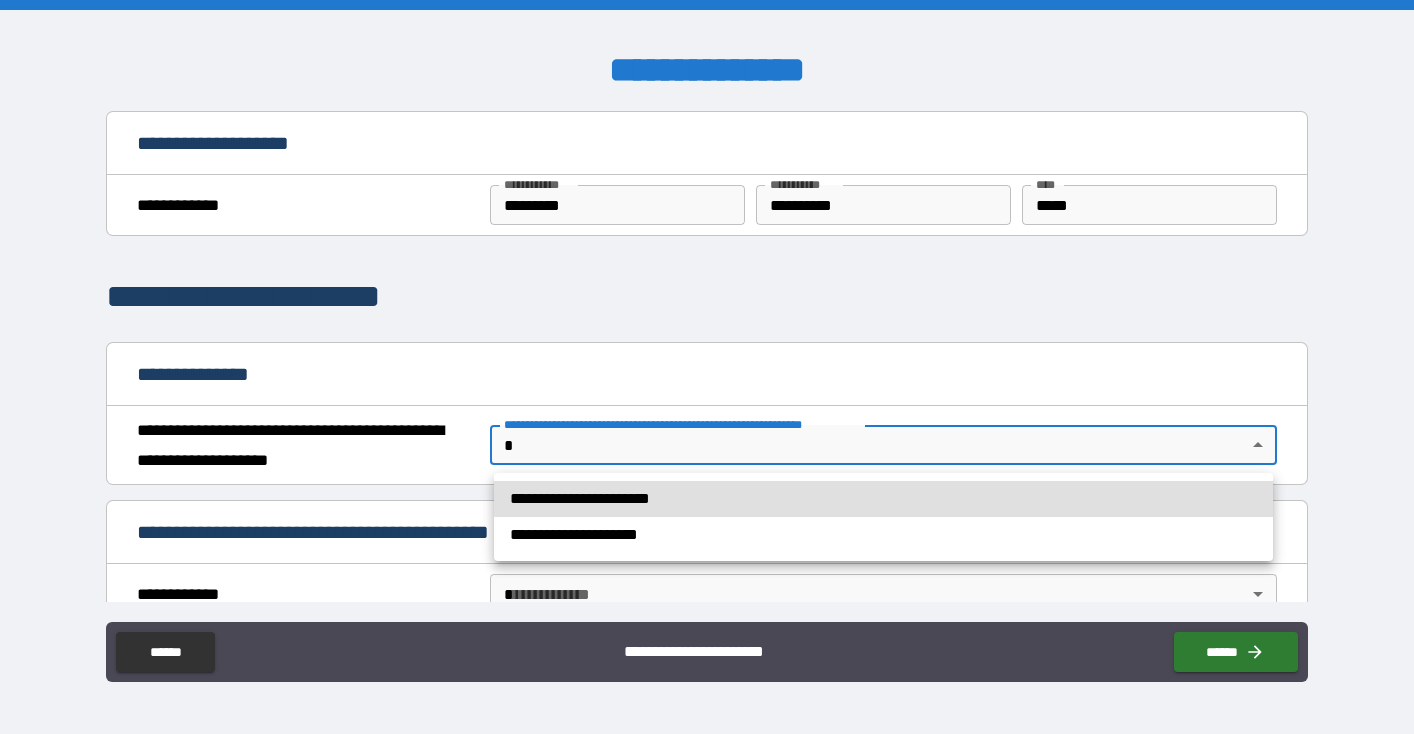 click on "**********" at bounding box center [707, 367] 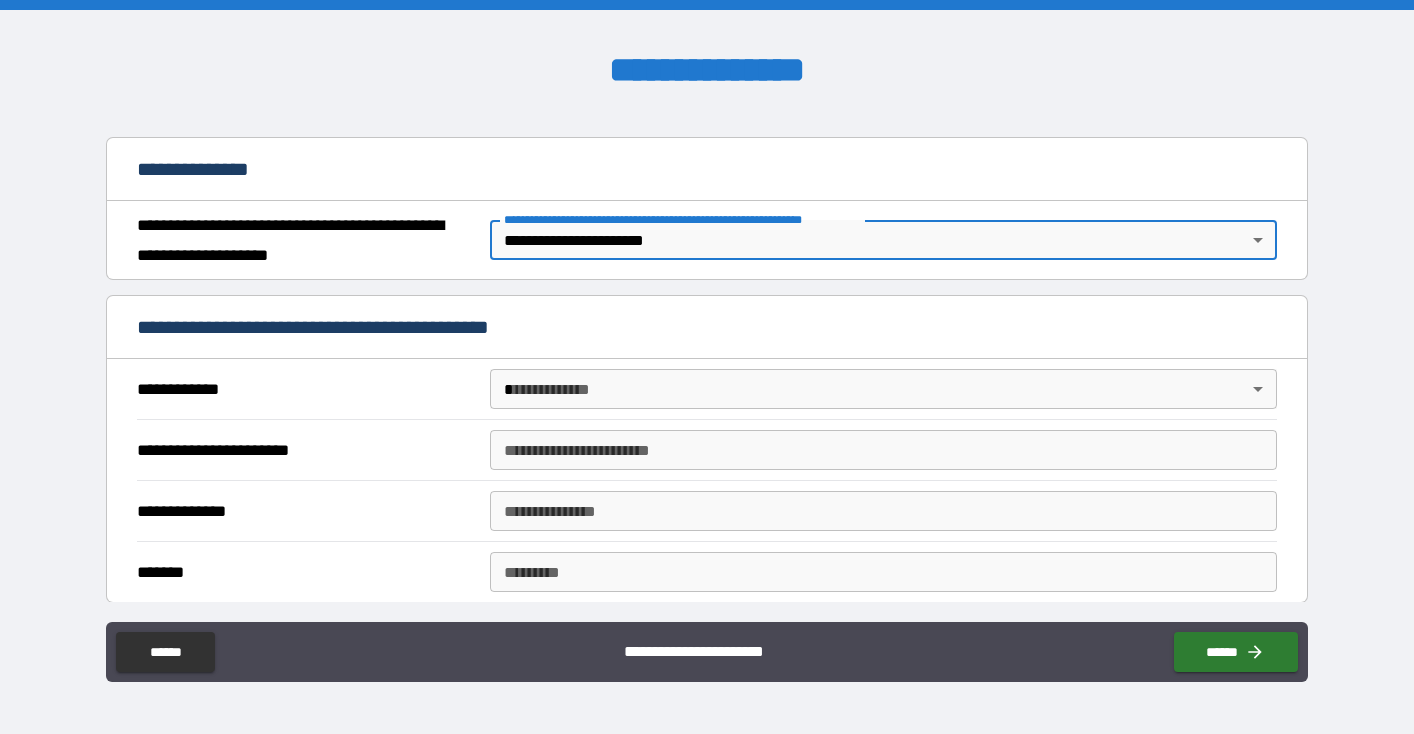 scroll, scrollTop: 211, scrollLeft: 0, axis: vertical 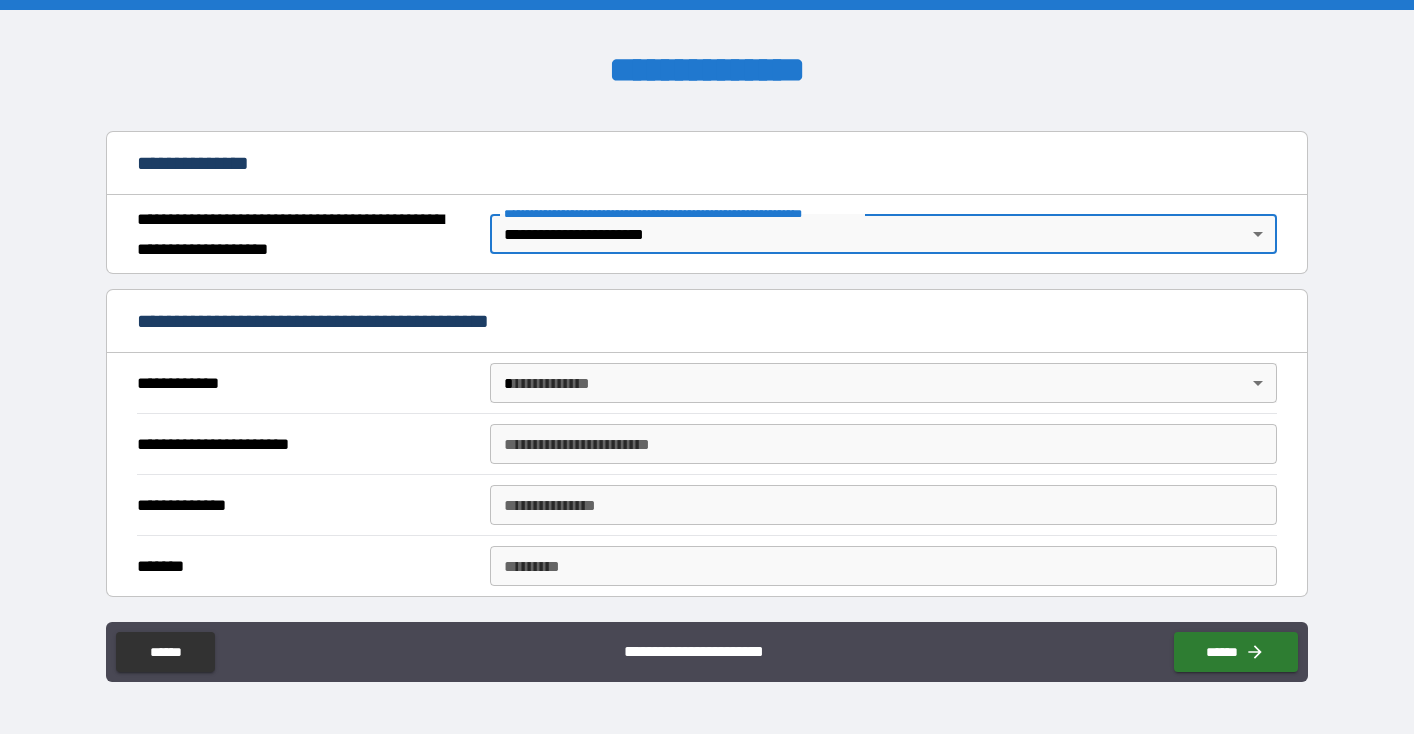 click on "**********" at bounding box center [707, 367] 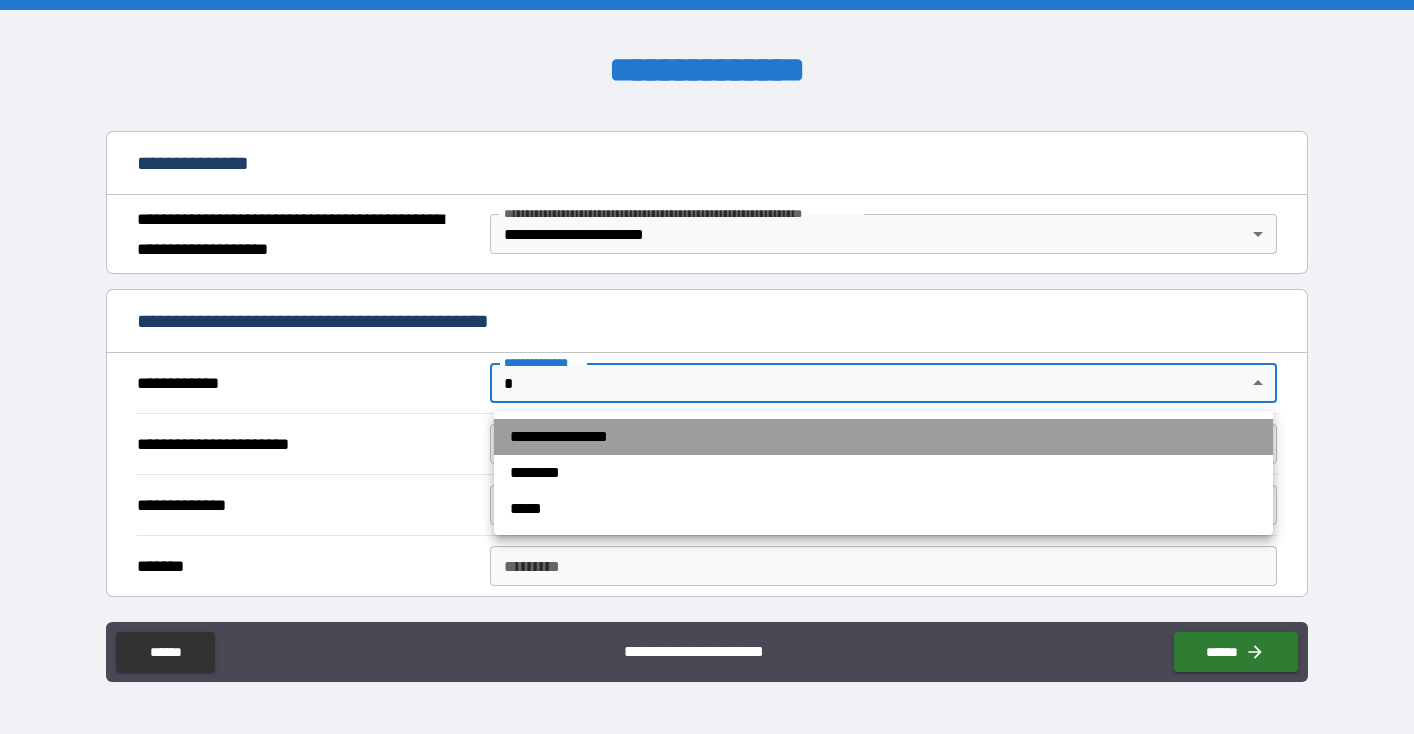click on "**********" at bounding box center (883, 437) 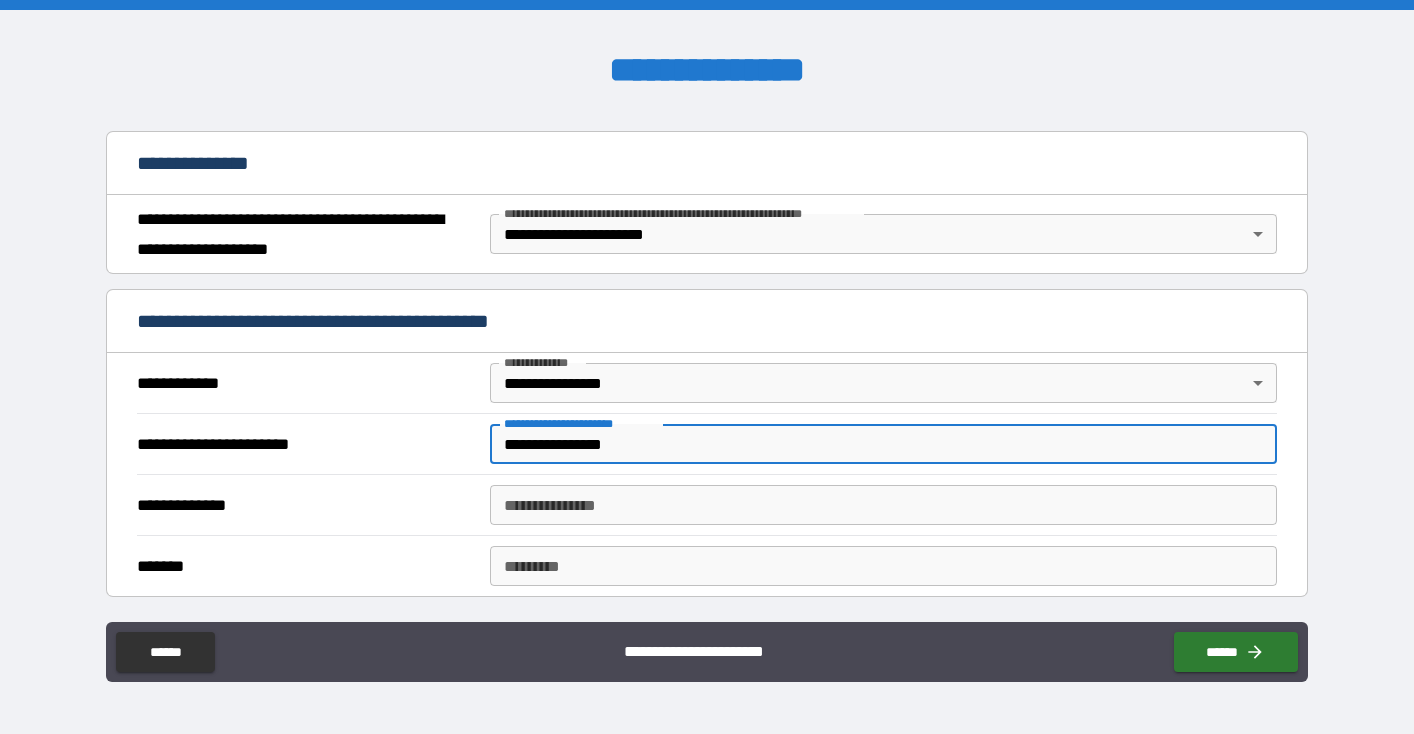 type on "**********" 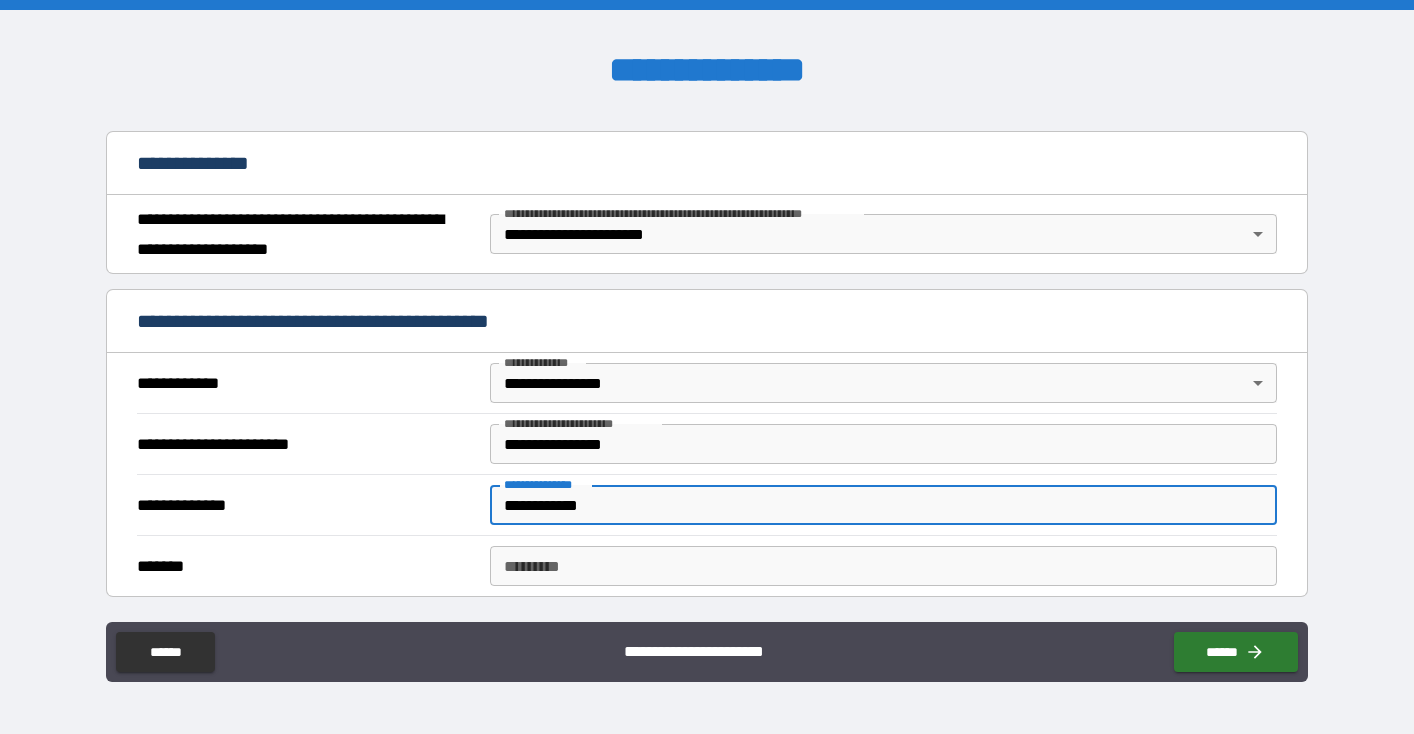 type on "**********" 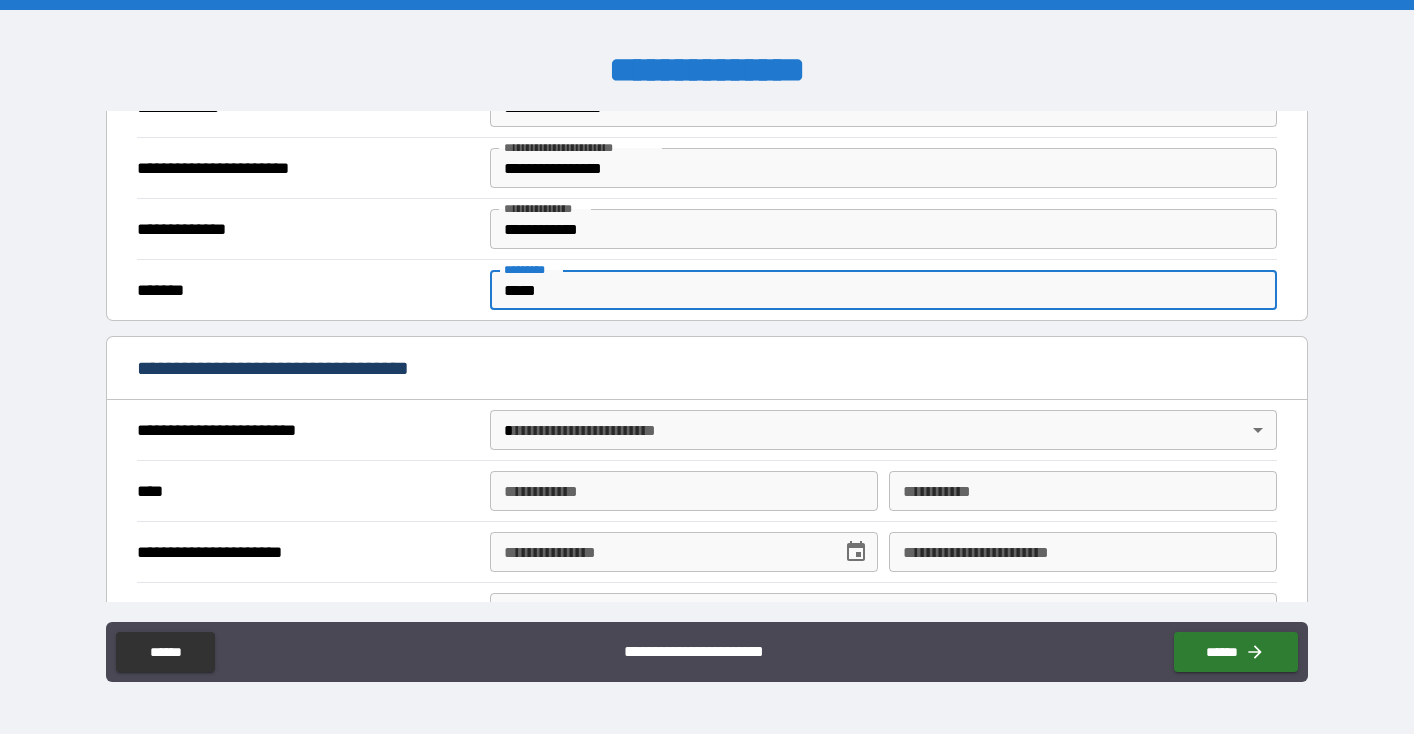 scroll, scrollTop: 622, scrollLeft: 0, axis: vertical 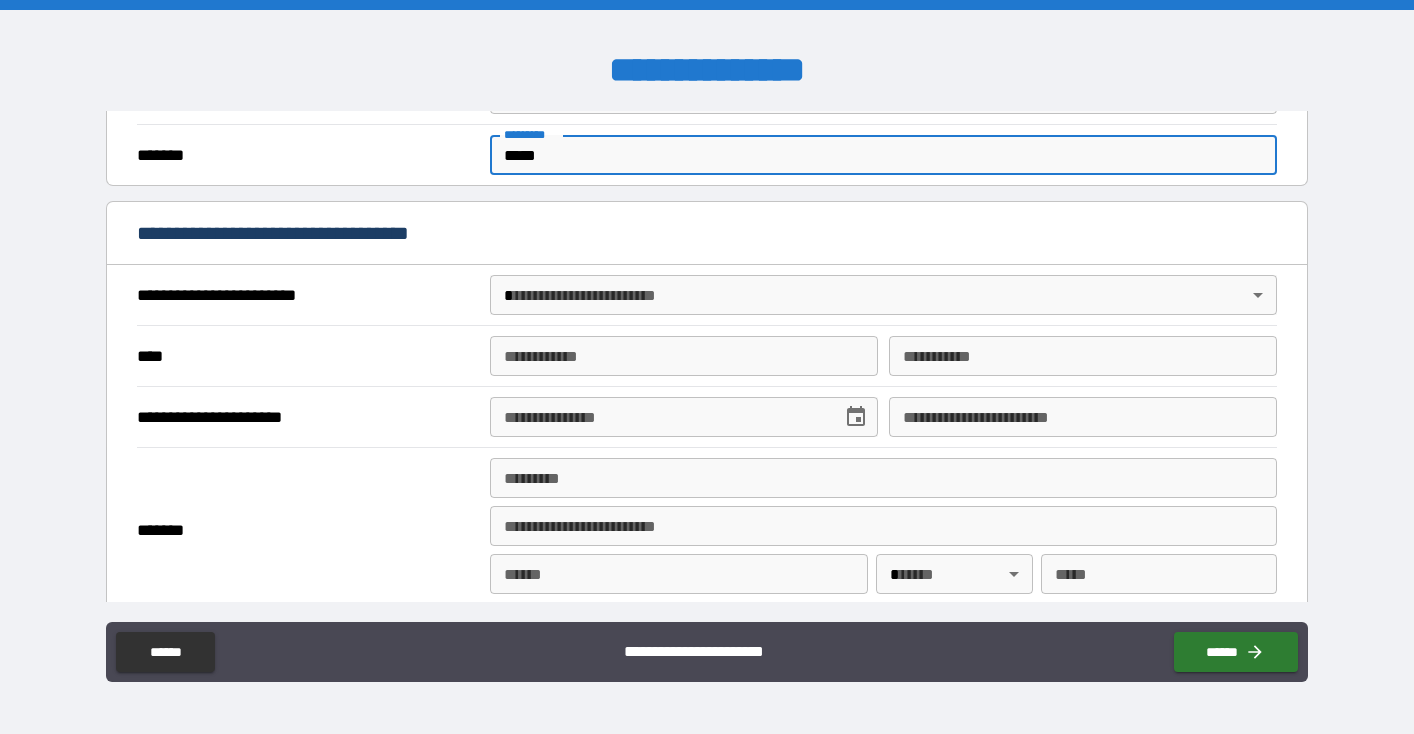 type on "*****" 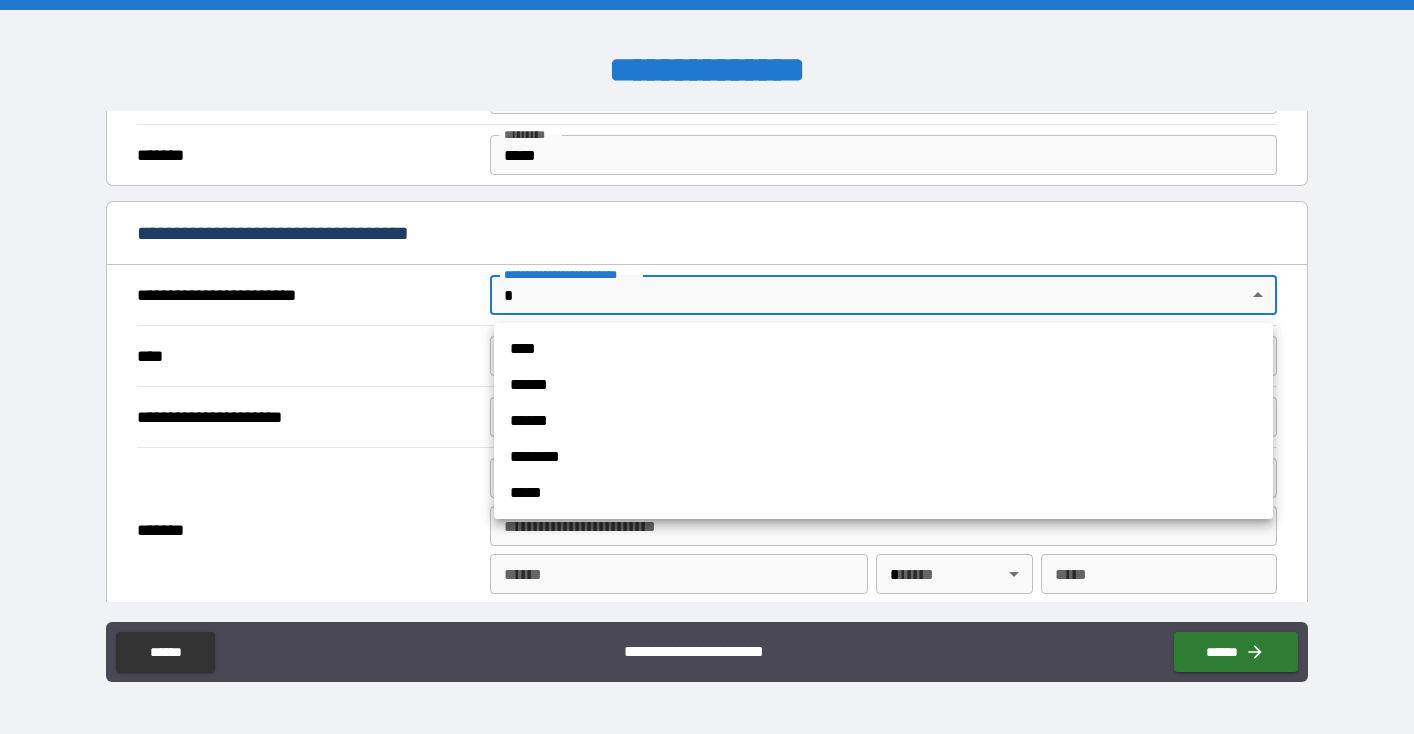 click on "******" at bounding box center (883, 385) 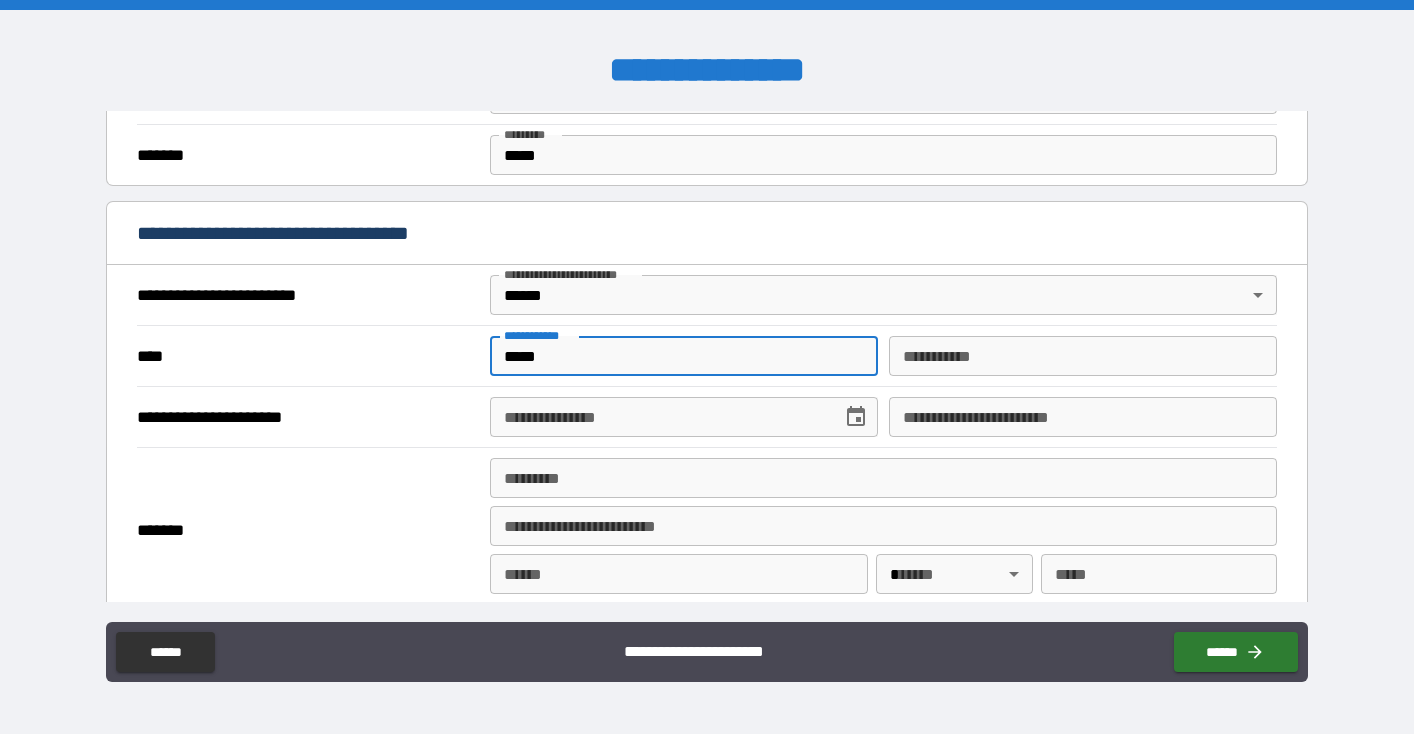 type on "*****" 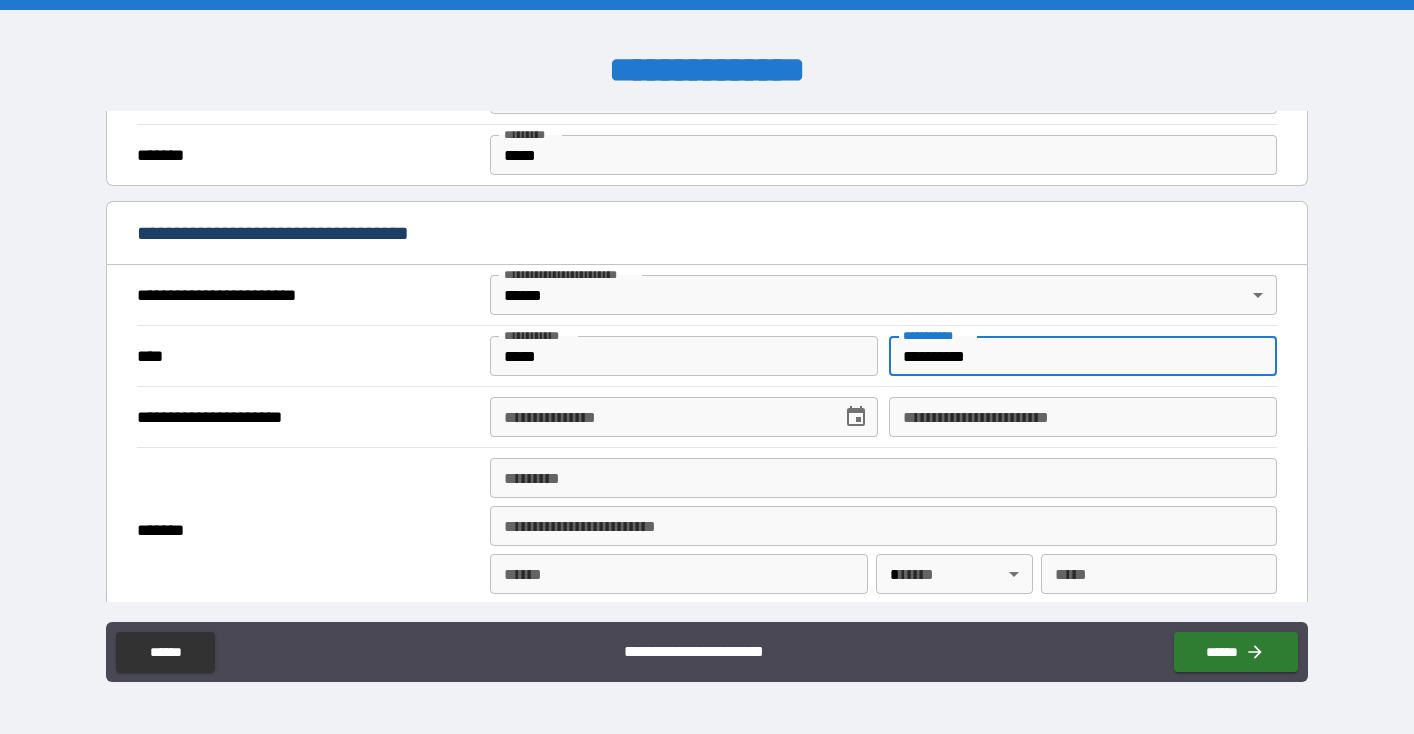 type on "**********" 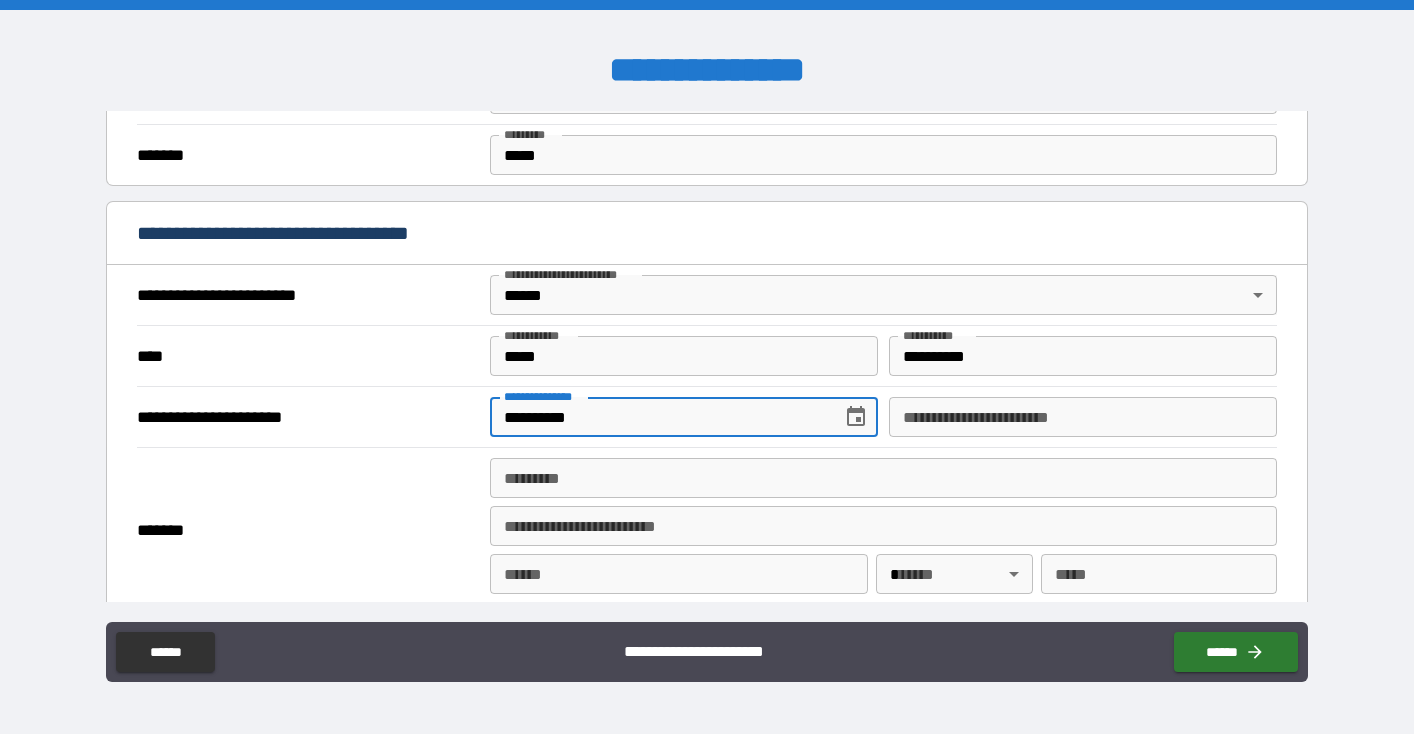 type on "**********" 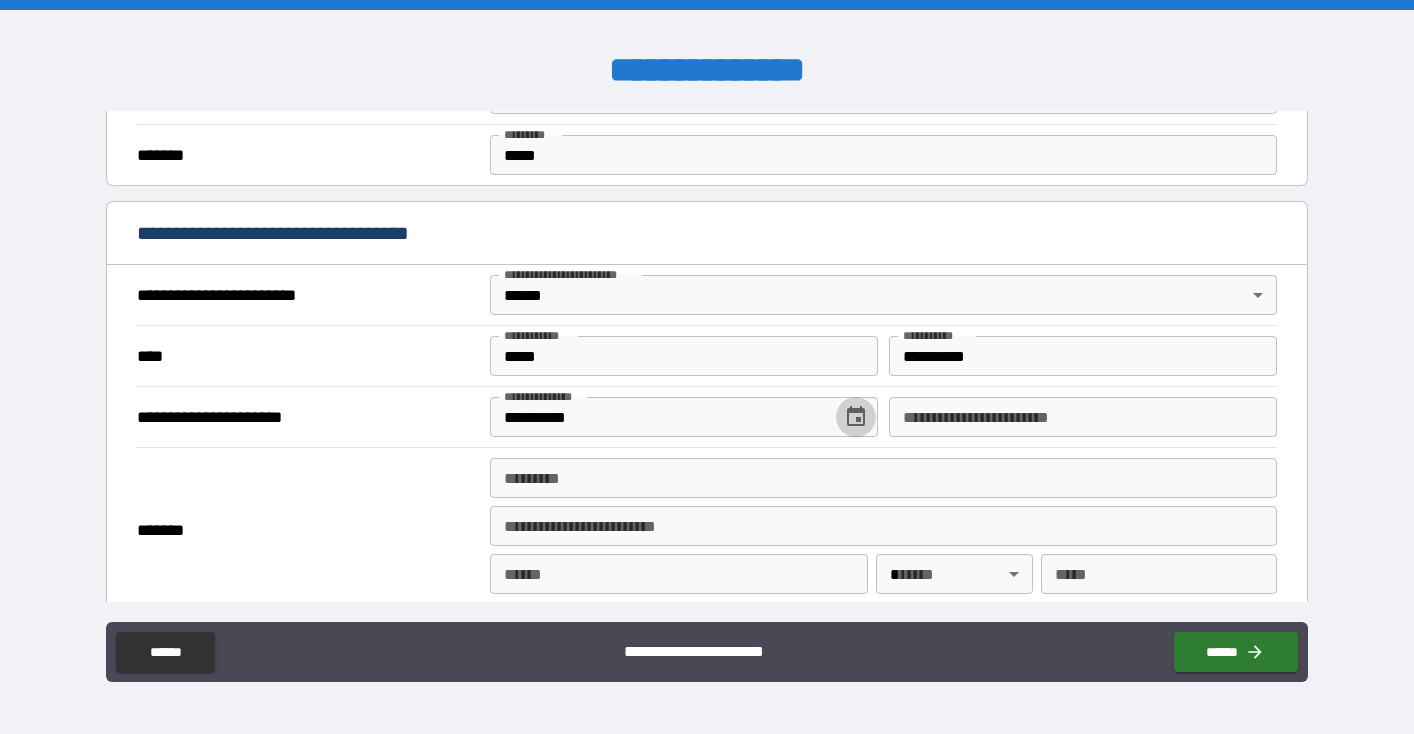 type 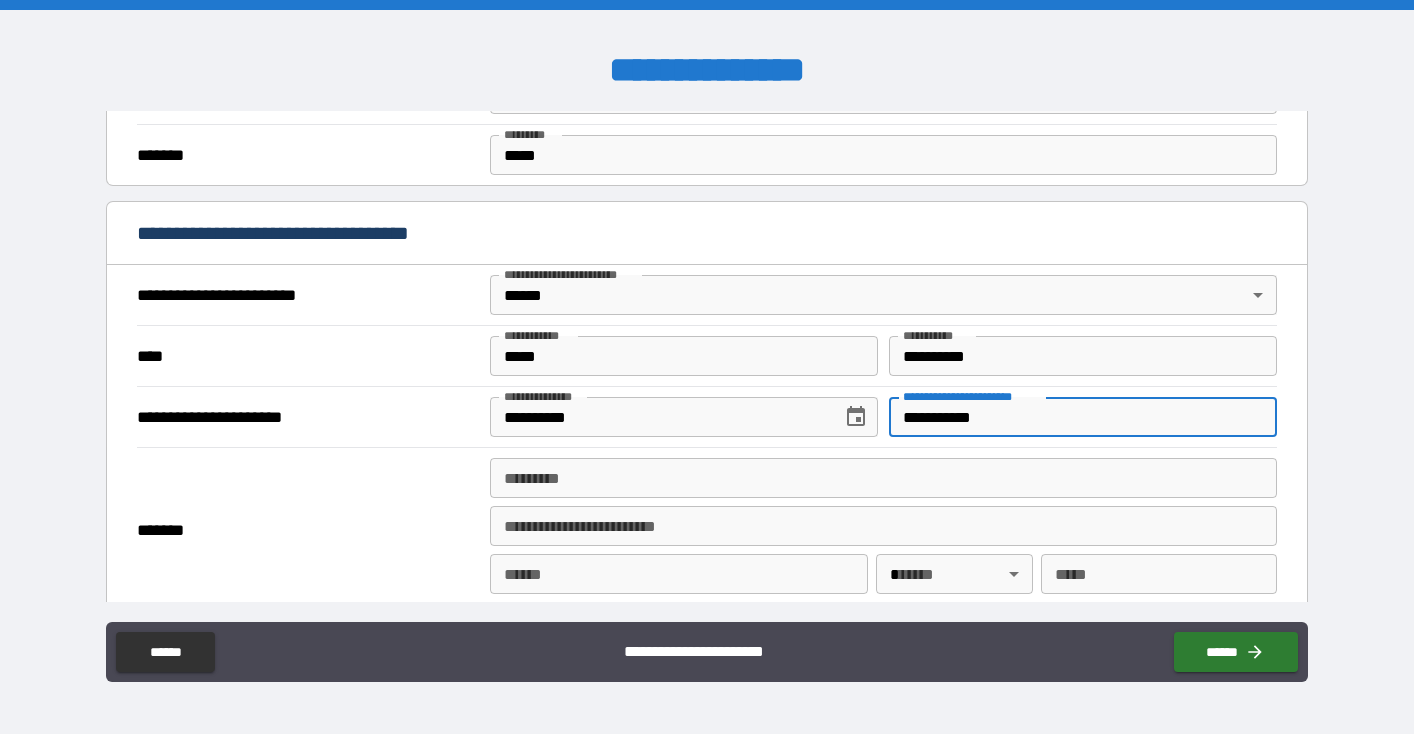 type on "**********" 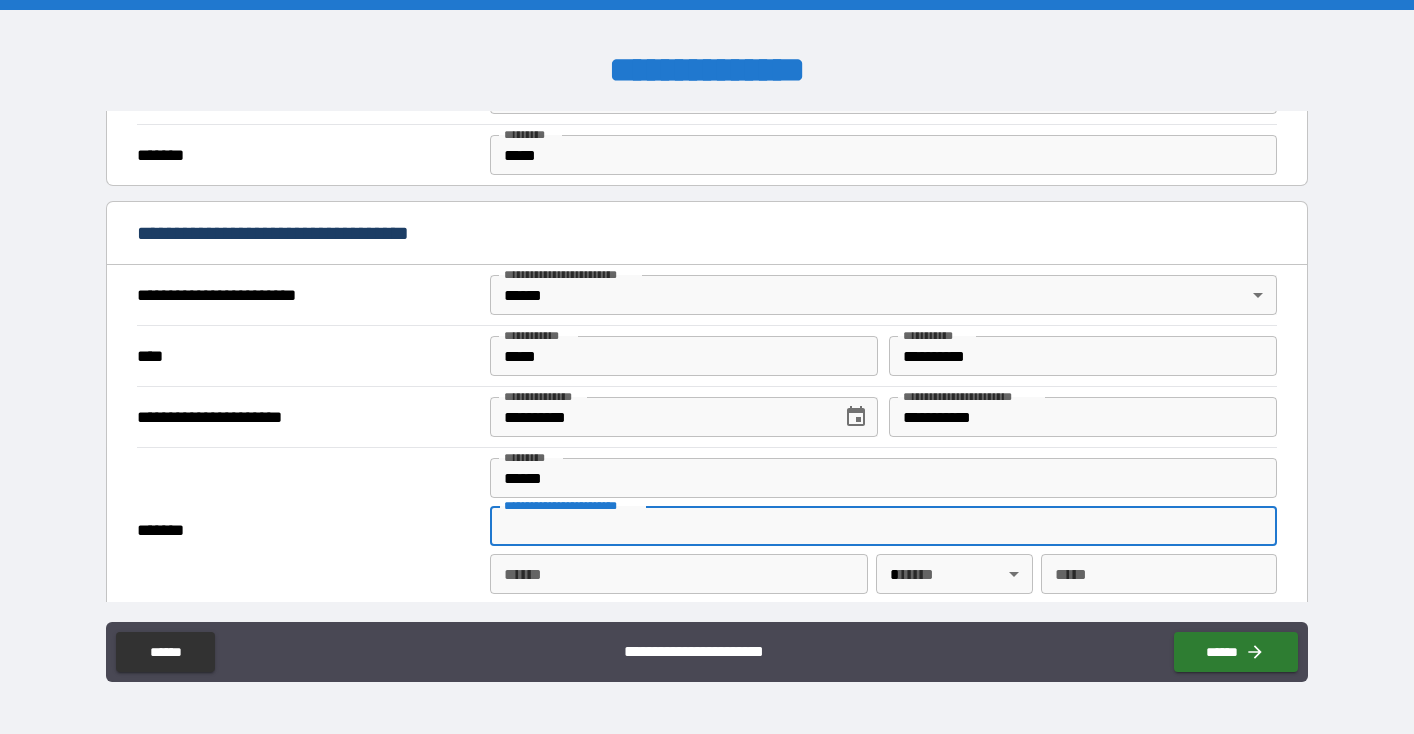 type on "**********" 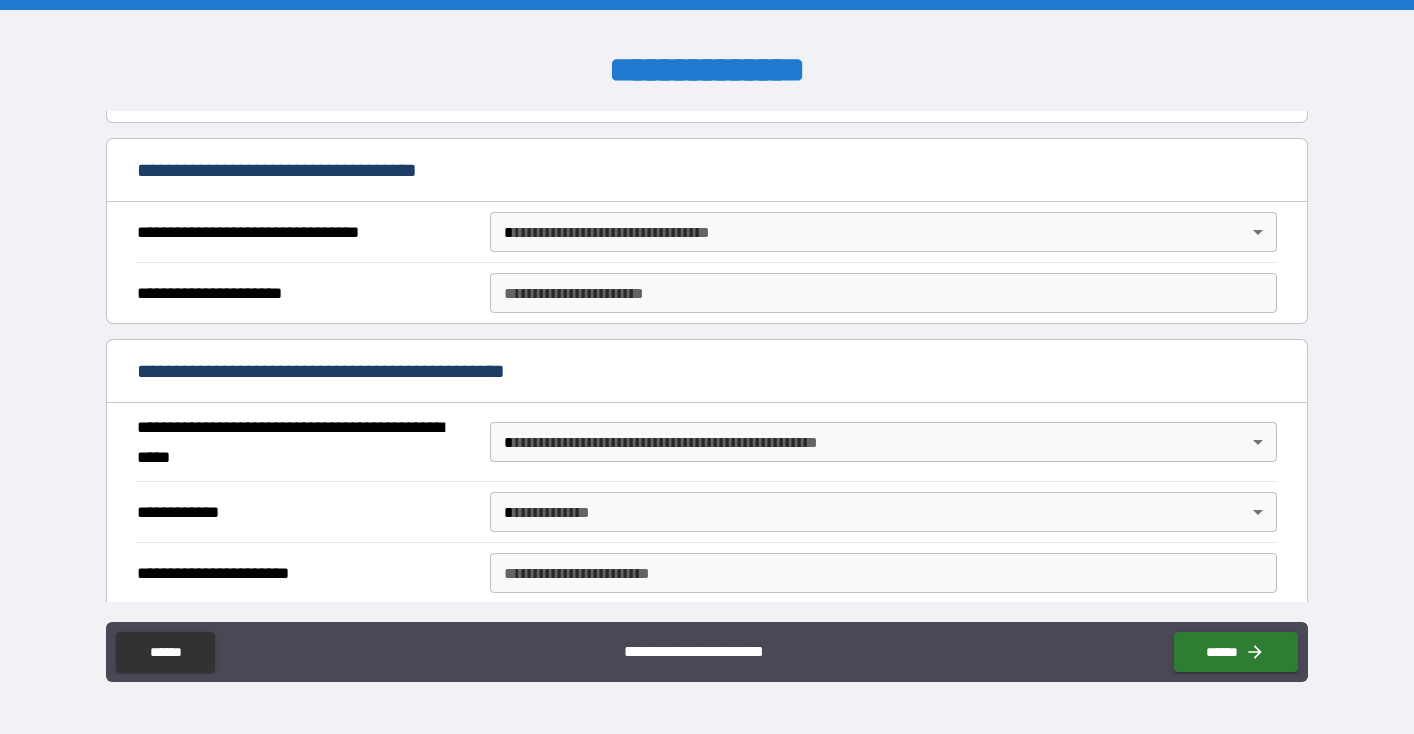 scroll, scrollTop: 1114, scrollLeft: 0, axis: vertical 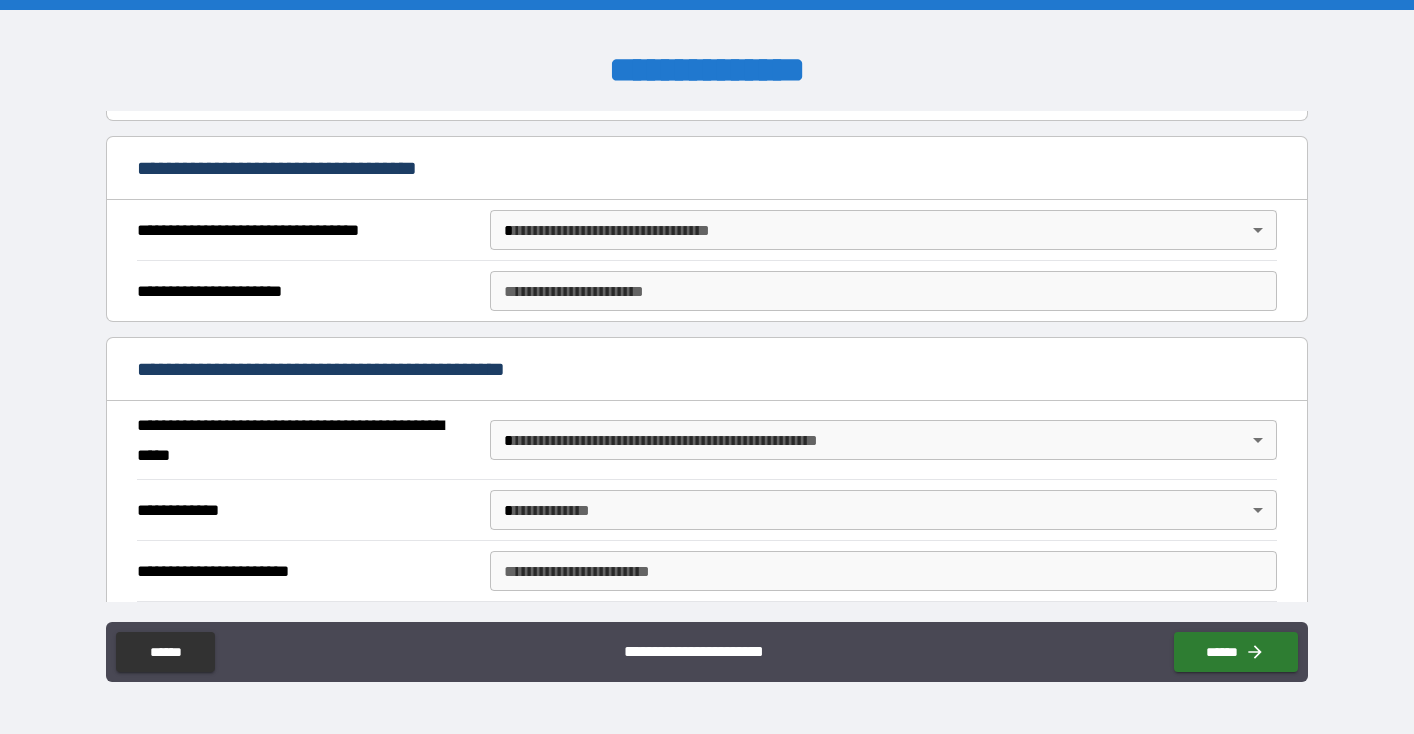 type on "********" 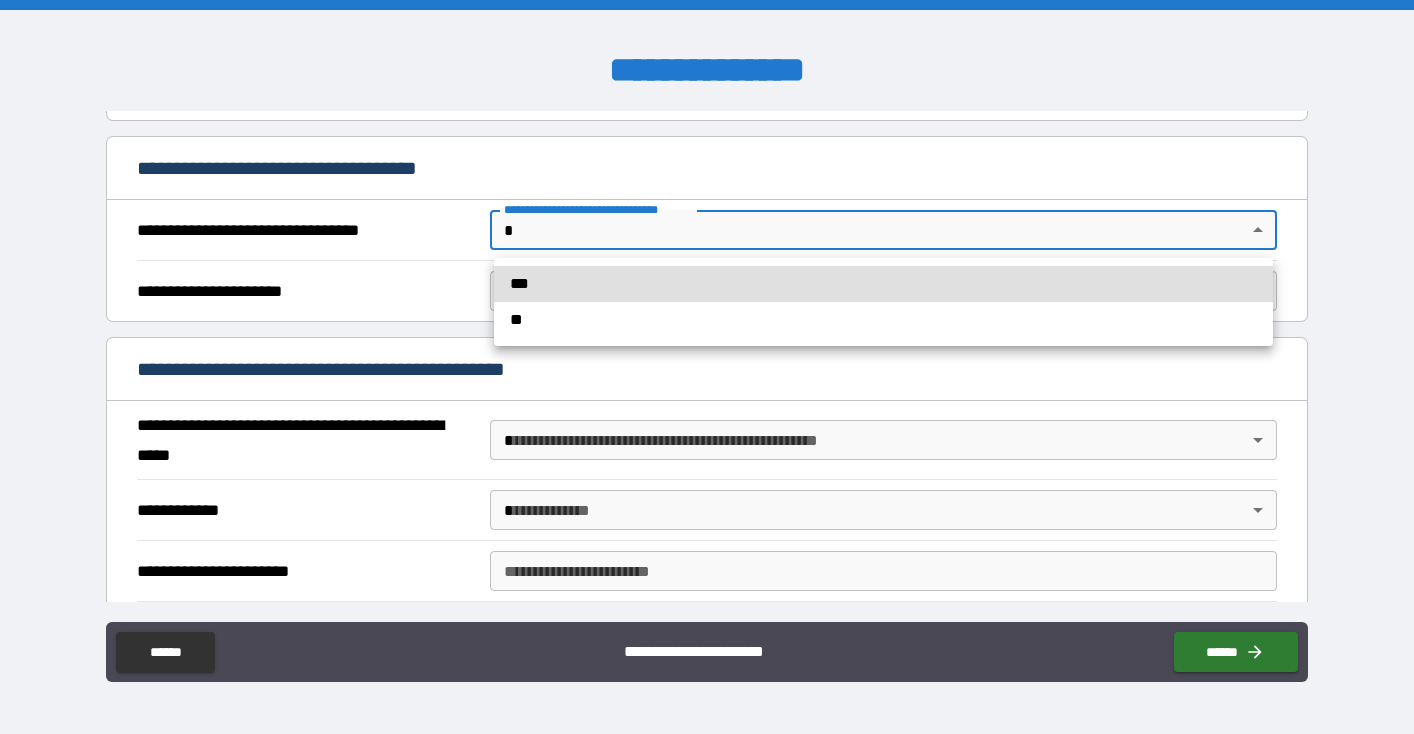 click on "***" at bounding box center [883, 284] 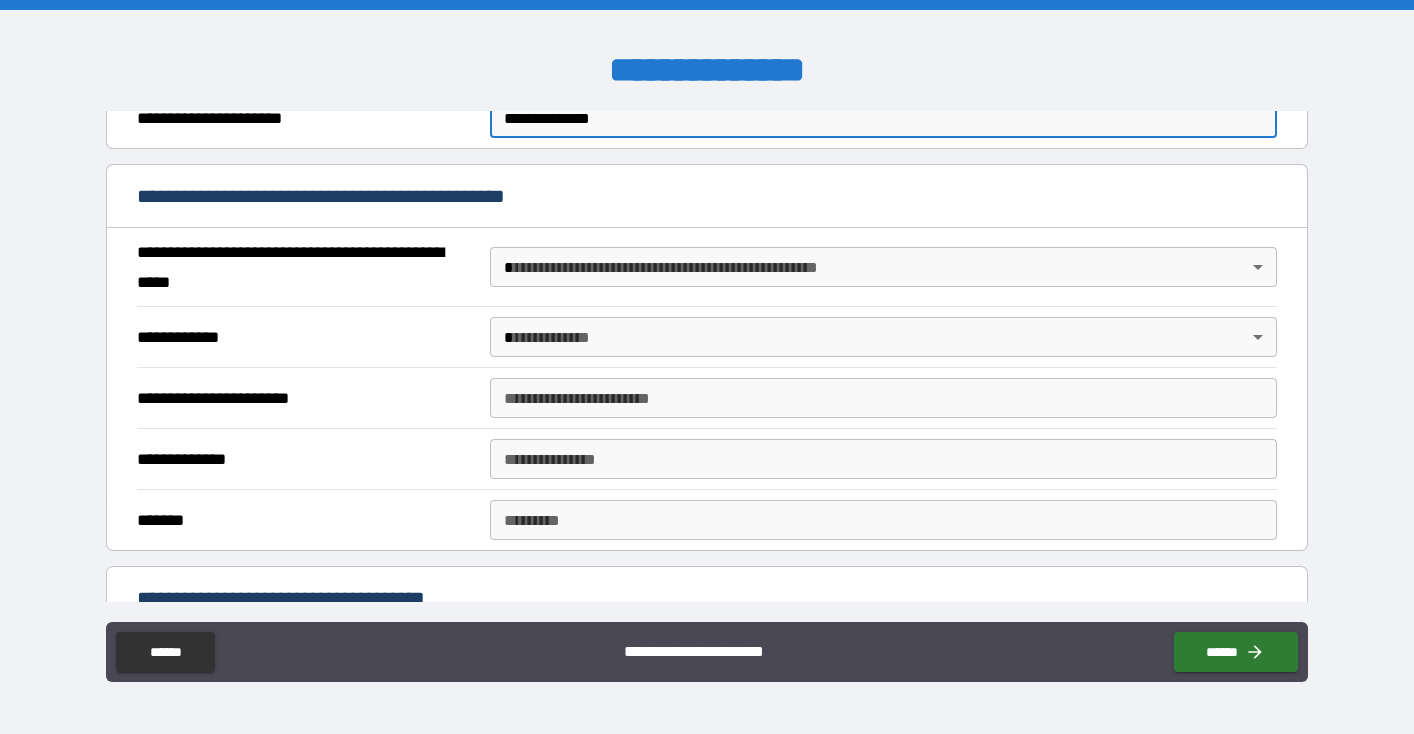 scroll, scrollTop: 1291, scrollLeft: 0, axis: vertical 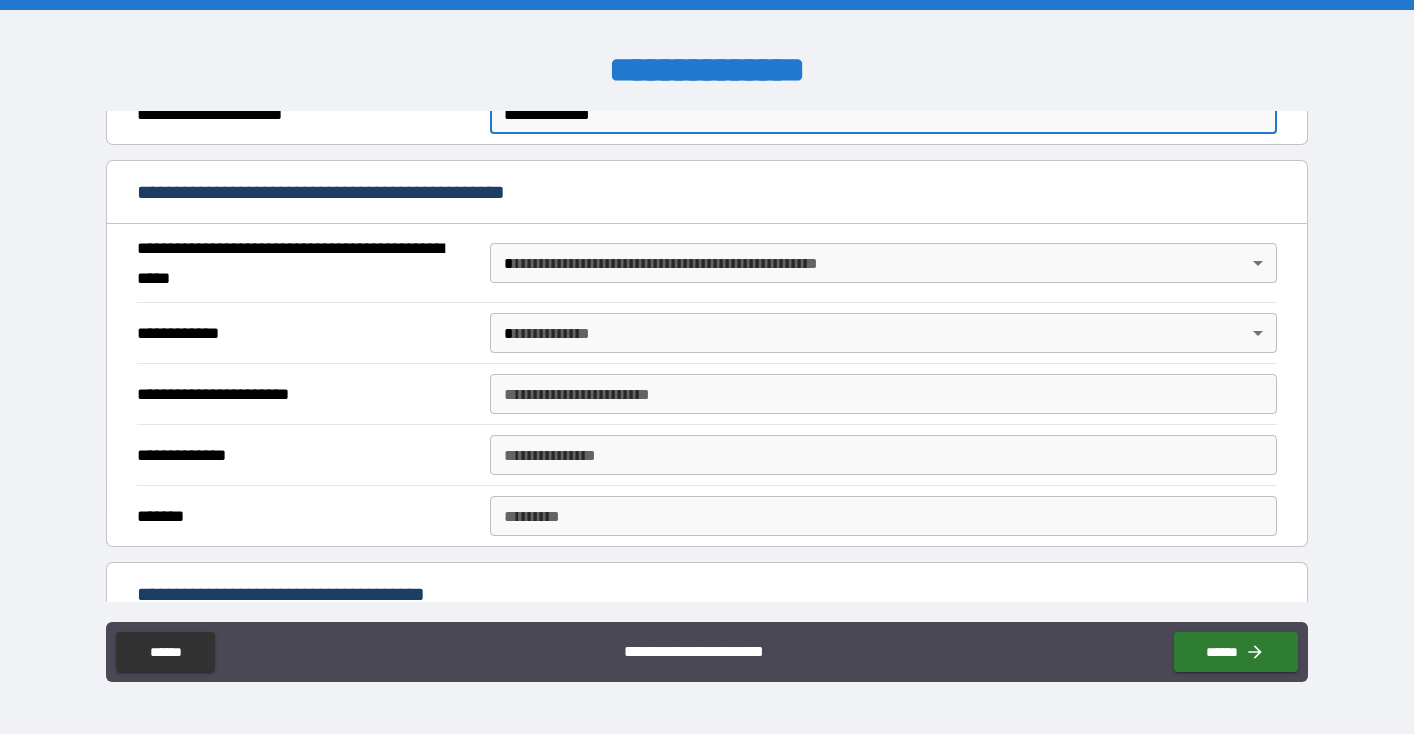 type on "**********" 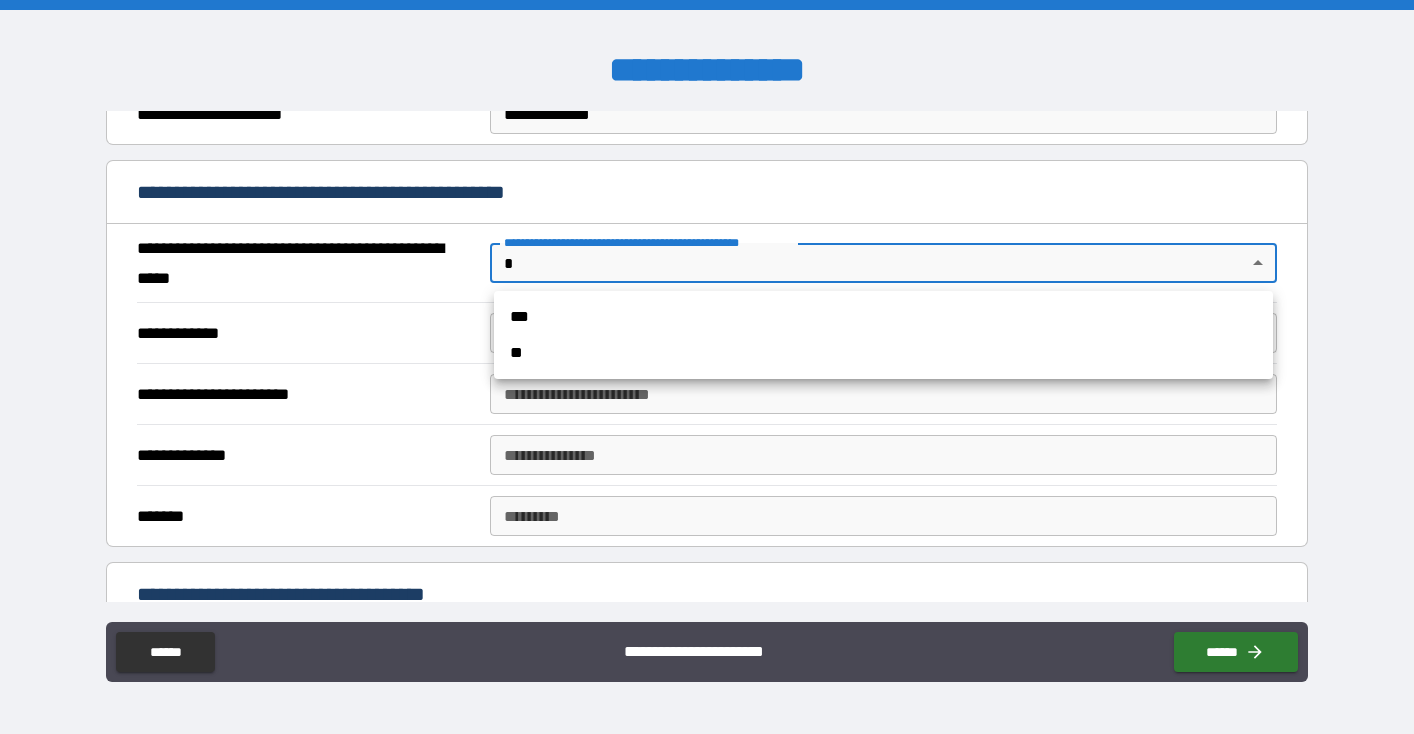 click on "**********" at bounding box center [707, 367] 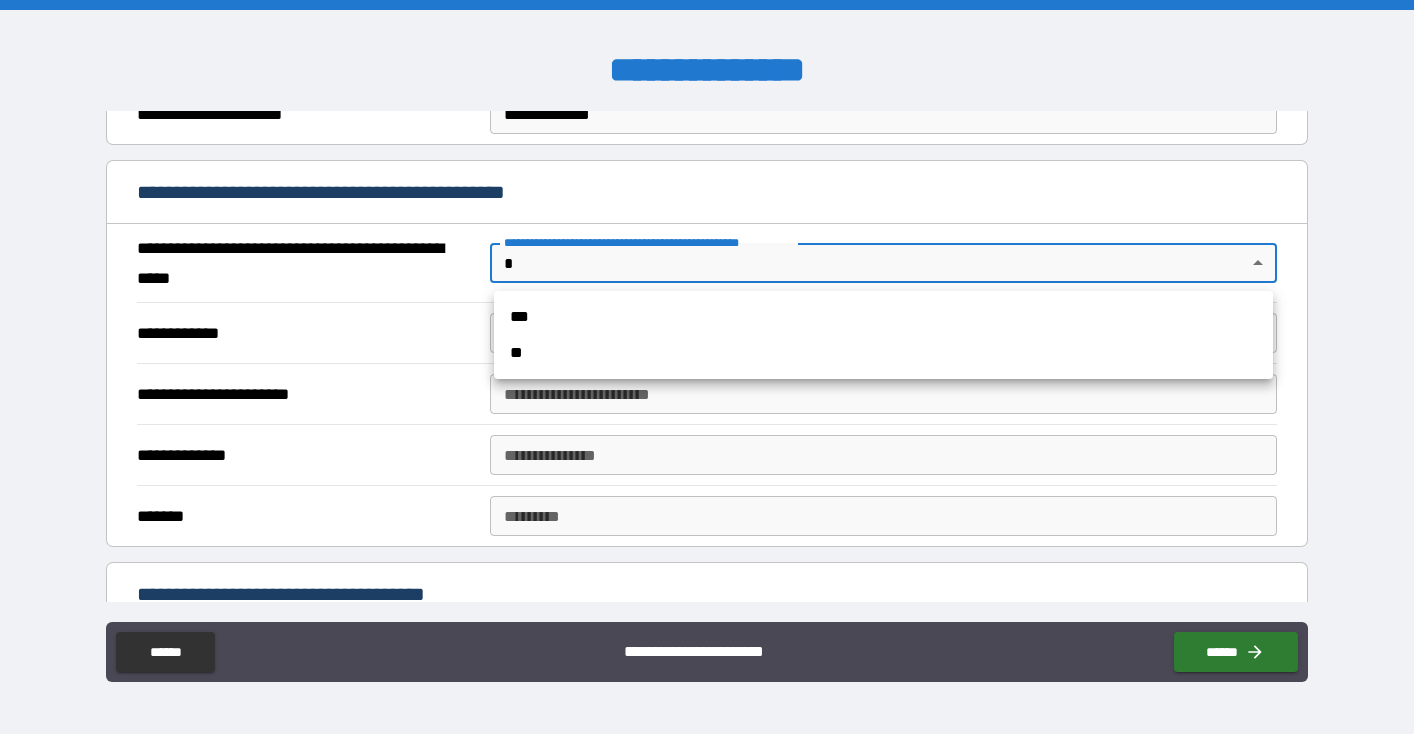 click on "**" at bounding box center [883, 353] 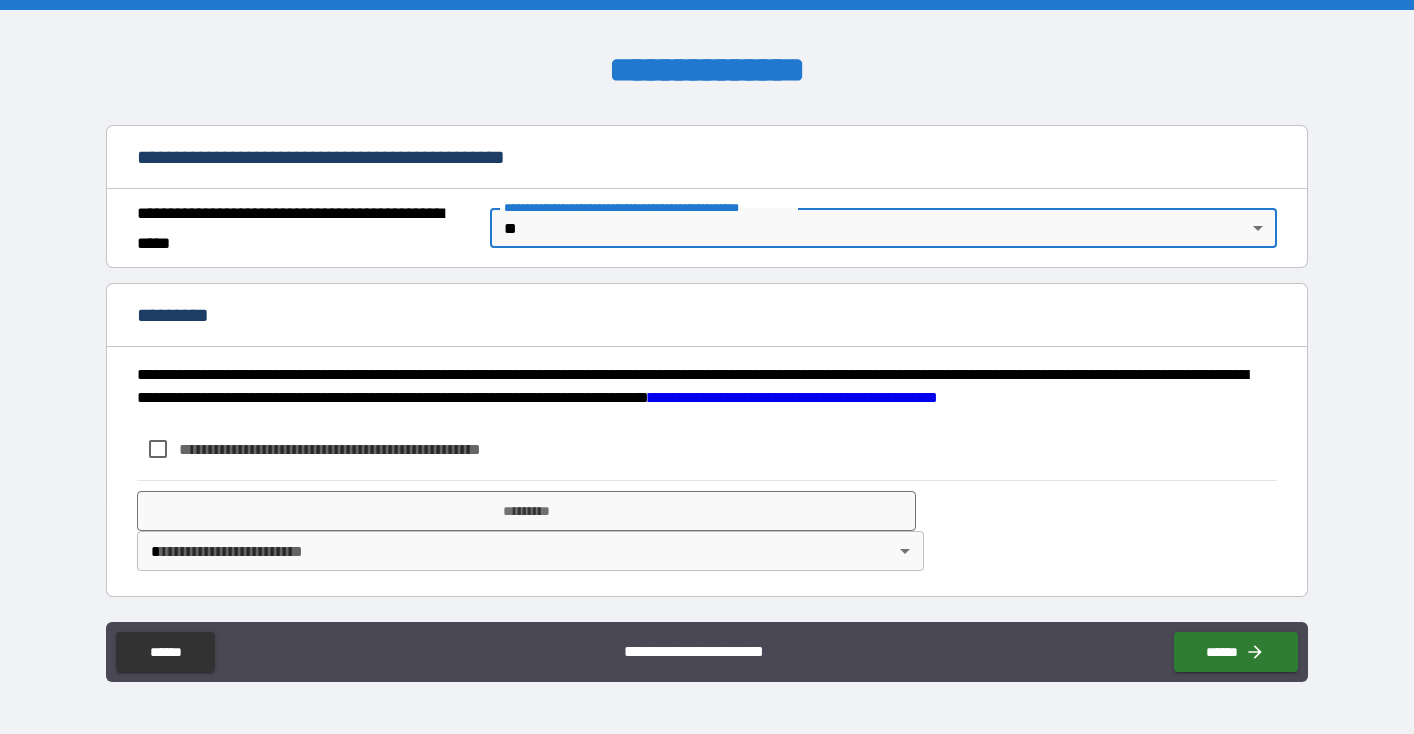 scroll, scrollTop: 1326, scrollLeft: 0, axis: vertical 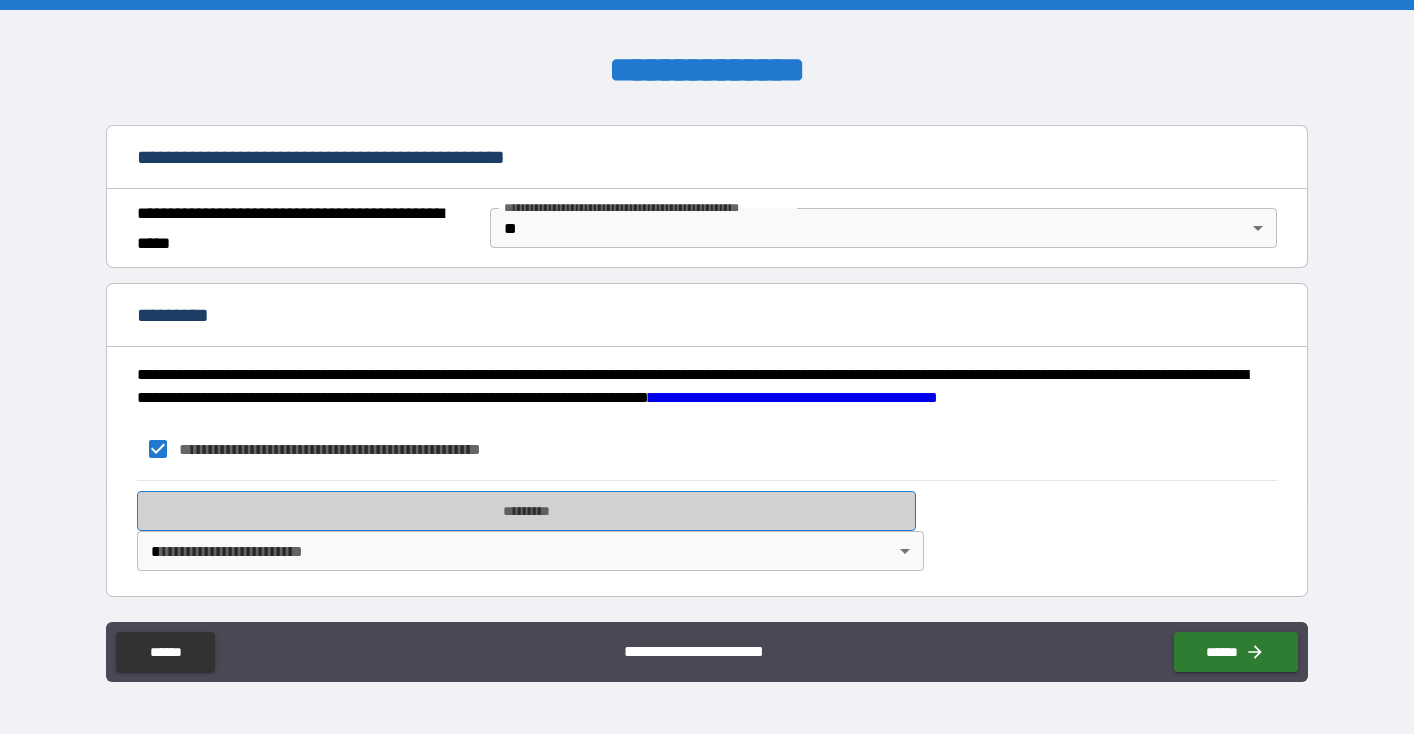 click on "*********" at bounding box center [526, 511] 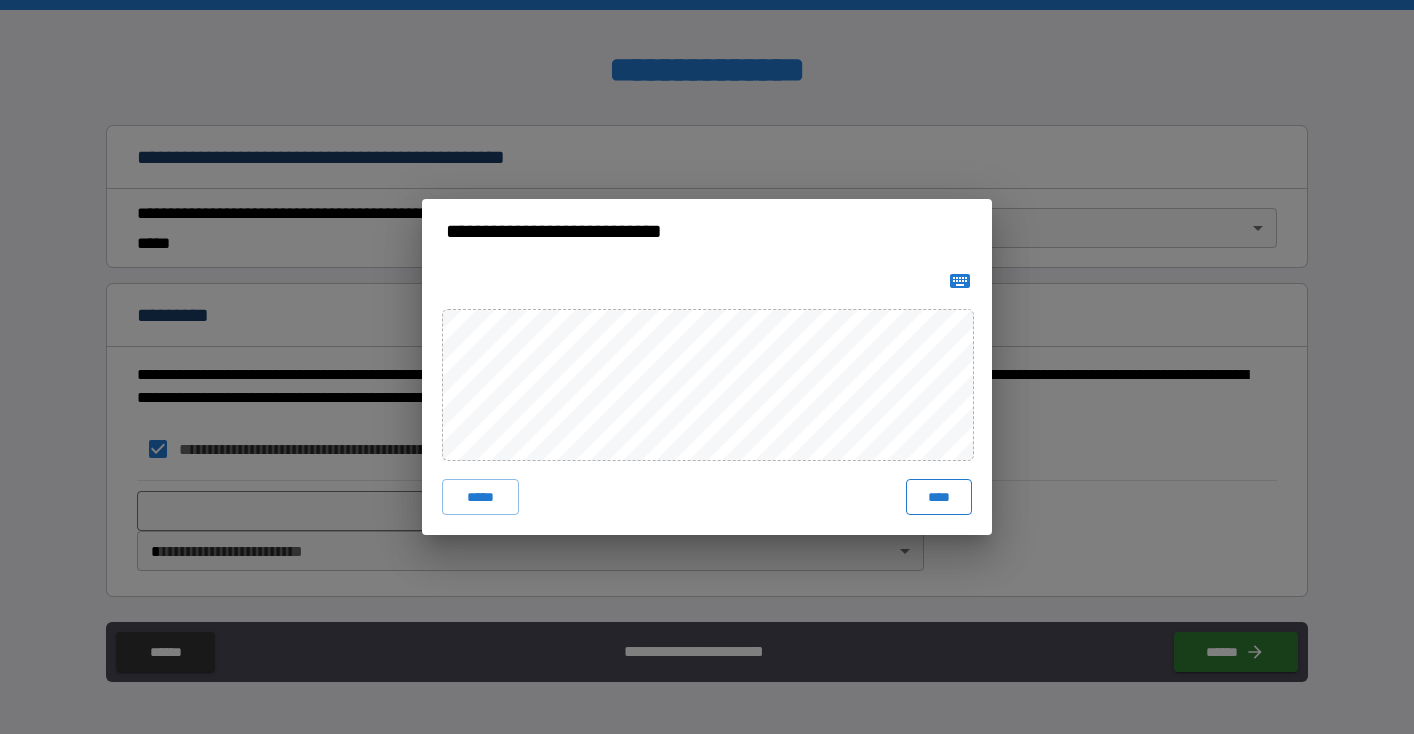 click on "****" at bounding box center [939, 497] 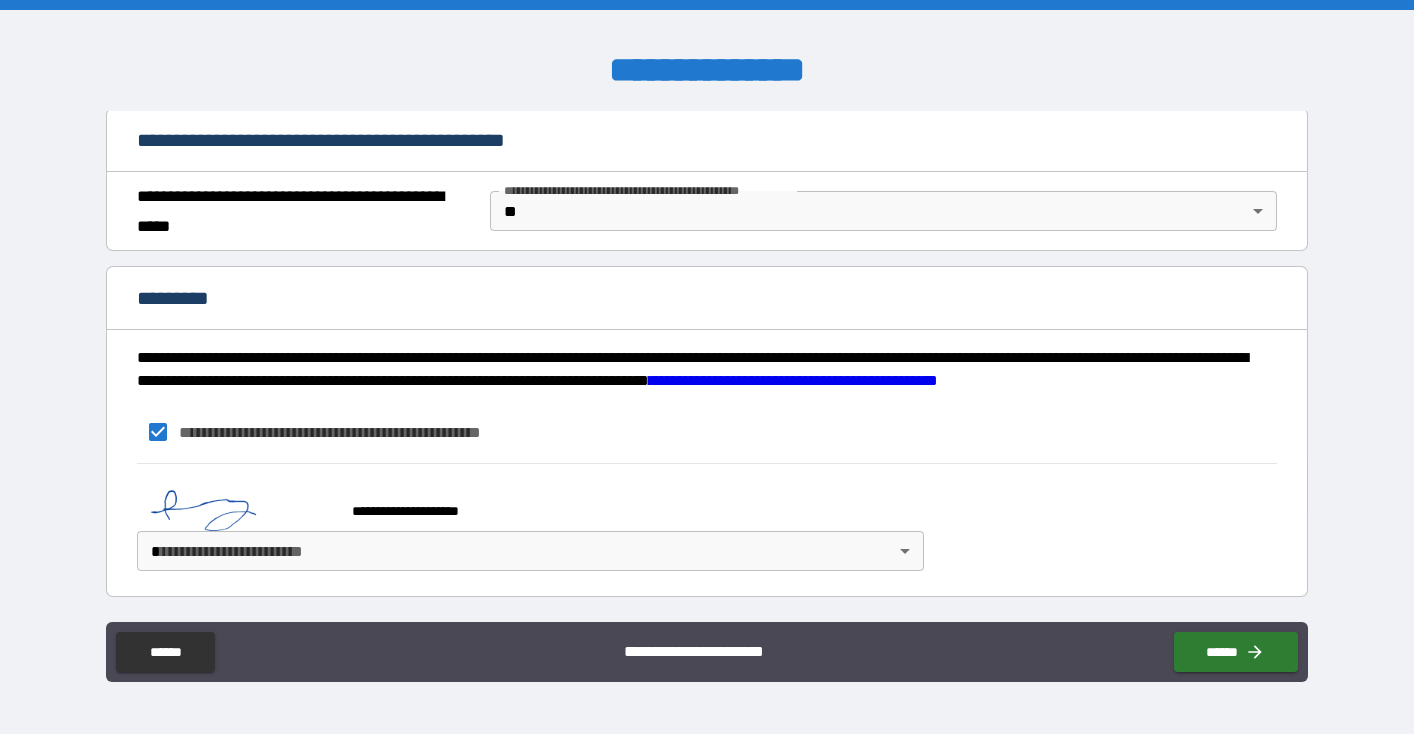 scroll, scrollTop: 1343, scrollLeft: 0, axis: vertical 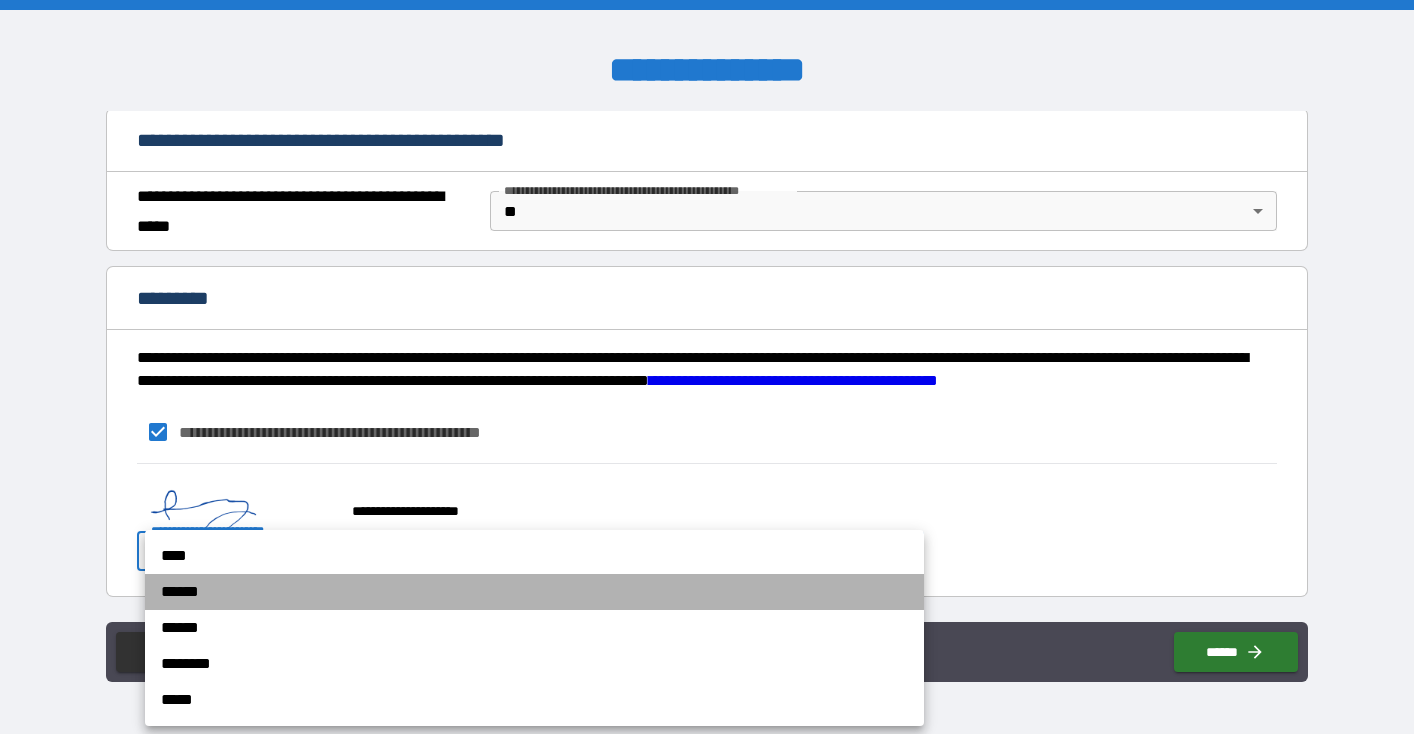 click on "******" at bounding box center [534, 592] 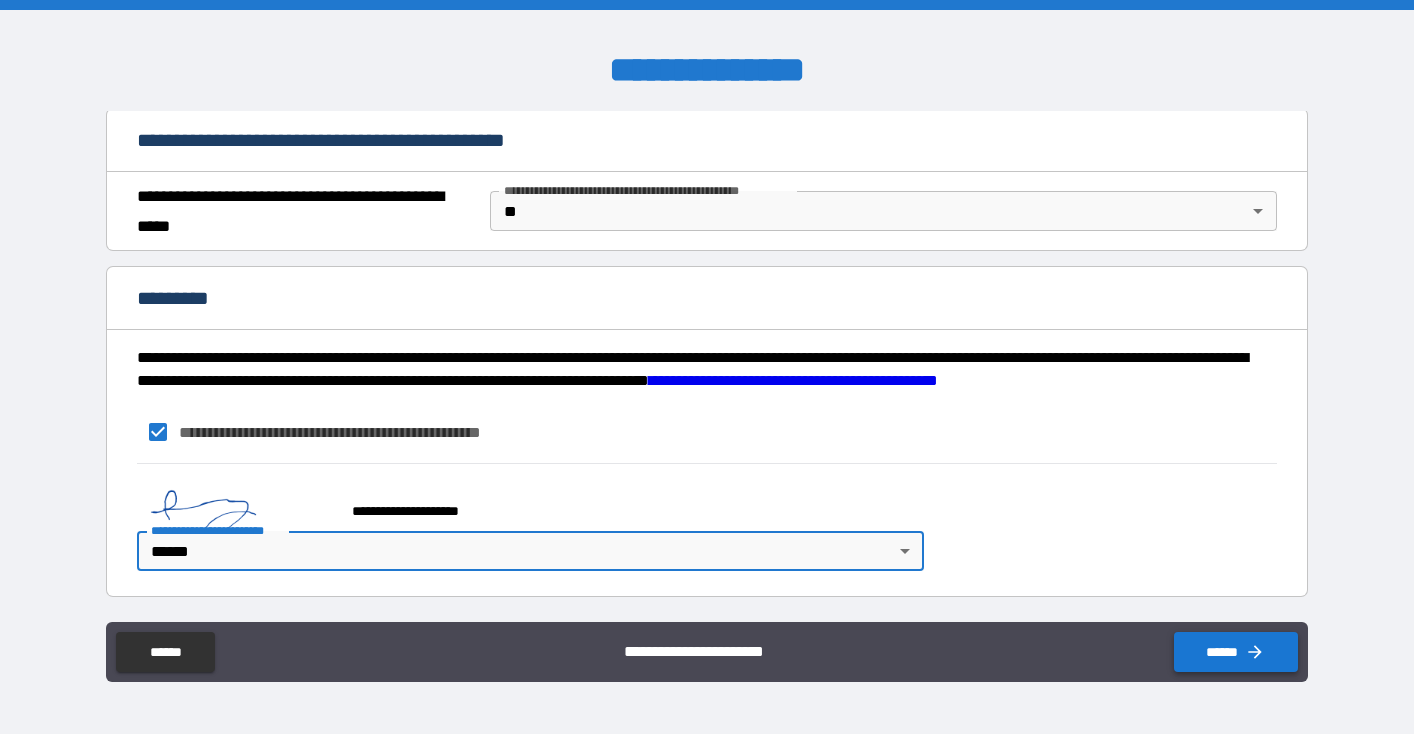 click on "******" at bounding box center [1236, 652] 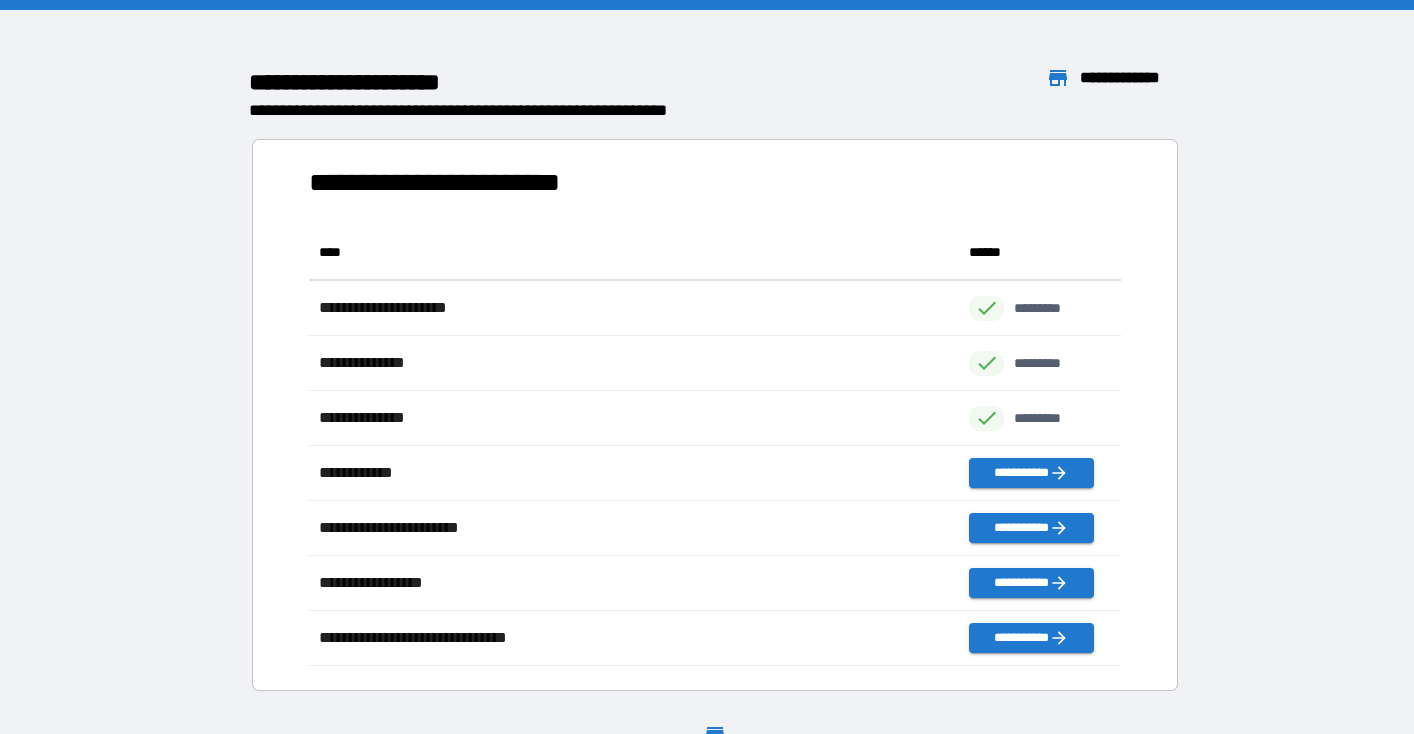 scroll, scrollTop: 441, scrollLeft: 812, axis: both 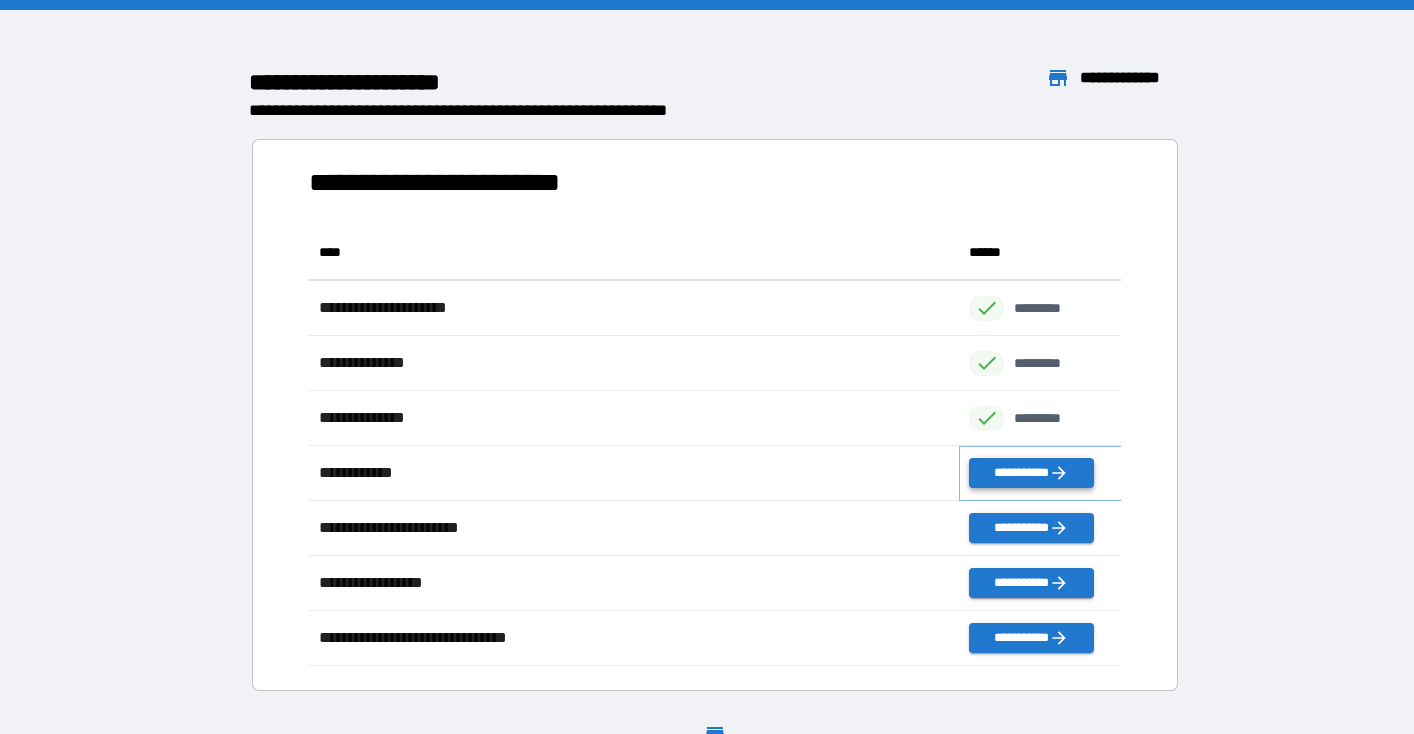click on "**********" at bounding box center [1031, 473] 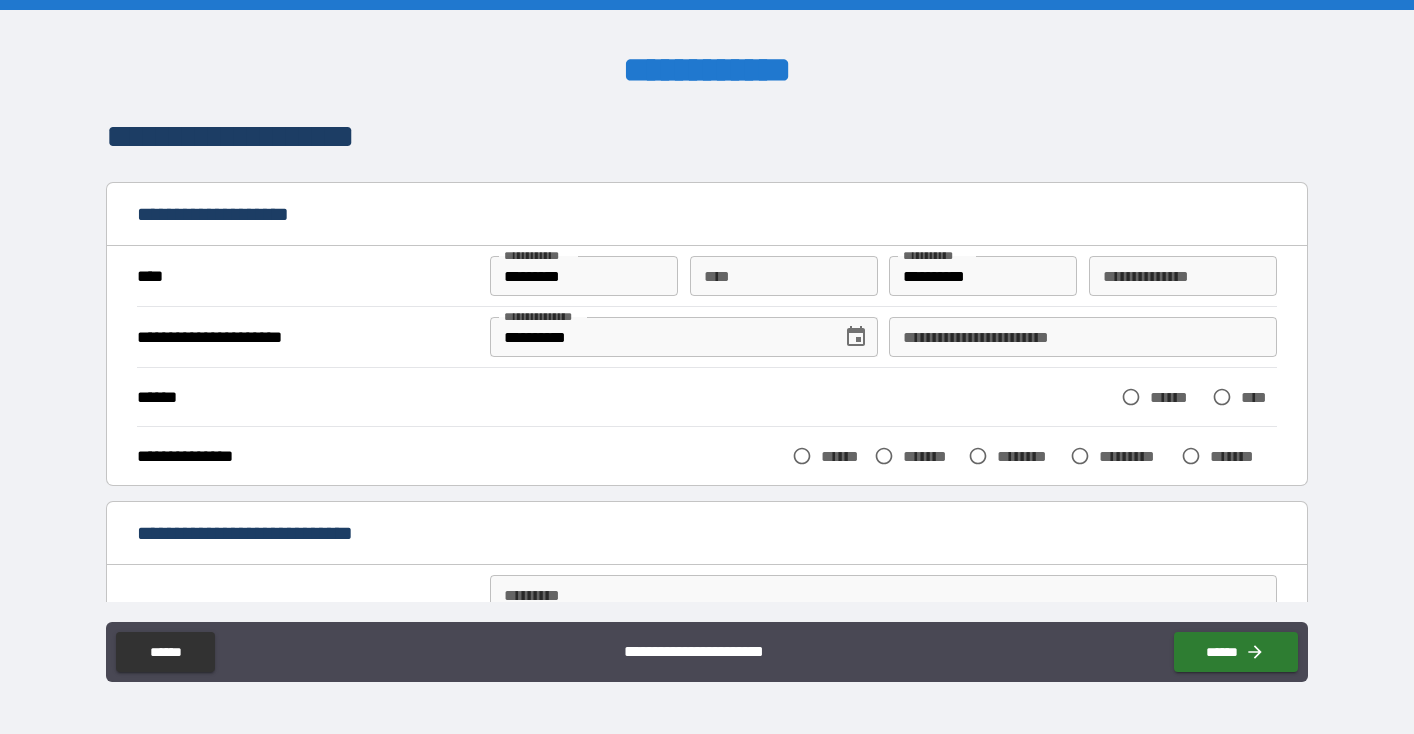 scroll, scrollTop: 8, scrollLeft: 0, axis: vertical 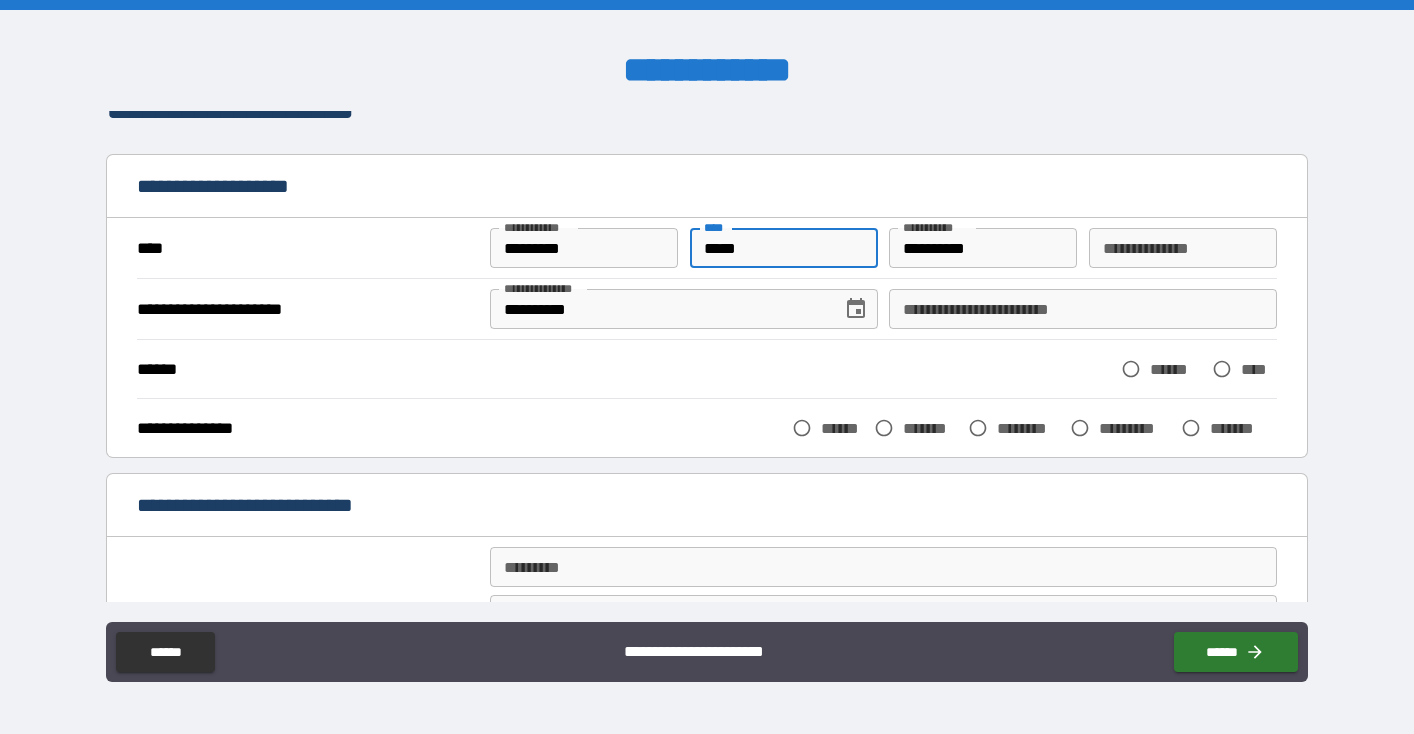 type on "*****" 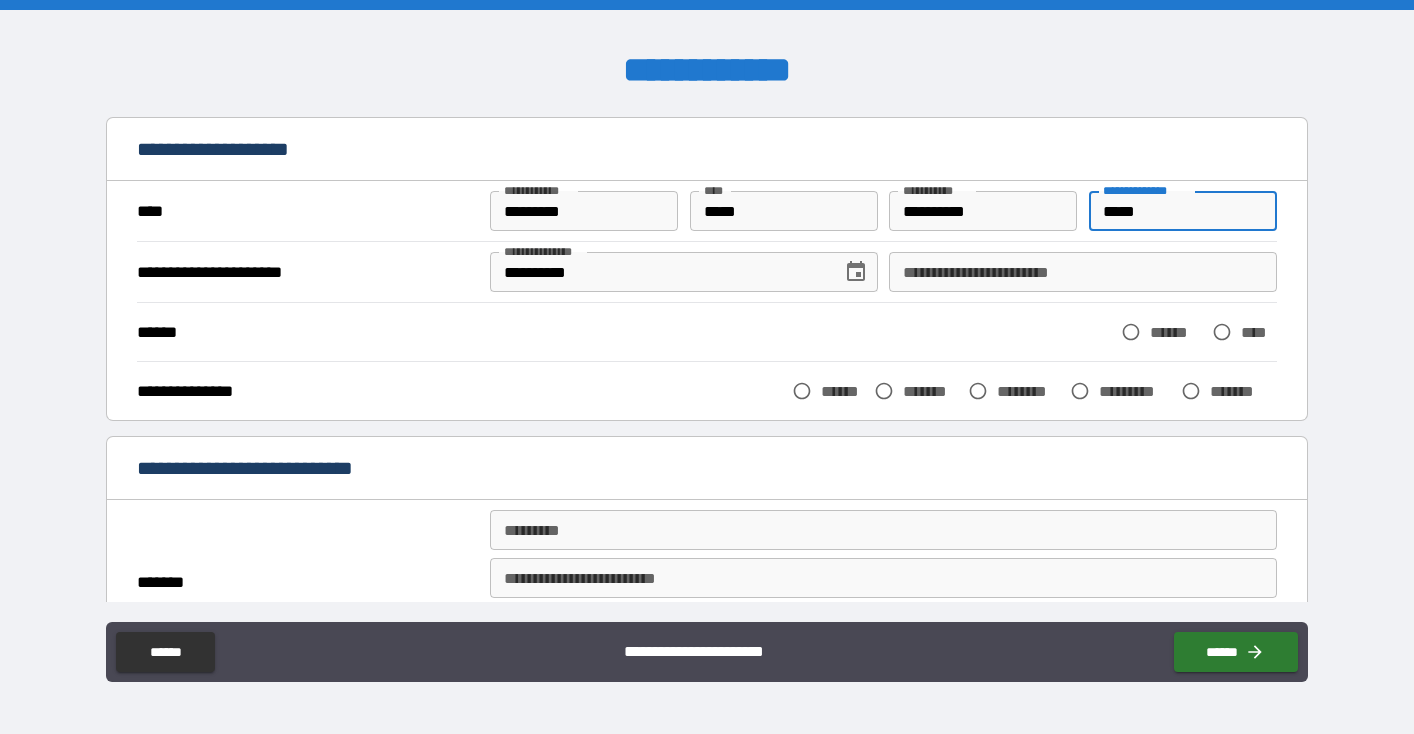 scroll, scrollTop: 74, scrollLeft: 0, axis: vertical 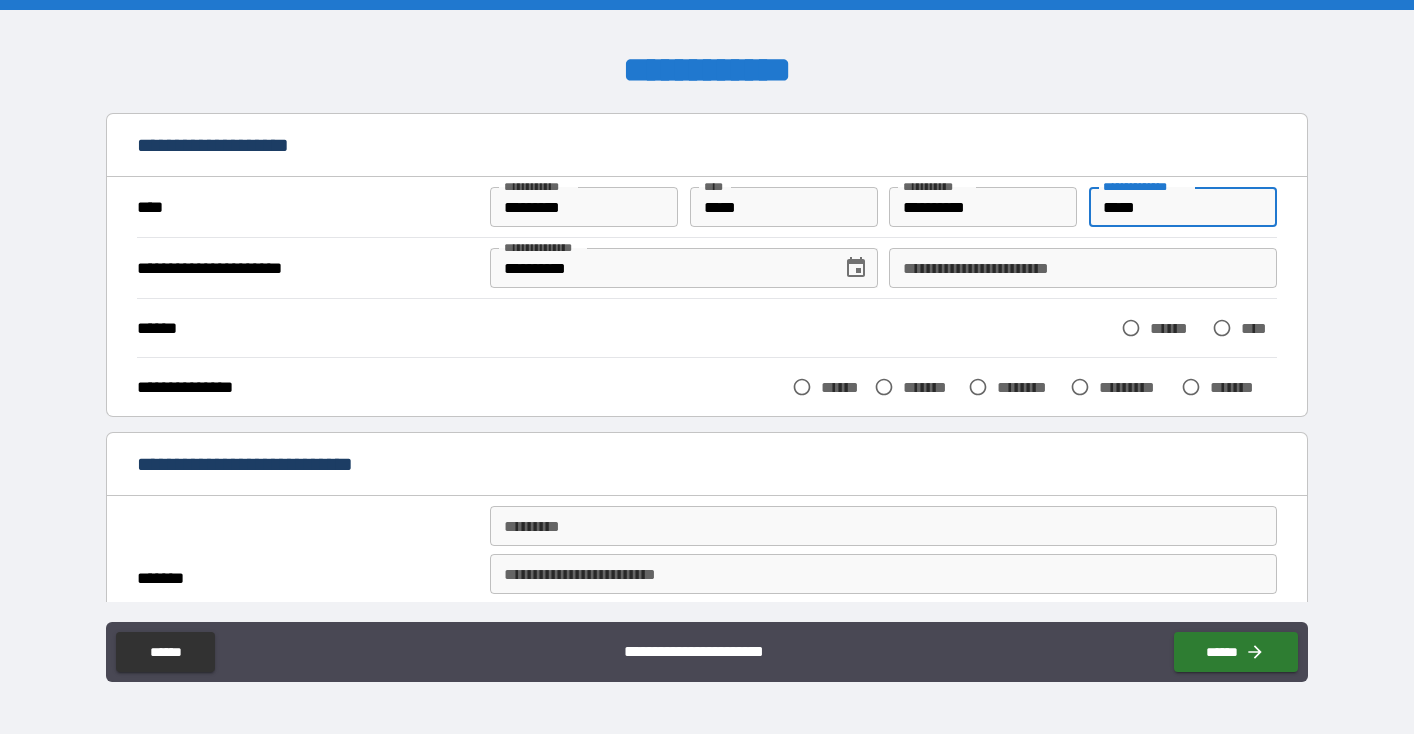type on "*****" 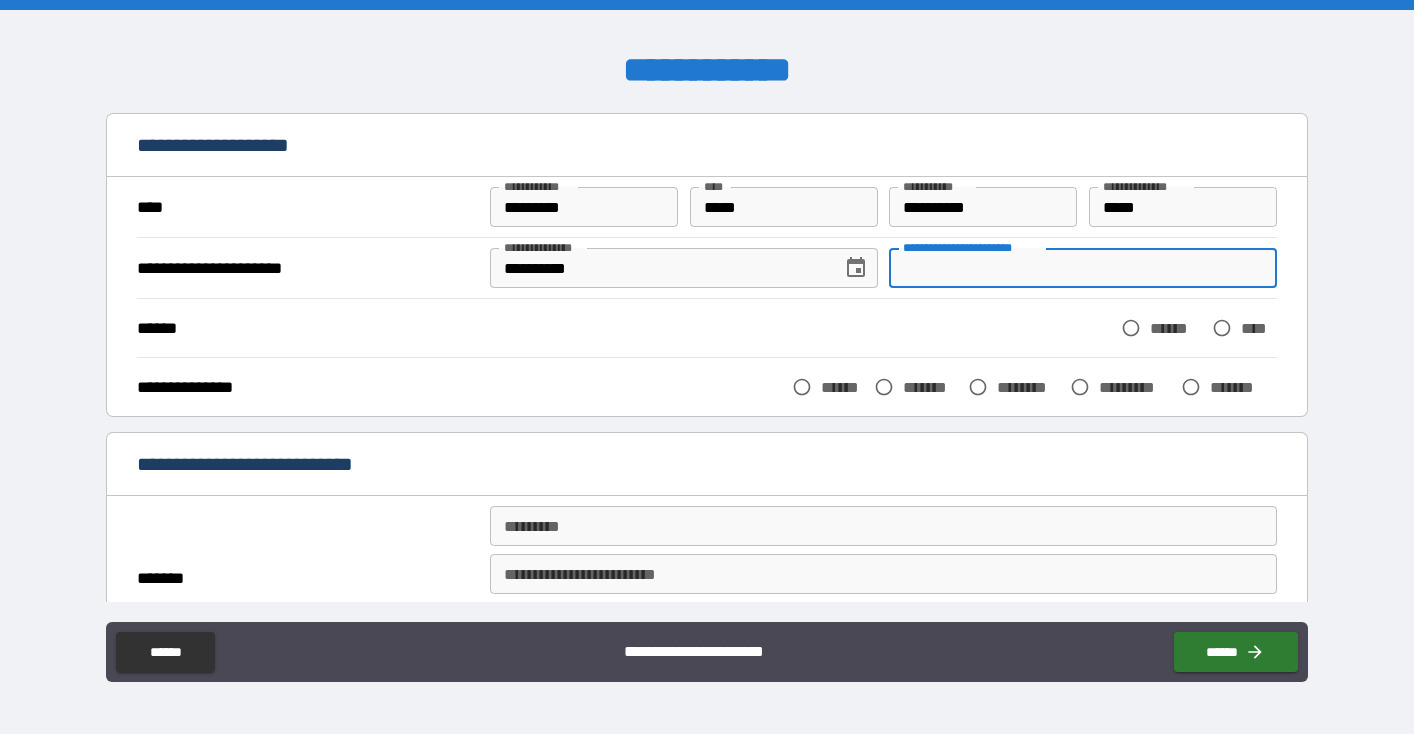 click on "**********" at bounding box center (1083, 268) 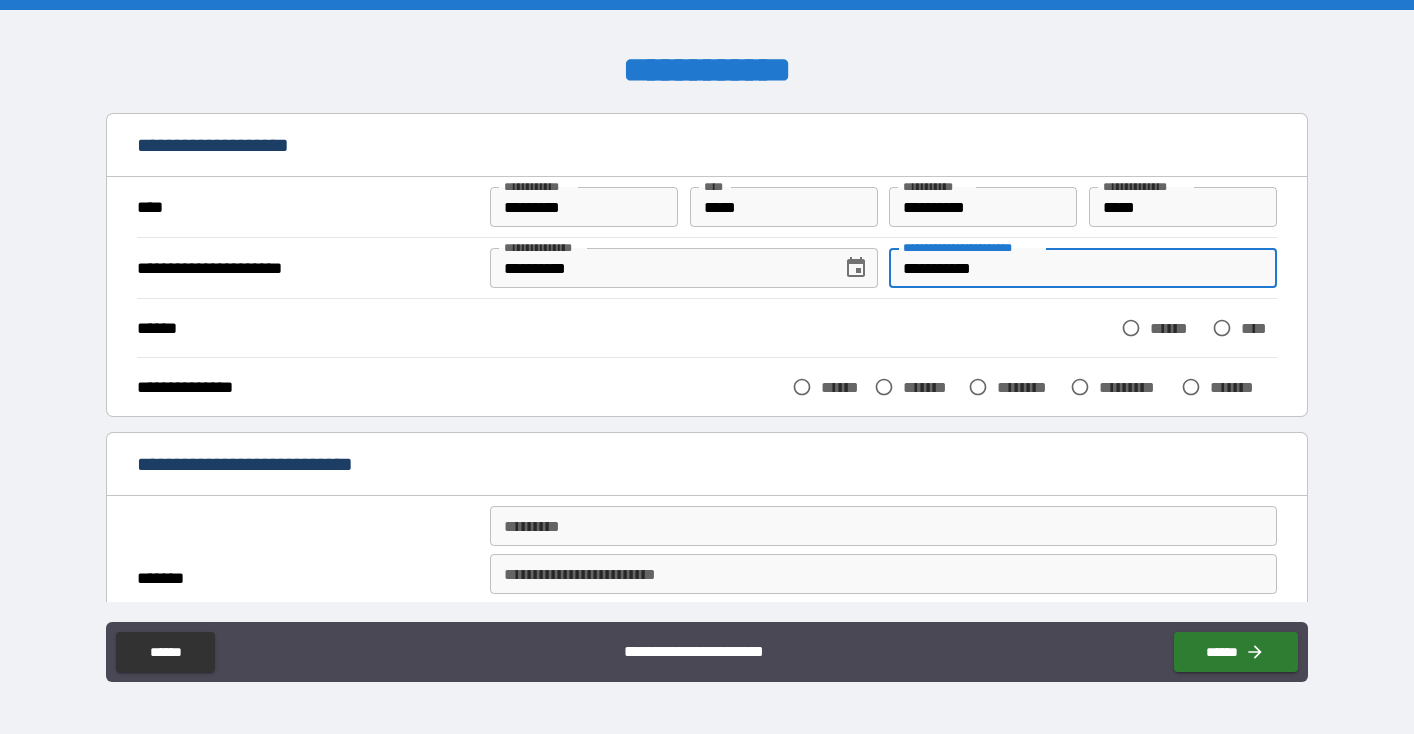 type on "**********" 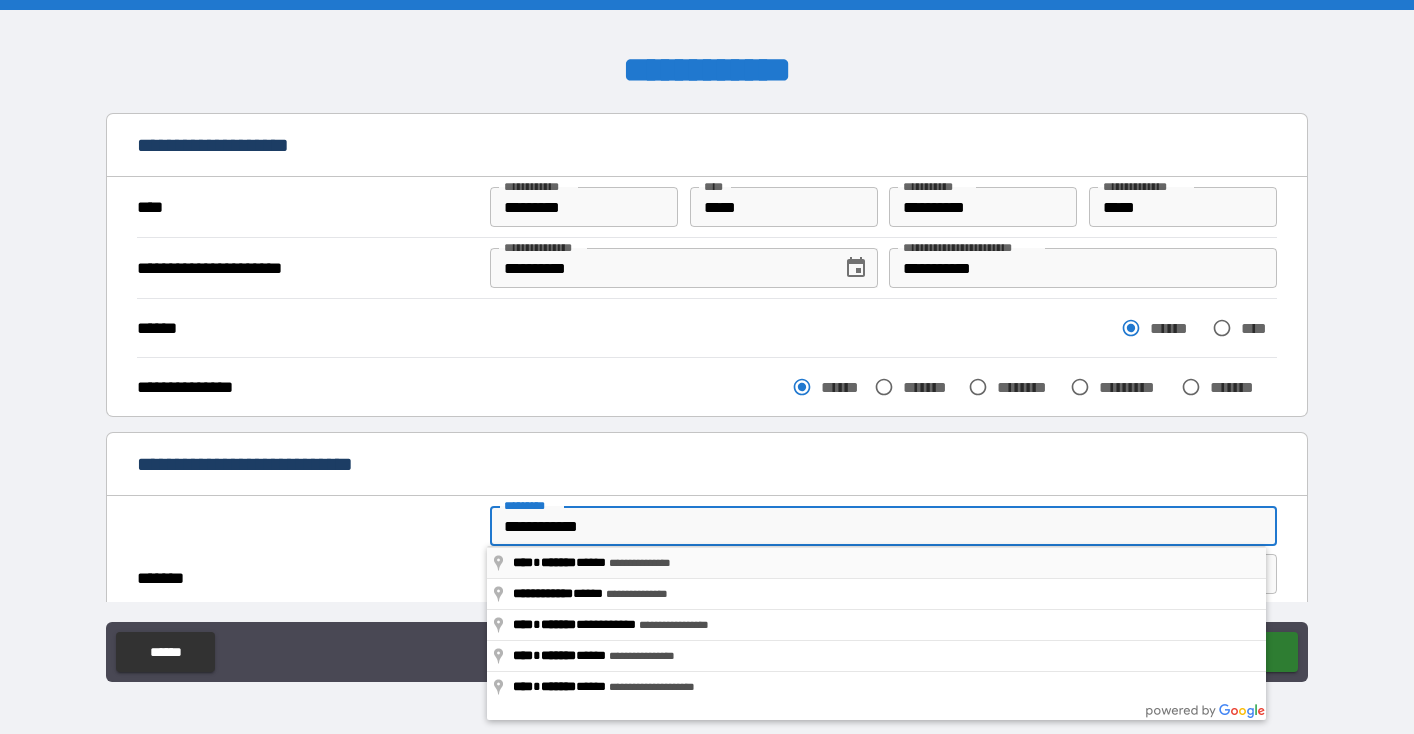 type on "**********" 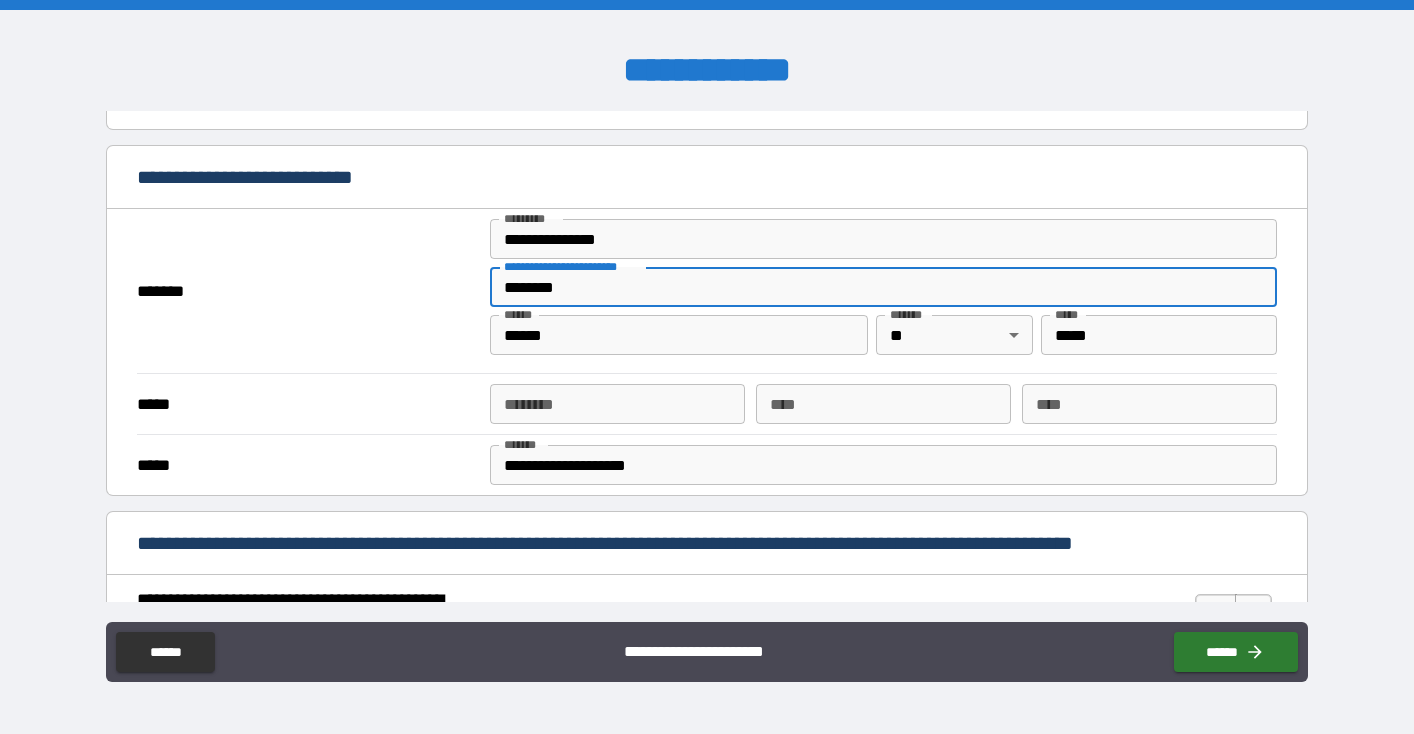 scroll, scrollTop: 362, scrollLeft: 0, axis: vertical 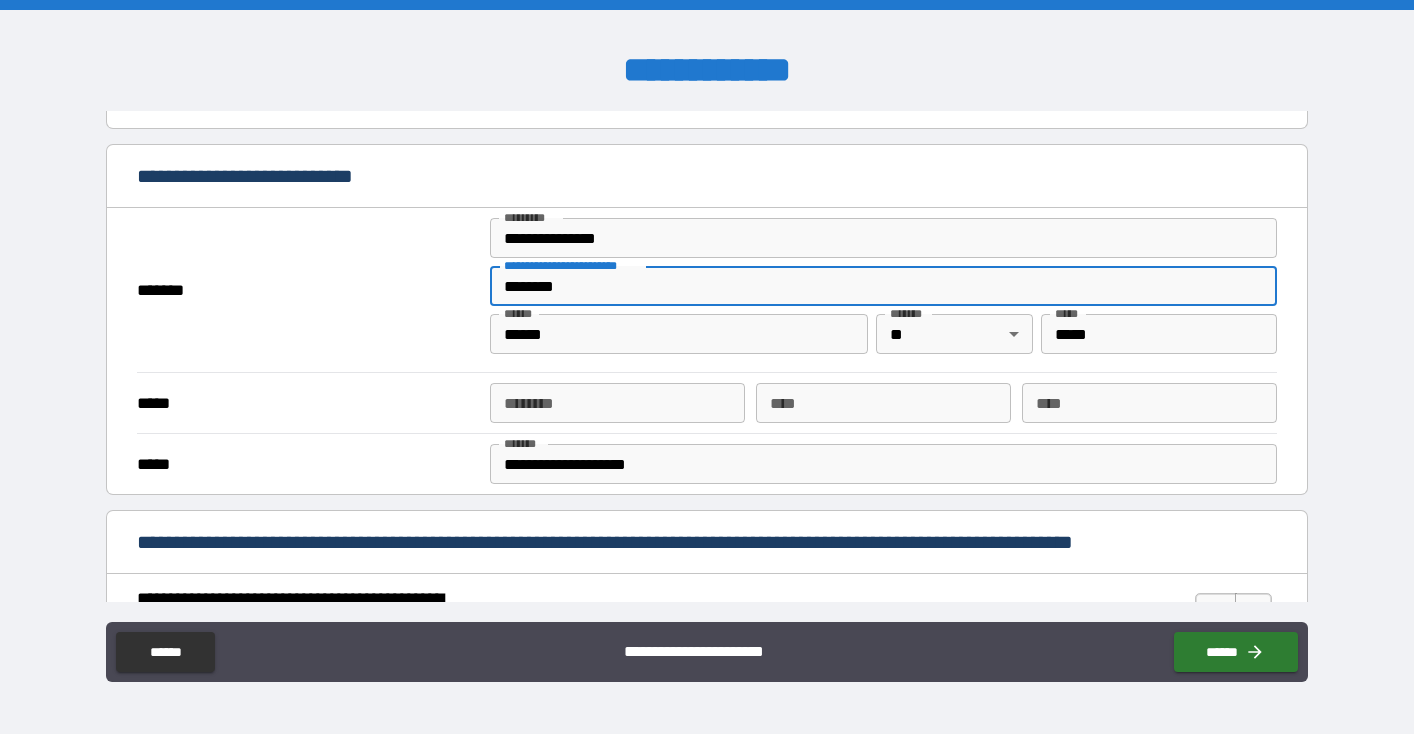 type on "********" 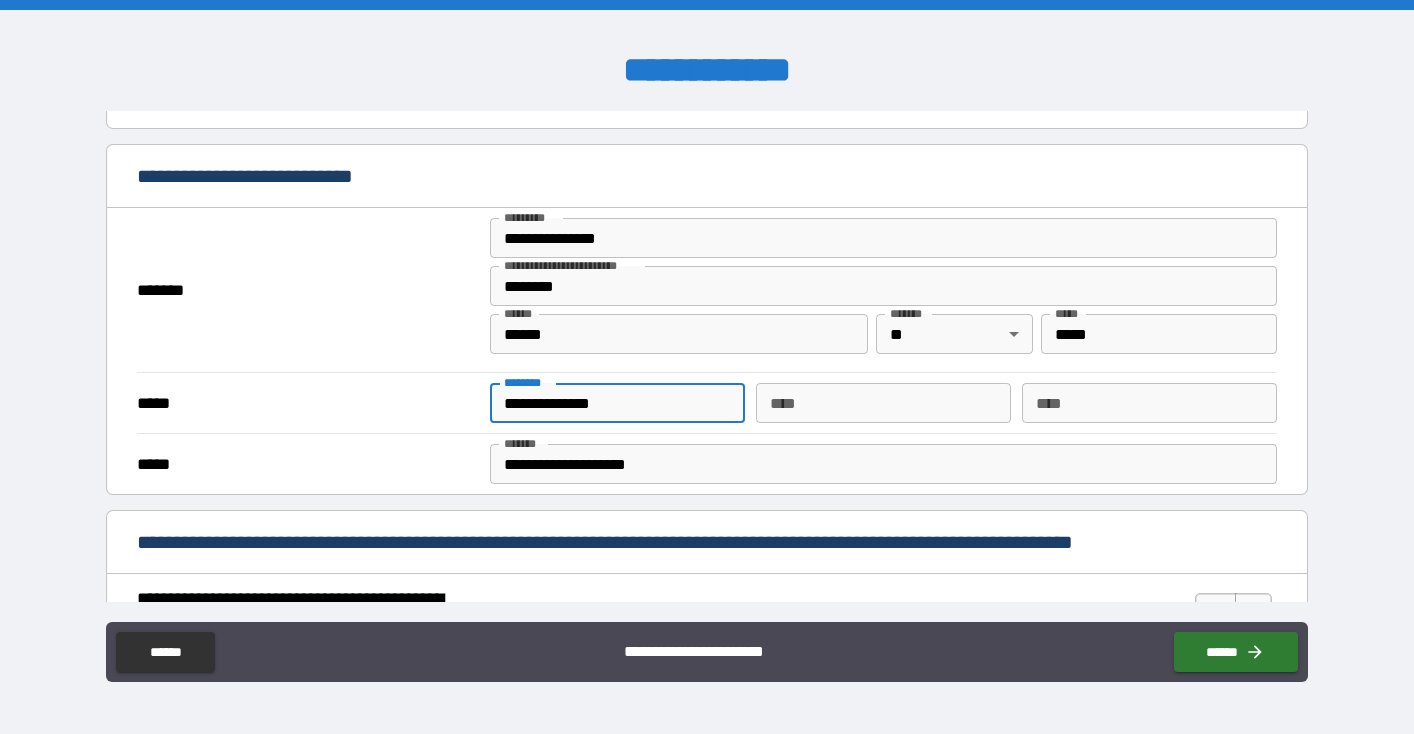 type on "**********" 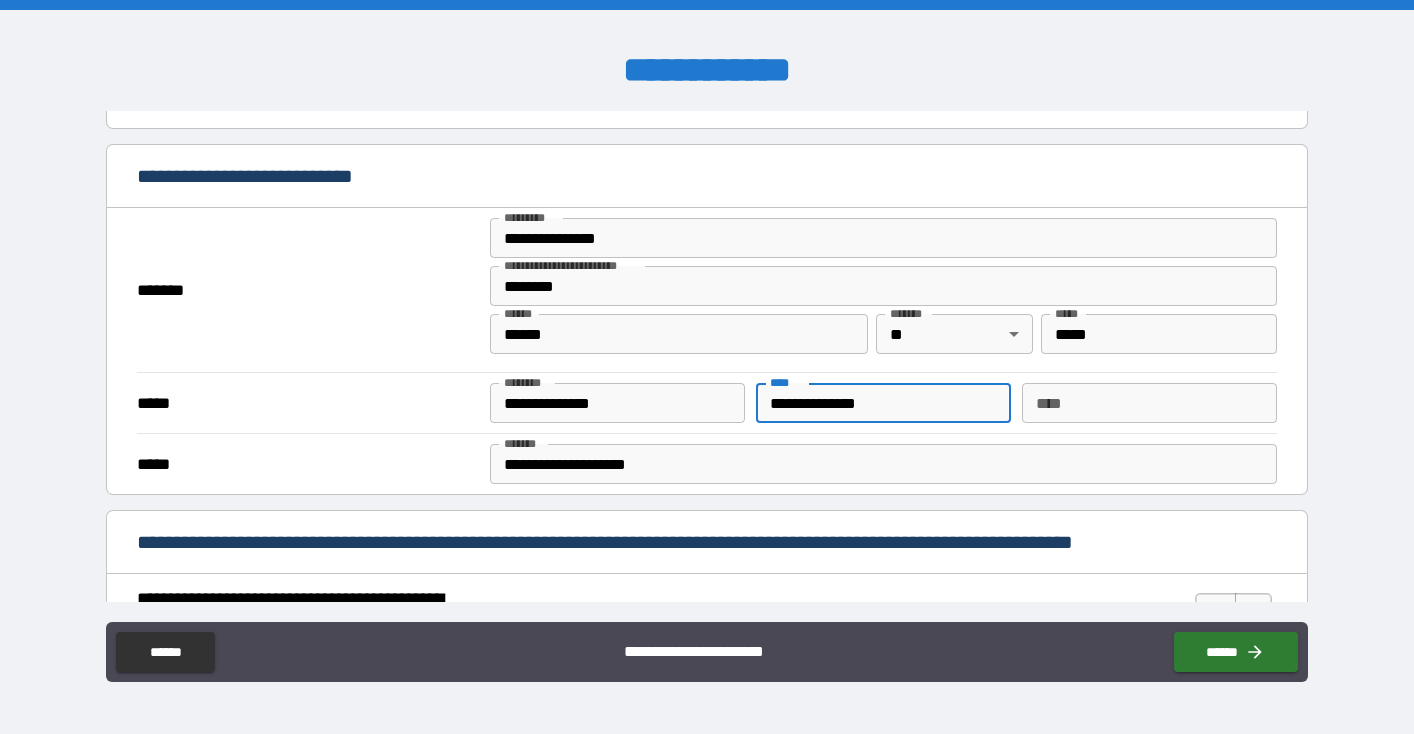 type on "**********" 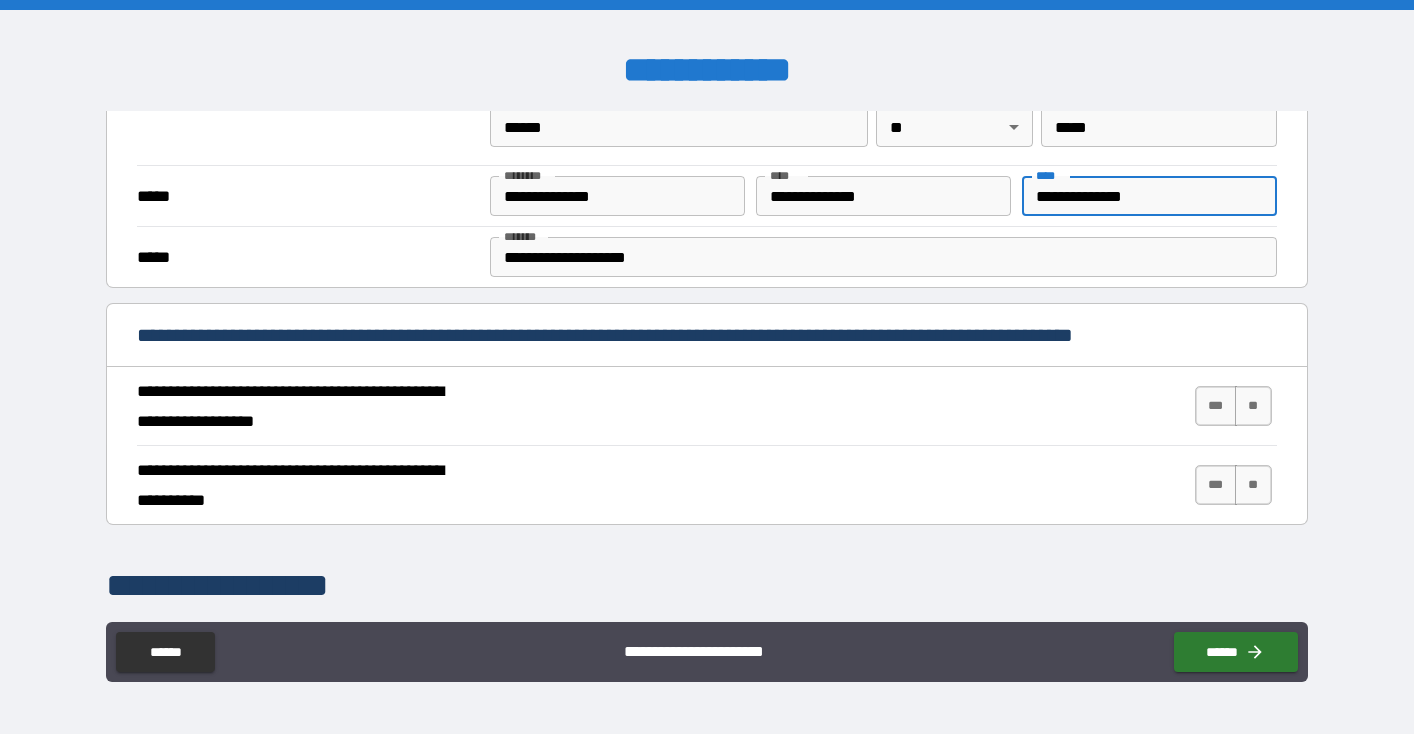 scroll, scrollTop: 590, scrollLeft: 0, axis: vertical 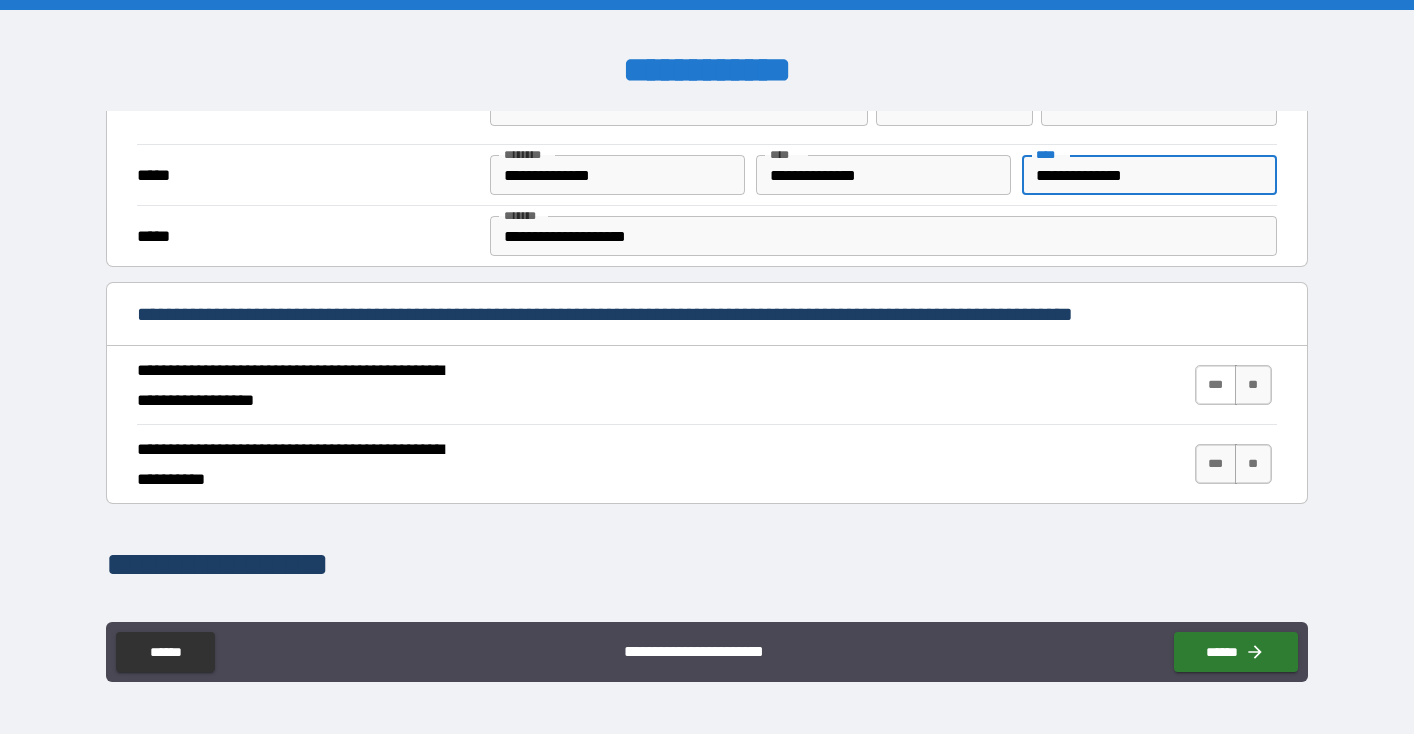 type on "**********" 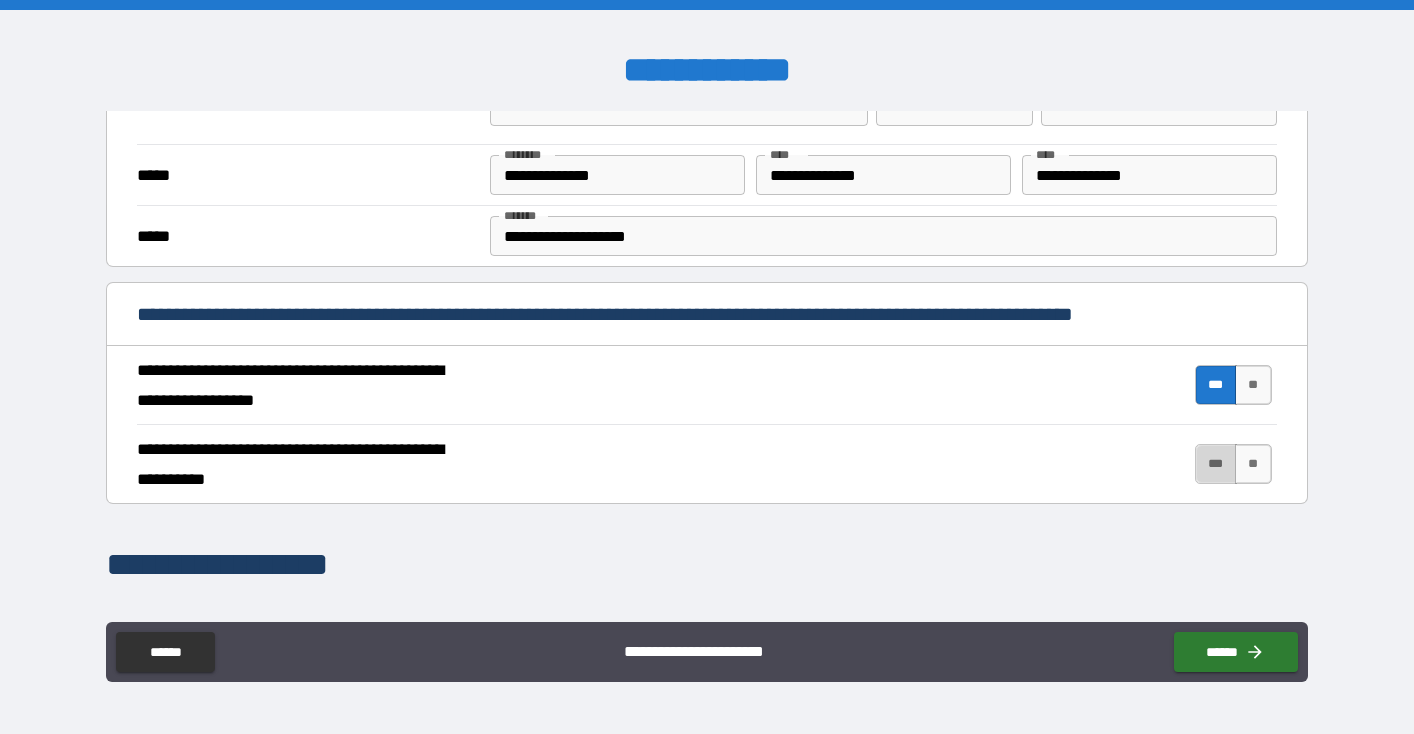 click on "***" at bounding box center (1216, 464) 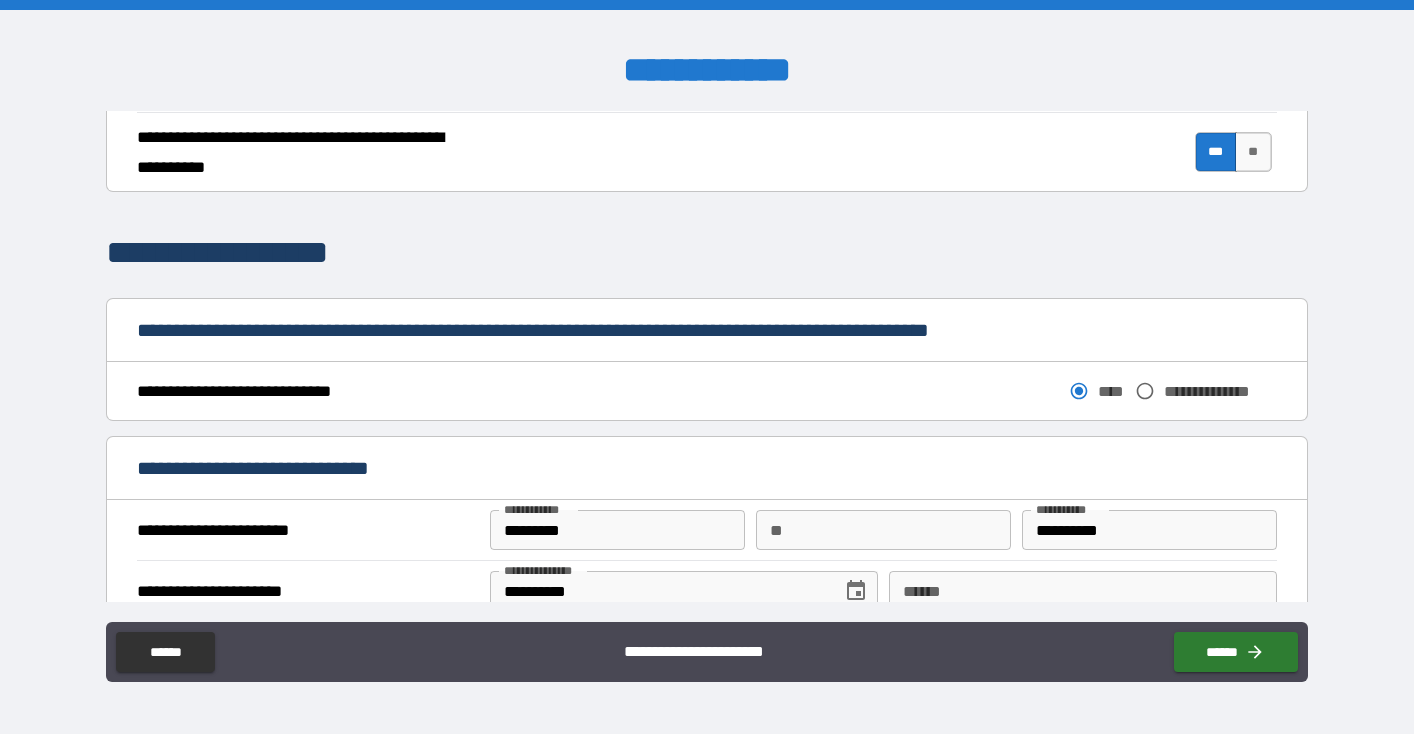 scroll, scrollTop: 905, scrollLeft: 0, axis: vertical 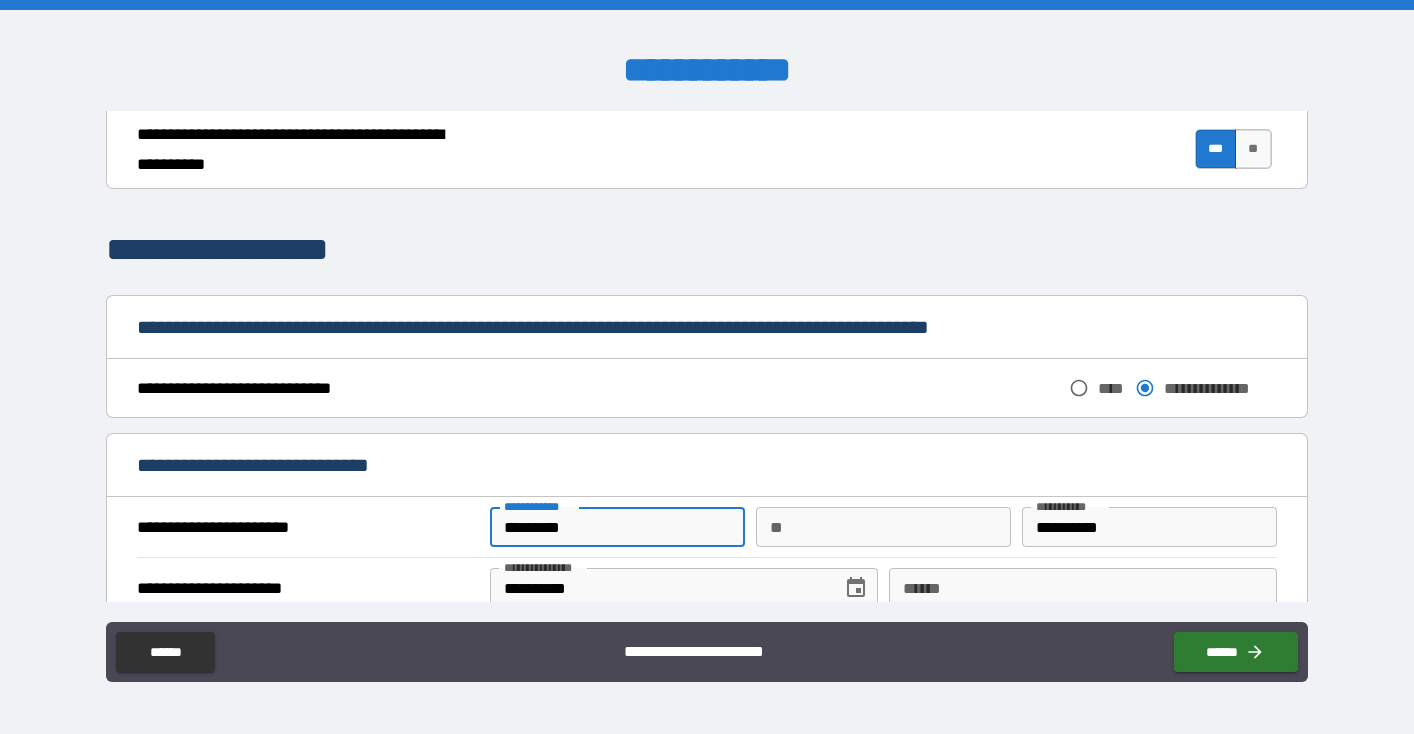 click on "*********" at bounding box center [617, 527] 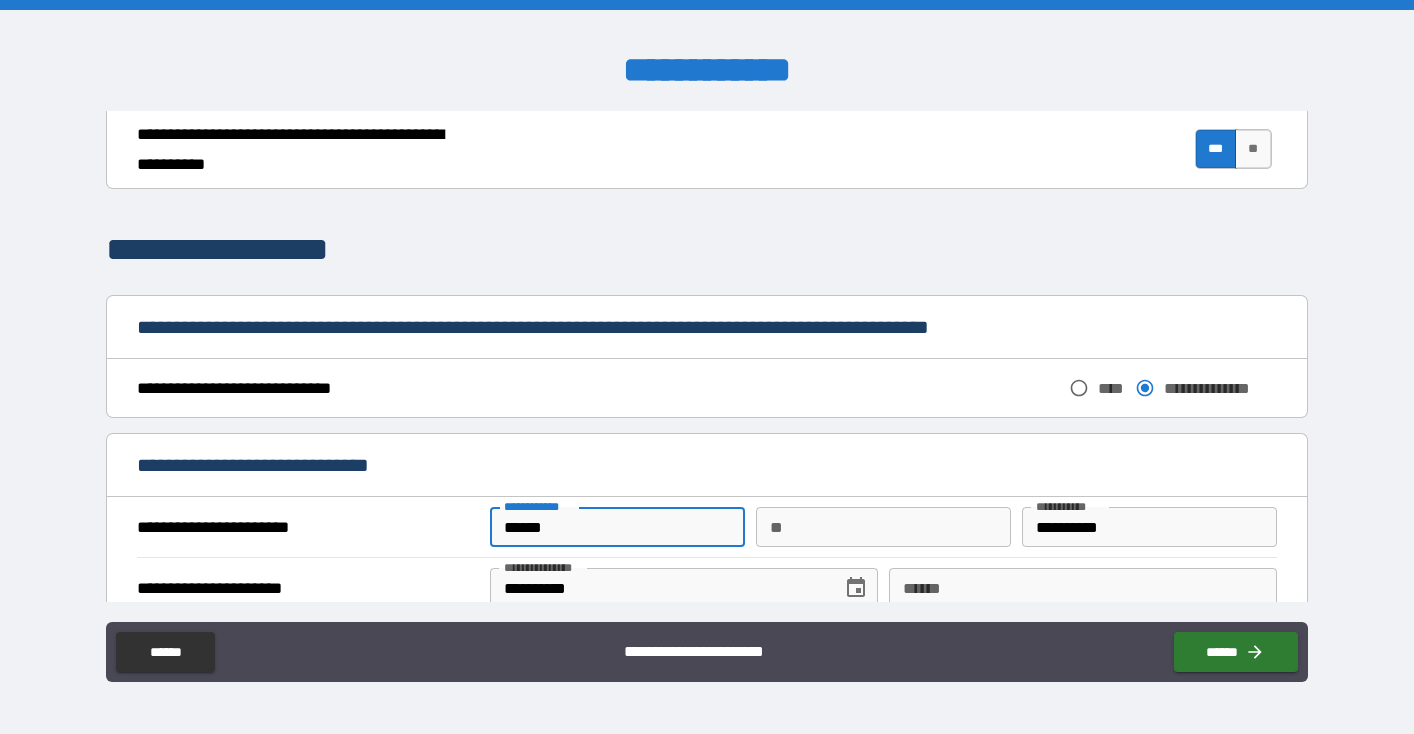 type on "******" 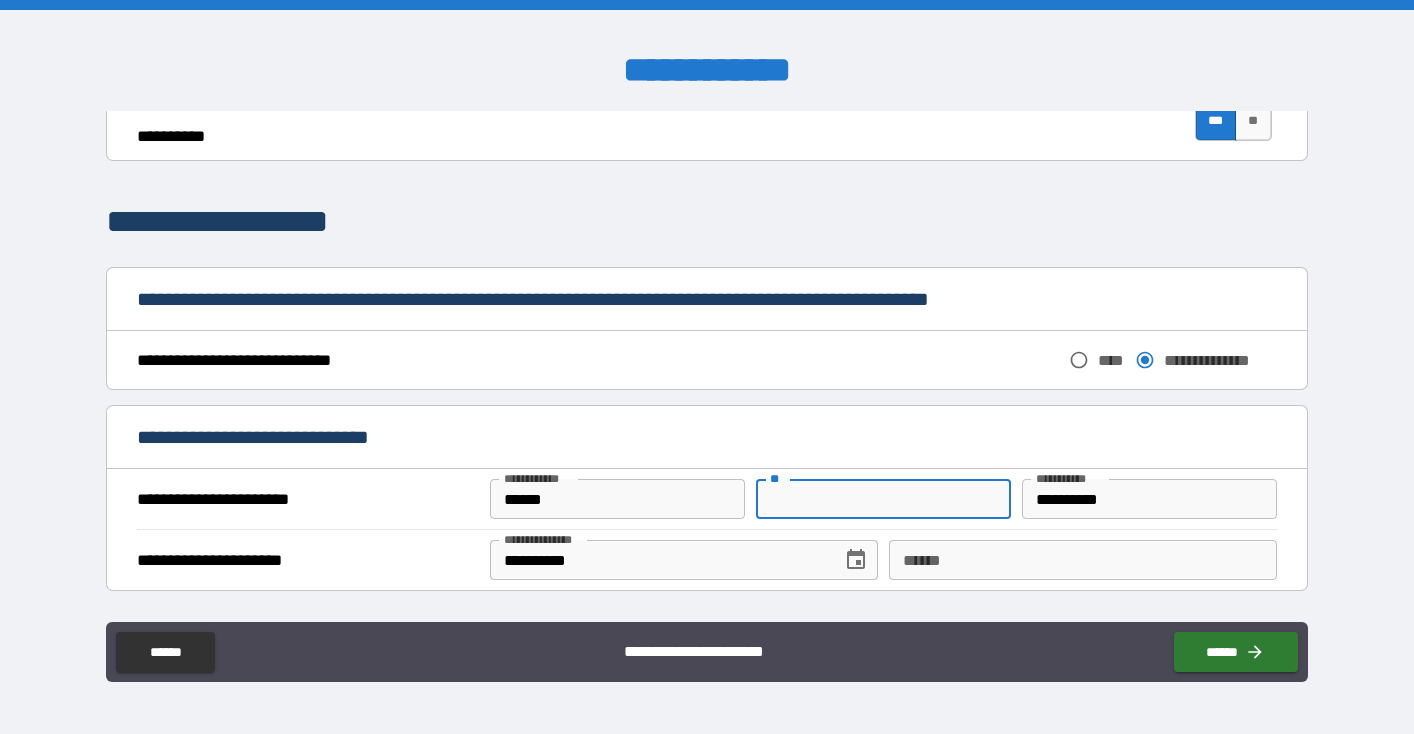 scroll, scrollTop: 938, scrollLeft: 0, axis: vertical 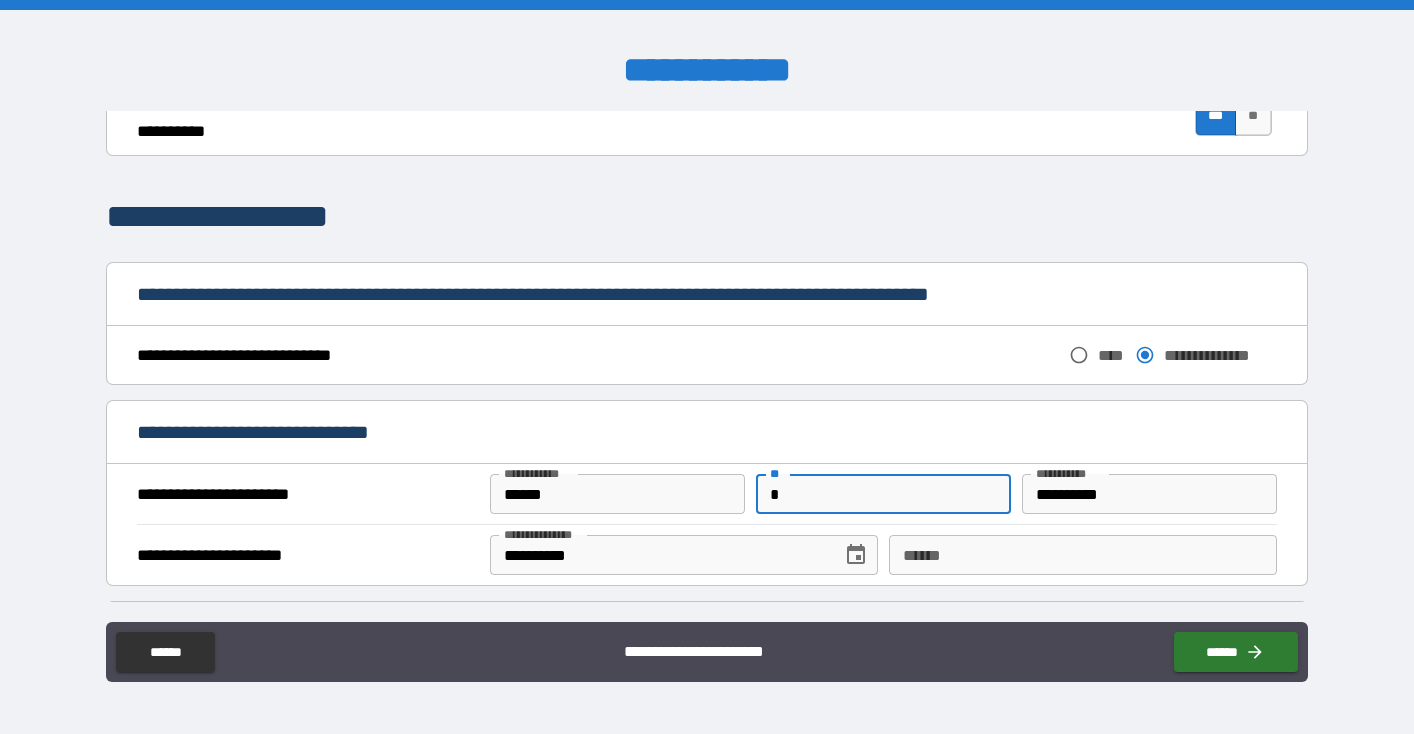 type on "*" 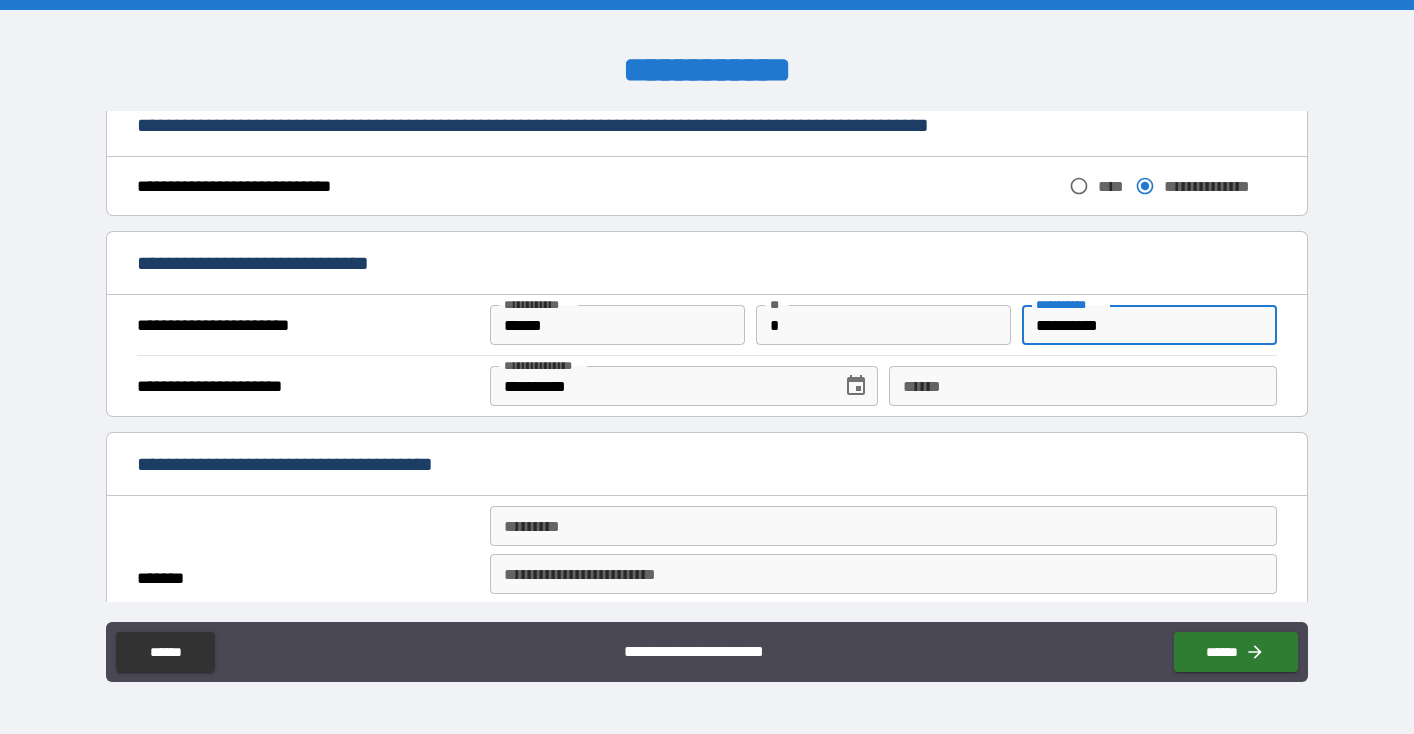 scroll, scrollTop: 1173, scrollLeft: 0, axis: vertical 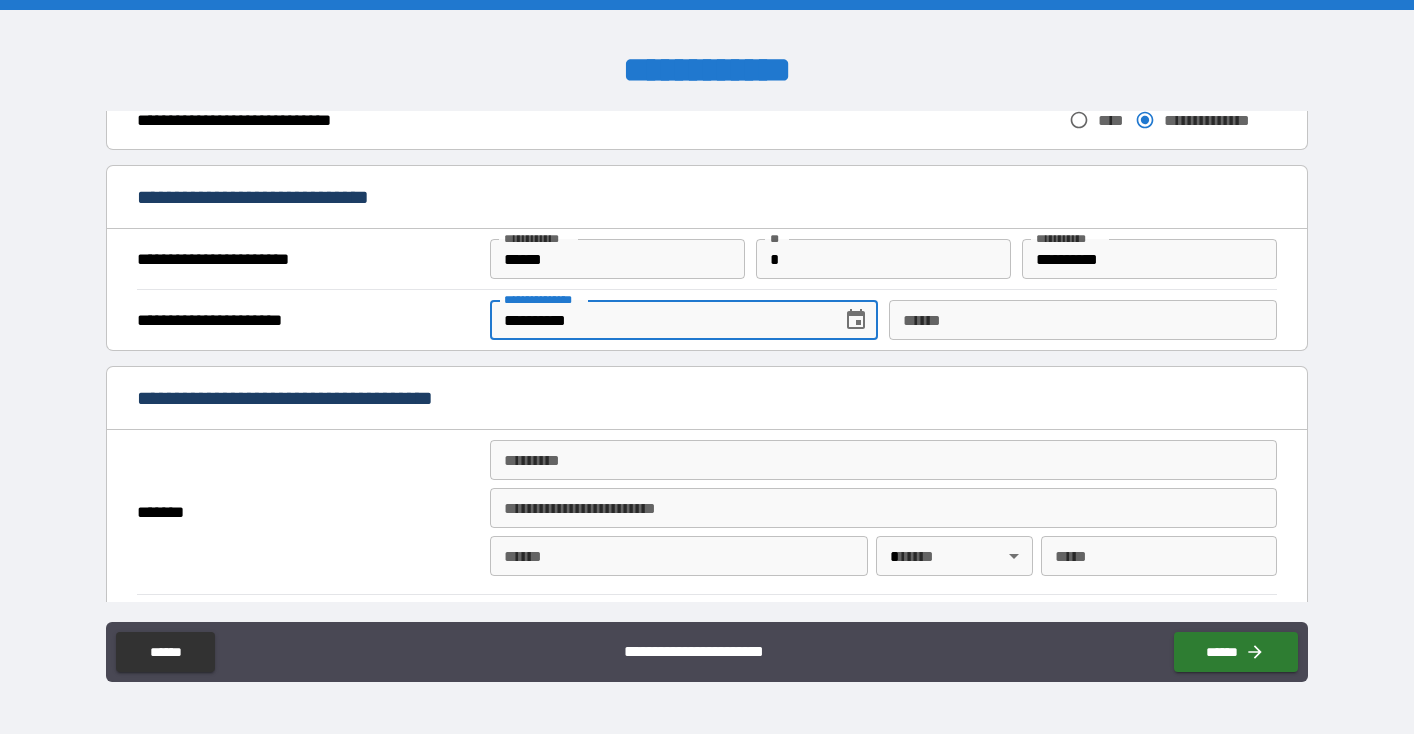 click on "**********" at bounding box center [659, 320] 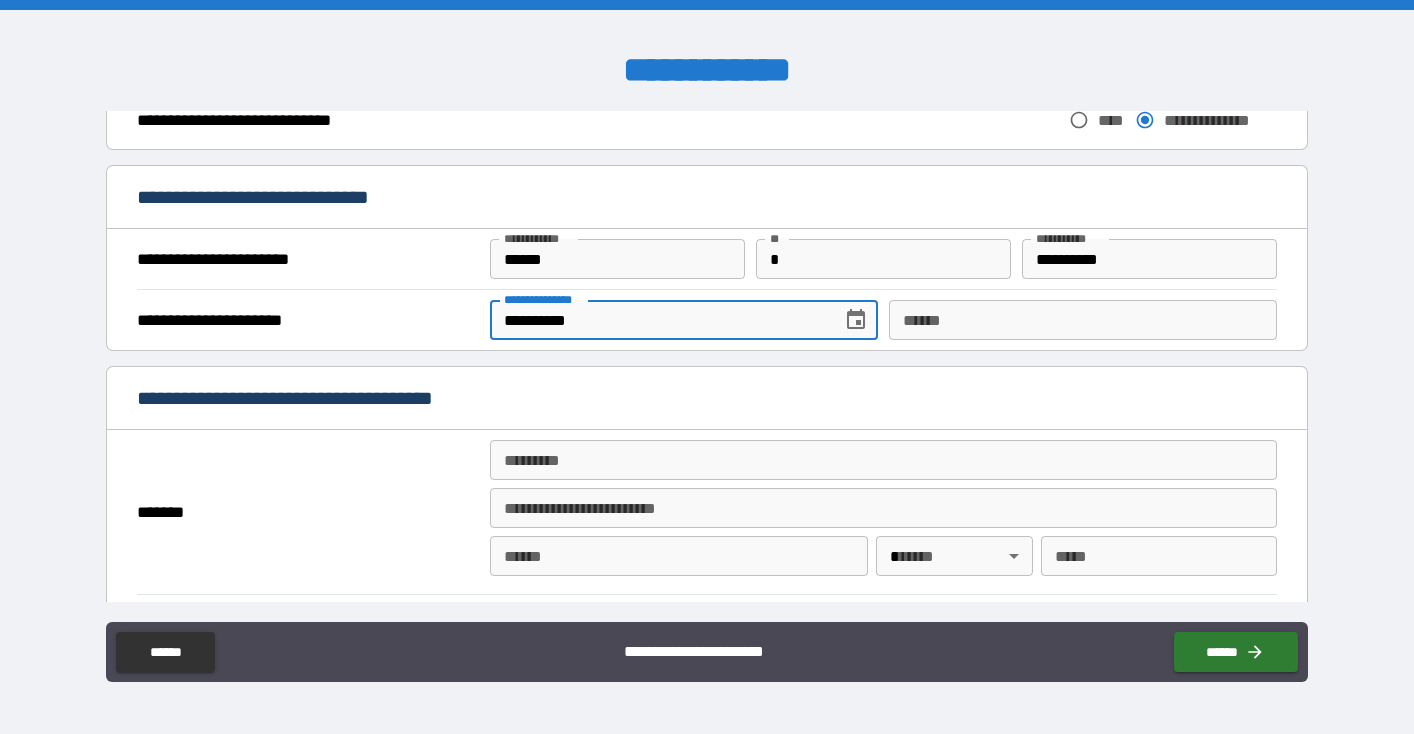 type on "**********" 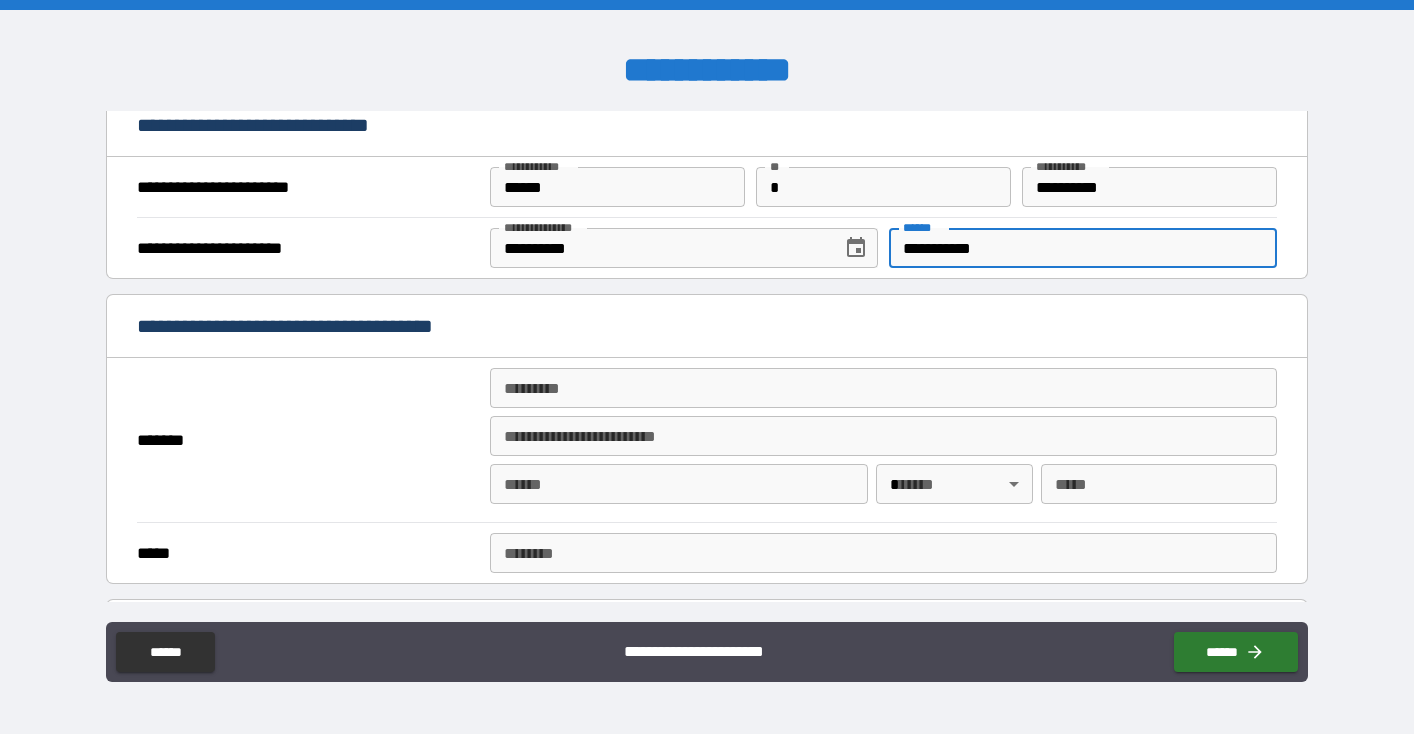 scroll, scrollTop: 1251, scrollLeft: 0, axis: vertical 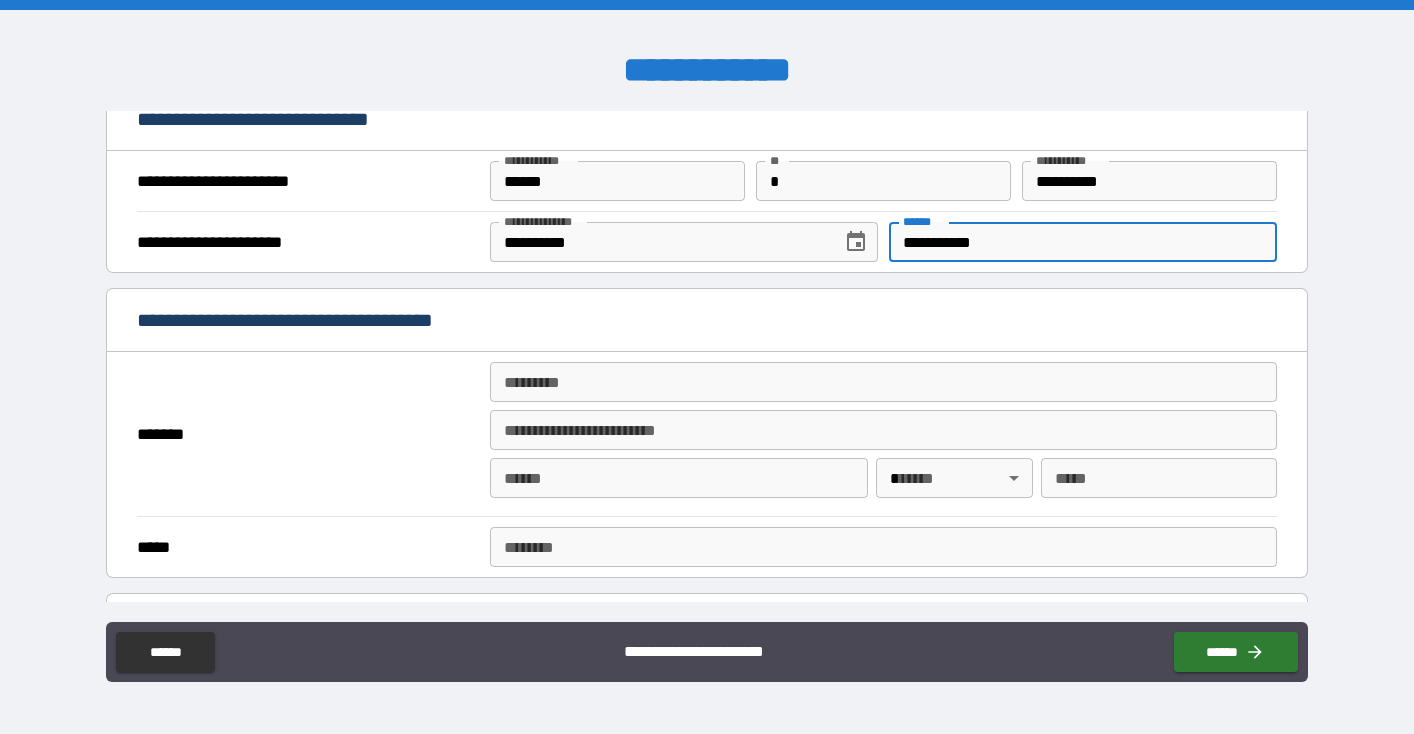 type on "**********" 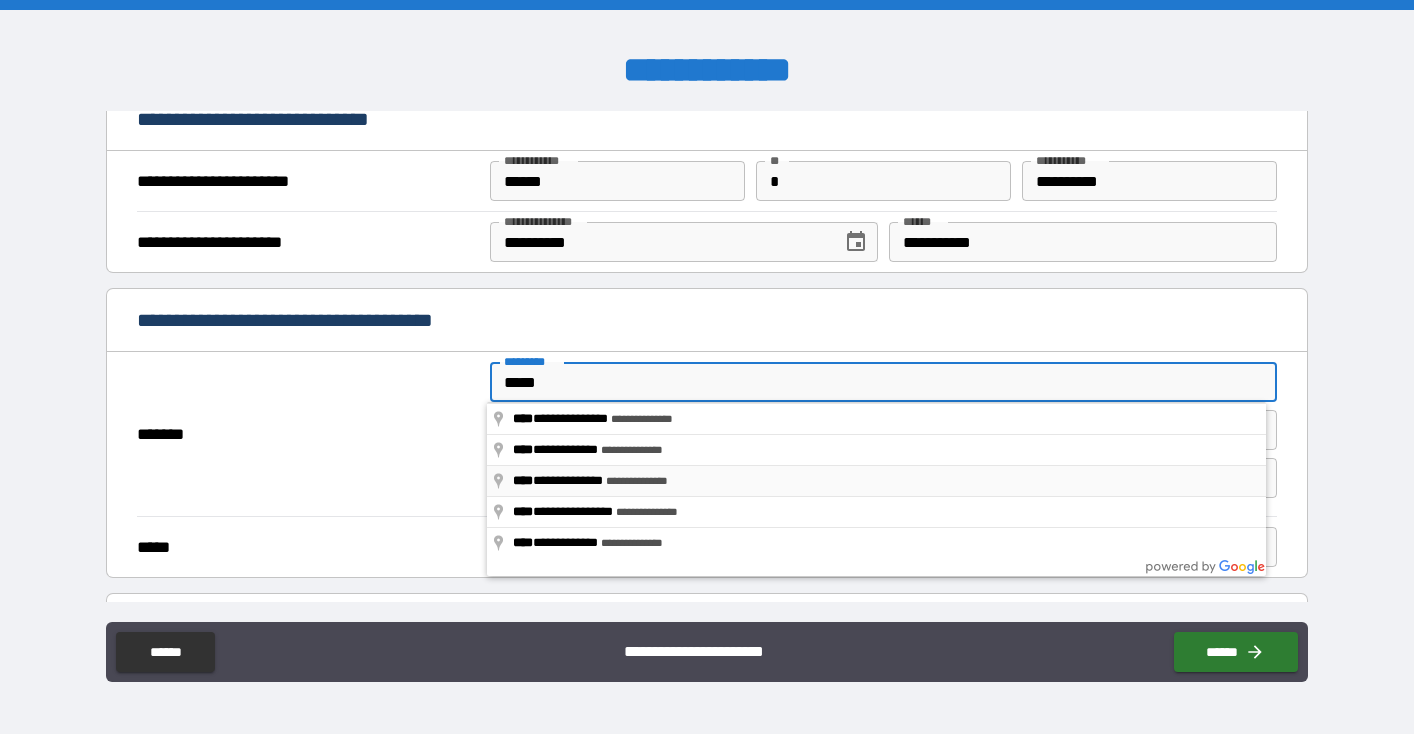 type on "**********" 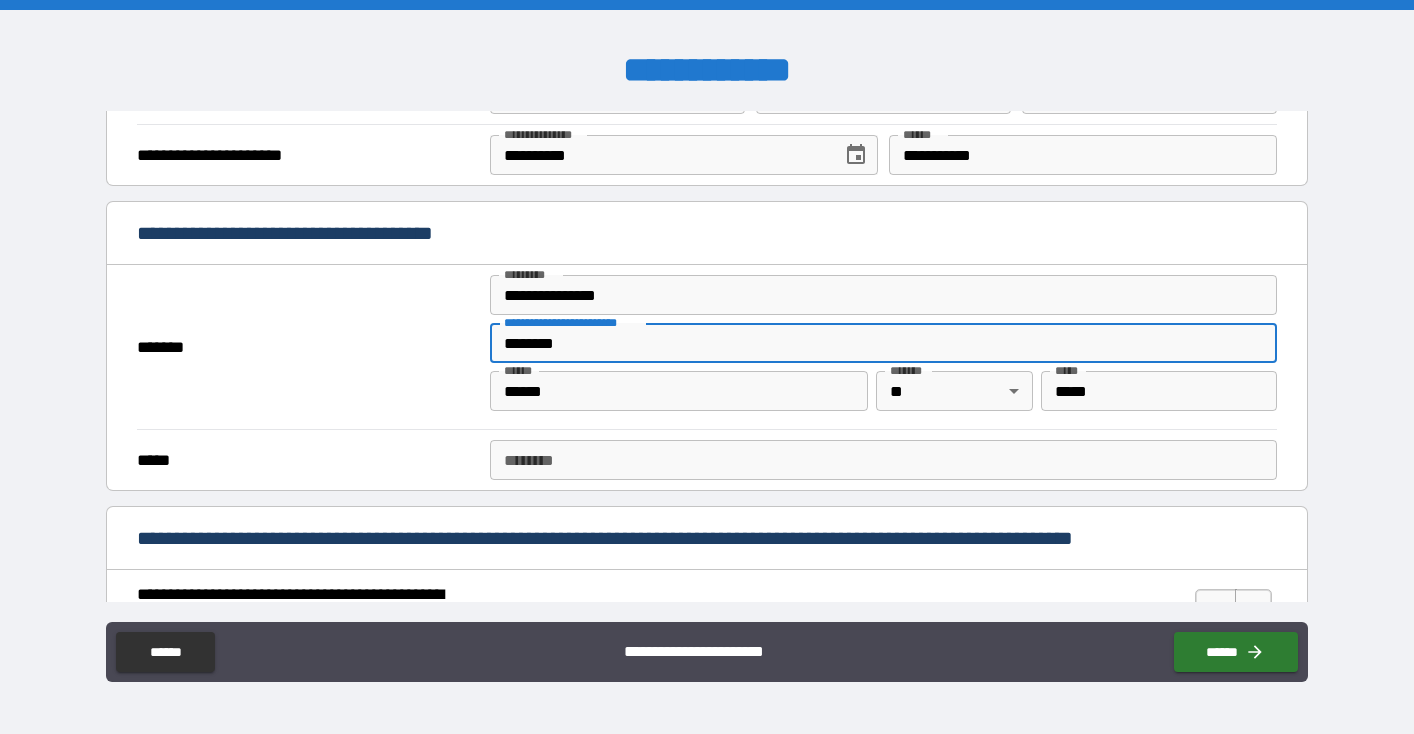scroll, scrollTop: 1350, scrollLeft: 0, axis: vertical 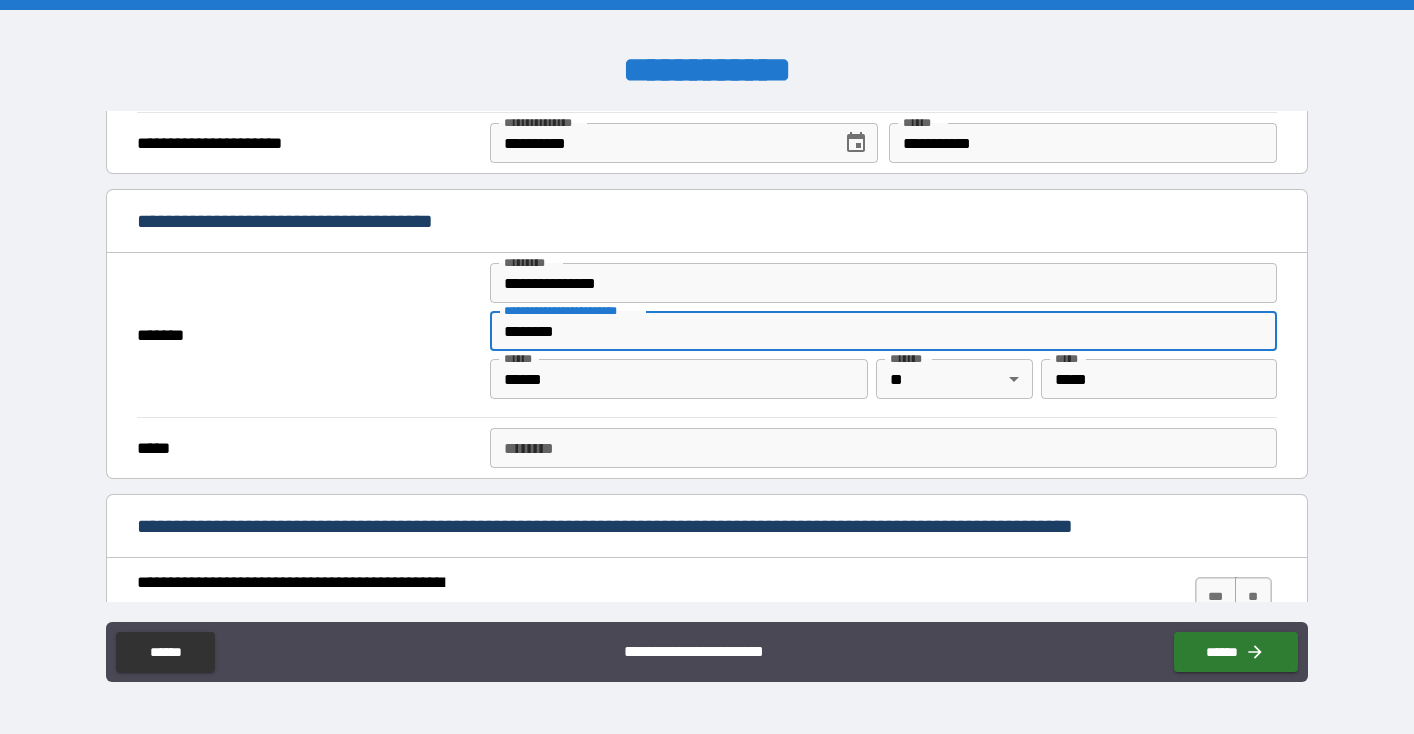 type on "********" 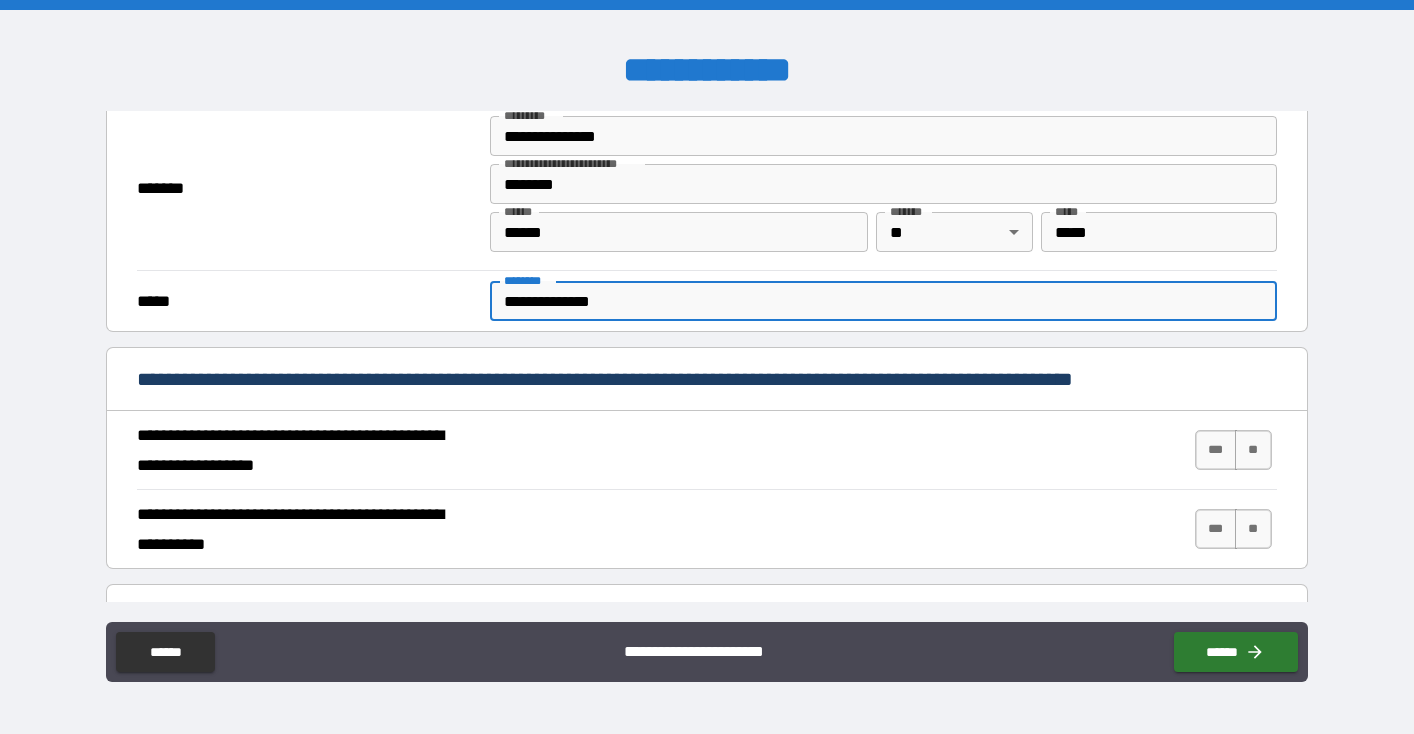 scroll, scrollTop: 1520, scrollLeft: 0, axis: vertical 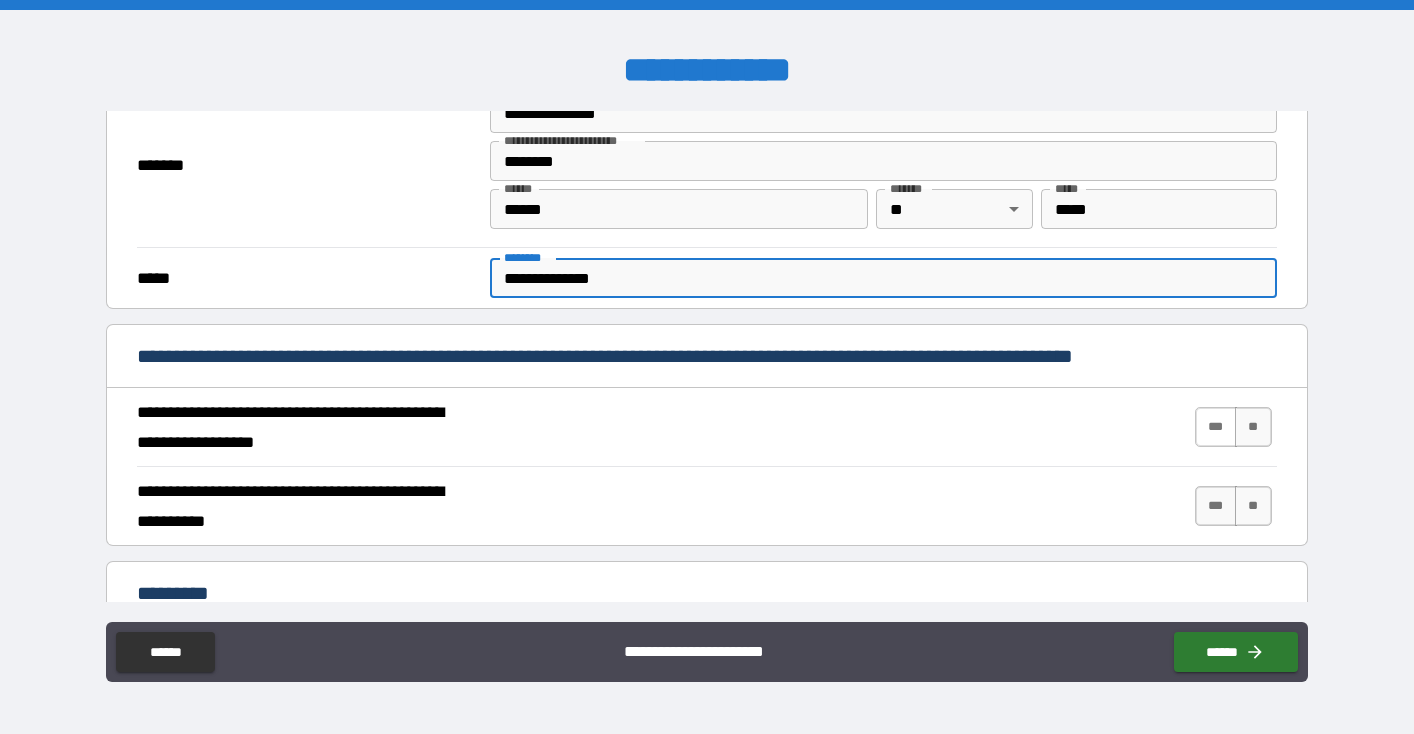 type on "**********" 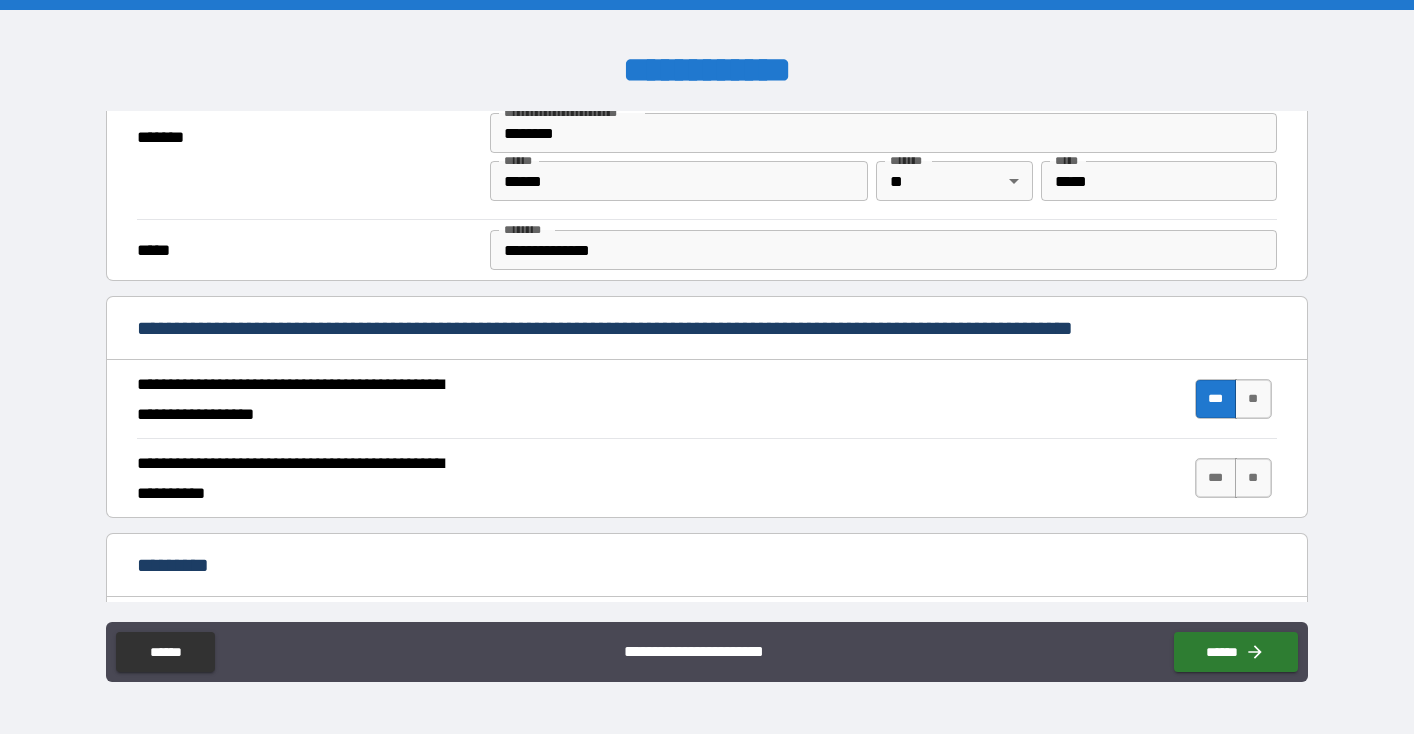 scroll, scrollTop: 1558, scrollLeft: 0, axis: vertical 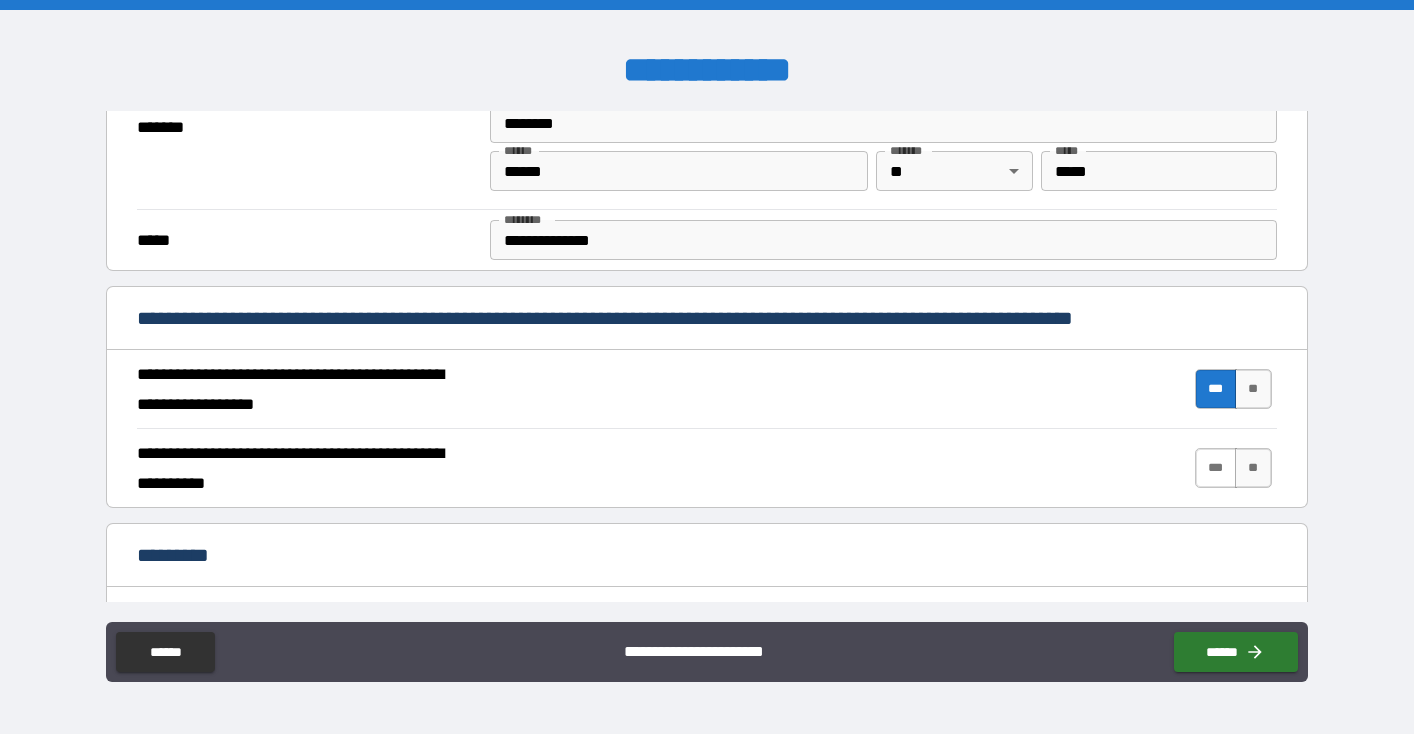 click on "***" at bounding box center [1216, 468] 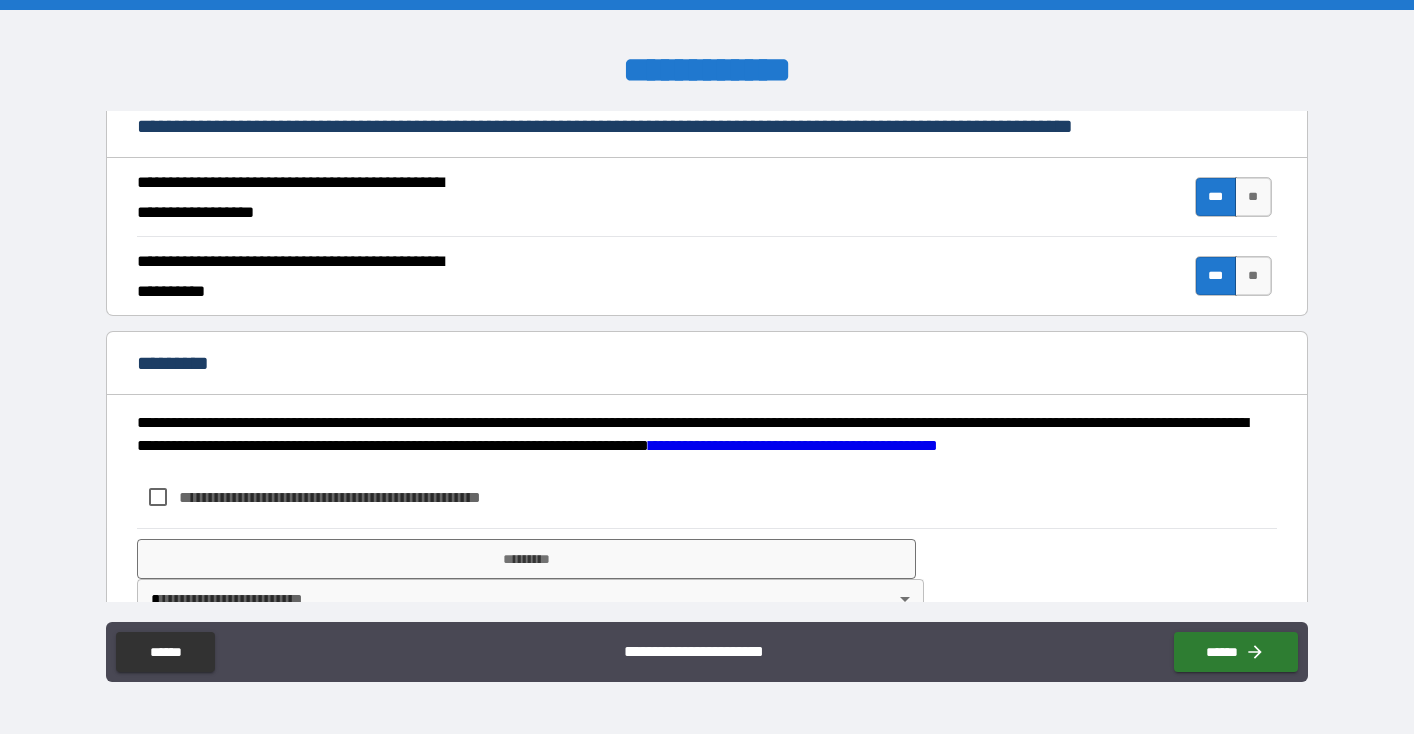 scroll, scrollTop: 1758, scrollLeft: 0, axis: vertical 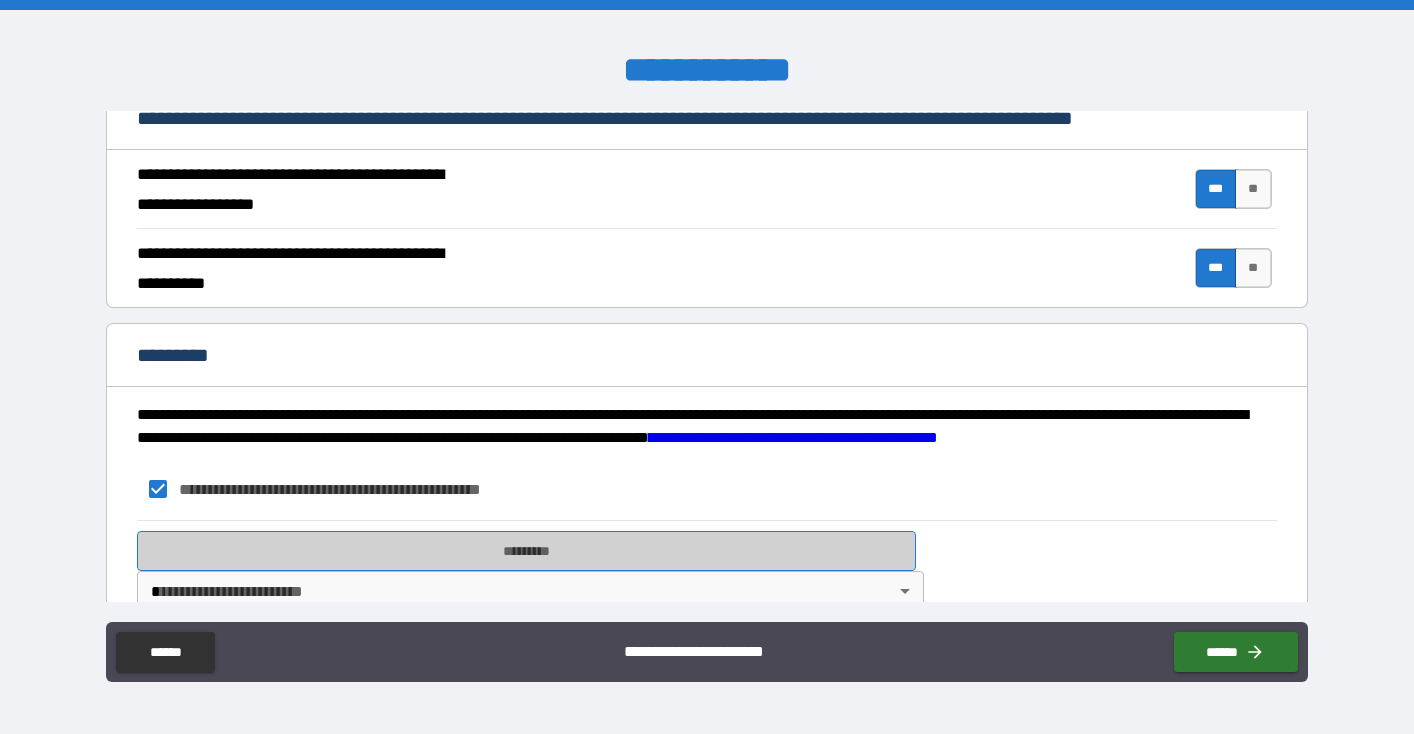 click on "*********" at bounding box center [526, 551] 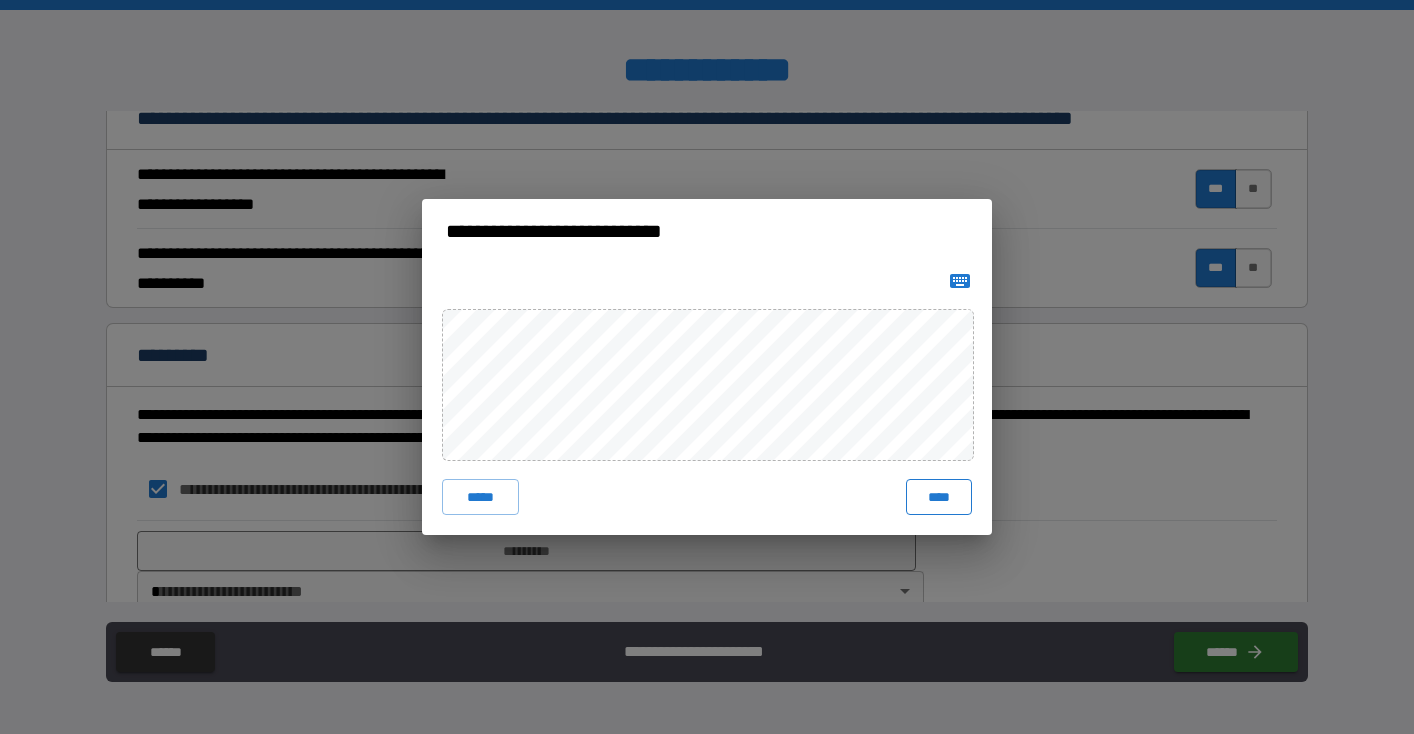 click on "****" at bounding box center (939, 497) 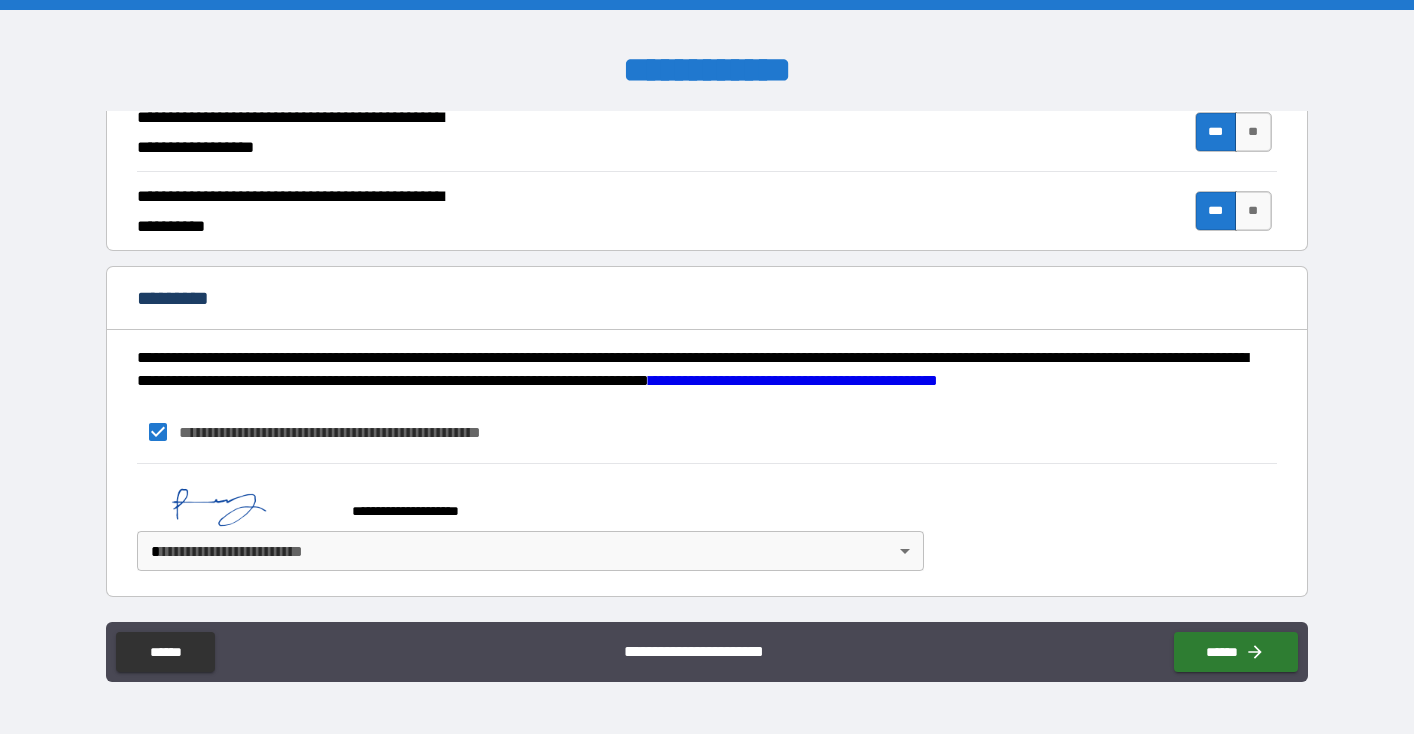scroll, scrollTop: 1815, scrollLeft: 0, axis: vertical 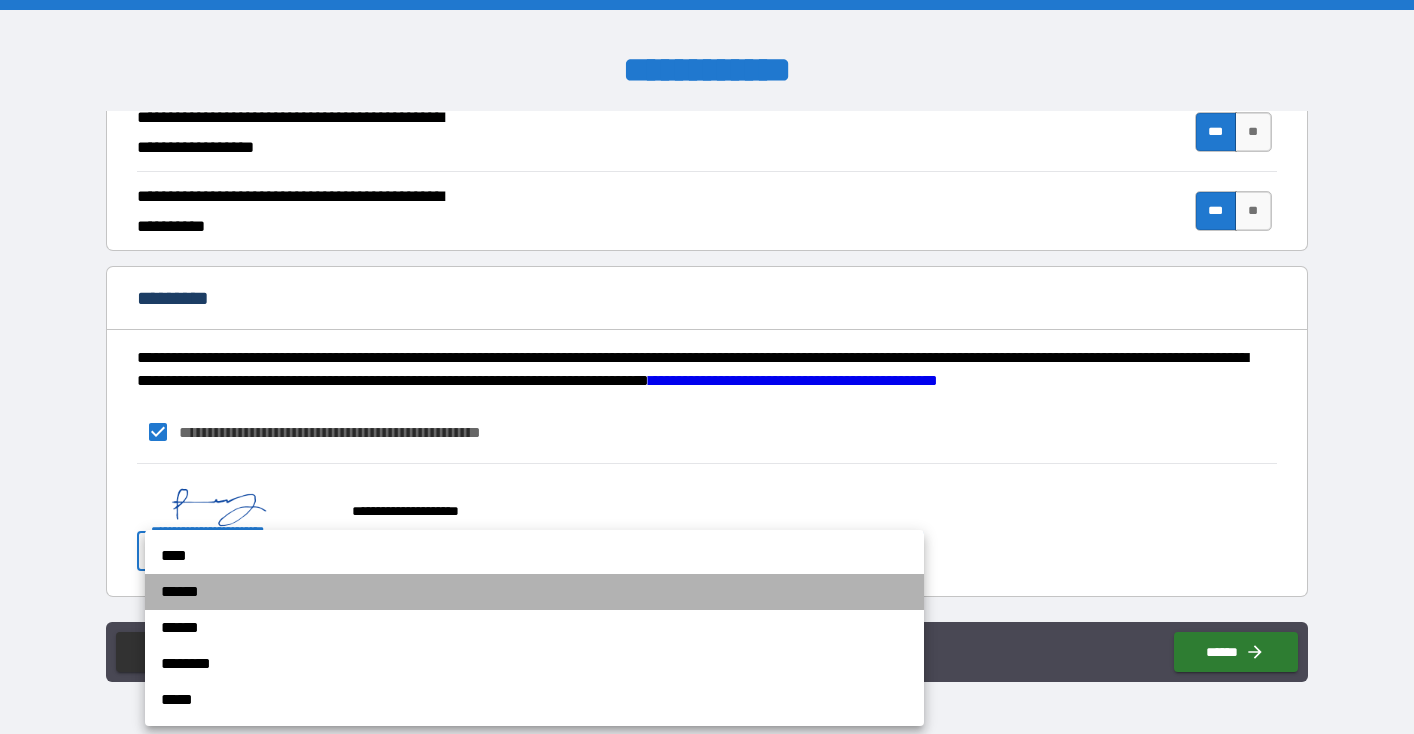 click on "******" at bounding box center [534, 592] 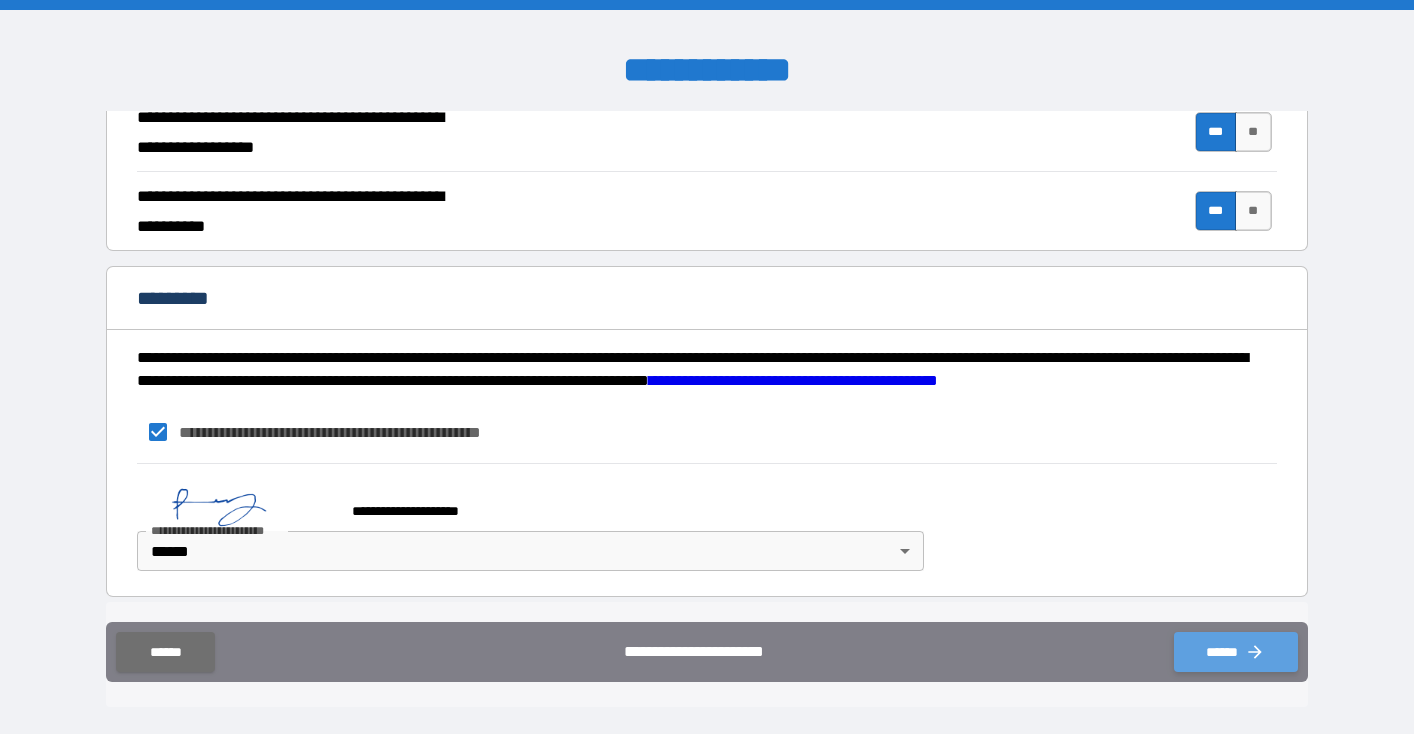 click 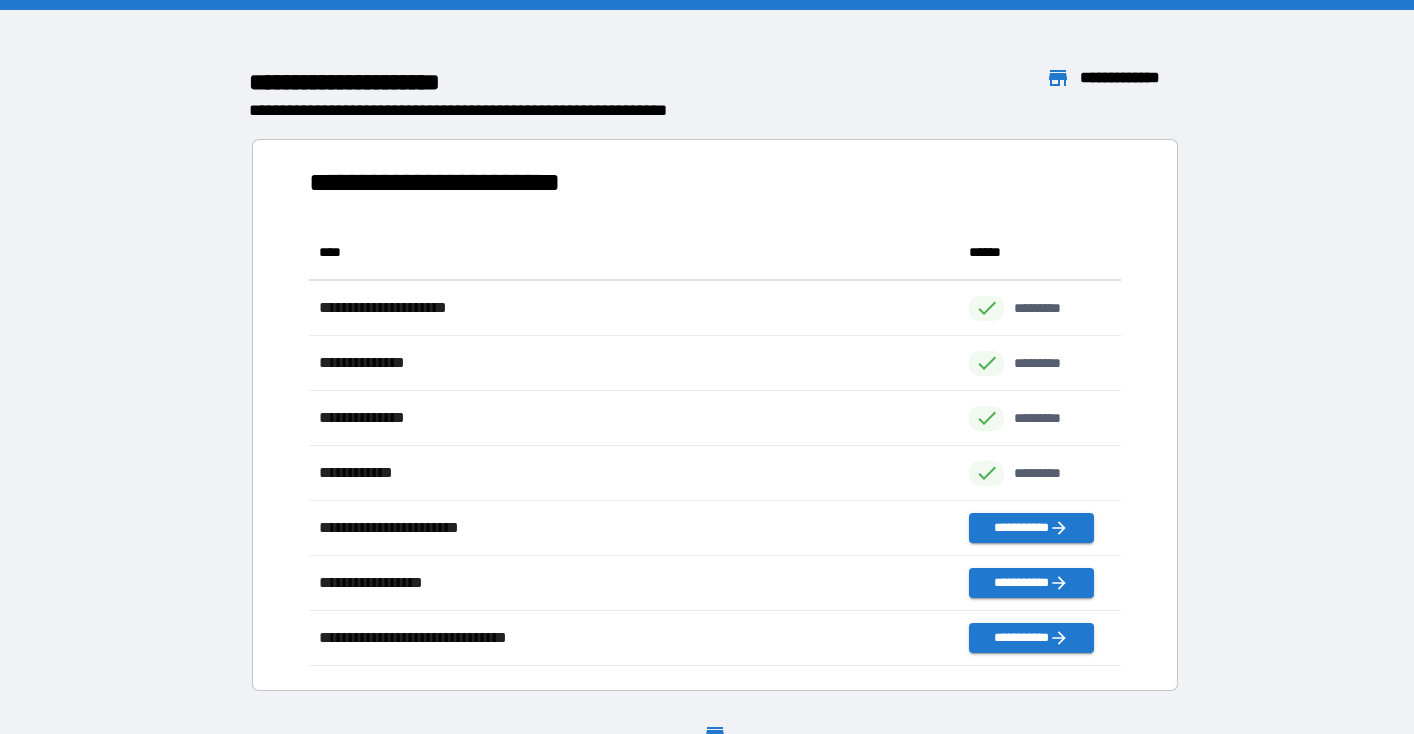scroll, scrollTop: 1, scrollLeft: 1, axis: both 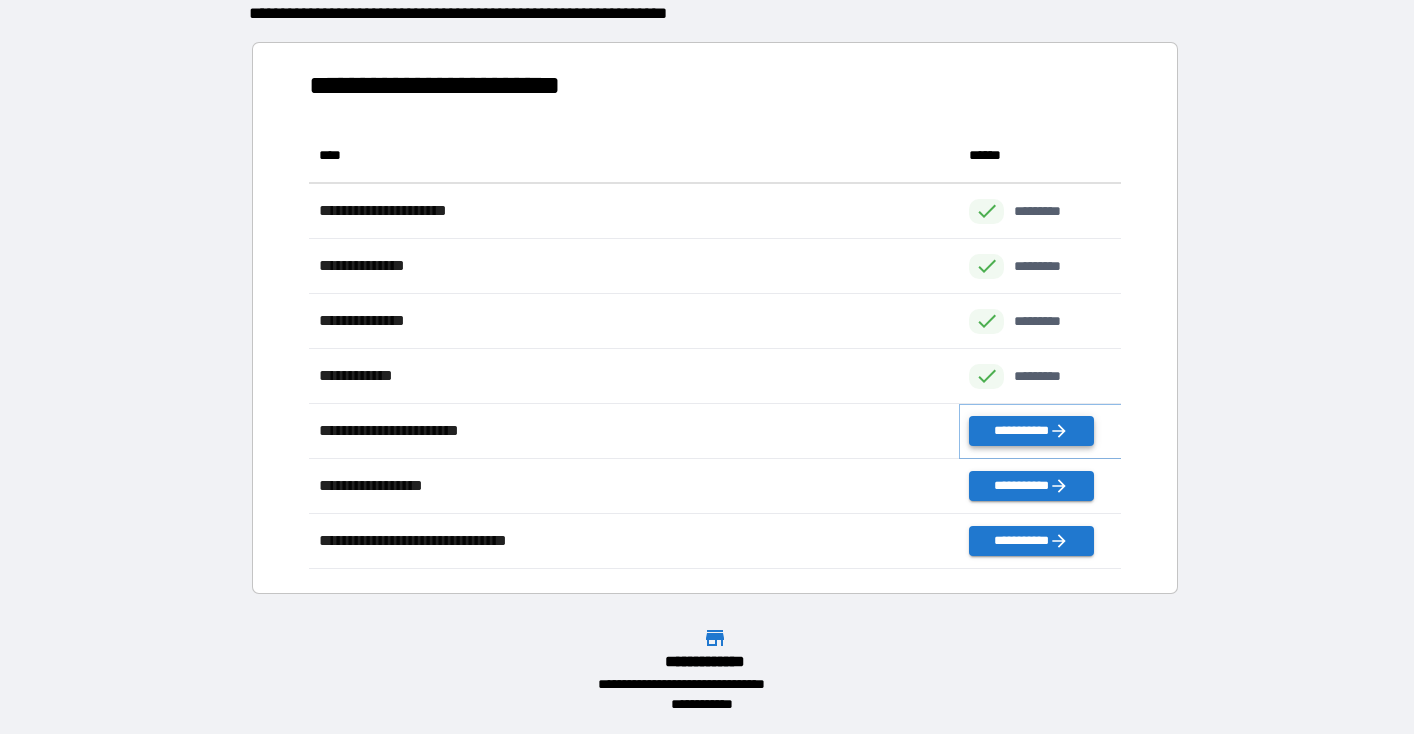 click on "**********" at bounding box center [1031, 431] 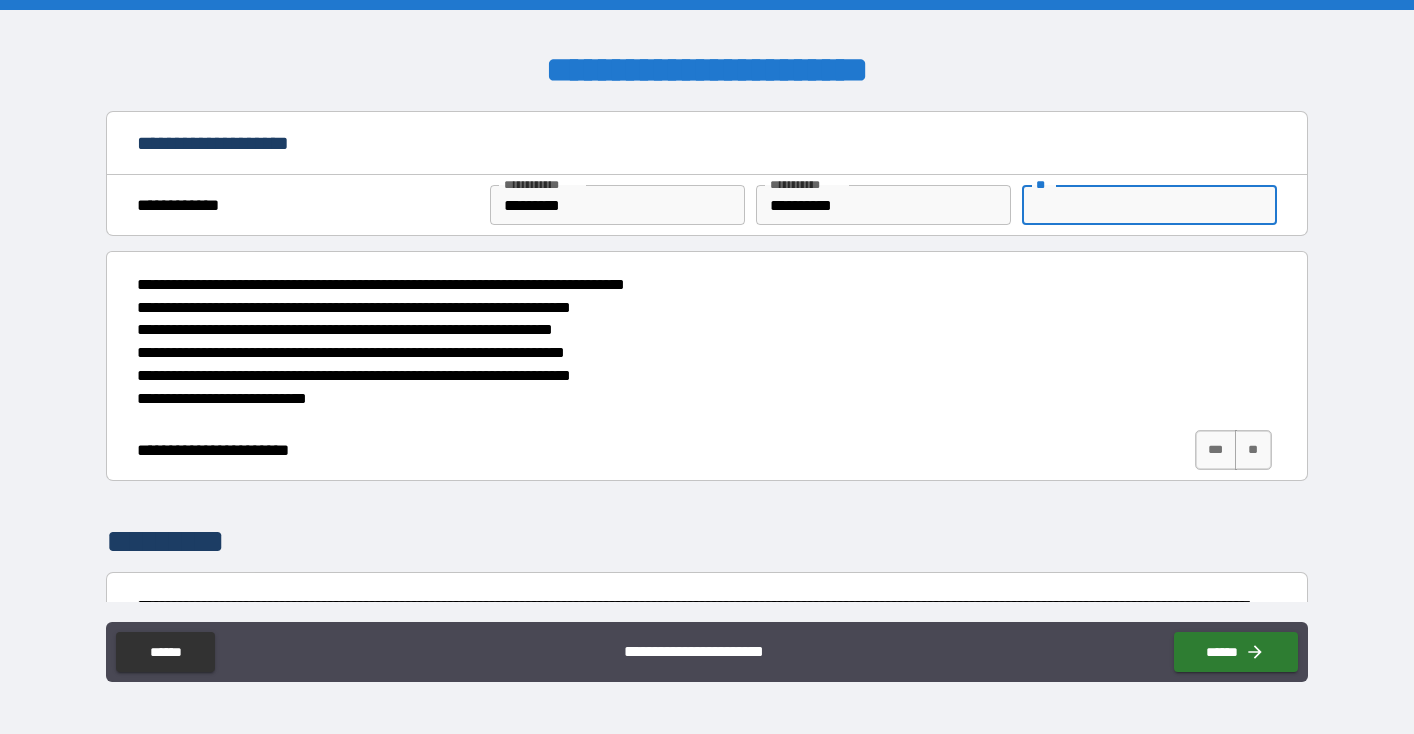 click on "**" at bounding box center (1149, 205) 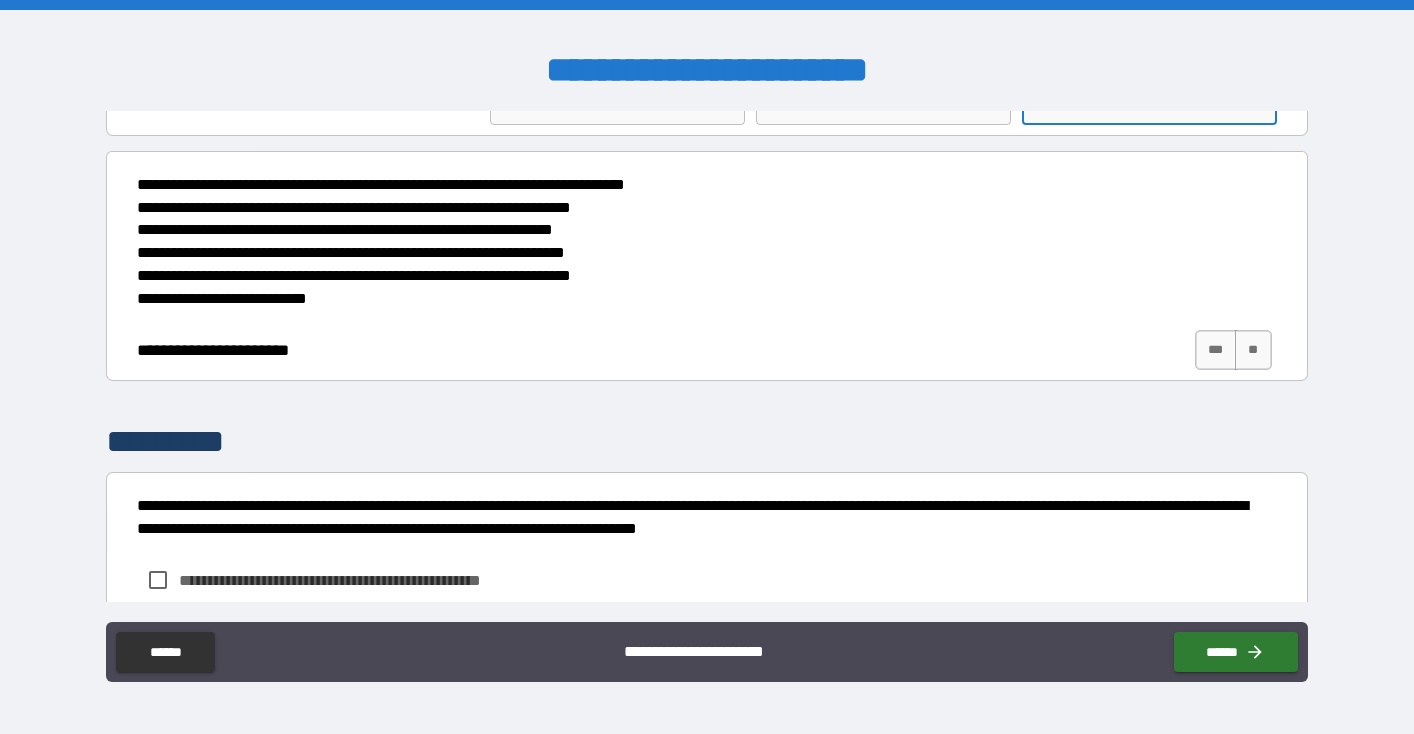 scroll, scrollTop: 125, scrollLeft: 0, axis: vertical 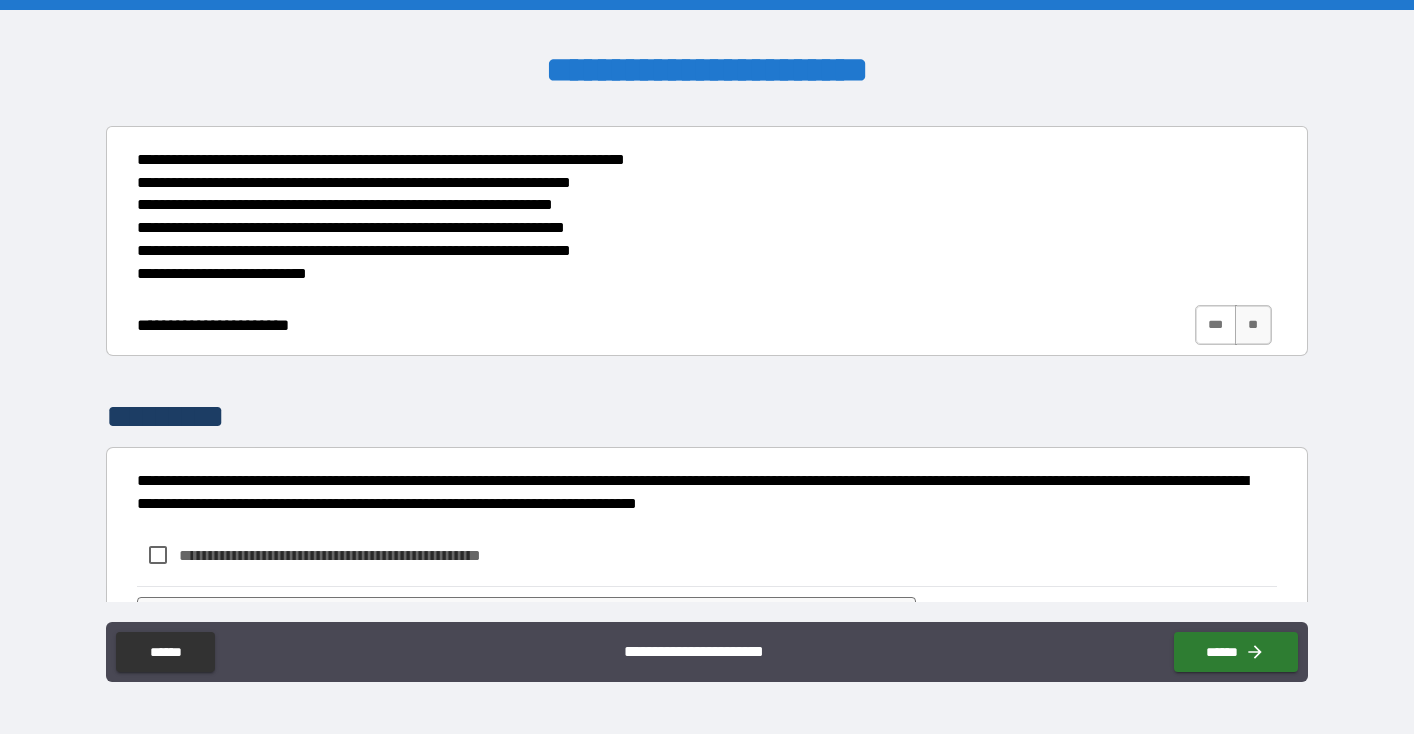 type on "*****" 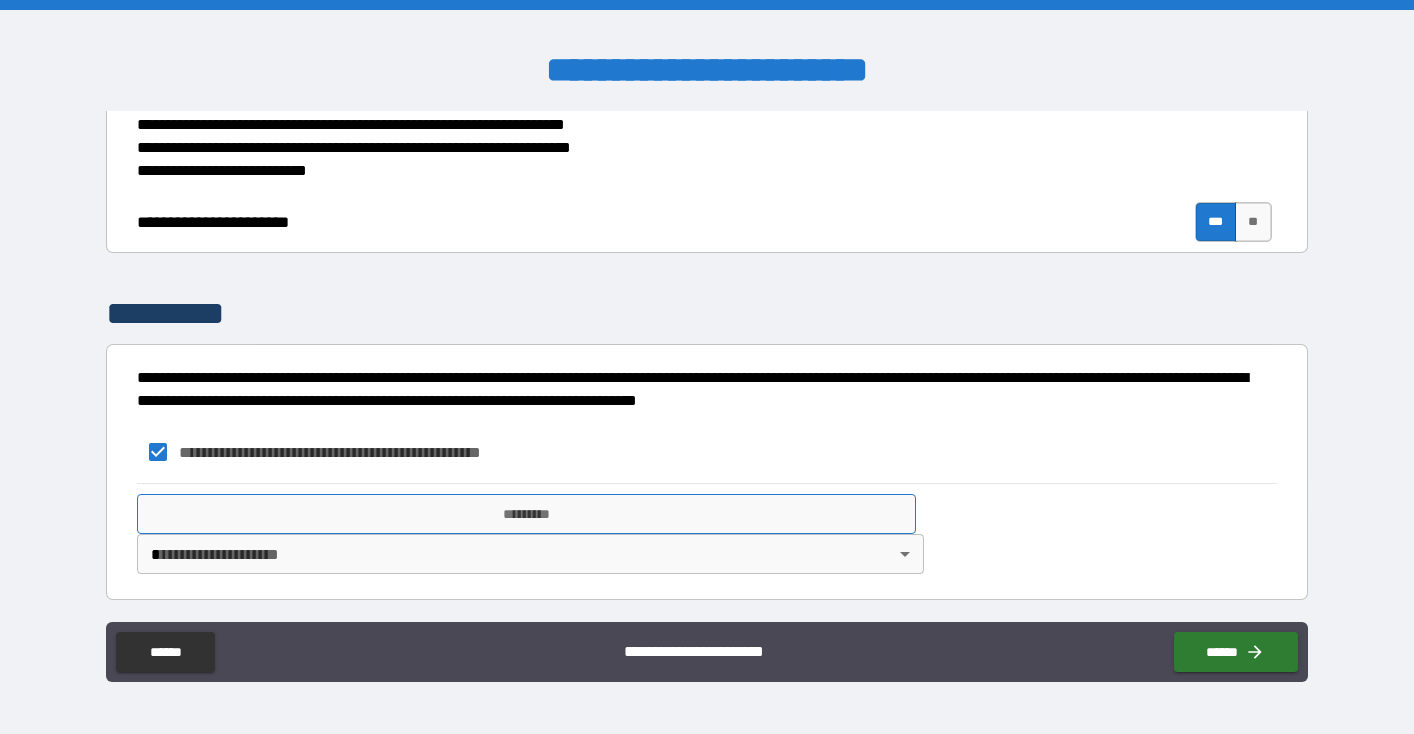 scroll, scrollTop: 227, scrollLeft: 0, axis: vertical 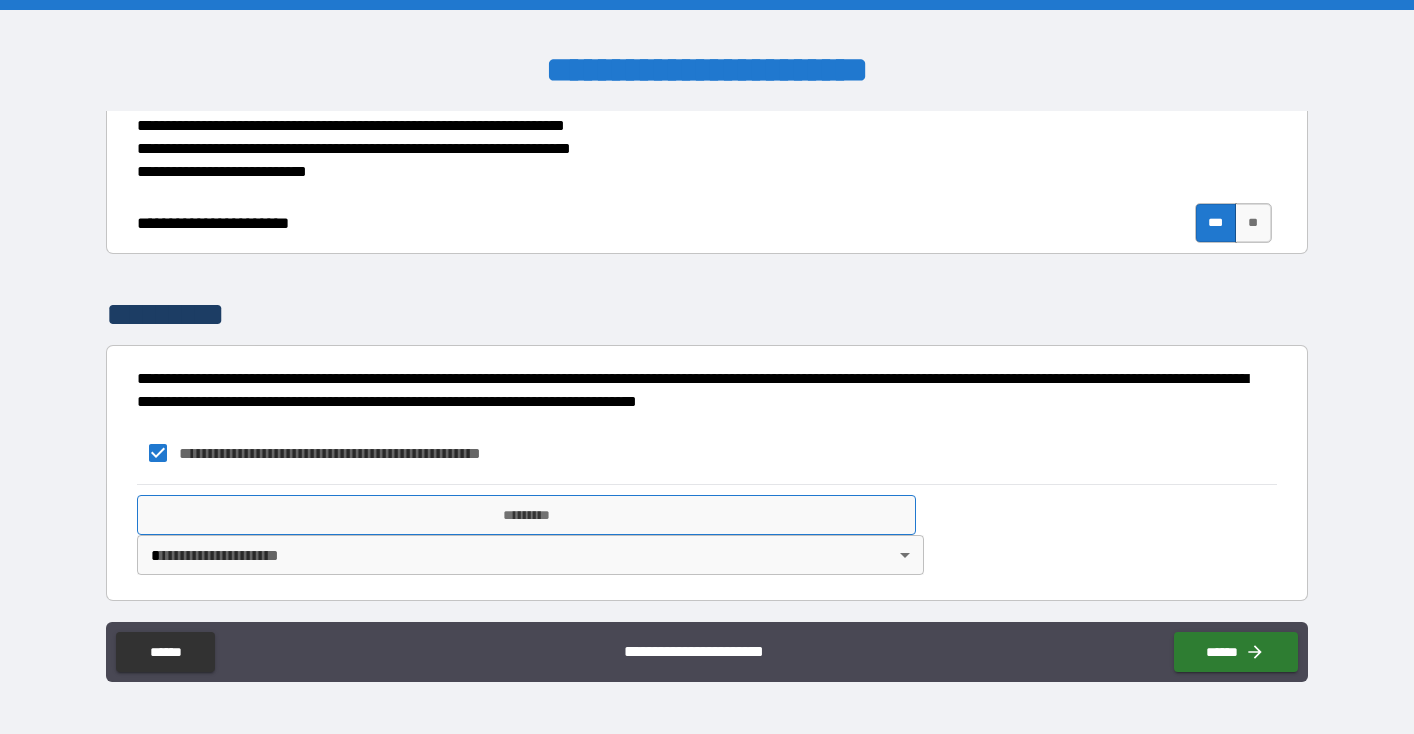 click on "*********" at bounding box center [526, 515] 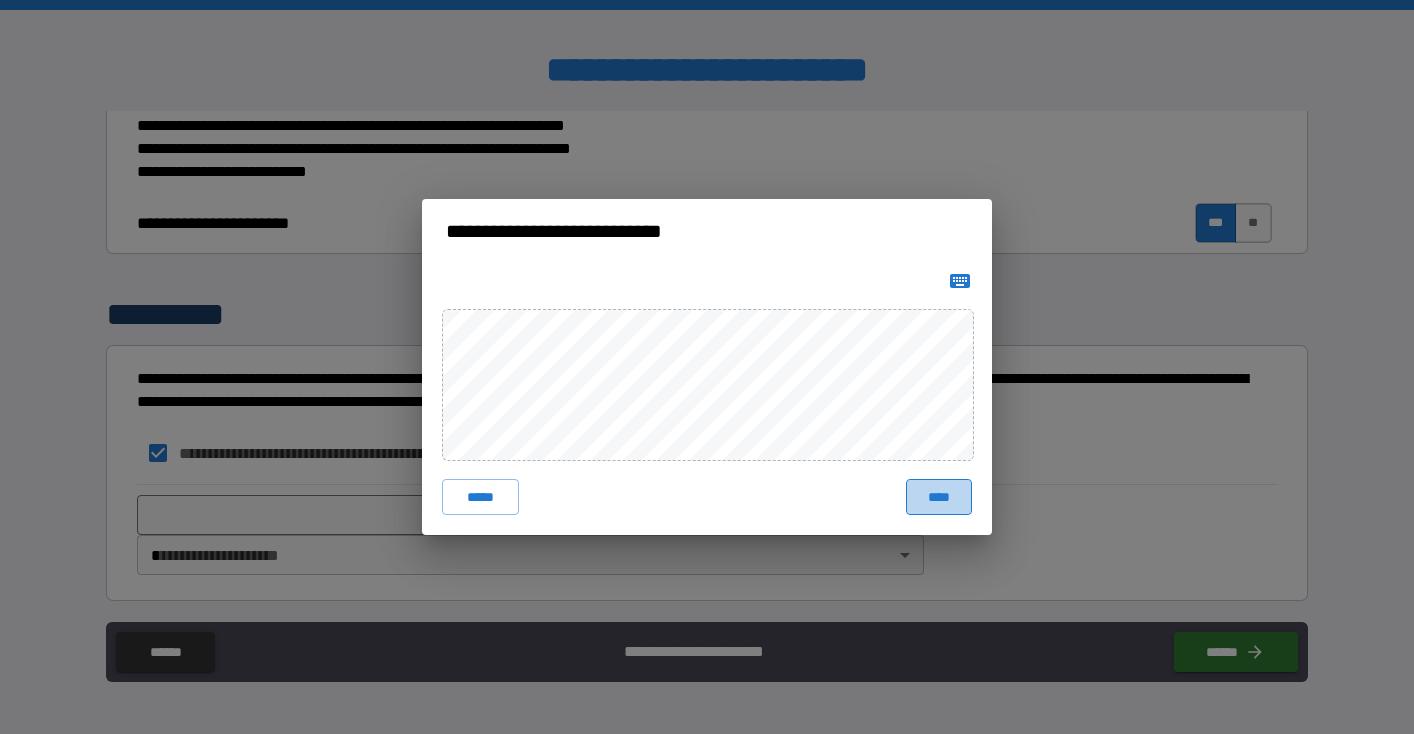 click on "****" at bounding box center [939, 497] 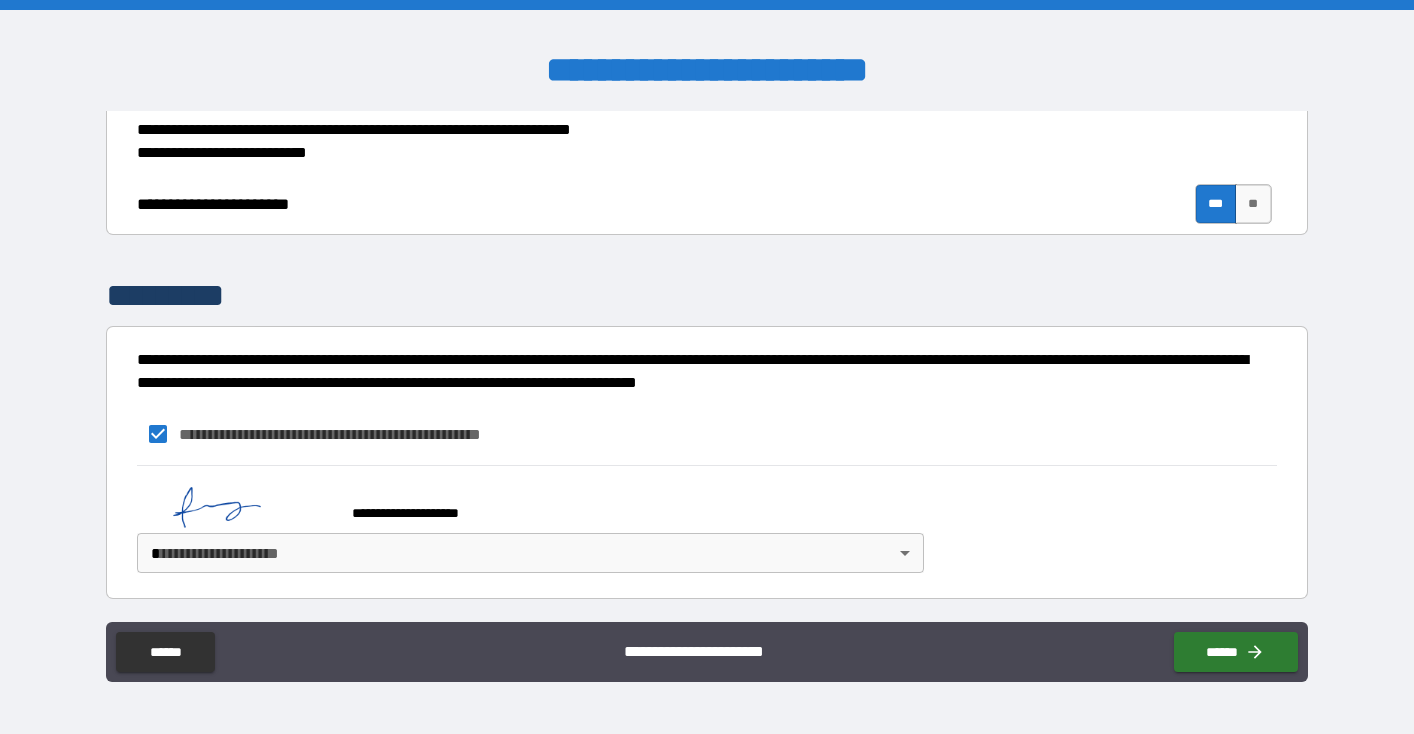 scroll, scrollTop: 244, scrollLeft: 0, axis: vertical 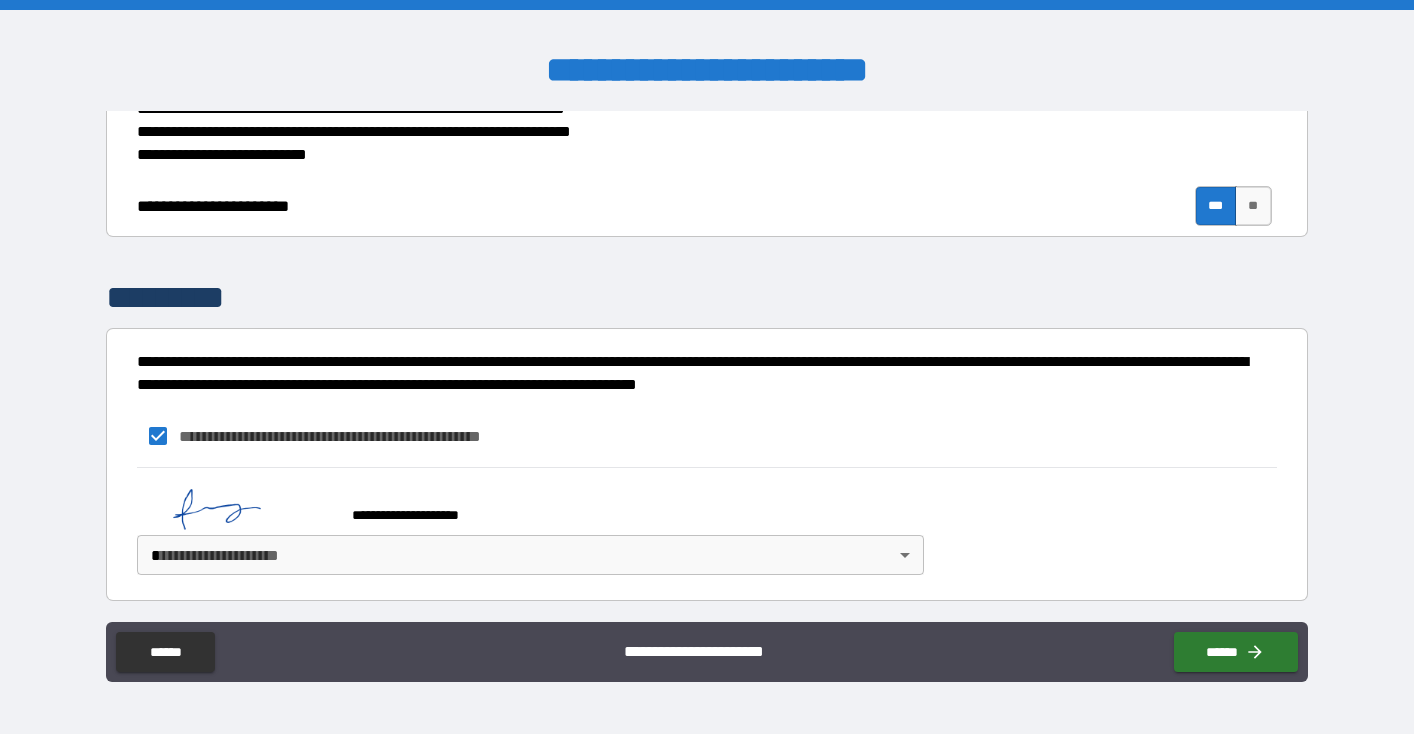 click on "**********" at bounding box center [707, 367] 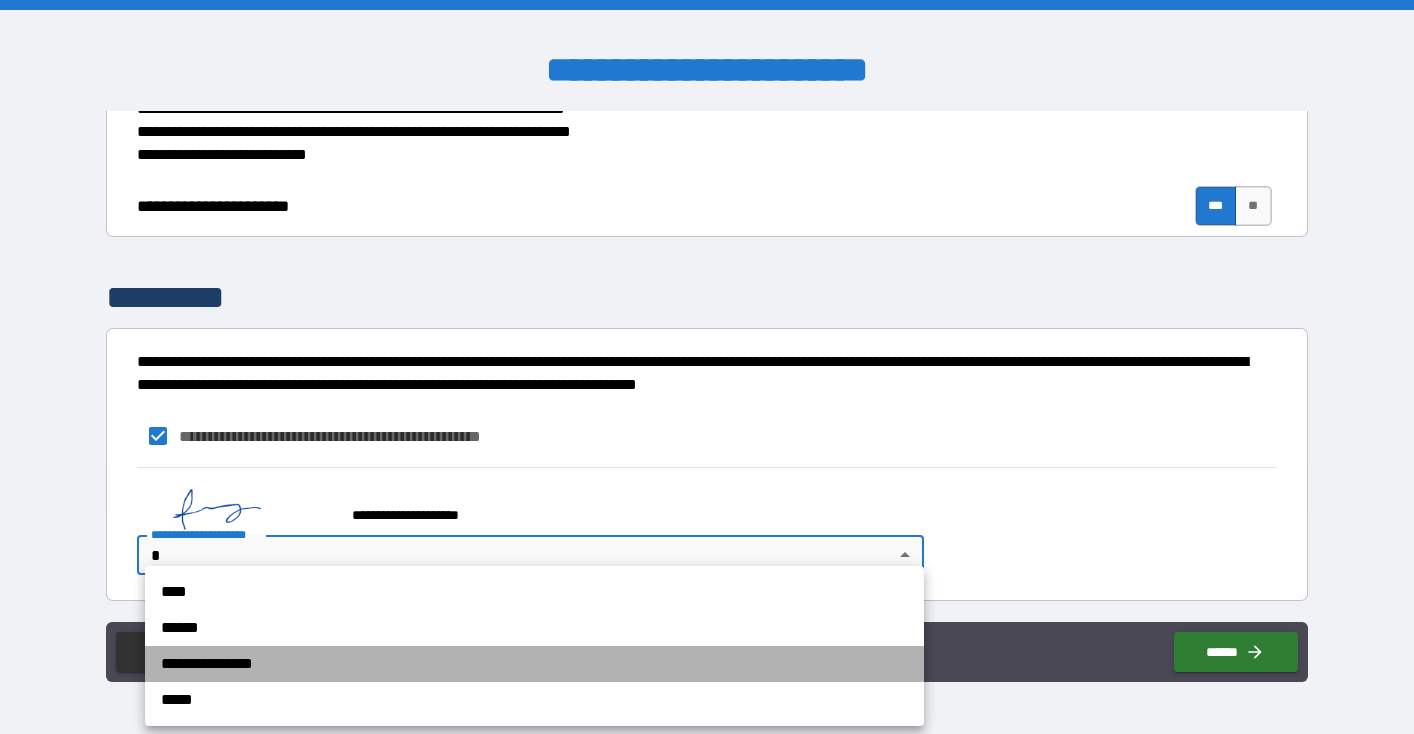 click on "**********" at bounding box center (534, 664) 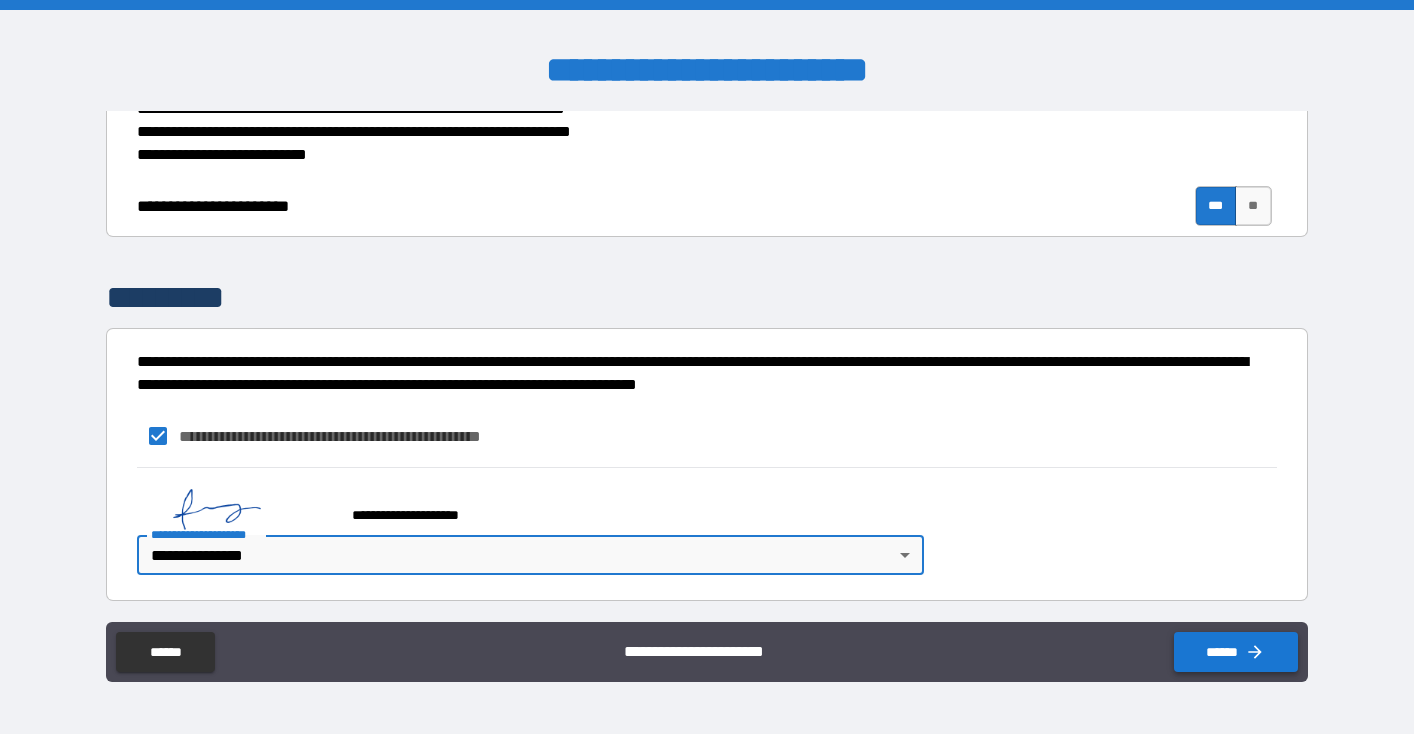 click on "******" at bounding box center [1236, 652] 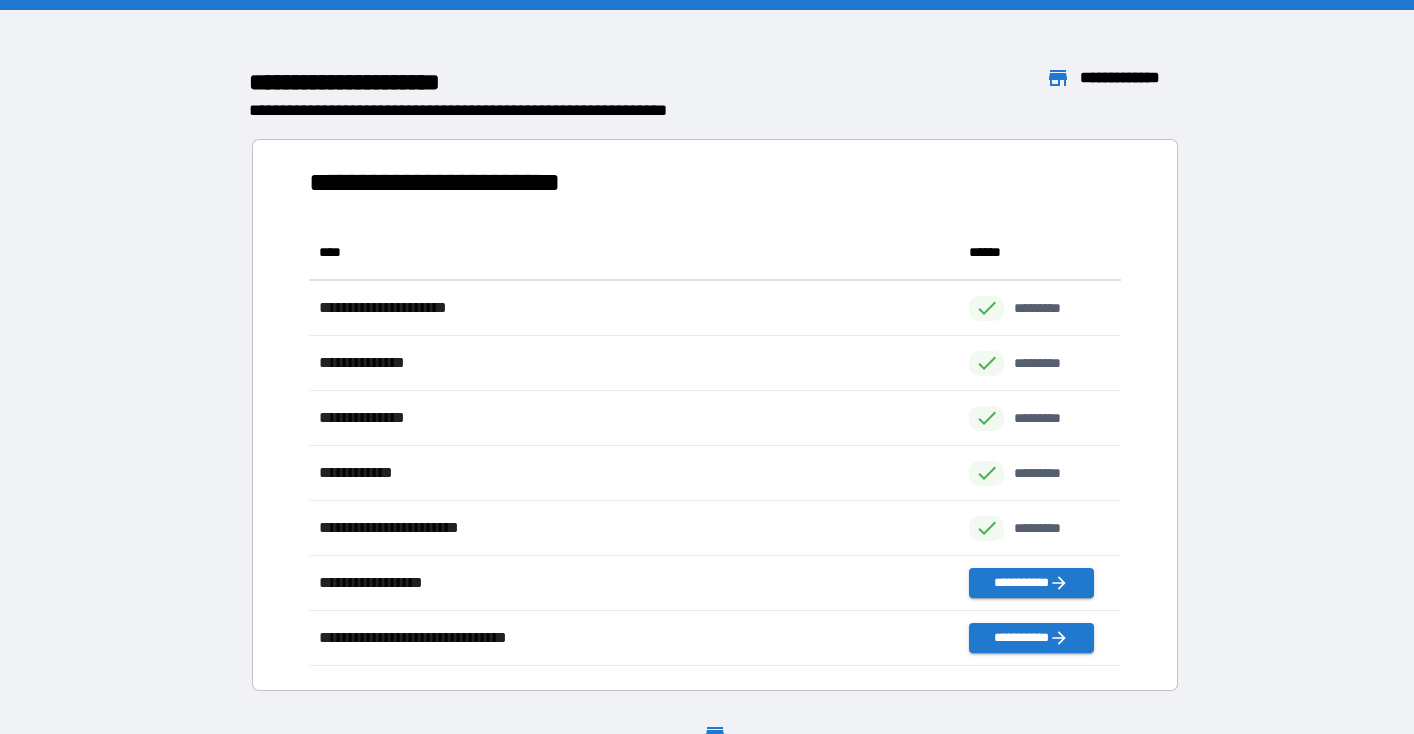 scroll, scrollTop: 1, scrollLeft: 1, axis: both 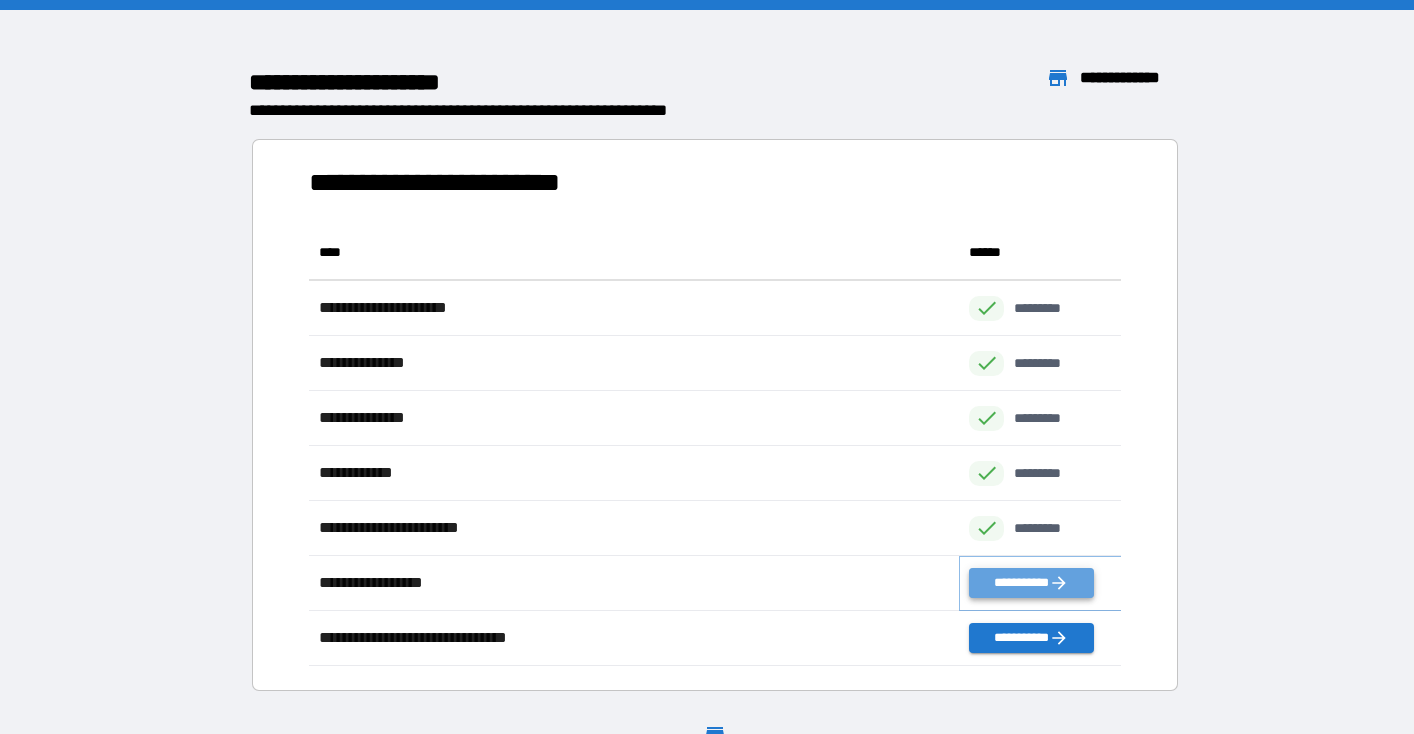 click on "**********" at bounding box center [1031, 583] 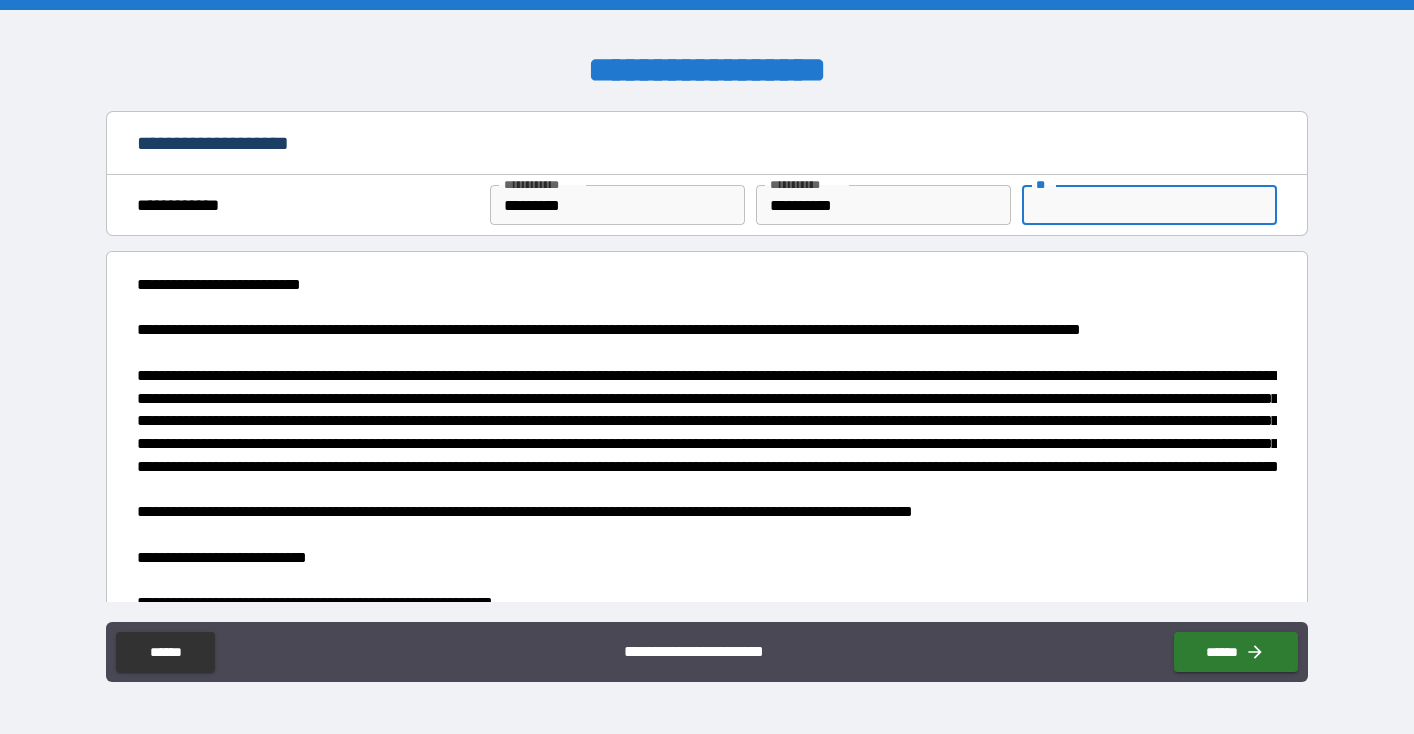 click on "**" at bounding box center (1149, 205) 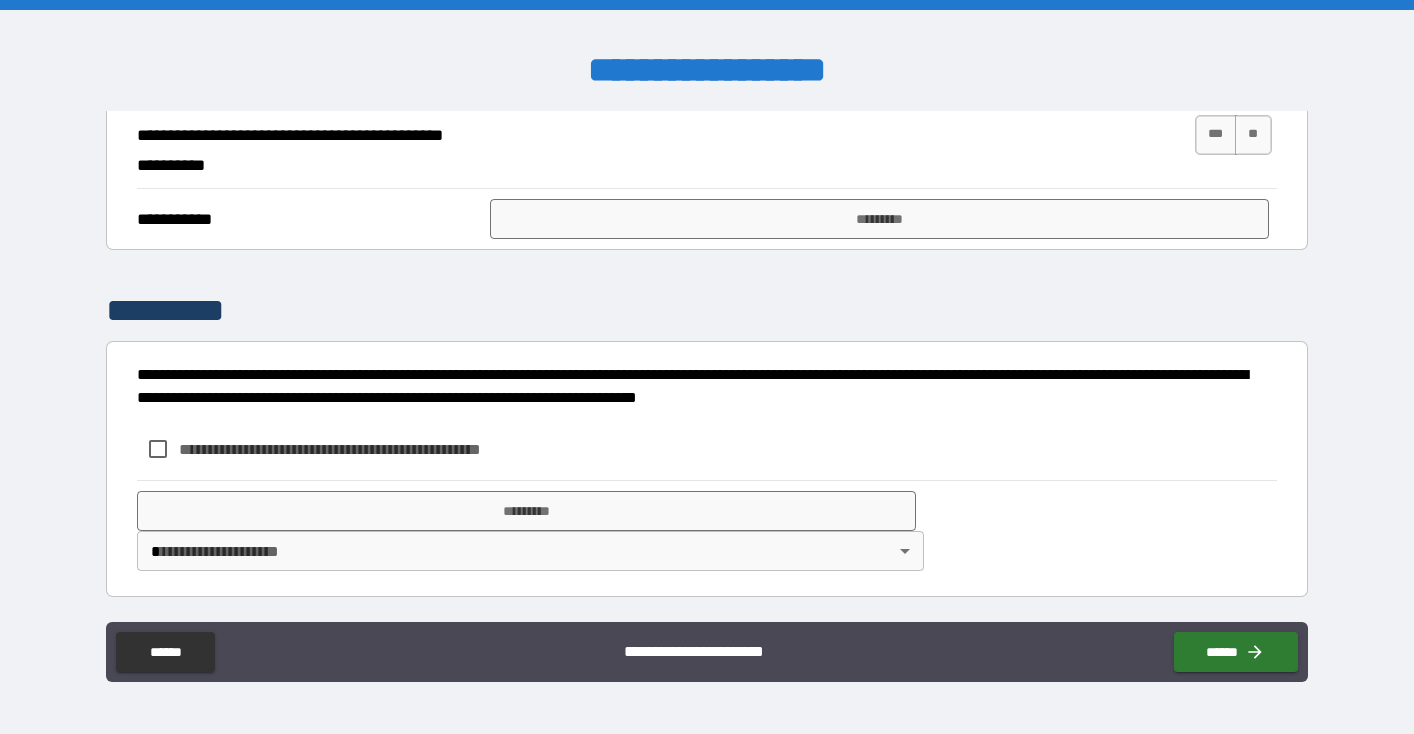 scroll, scrollTop: 2394, scrollLeft: 0, axis: vertical 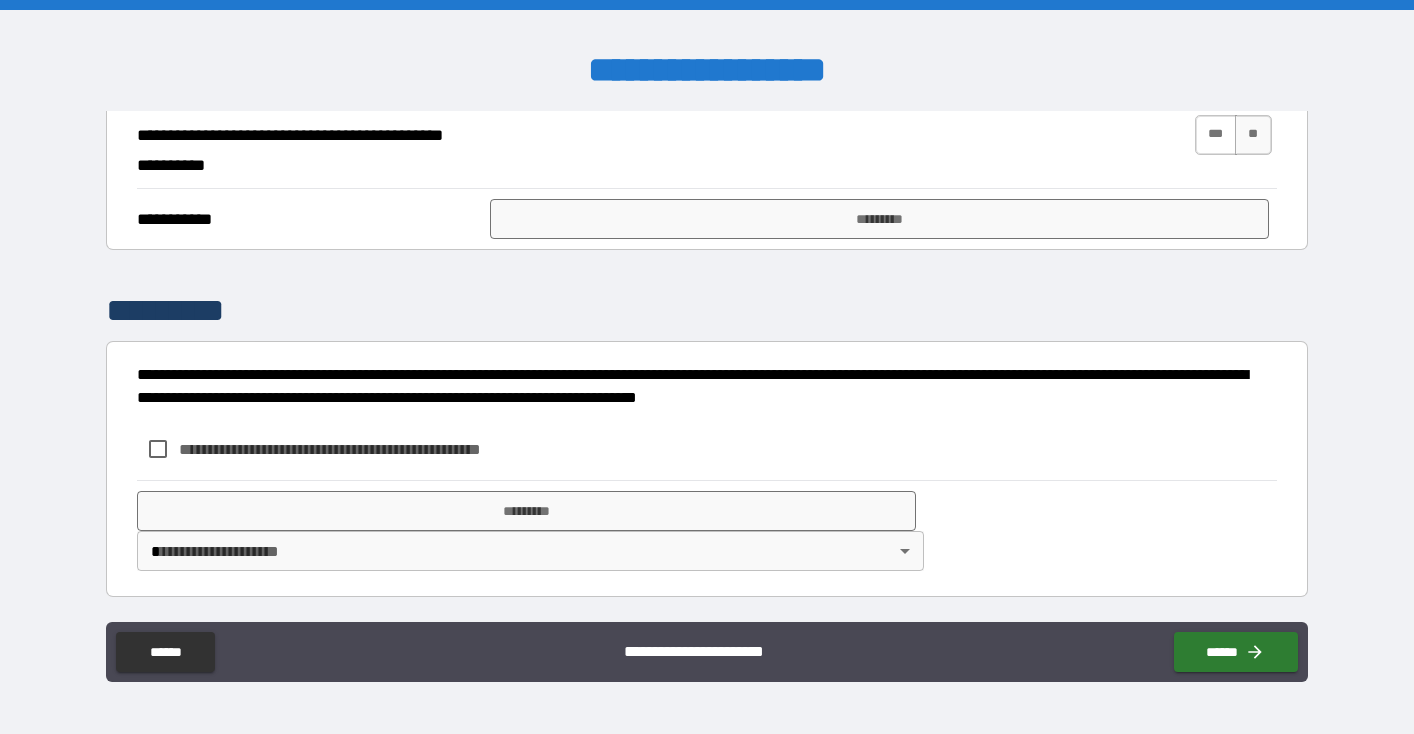 type on "*****" 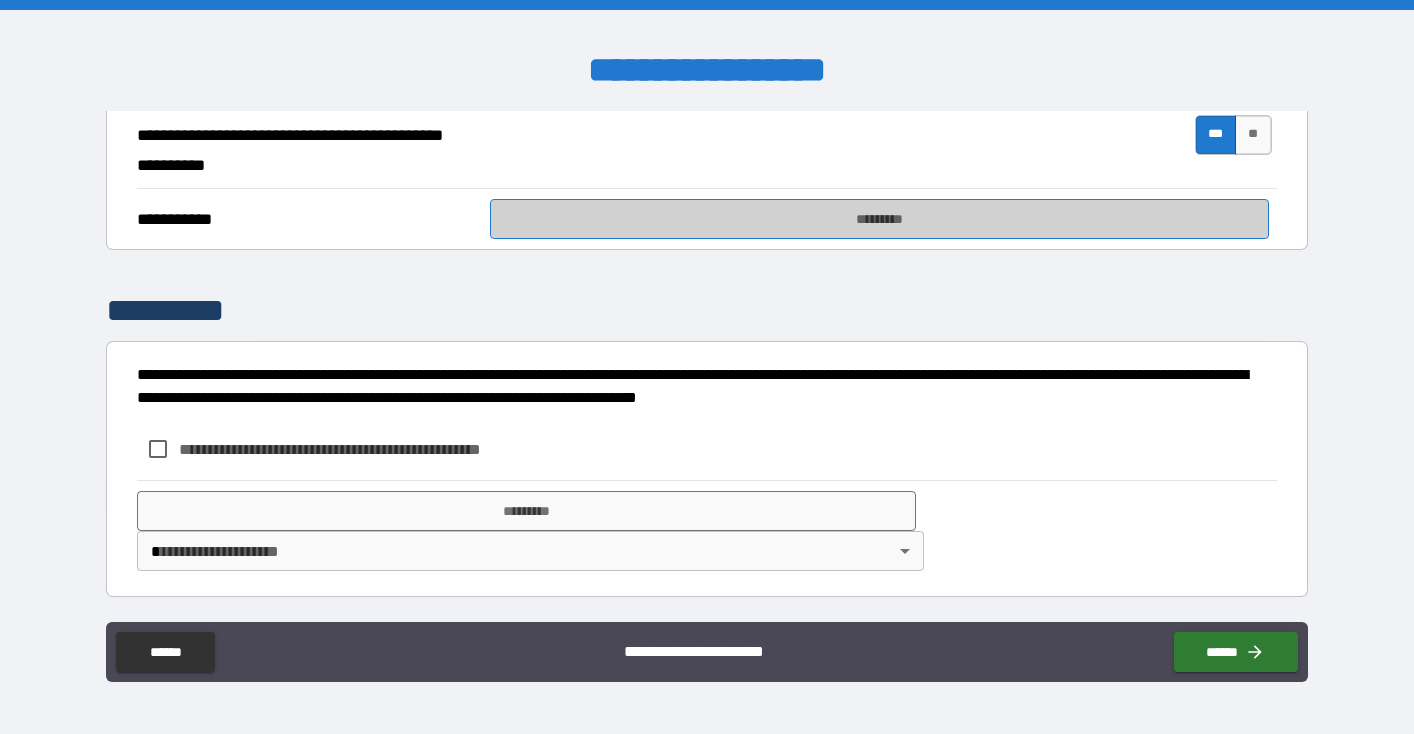 click on "*********" at bounding box center [879, 219] 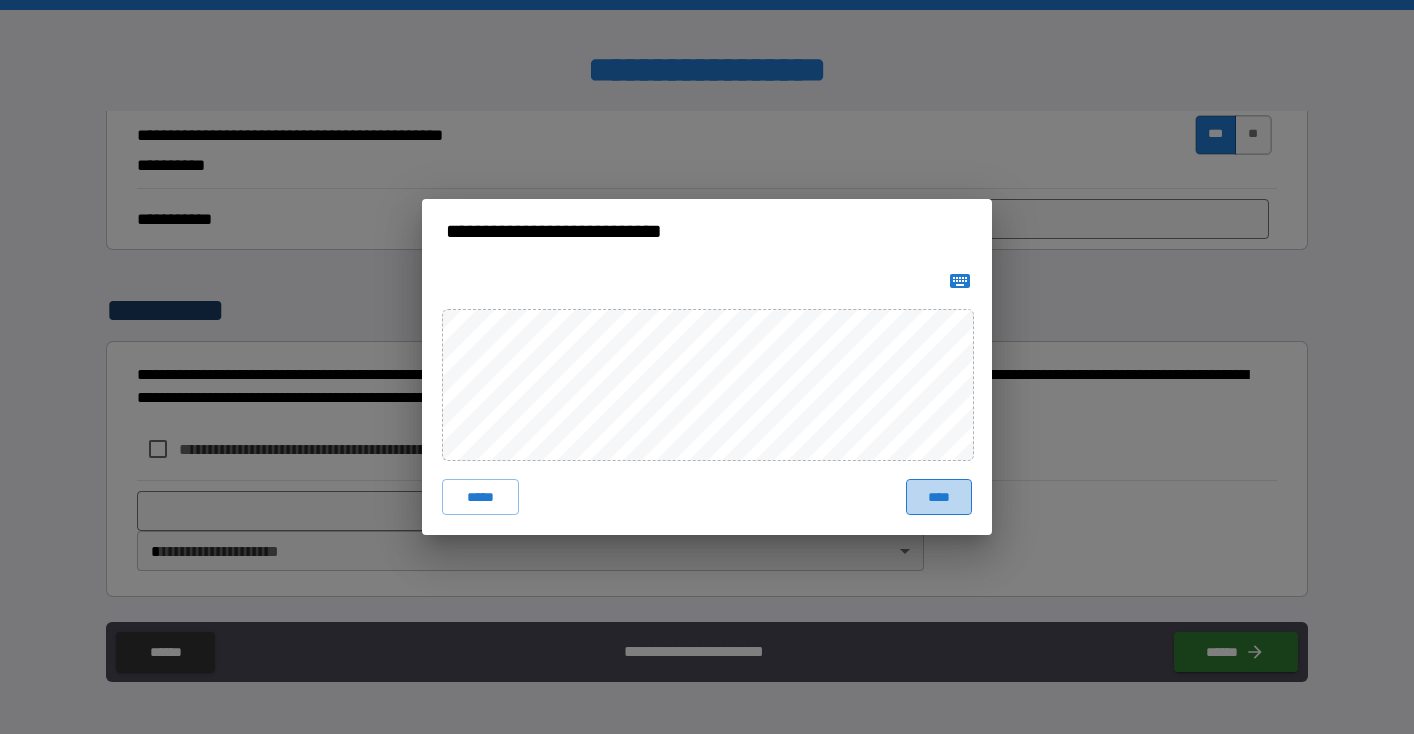 click on "****" at bounding box center (939, 497) 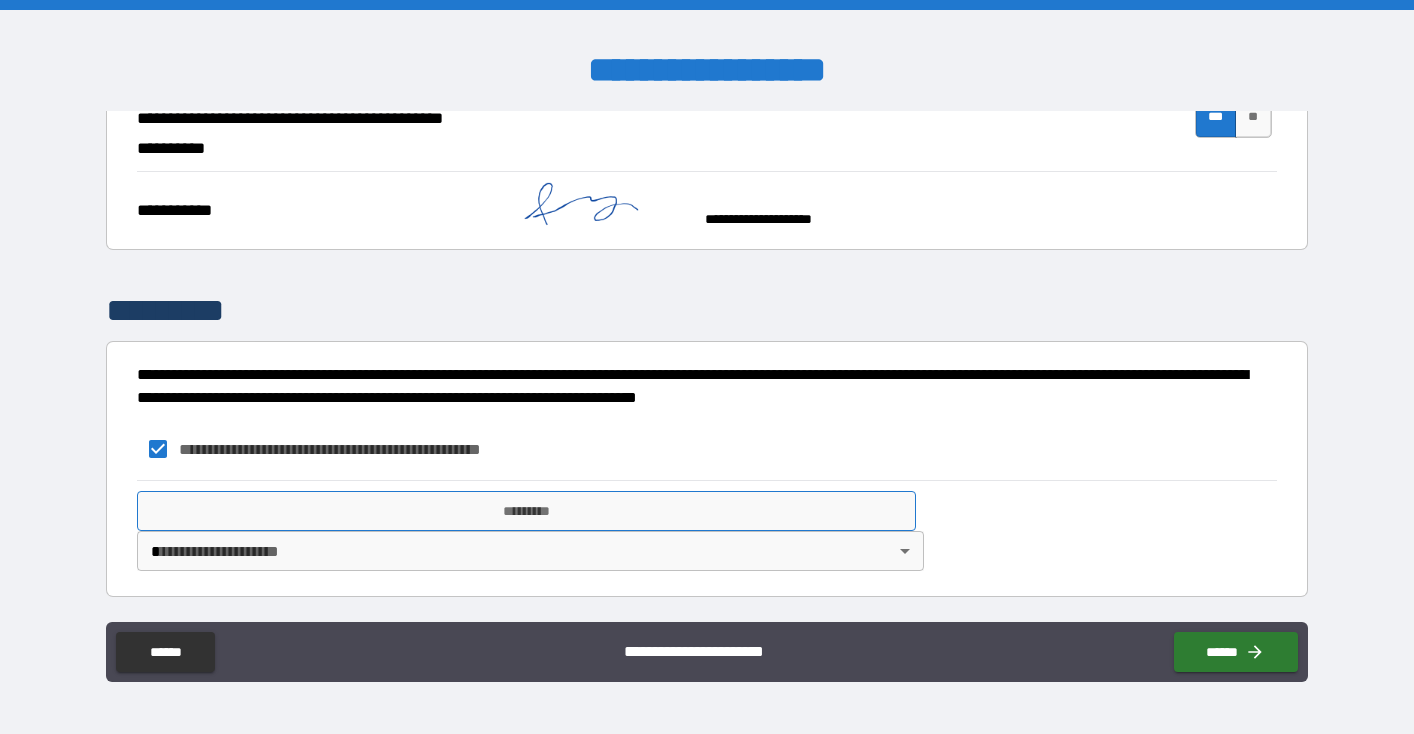 scroll, scrollTop: 2640, scrollLeft: 0, axis: vertical 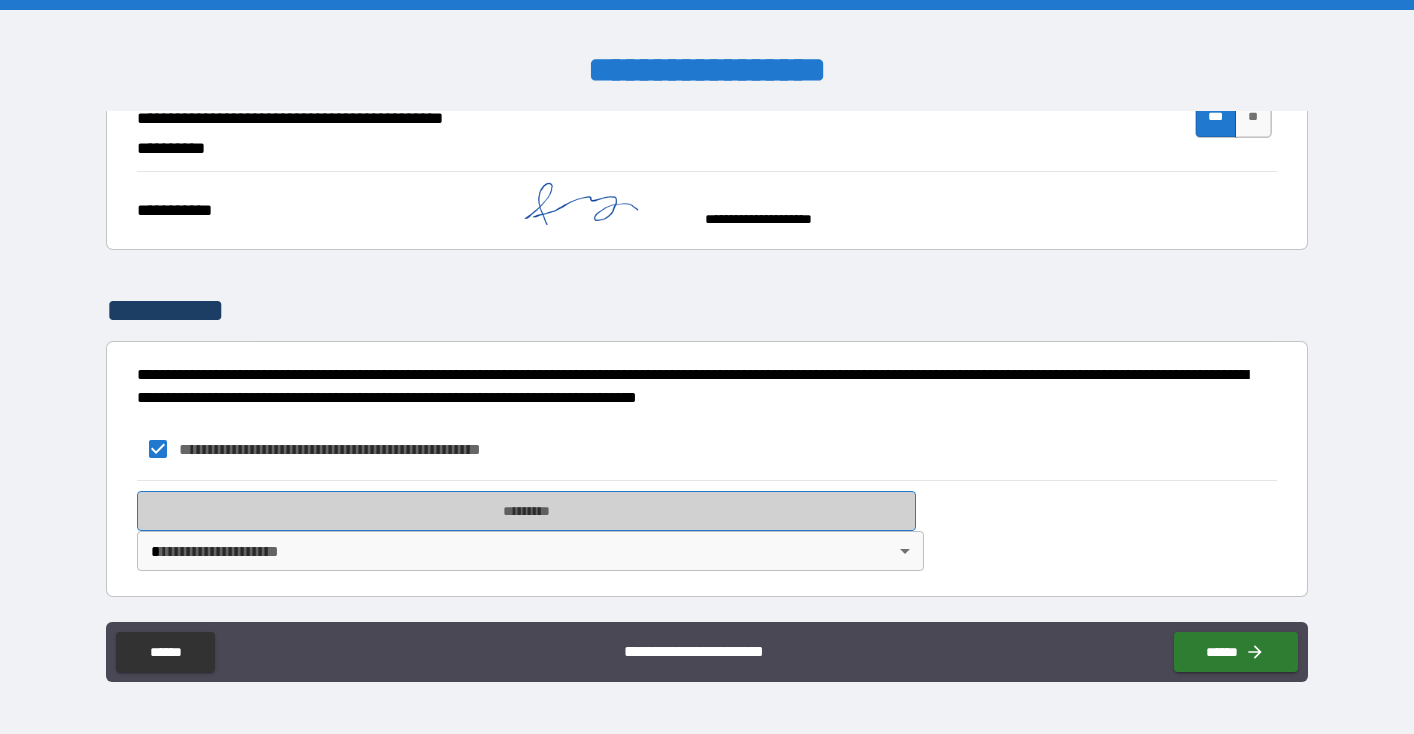 click on "*********" at bounding box center [526, 511] 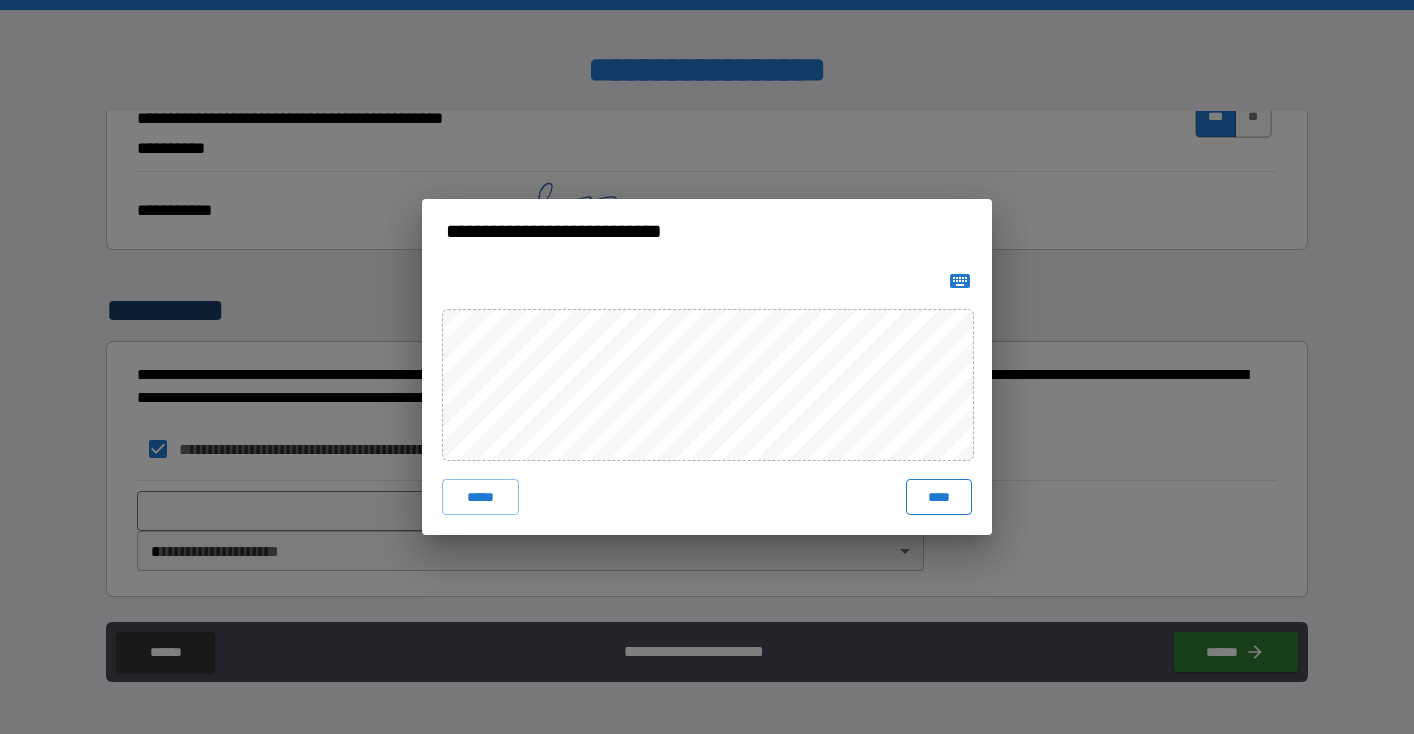click on "****" at bounding box center [939, 497] 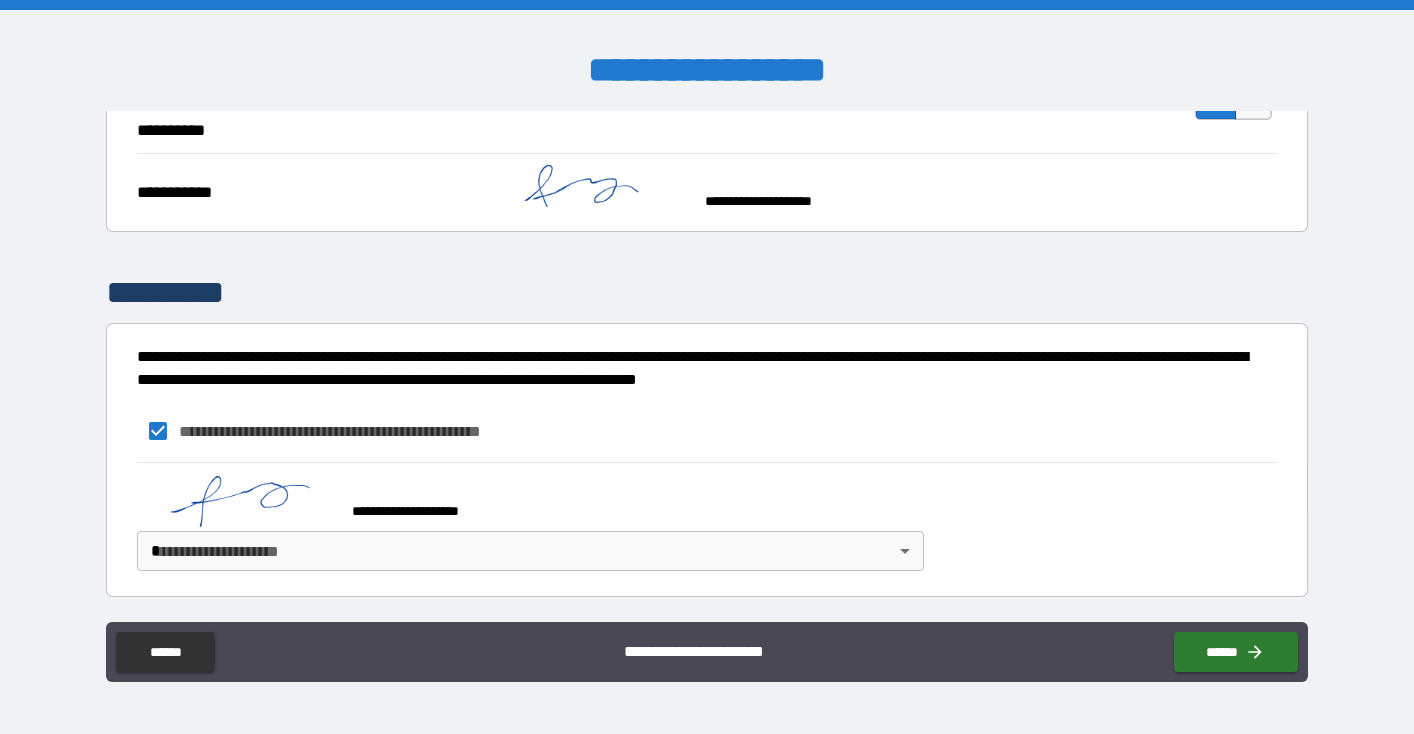 scroll, scrollTop: 2657, scrollLeft: 0, axis: vertical 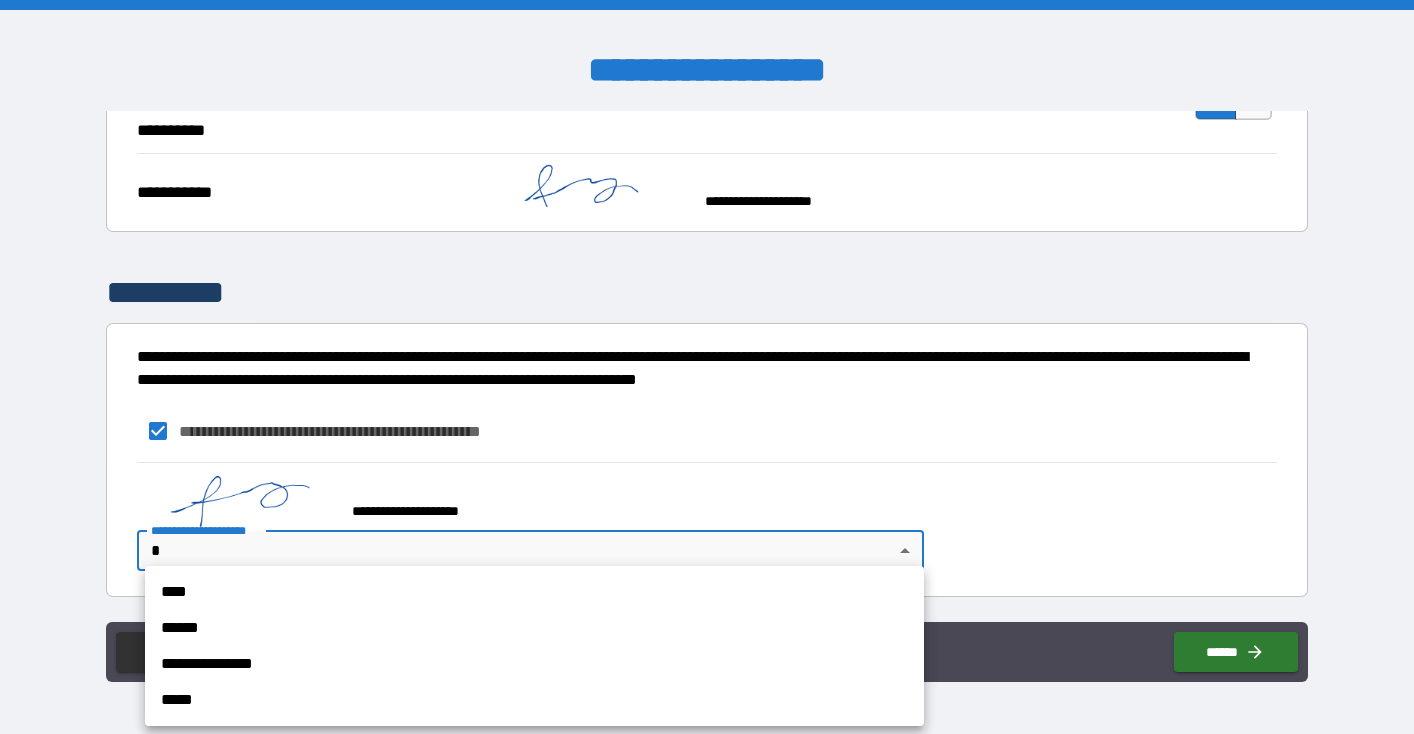 click on "**********" at bounding box center (534, 664) 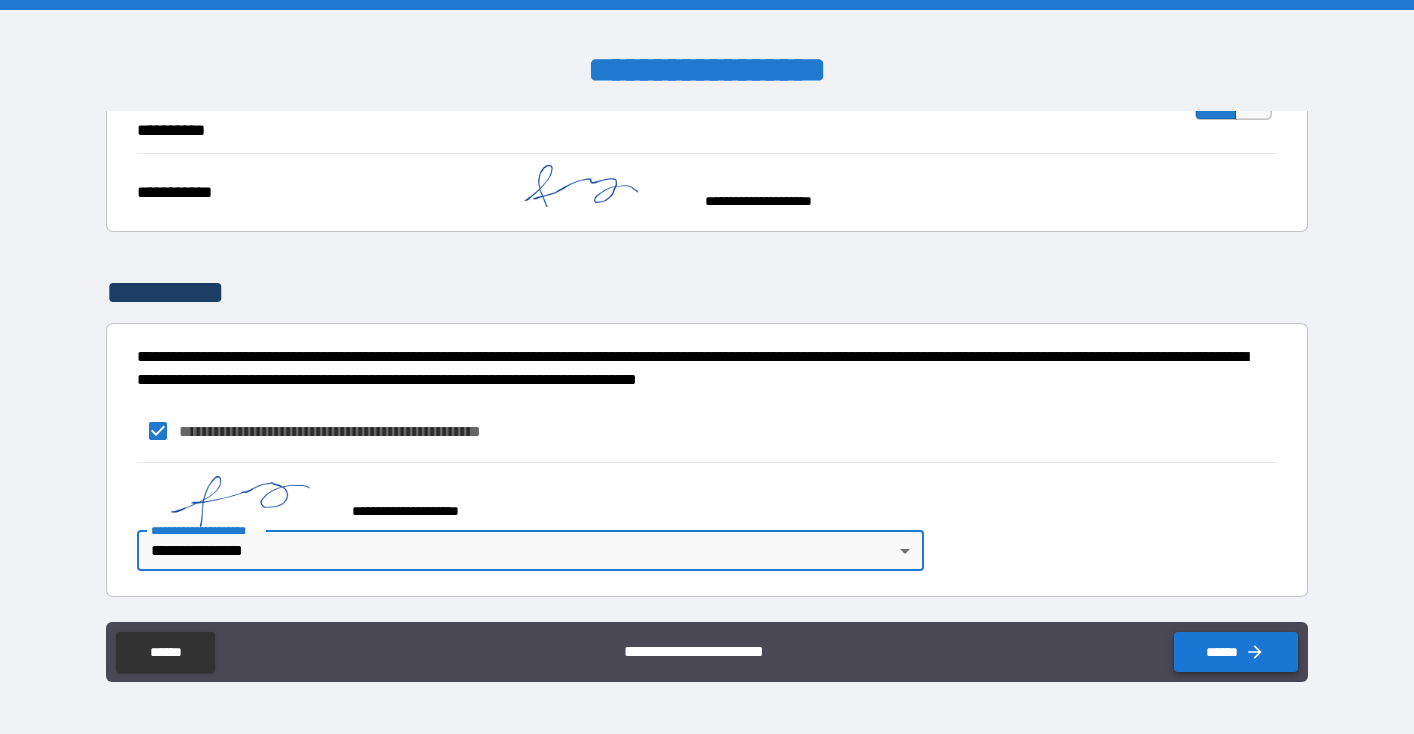 click on "******" at bounding box center (1236, 652) 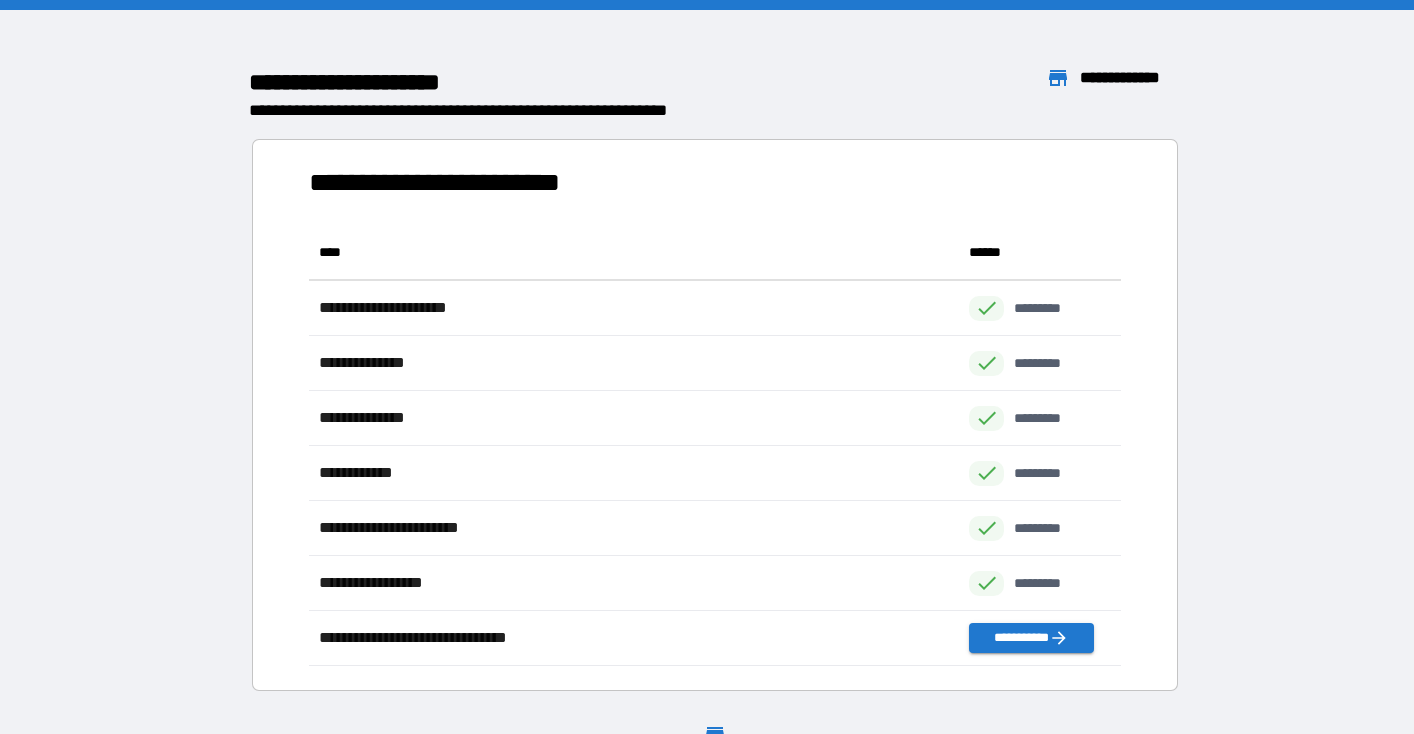 scroll, scrollTop: 441, scrollLeft: 812, axis: both 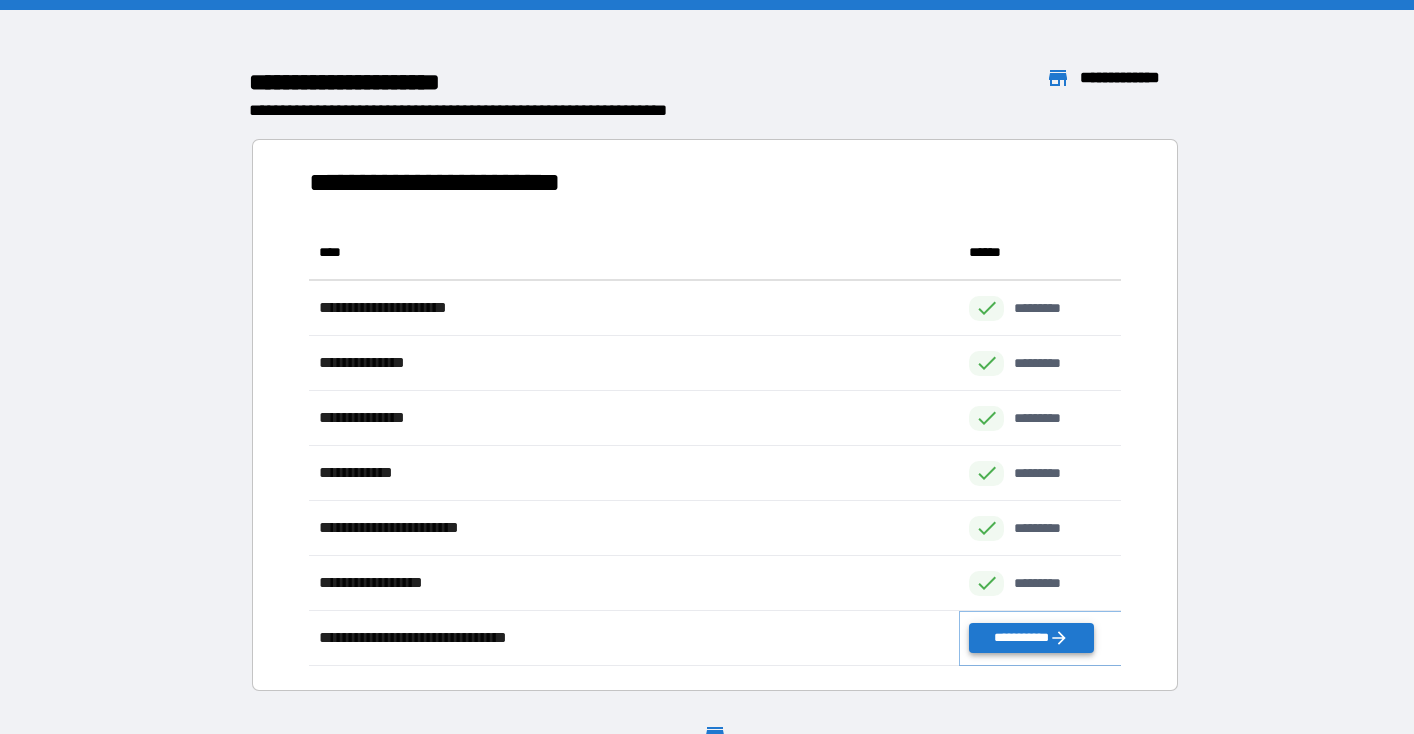 click on "**********" at bounding box center (1031, 638) 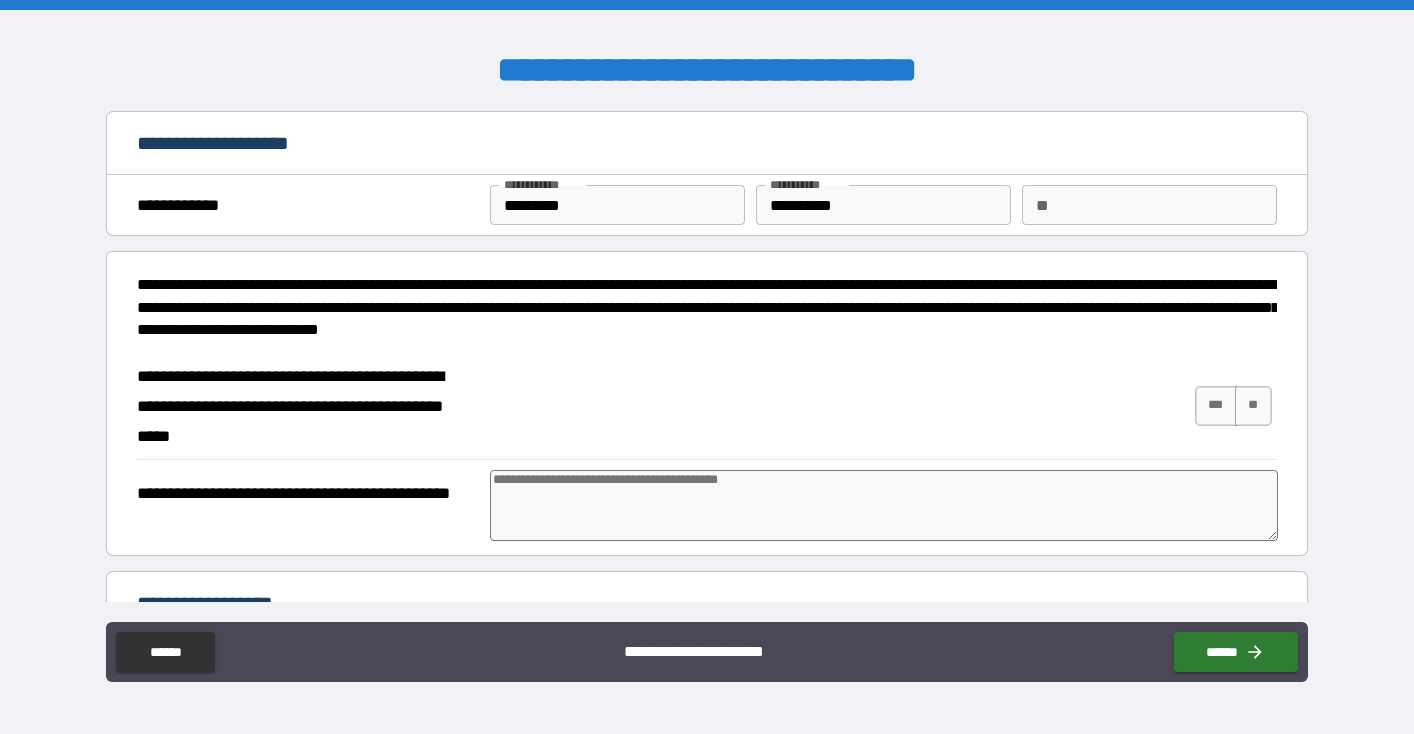 type on "*" 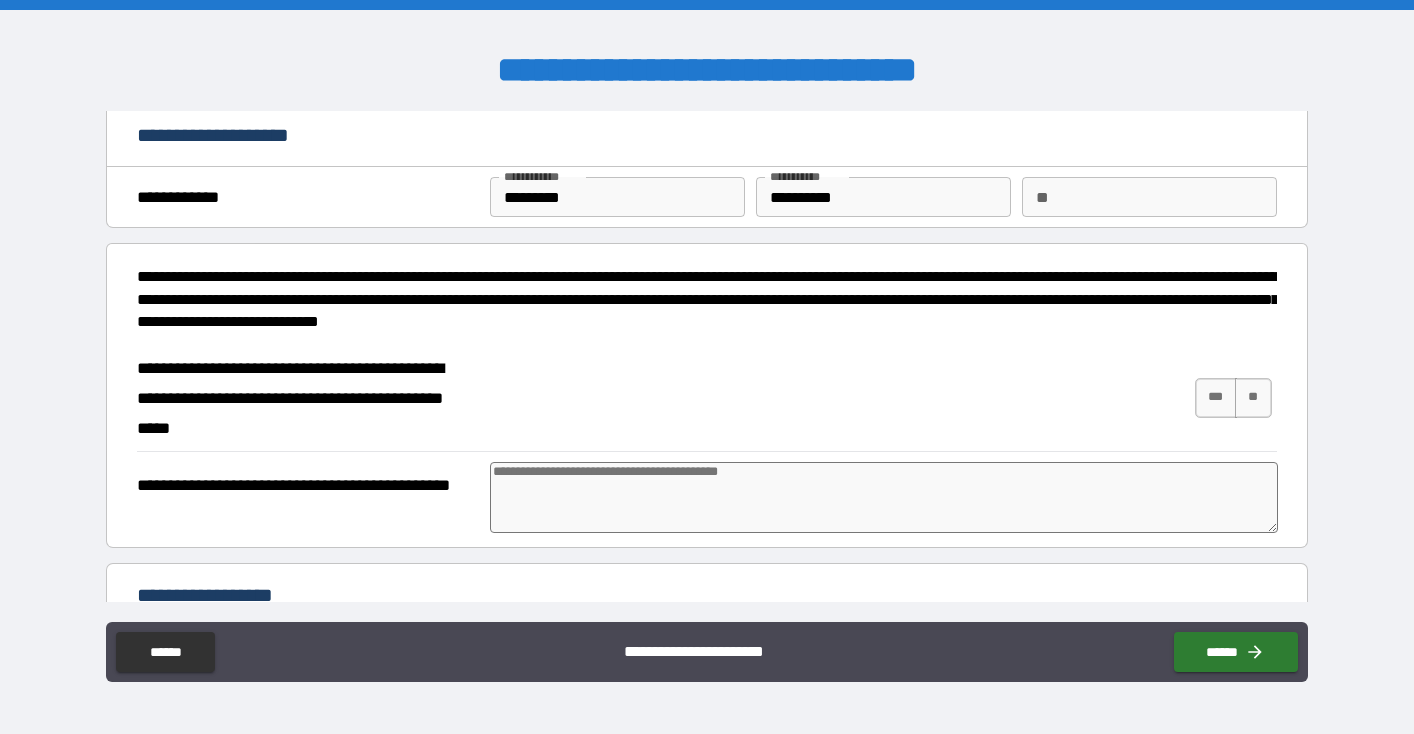 scroll, scrollTop: 17, scrollLeft: 0, axis: vertical 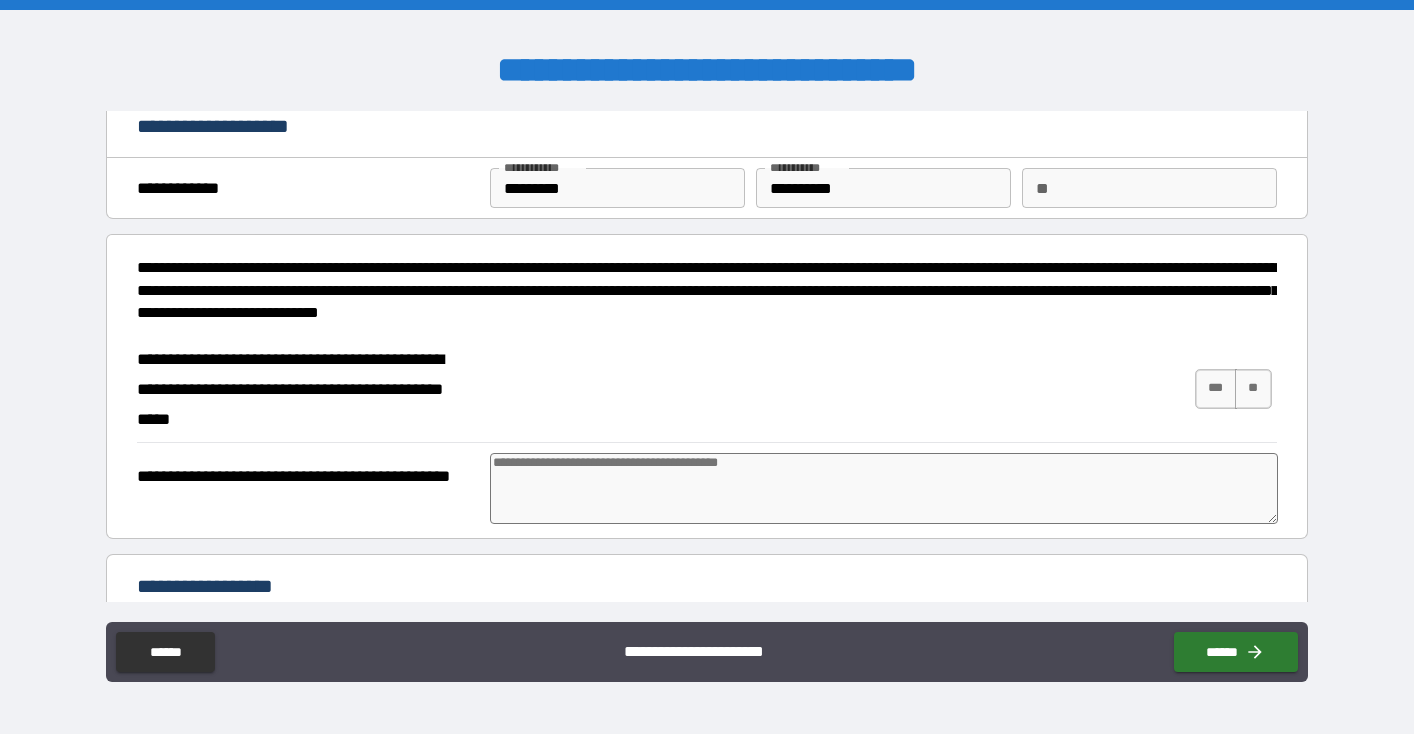 click on "**" at bounding box center (1149, 188) 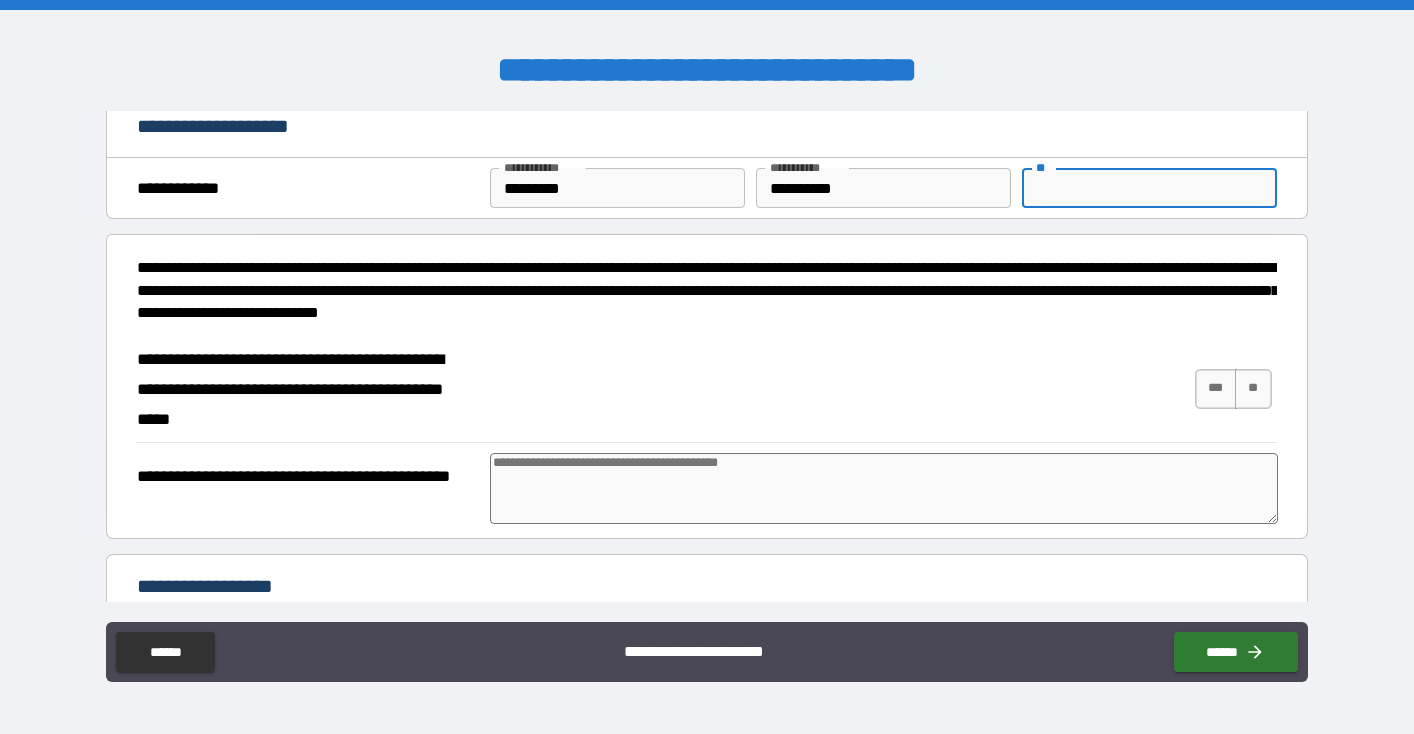type on "*" 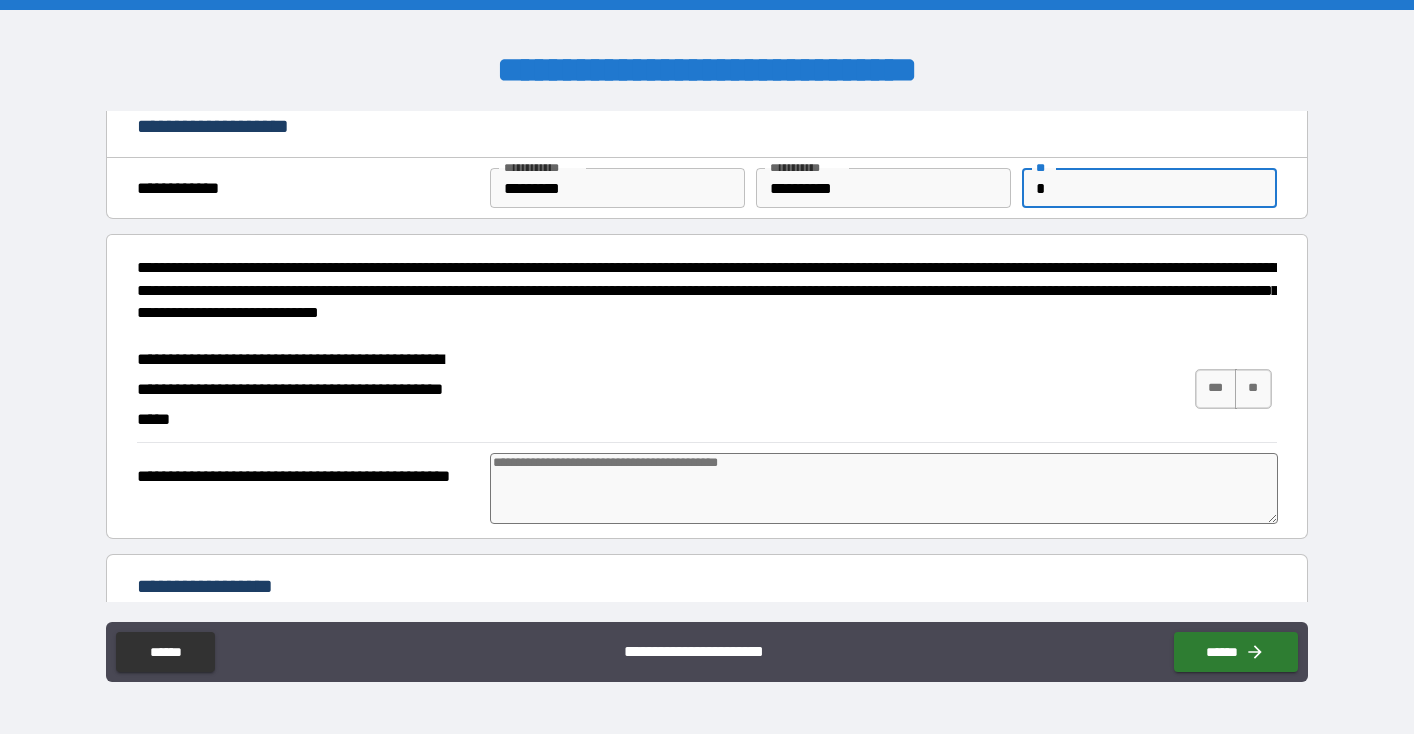 type on "*" 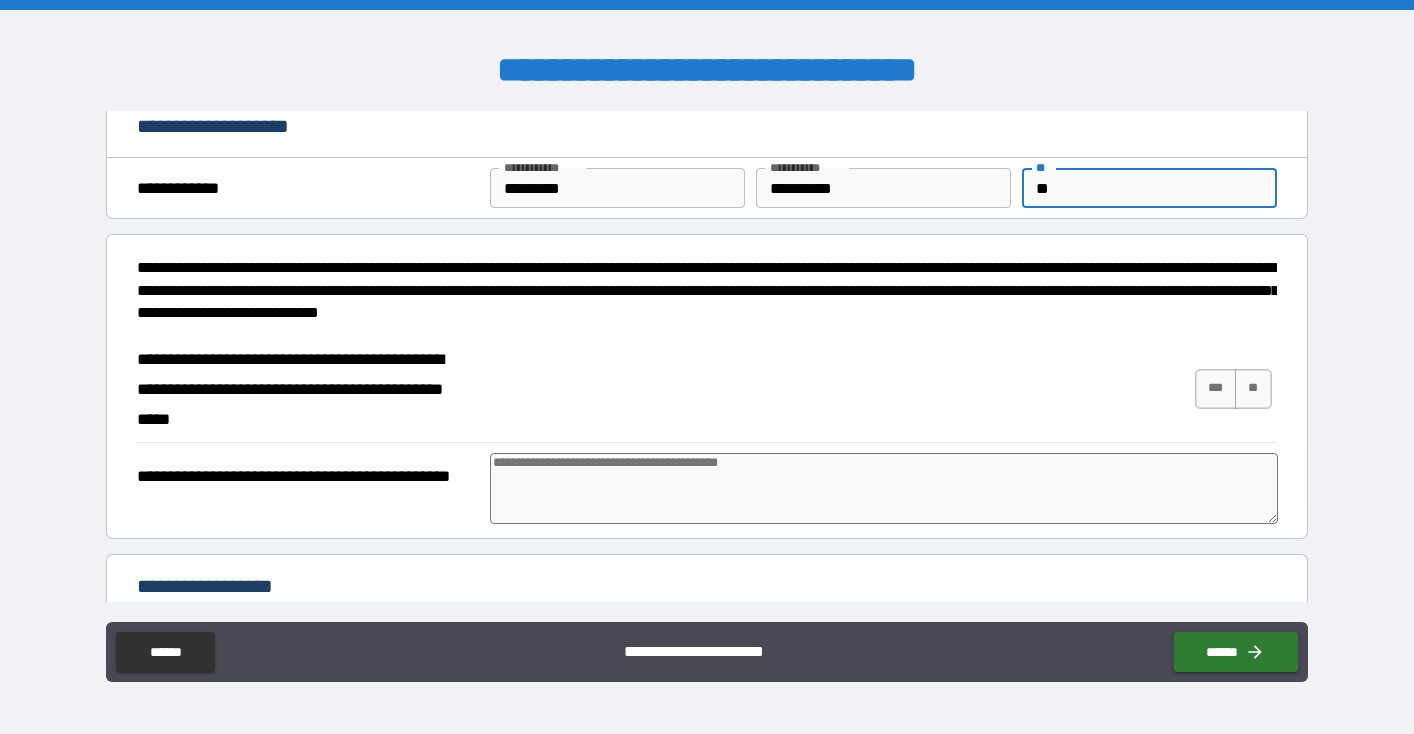 type on "***" 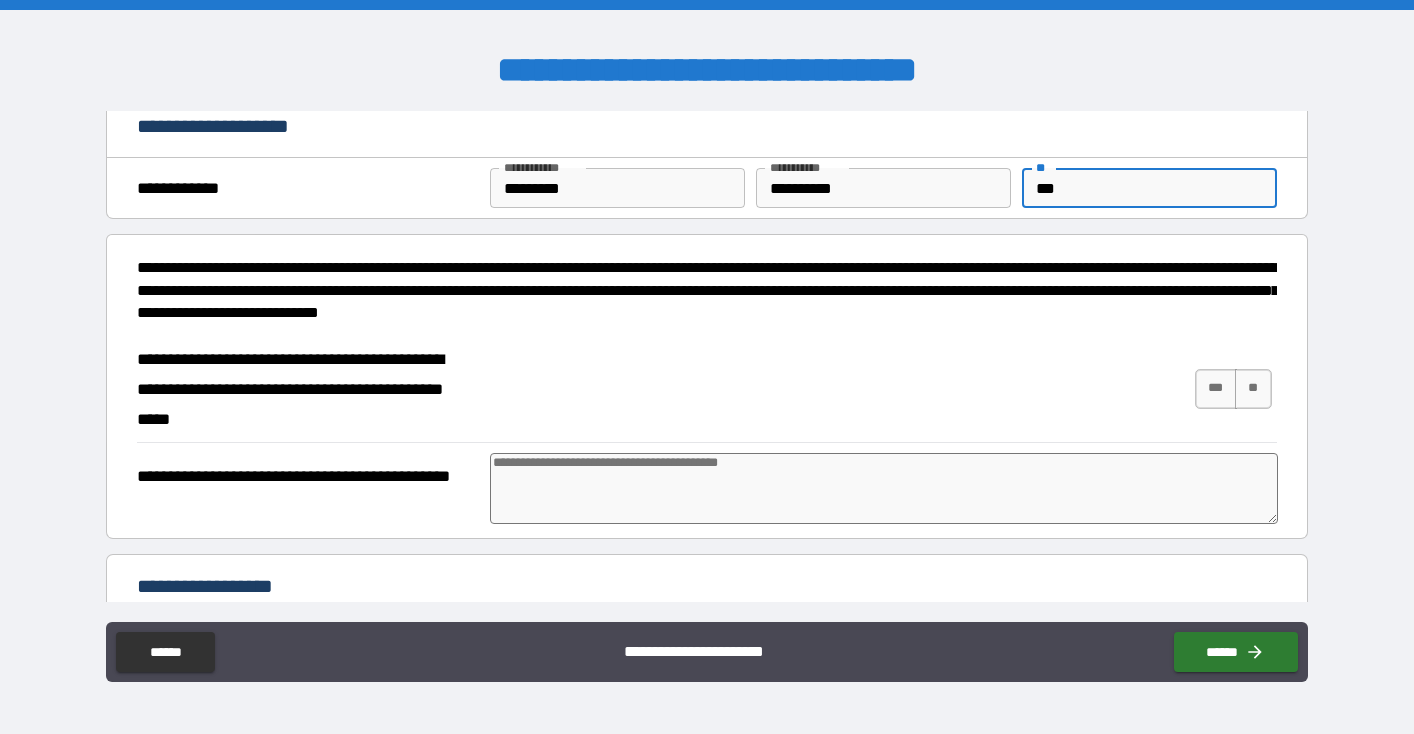 type on "****" 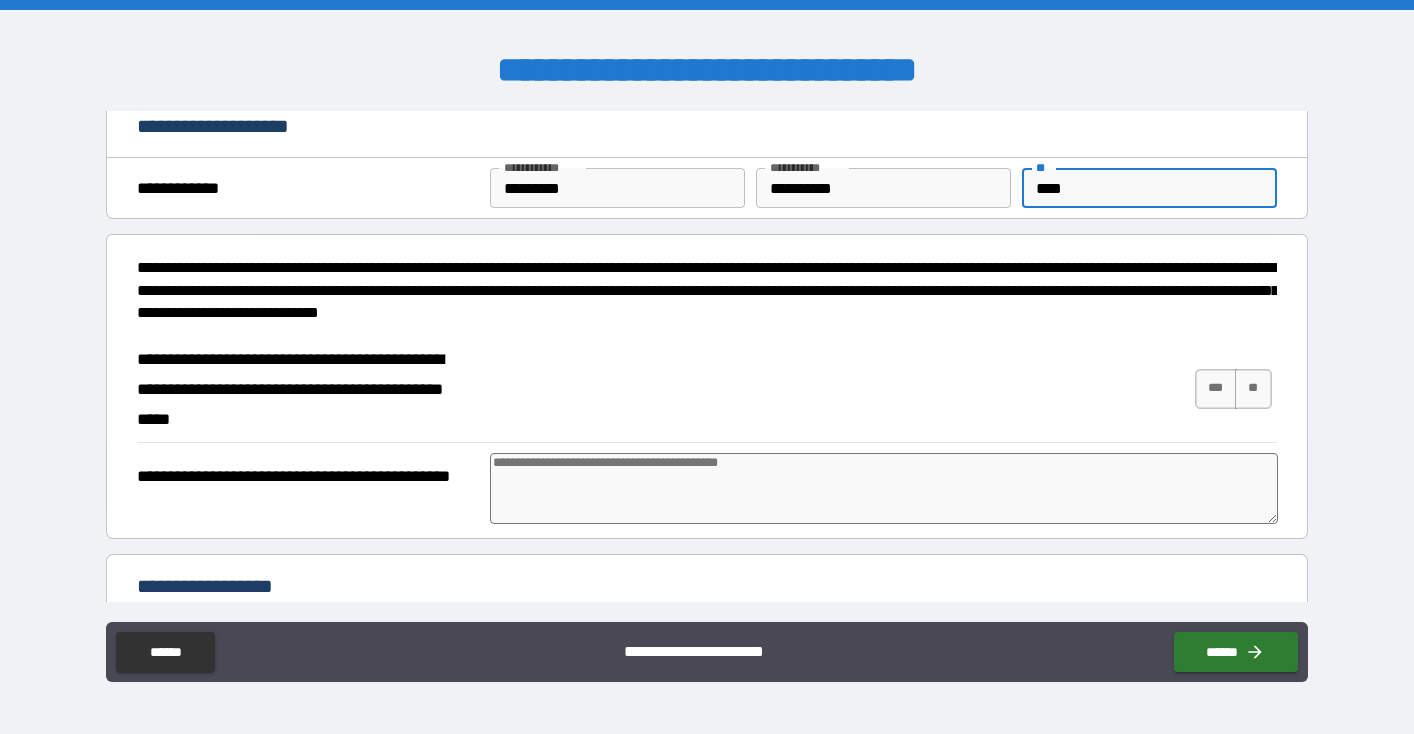 type on "*****" 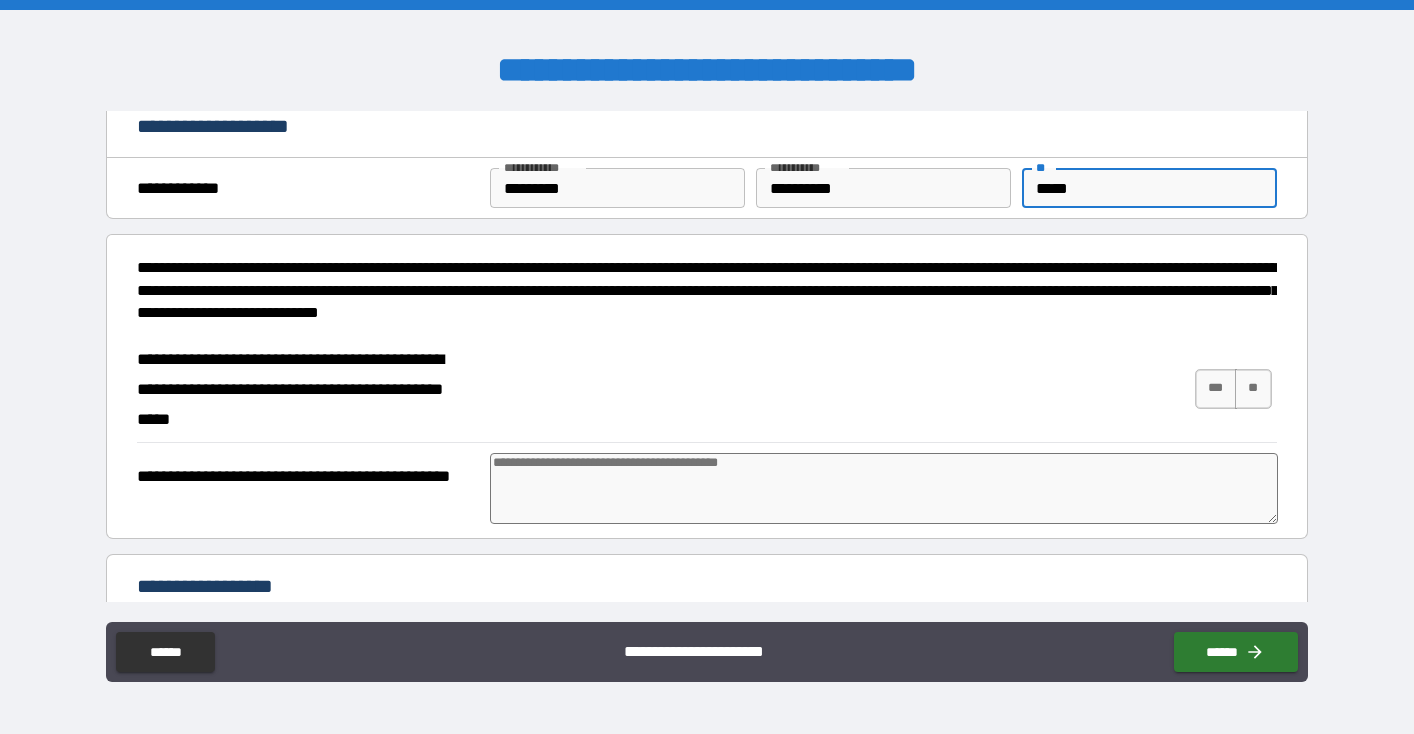type on "*" 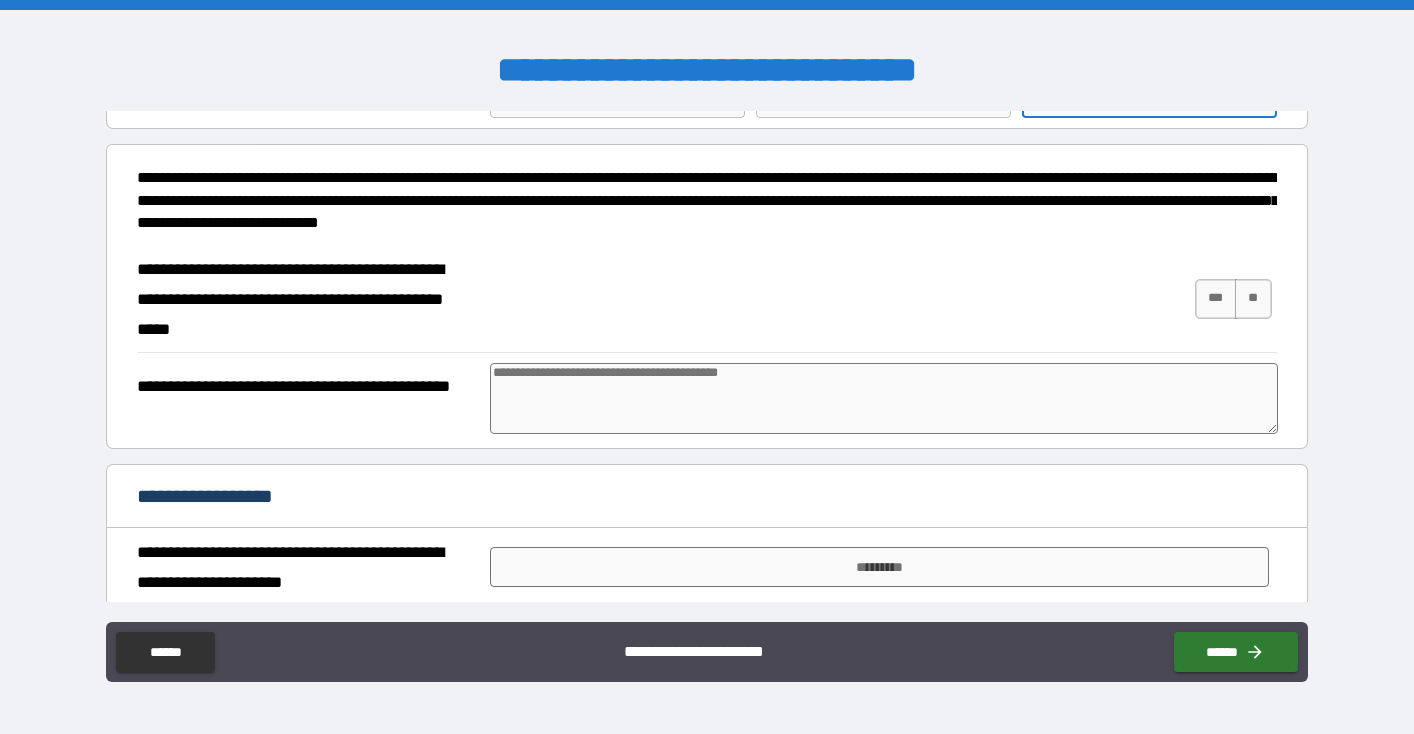 scroll, scrollTop: 128, scrollLeft: 0, axis: vertical 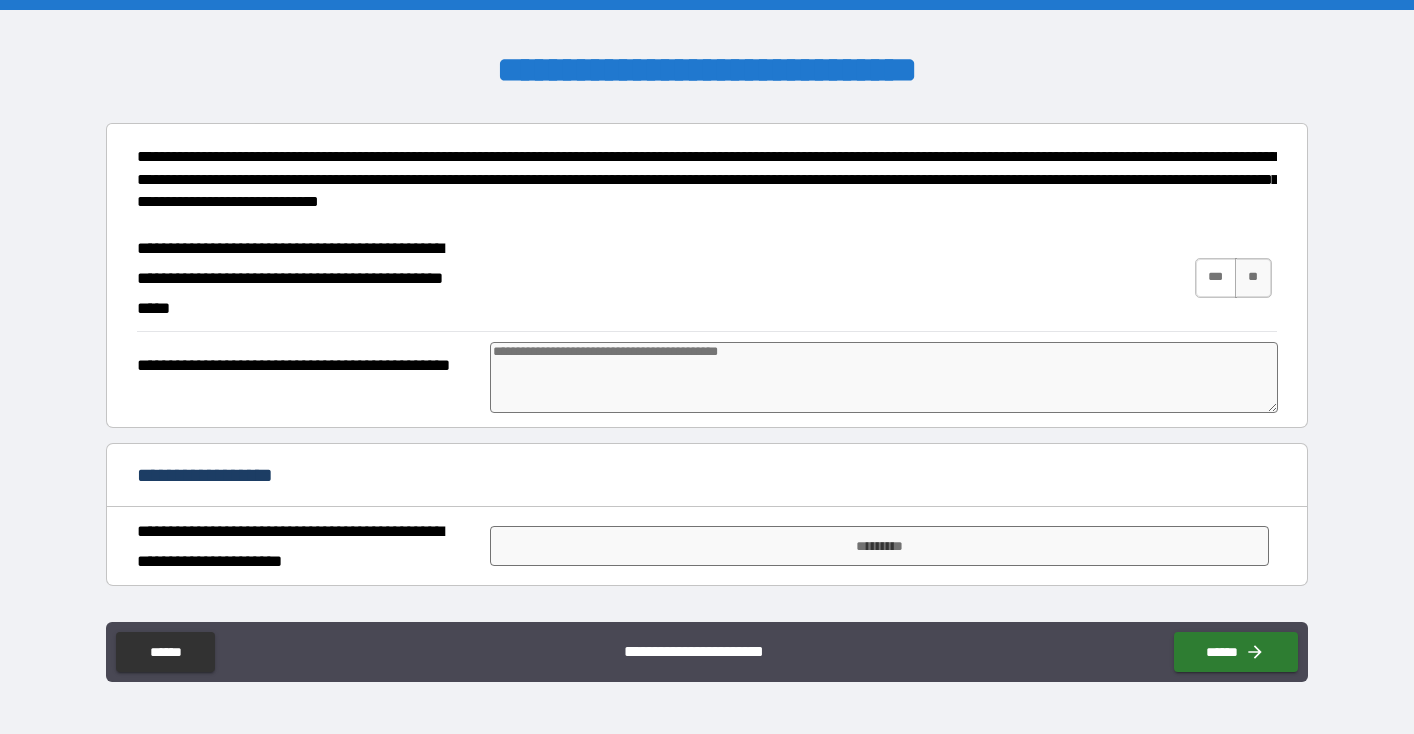 type on "*****" 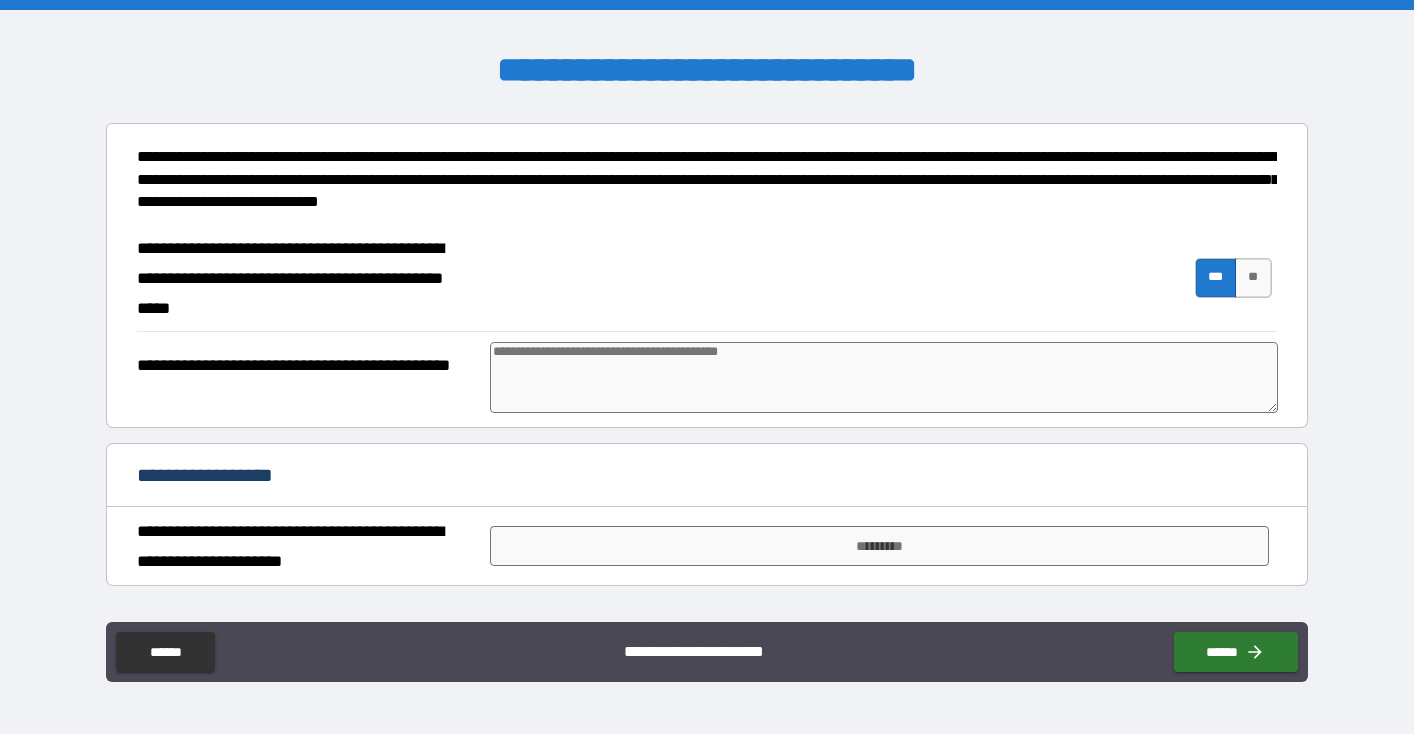 type on "*" 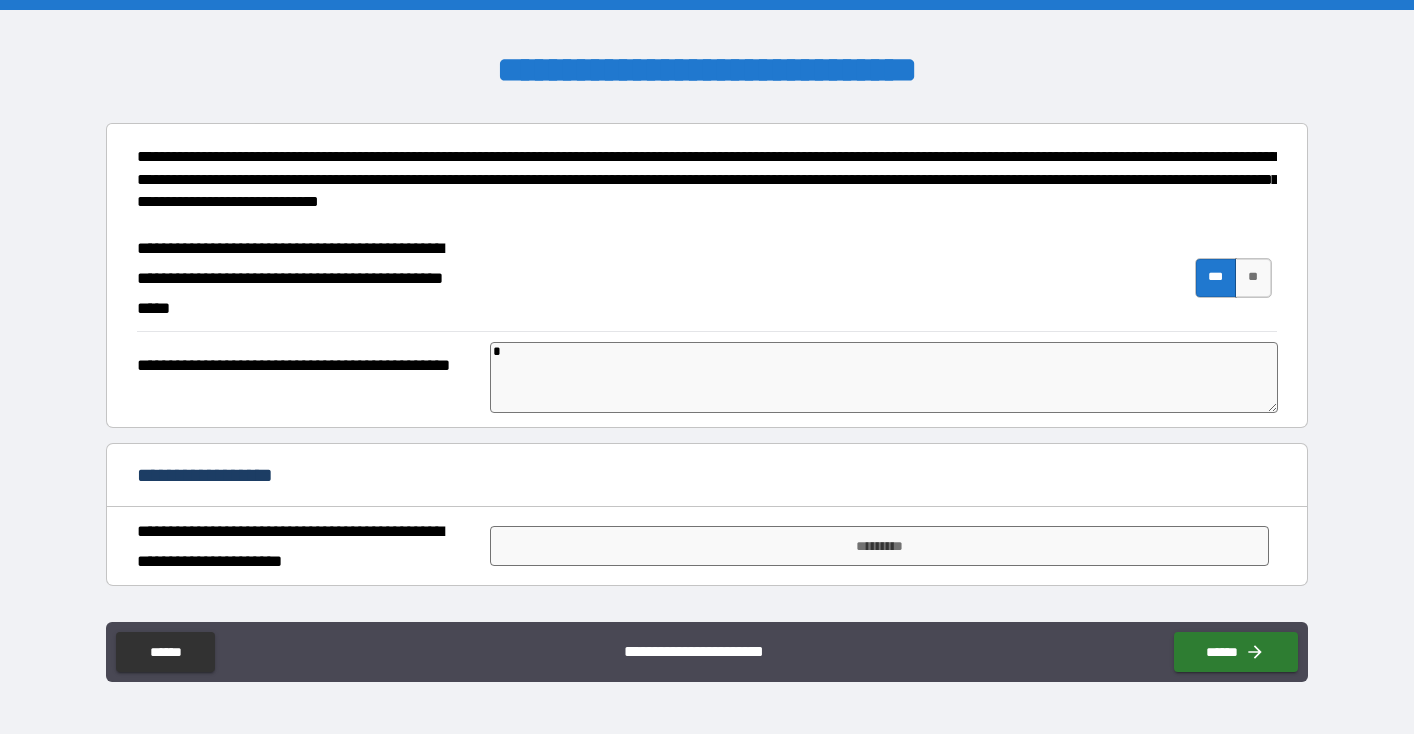 type on "**" 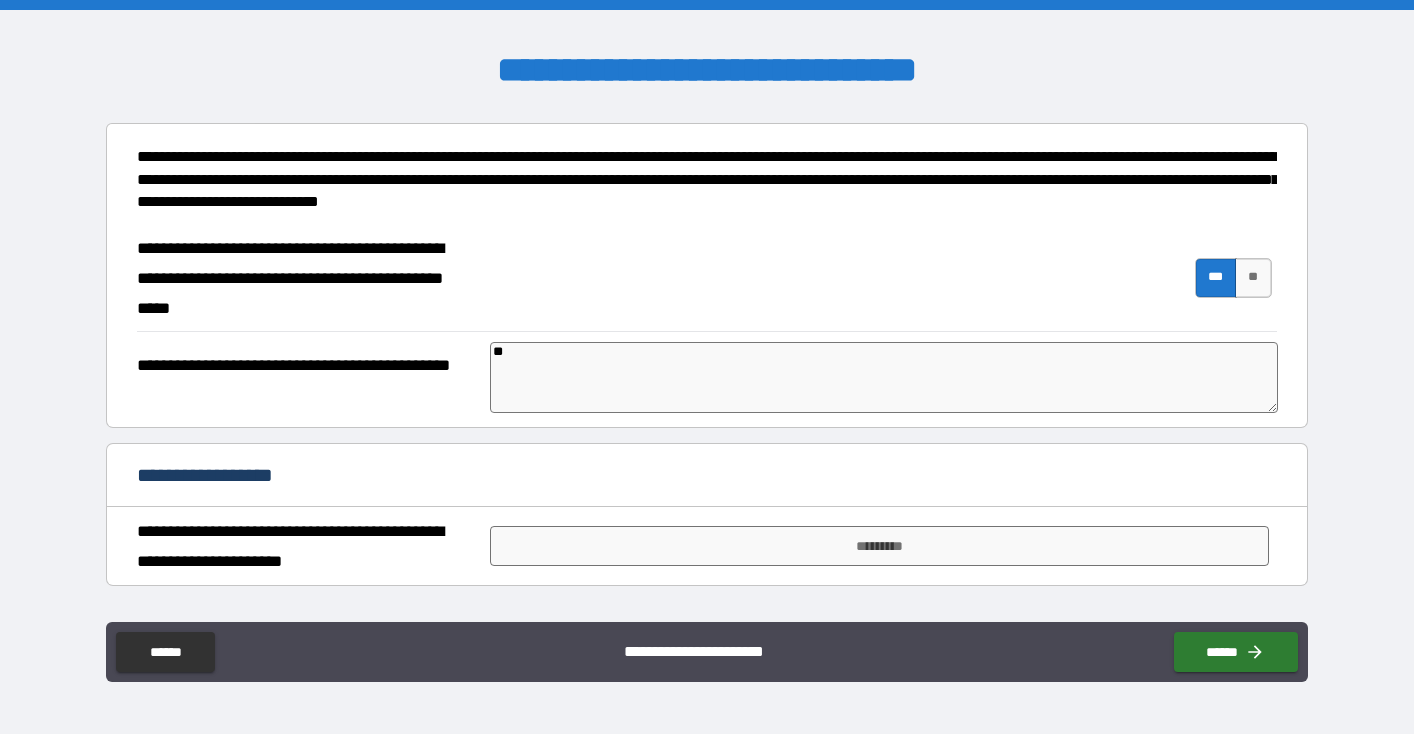 type on "***" 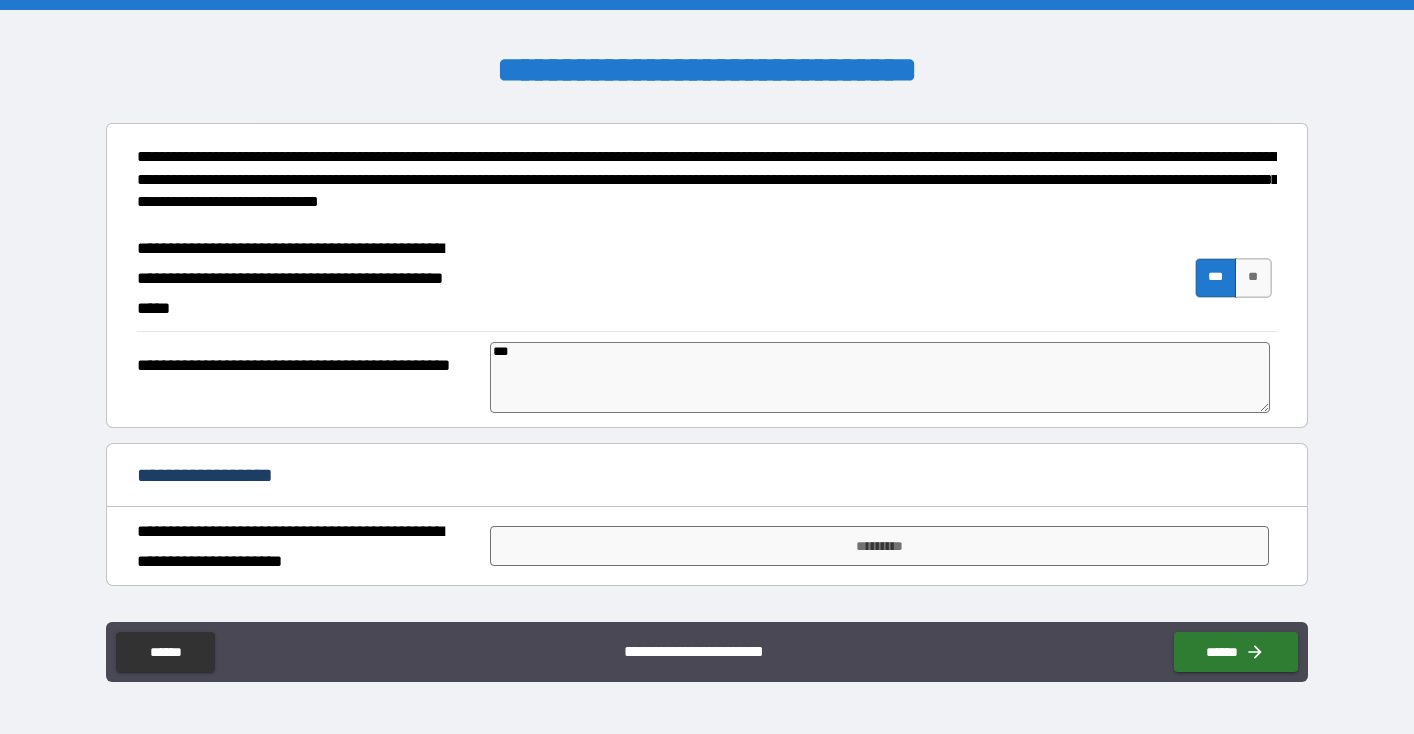 type on "****" 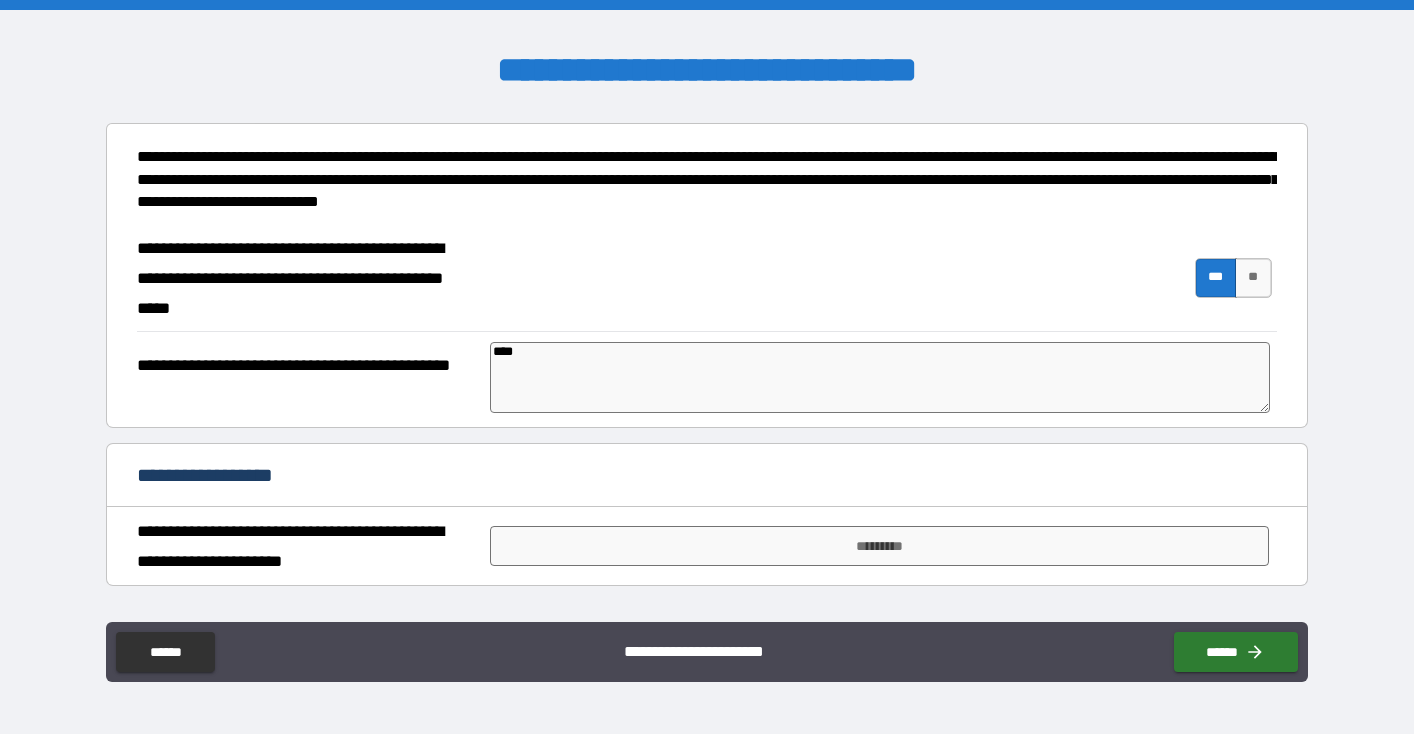 type on "*****" 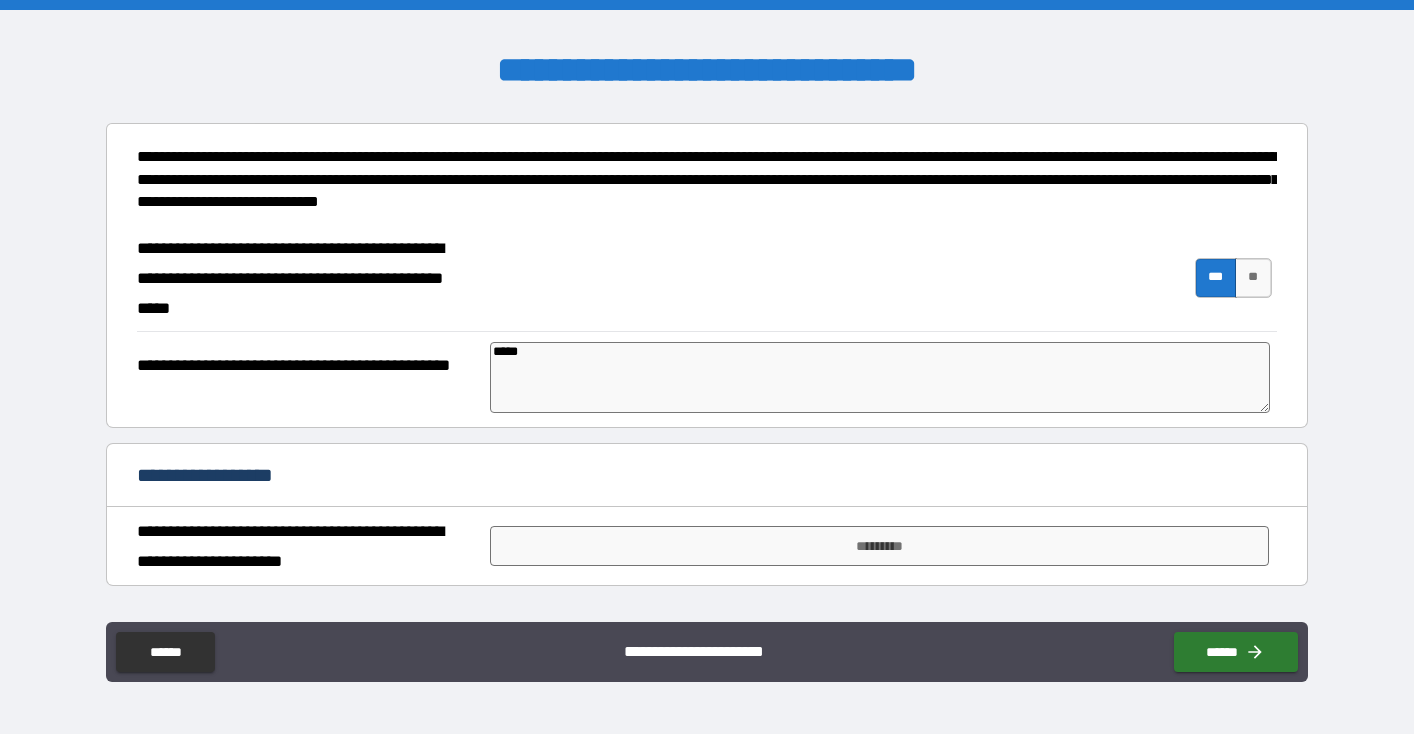 type on "*****" 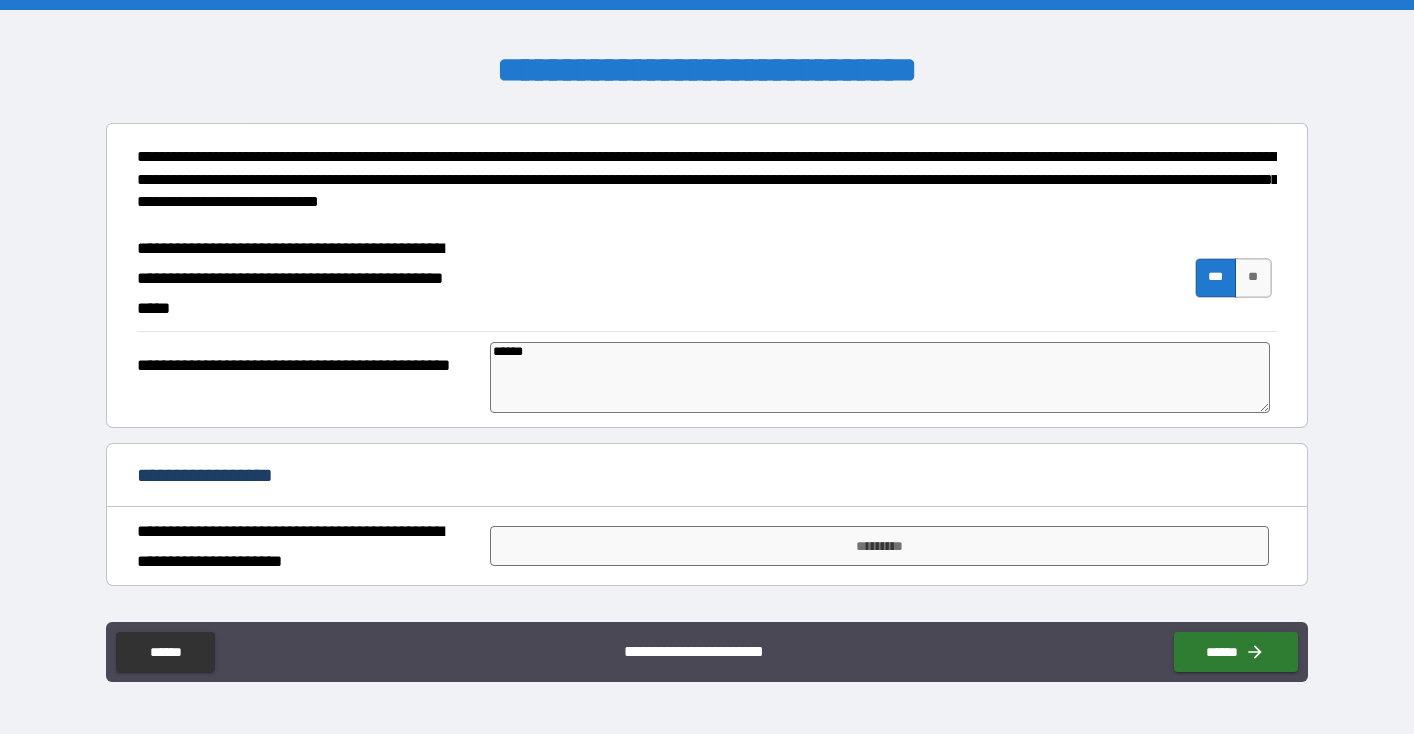 type on "*" 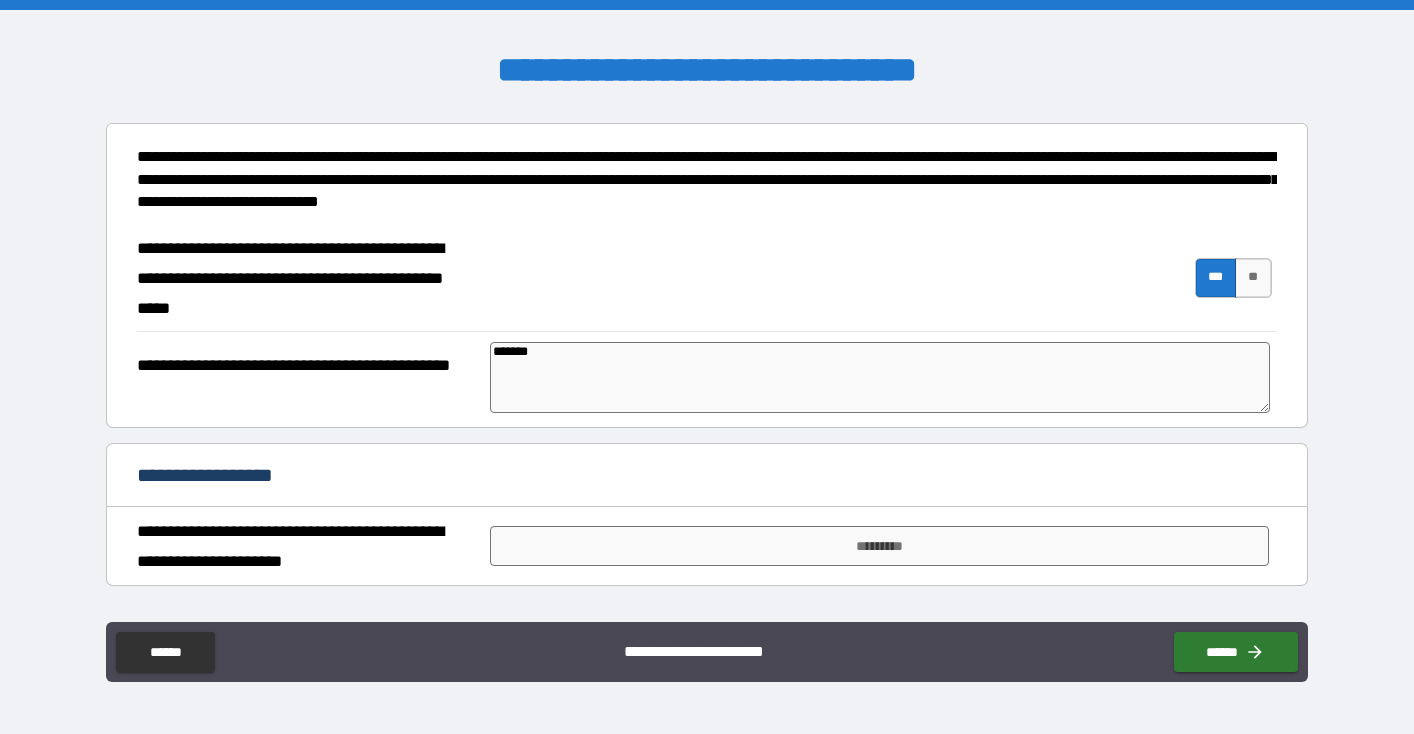 type on "********" 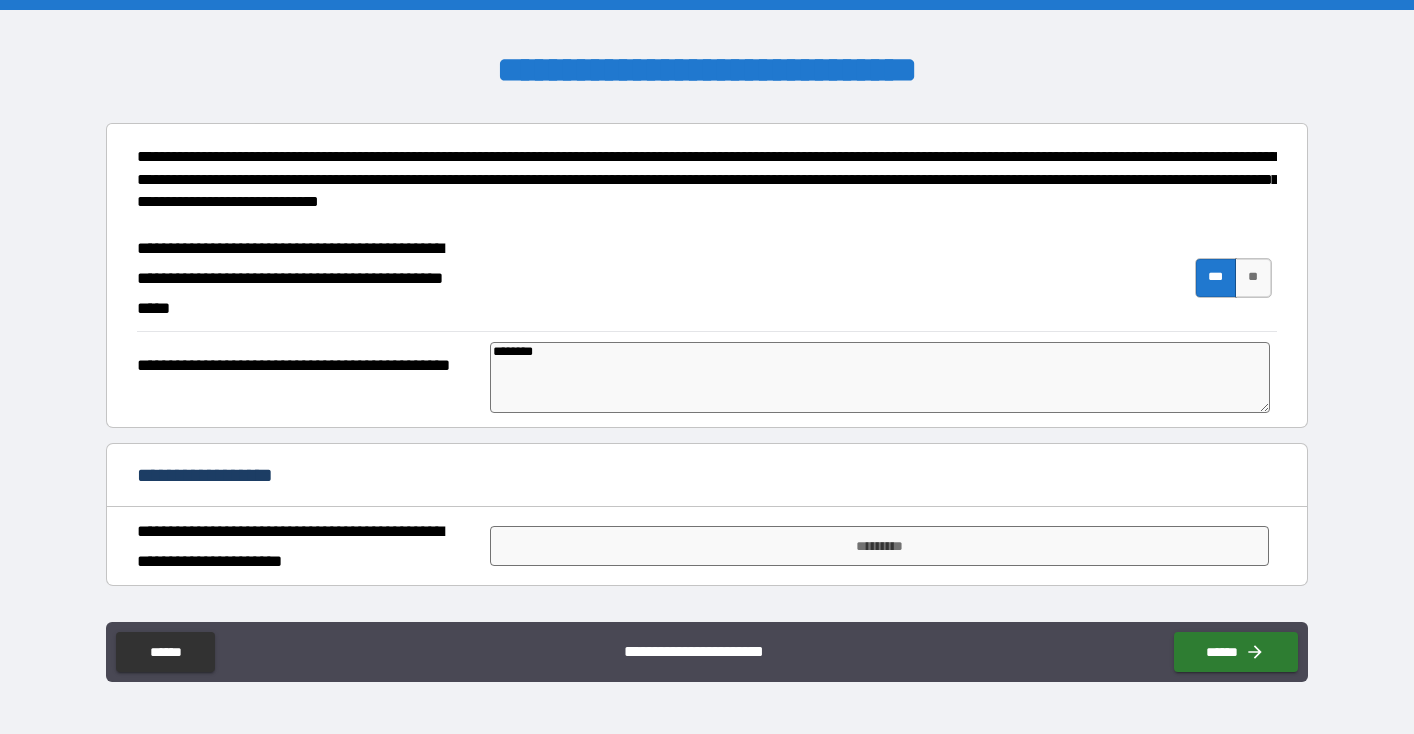 type on "*" 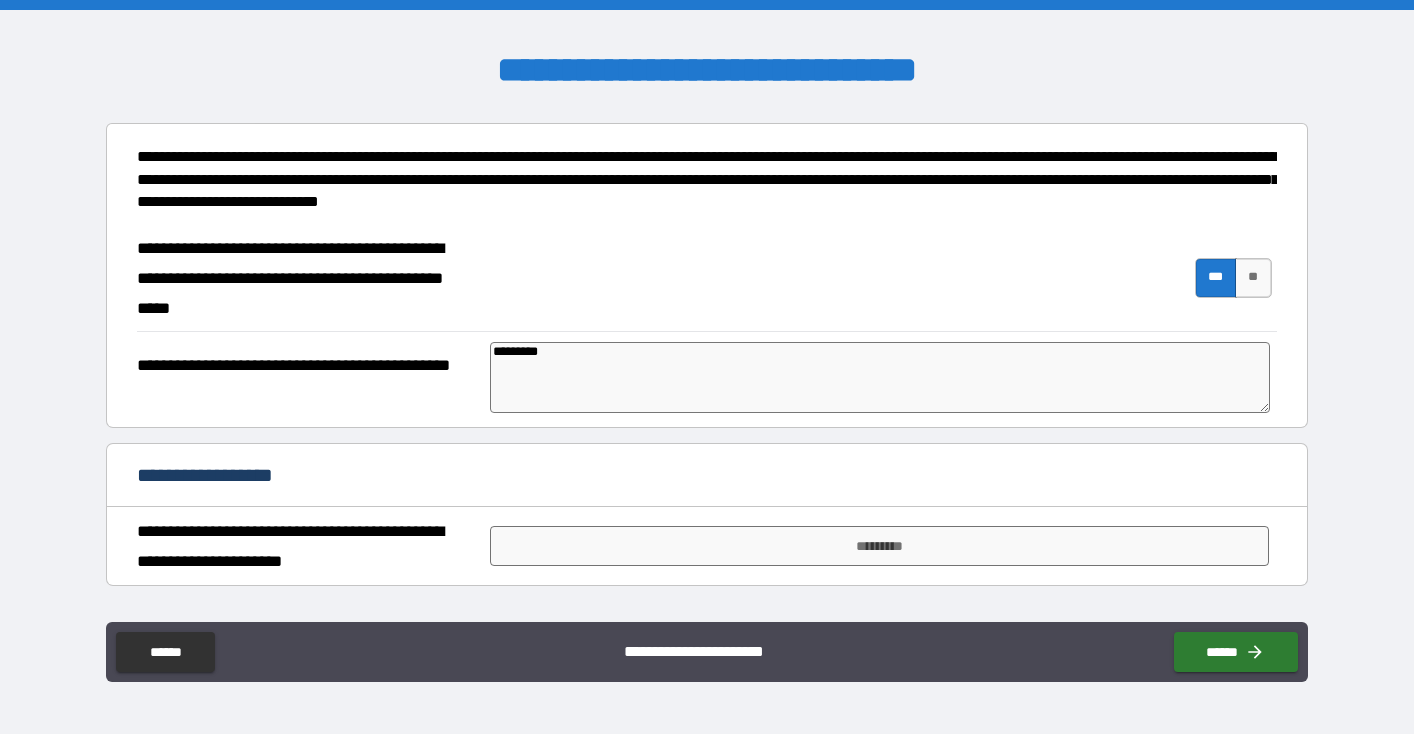 type on "*" 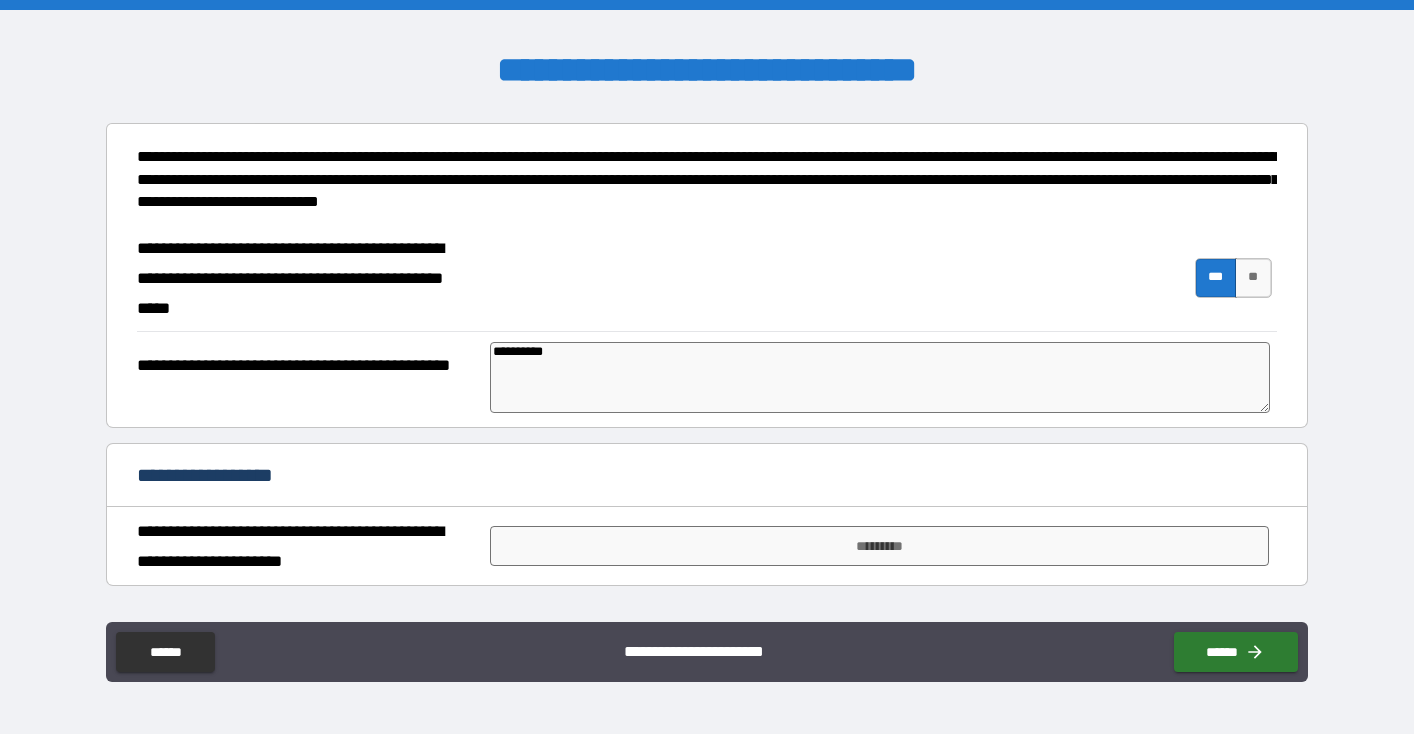 type on "**********" 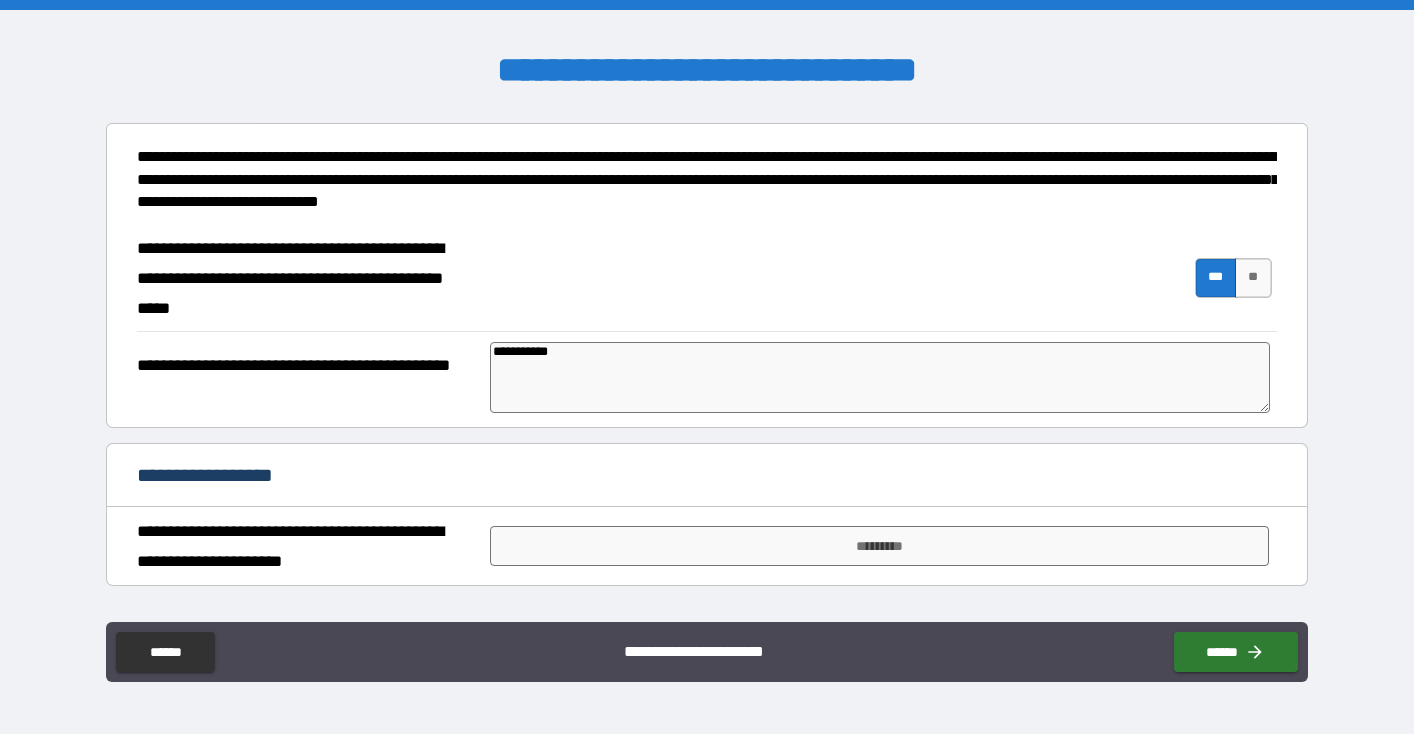type on "**********" 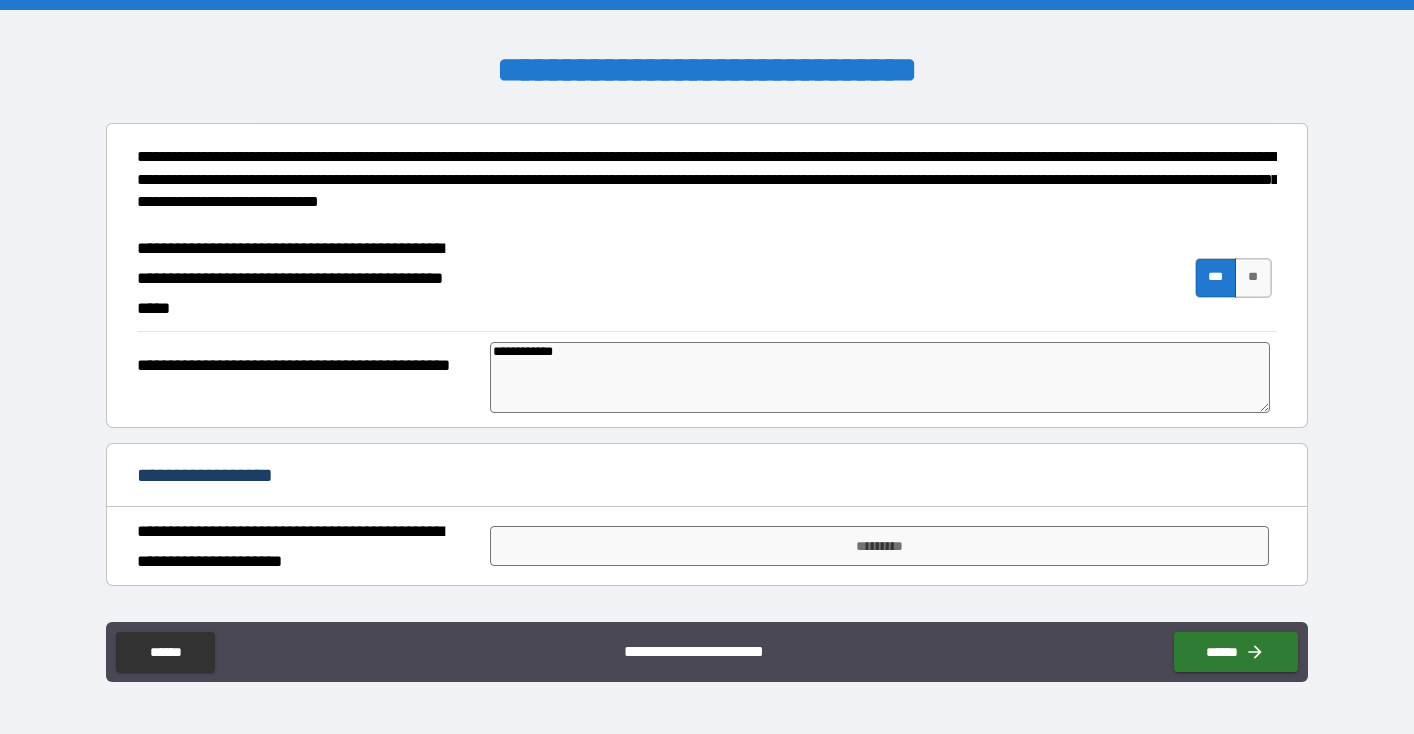 type on "*" 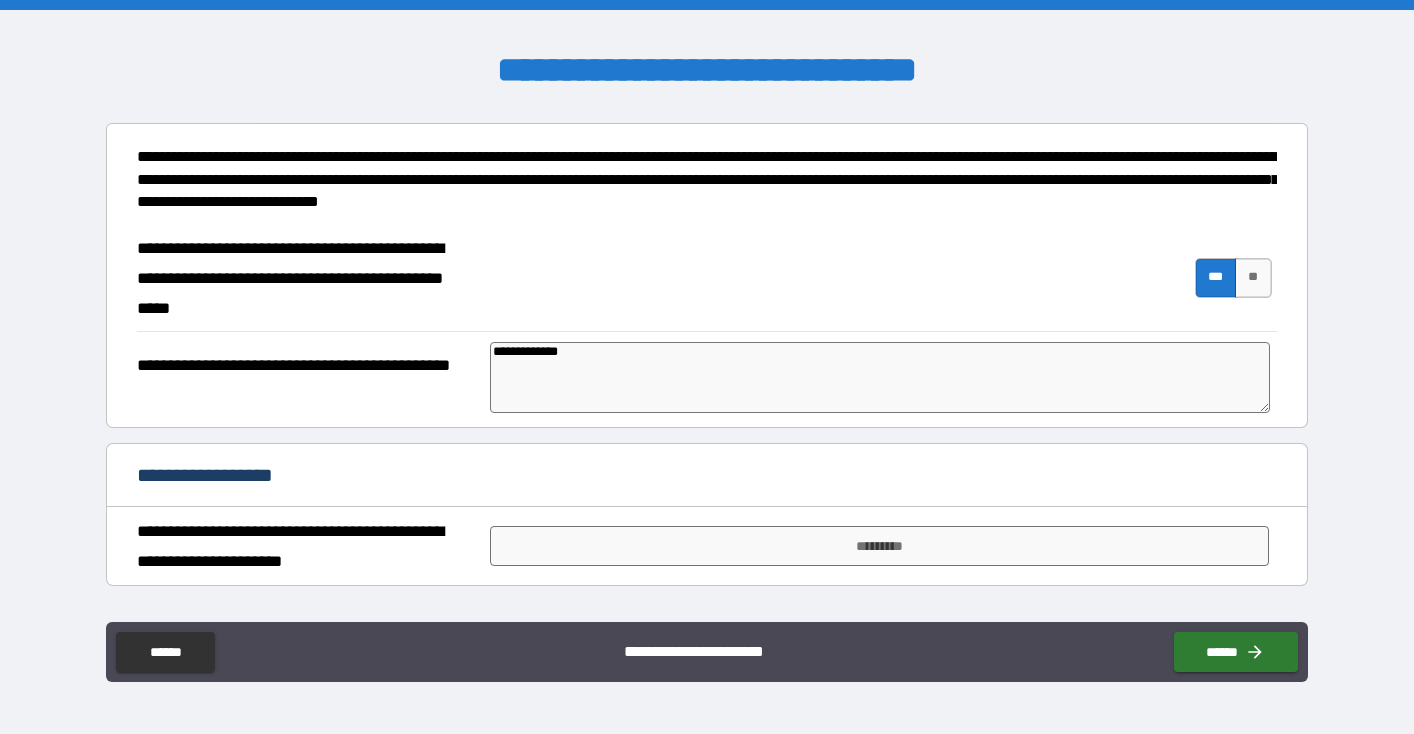 type on "**********" 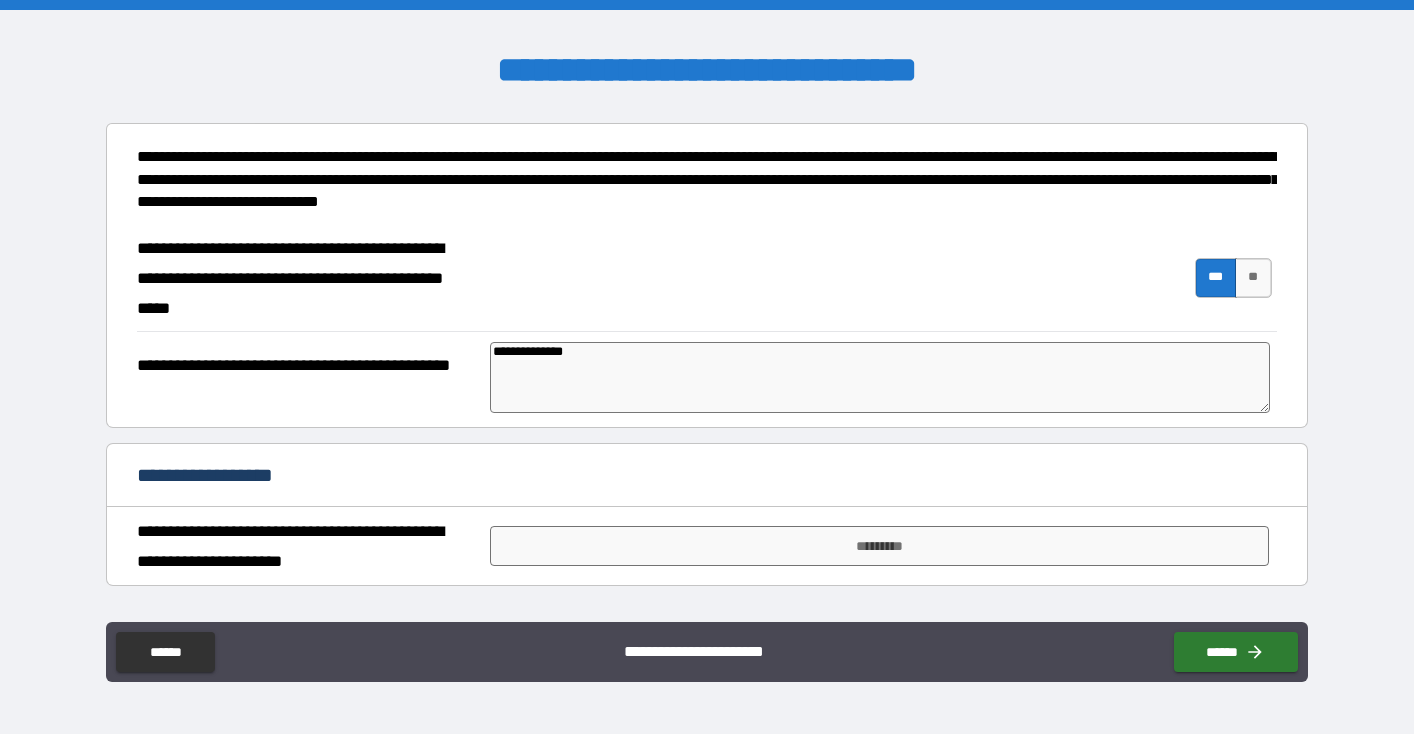 type on "**********" 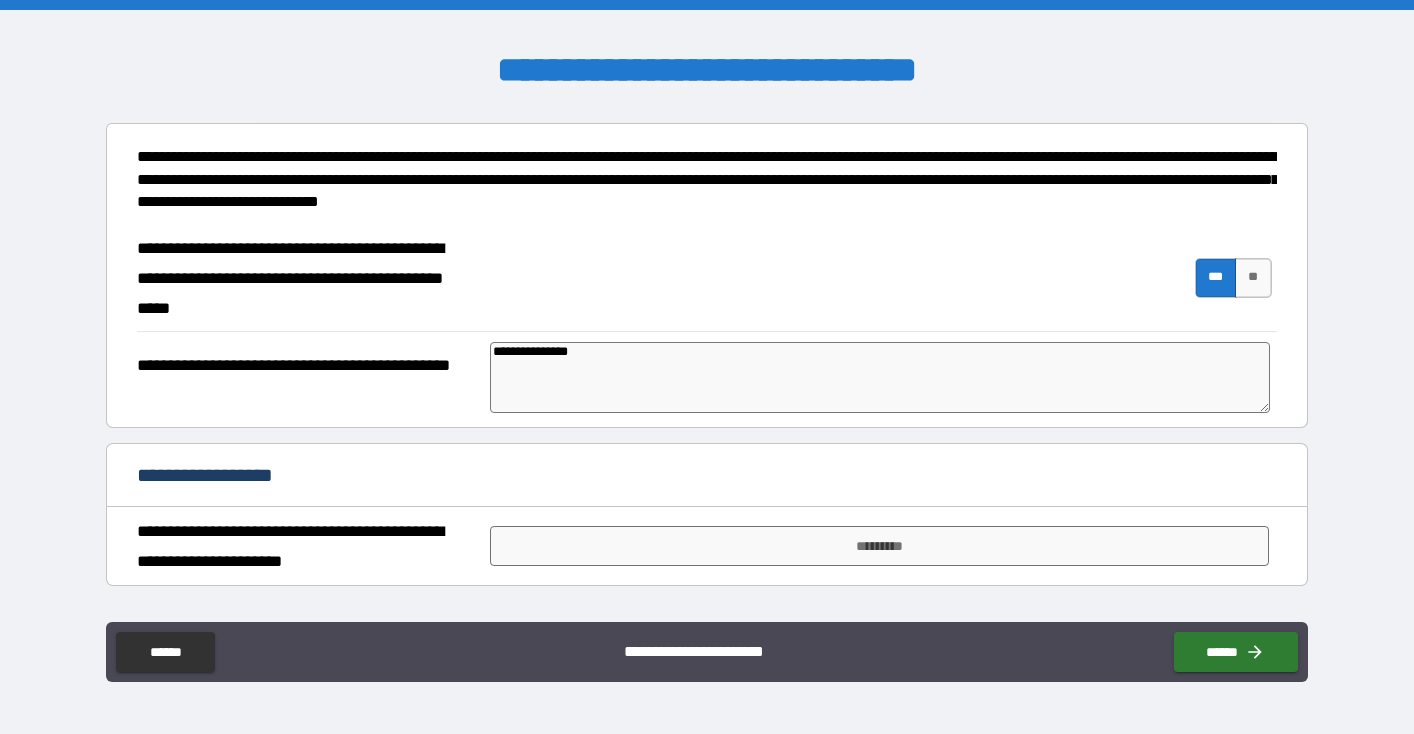 type on "**********" 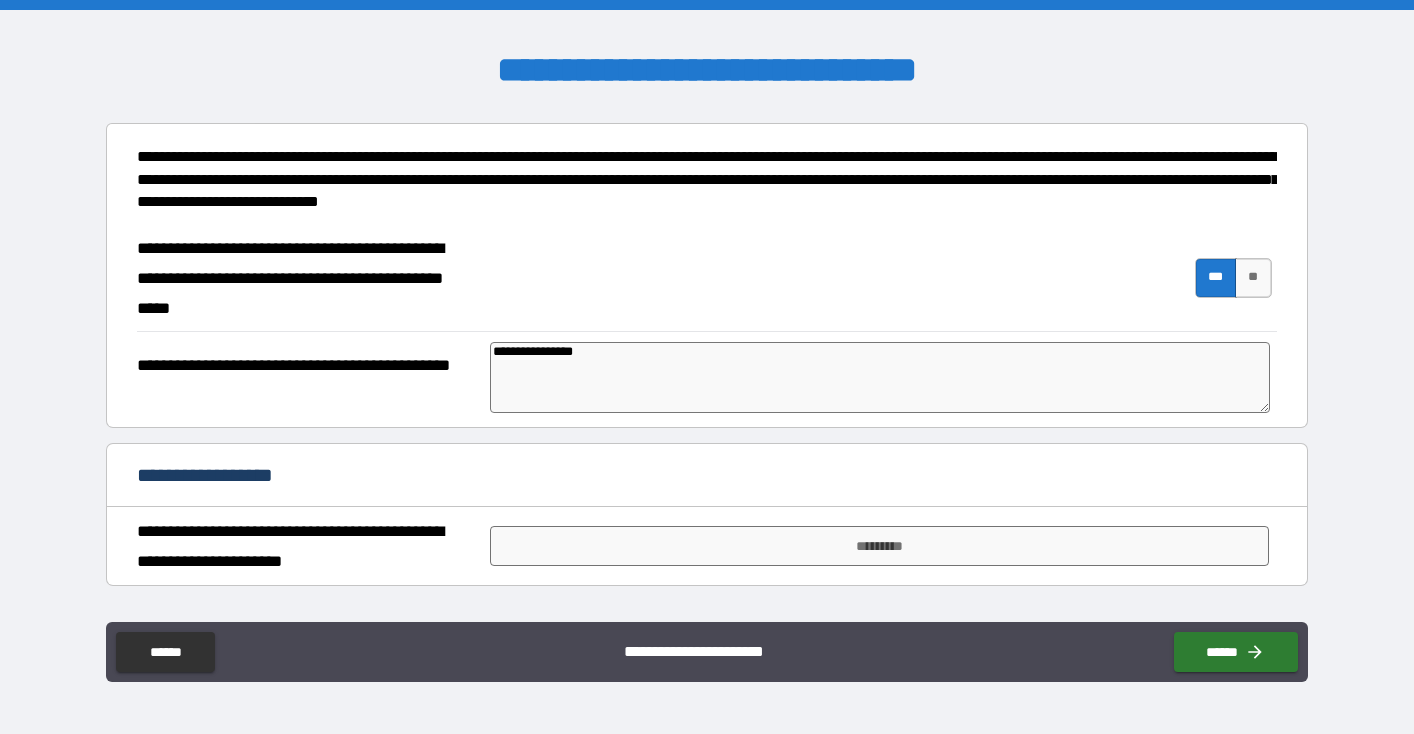 type on "**********" 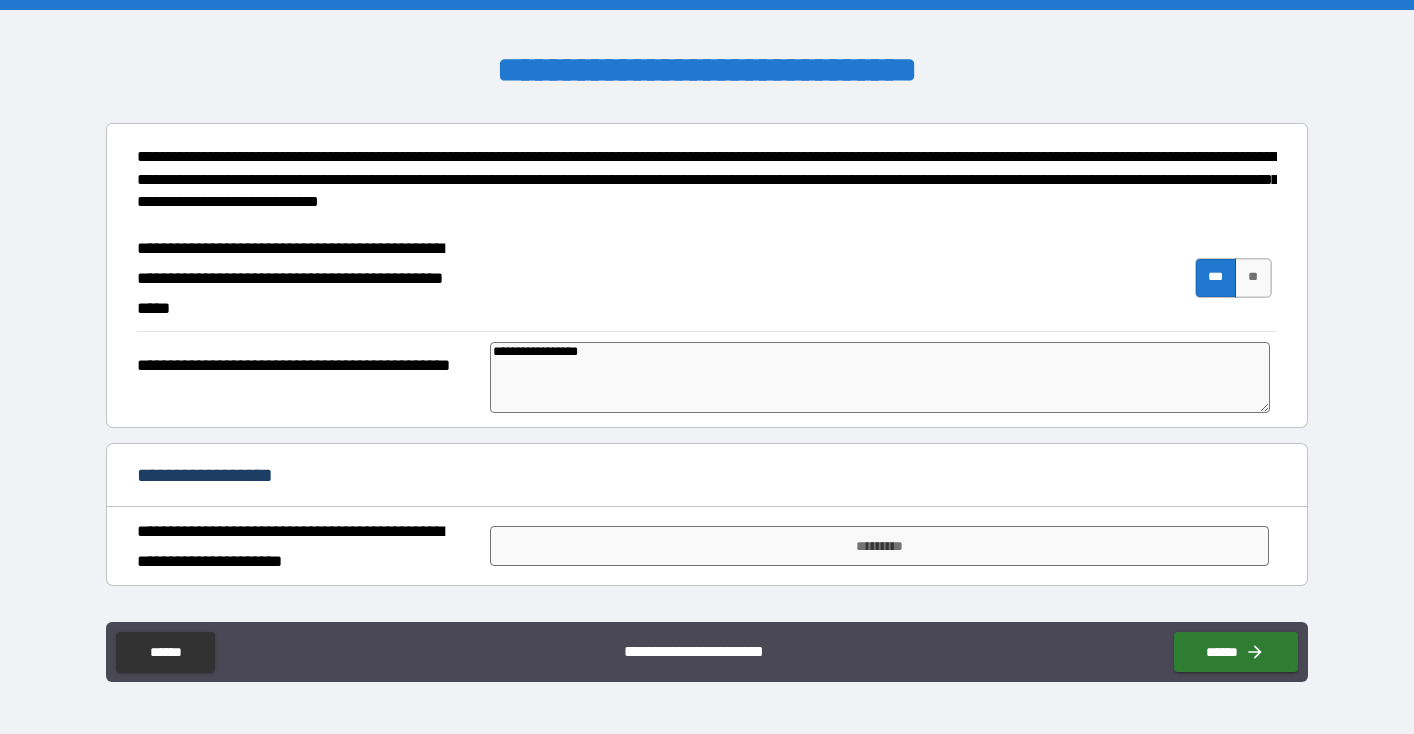 type on "**********" 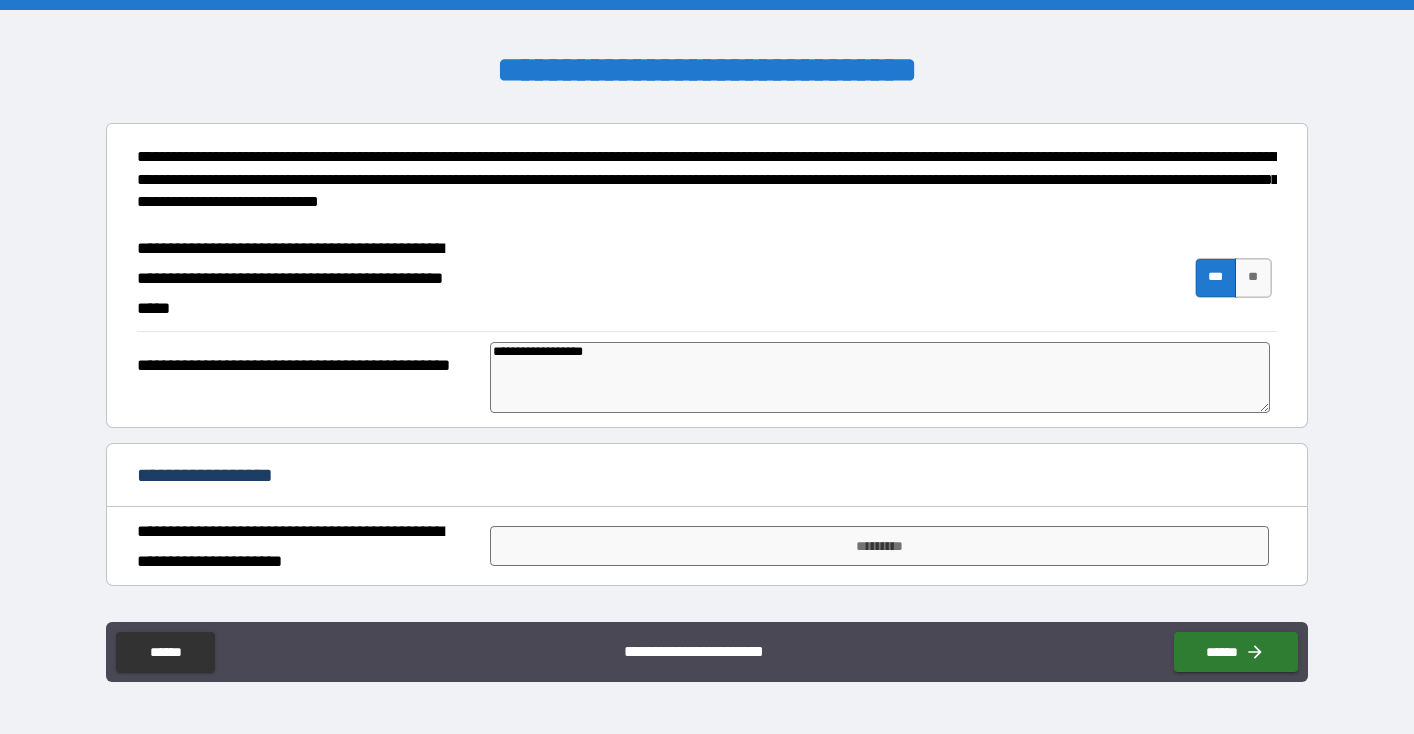 type on "*" 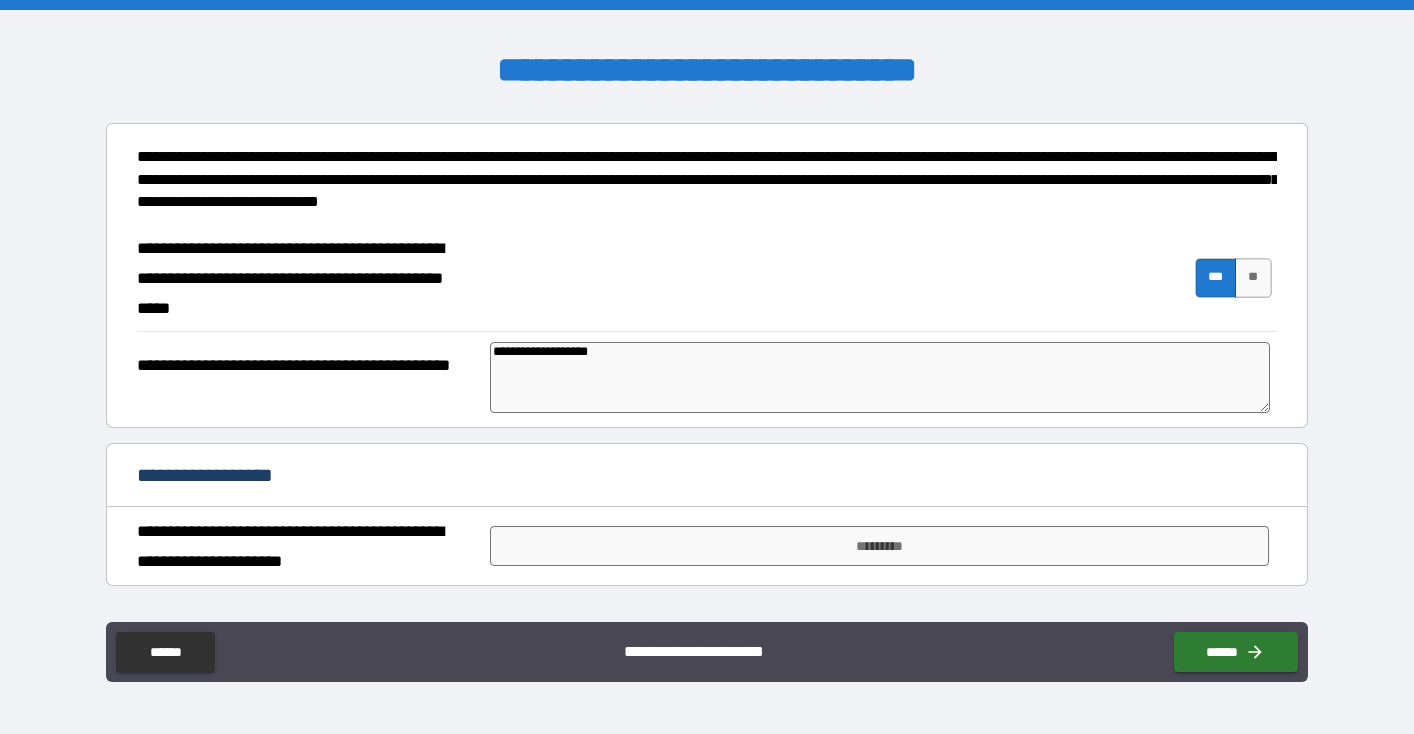 type on "**********" 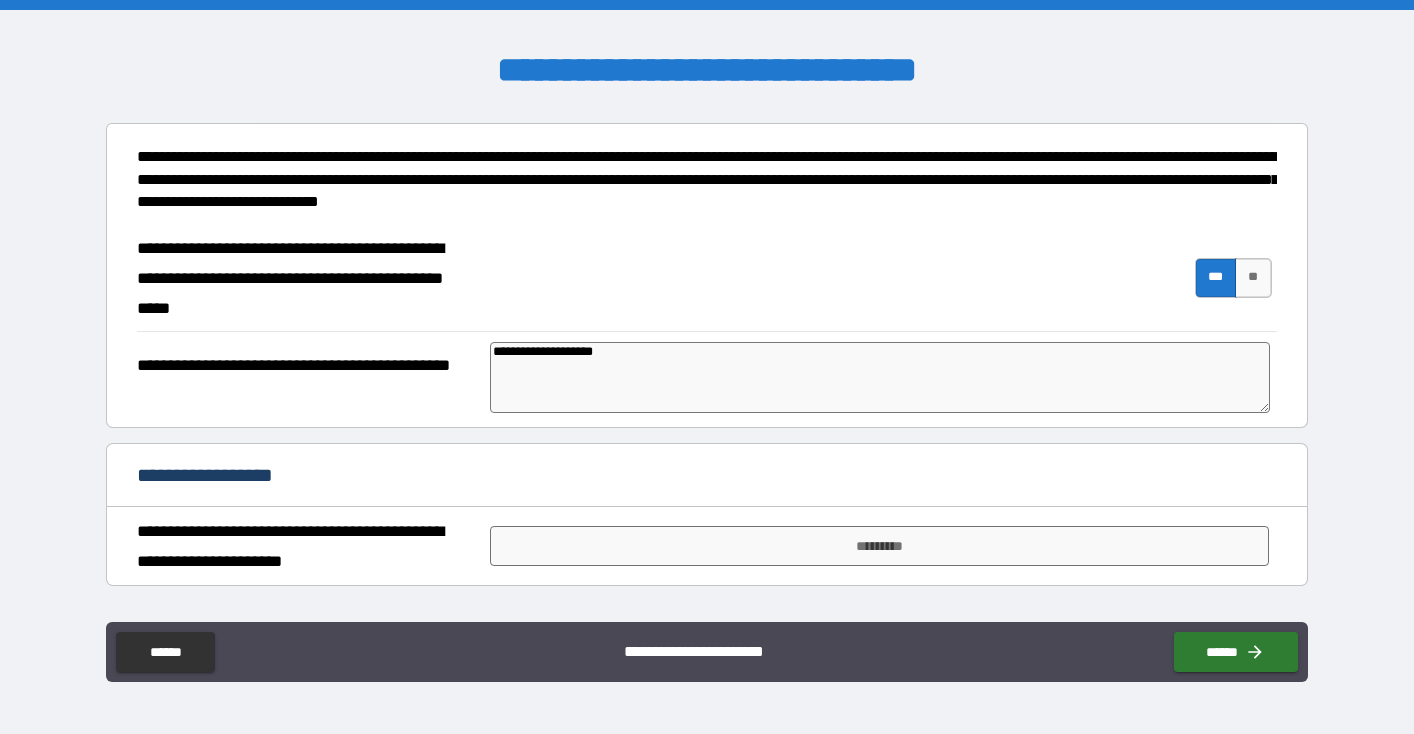 type on "**********" 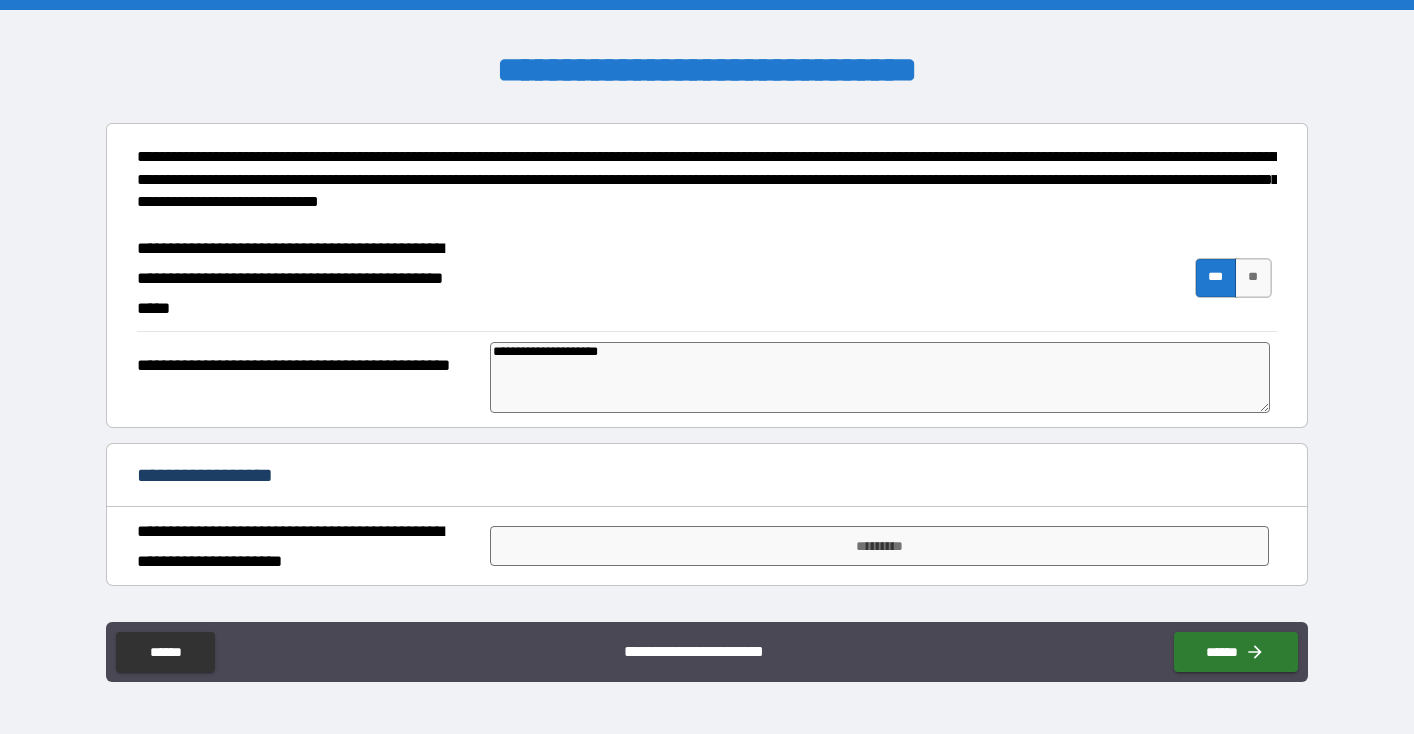 type on "*" 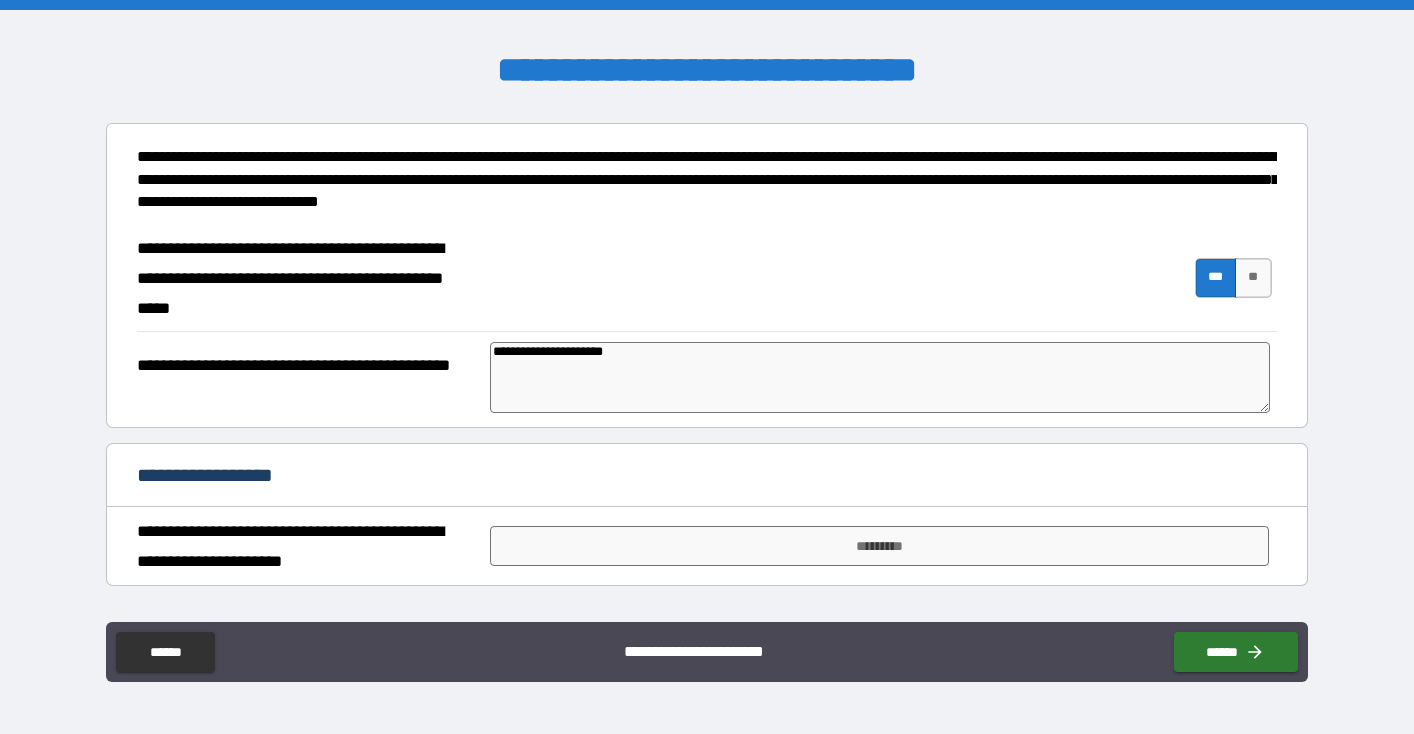 type on "*" 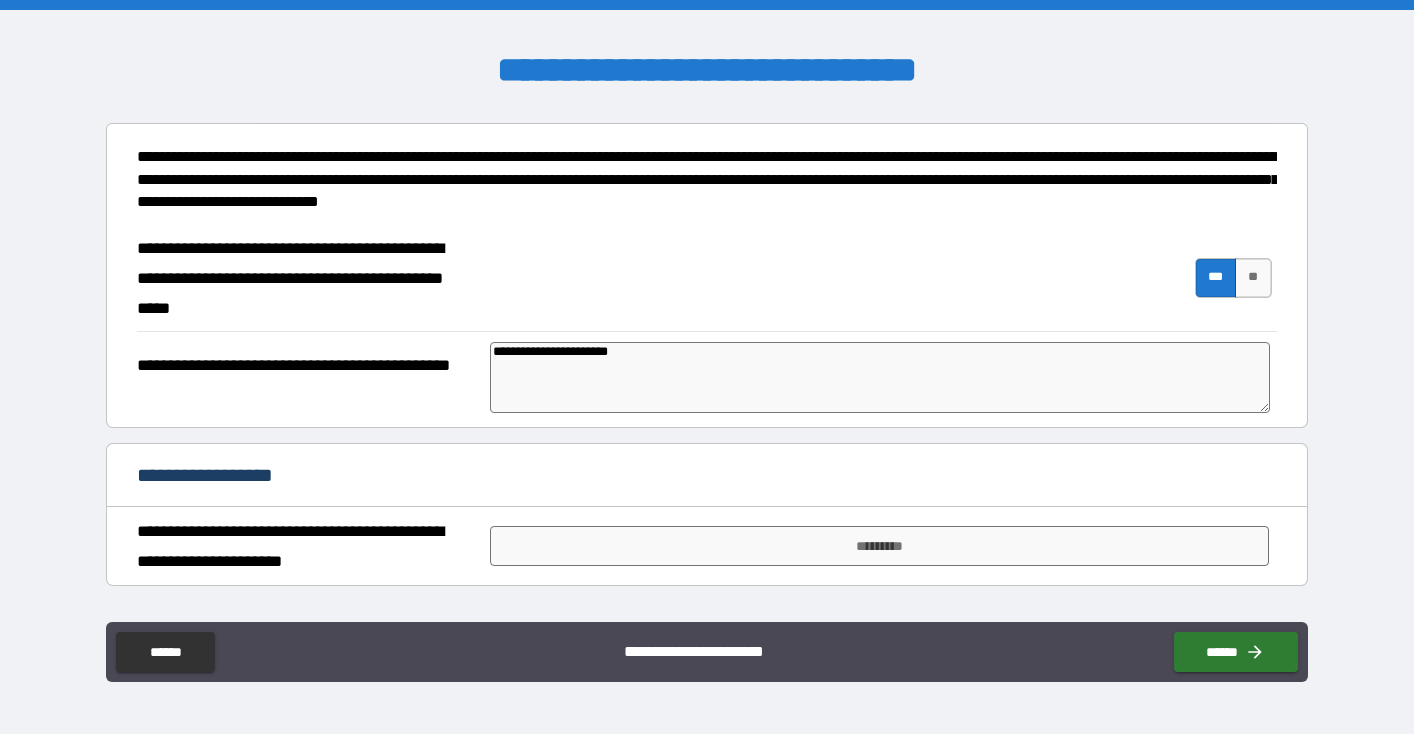 type on "*" 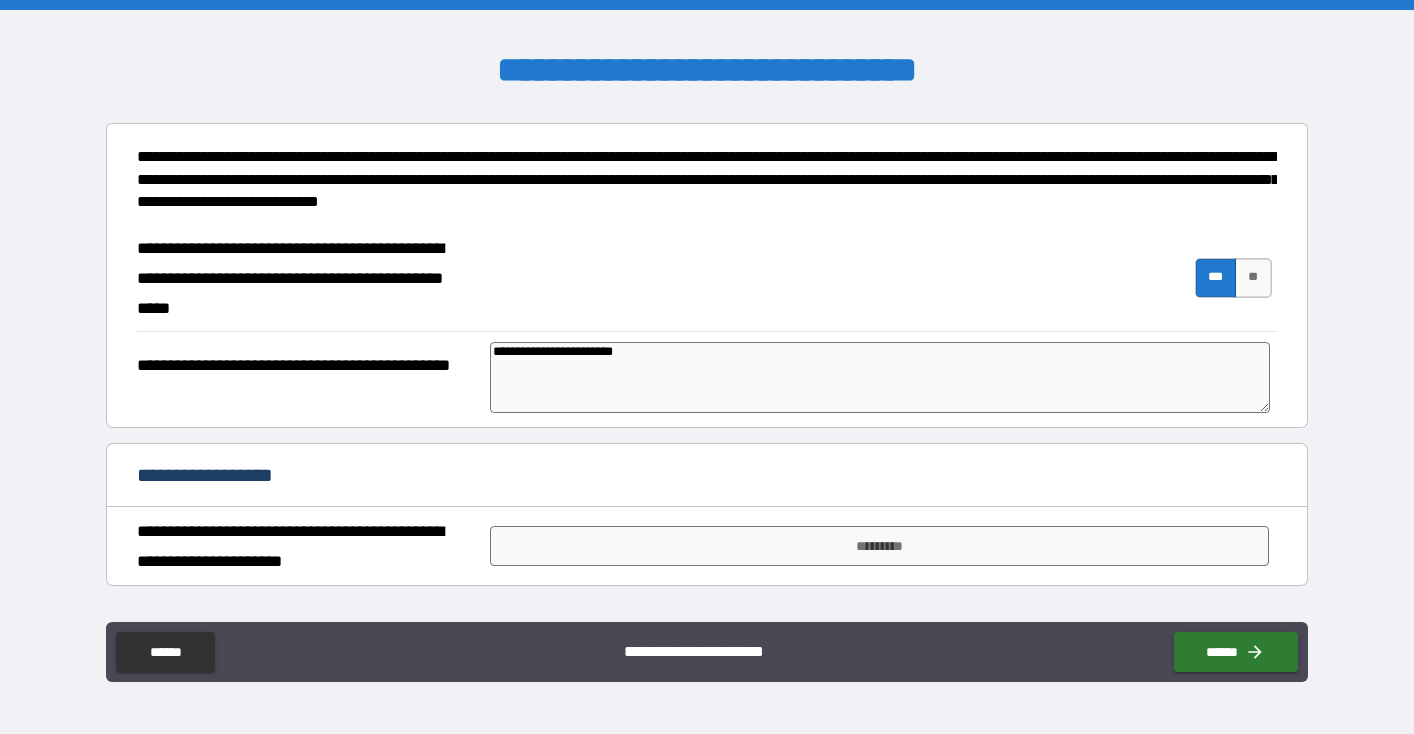 type on "*" 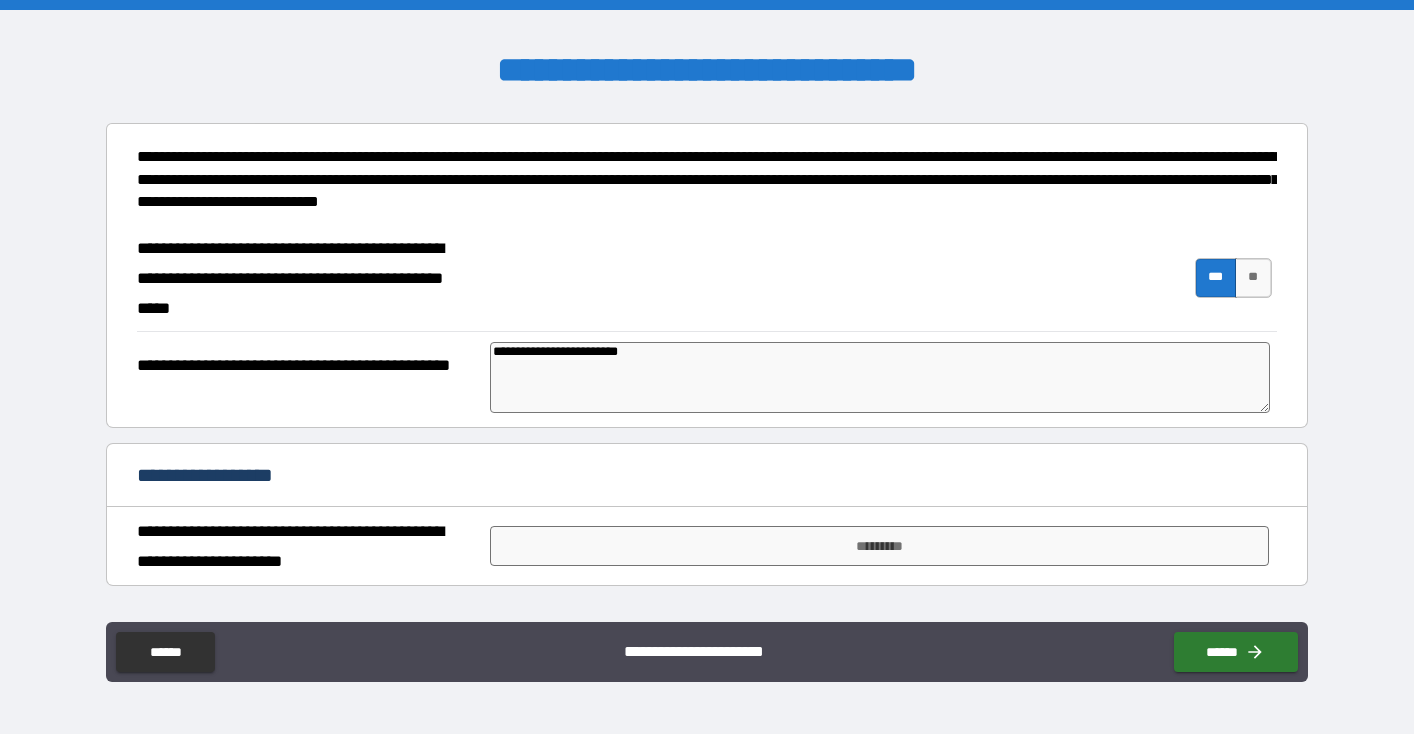 type on "*" 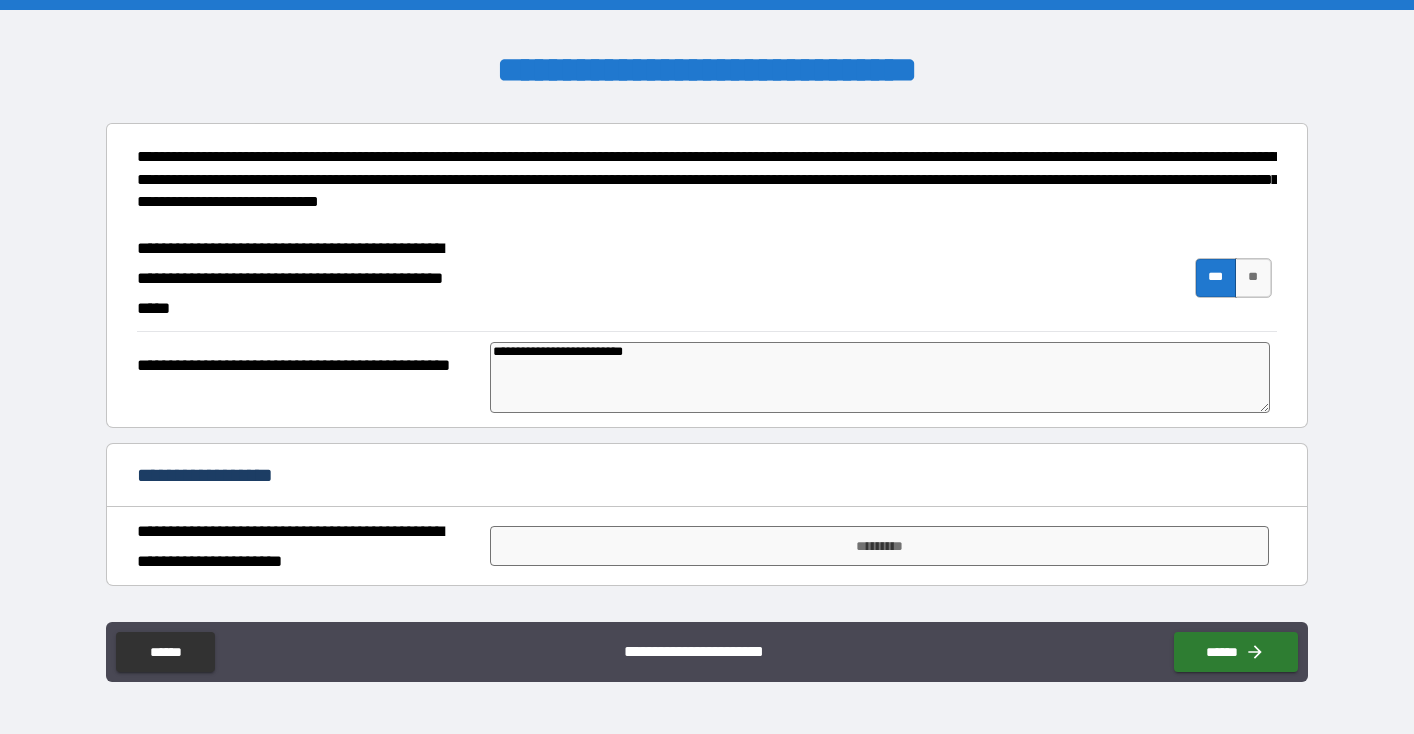 type on "**********" 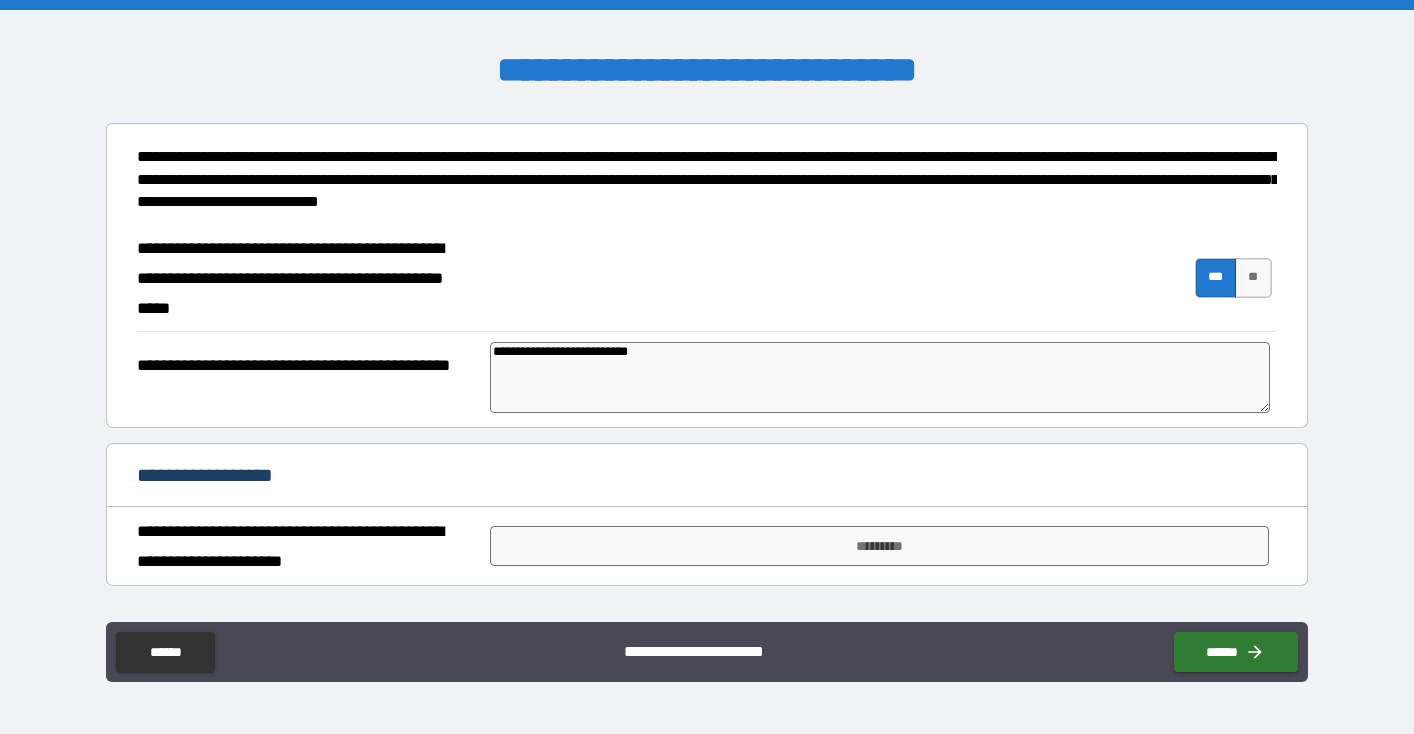 type on "*" 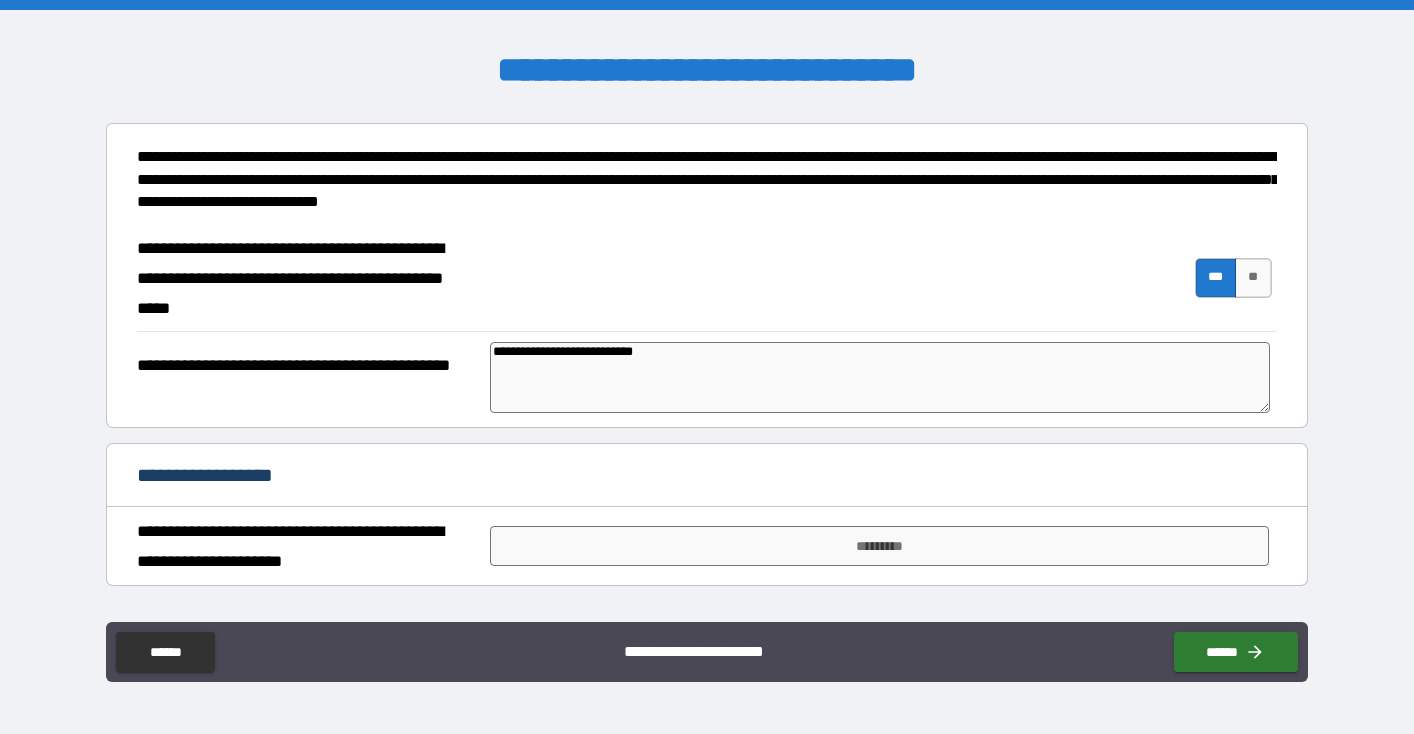type on "**********" 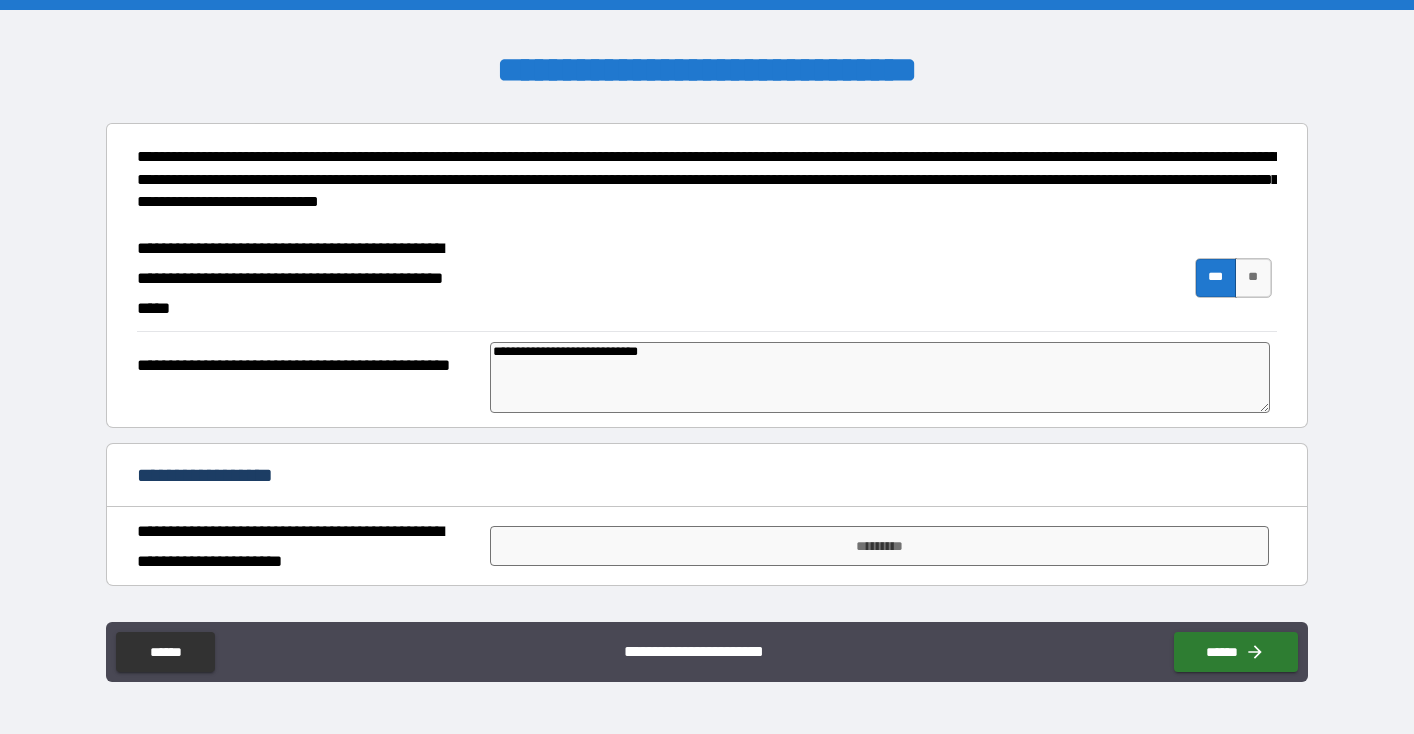 type on "**********" 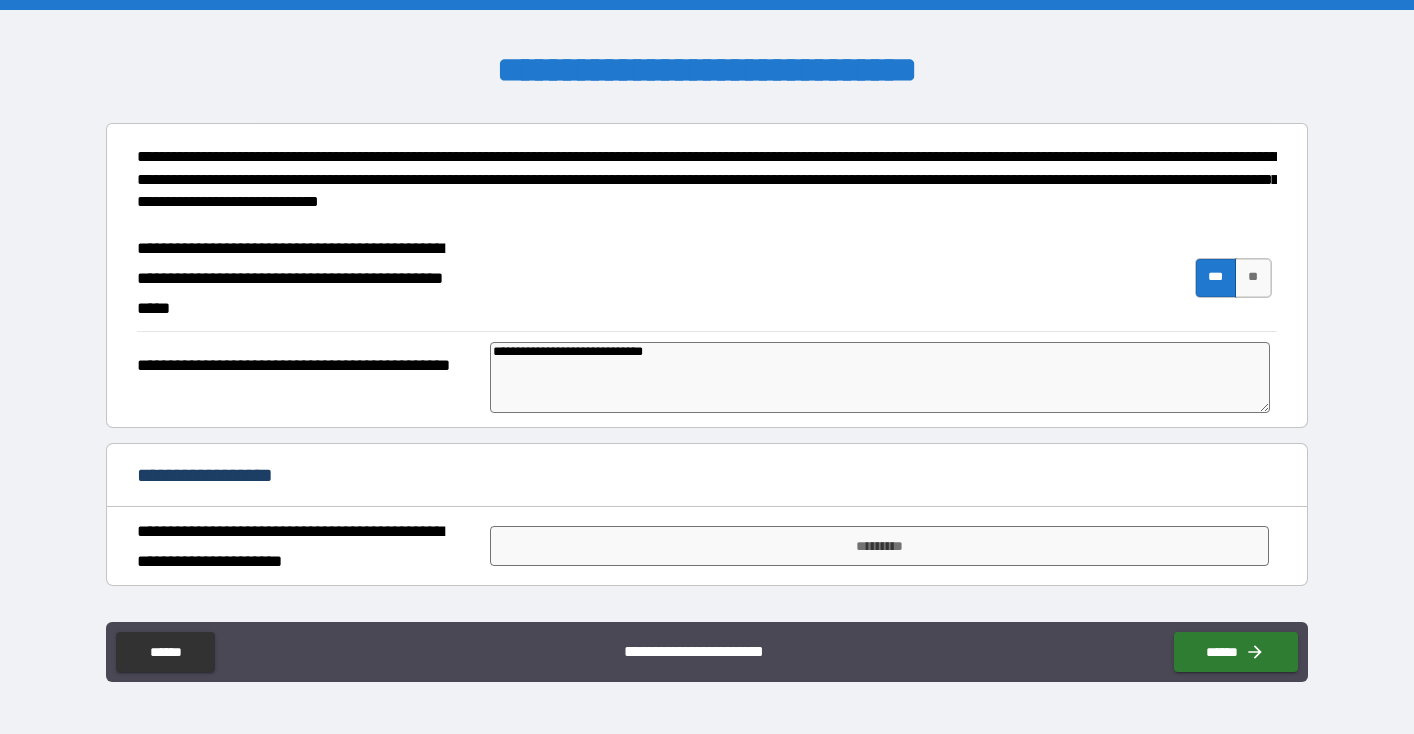 type on "*" 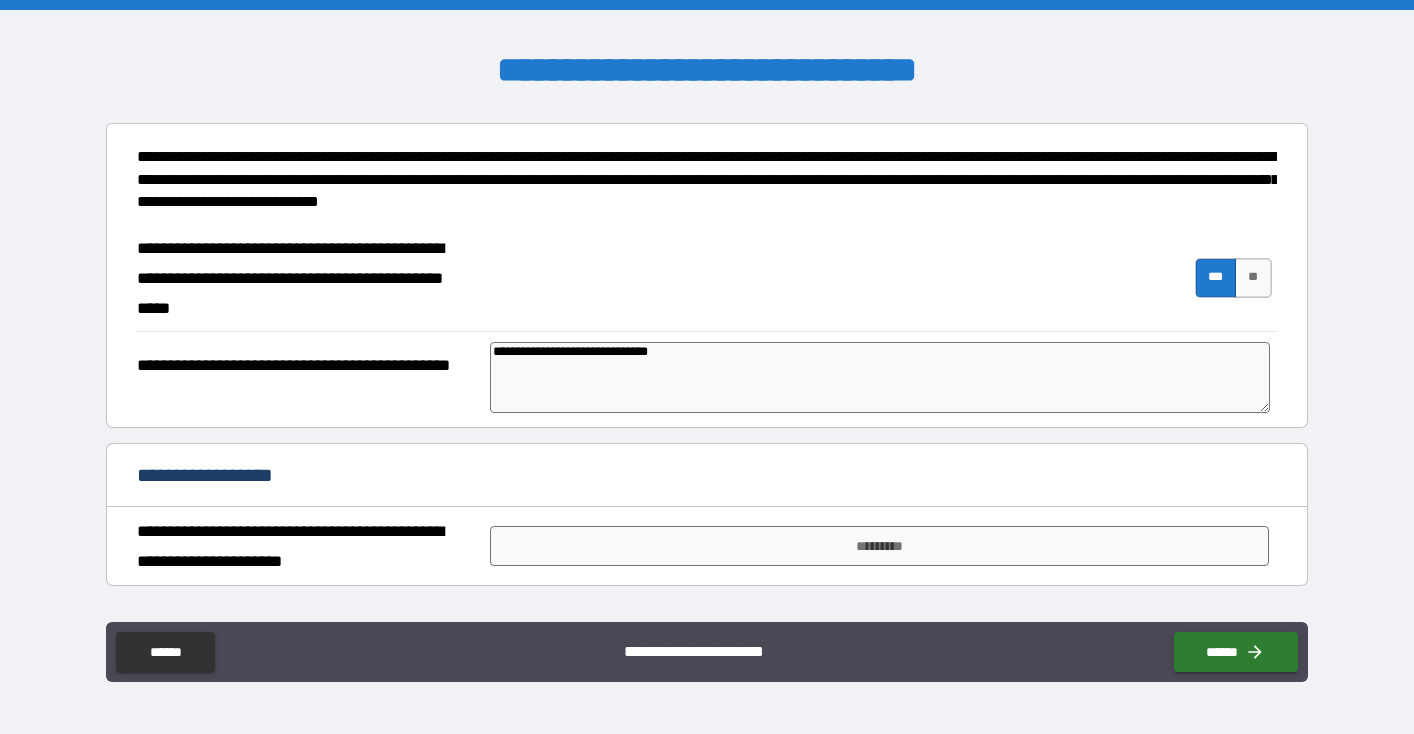 type on "**********" 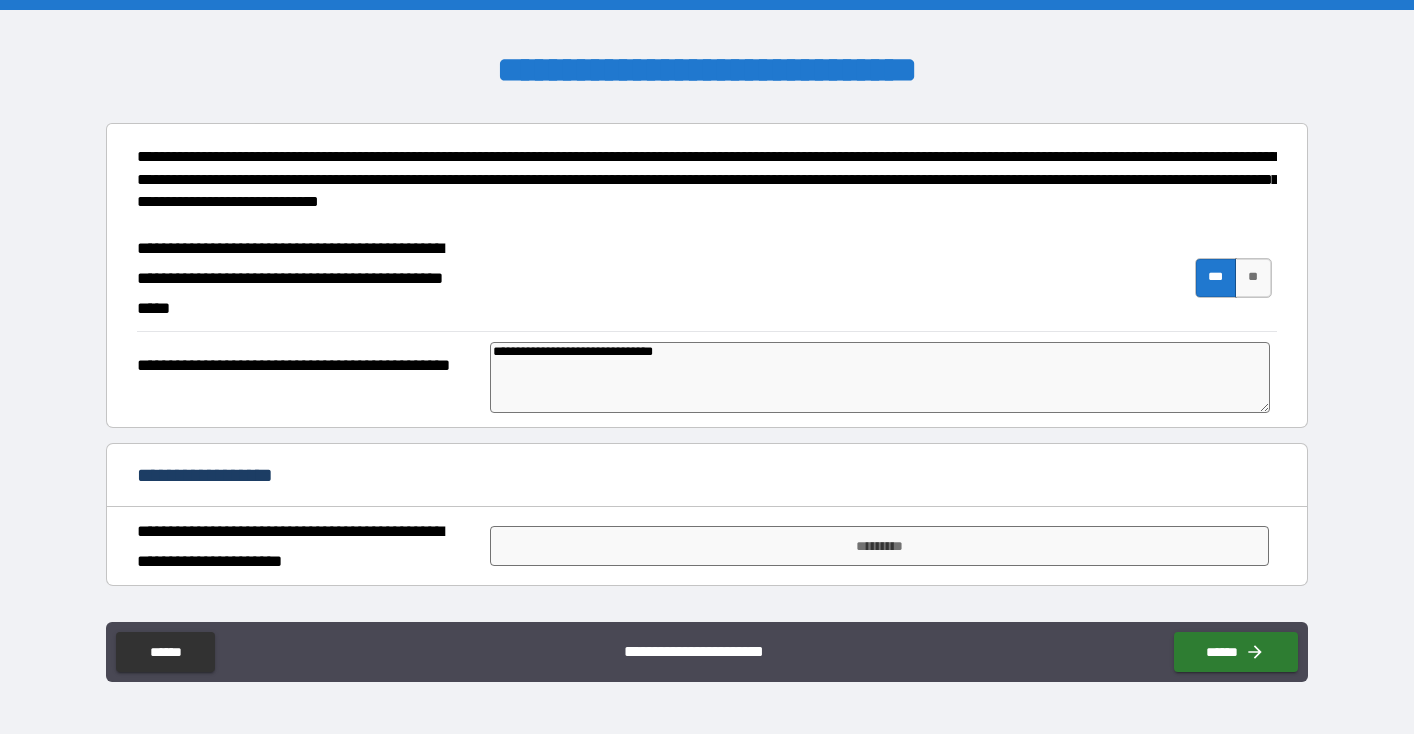 type on "*" 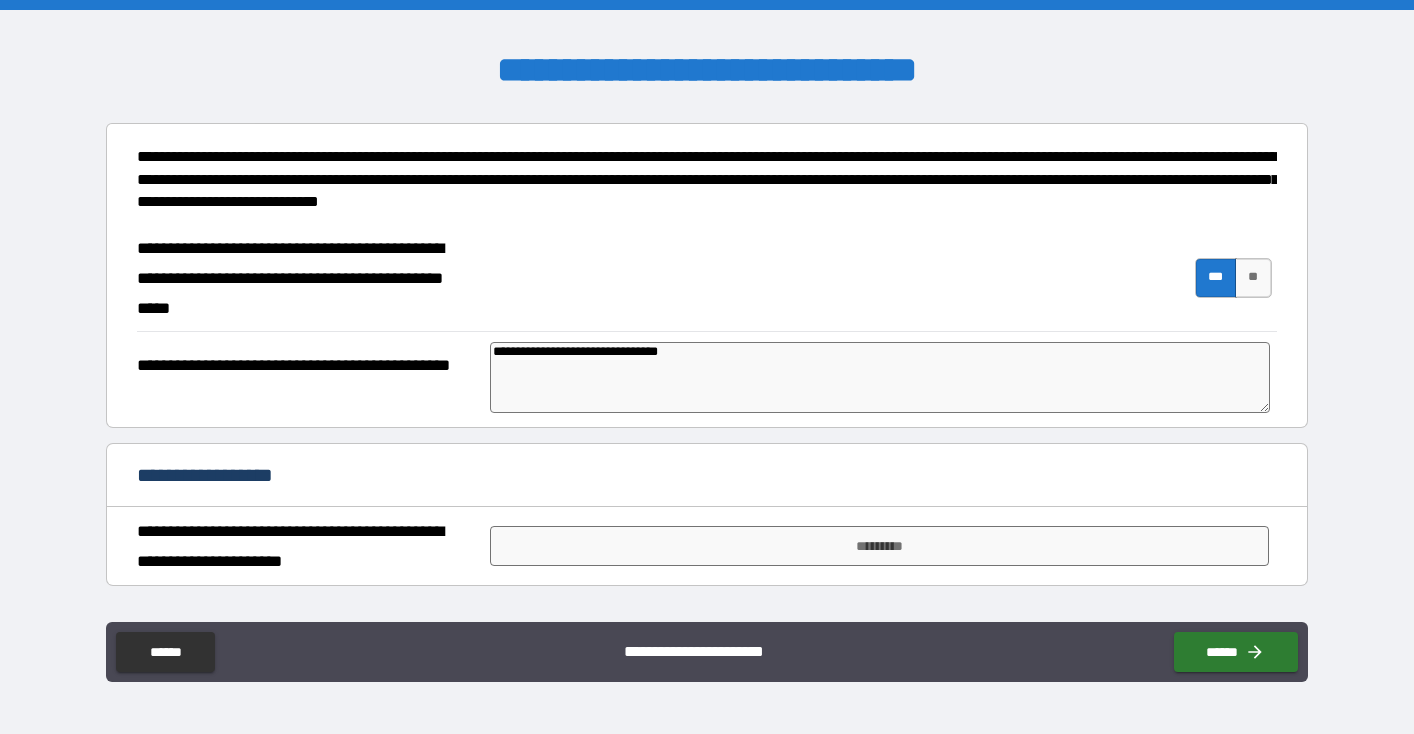 type on "**********" 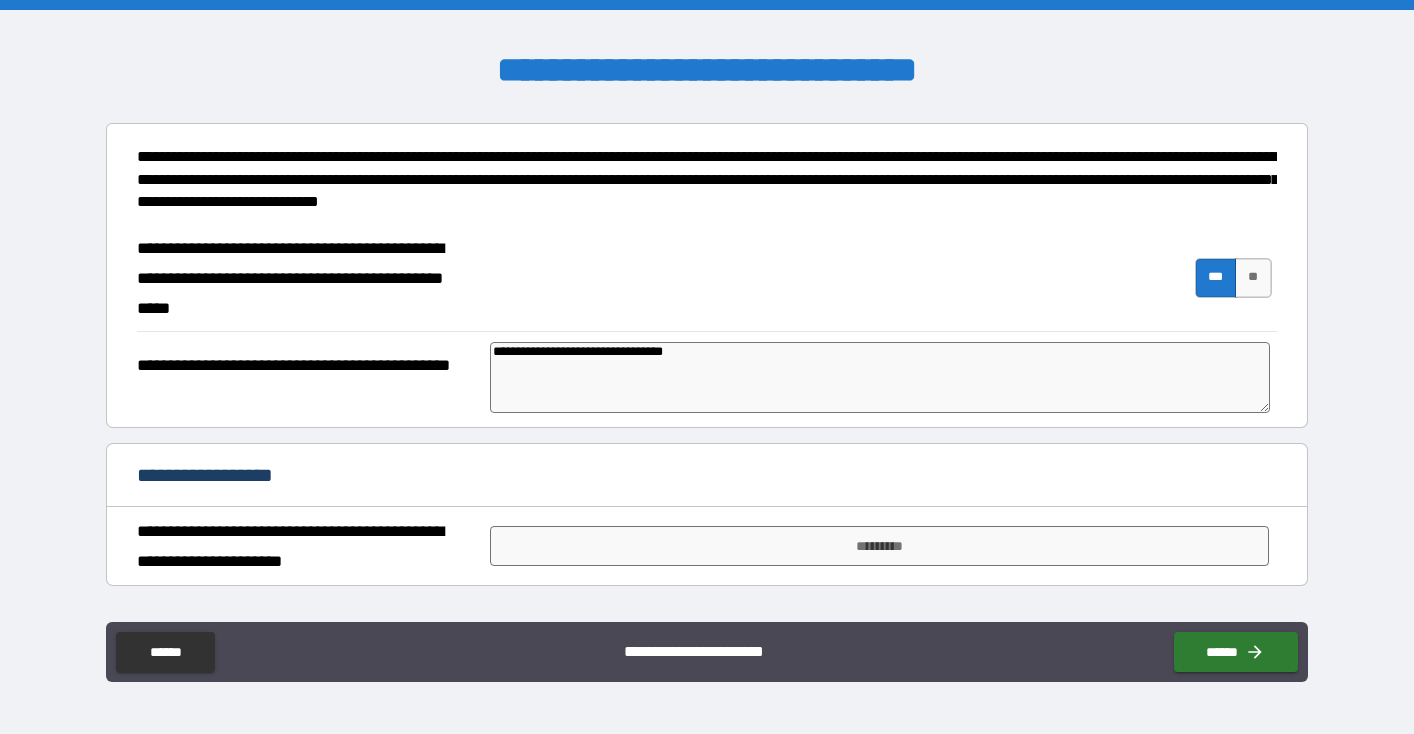 type on "**********" 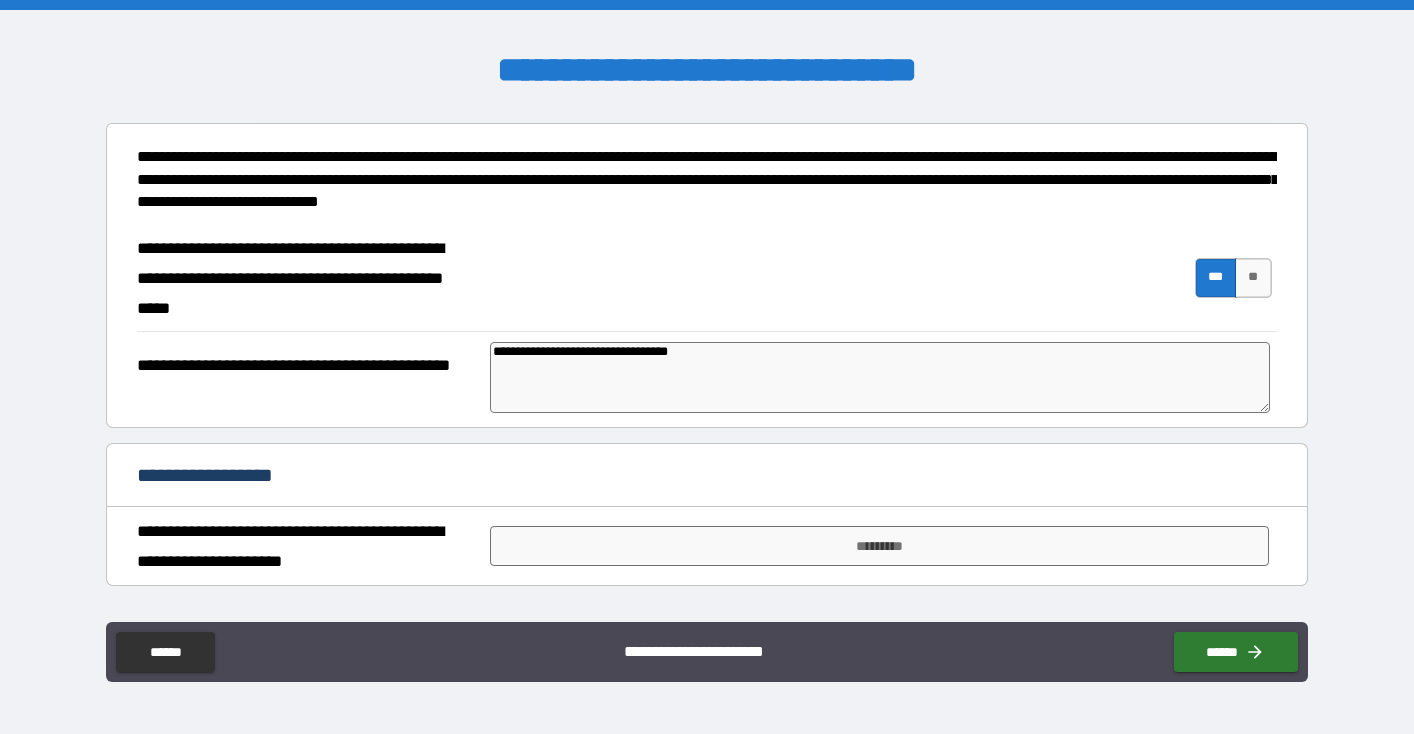 type on "*" 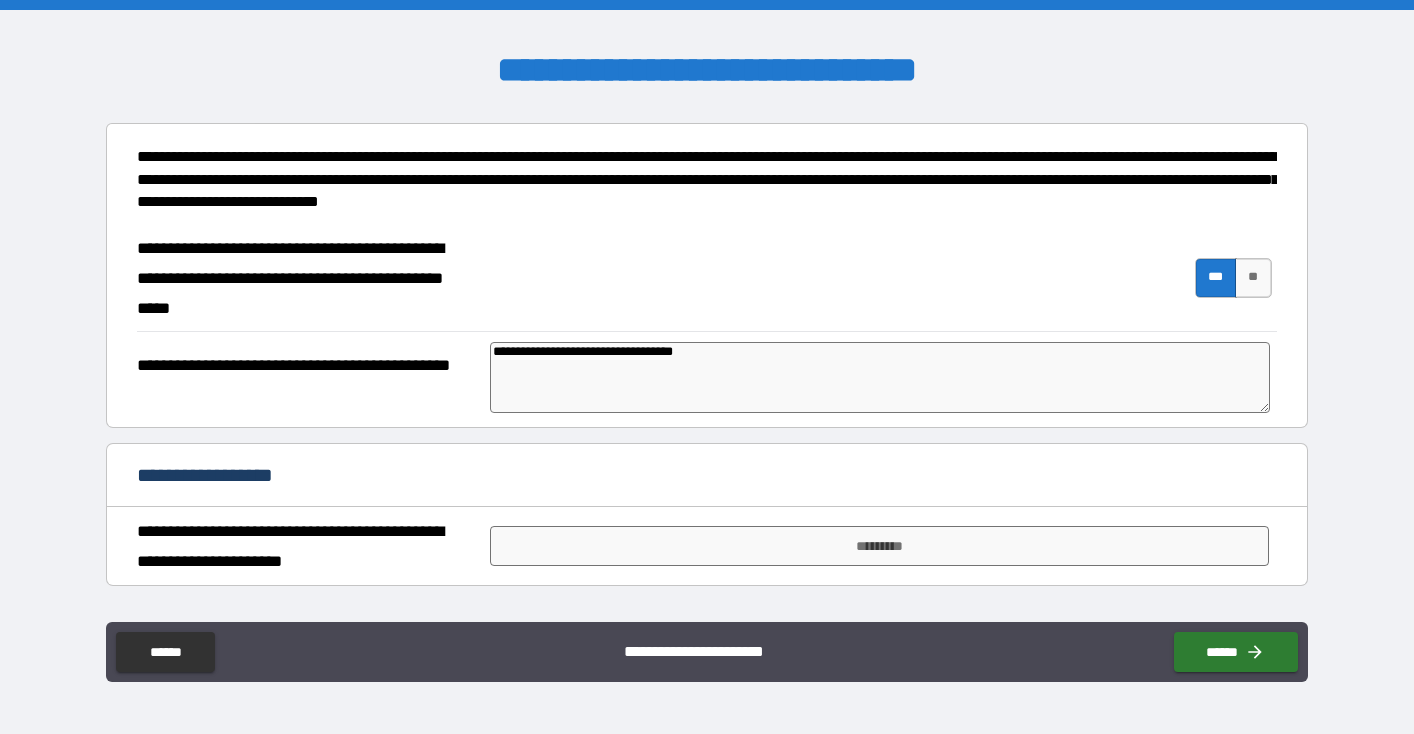 type on "**********" 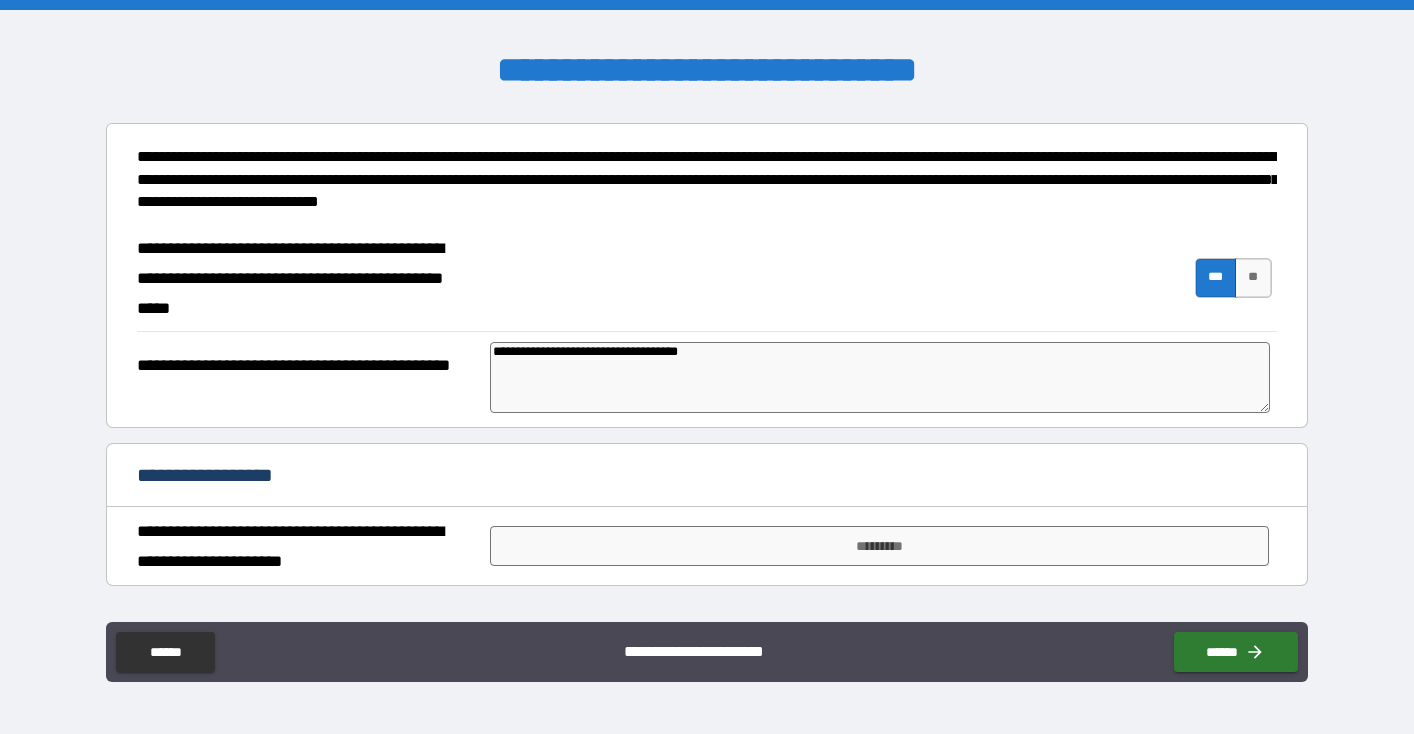 type on "**********" 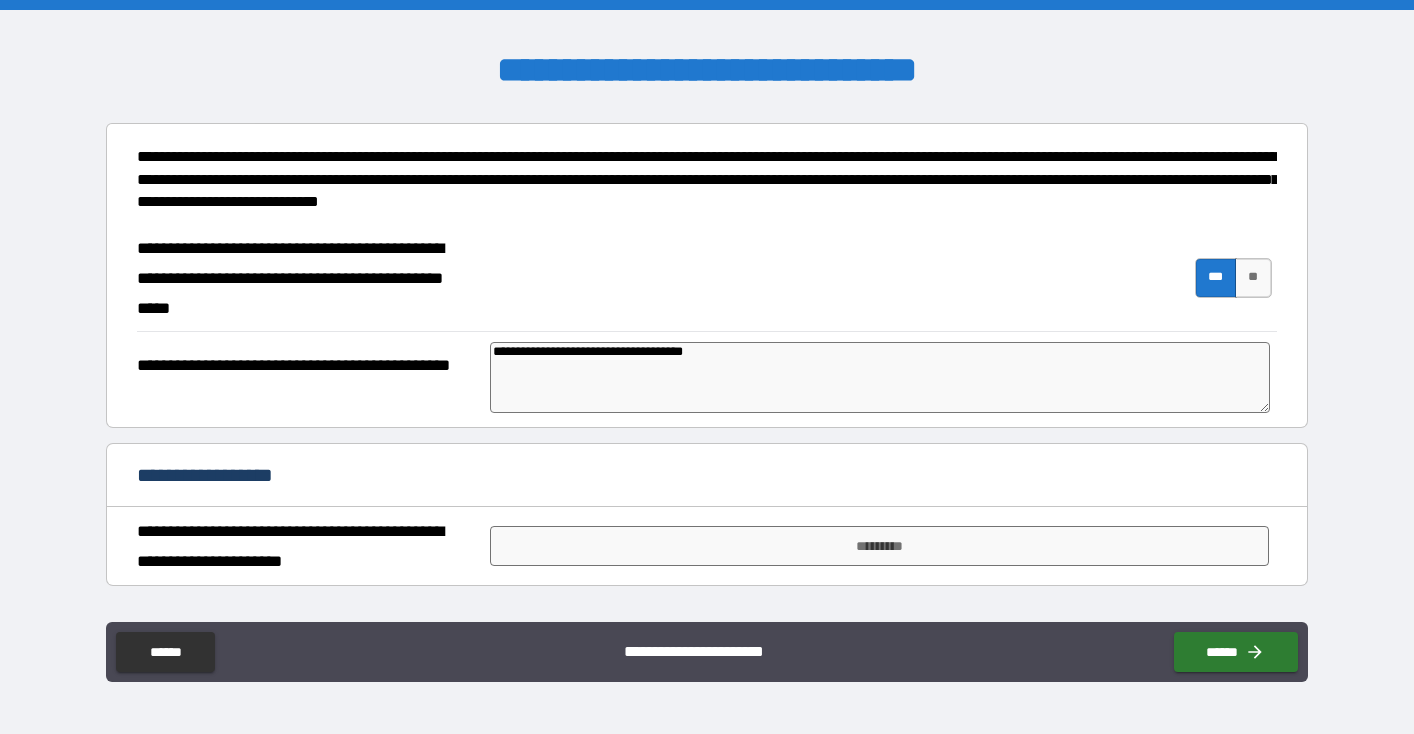type on "**********" 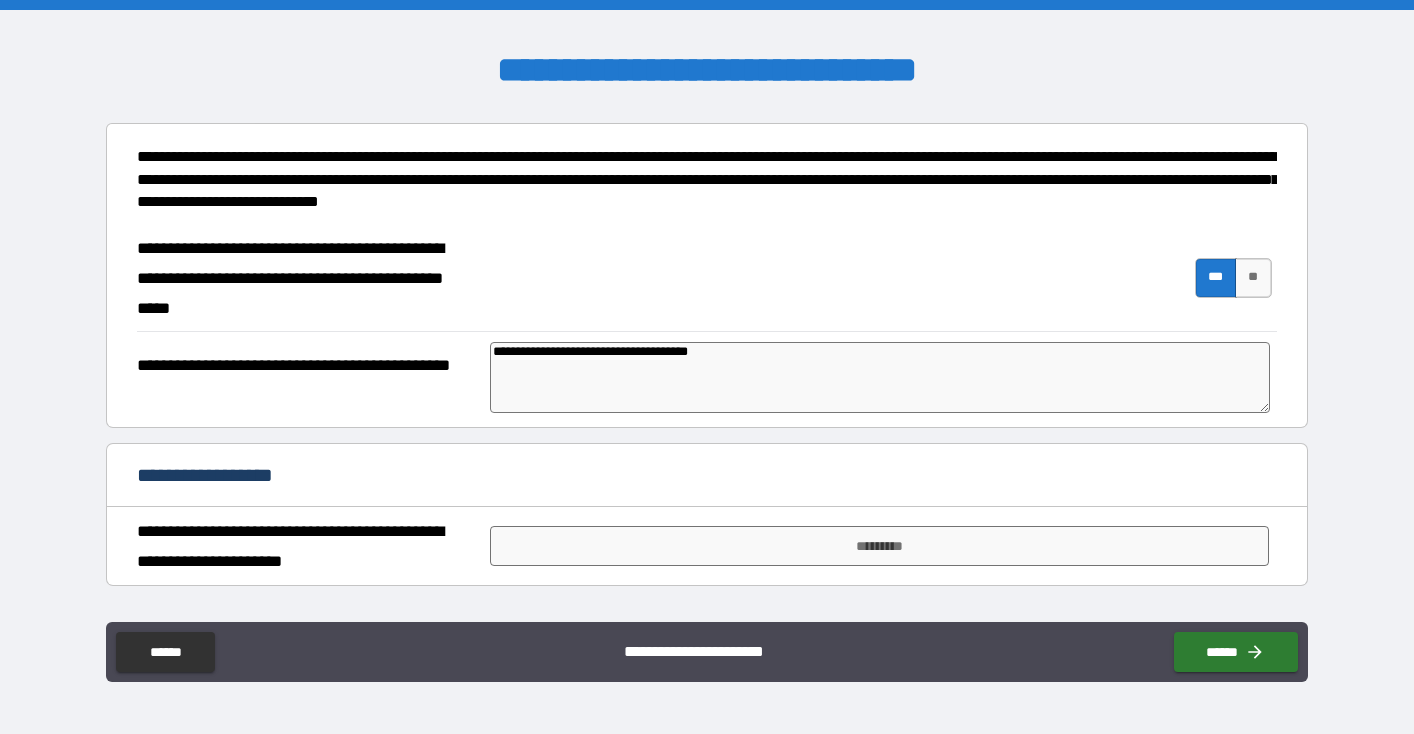 type on "**********" 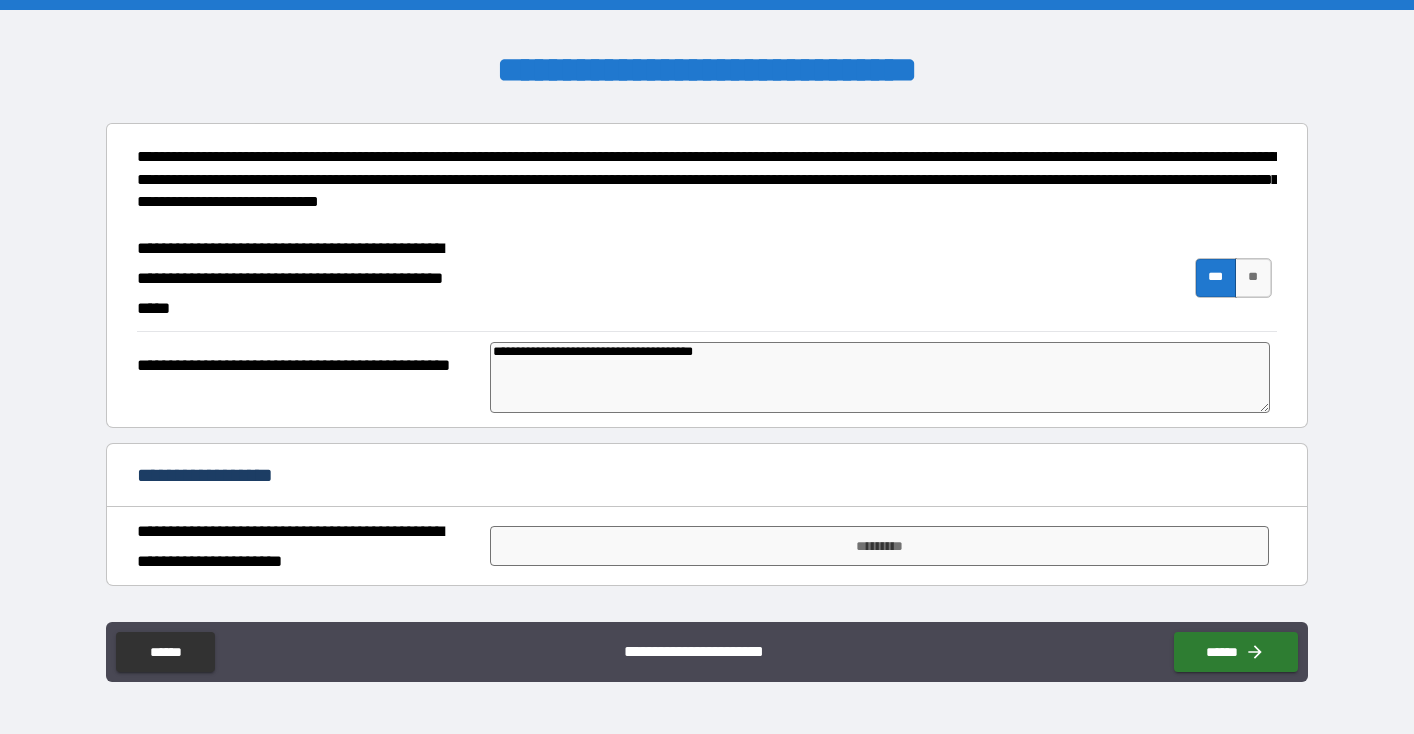 type on "*" 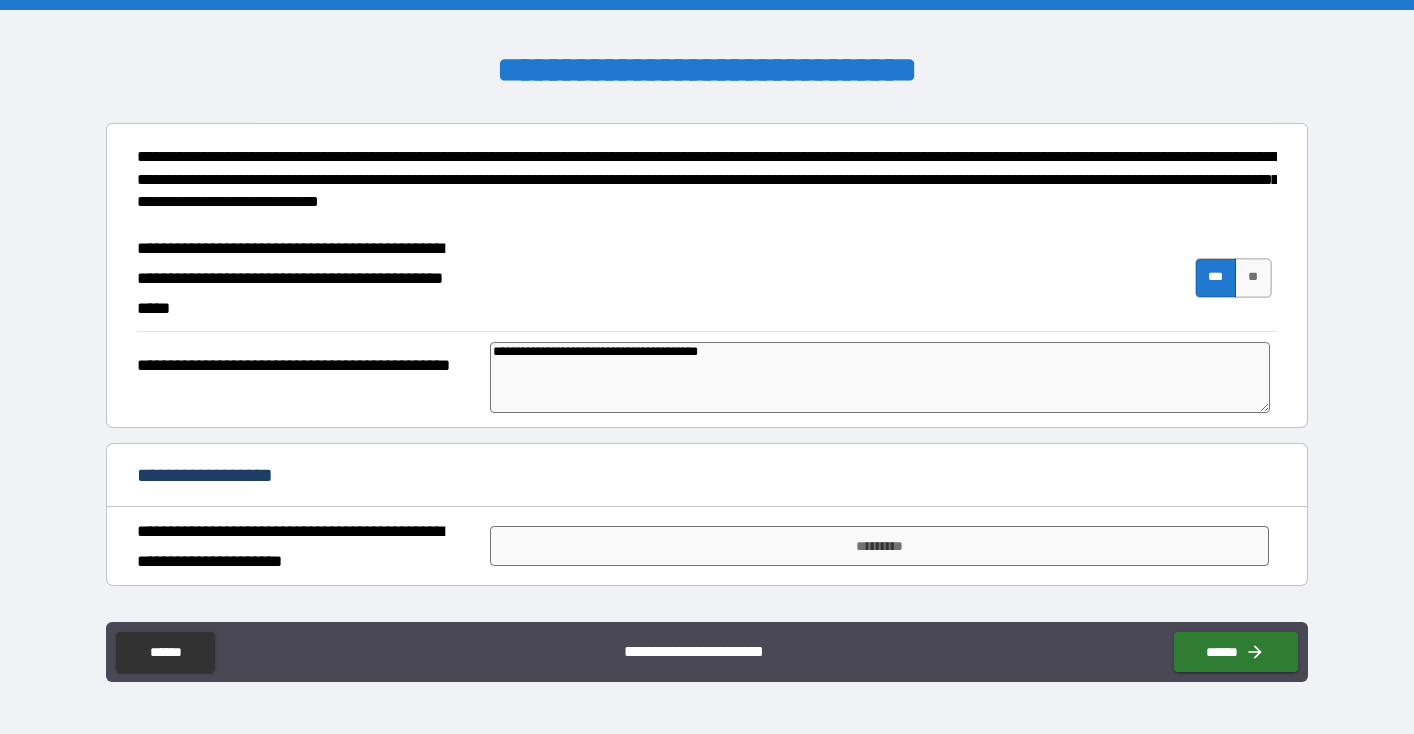 type on "**********" 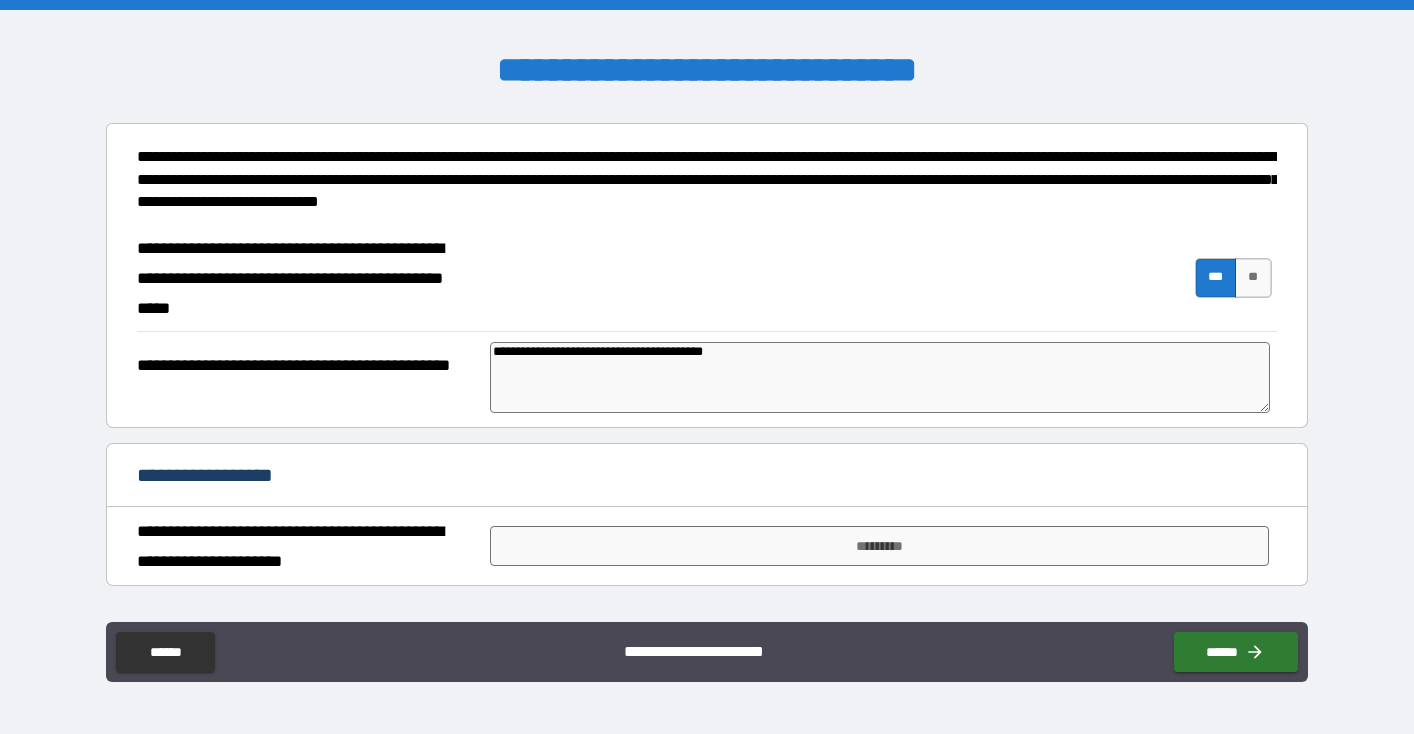 type on "**********" 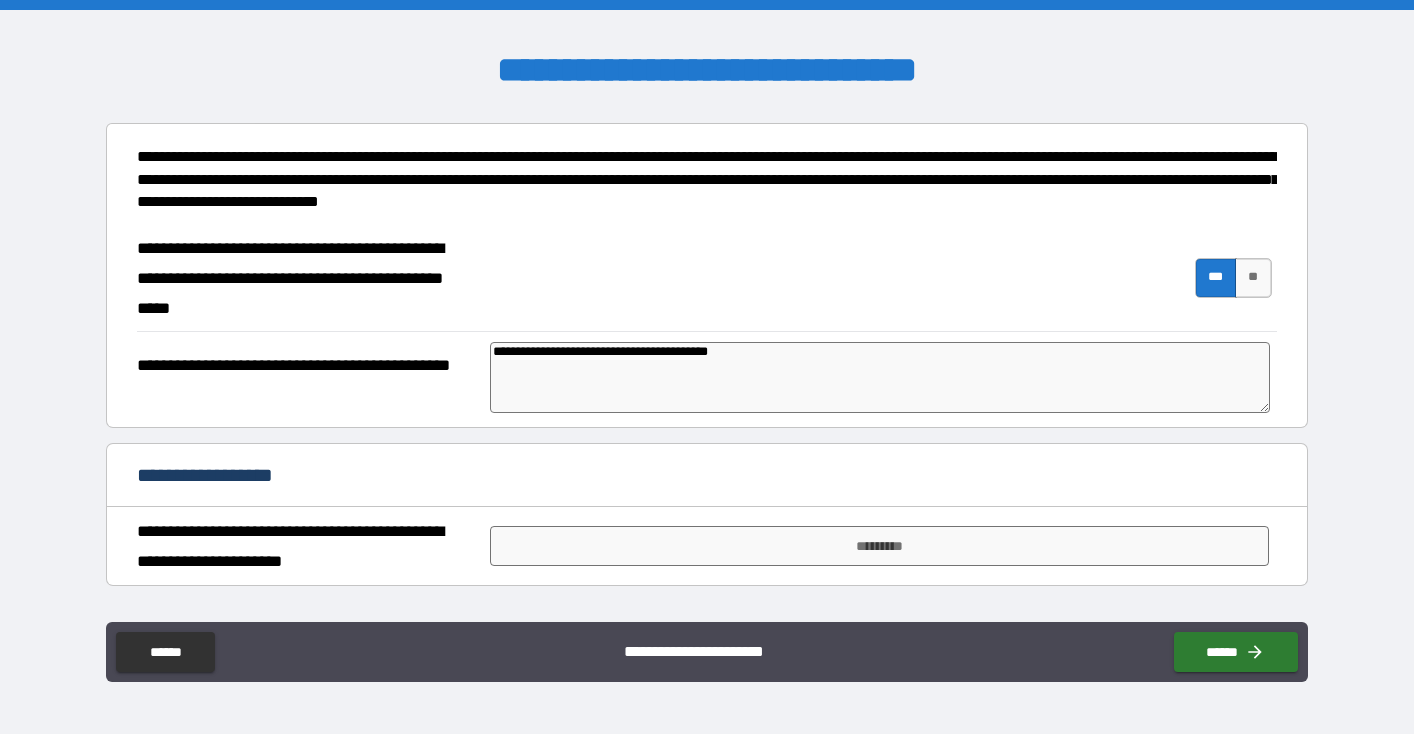 type on "**********" 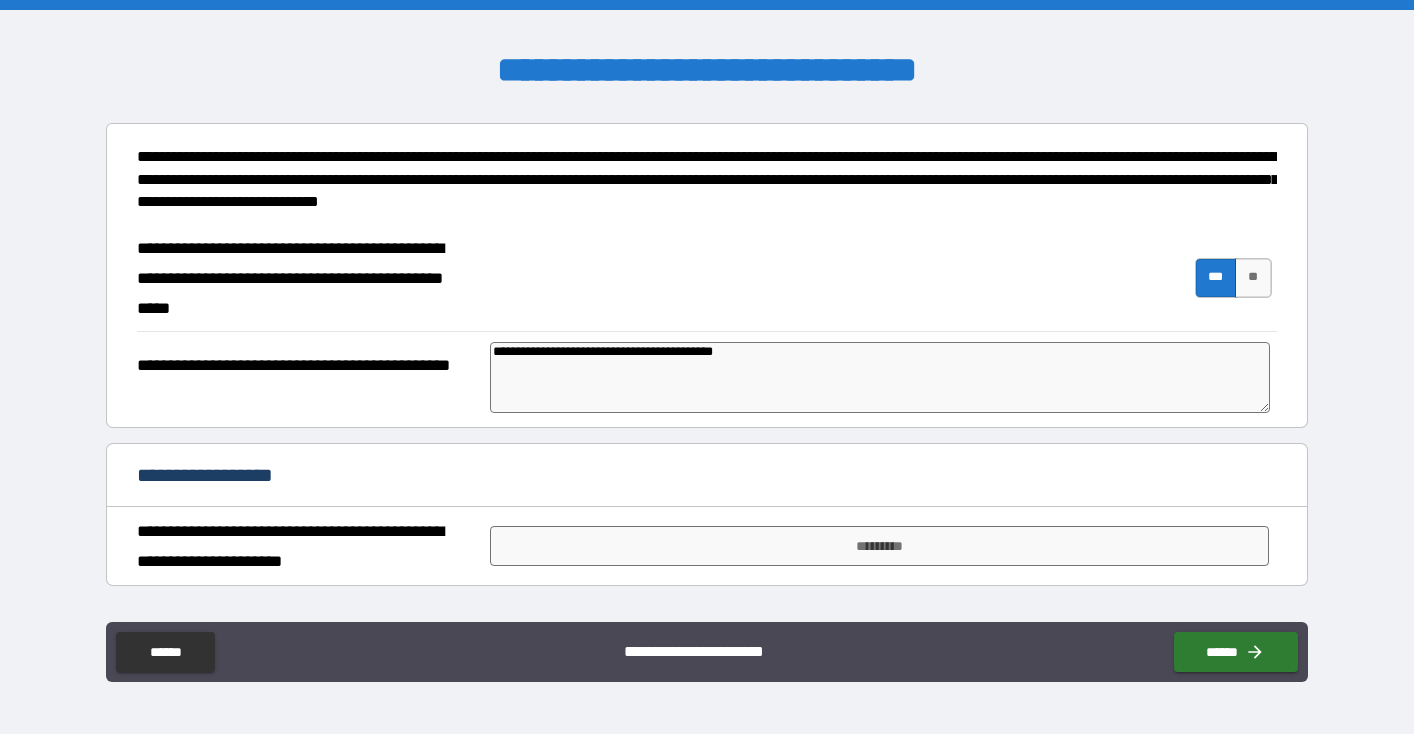 type on "*" 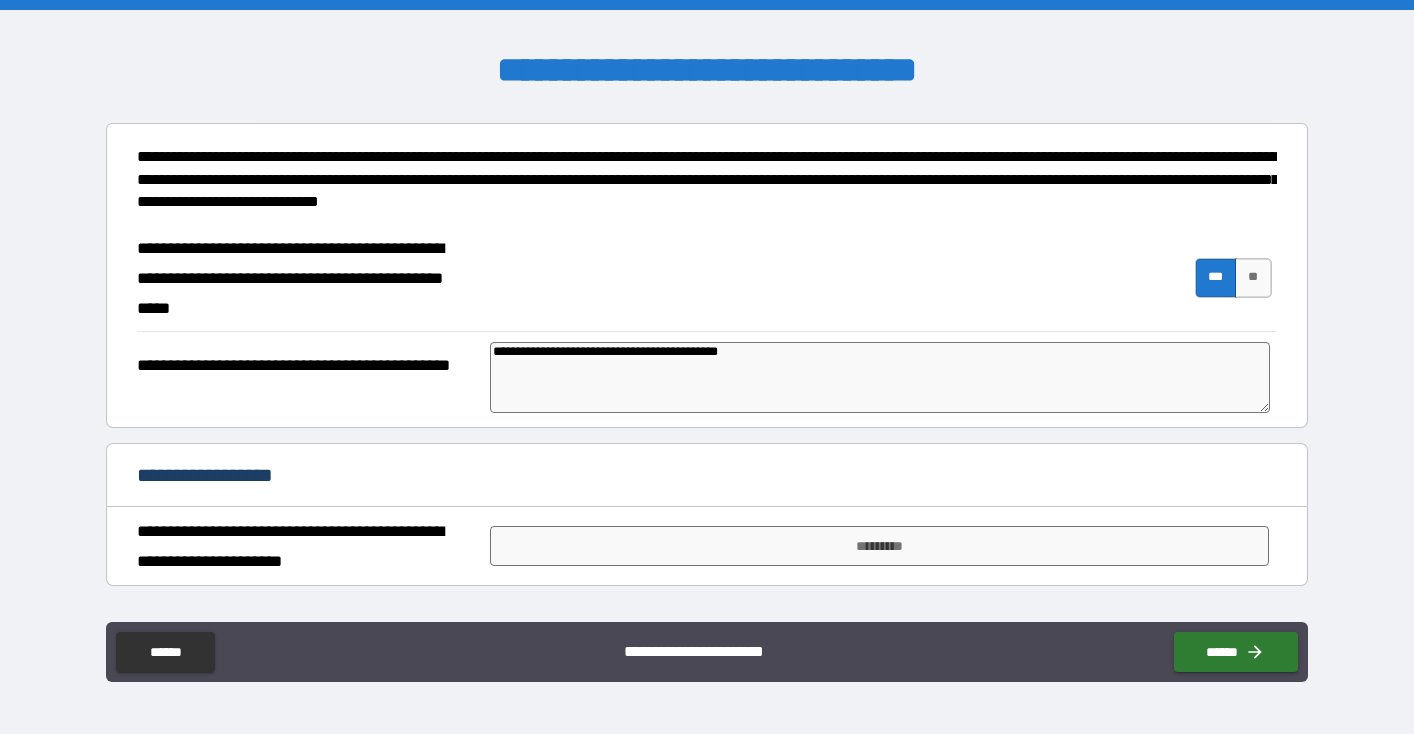 type on "**********" 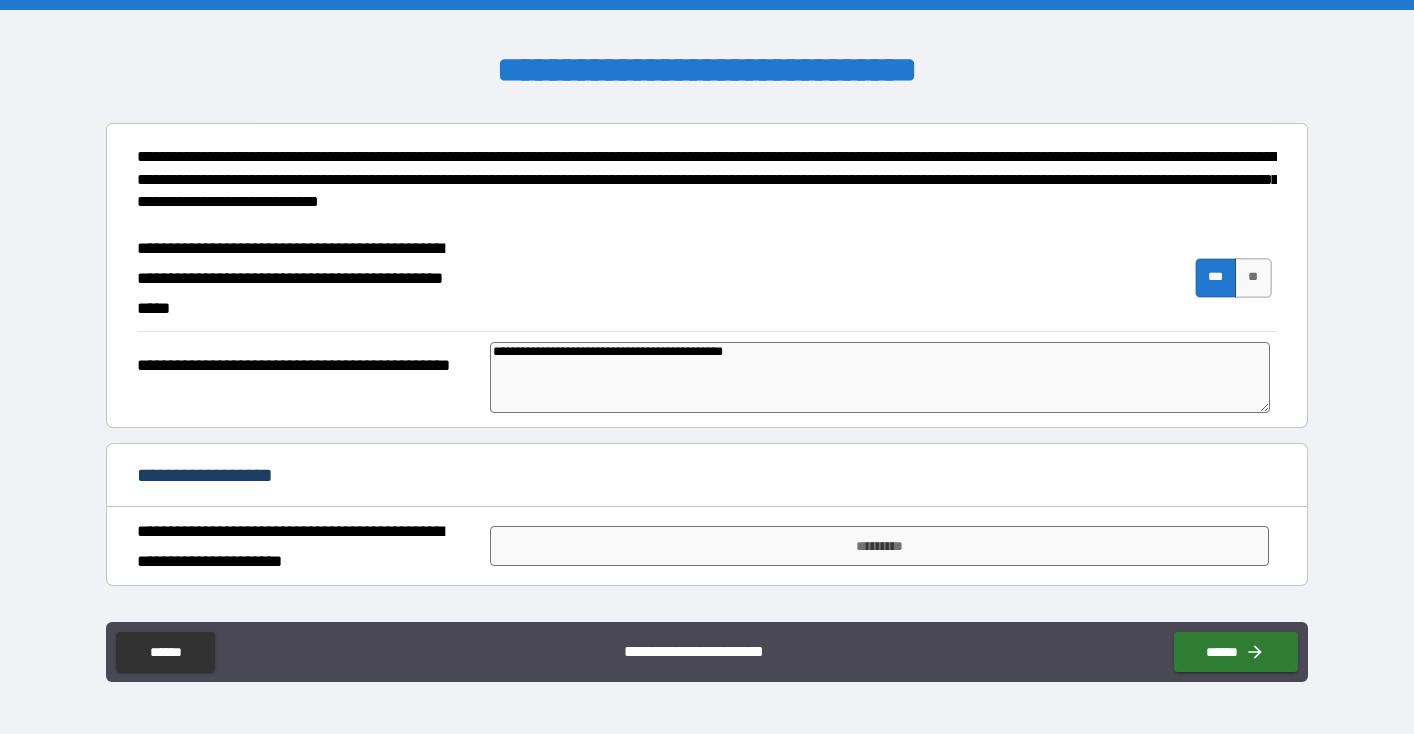 type on "*" 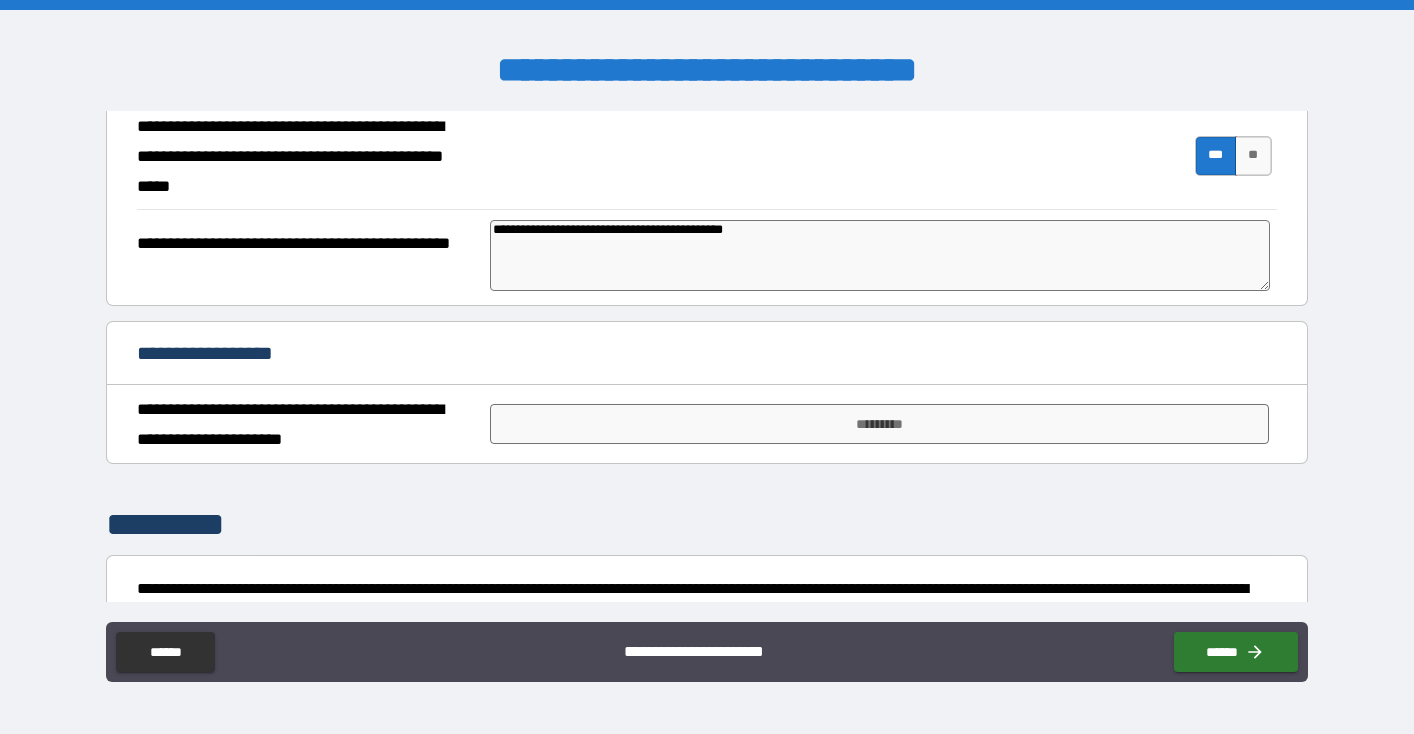 scroll, scrollTop: 256, scrollLeft: 0, axis: vertical 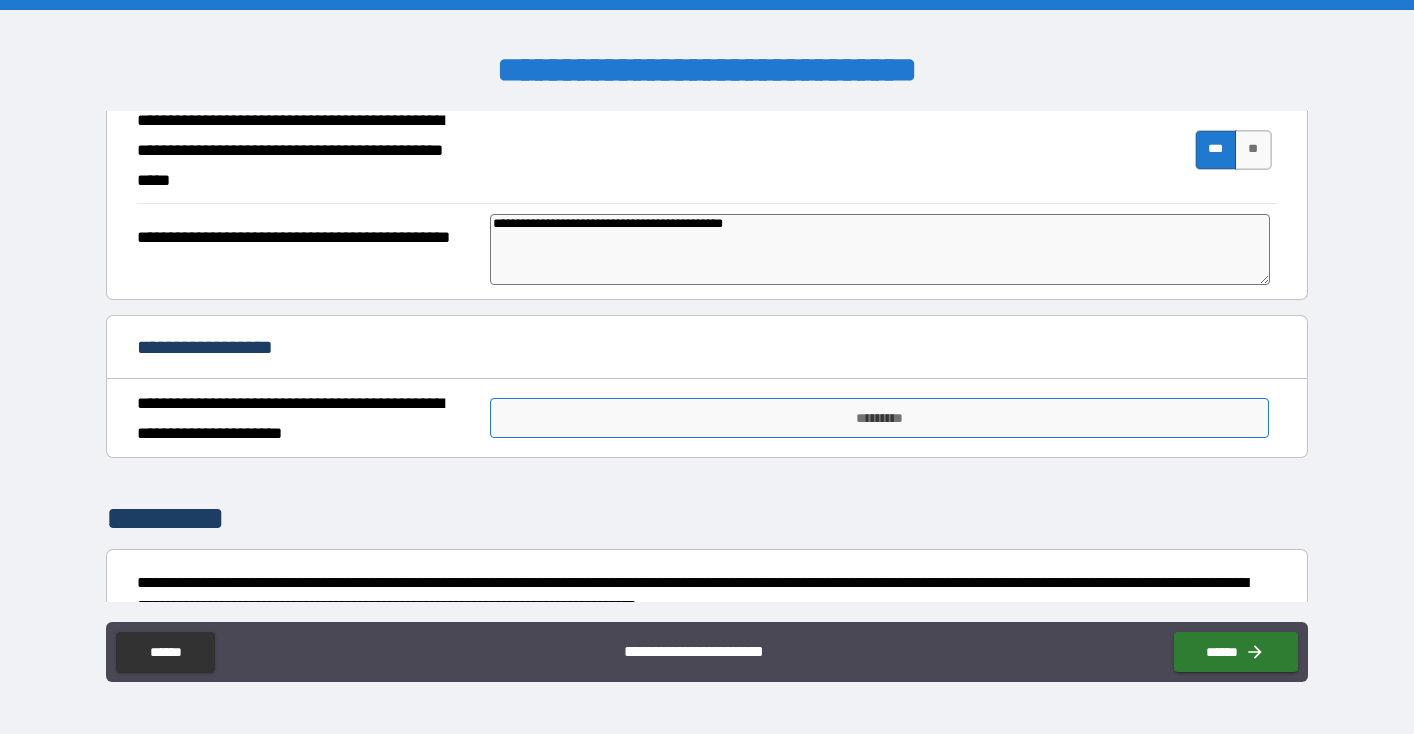 type on "**********" 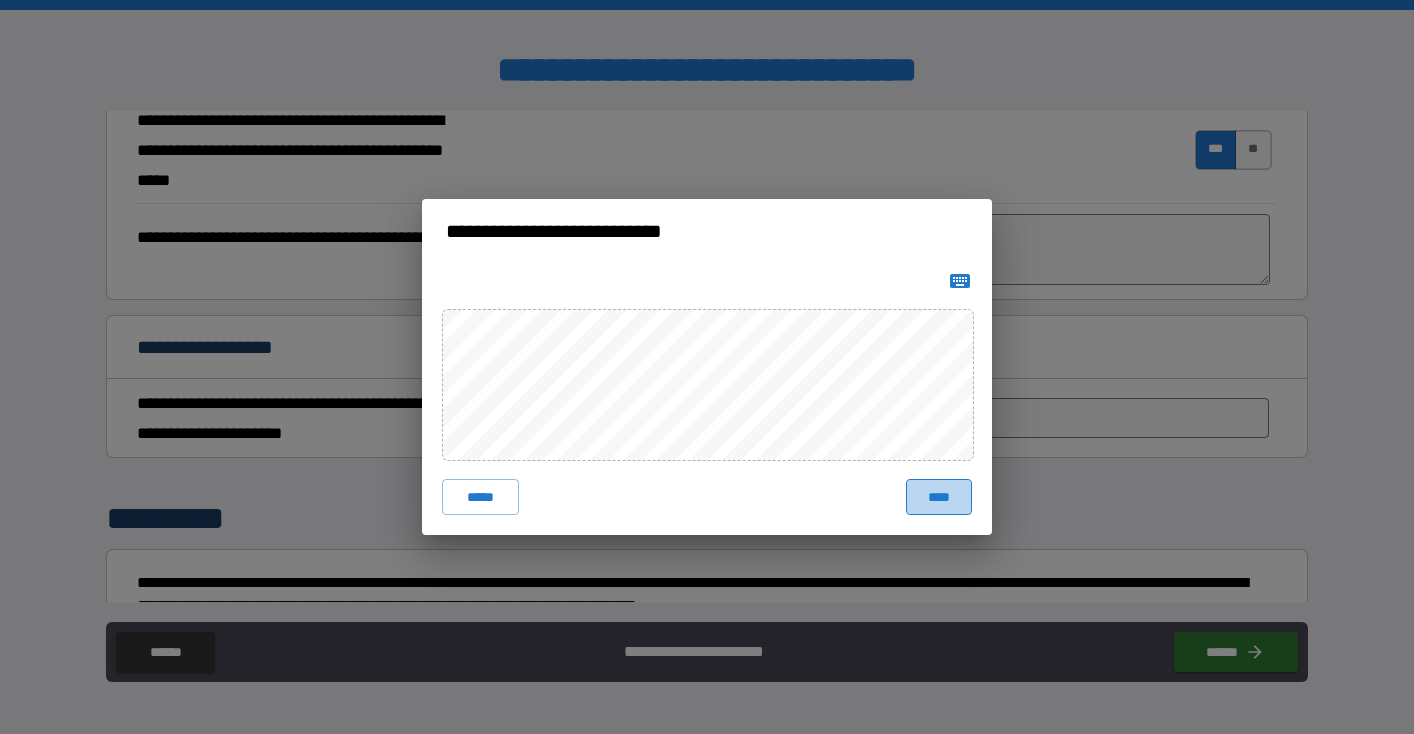 click on "****" at bounding box center [939, 497] 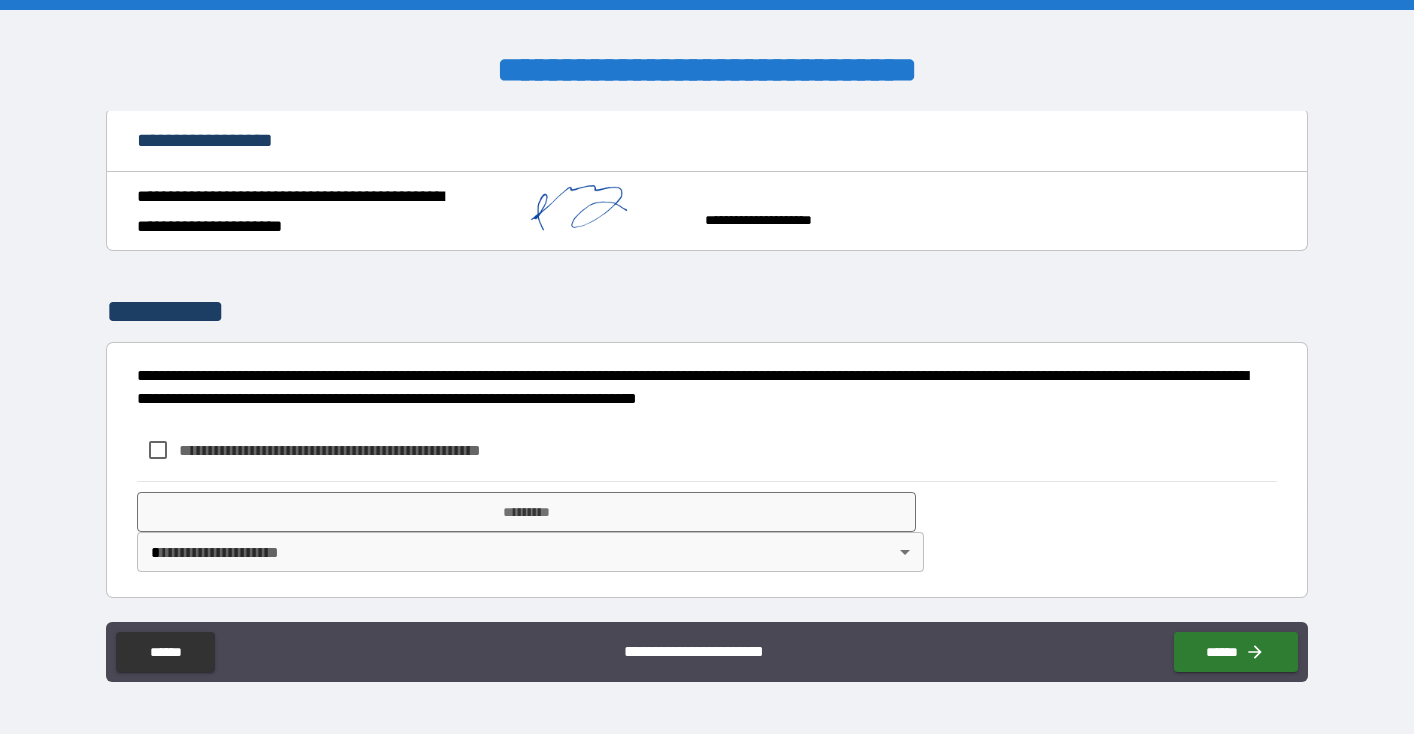 scroll, scrollTop: 462, scrollLeft: 0, axis: vertical 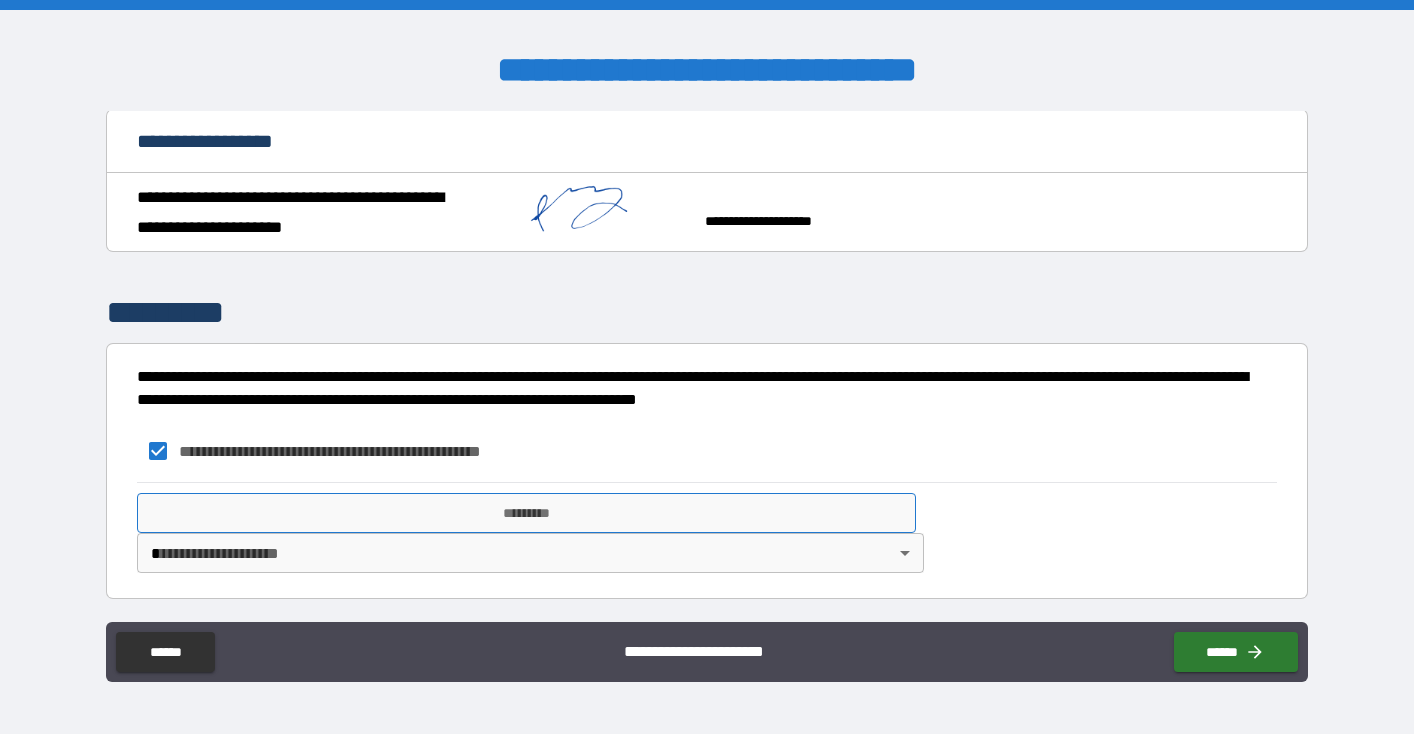 click on "*********" at bounding box center [526, 513] 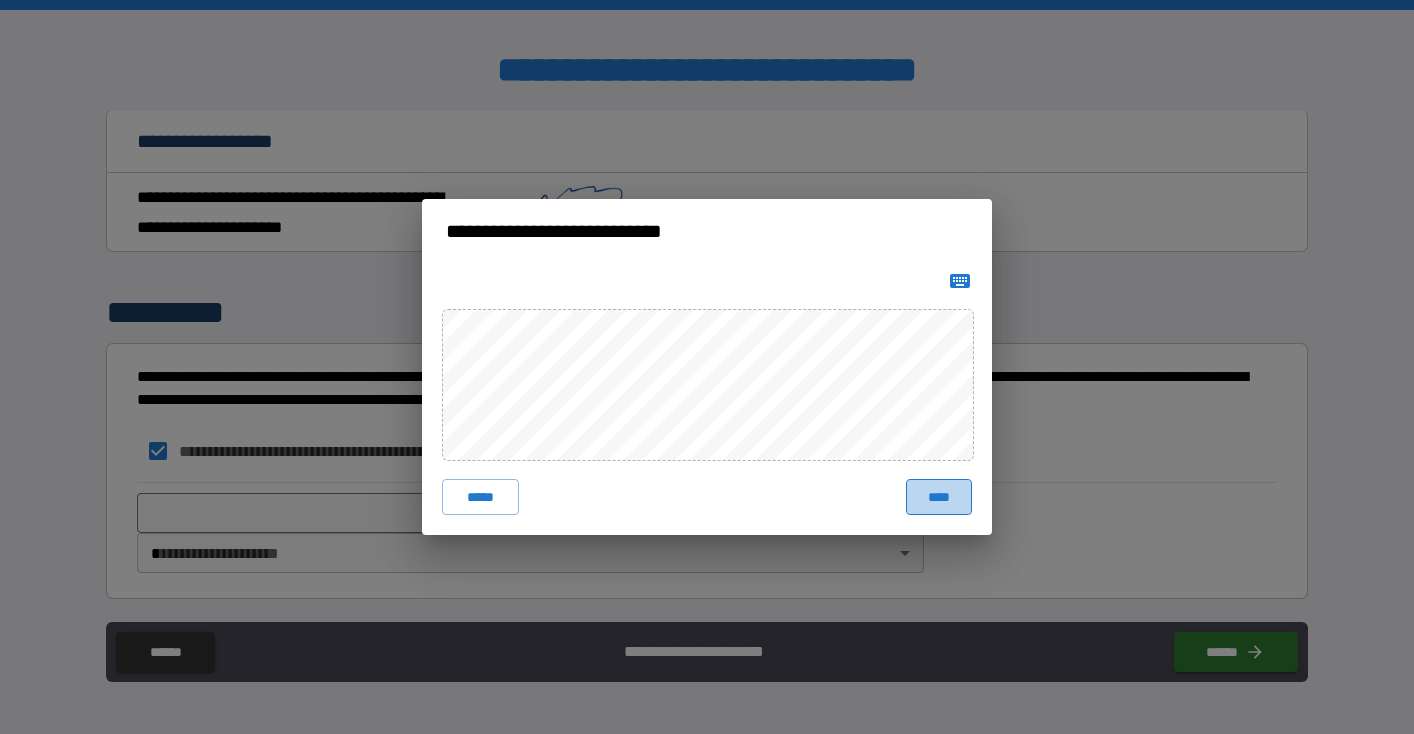 click on "****" at bounding box center [939, 497] 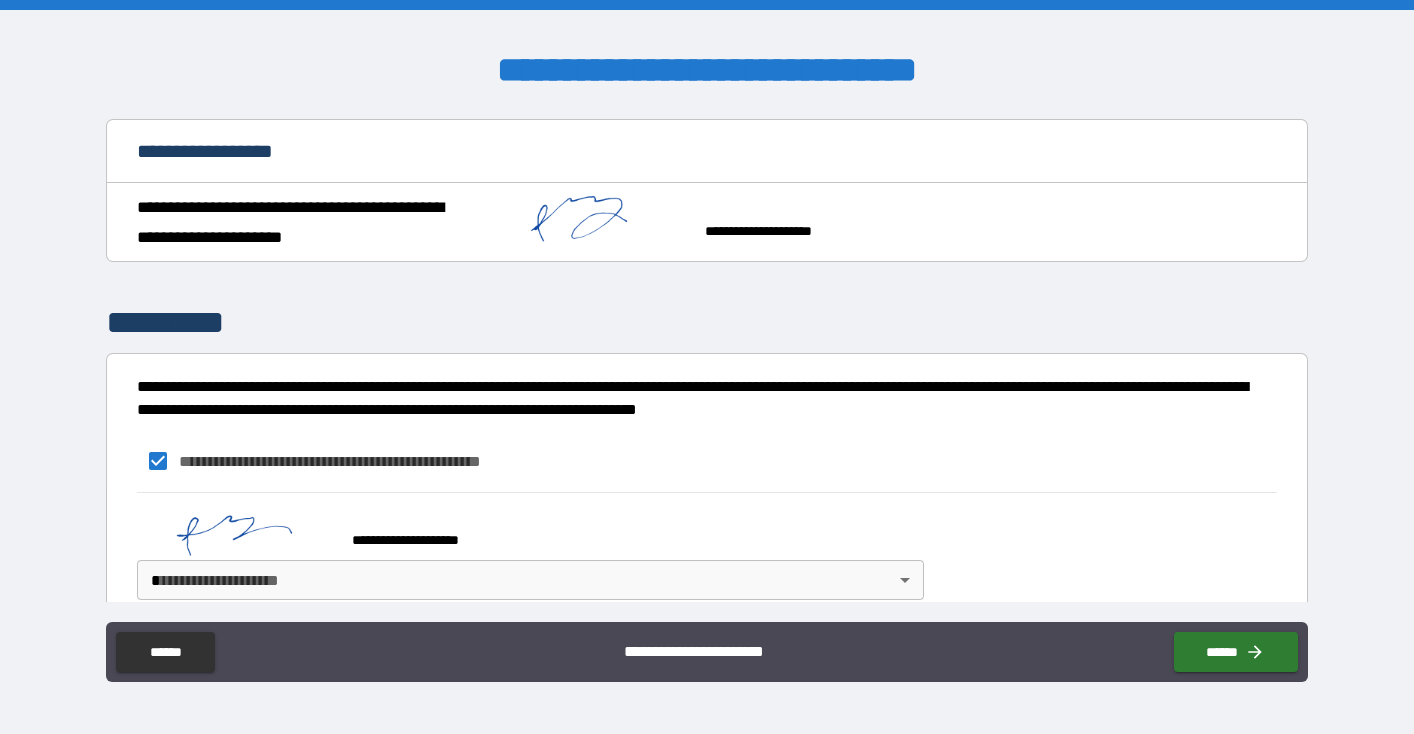 click on "**********" at bounding box center [707, 367] 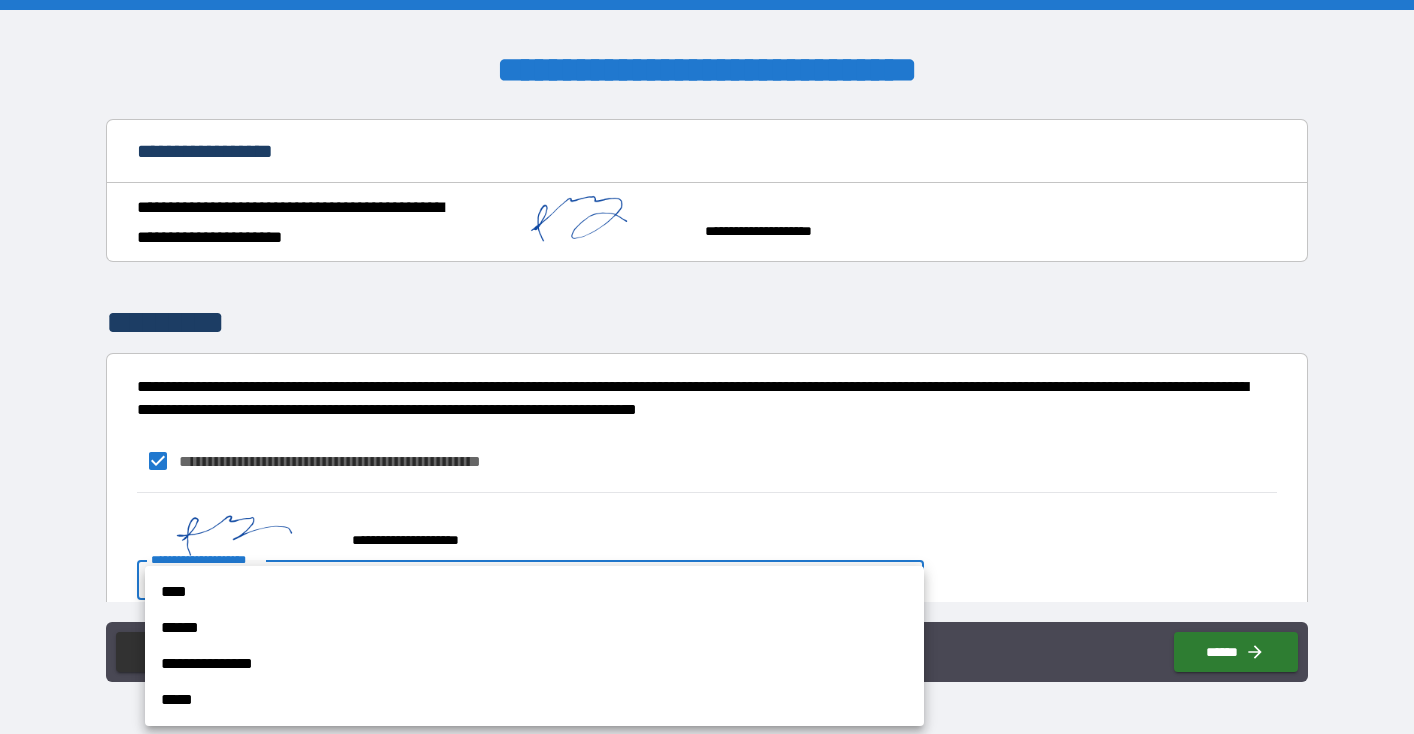 click on "**********" at bounding box center [534, 664] 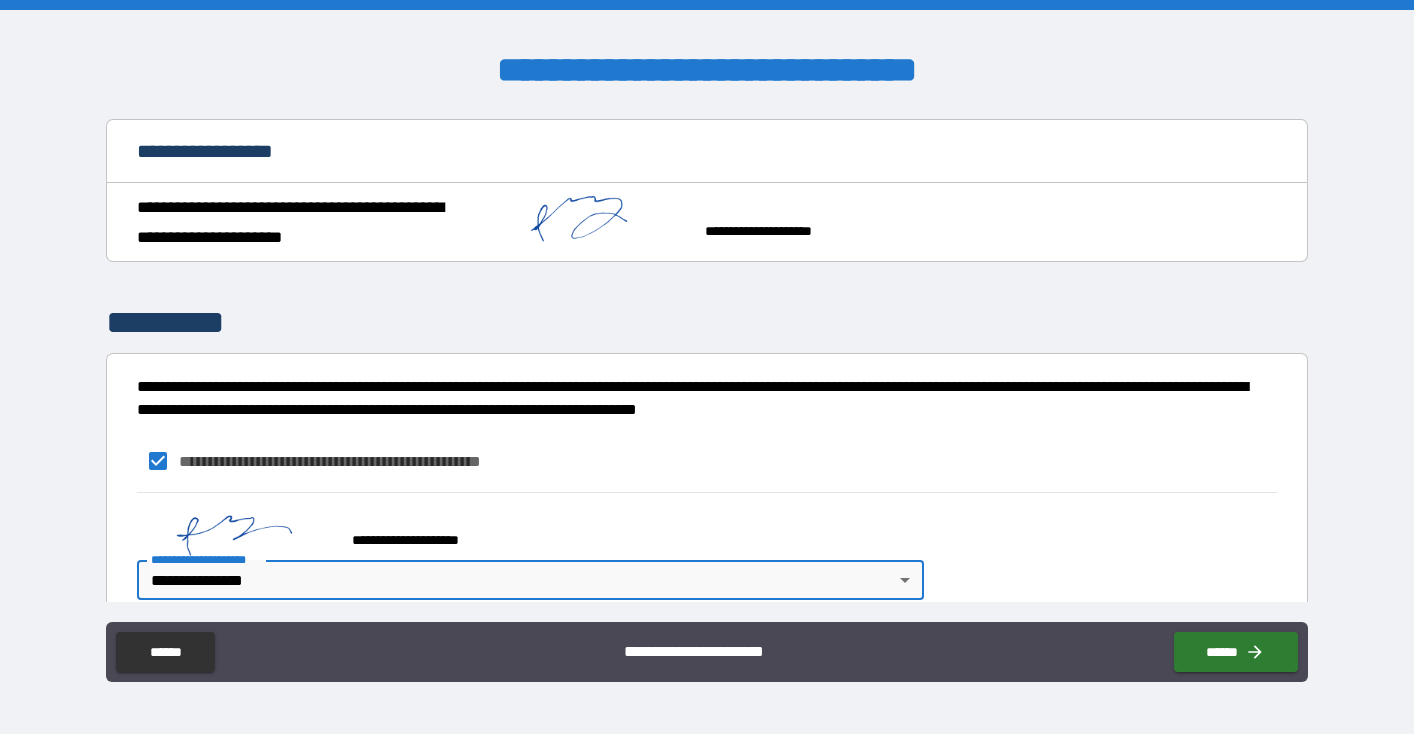 type on "*" 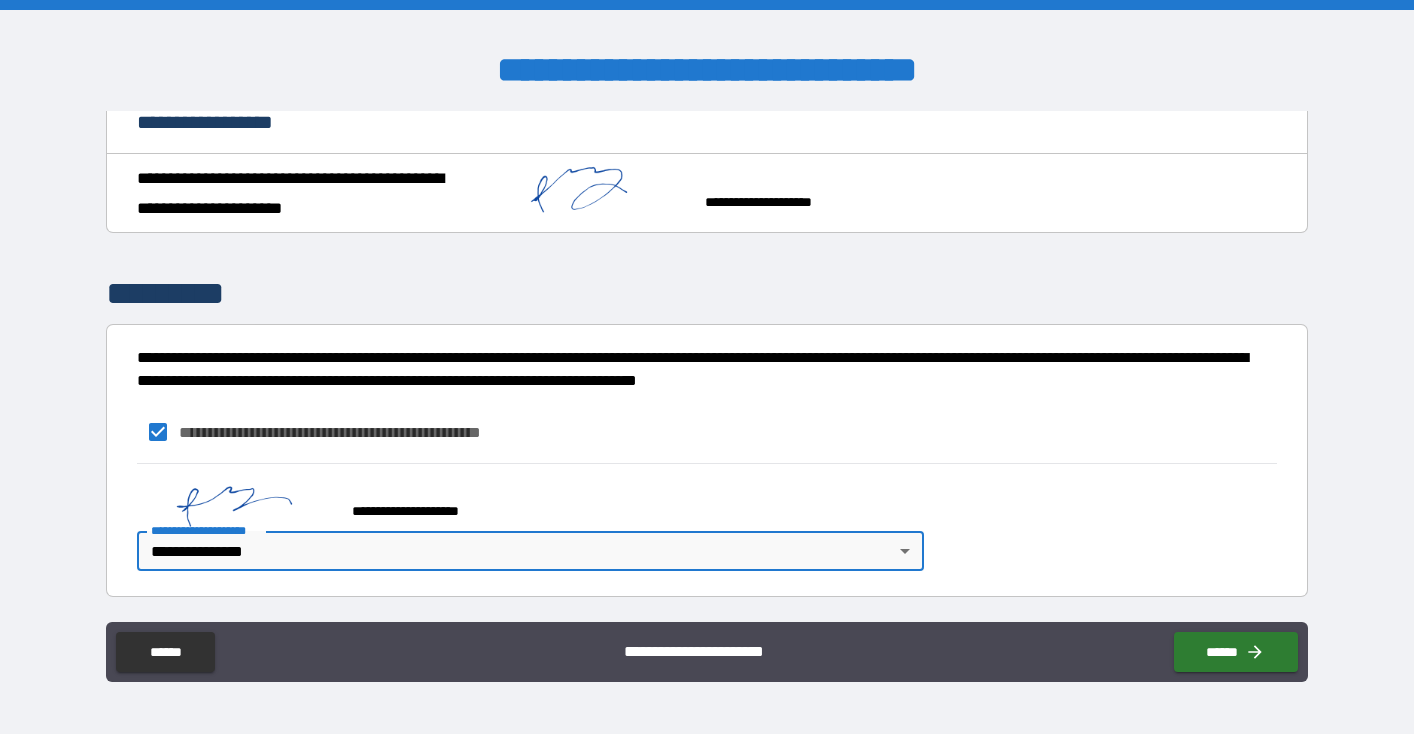 scroll, scrollTop: 479, scrollLeft: 0, axis: vertical 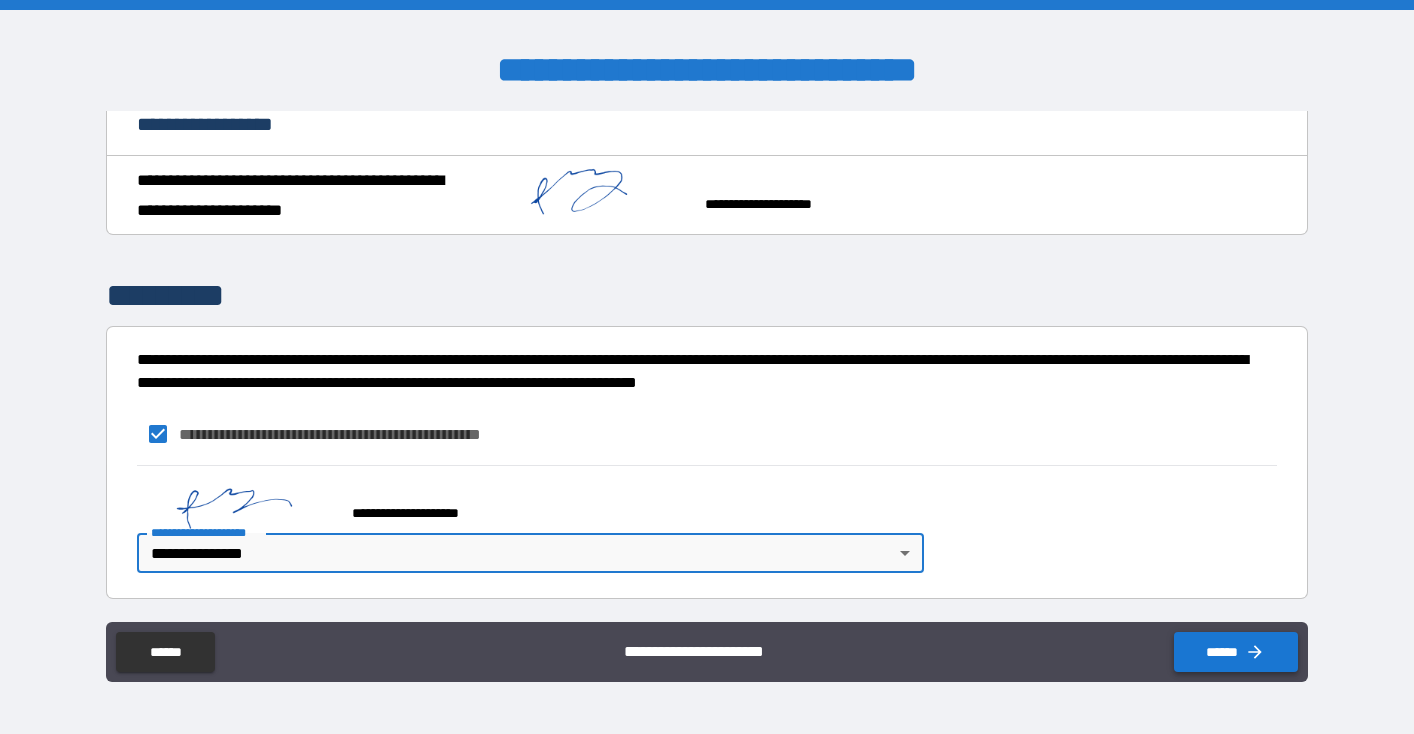 click on "******" at bounding box center (1236, 652) 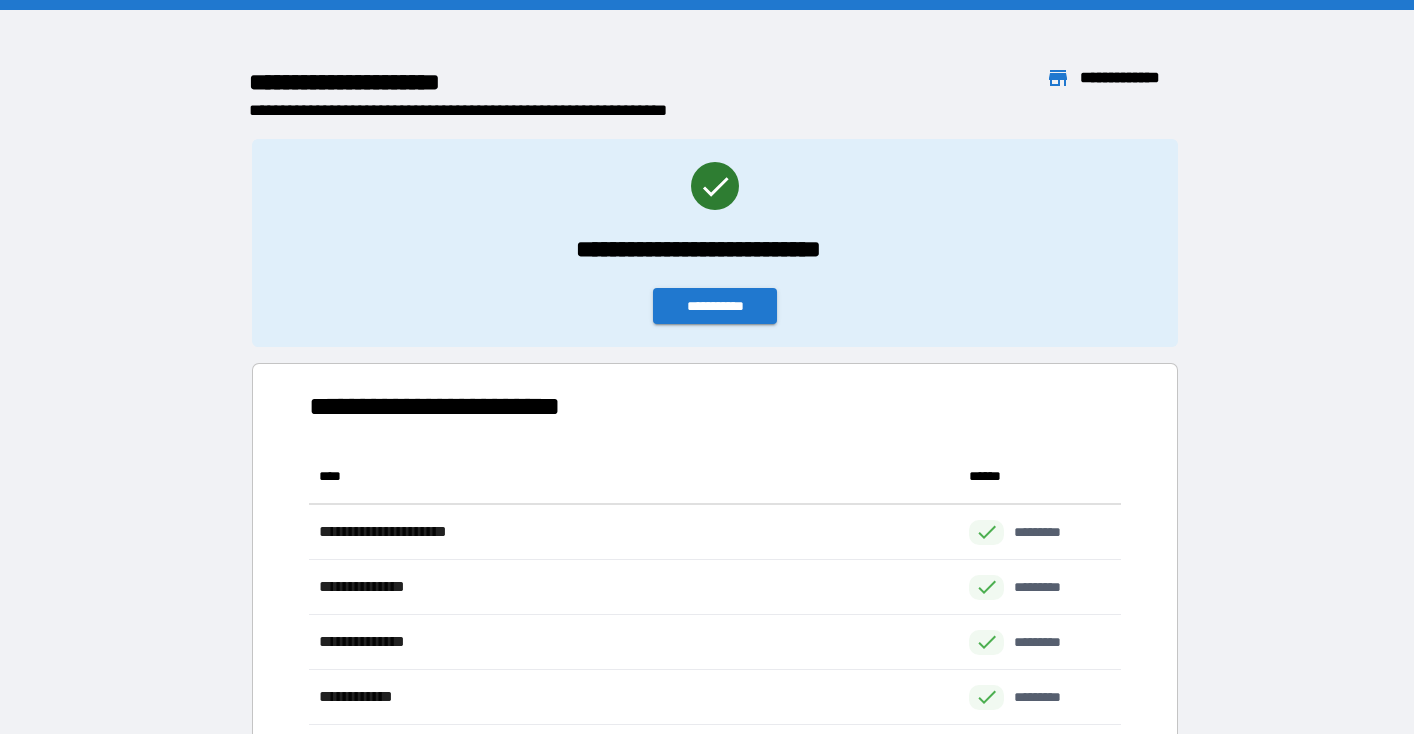 scroll, scrollTop: 441, scrollLeft: 812, axis: both 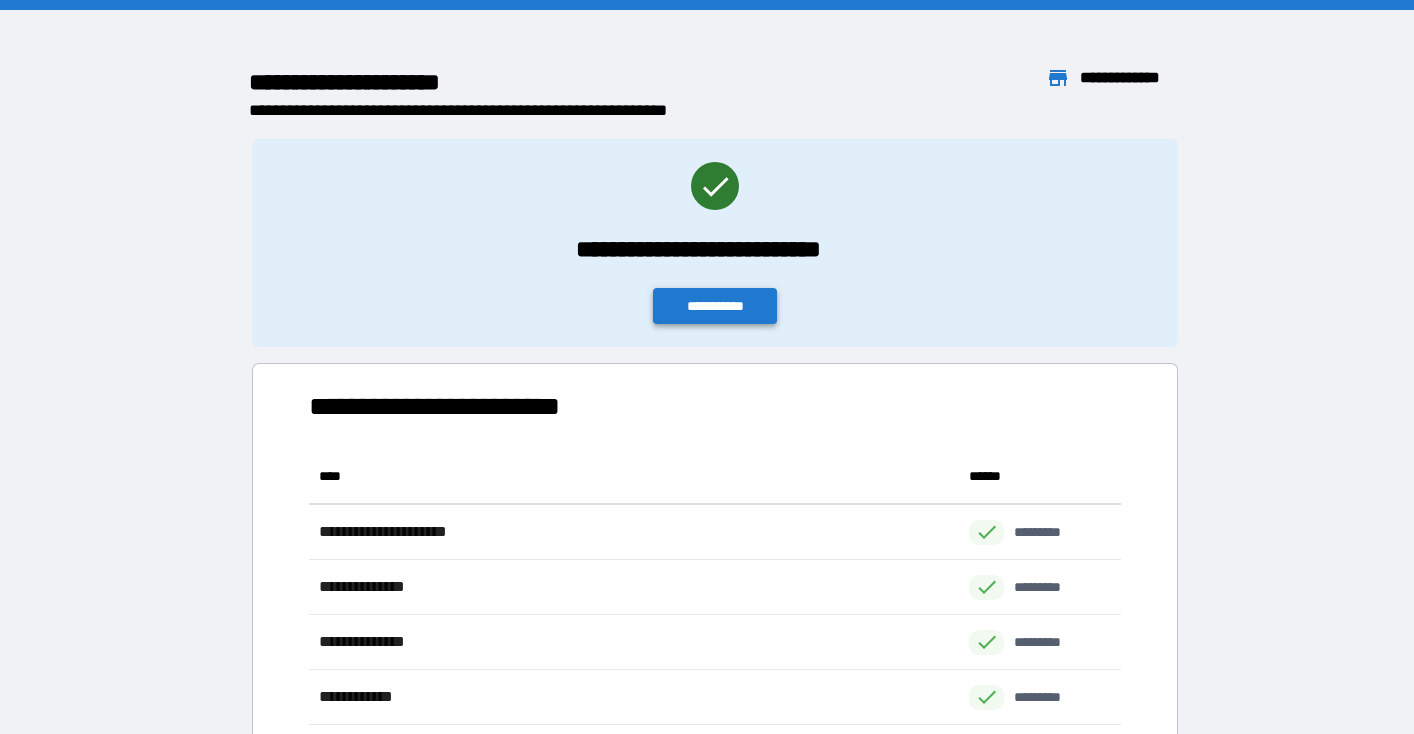 click on "**********" at bounding box center [715, 306] 